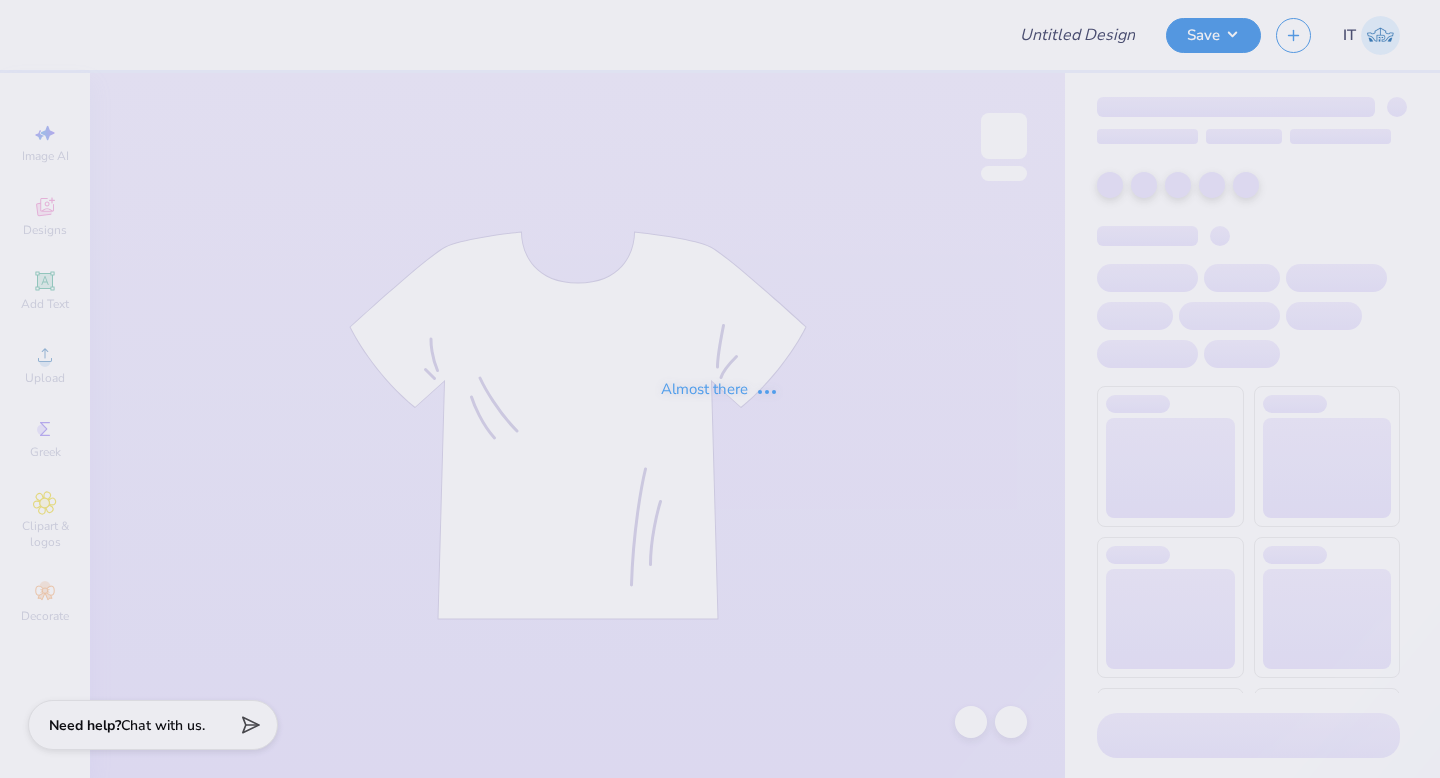 scroll, scrollTop: 0, scrollLeft: 0, axis: both 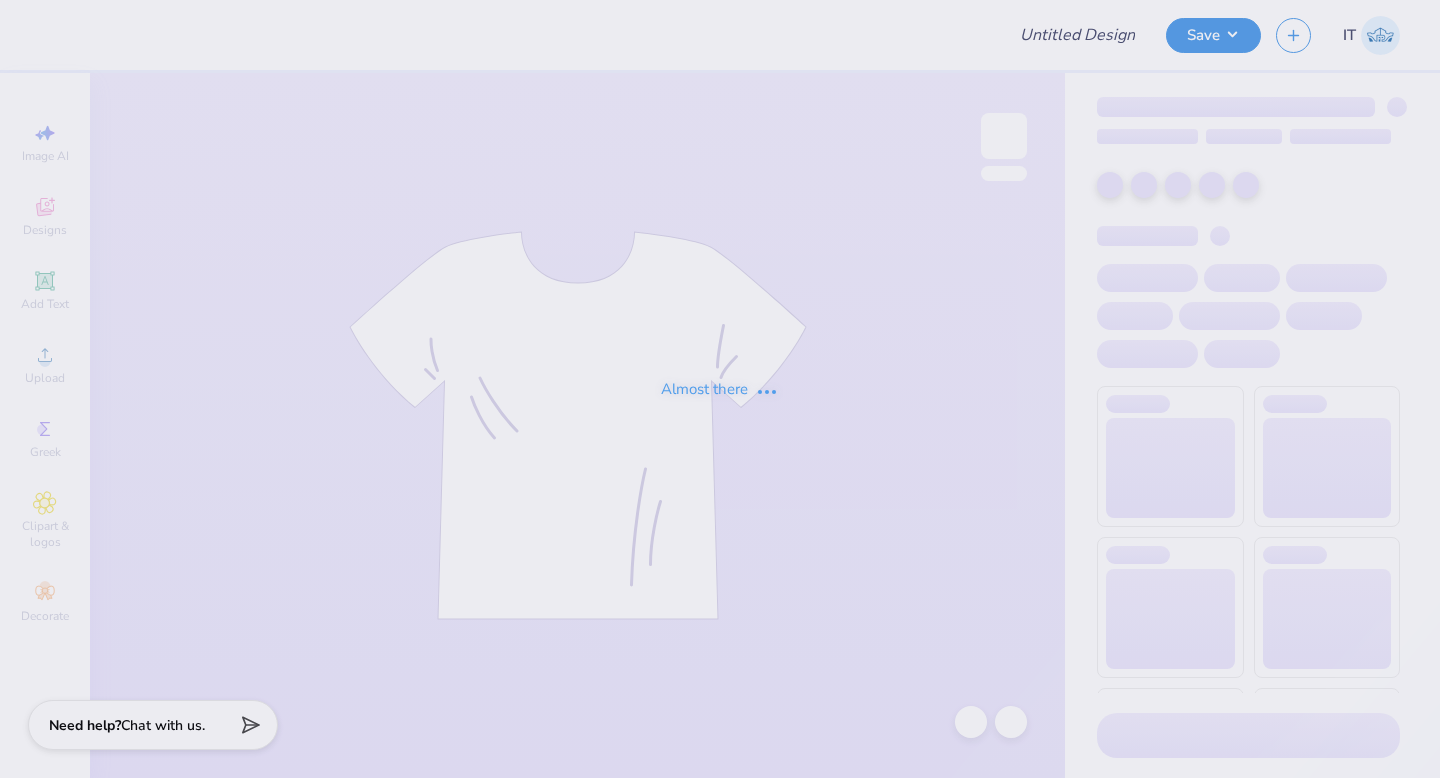 type on "UT Tennis Tee 1" 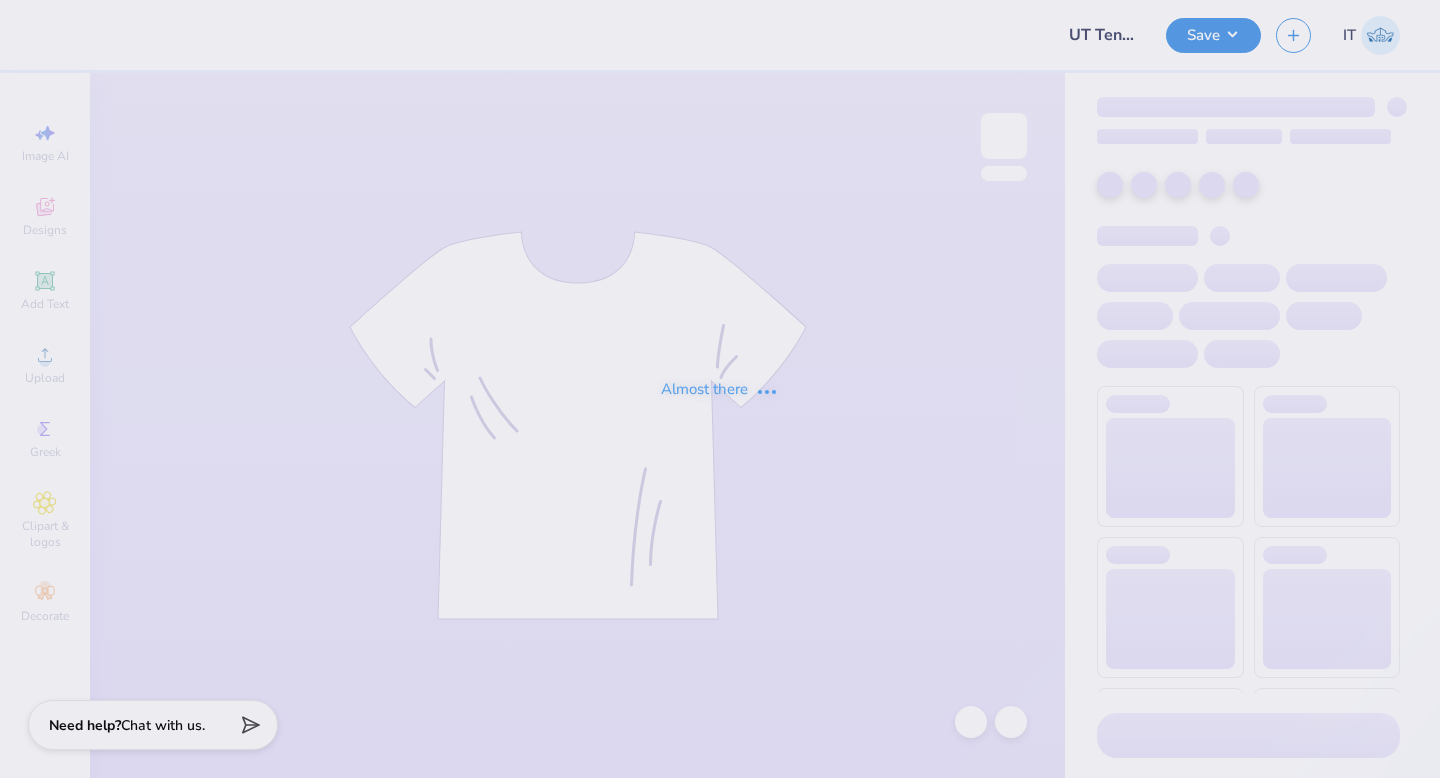 scroll, scrollTop: 0, scrollLeft: 0, axis: both 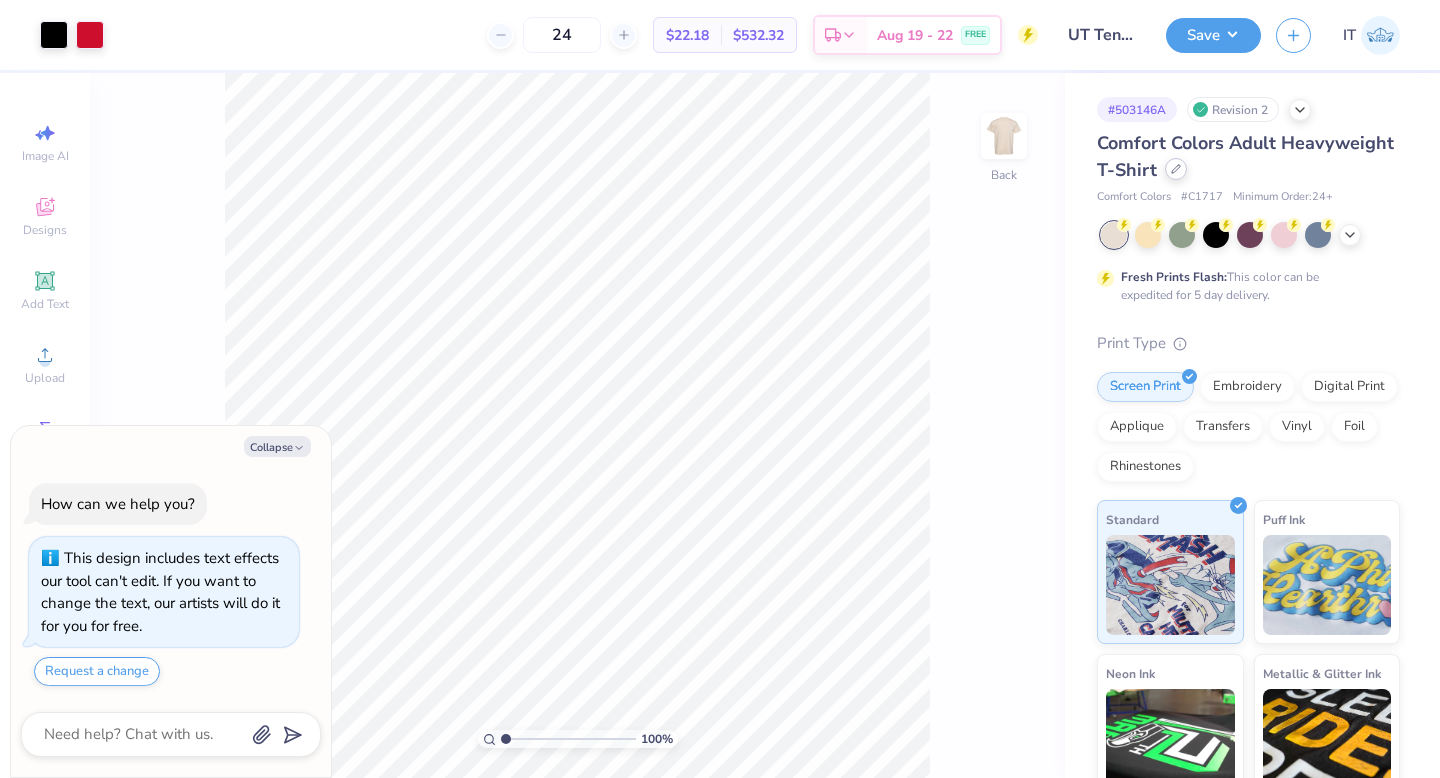 click 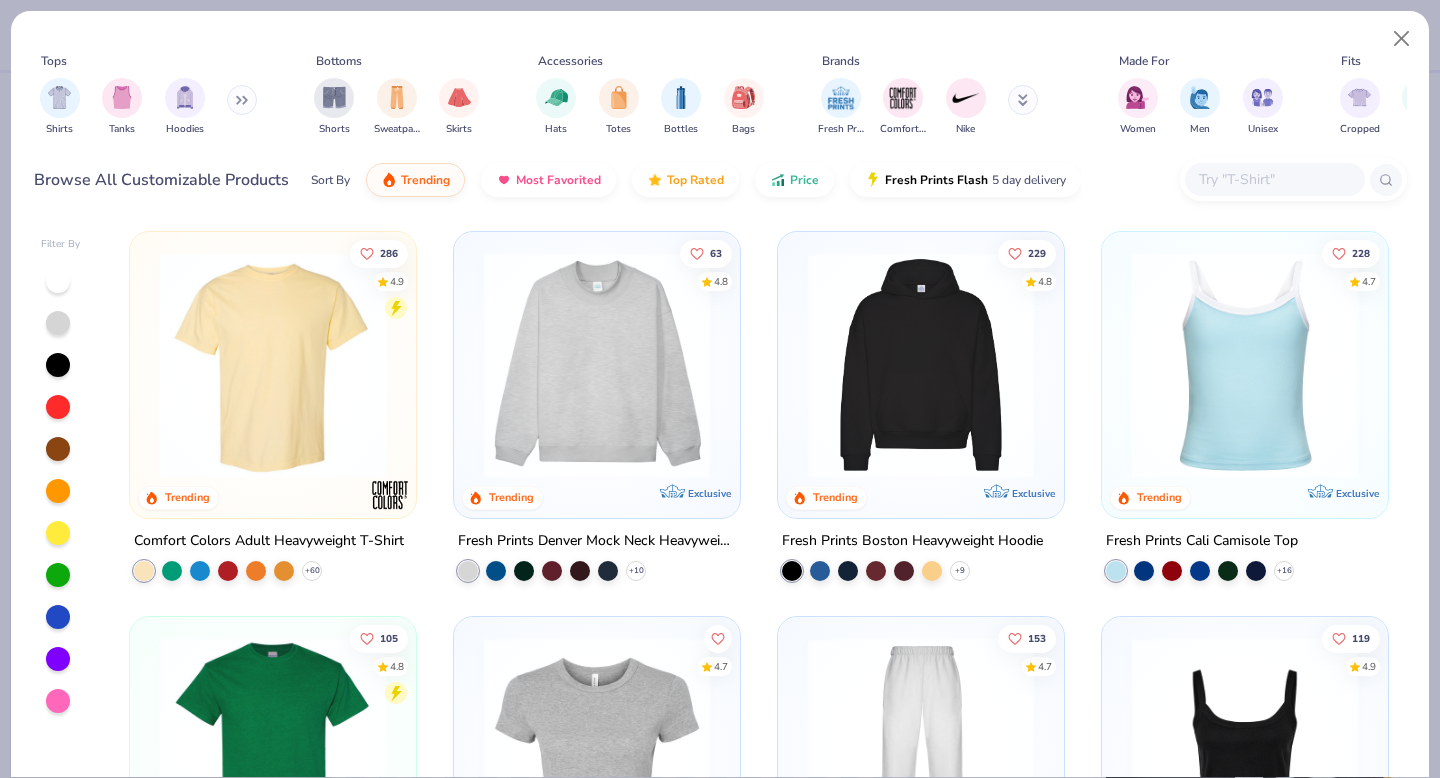 click at bounding box center (597, 365) 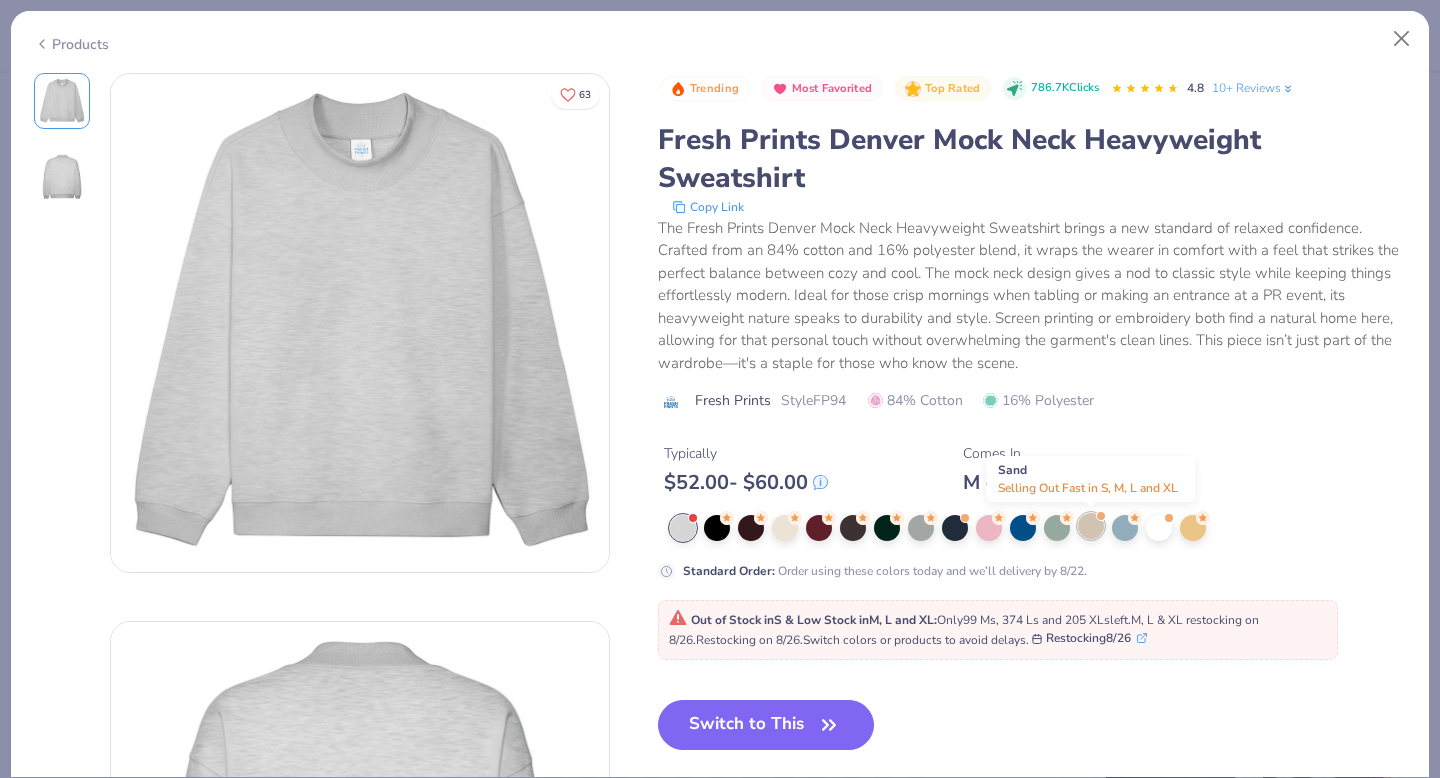 click at bounding box center (1091, 526) 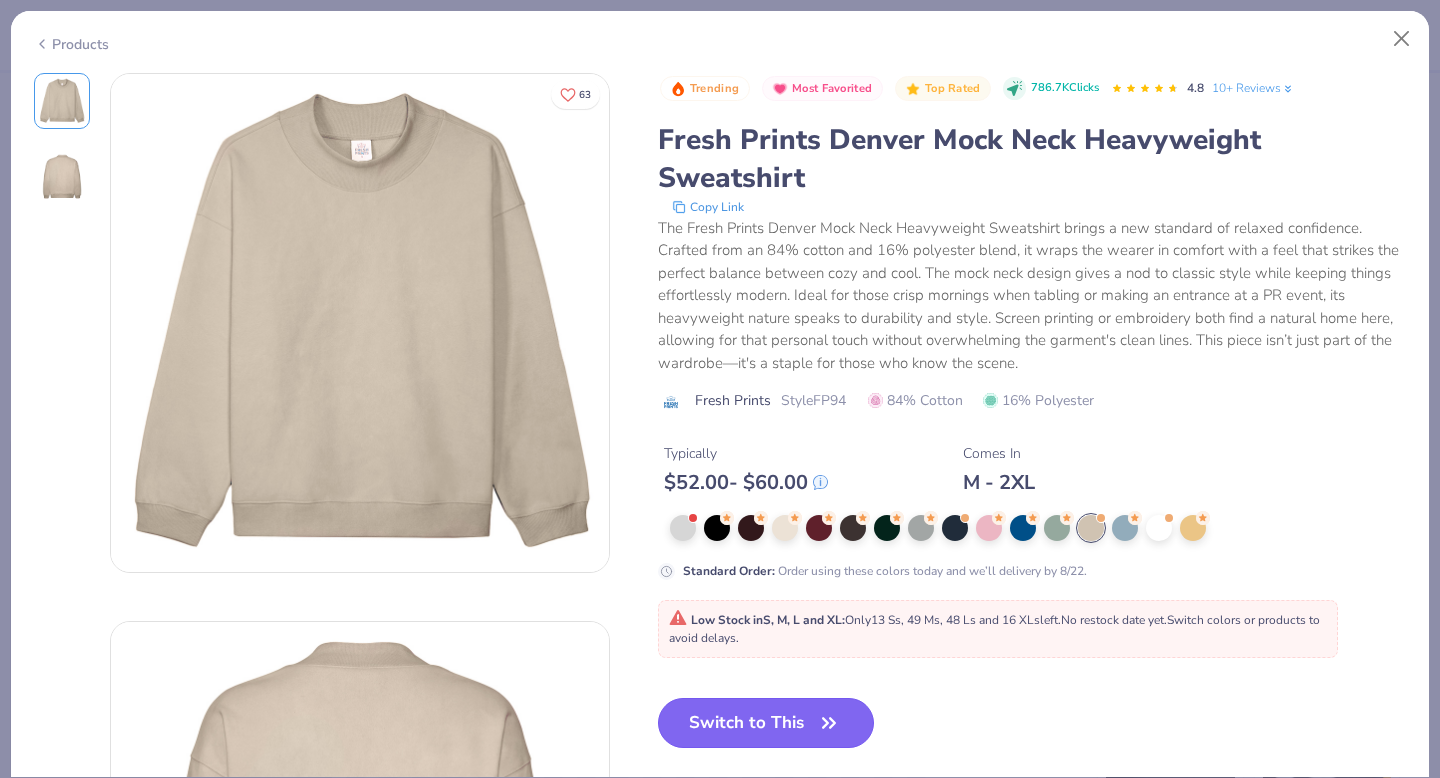click on "Switch to This" at bounding box center (766, 723) 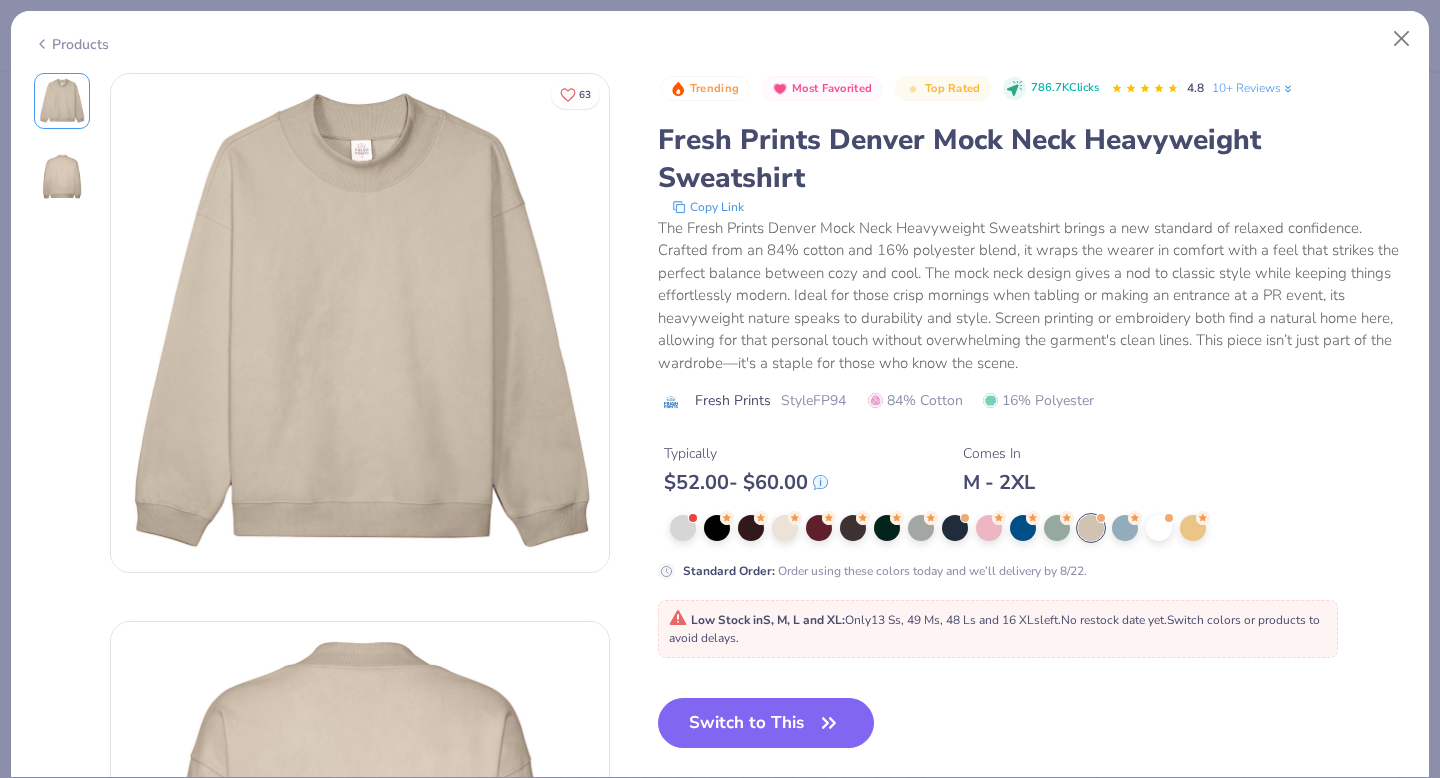 type on "x" 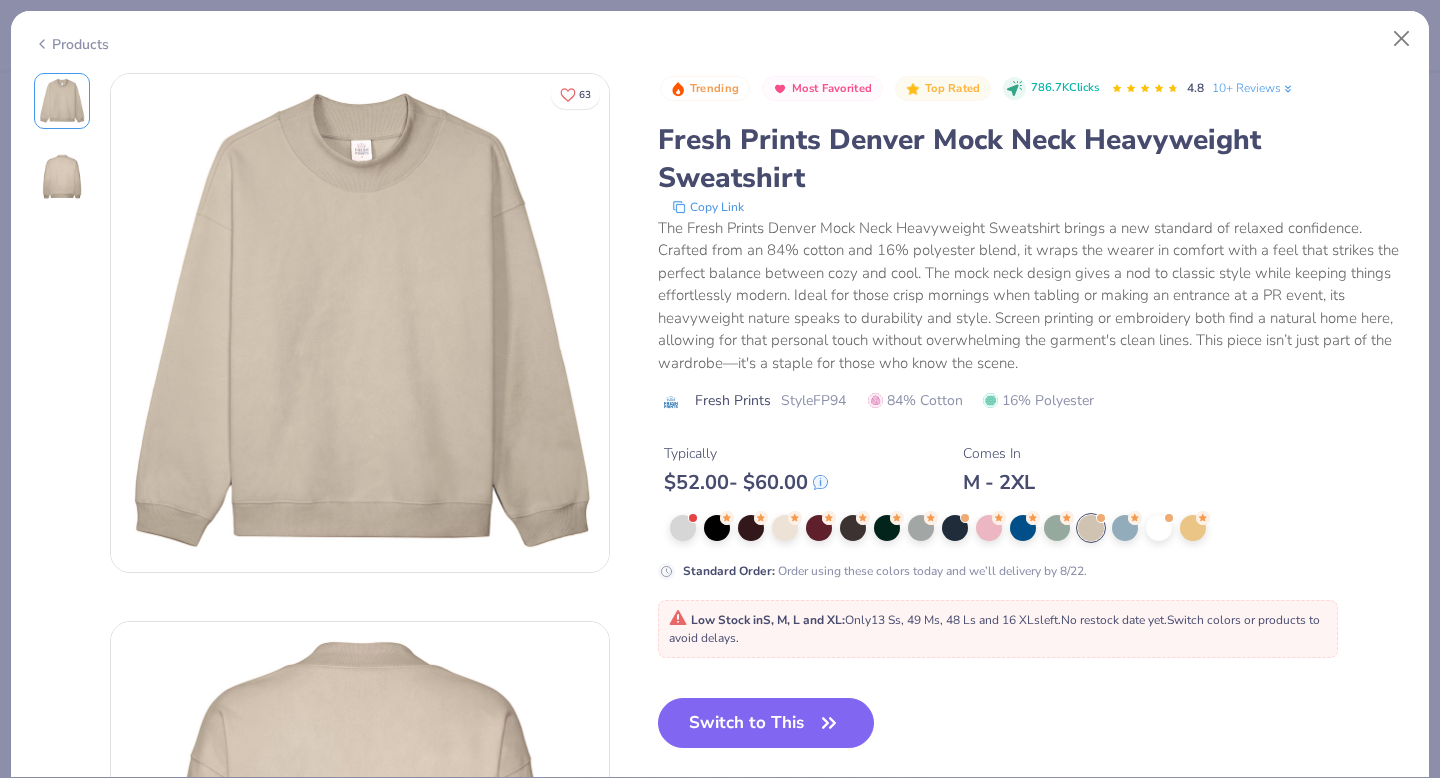 type on "50" 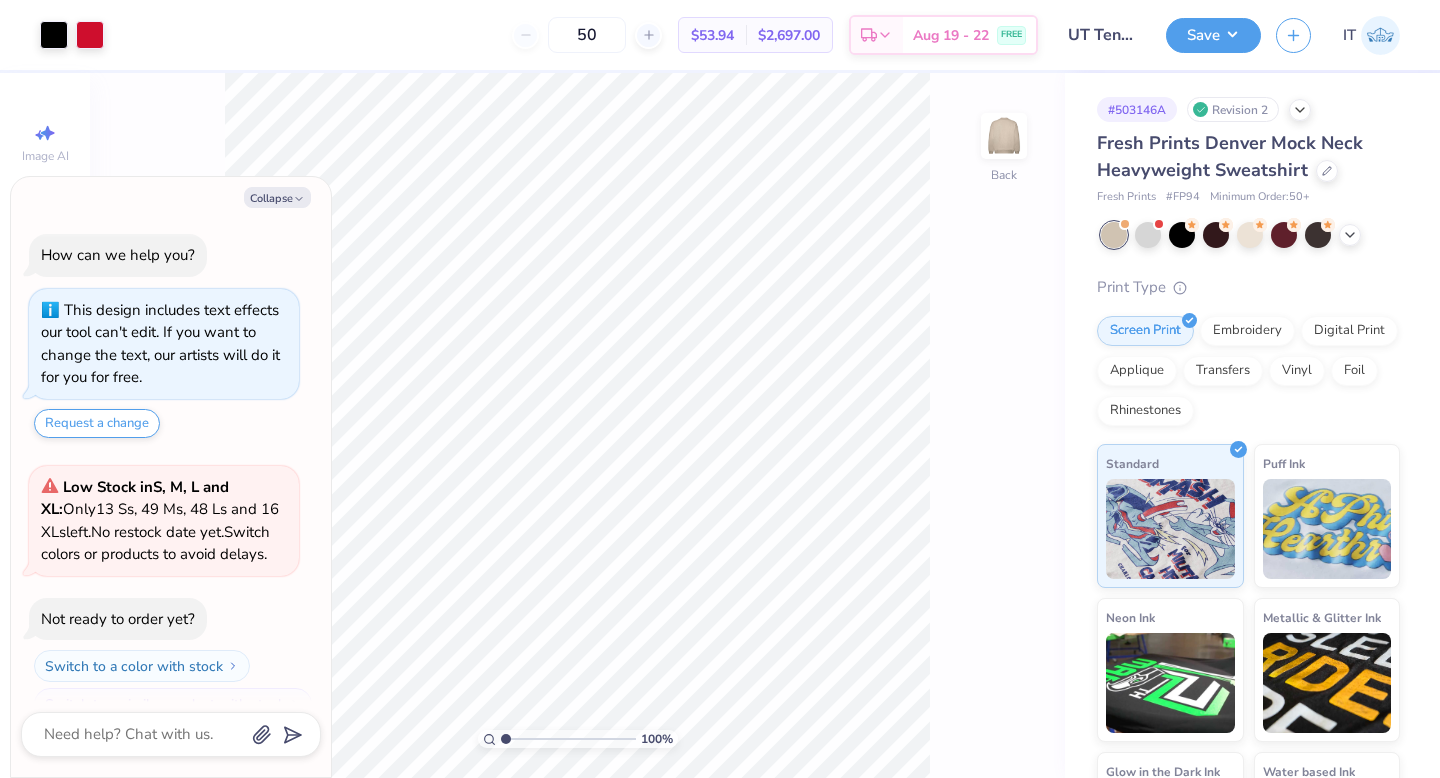 scroll, scrollTop: 34, scrollLeft: 0, axis: vertical 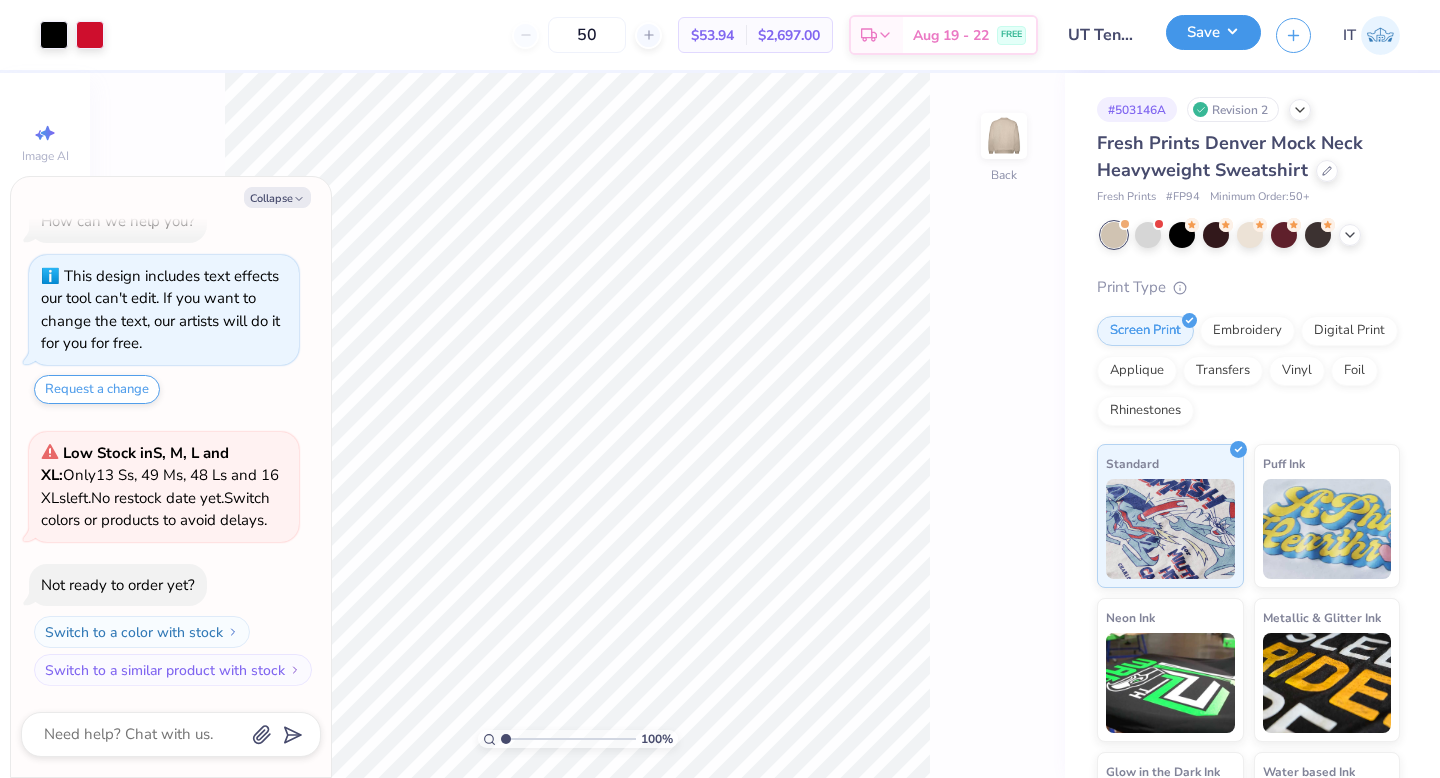 click on "Save" at bounding box center (1213, 32) 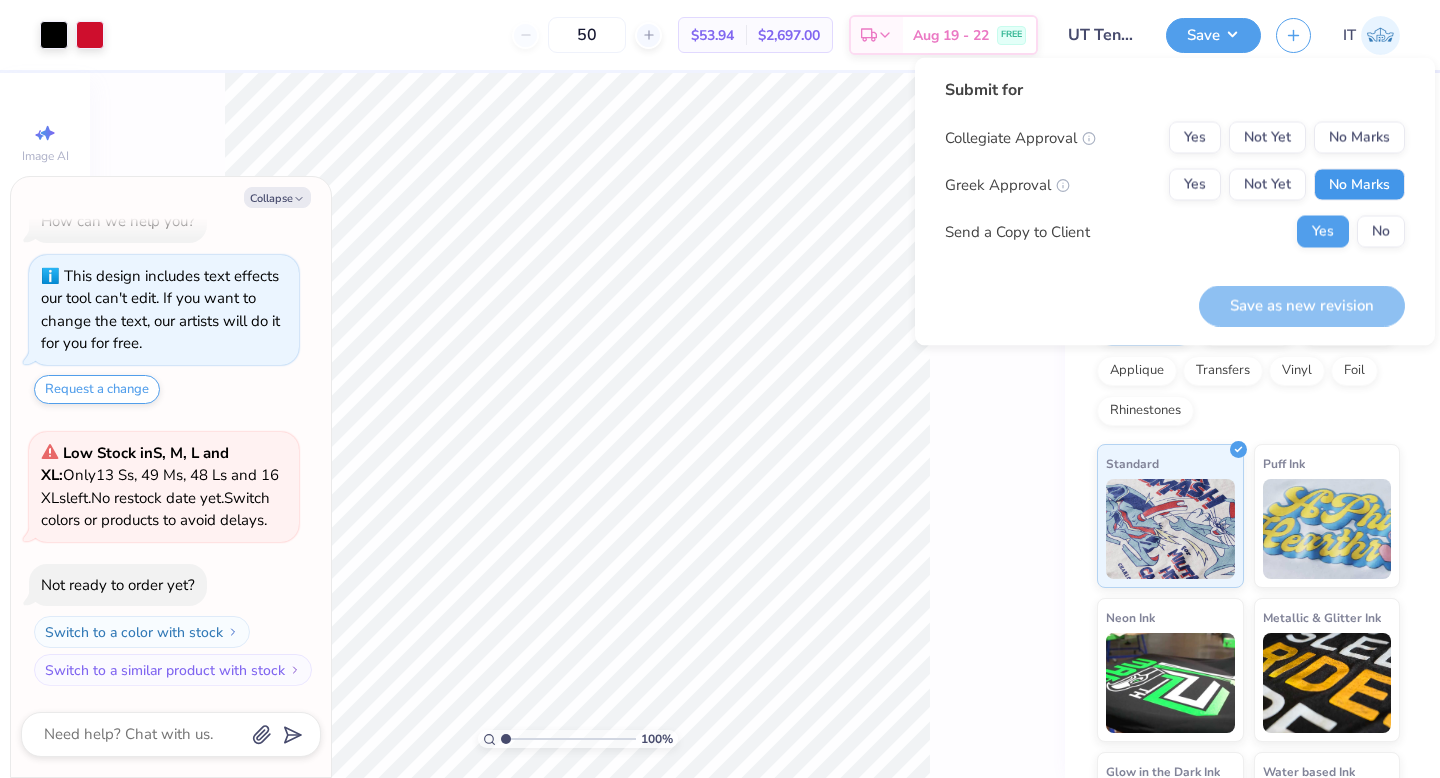 click on "No Marks" at bounding box center [1359, 185] 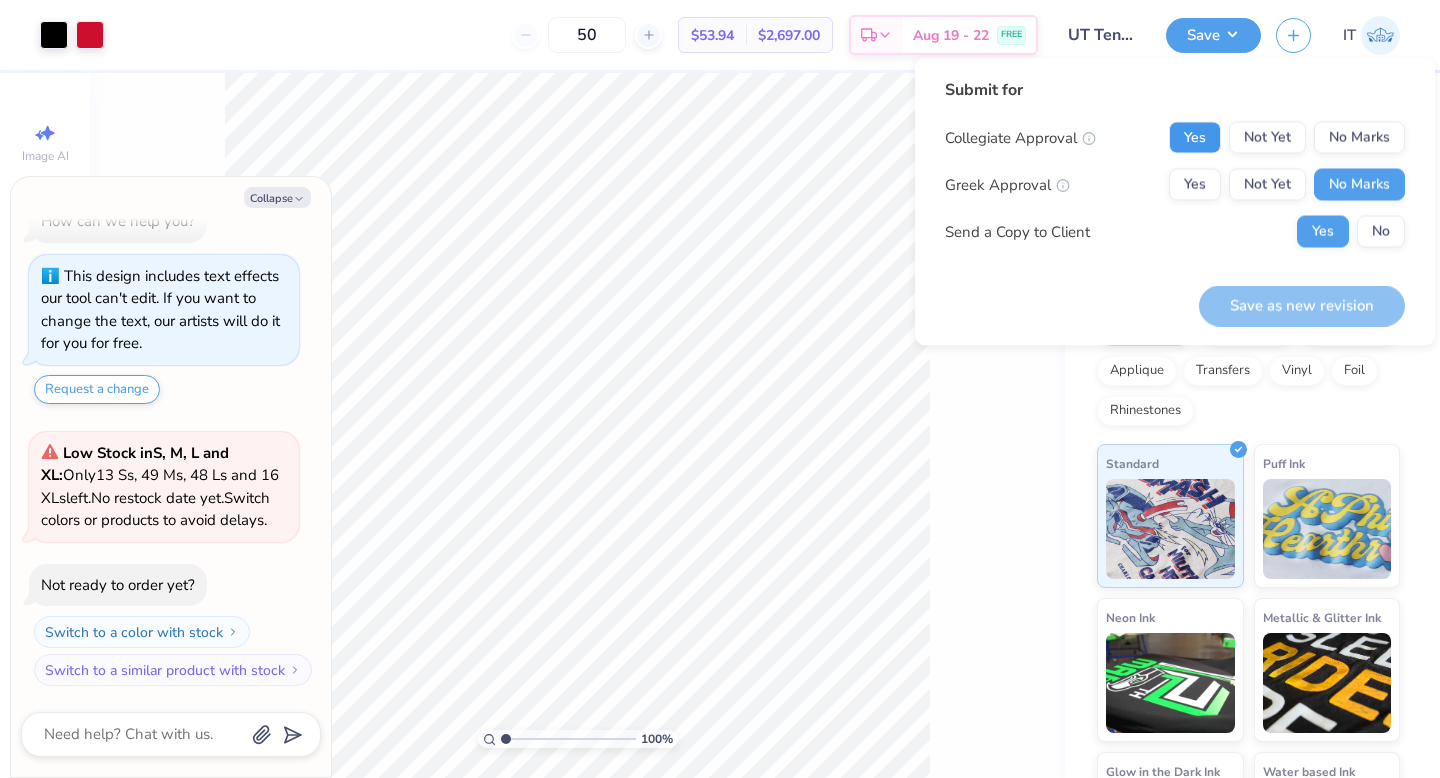click on "Yes" at bounding box center [1195, 138] 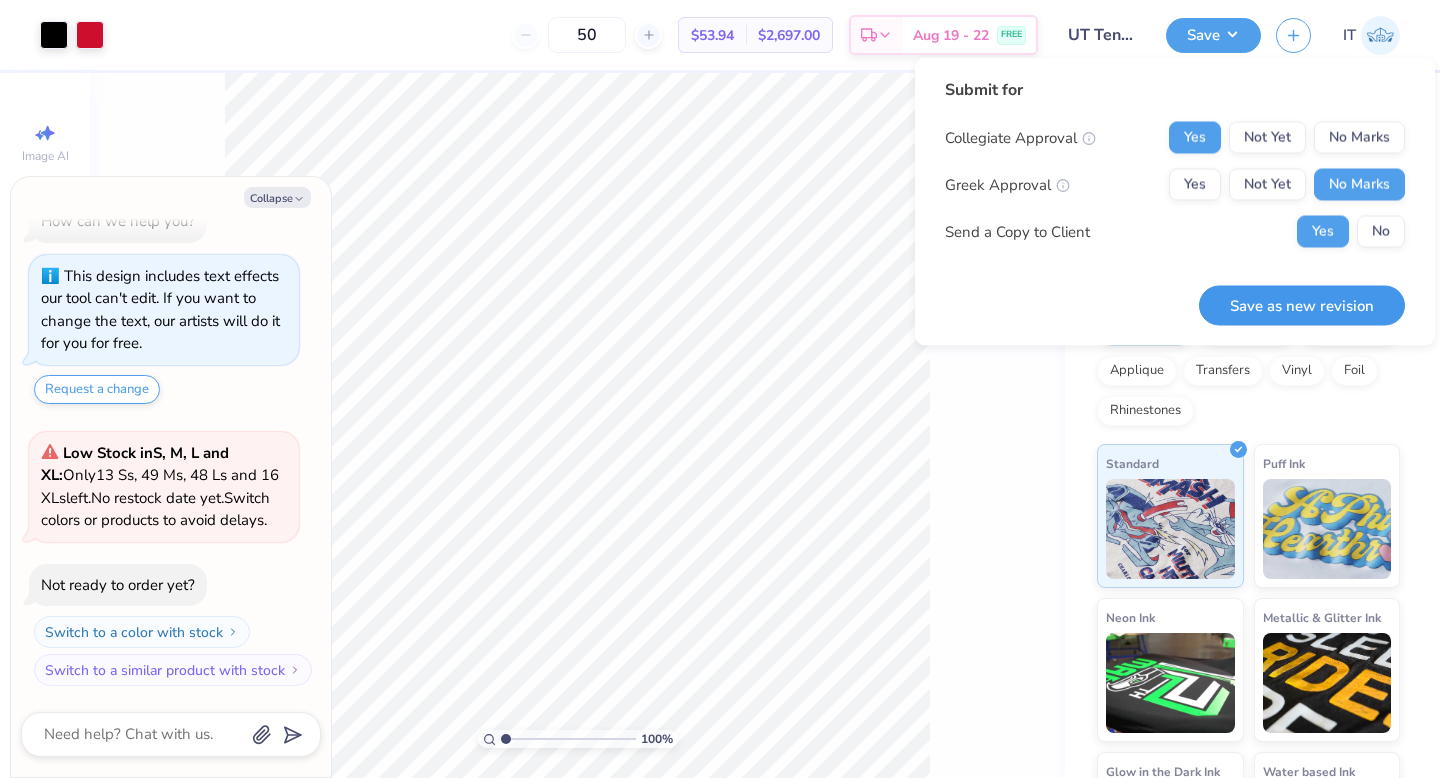 click on "Save as new revision" at bounding box center (1302, 305) 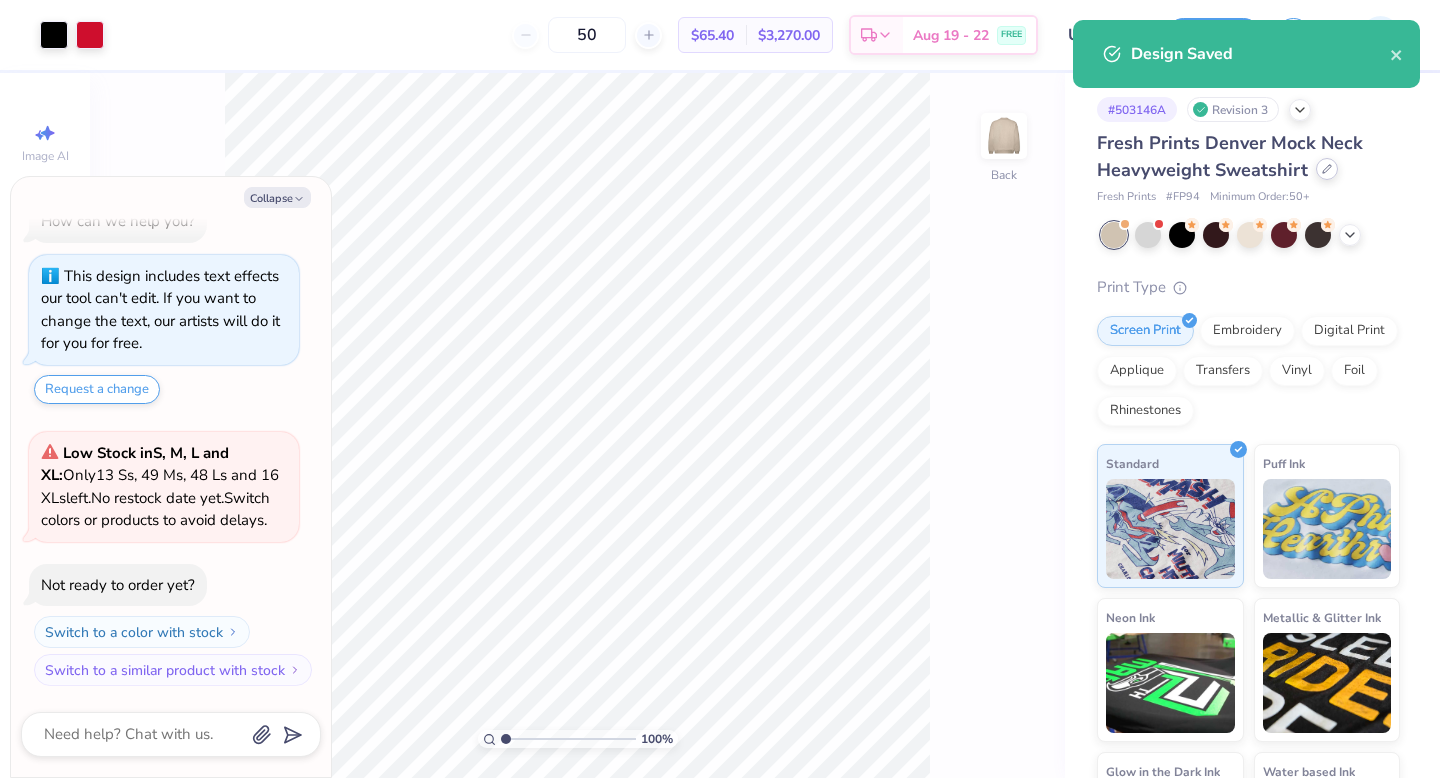 click 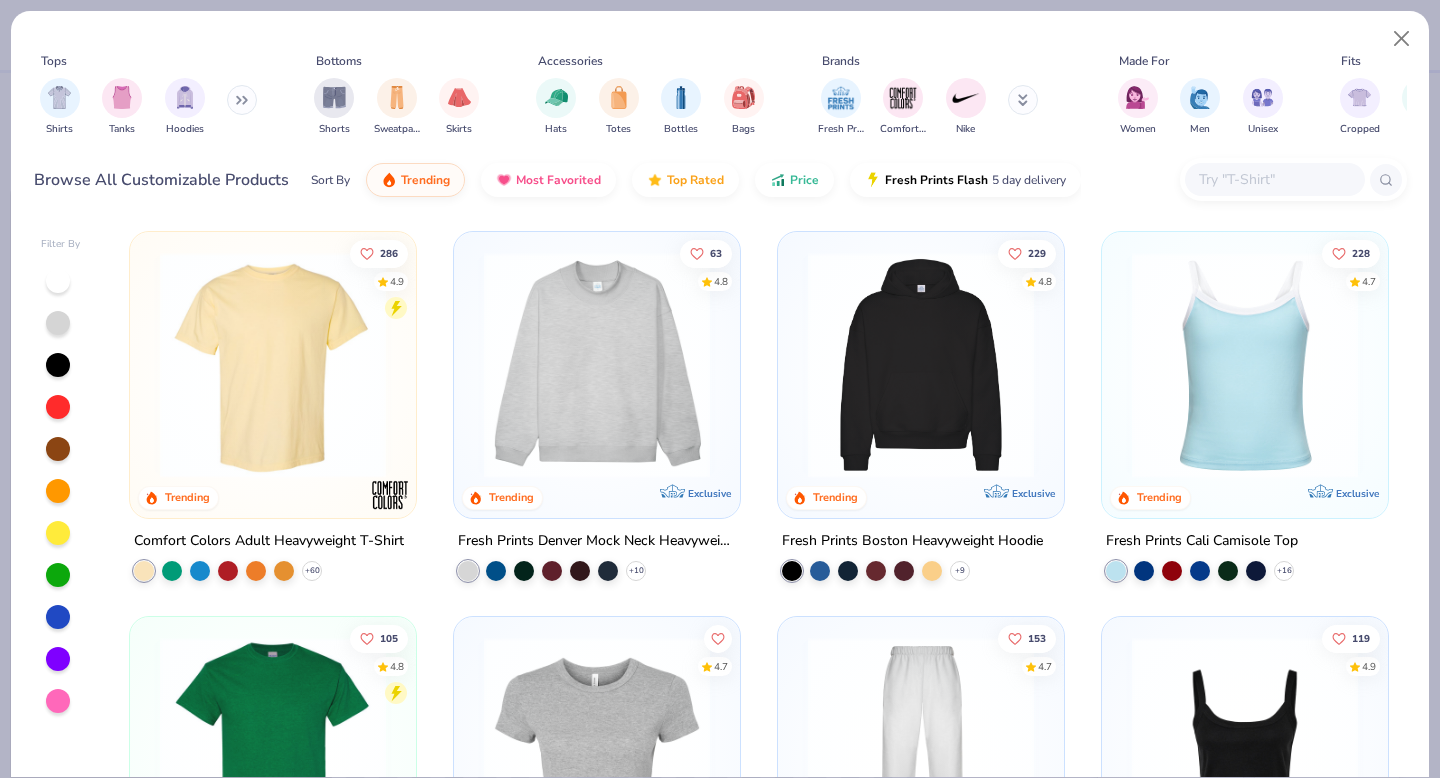 click 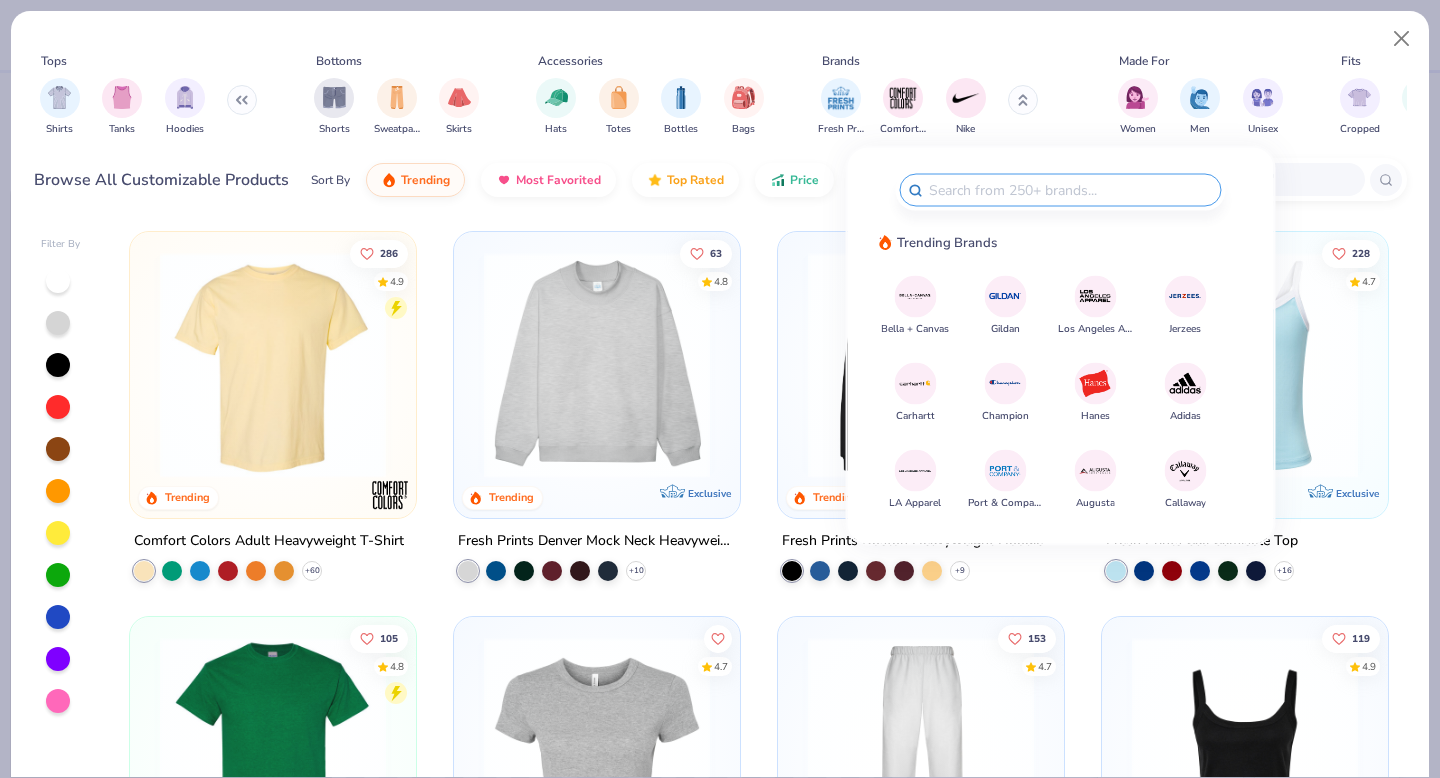 click at bounding box center (1005, 296) 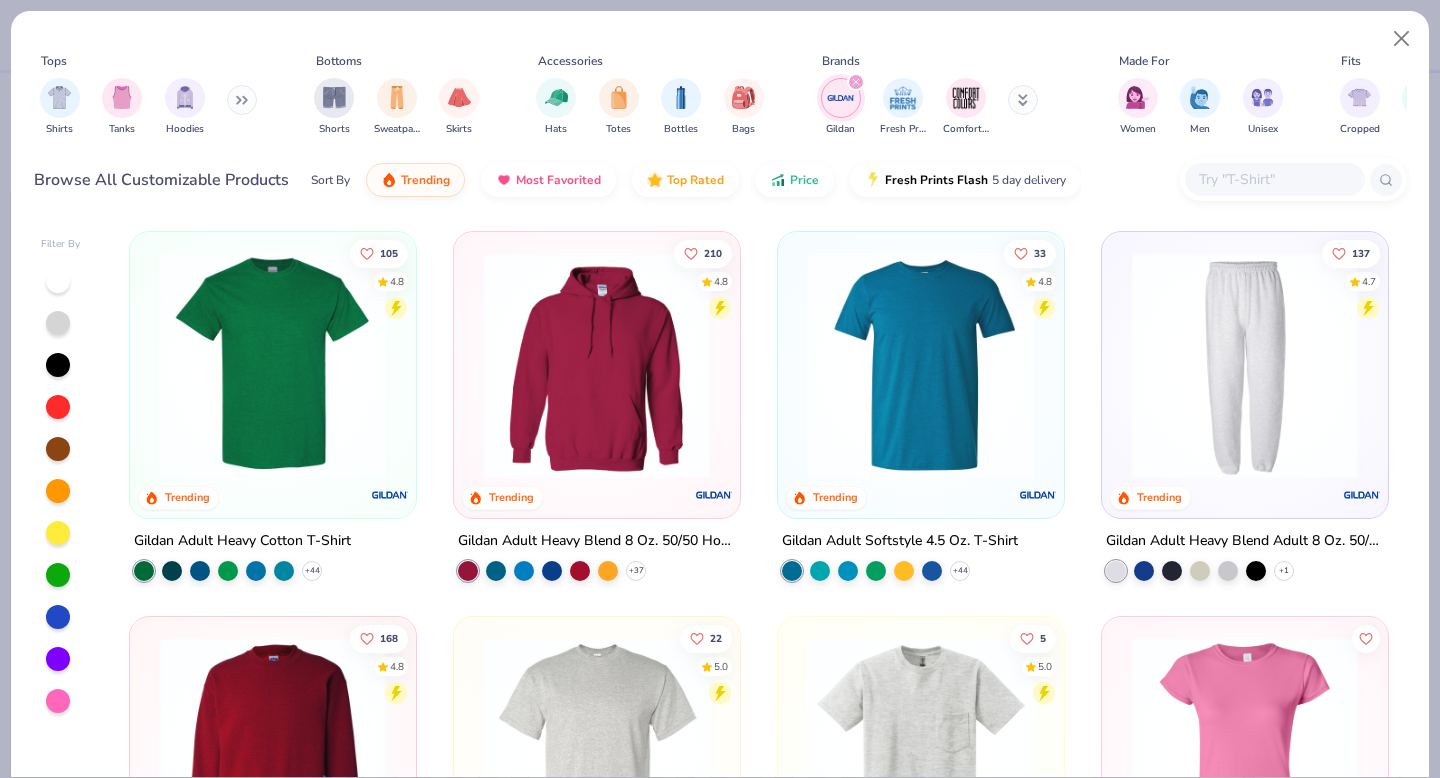 click at bounding box center [597, 365] 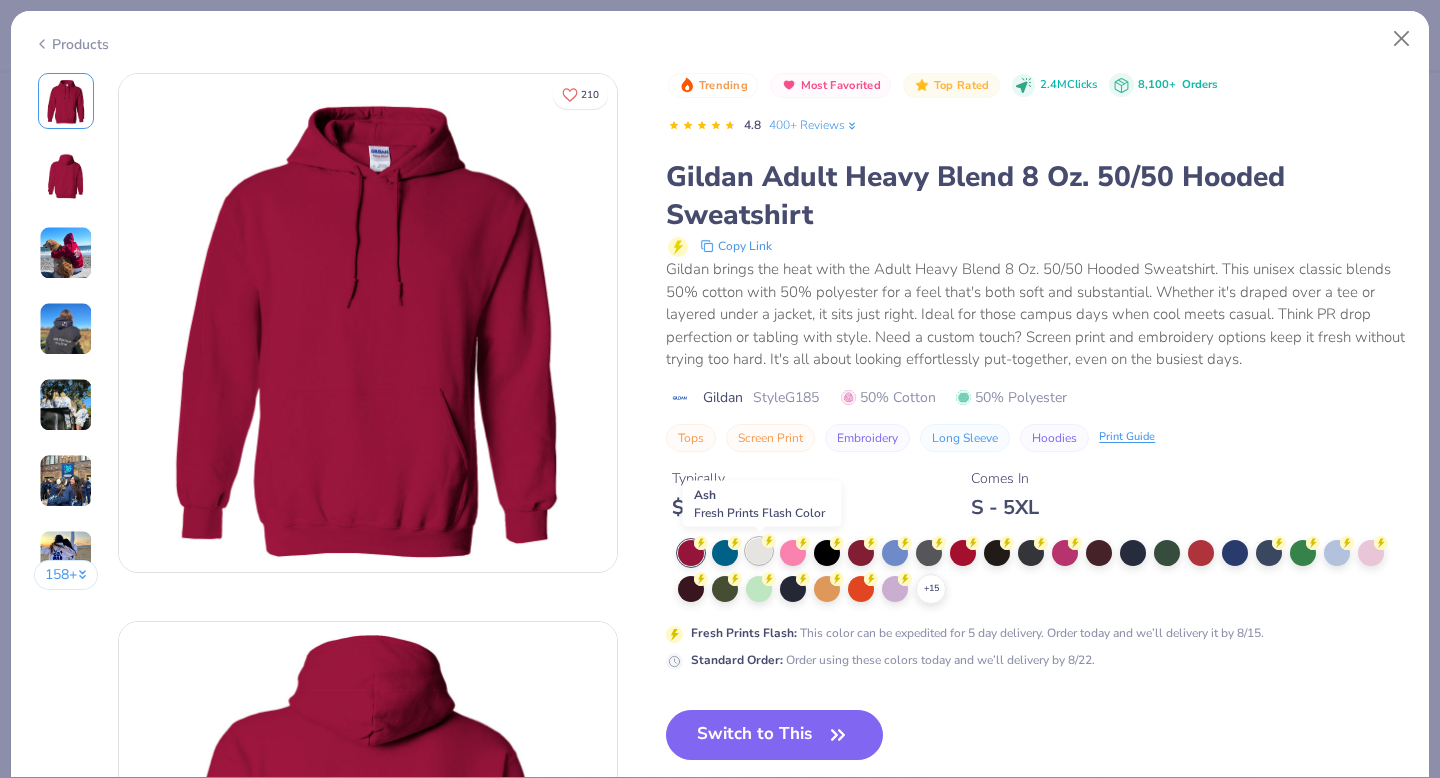 click at bounding box center (759, 551) 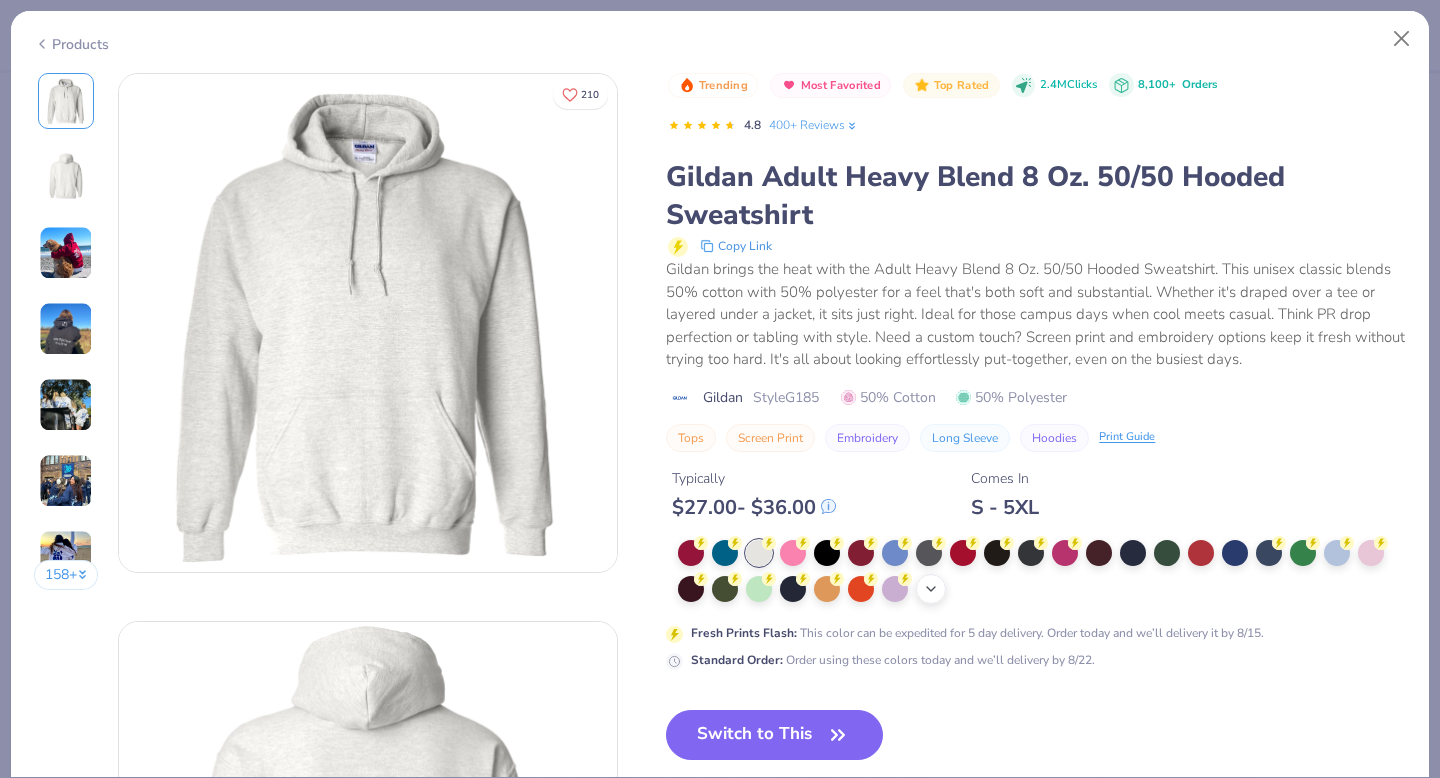 click 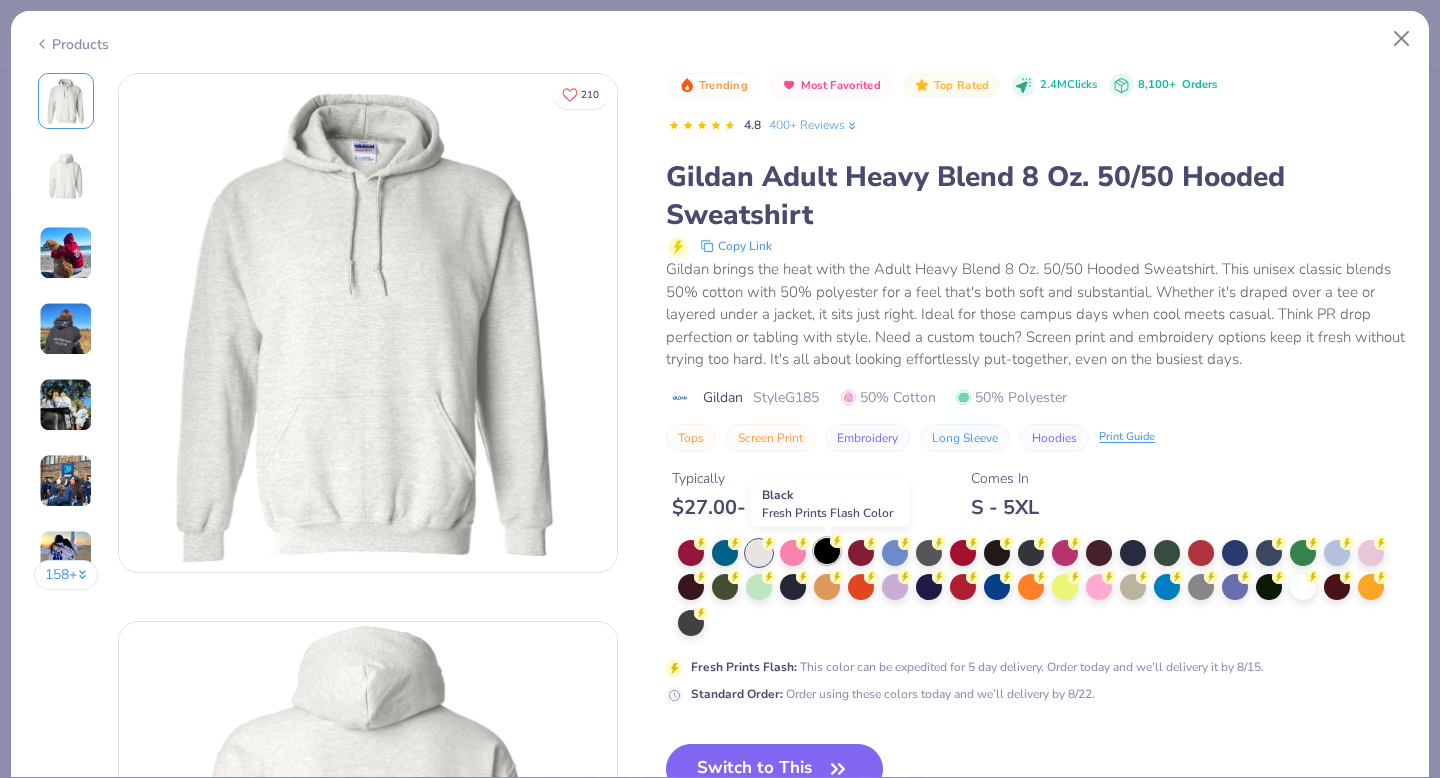 click at bounding box center (827, 551) 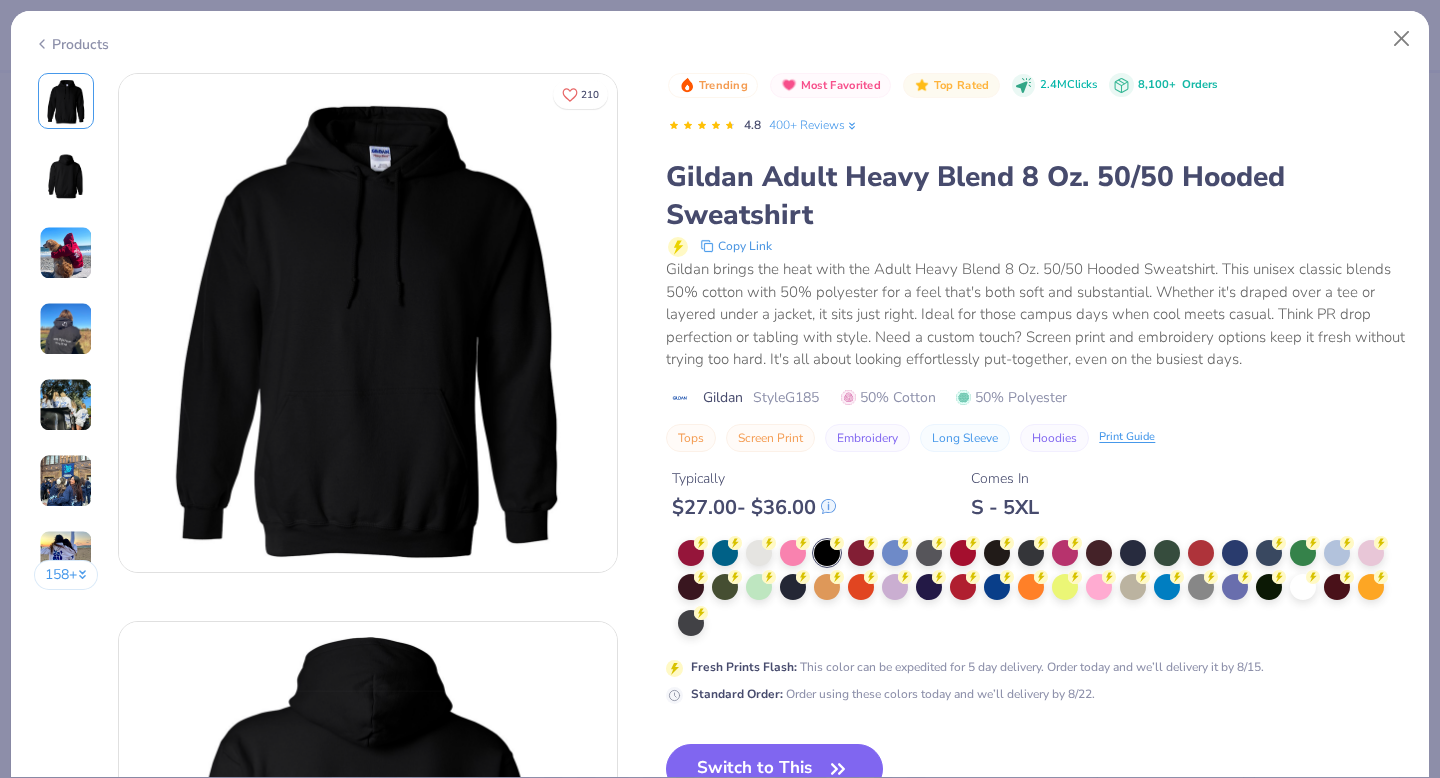 click on "Switch to This" at bounding box center [774, 769] 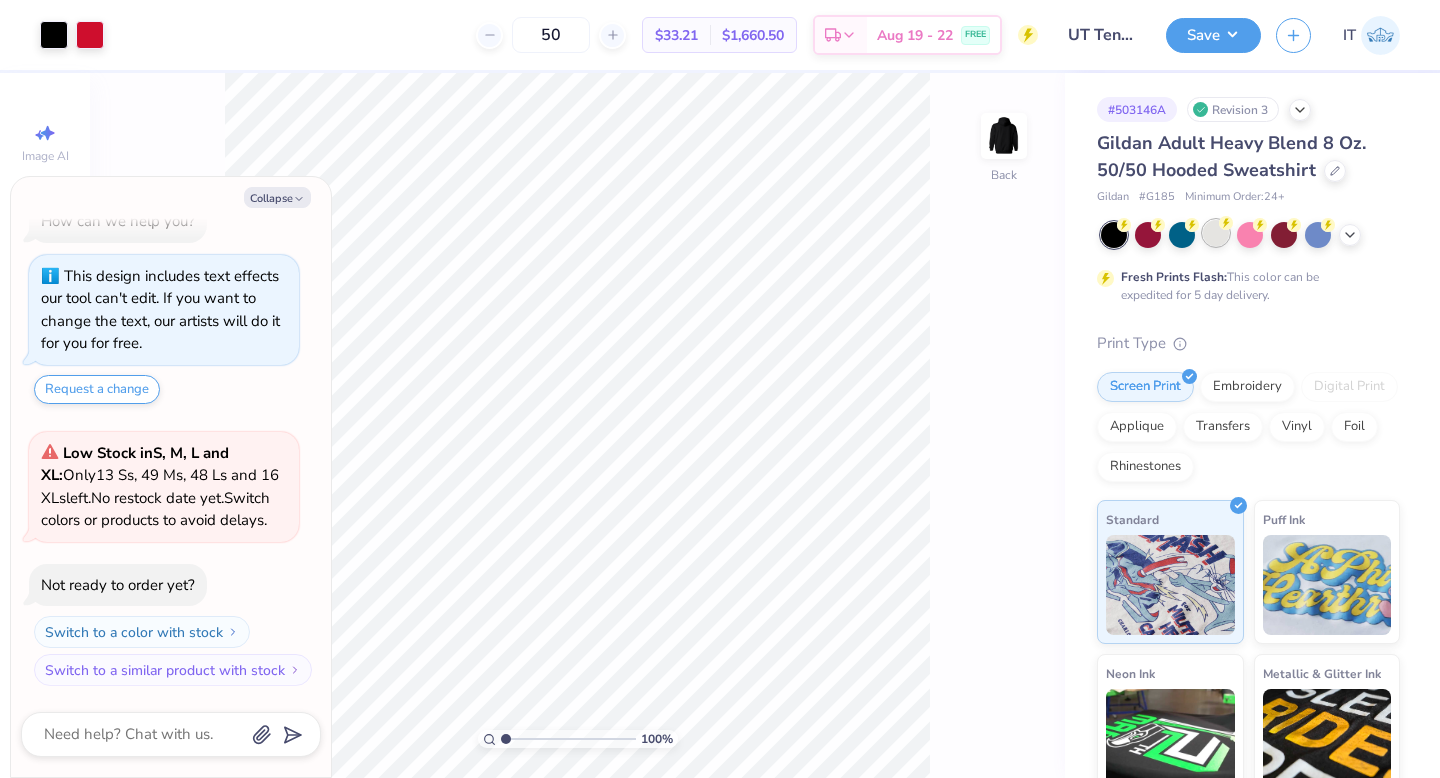 click at bounding box center (1216, 233) 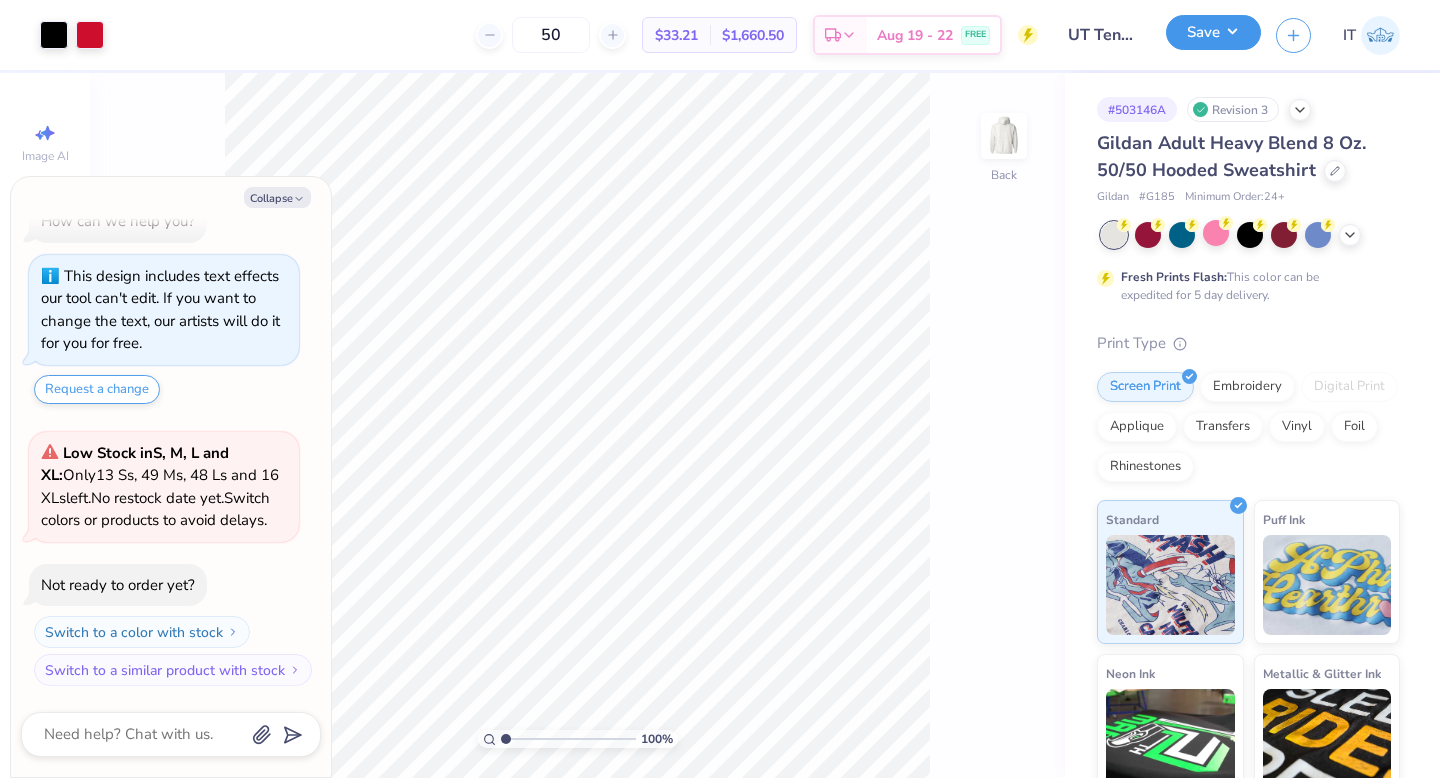 click on "Save" at bounding box center [1213, 32] 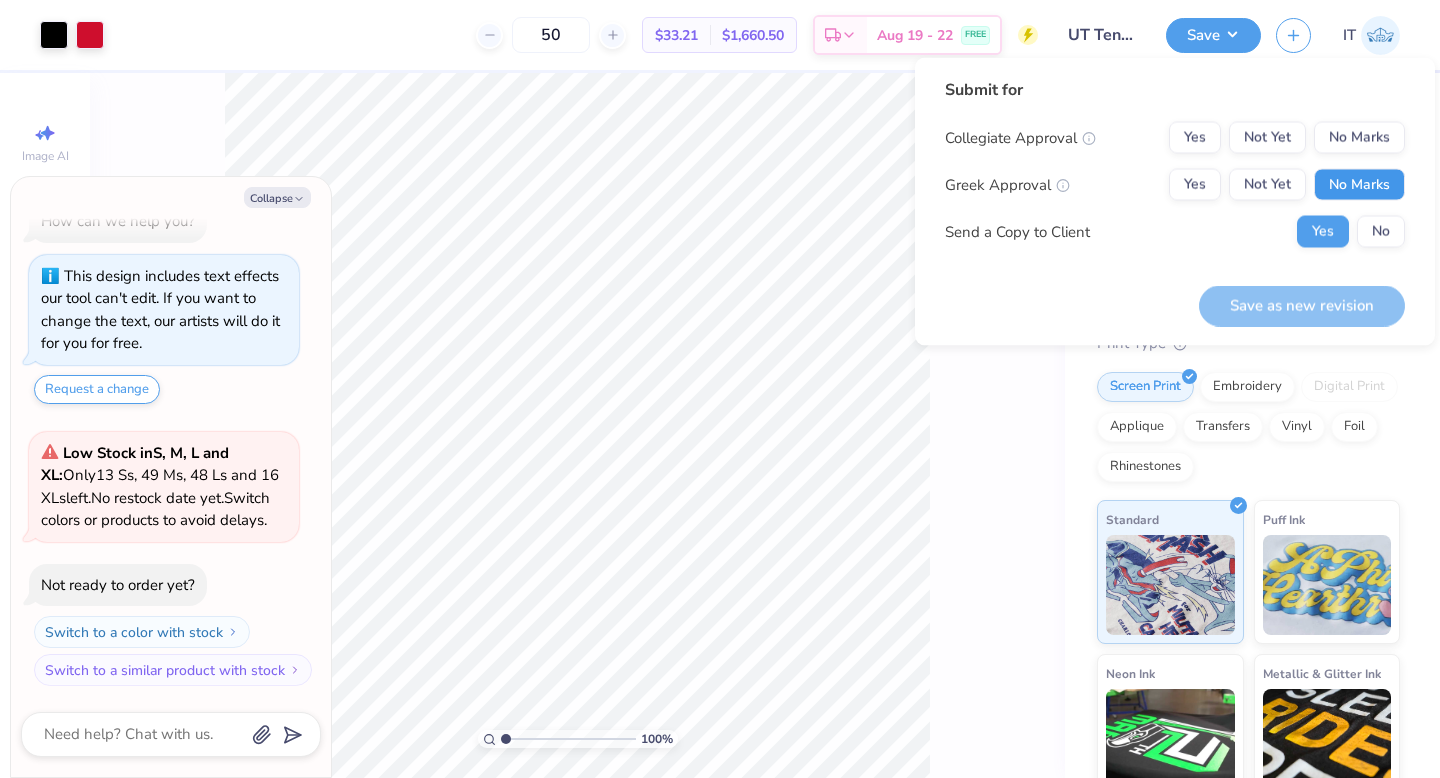 click on "No Marks" at bounding box center (1359, 185) 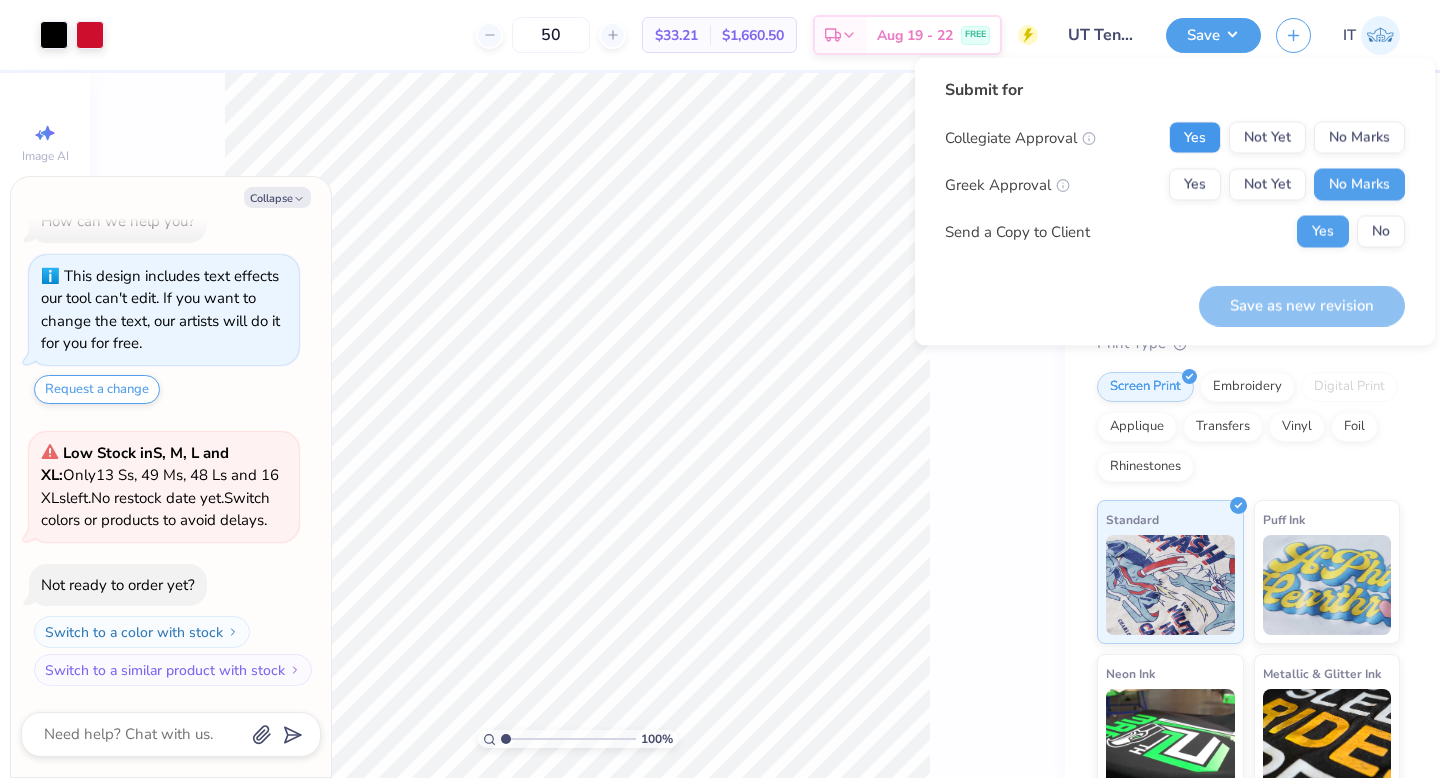 click on "Yes" at bounding box center (1195, 138) 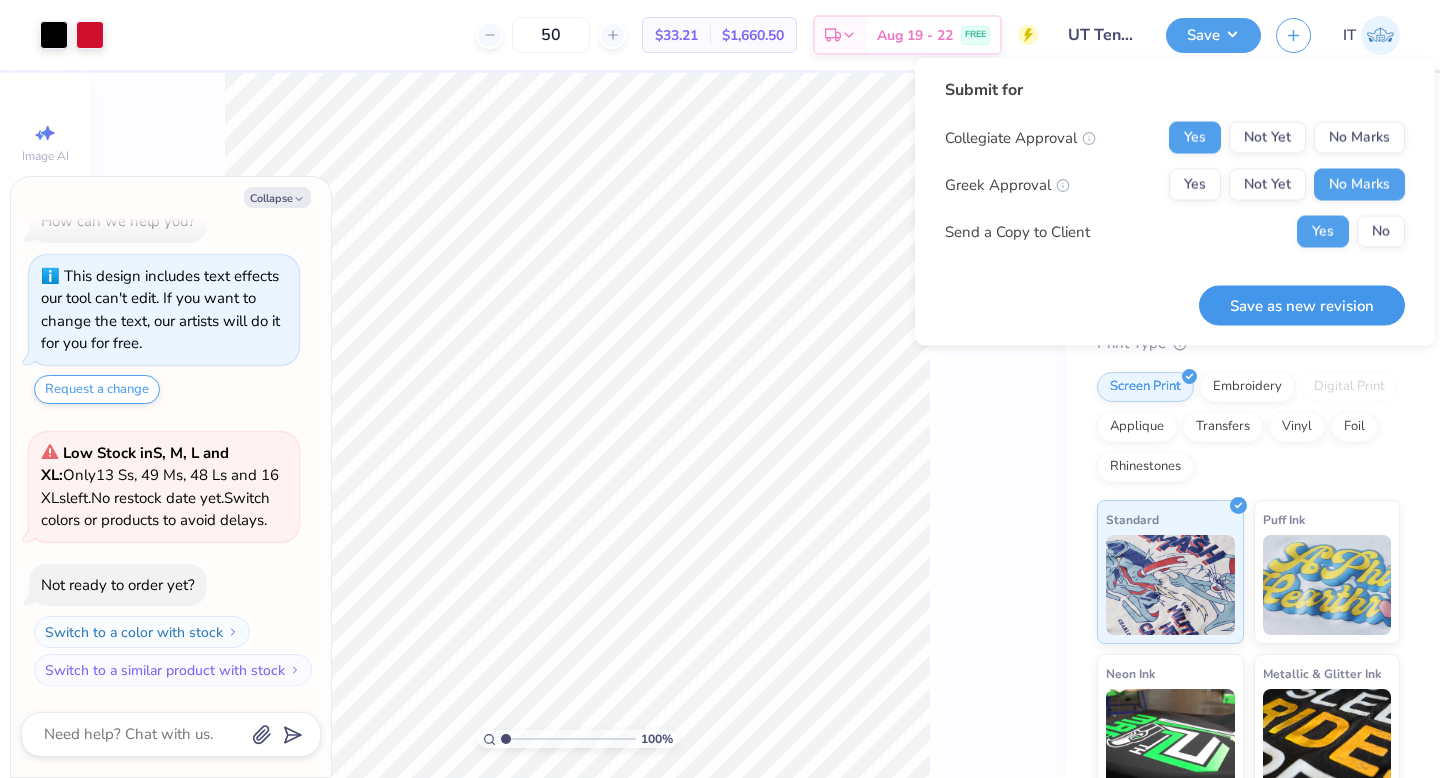 click on "Save as new revision" at bounding box center [1302, 305] 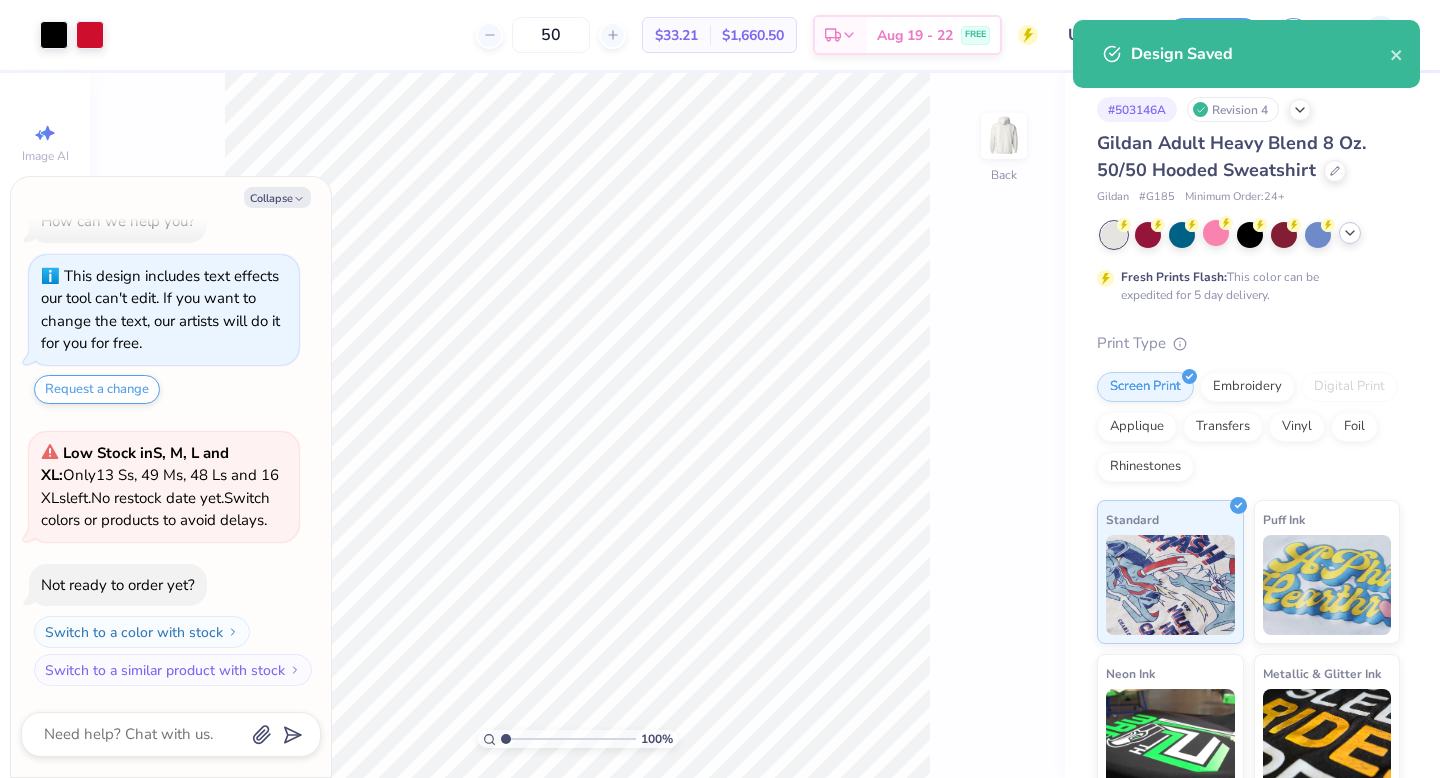 click 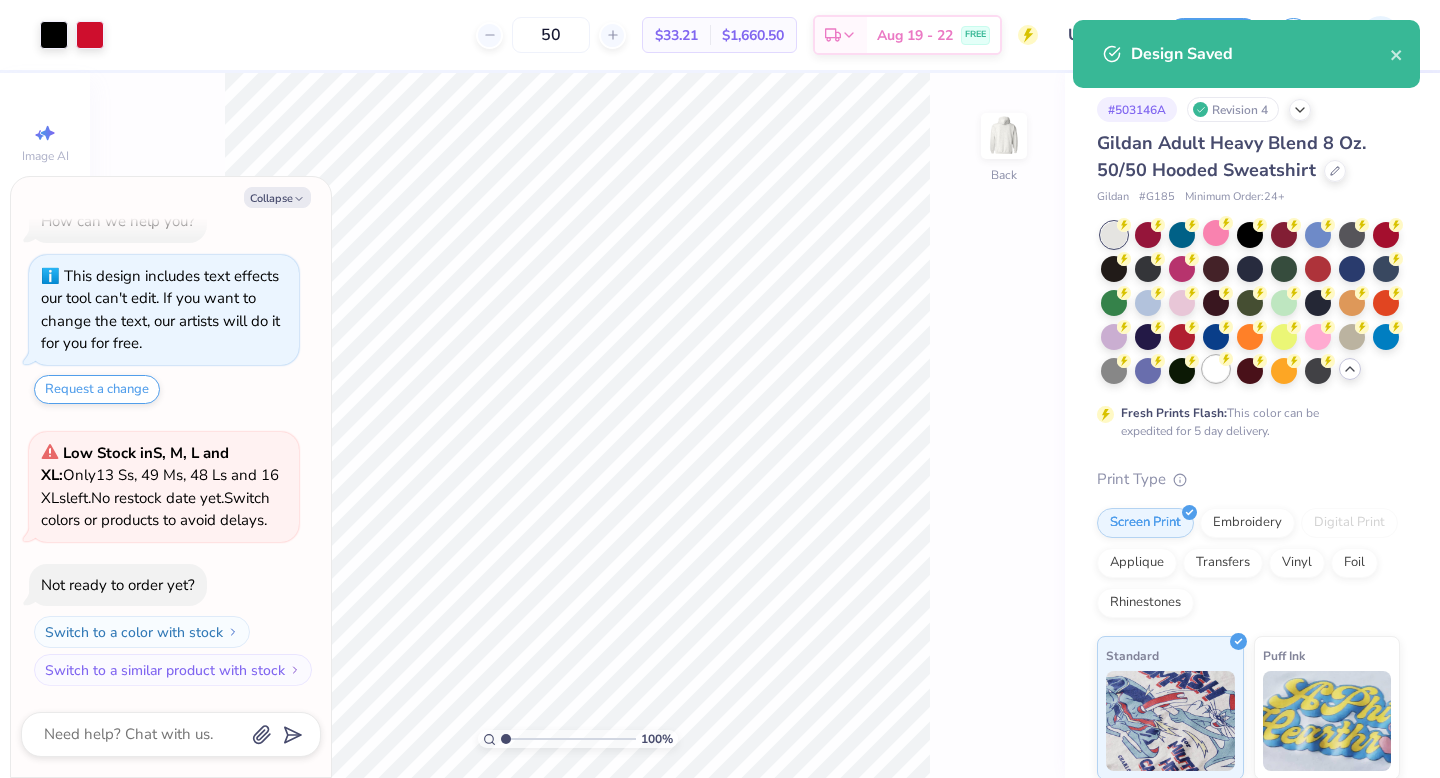 click at bounding box center (1216, 369) 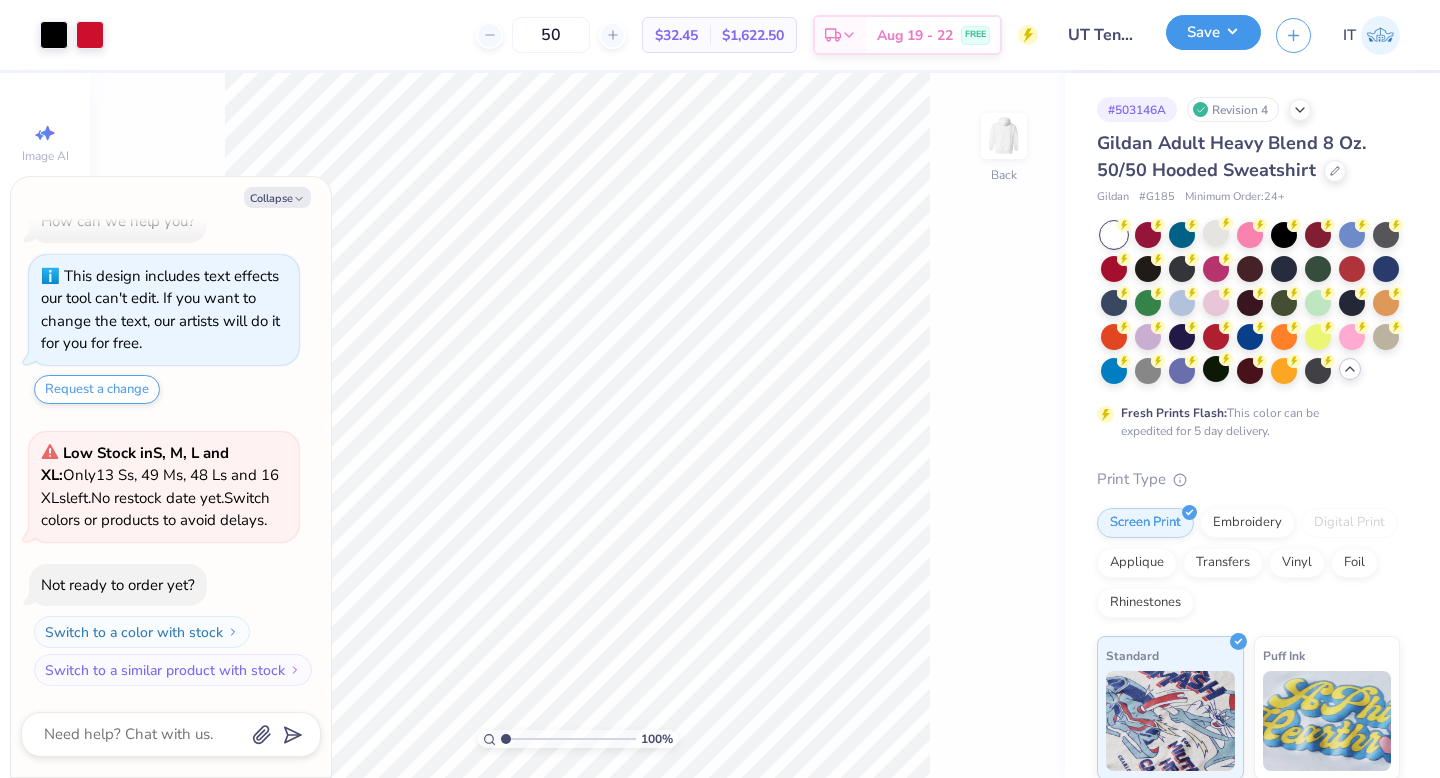 click on "Save" at bounding box center [1213, 32] 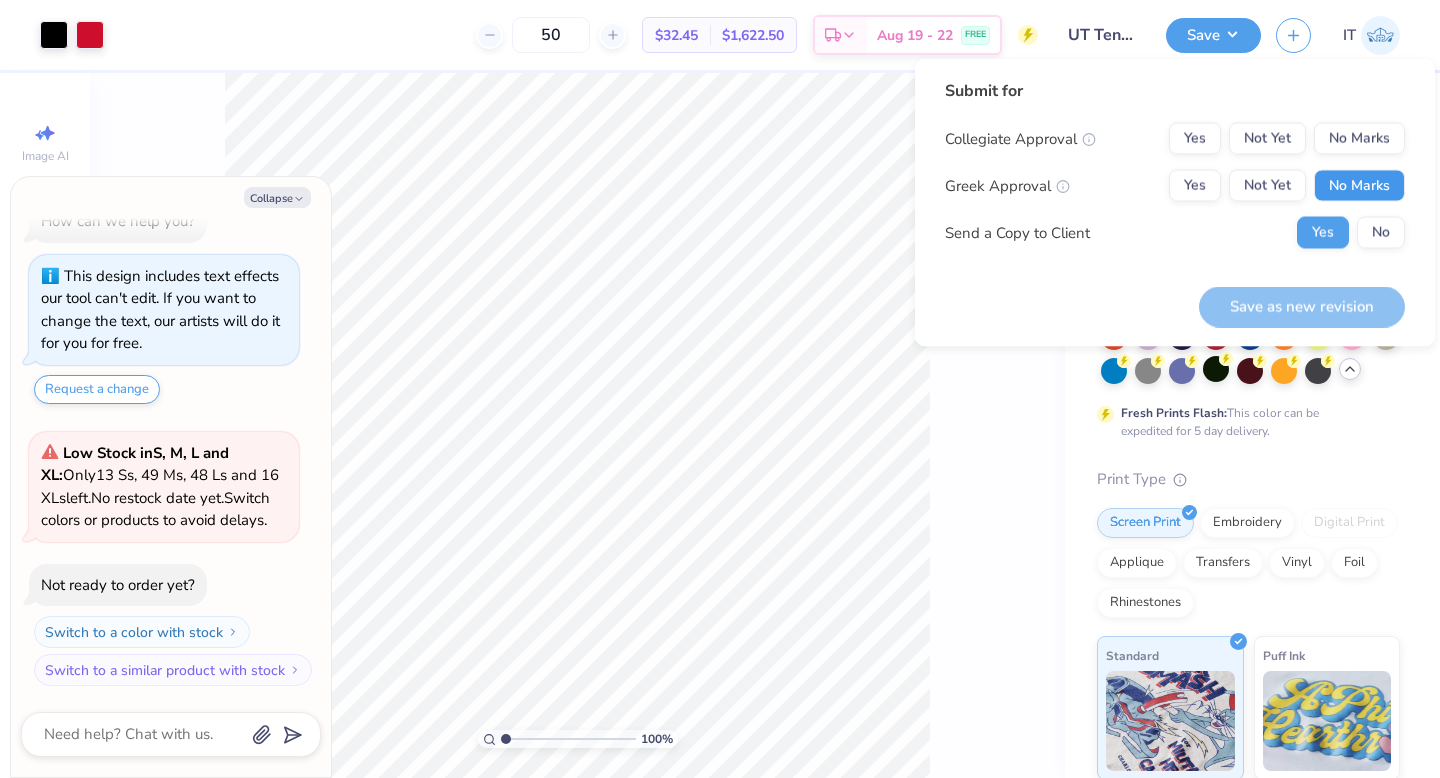 click on "No Marks" at bounding box center [1359, 186] 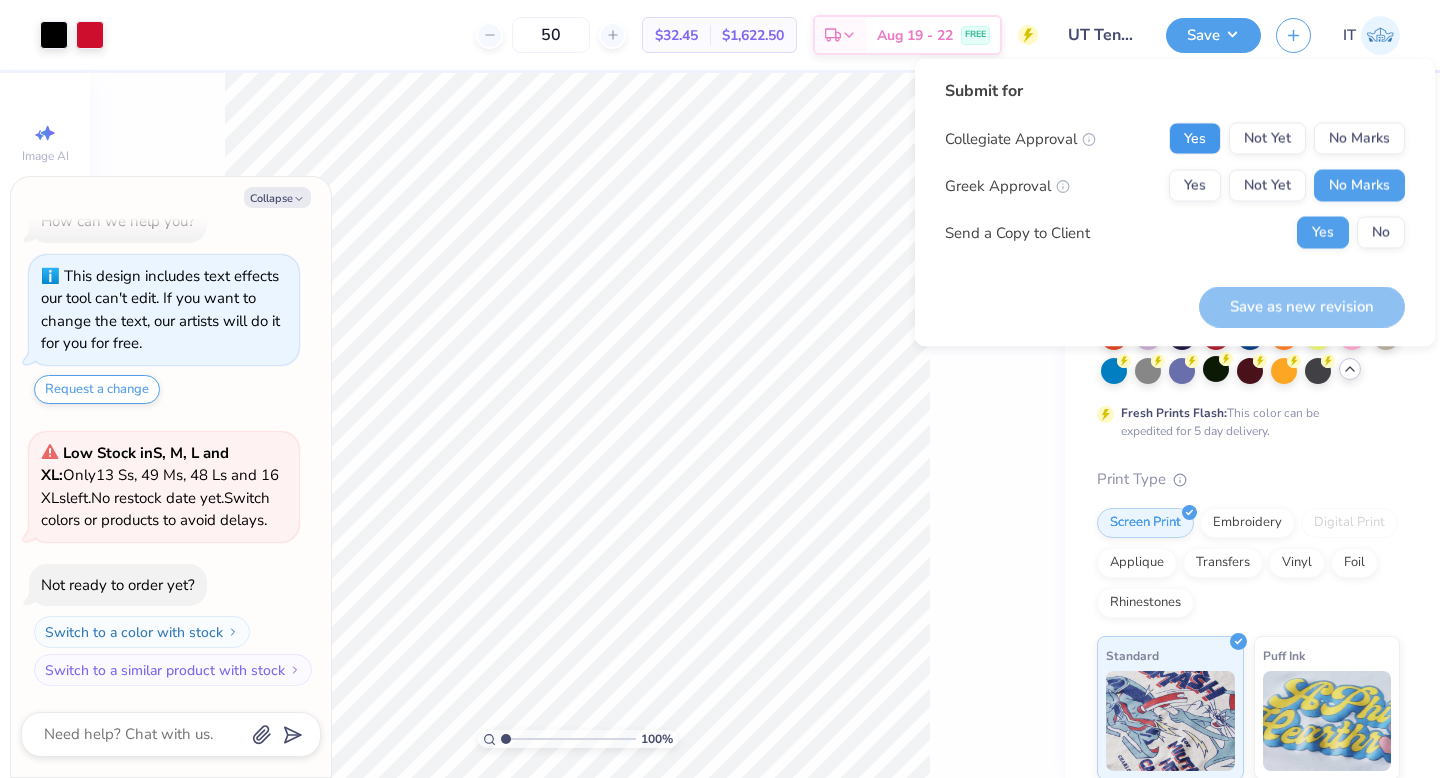 click on "Yes" at bounding box center [1195, 139] 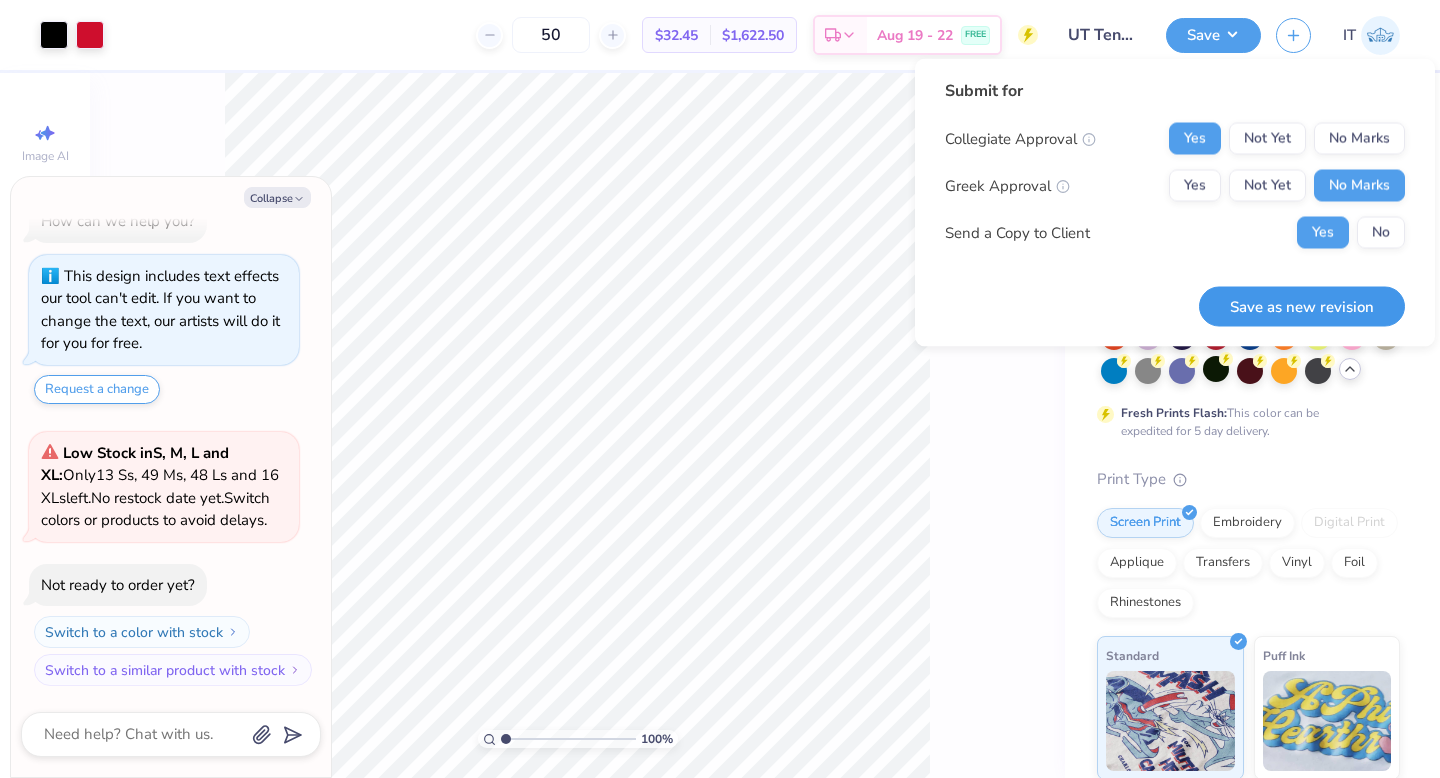 click on "Save as new revision" at bounding box center [1302, 306] 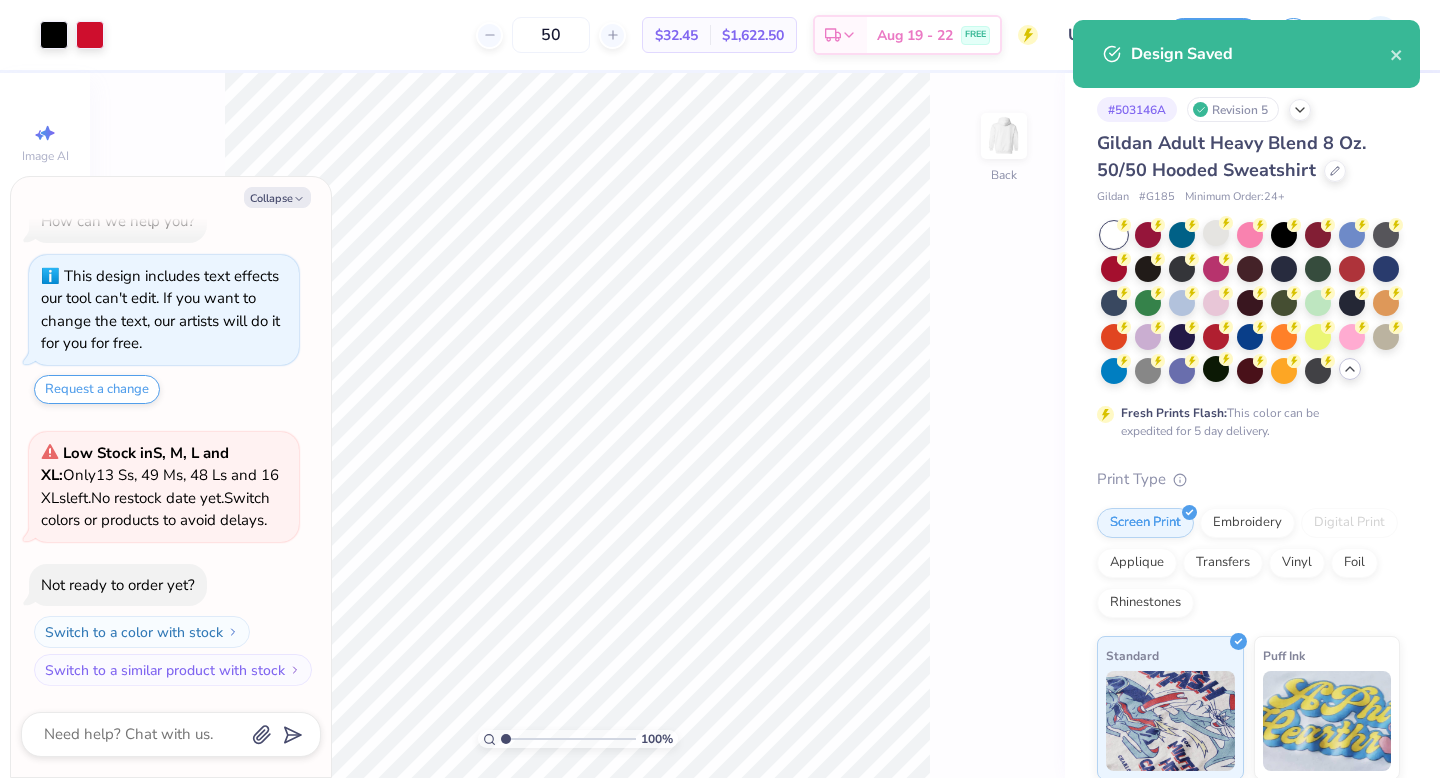click on "Gildan Adult Heavy Blend 8 Oz. 50/50 Hooded Sweatshirt" at bounding box center [1248, 157] 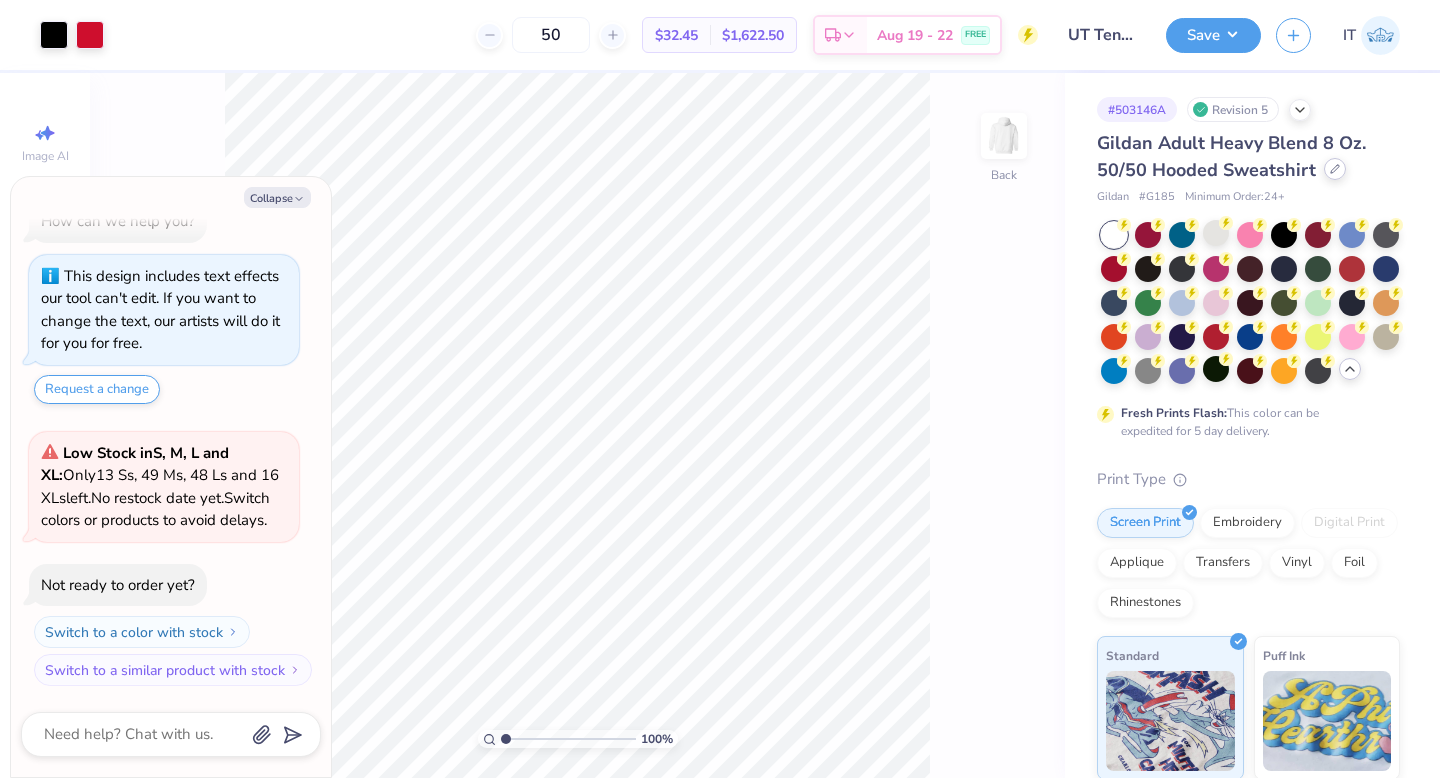 click 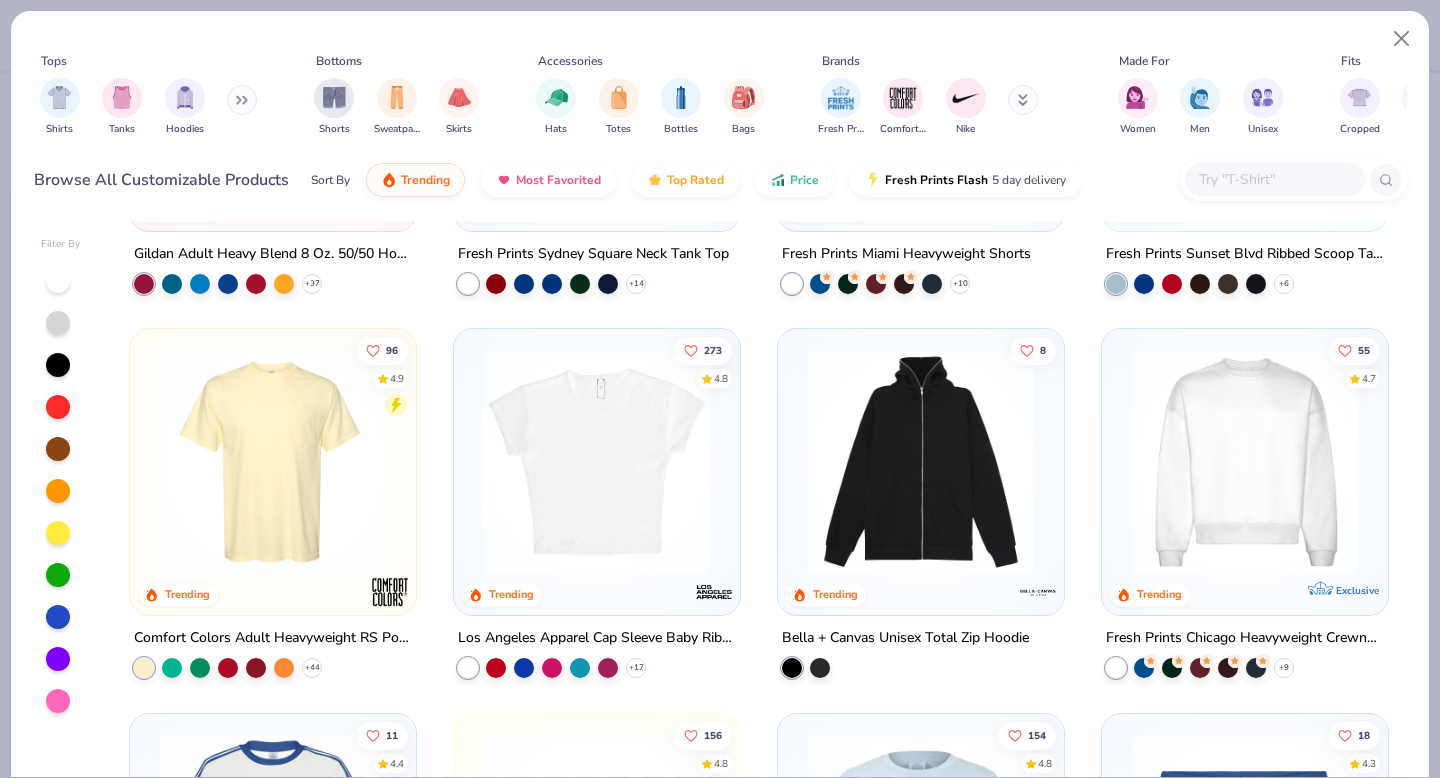 scroll, scrollTop: 1059, scrollLeft: 0, axis: vertical 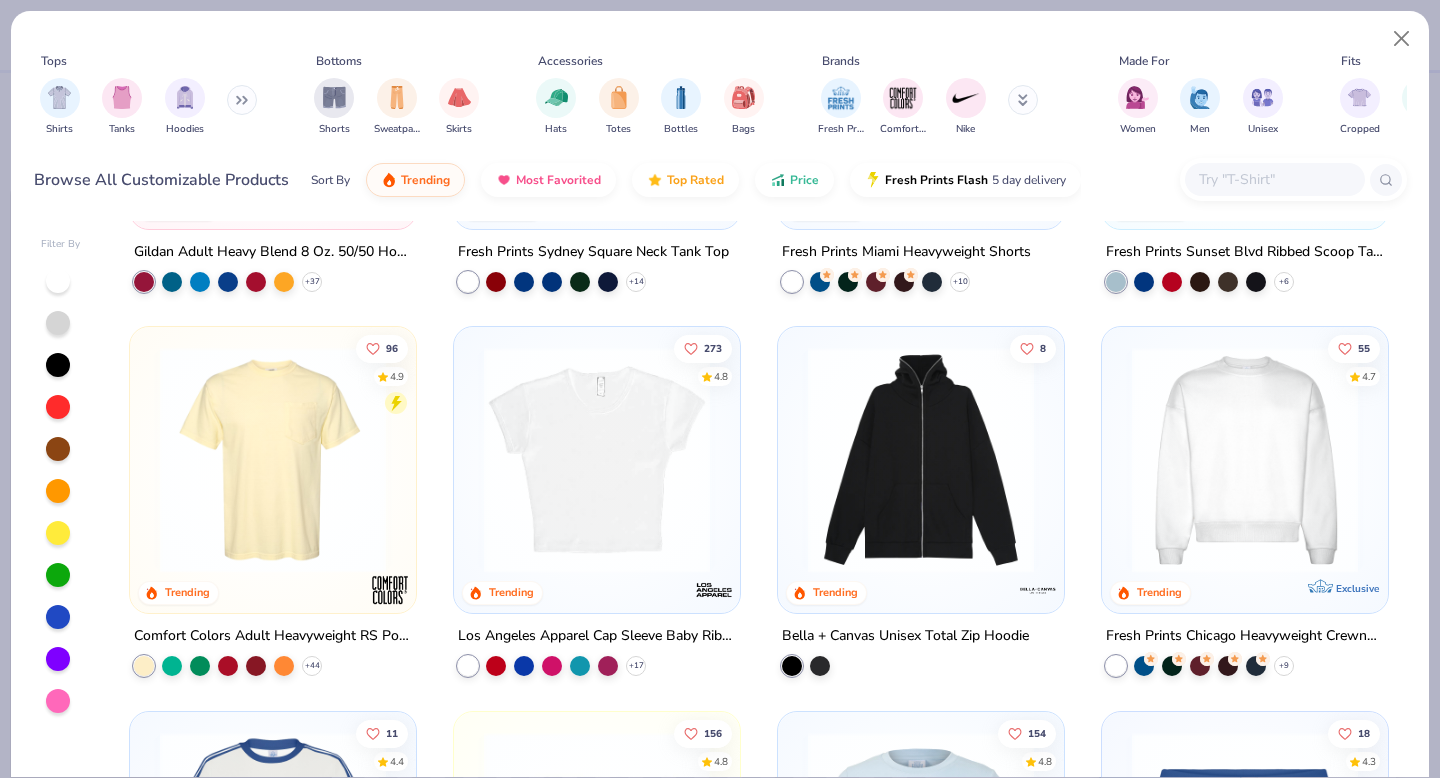 click on "Fresh Prints Comfort Colors Nike" at bounding box center [941, 107] 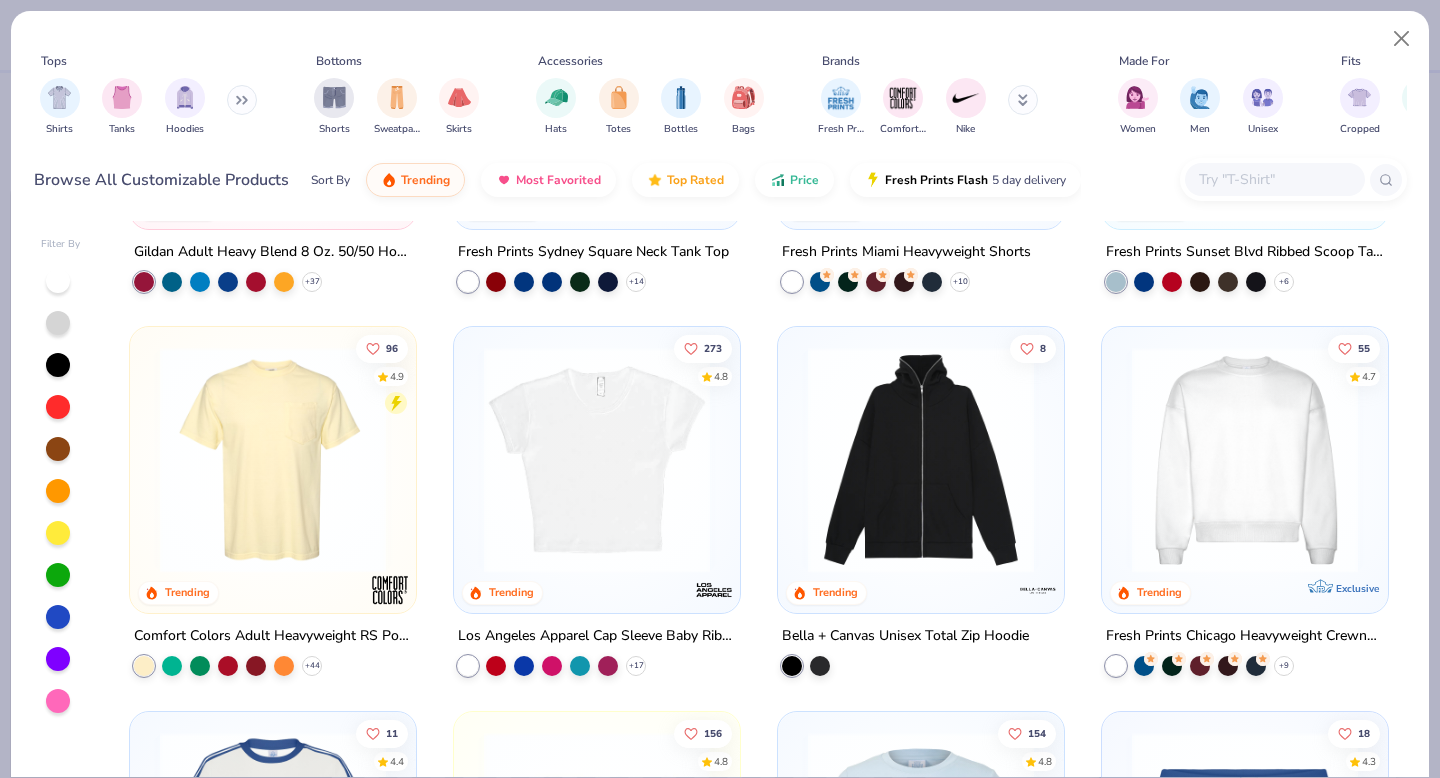 click at bounding box center (1023, 100) 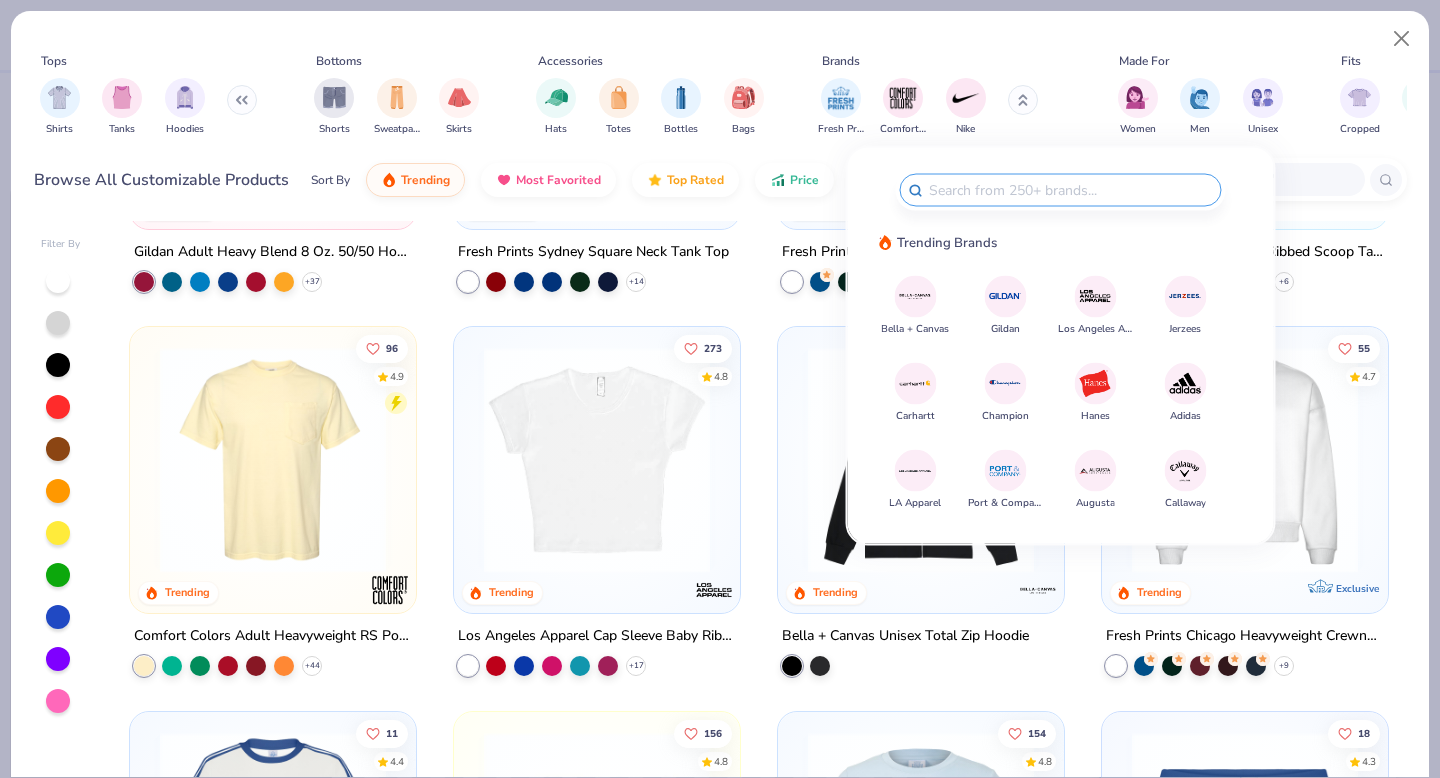 click at bounding box center [1005, 296] 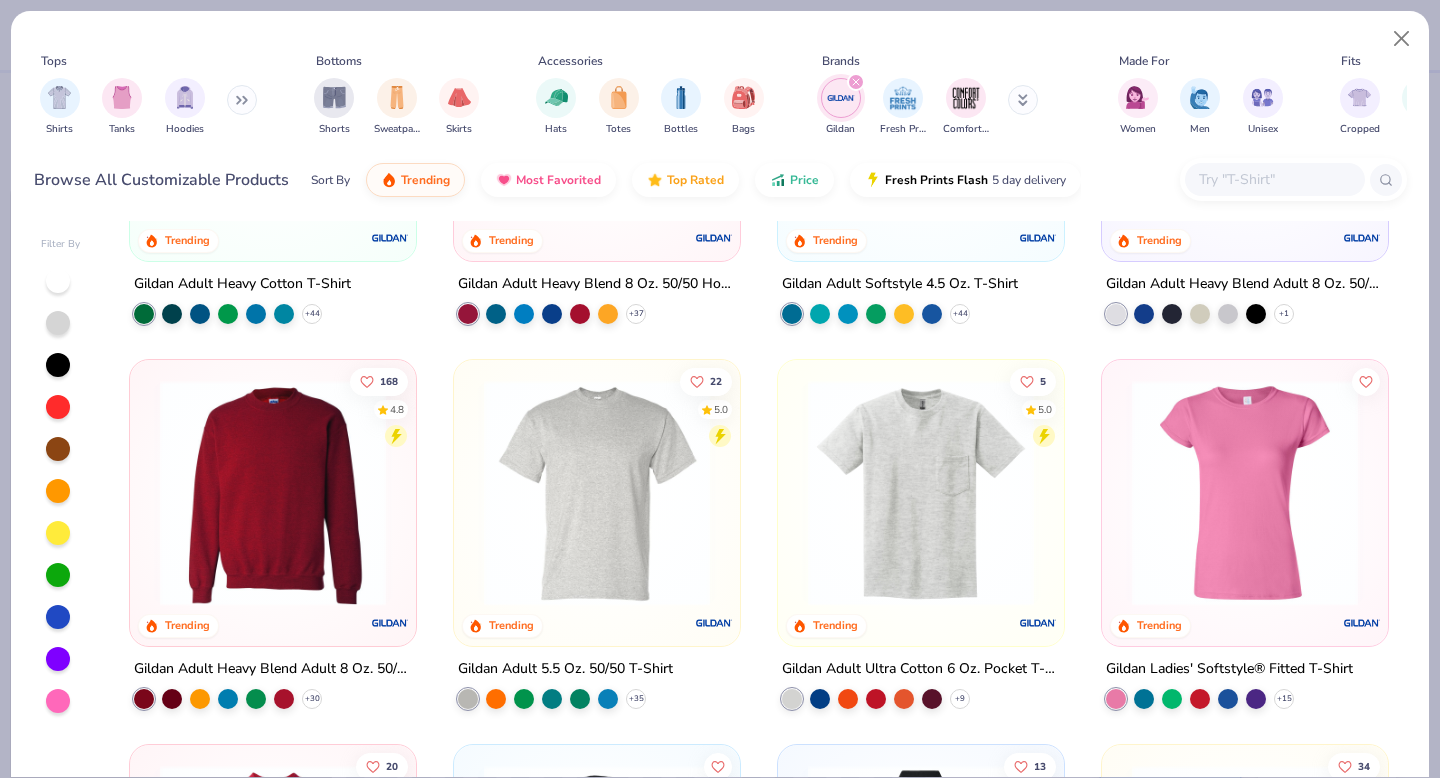 scroll, scrollTop: 261, scrollLeft: 0, axis: vertical 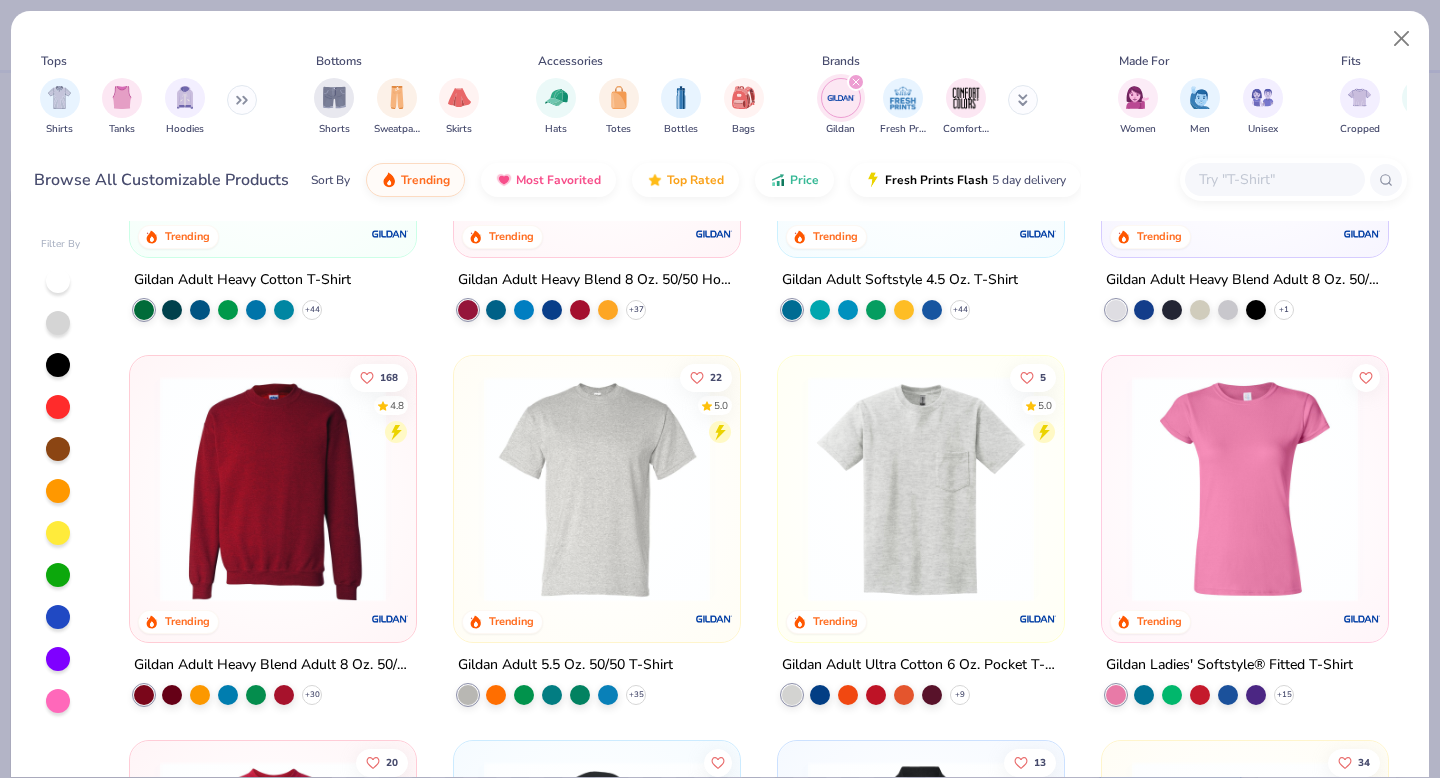 click at bounding box center (273, 489) 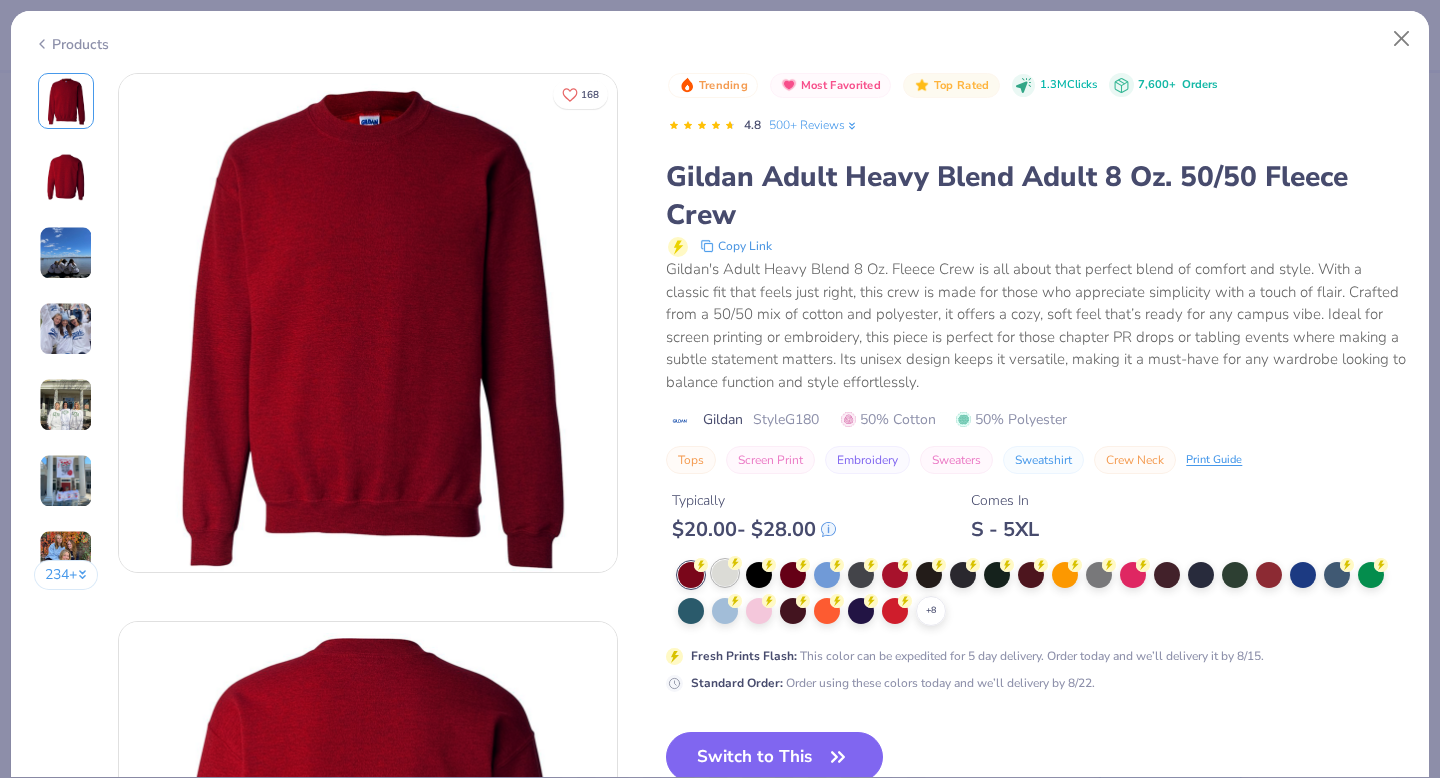click at bounding box center (725, 573) 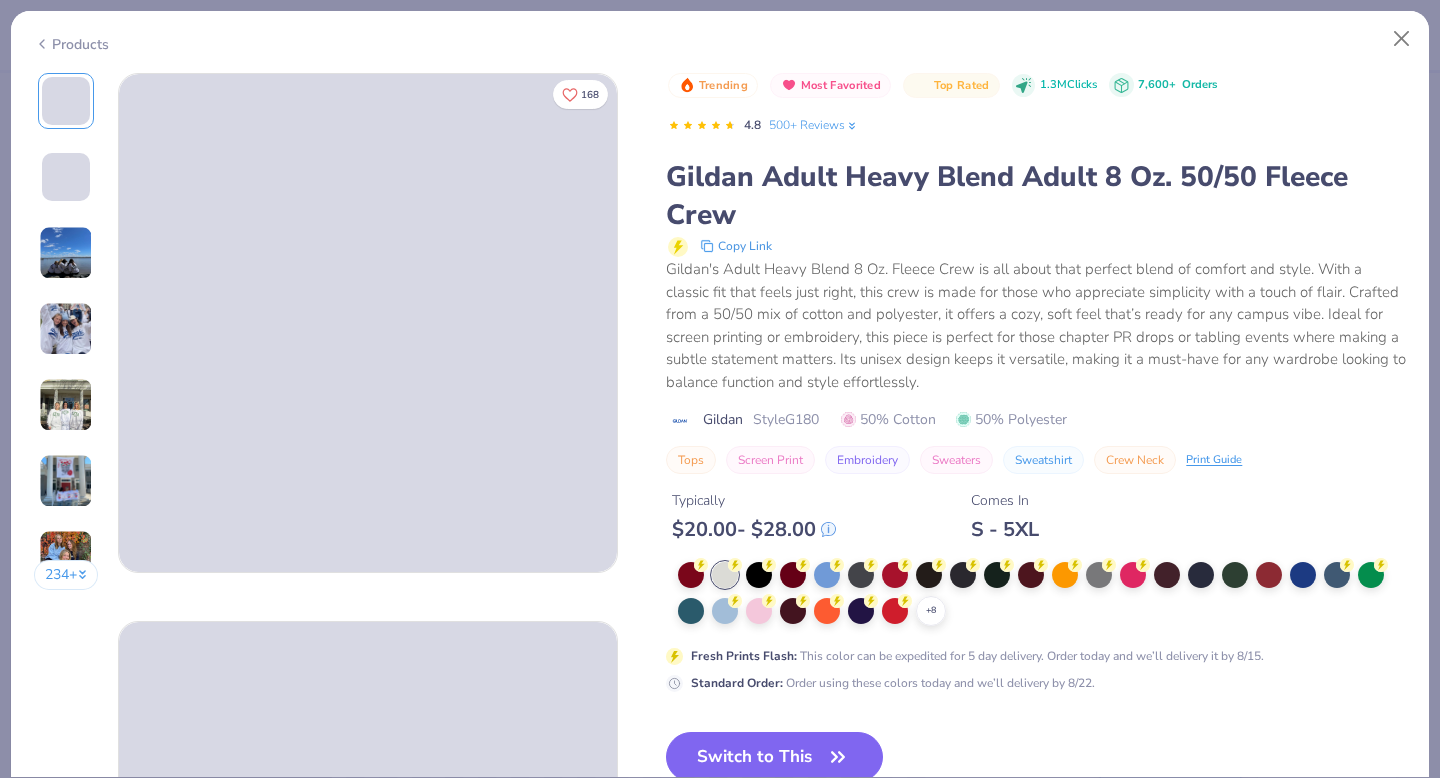 click on "Switch to This" at bounding box center (774, 757) 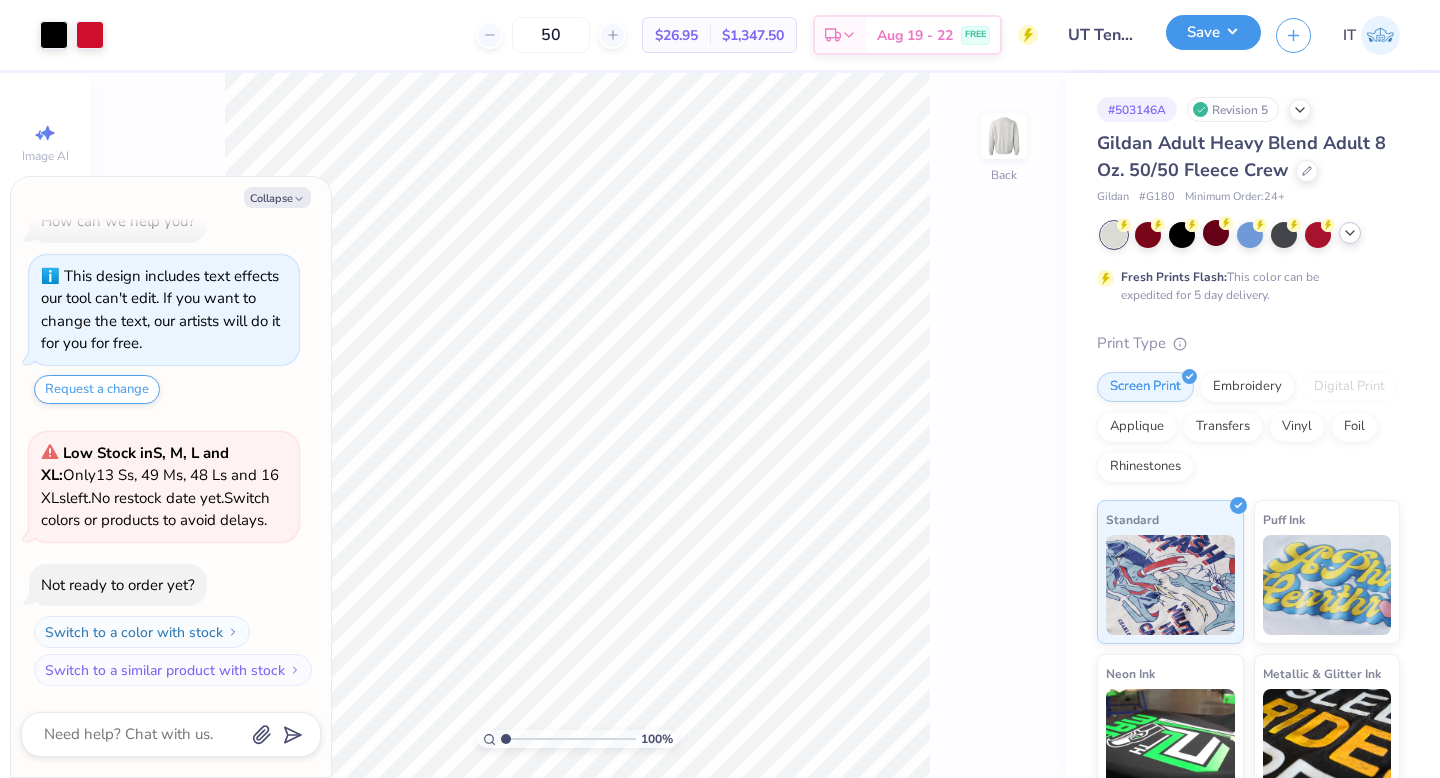 click on "Save" at bounding box center [1213, 32] 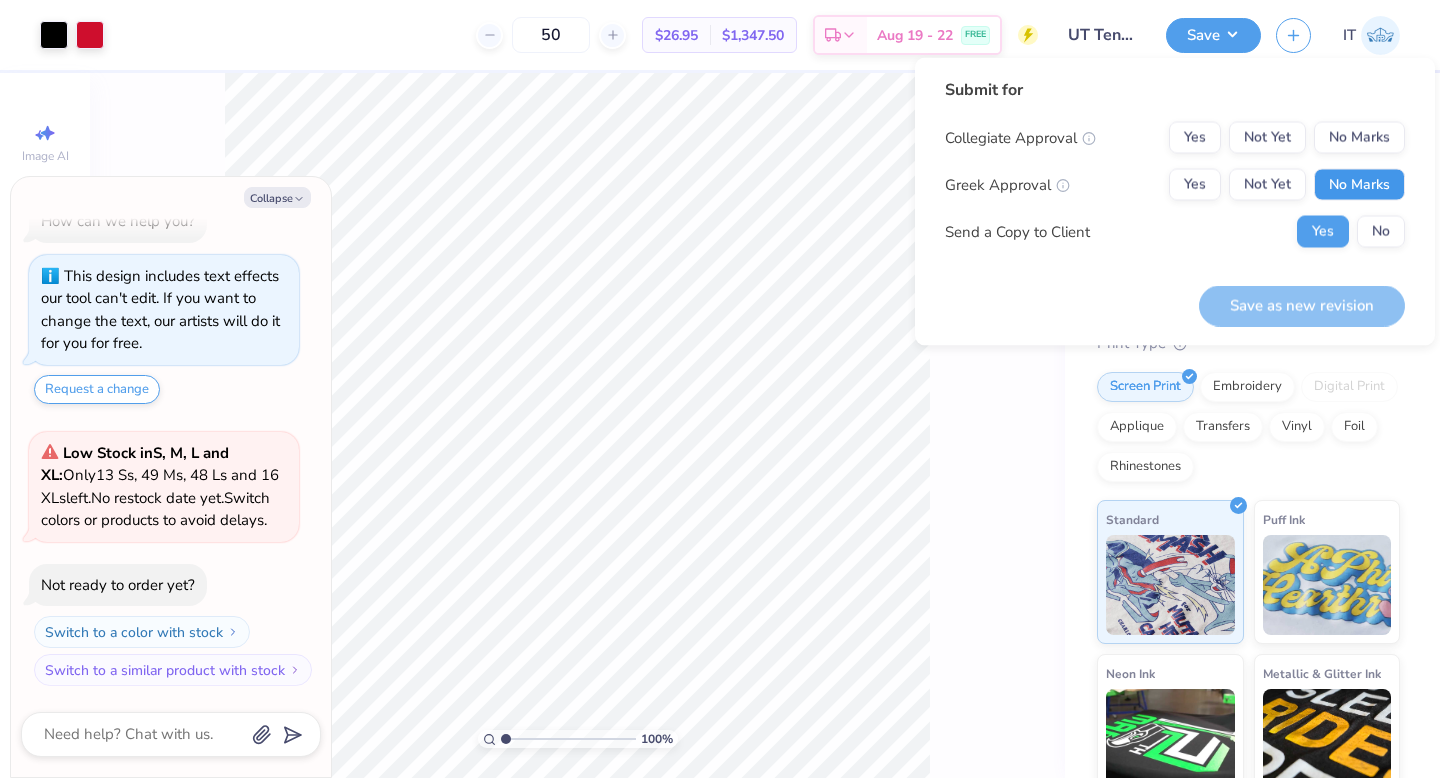 click on "No Marks" at bounding box center [1359, 185] 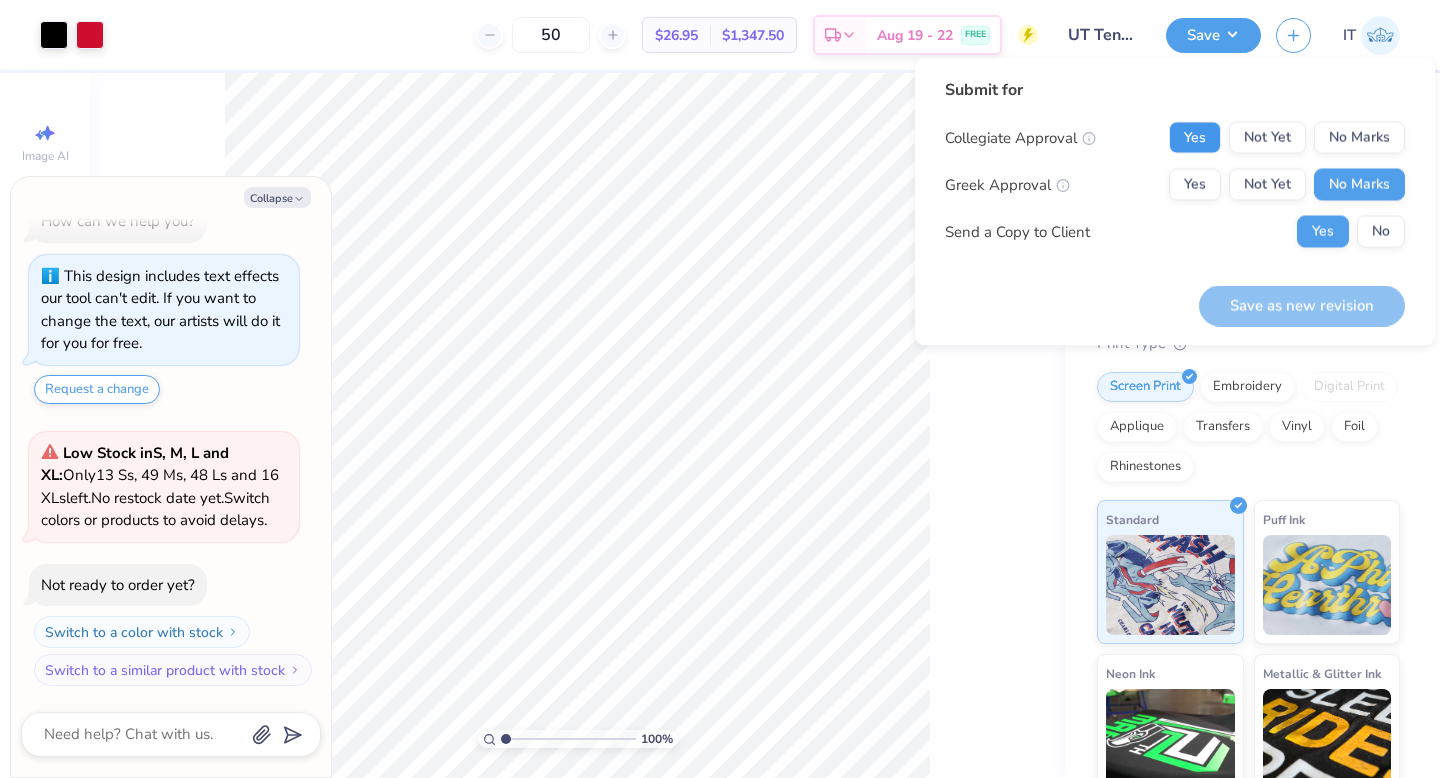 click on "Yes" at bounding box center (1195, 138) 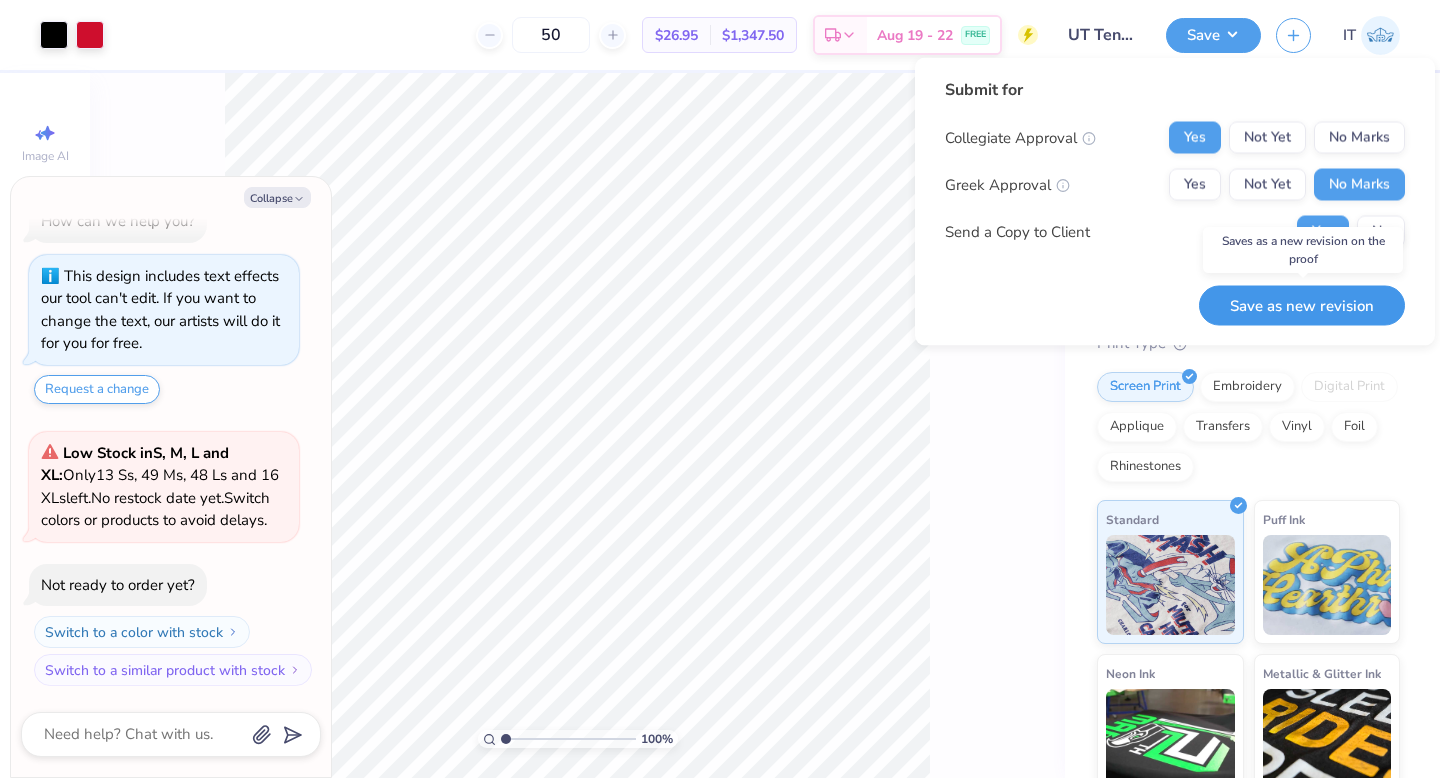 click on "Save as new revision" at bounding box center [1302, 305] 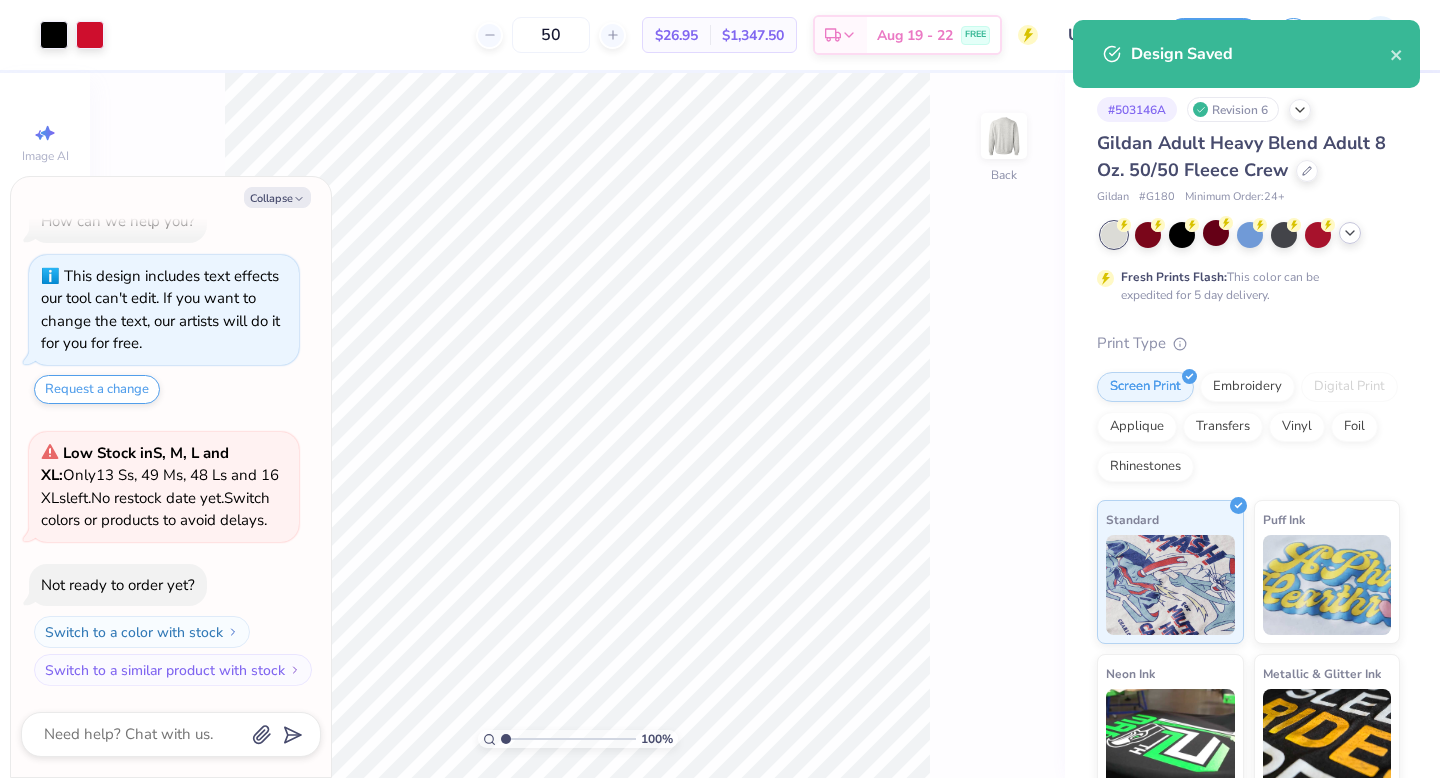 click 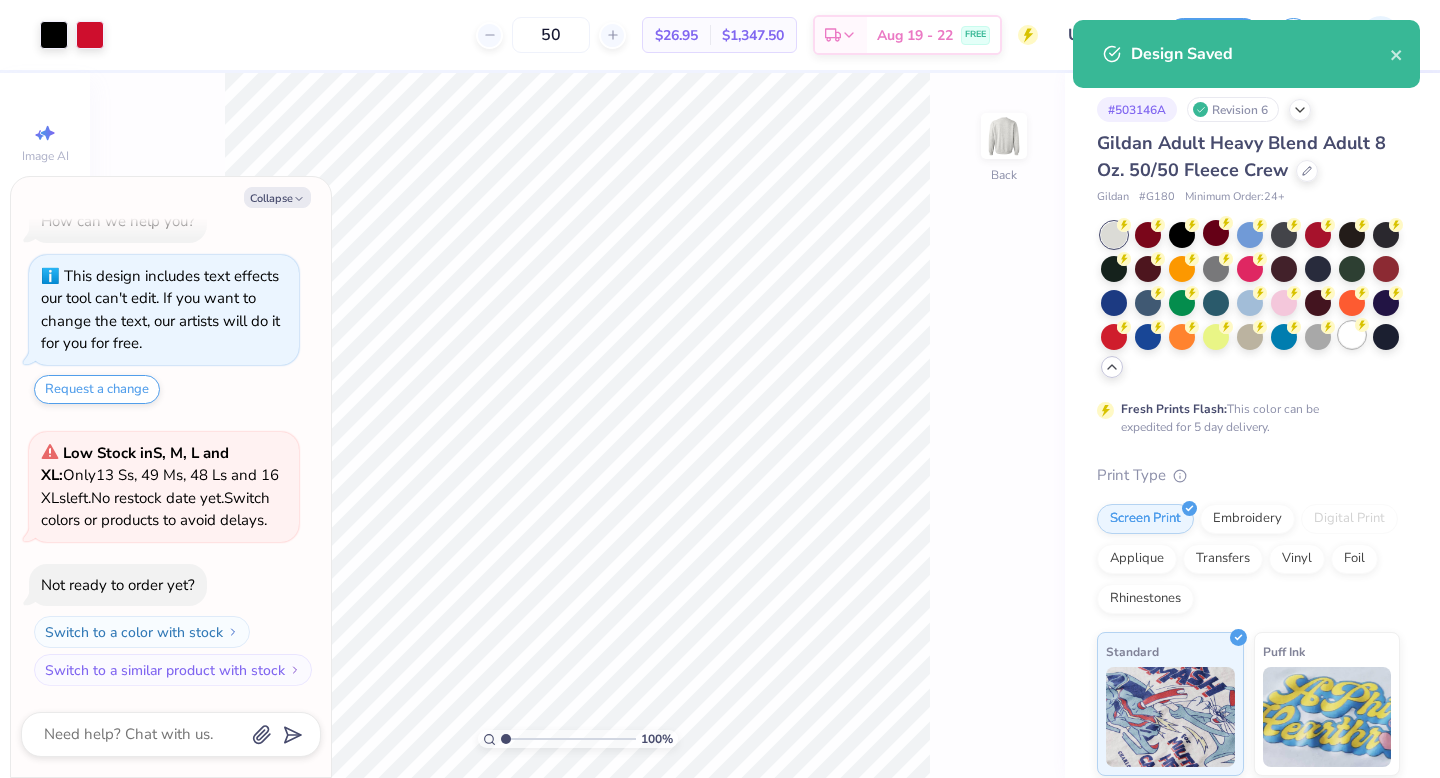 click at bounding box center [1352, 335] 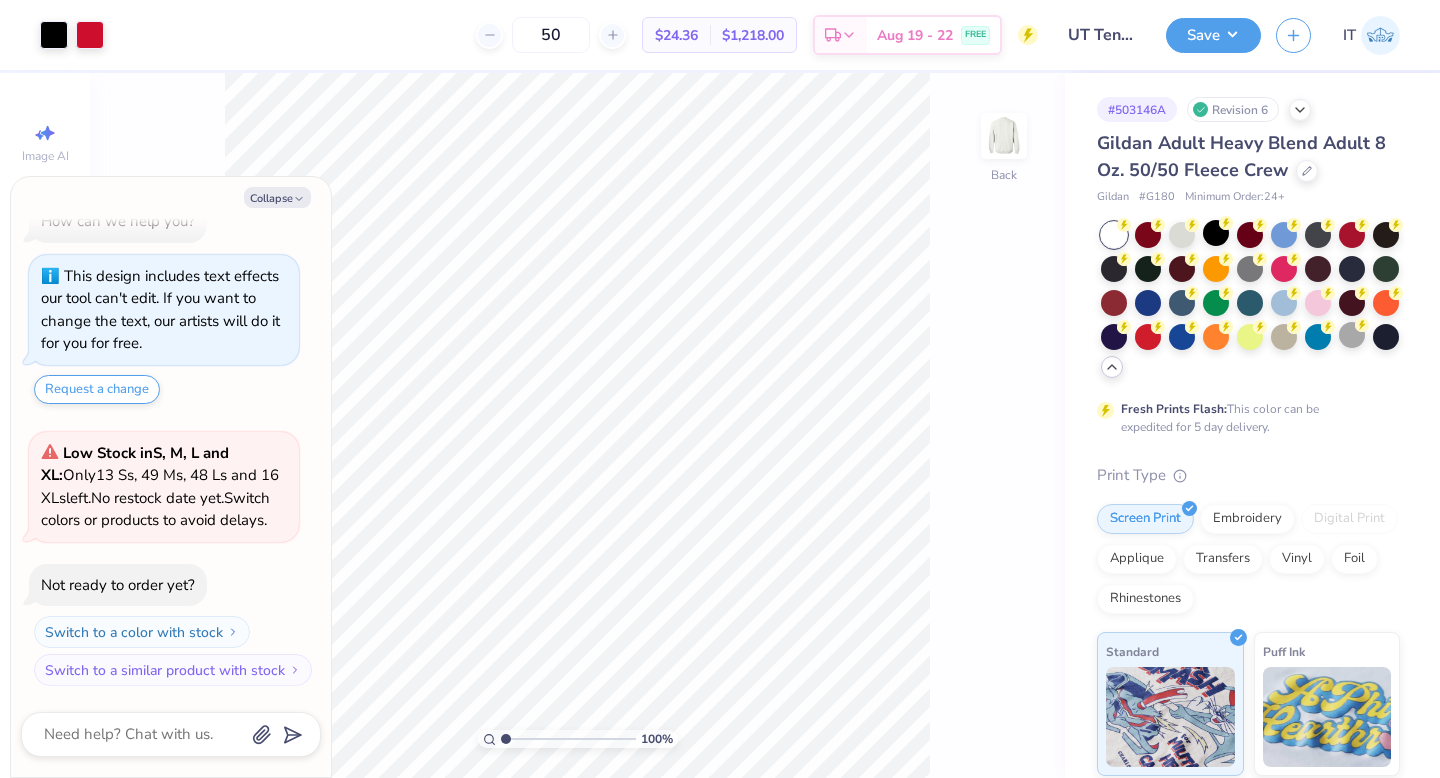 click on "Save IT" at bounding box center (1303, 35) 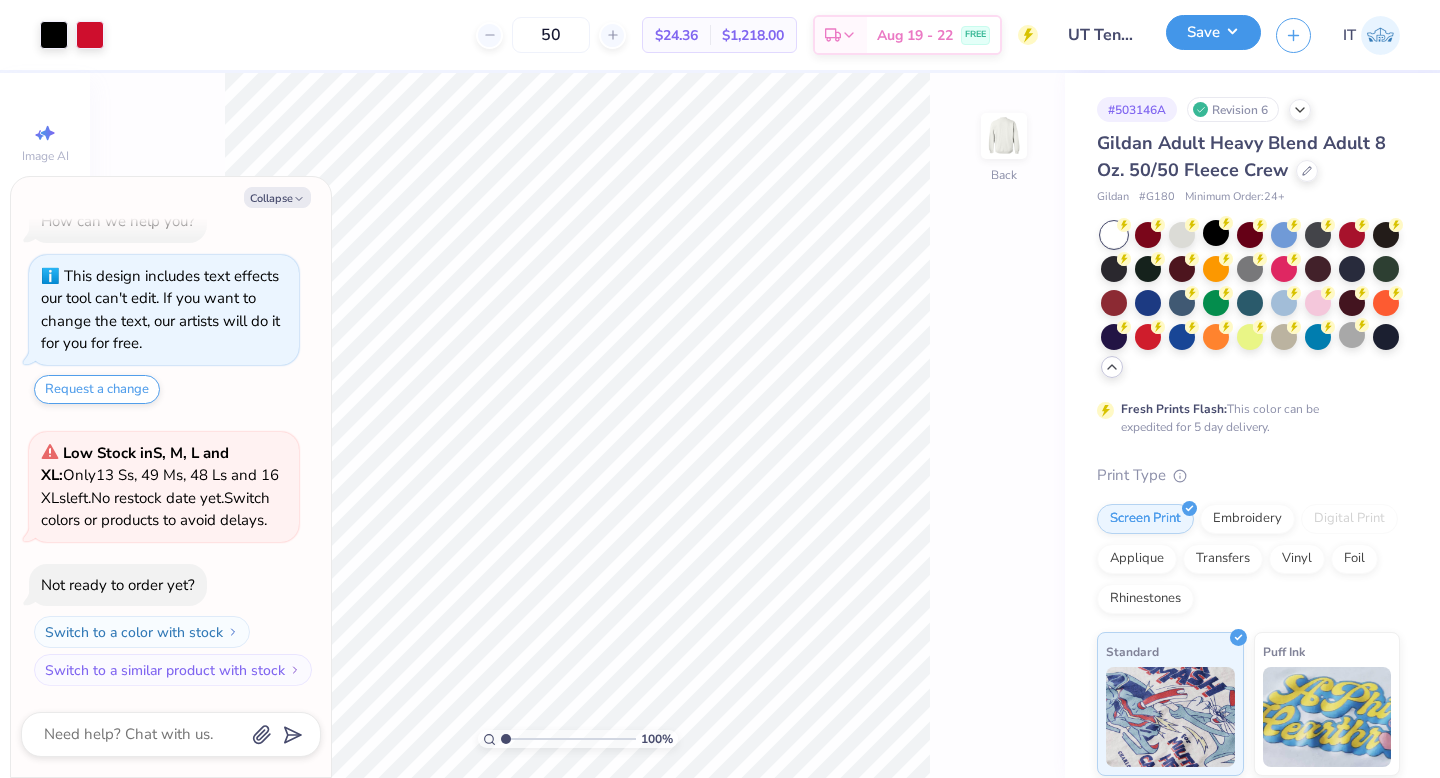 click on "Save" at bounding box center (1213, 32) 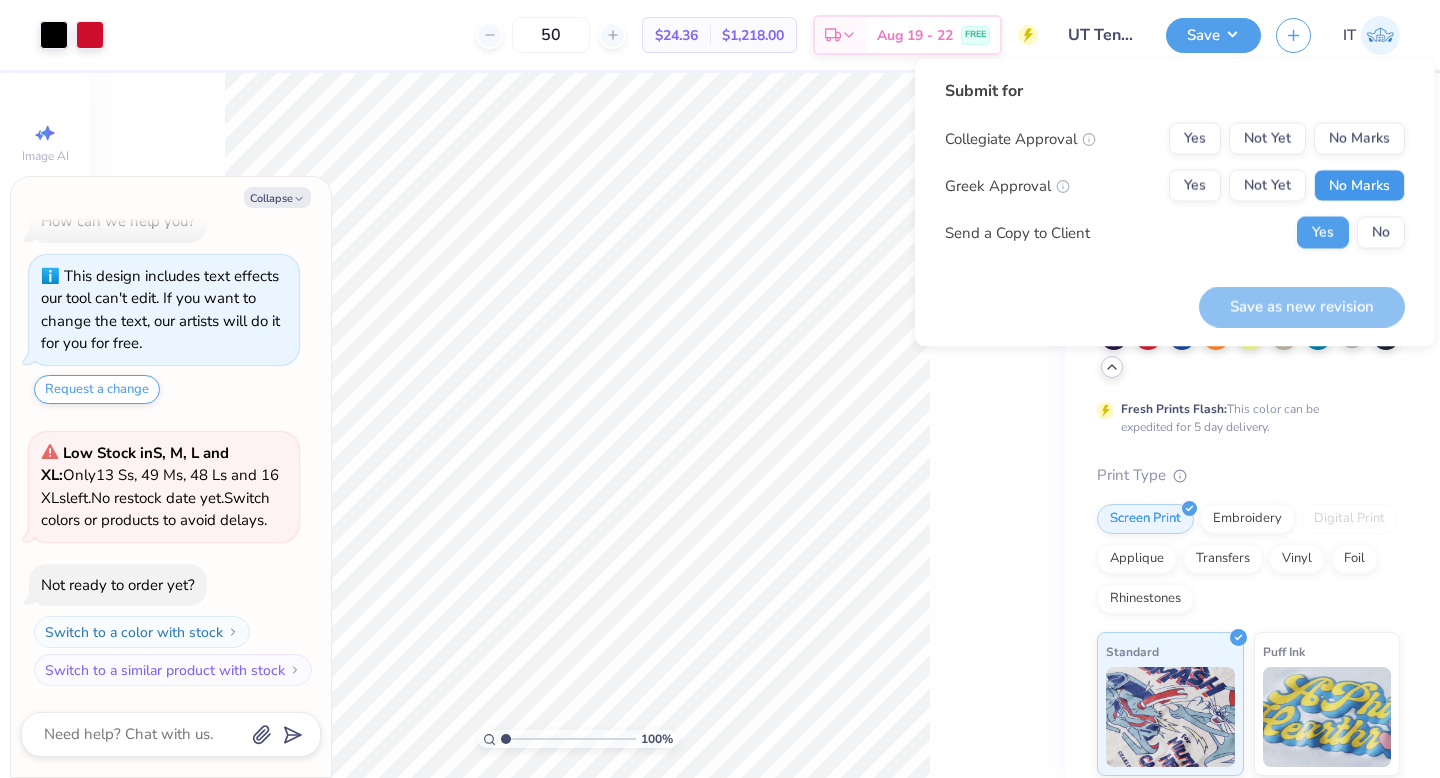 click on "No Marks" at bounding box center (1359, 186) 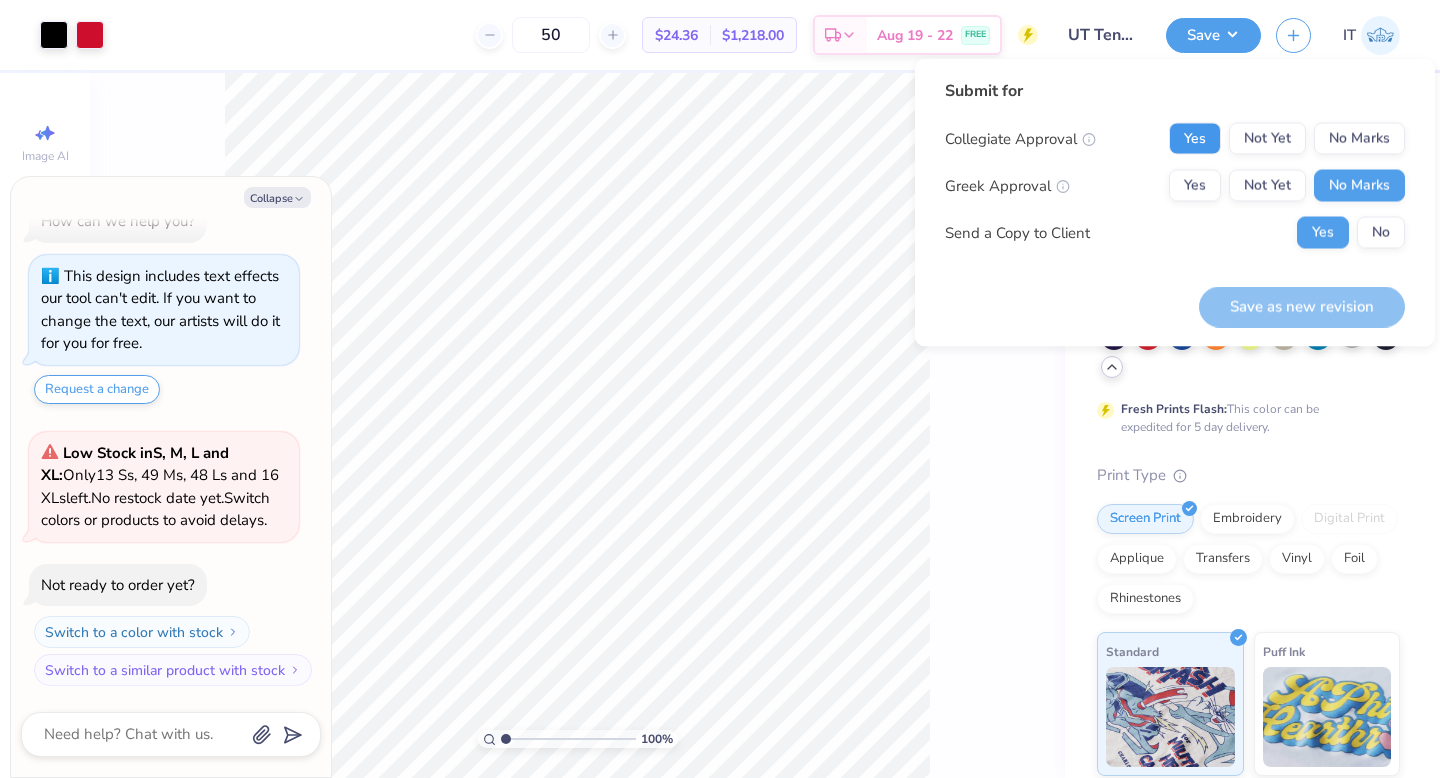 click on "Yes" at bounding box center [1195, 139] 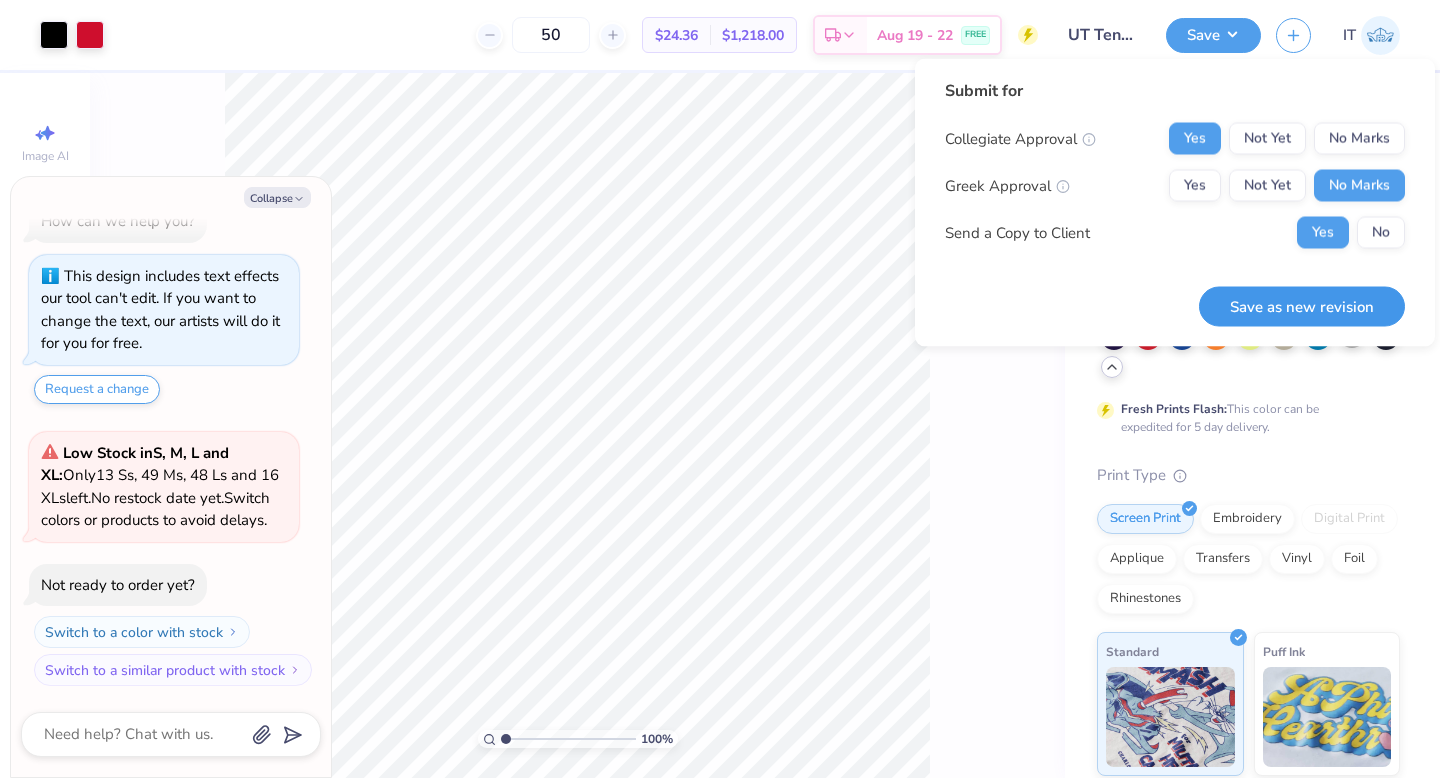 click on "Save as new revision" at bounding box center [1302, 306] 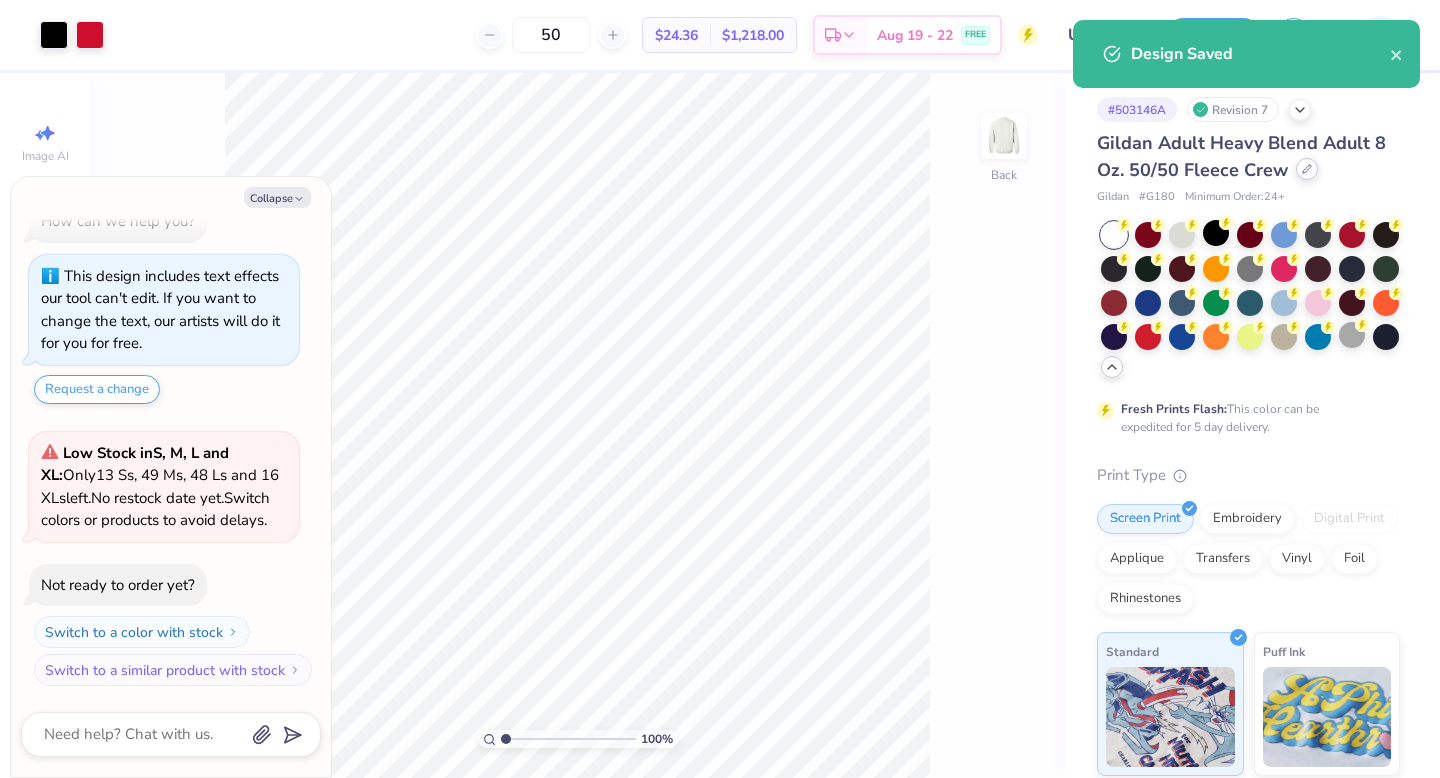 click 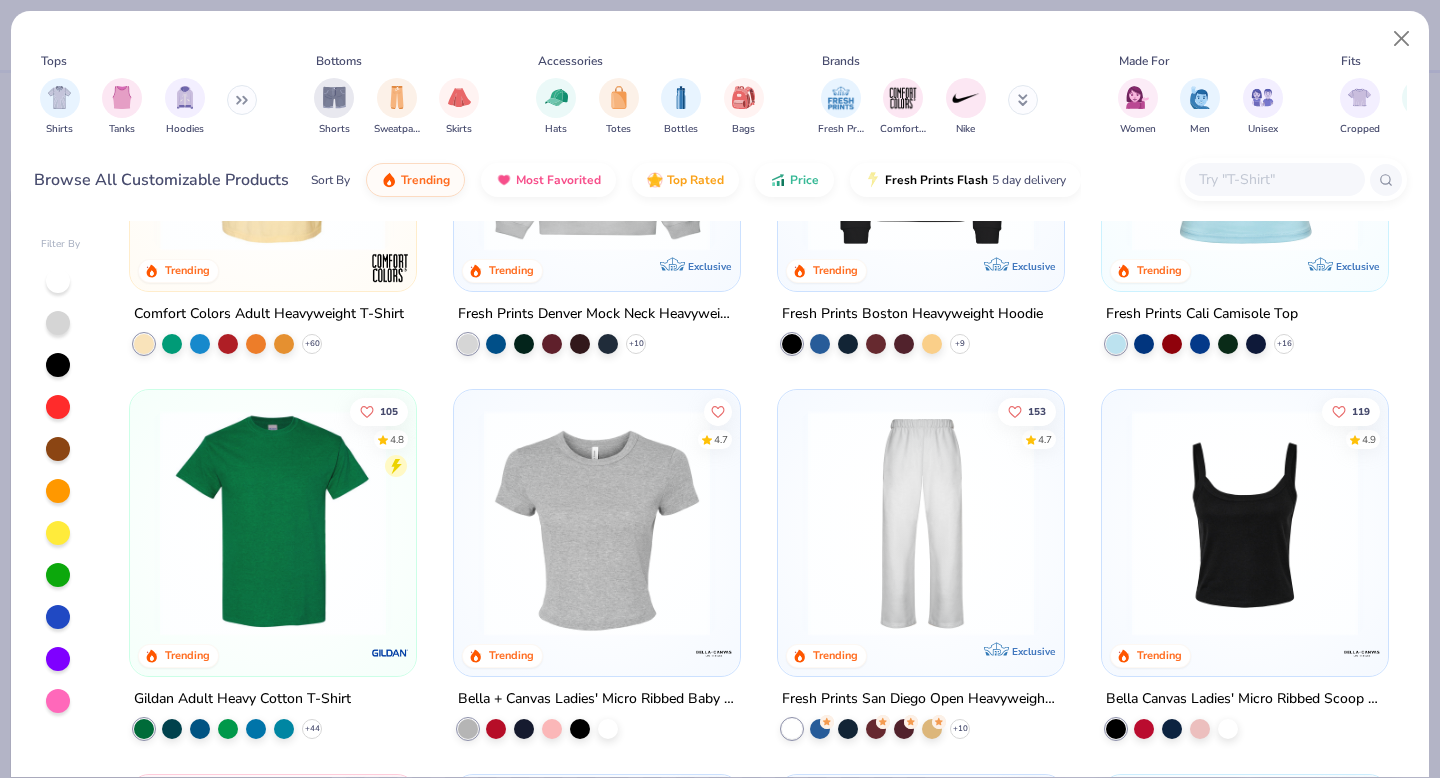 scroll, scrollTop: 228, scrollLeft: 0, axis: vertical 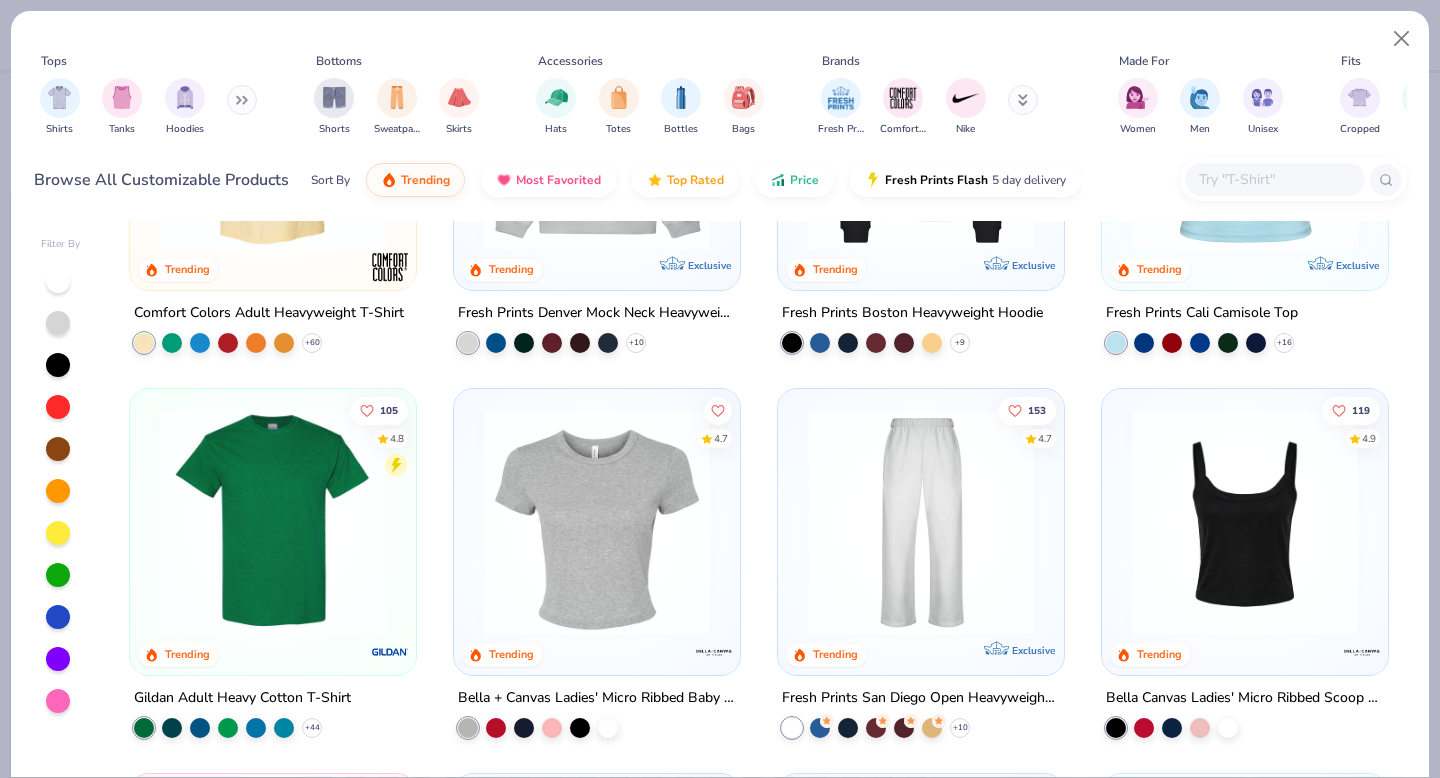 click at bounding box center (273, 522) 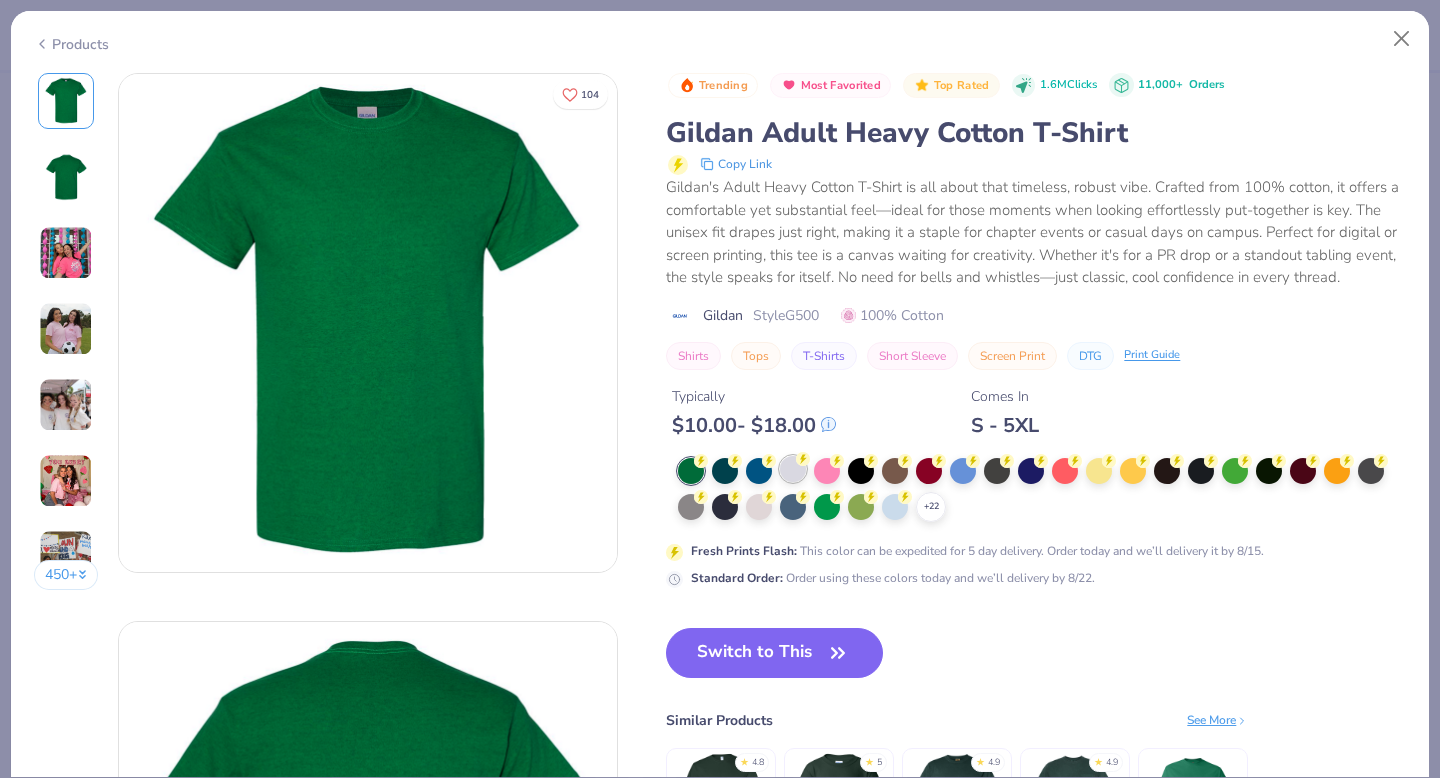 click at bounding box center (793, 469) 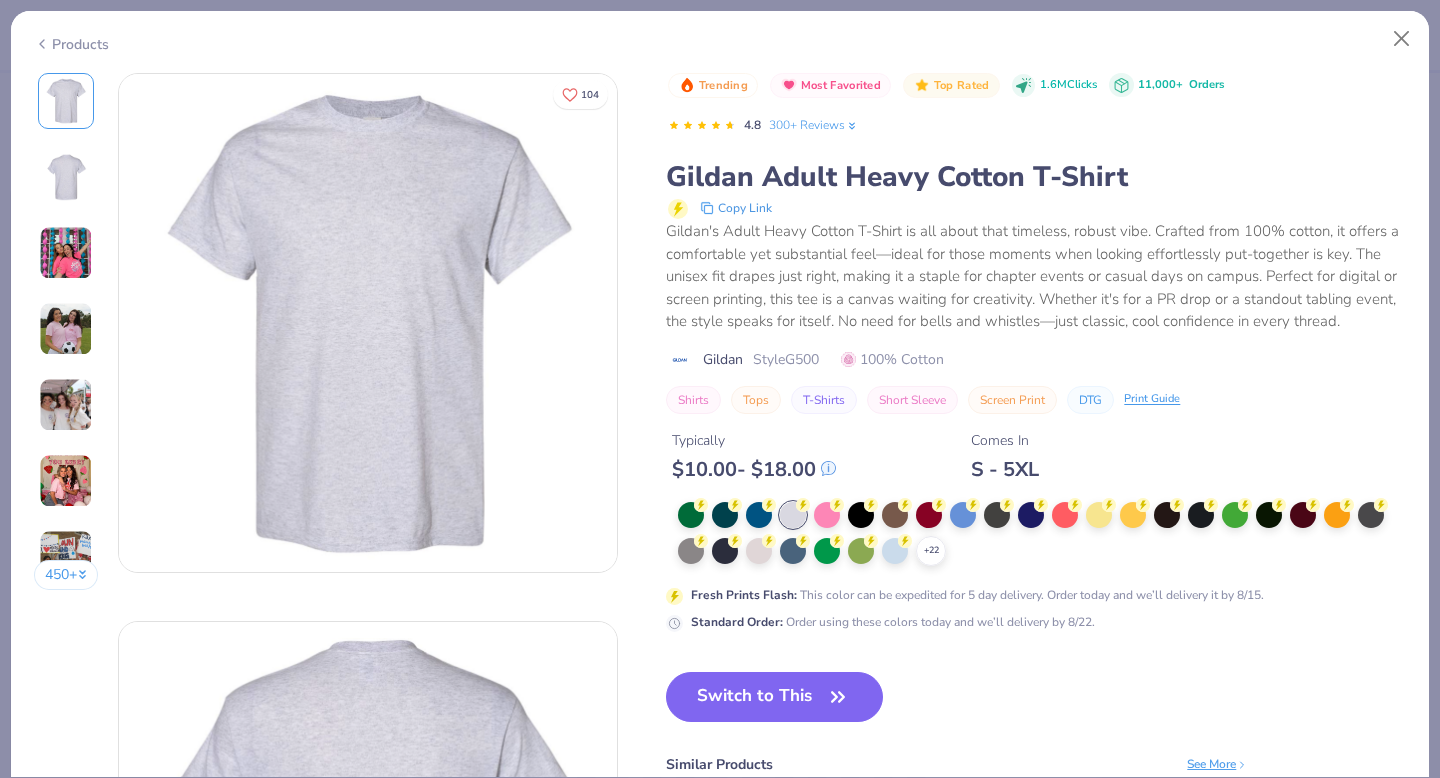 click on "Trending Most Favorited Top Rated 1.6M  Clicks 11,000+    Orders 4.8 300+ Reviews Gildan Adult Heavy Cotton T-Shirt Copy Link Gildan's Adult Heavy Cotton T-Shirt is all about that timeless, robust vibe. Crafted from 100% cotton, it offers a comfortable yet substantial feel—ideal for those moments when looking effortlessly put-together is key. The unisex fit drapes just right, making it a staple for chapter events or casual days on campus. Perfect for digital or screen printing, this tee is a canvas waiting for creativity. Whether it's for a PR drop or a standout tabling event, the style speaks for itself. No need for bells and whistles—just classic, cool confidence in every thread. Gildan Style  G500   100% Cotton Shirts Tops T-Shirts Short Sleeve Screen Print DTG Print Guide Typically   $ 10.00  - $ 18.00   Comes In S - 5XL     + 22 Fresh Prints Flash :   This color can be expedited for 5 day delivery. Order today and we’ll delivery it by 8/15. Standard Order :   Switch to This Similar Products ★ 5" at bounding box center (1036, 507) 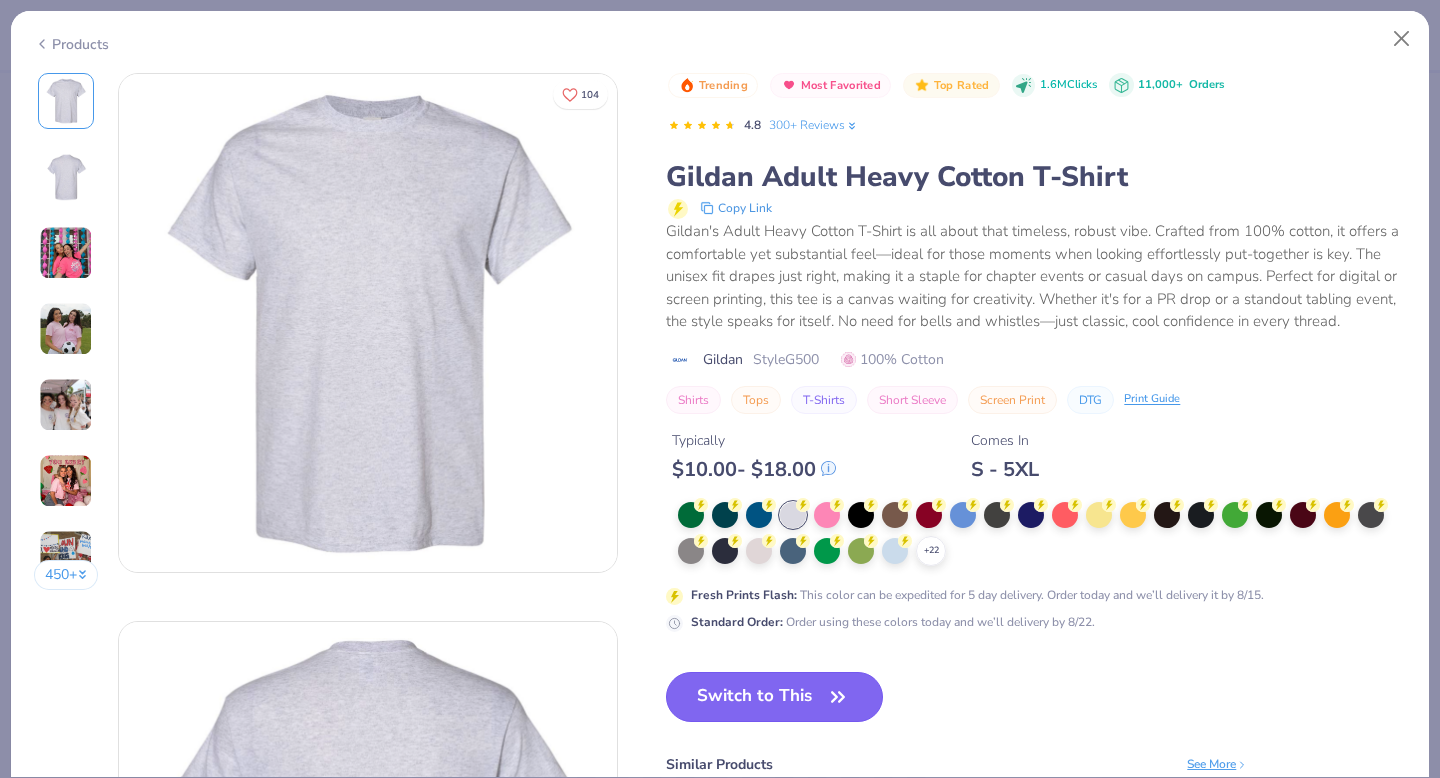 click on "Switch to This" at bounding box center (774, 697) 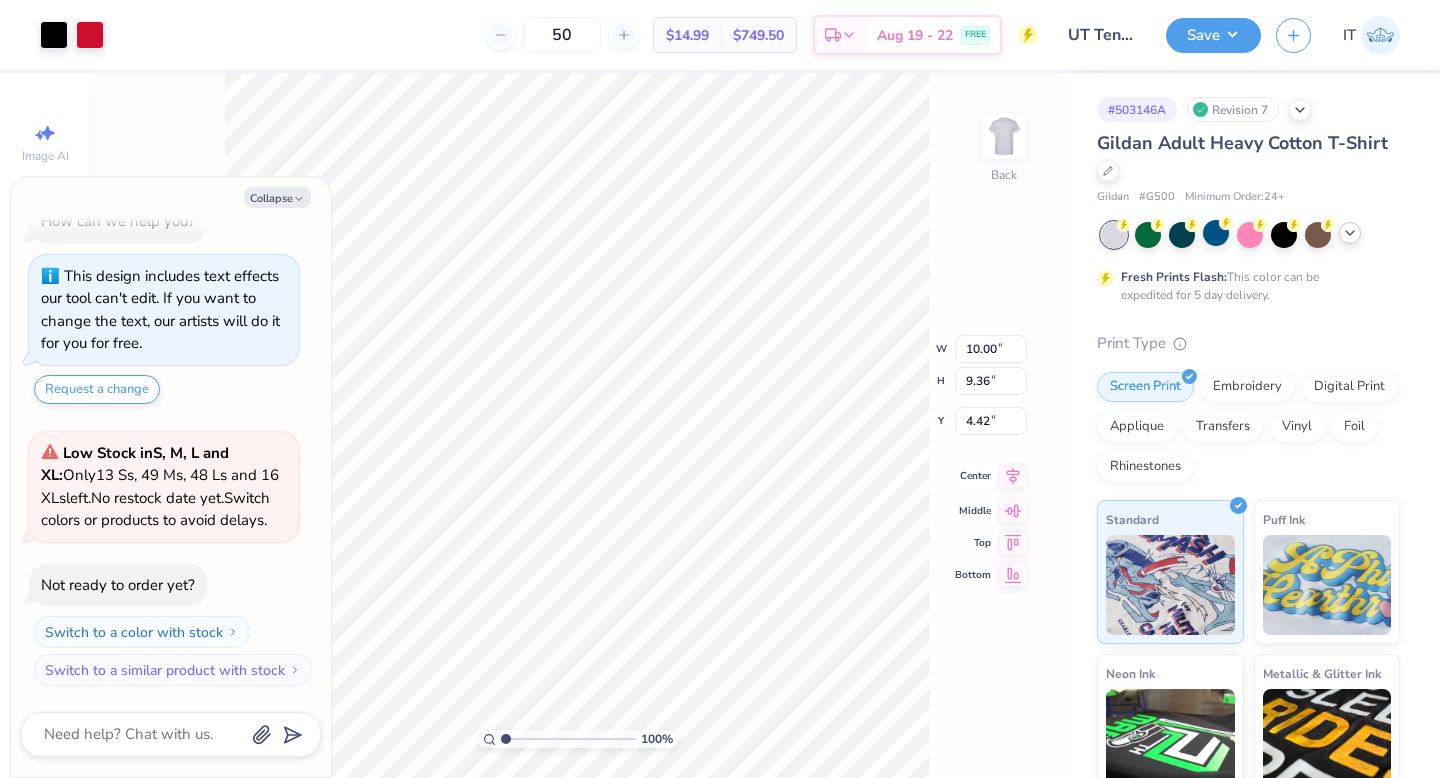 click 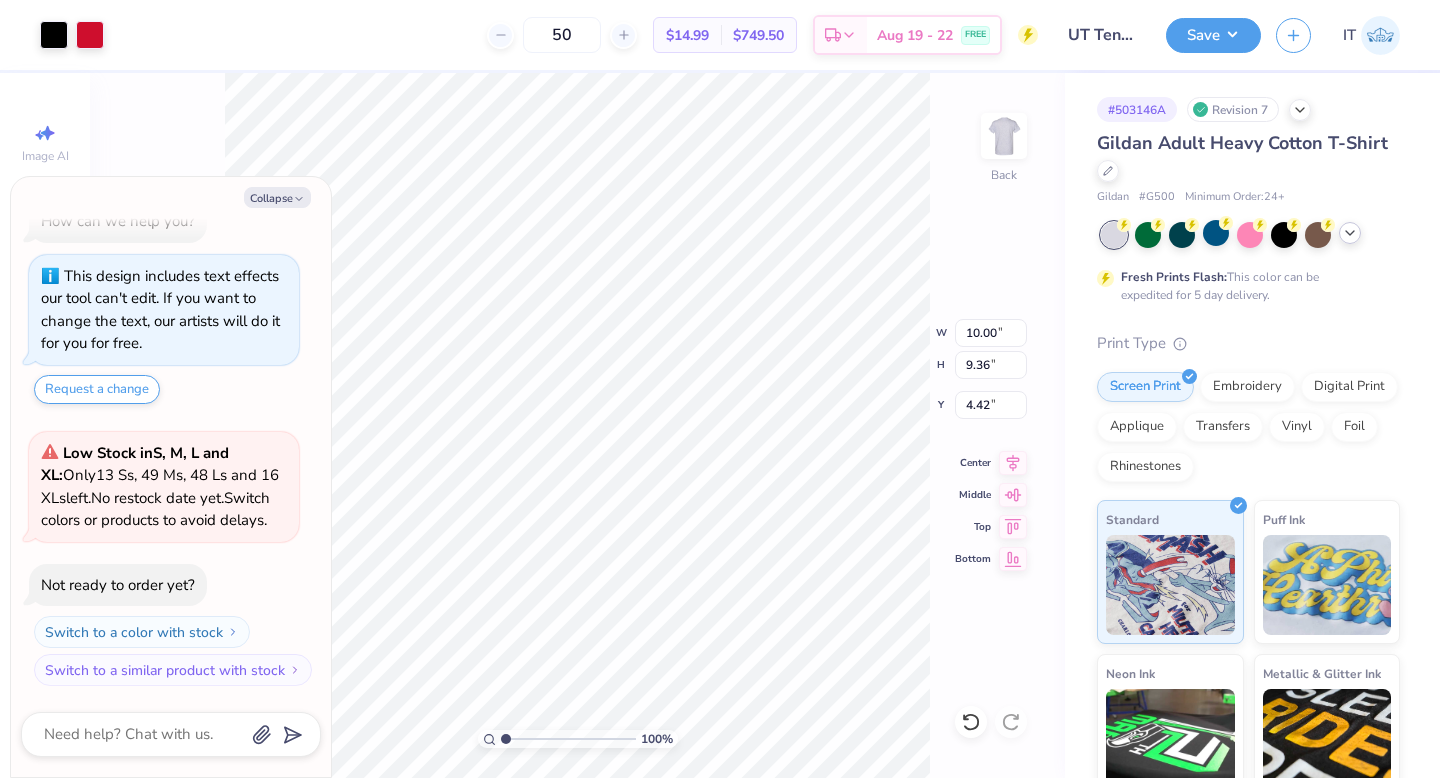 click on "100  % Back W 10.00 10.00 " H 9.36 9.36 " Y 4.42 4.42 " Center Middle Top Bottom" at bounding box center [577, 425] 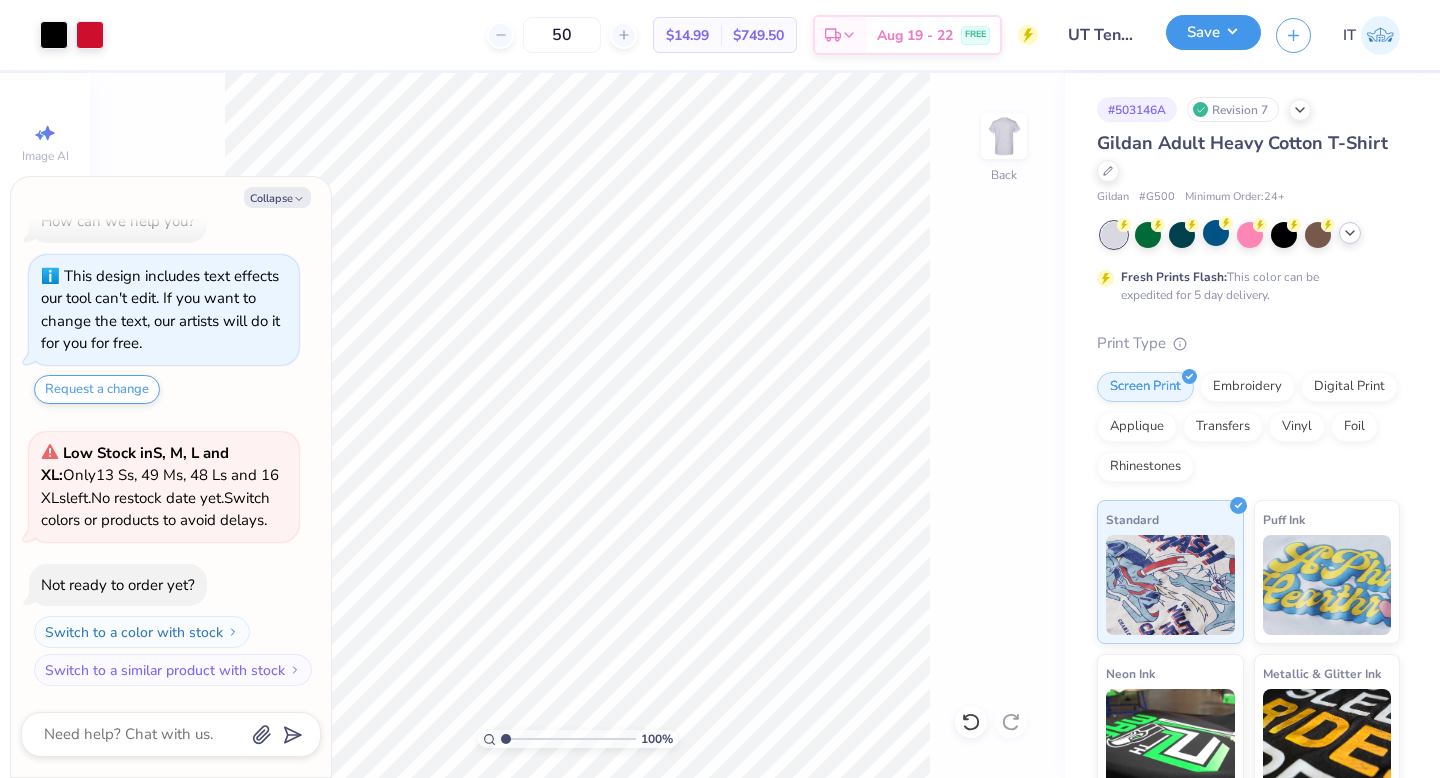 click on "Save" at bounding box center [1213, 32] 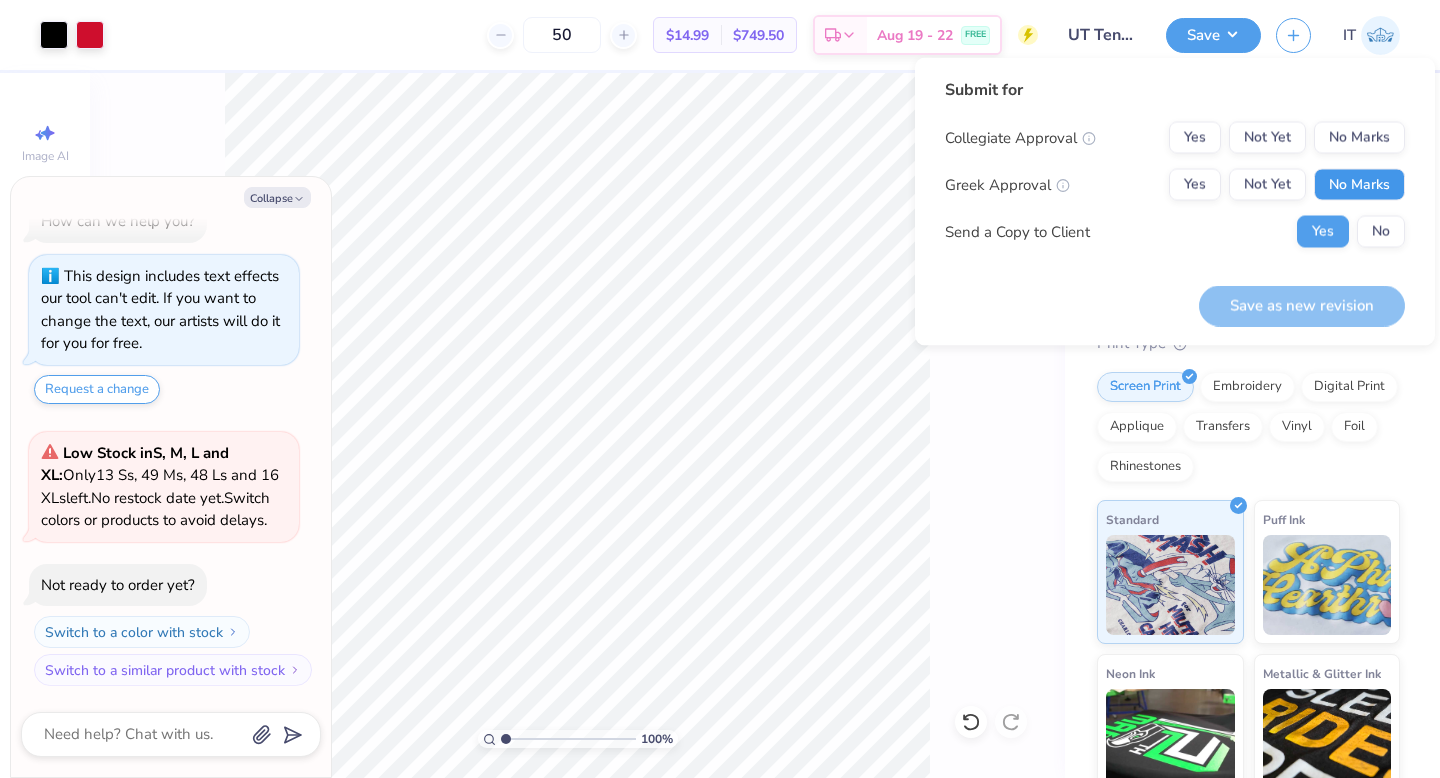 click on "No Marks" at bounding box center (1359, 185) 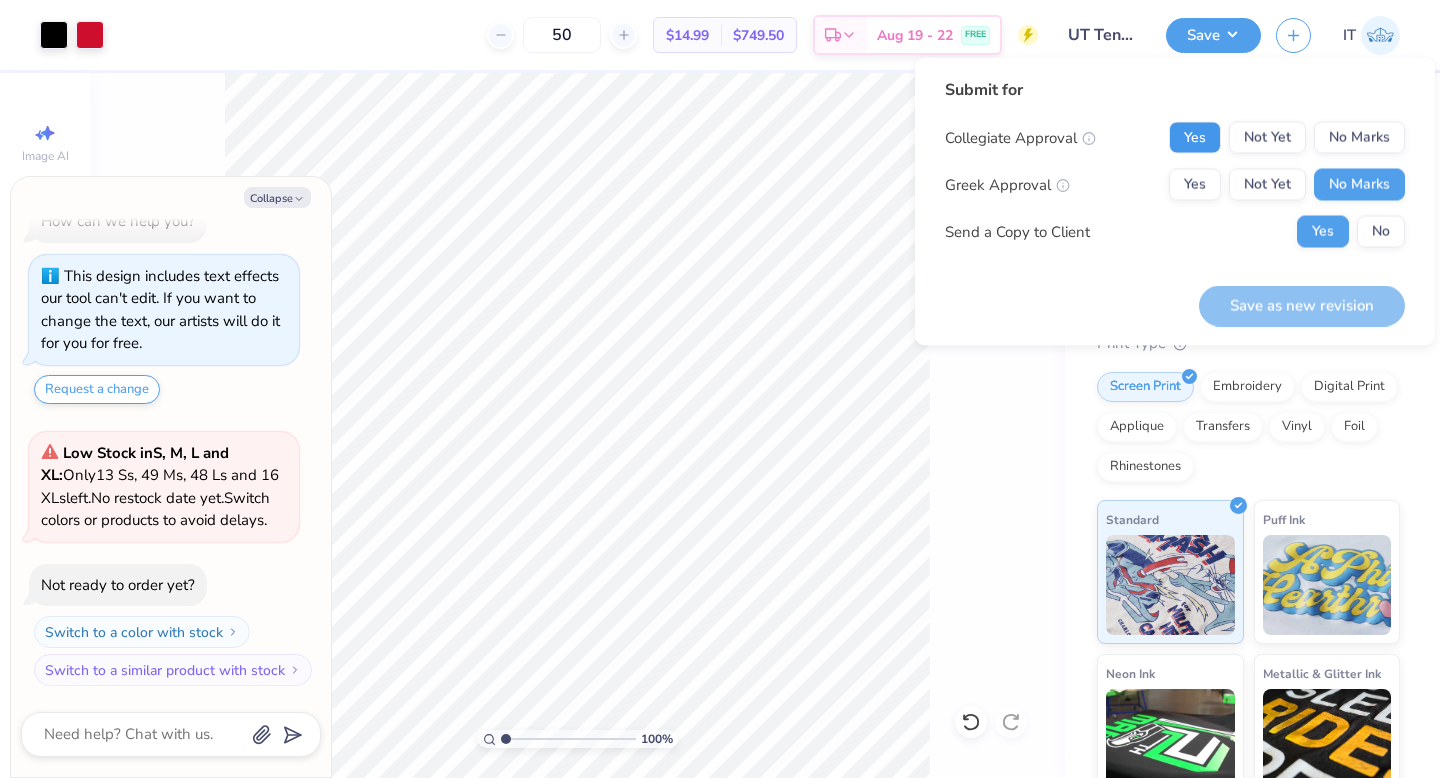 click on "Yes" at bounding box center (1195, 138) 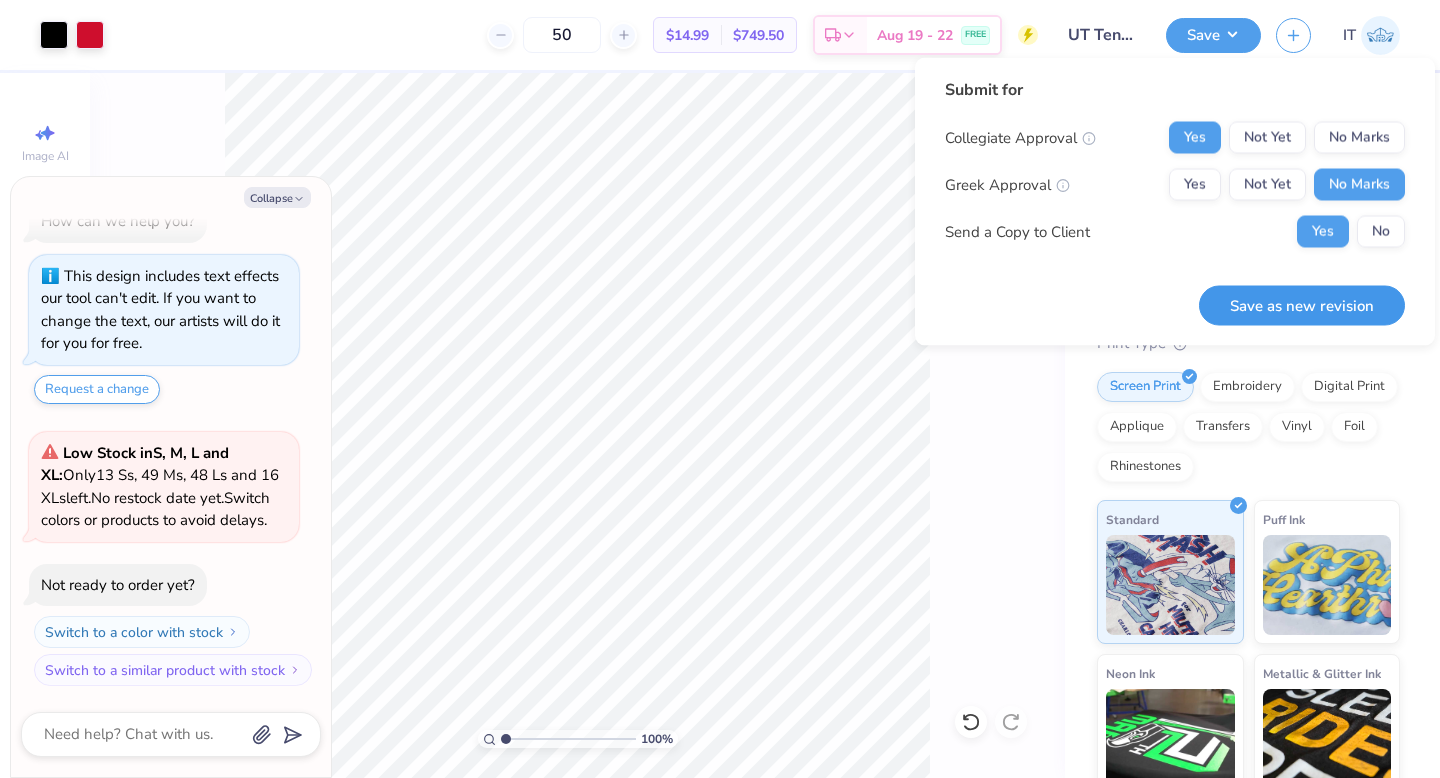 click on "Save as new revision" at bounding box center (1302, 305) 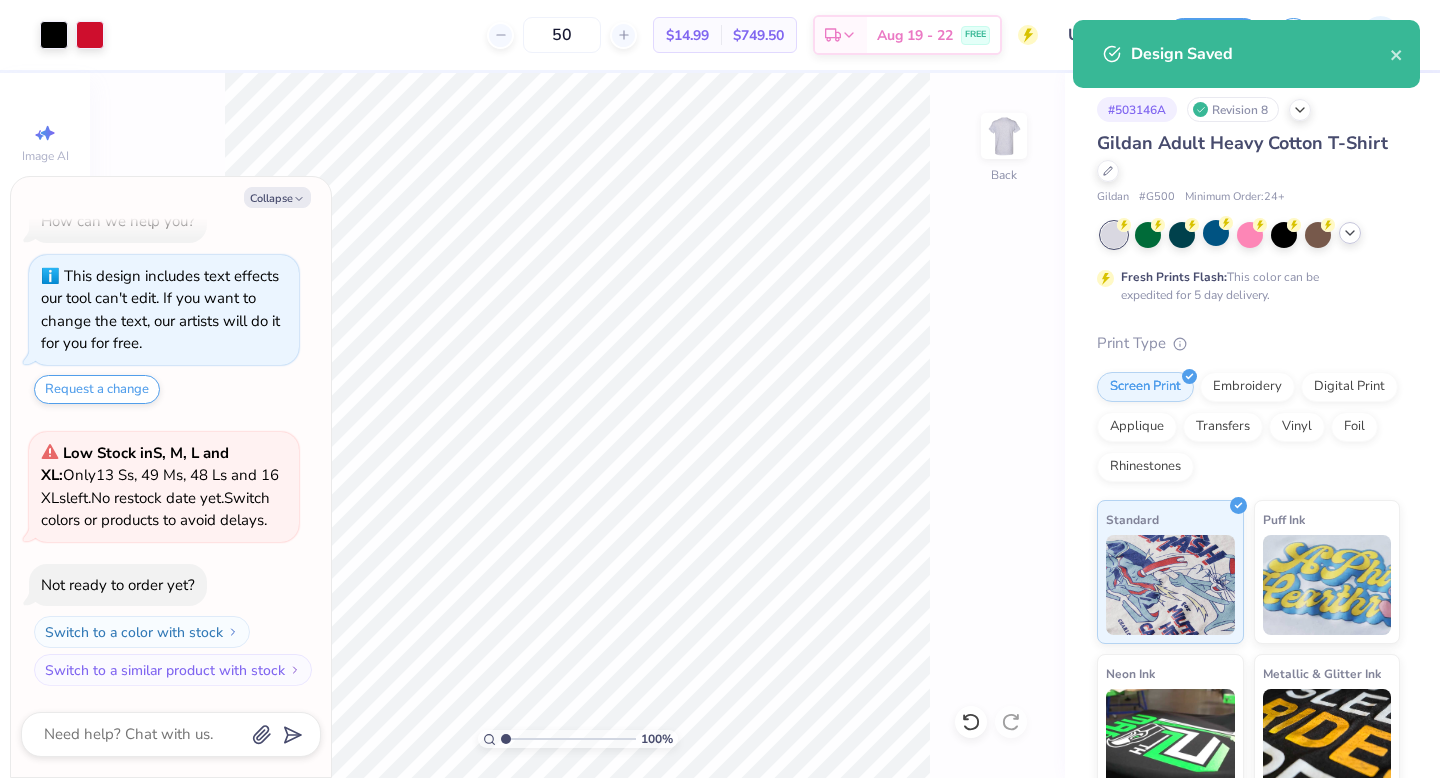 click 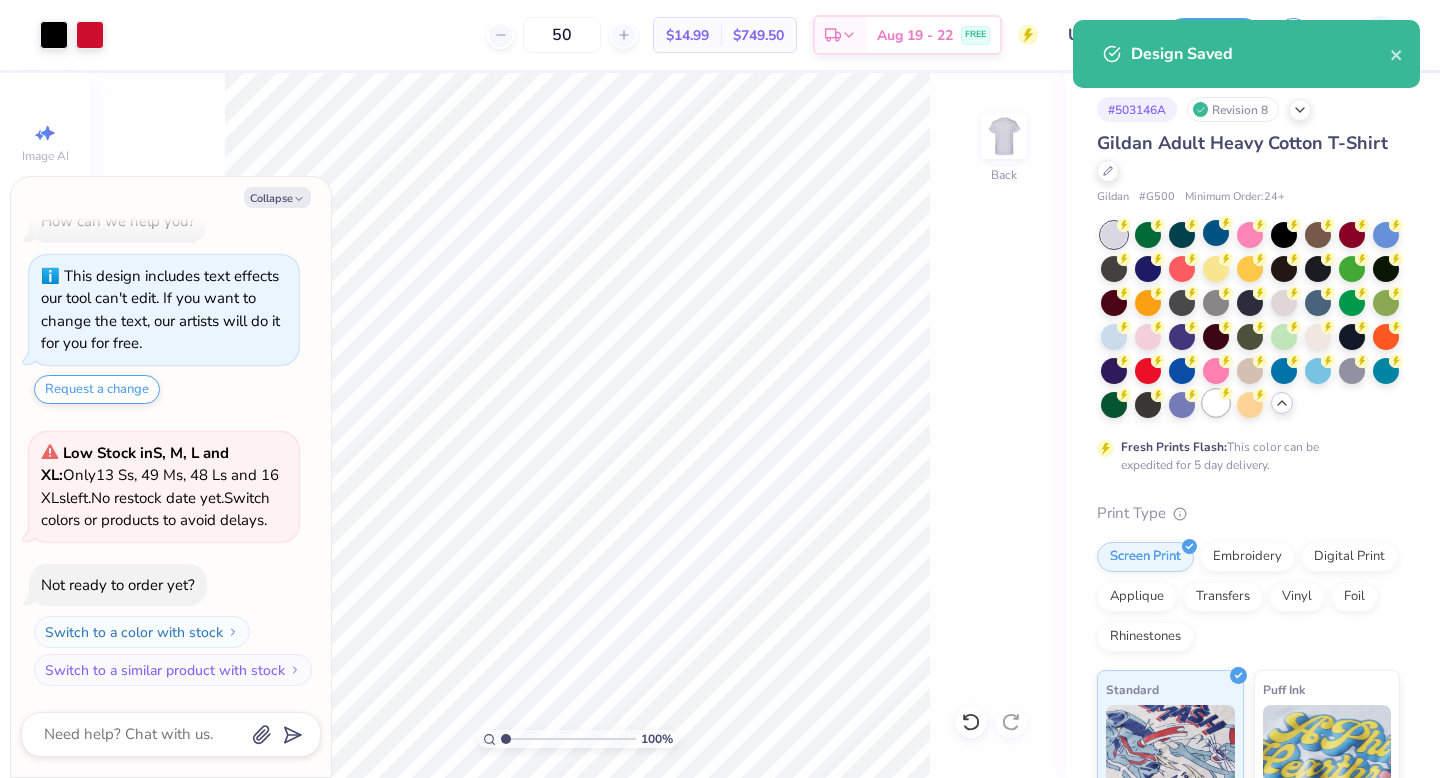 click at bounding box center (1216, 403) 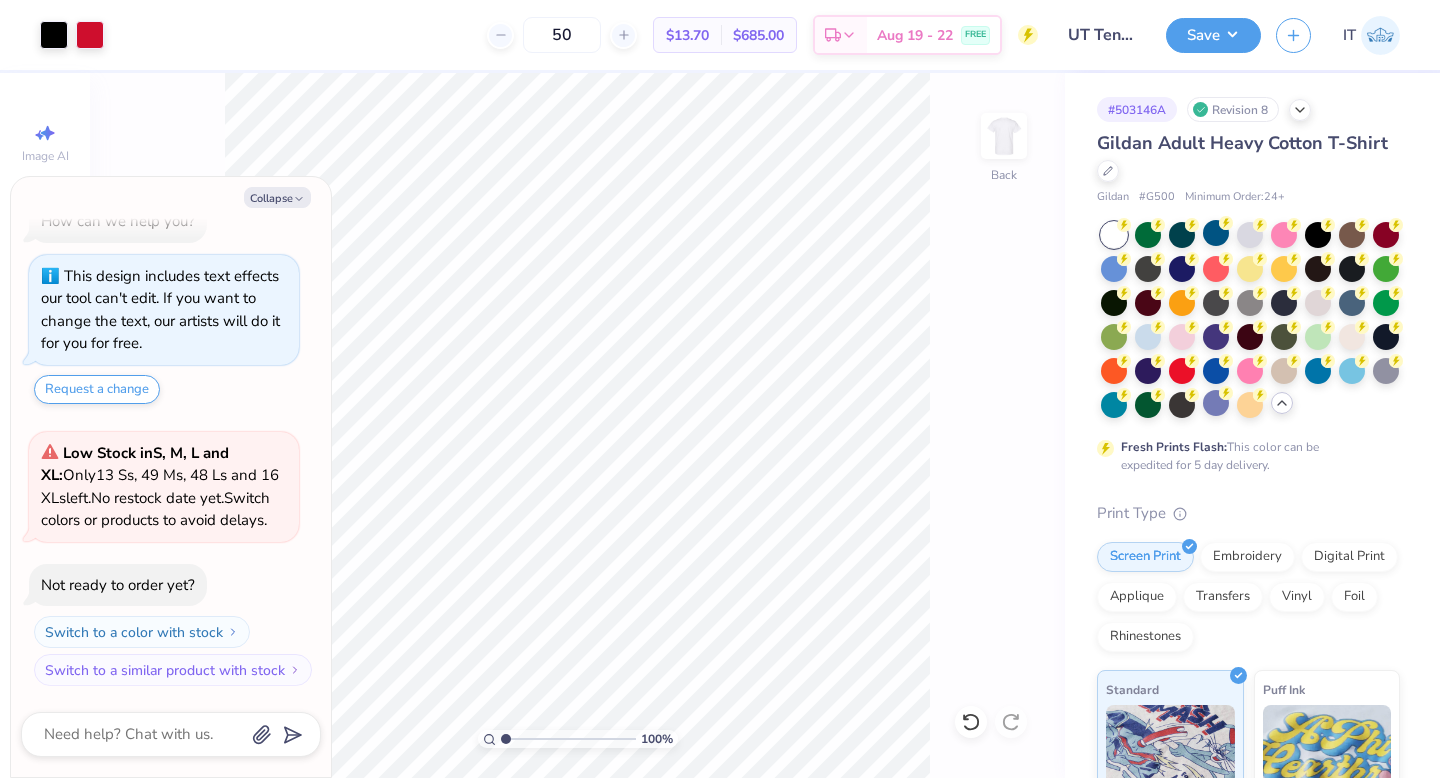 click on "Art colors 50 $13.70 Per Item $685.00 Total Est.  Delivery Aug 19 - 22 FREE Design Title UT Tennis Tee 1 Save IT Image AI Designs Add Text Upload Greek Clipart & logos Decorate 100  % Back # 503146A Revision 8 Gildan Adult Heavy Cotton T-Shirt Gildan # G500 Minimum Order:  24 +   Fresh Prints Flash:  This color can be expedited for 5 day delivery. Print Type Screen Print Embroidery Digital Print Applique Transfers Vinyl Foil Rhinestones Standard Puff Ink Neon Ink Metallic & Glitter Ink Glow in the Dark Ink Water based Ink Need help?  Chat with us. Design Saved" at bounding box center [720, 389] 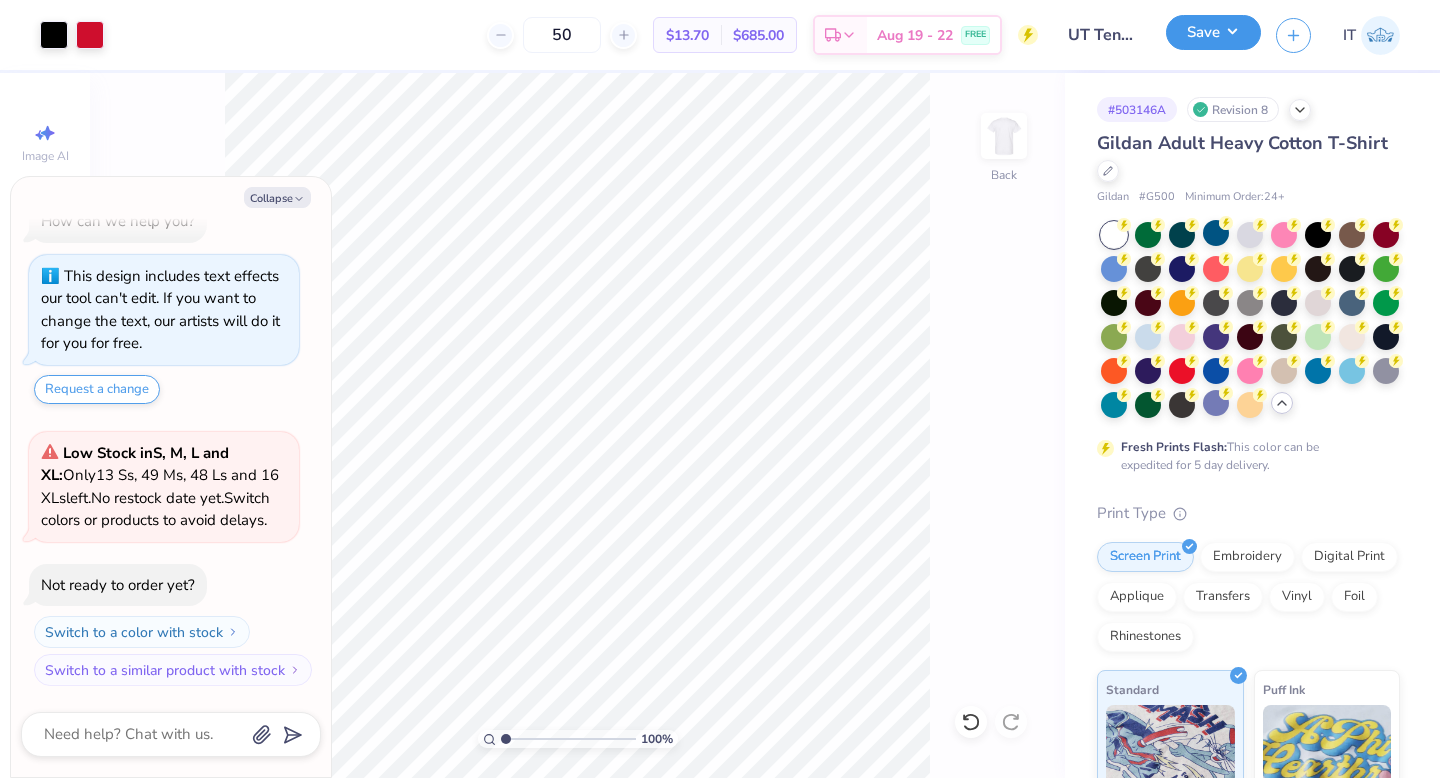click on "Save" at bounding box center [1213, 32] 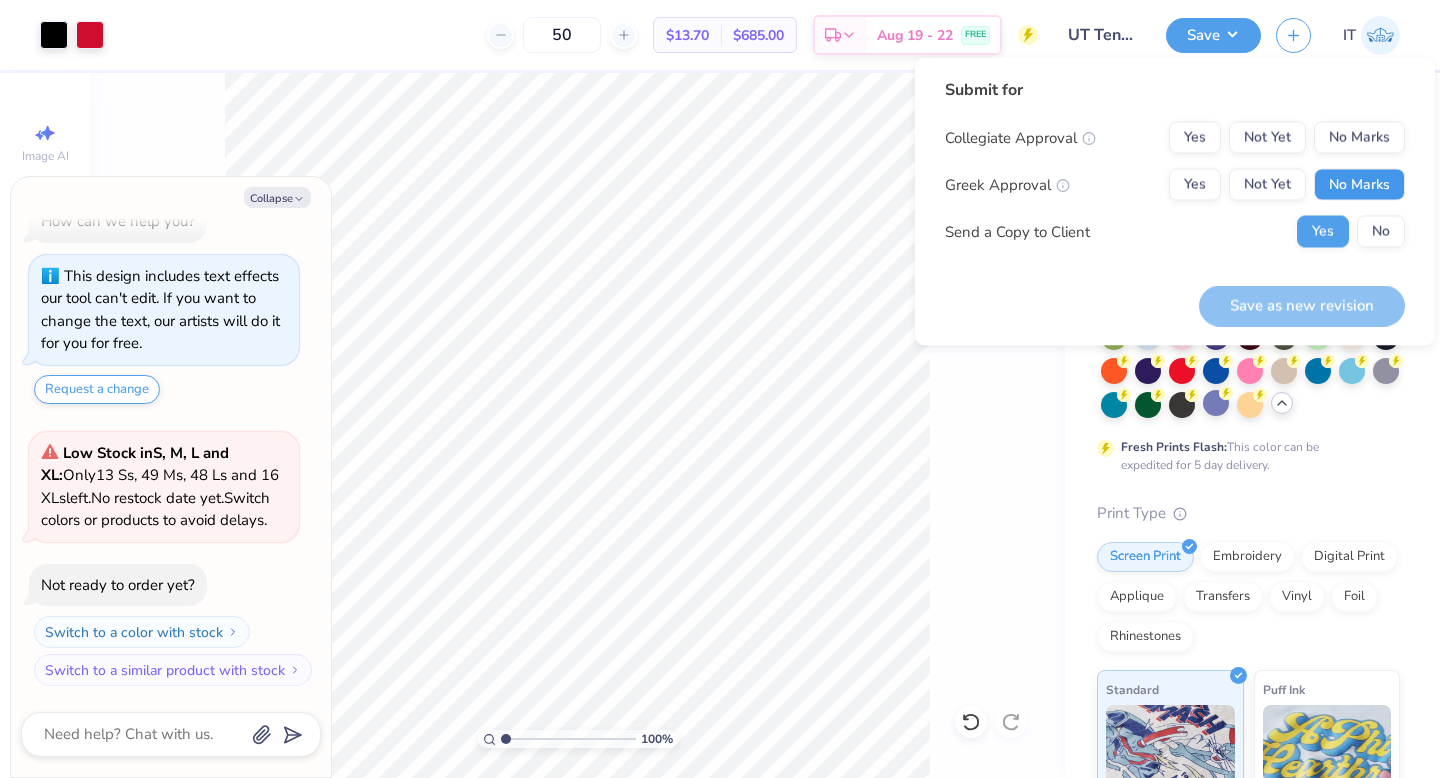 click on "No Marks" at bounding box center (1359, 185) 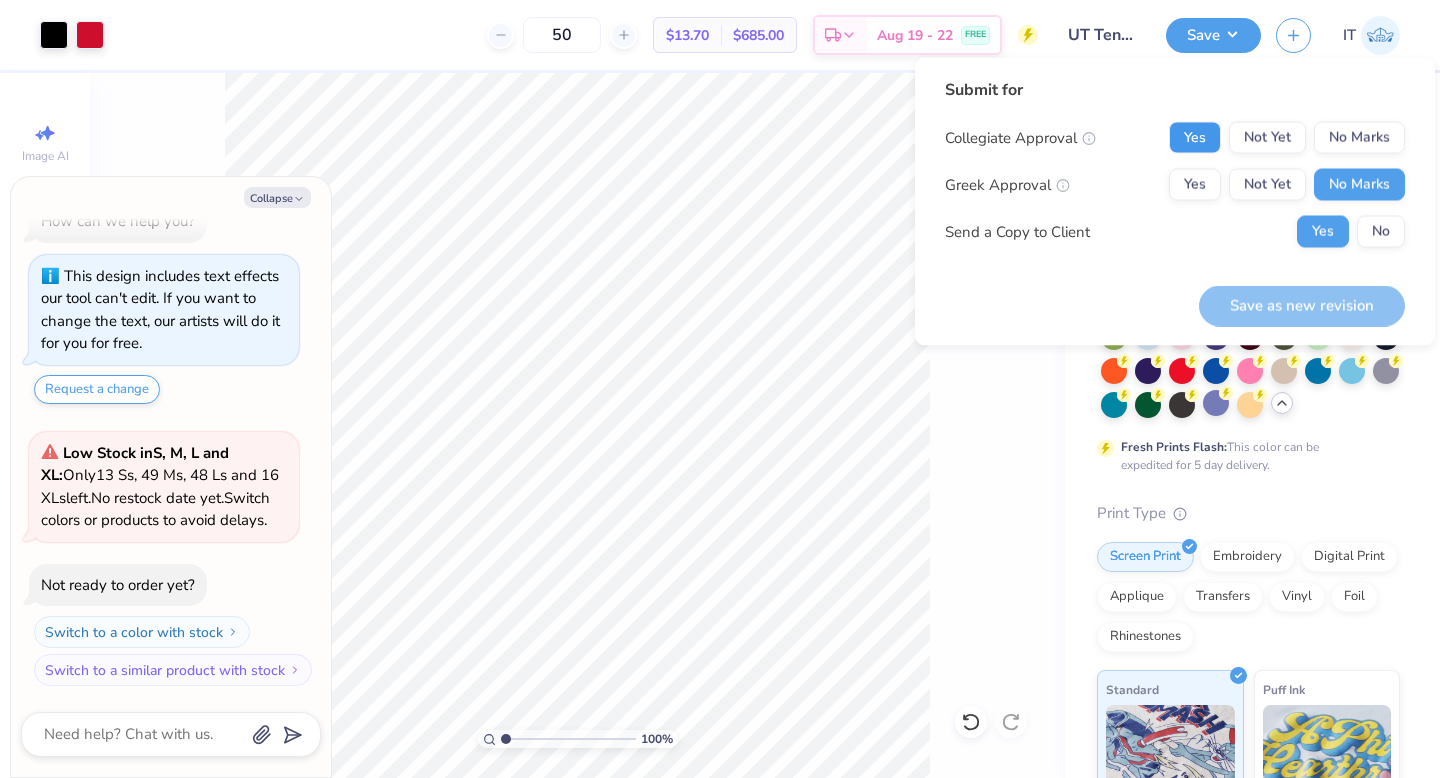 click on "Yes" at bounding box center (1195, 138) 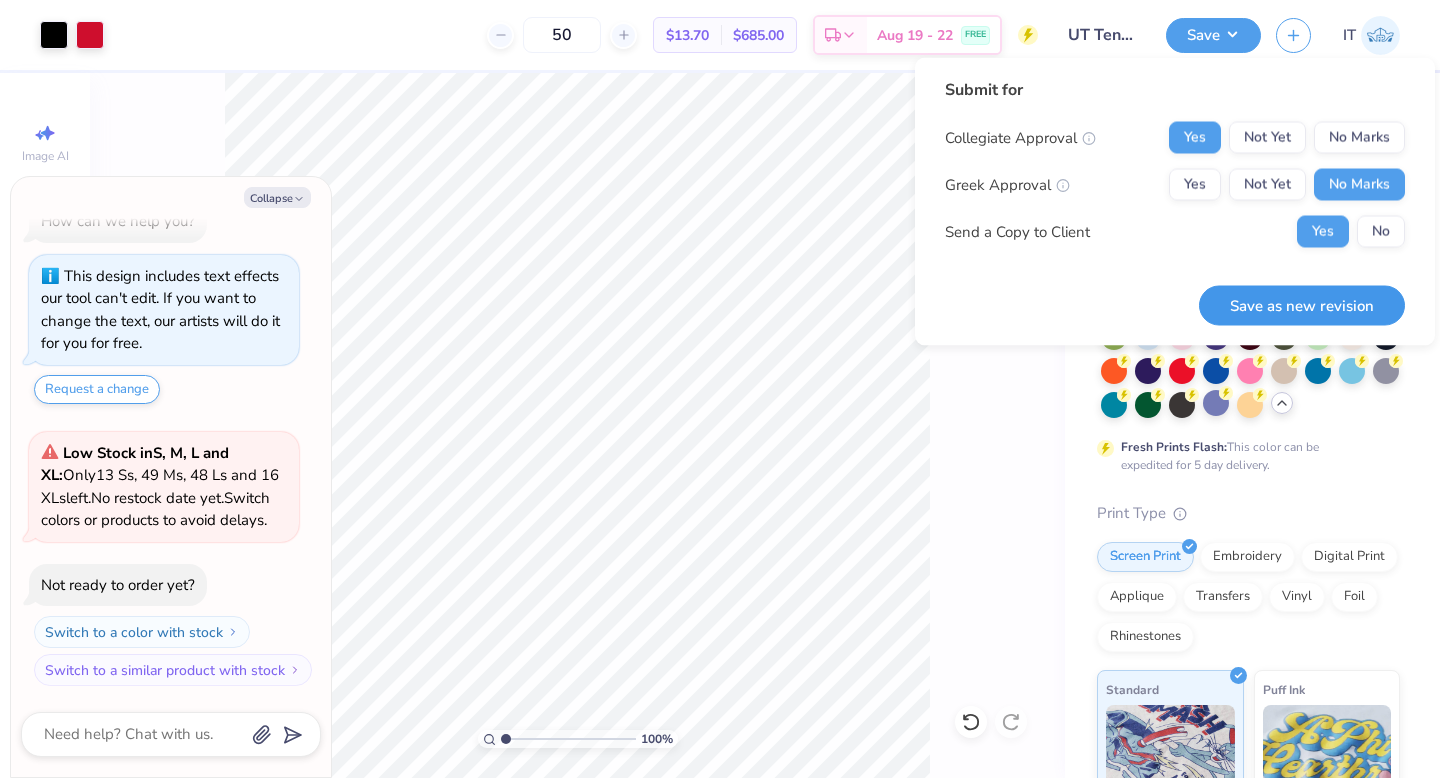click on "Save as new revision" at bounding box center [1302, 305] 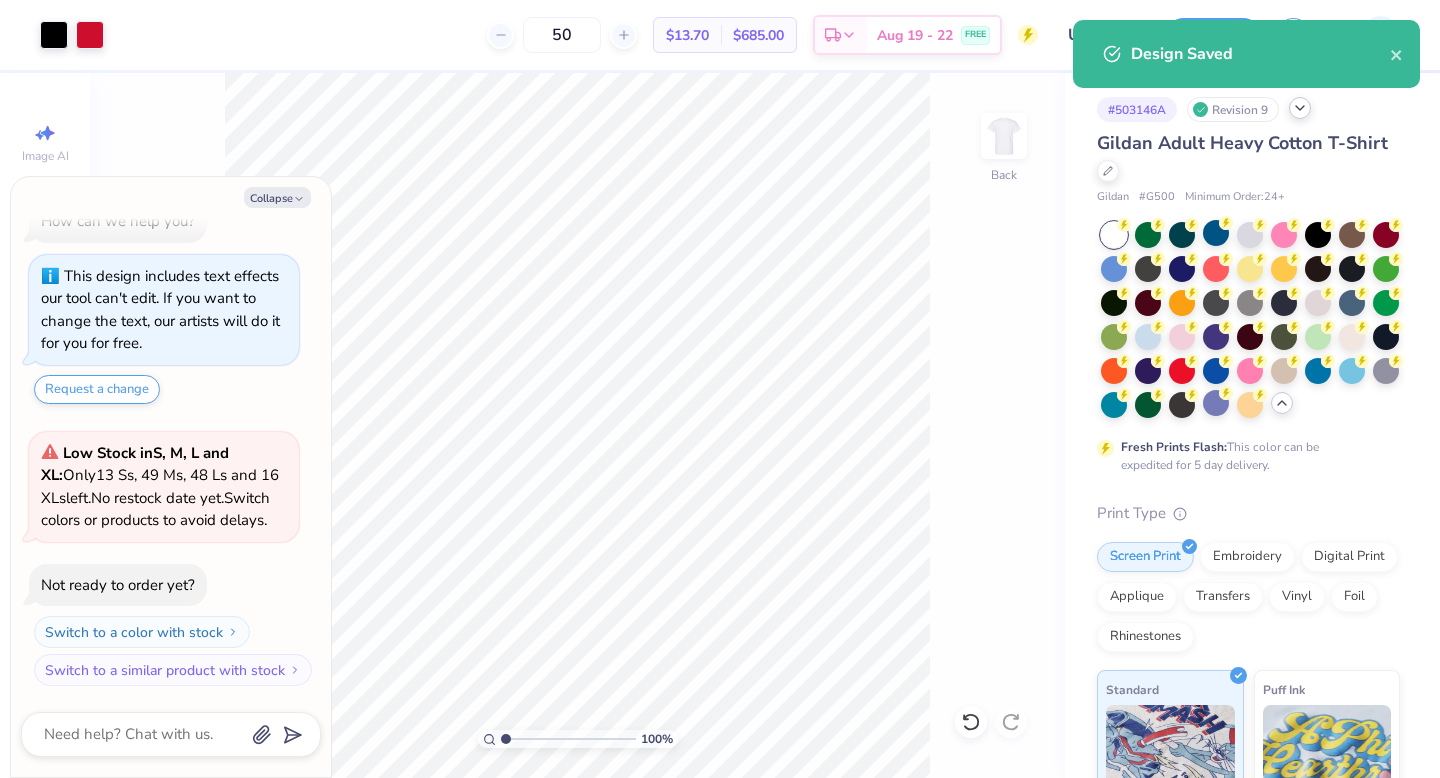 click 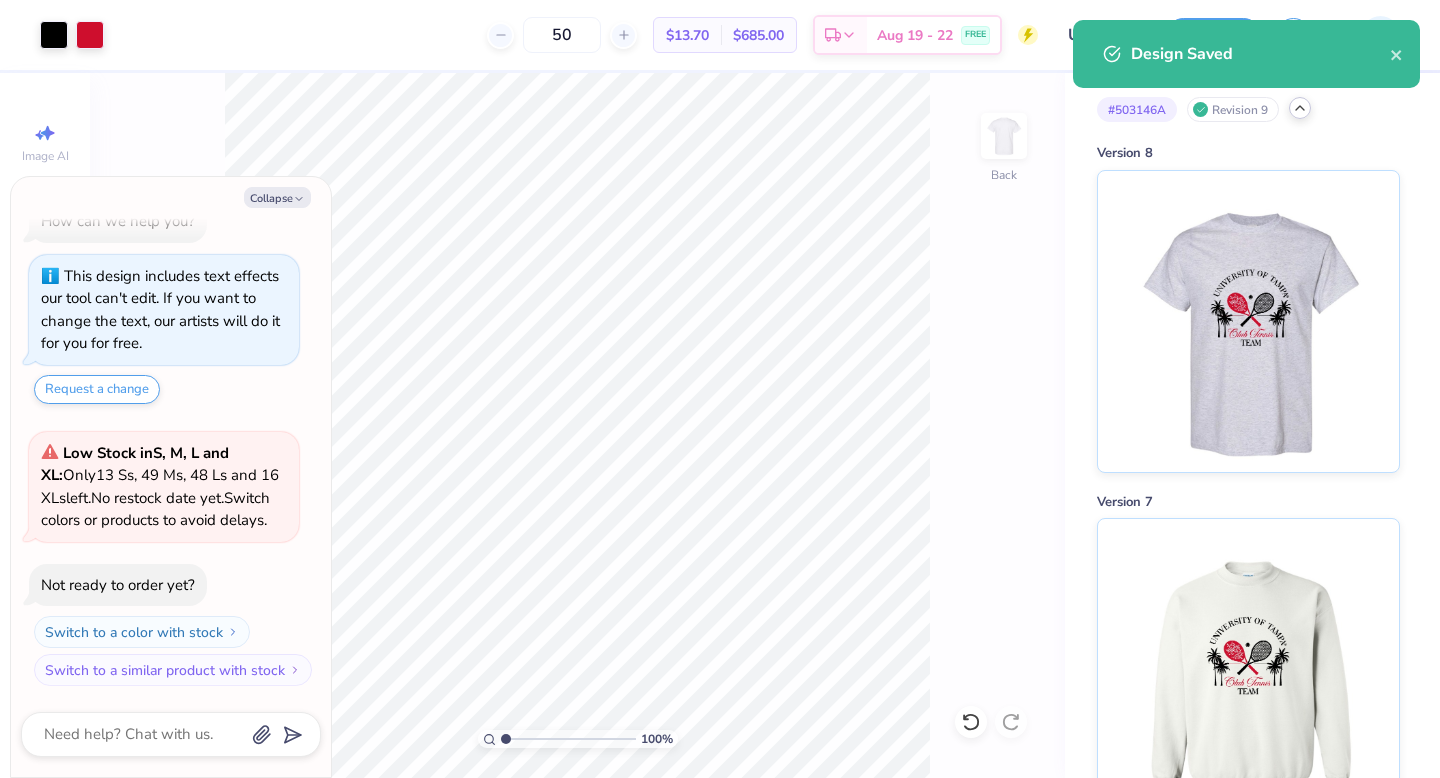 click on "Design Saved" at bounding box center [1246, 61] 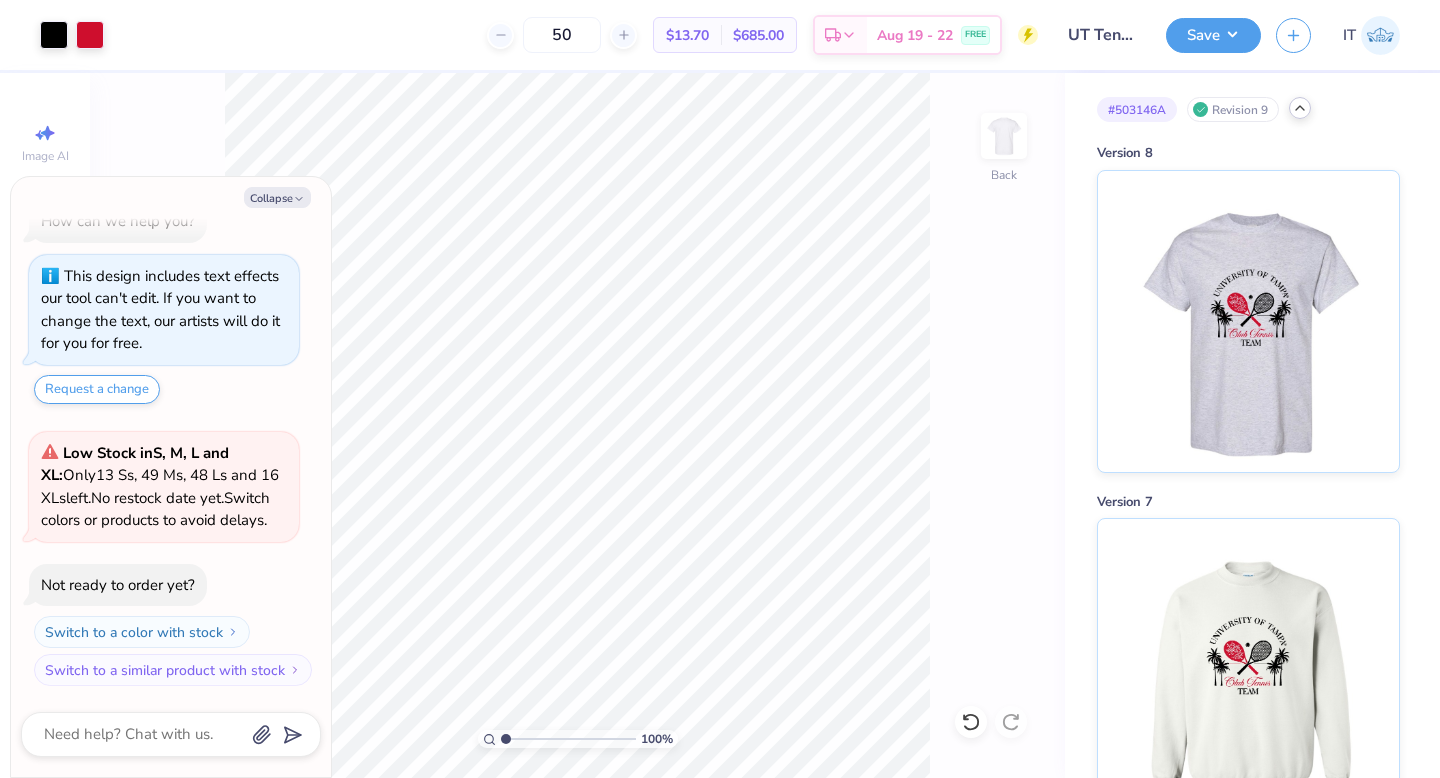 click 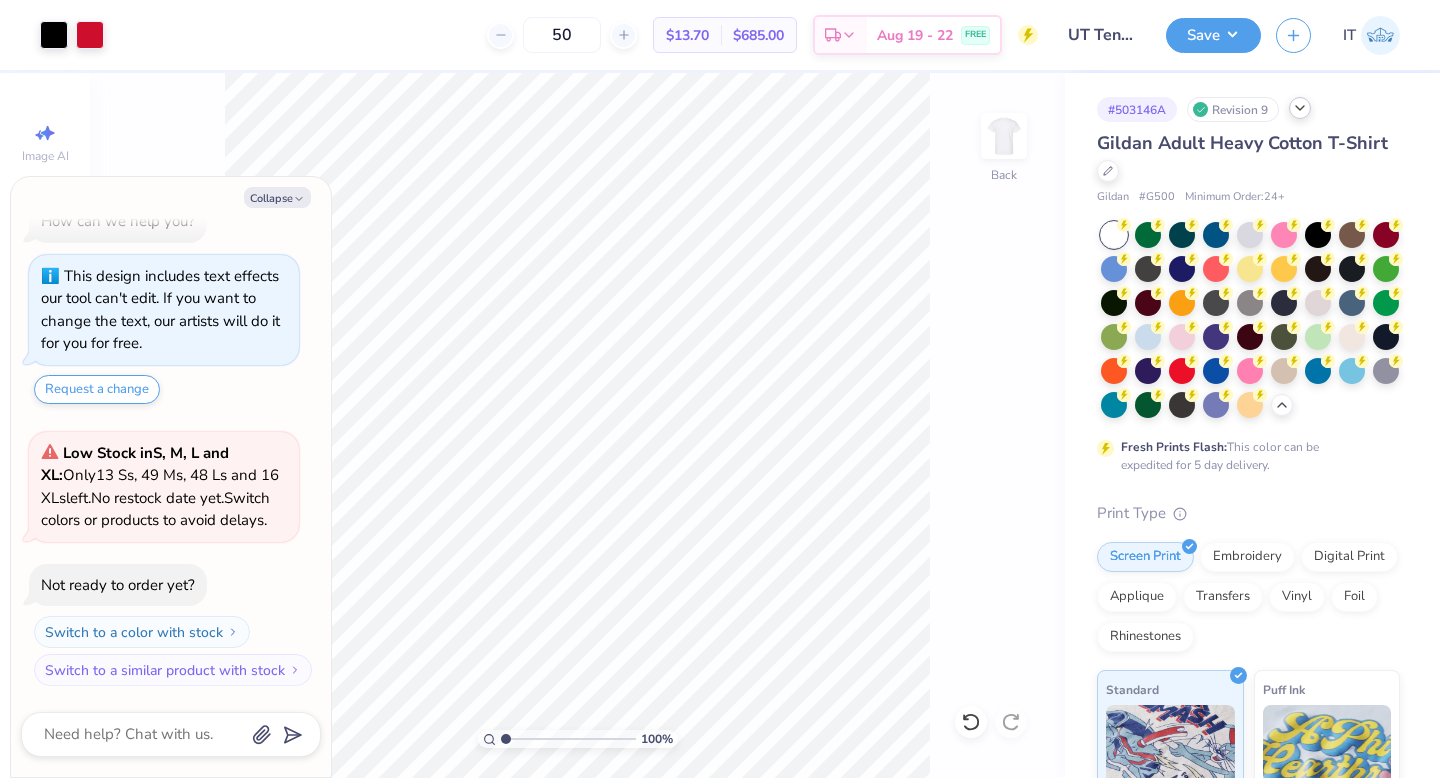 click on "Gildan Adult Heavy Cotton T-Shirt" at bounding box center [1248, 157] 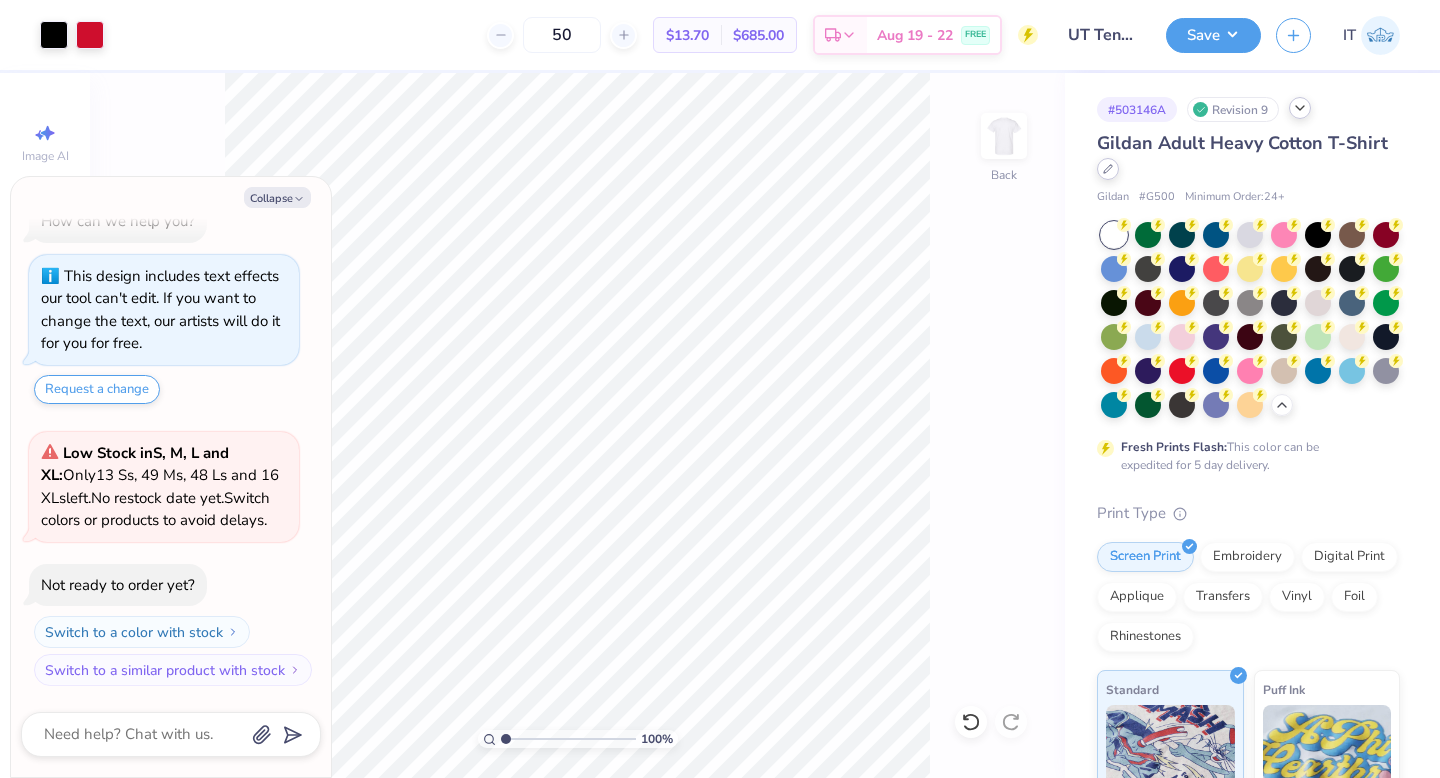 click 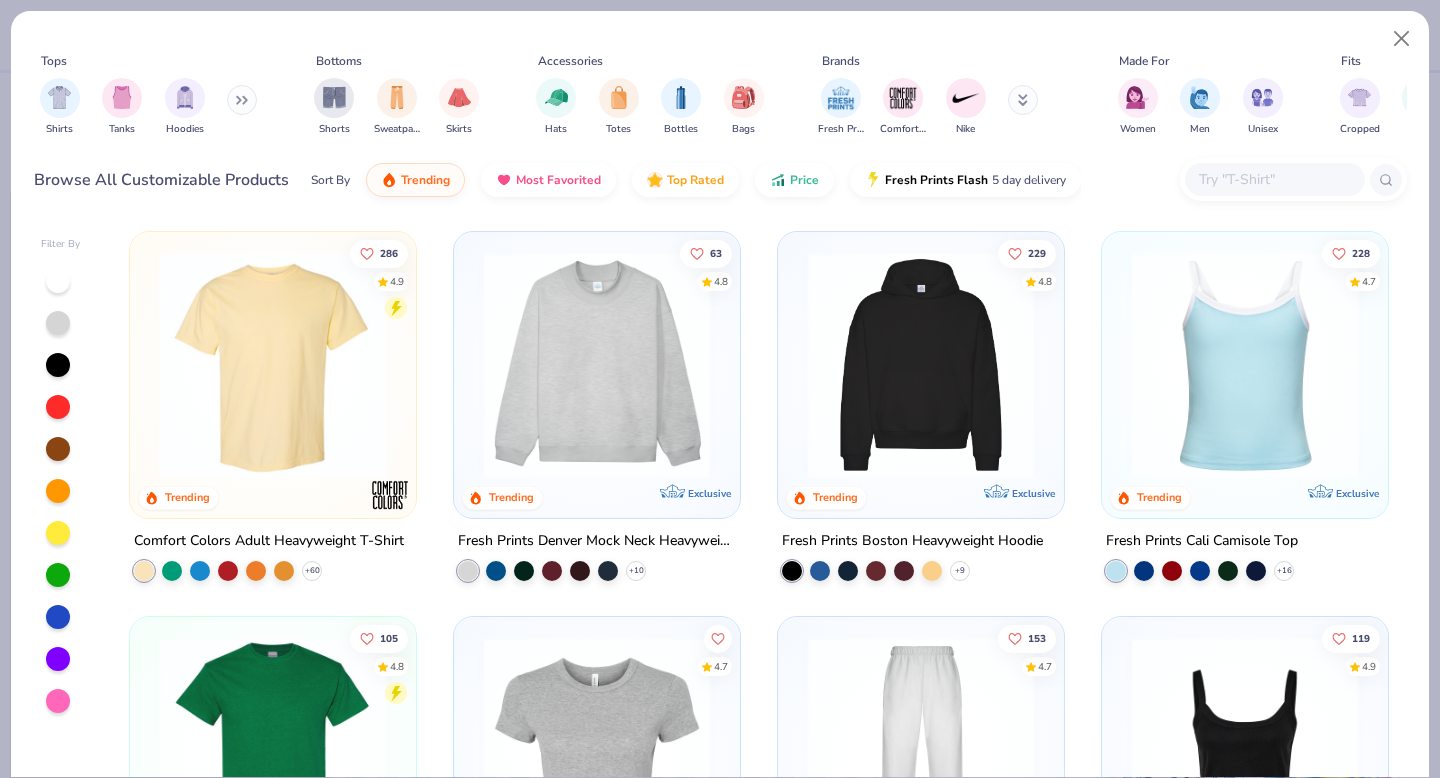 click at bounding box center (1274, 179) 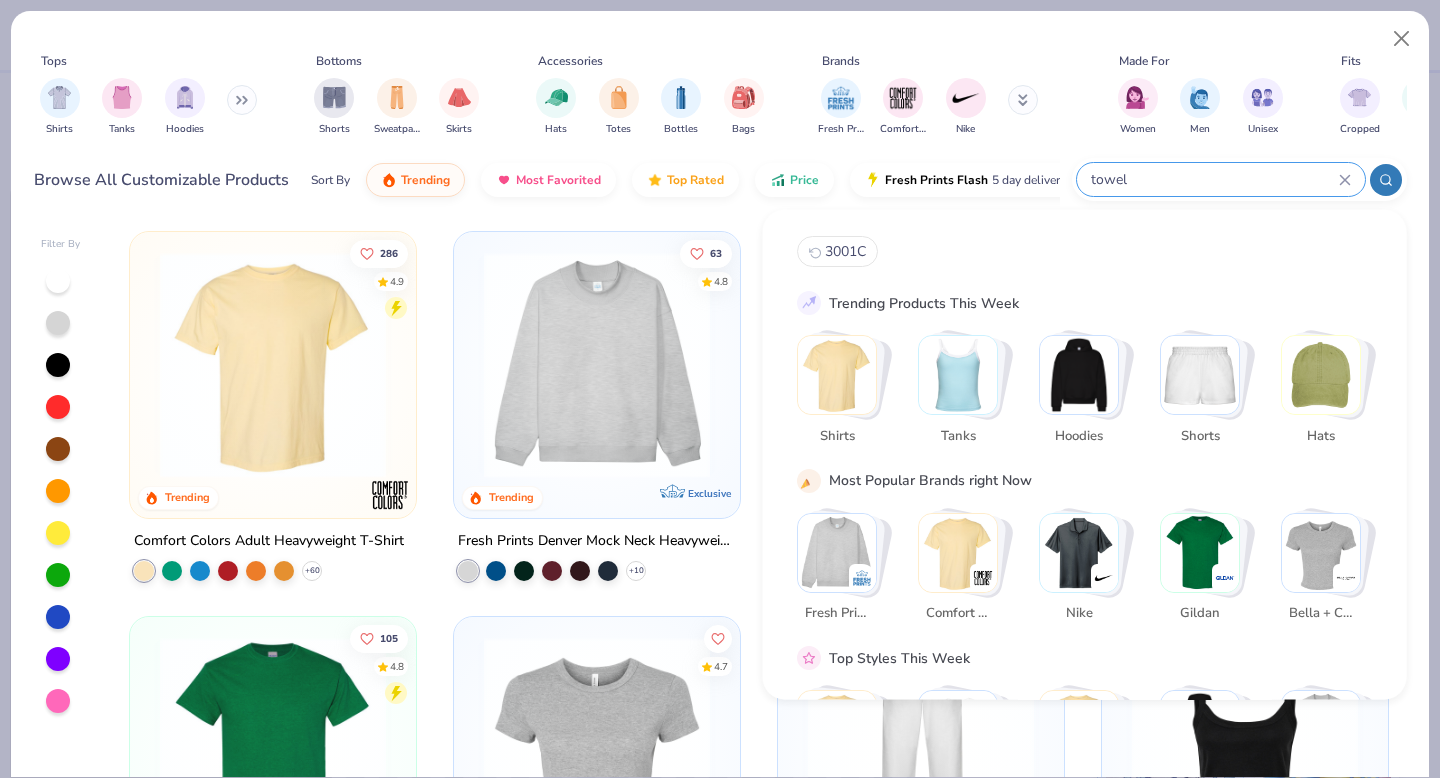 type on "towel" 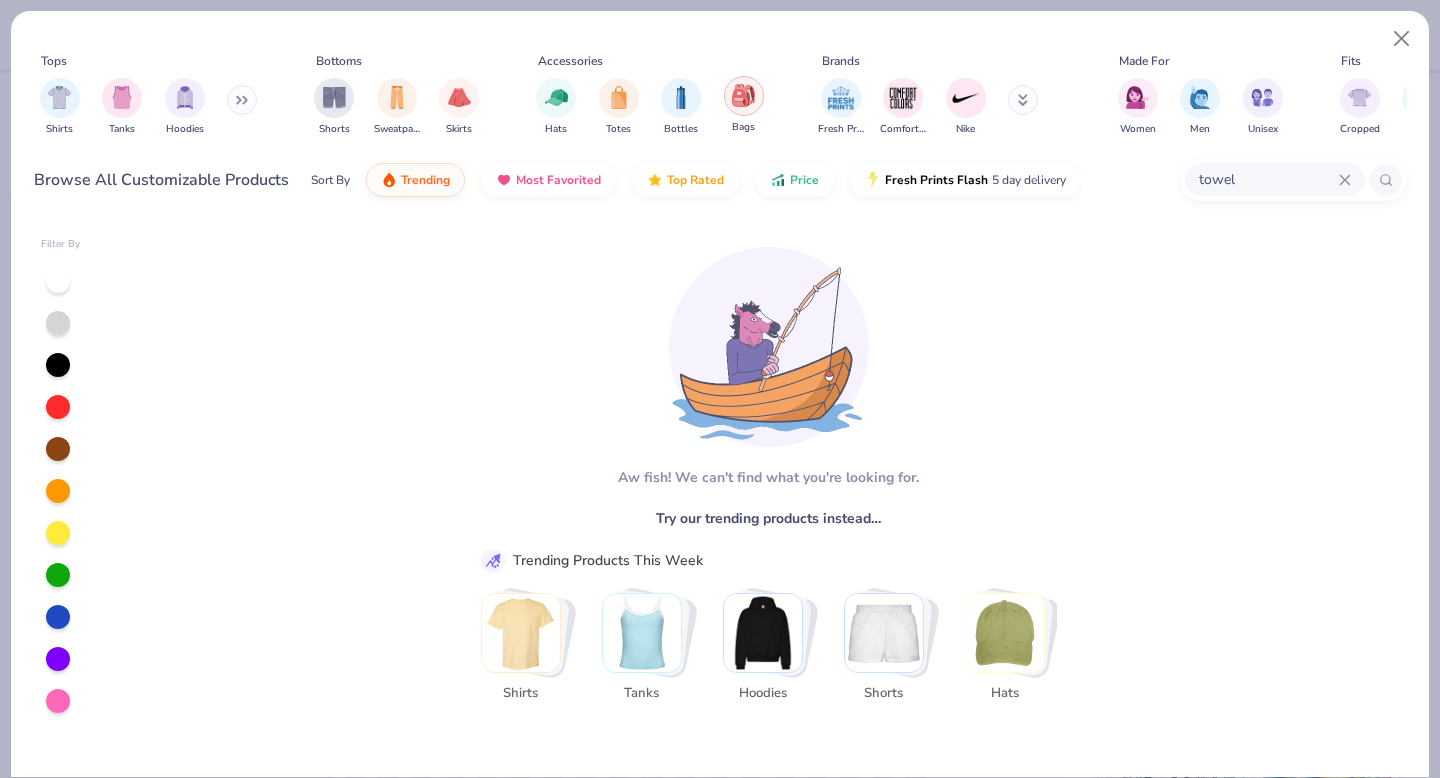 click at bounding box center [744, 96] 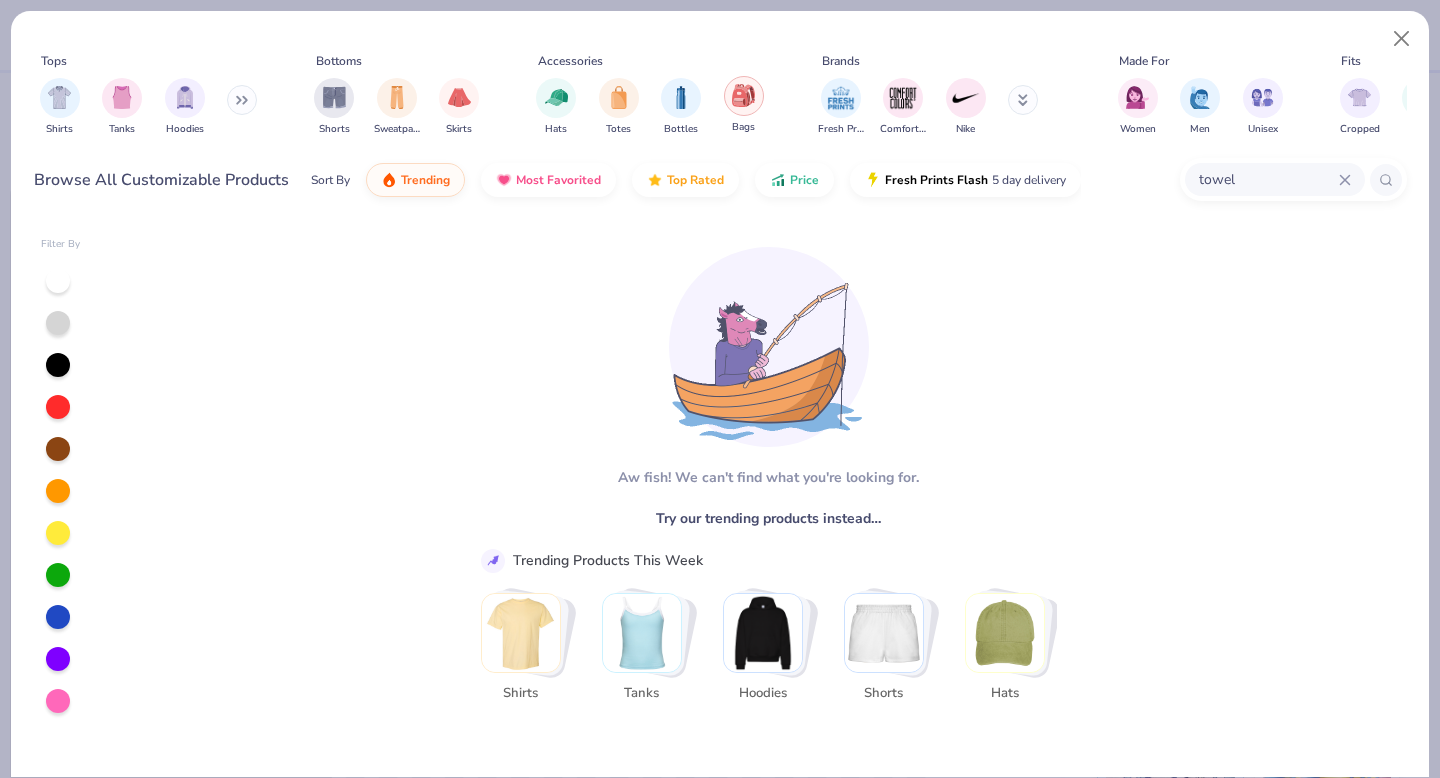 type on "x" 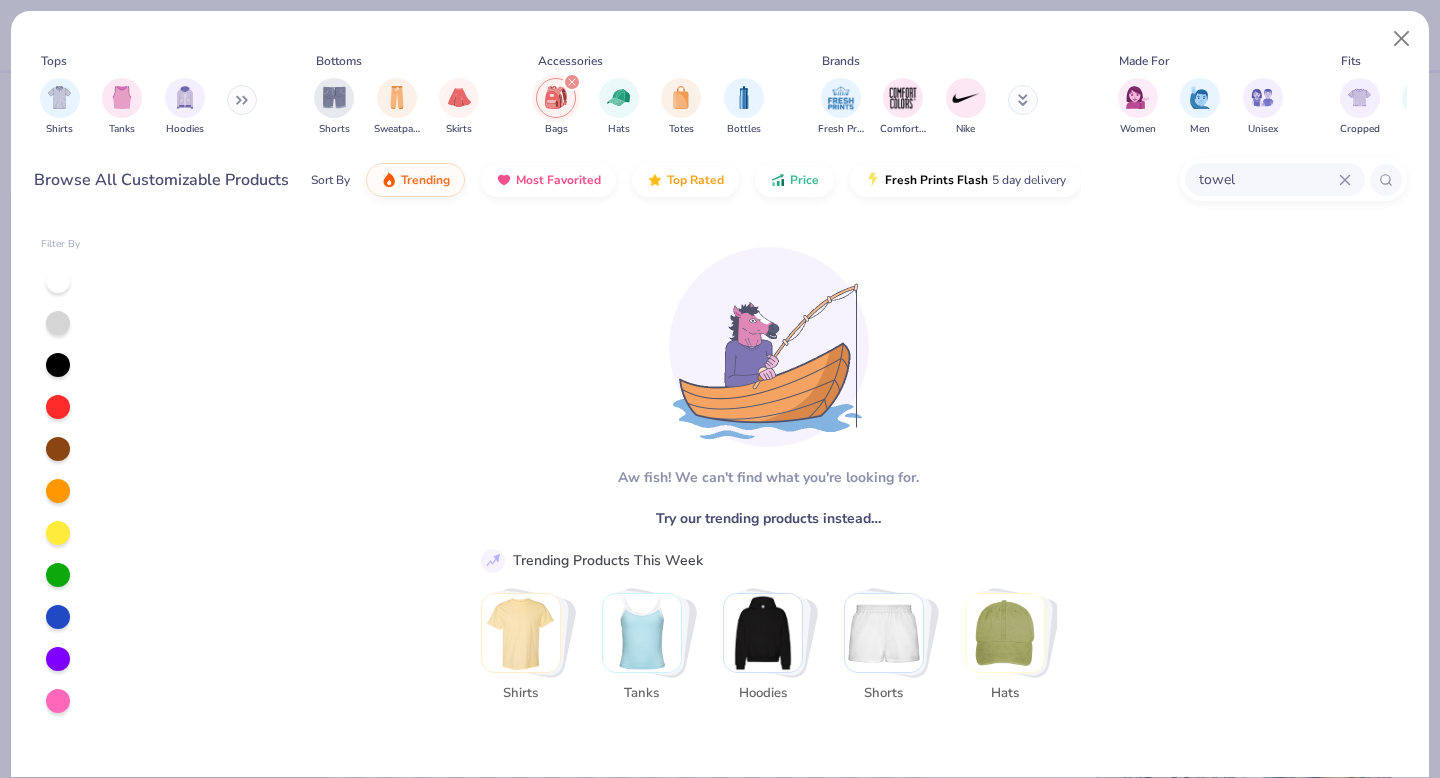 click 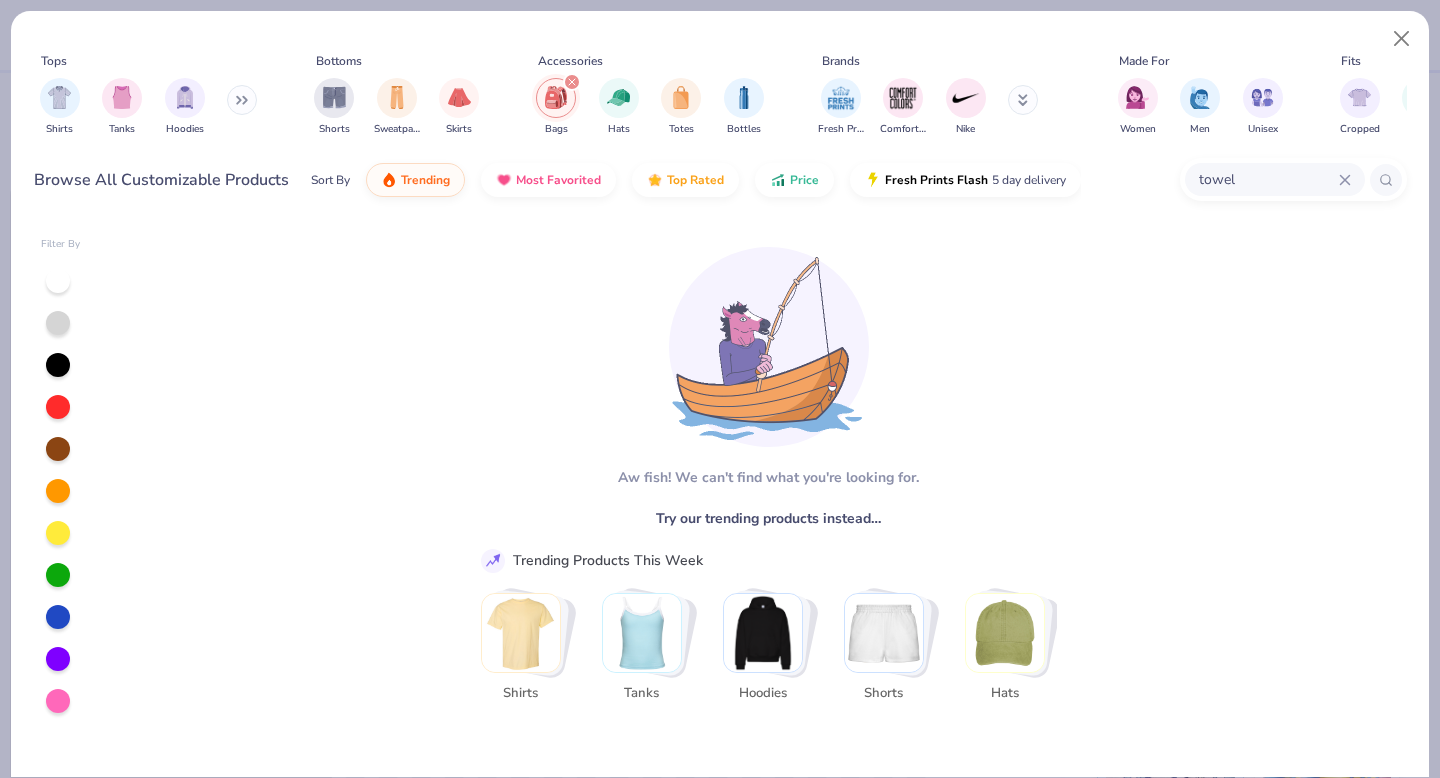 type 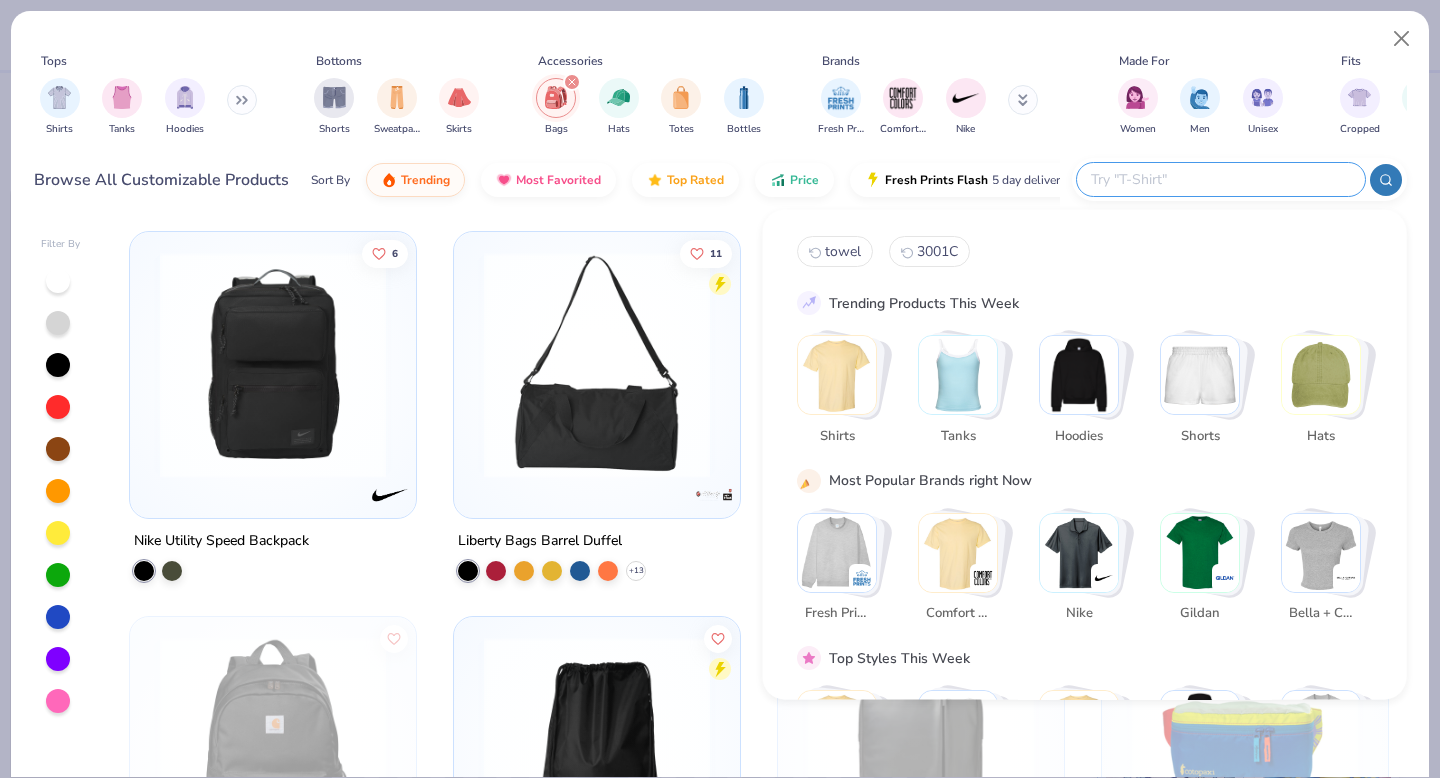 click on "Sort By Trending Most Favorited Top Rated Price Fresh Prints Flash 5 day delivery" at bounding box center (685, 180) 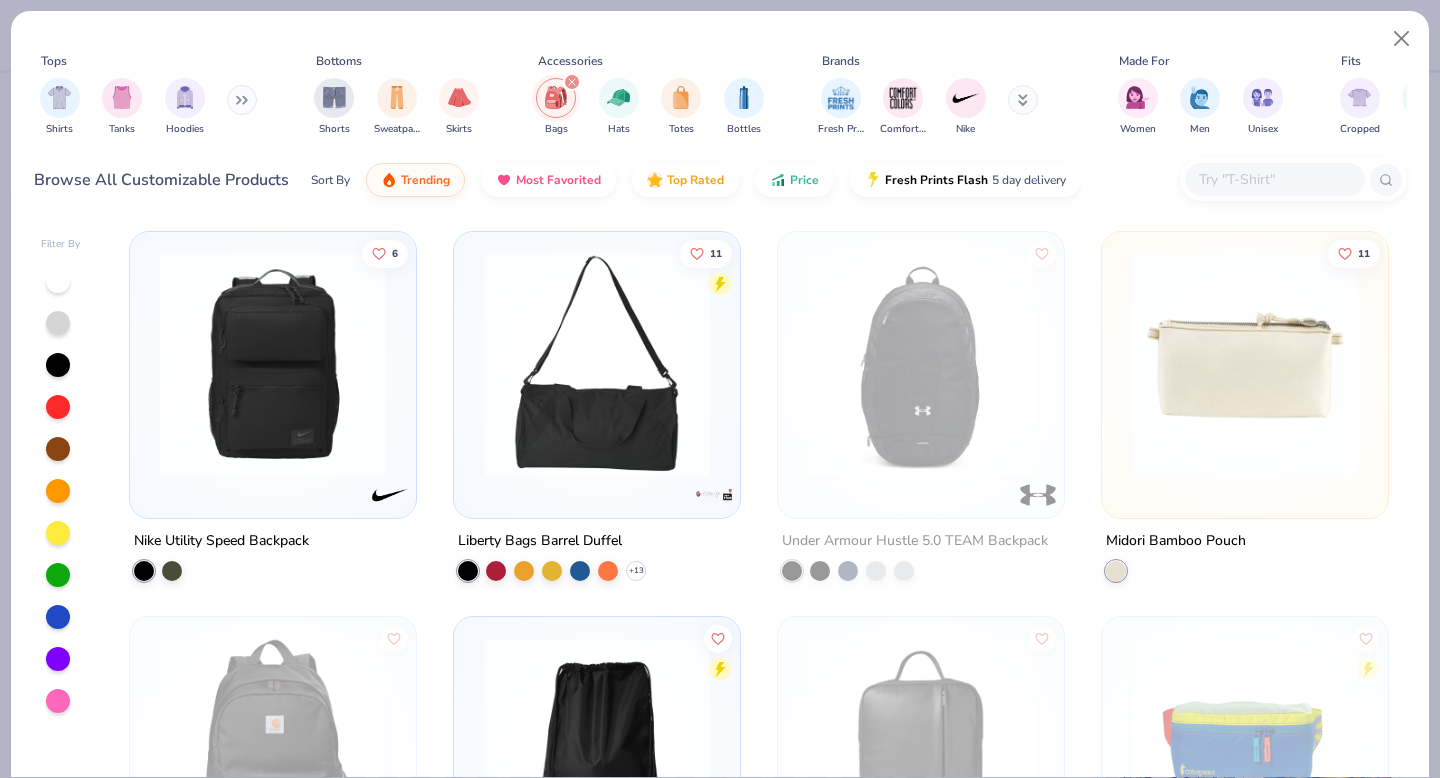 click 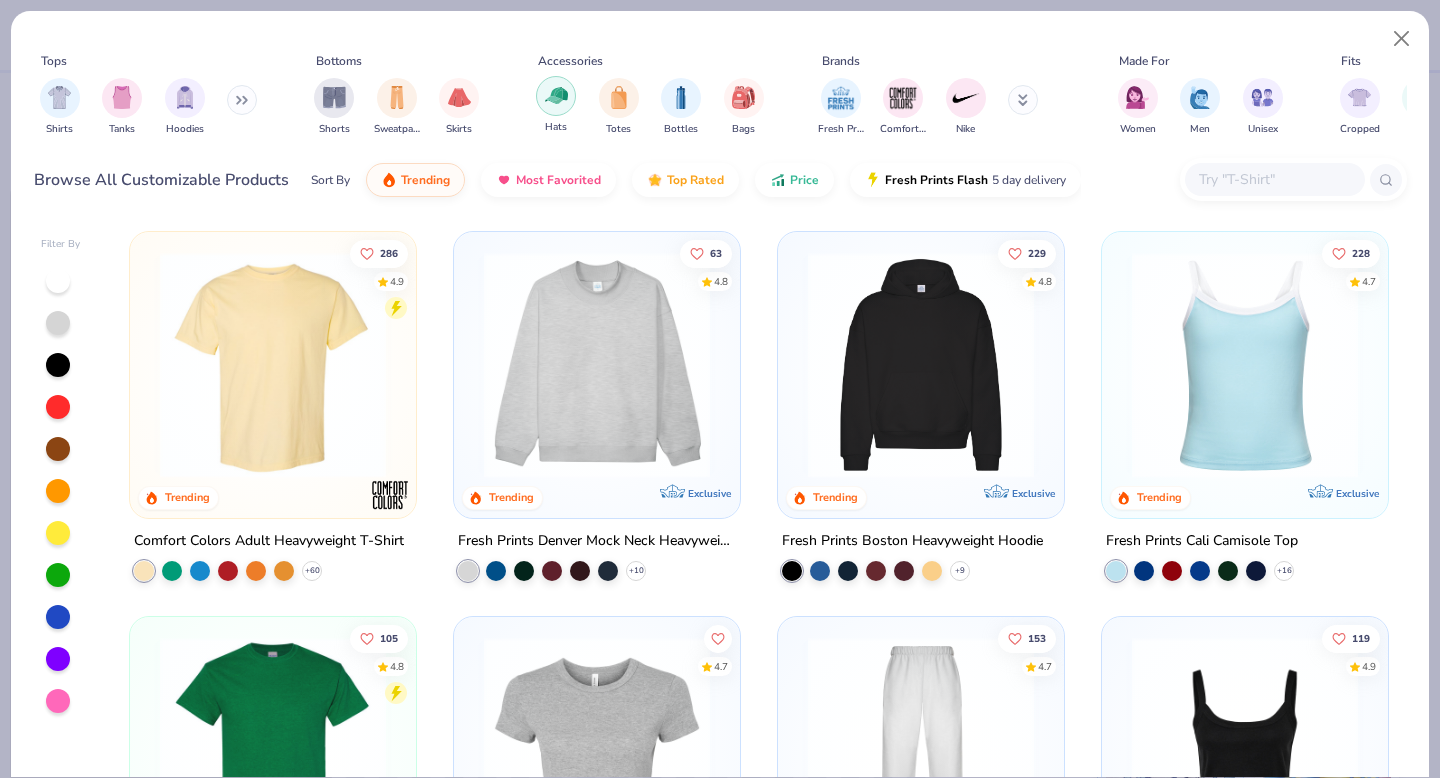 click at bounding box center (556, 95) 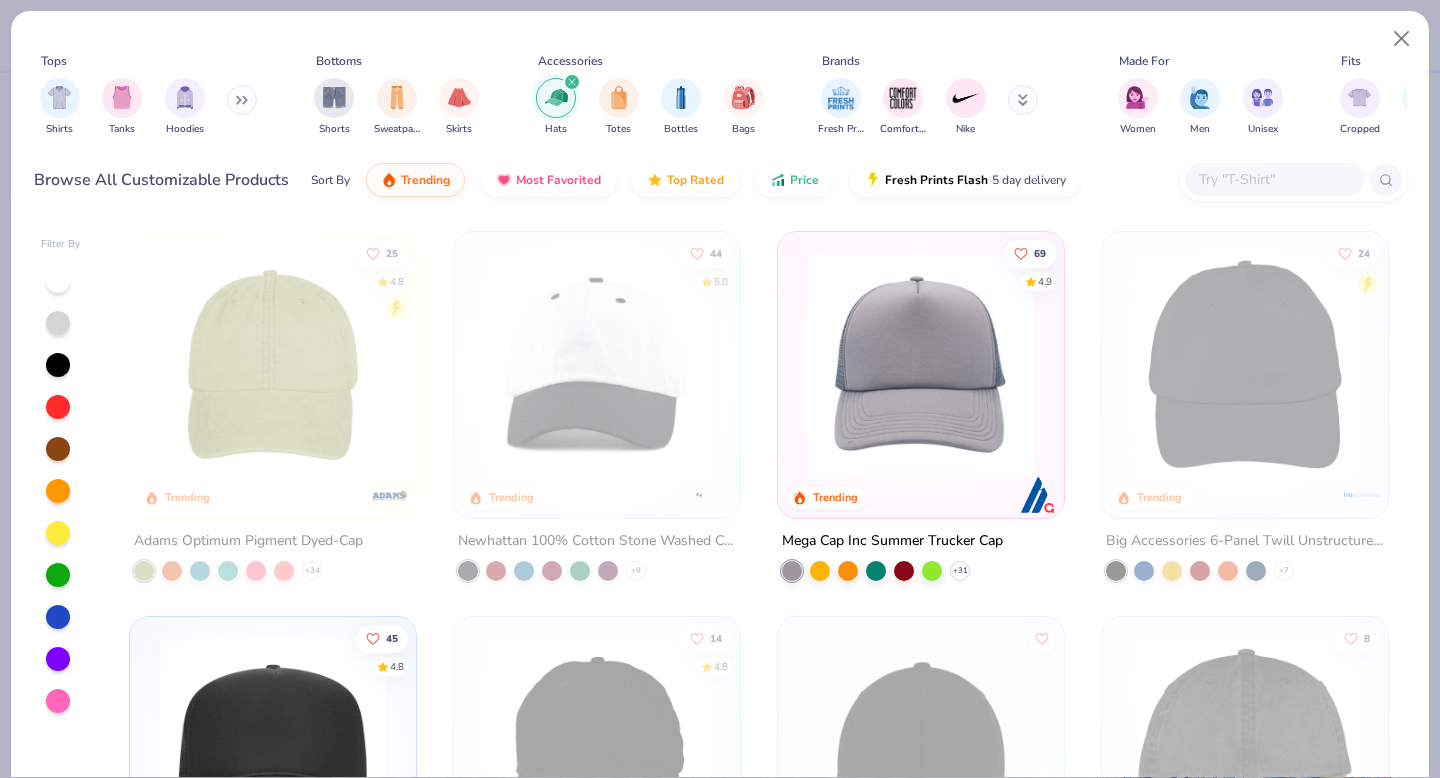 click at bounding box center [921, 365] 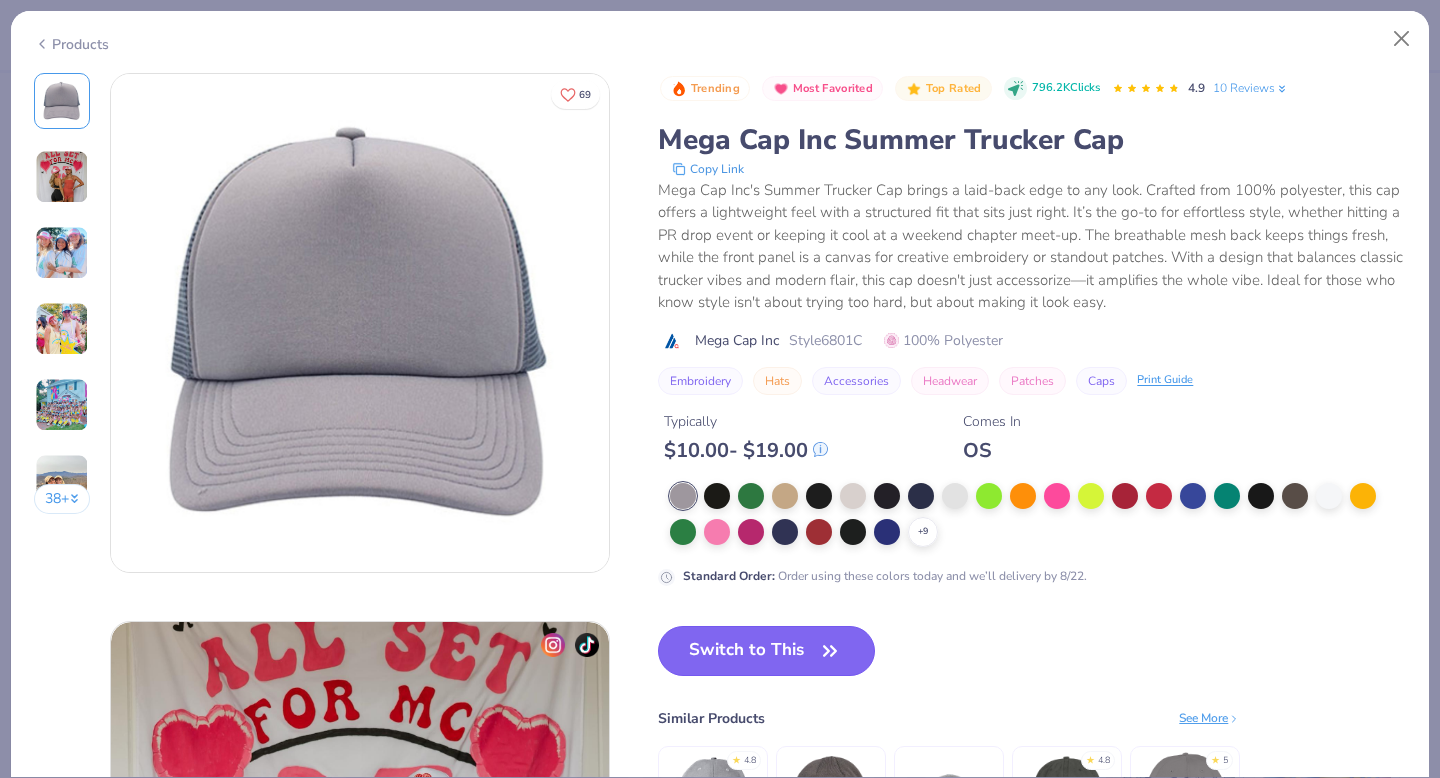 click 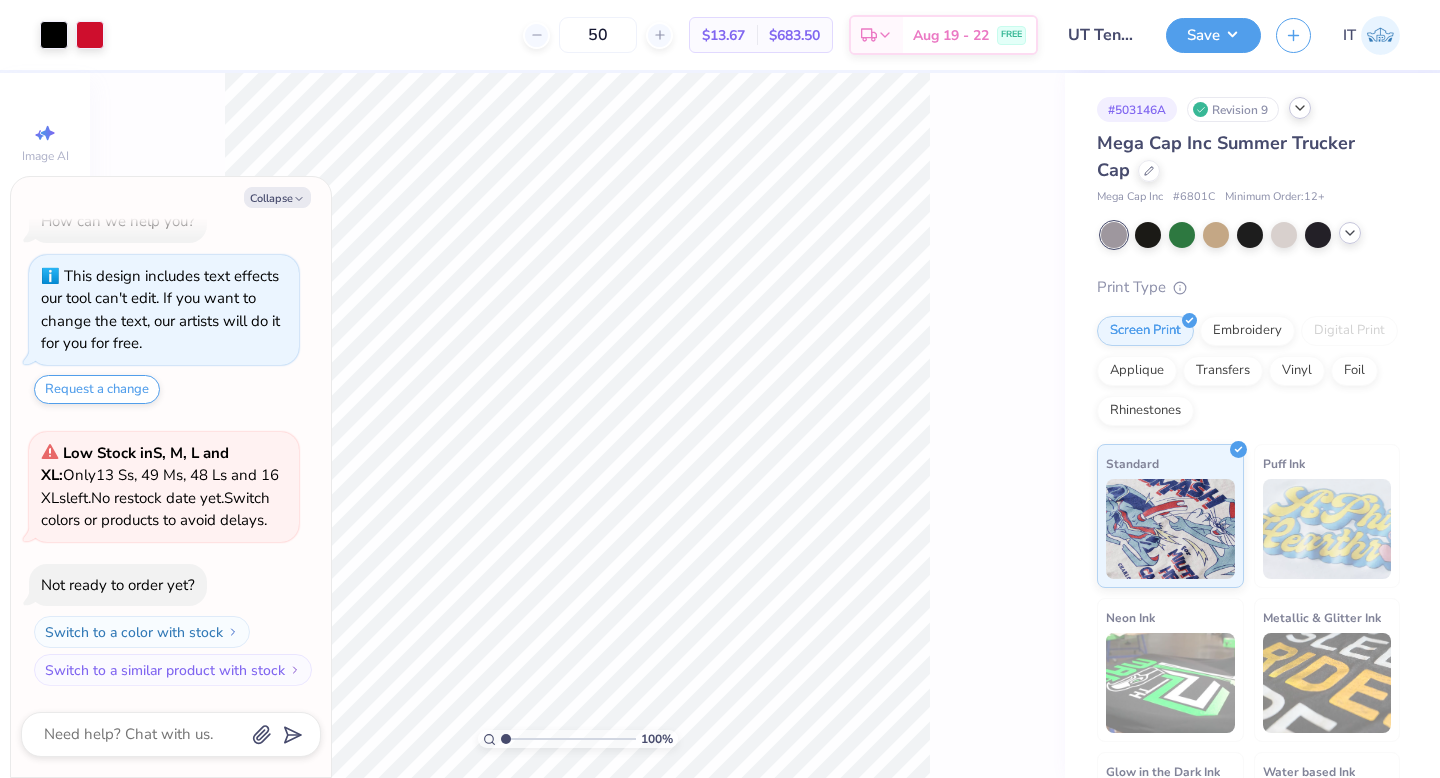 click at bounding box center [1350, 233] 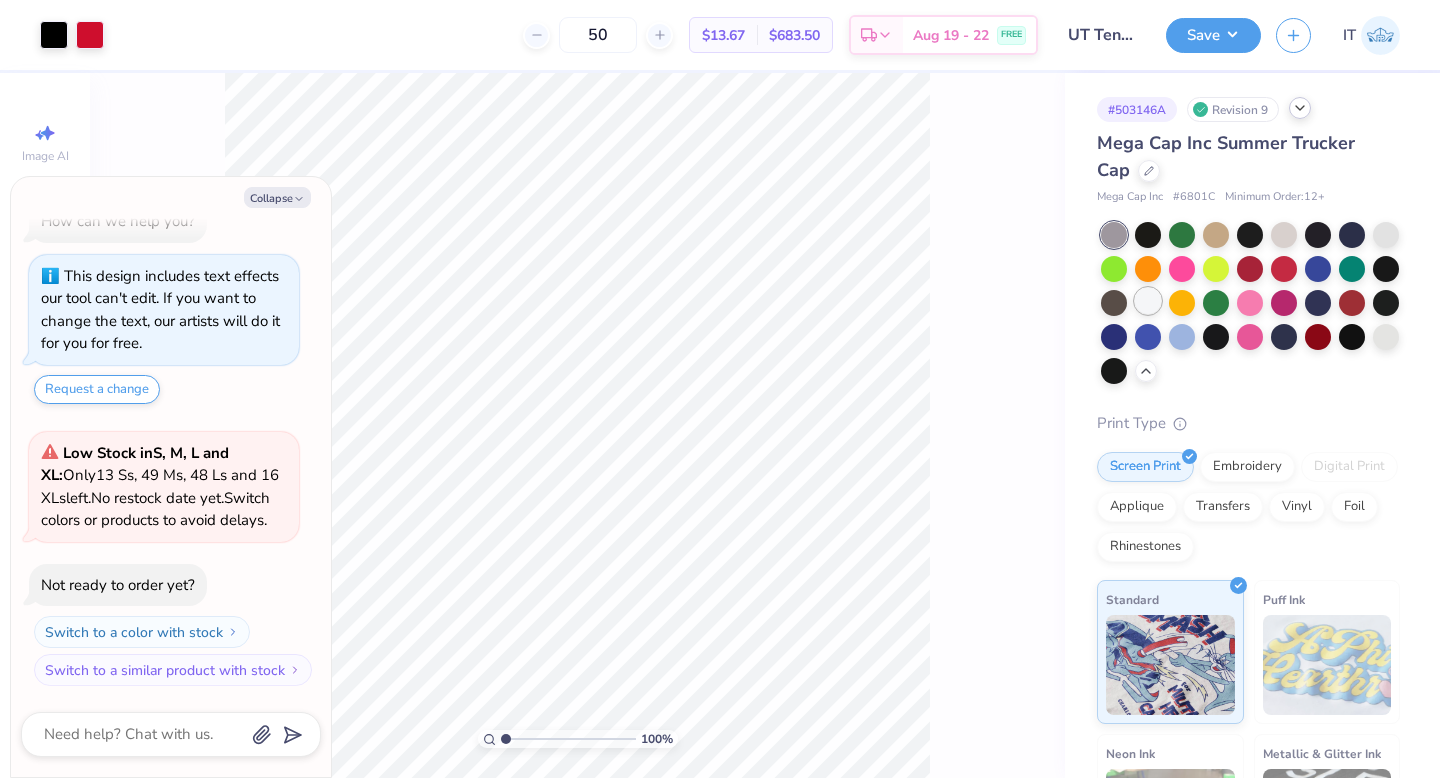 click at bounding box center (1148, 301) 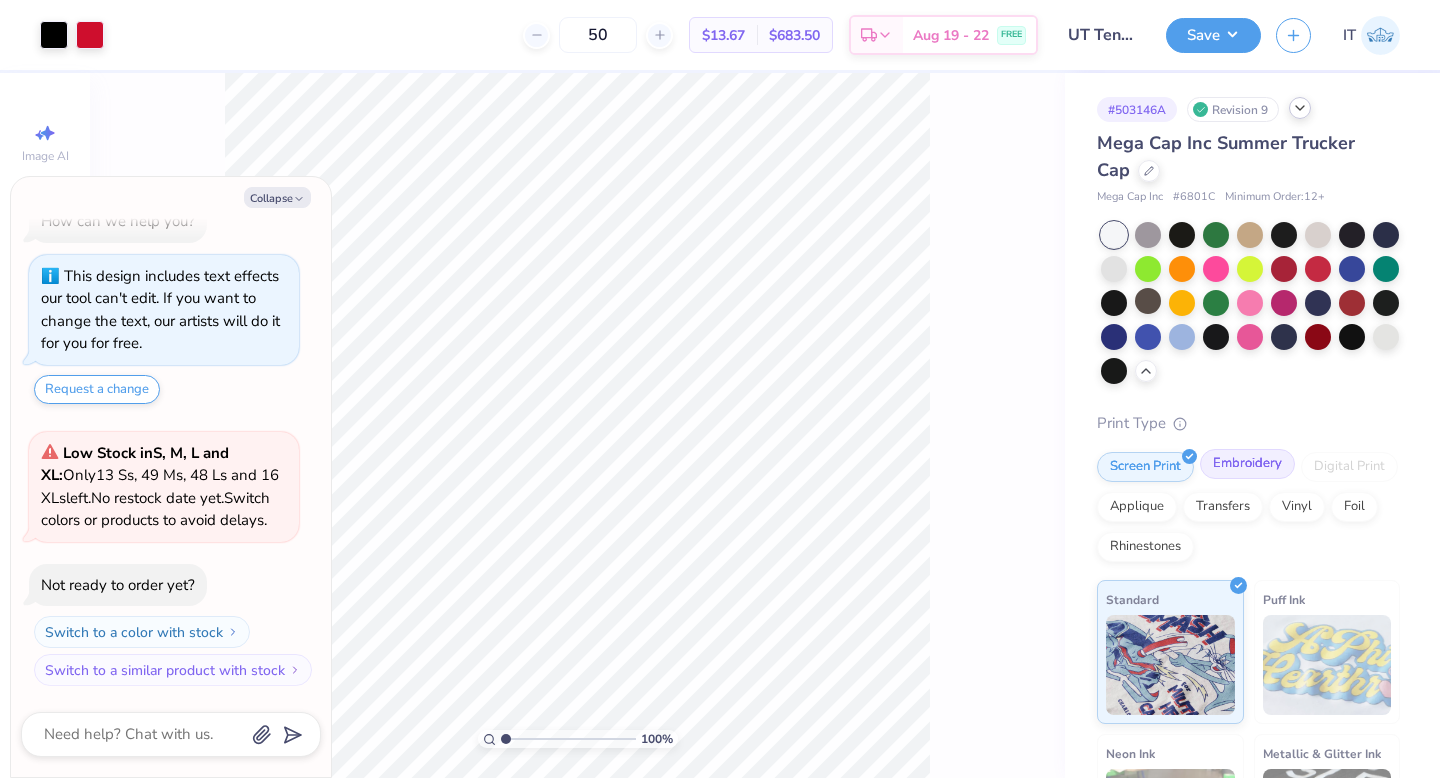 click on "Embroidery" at bounding box center [1247, 464] 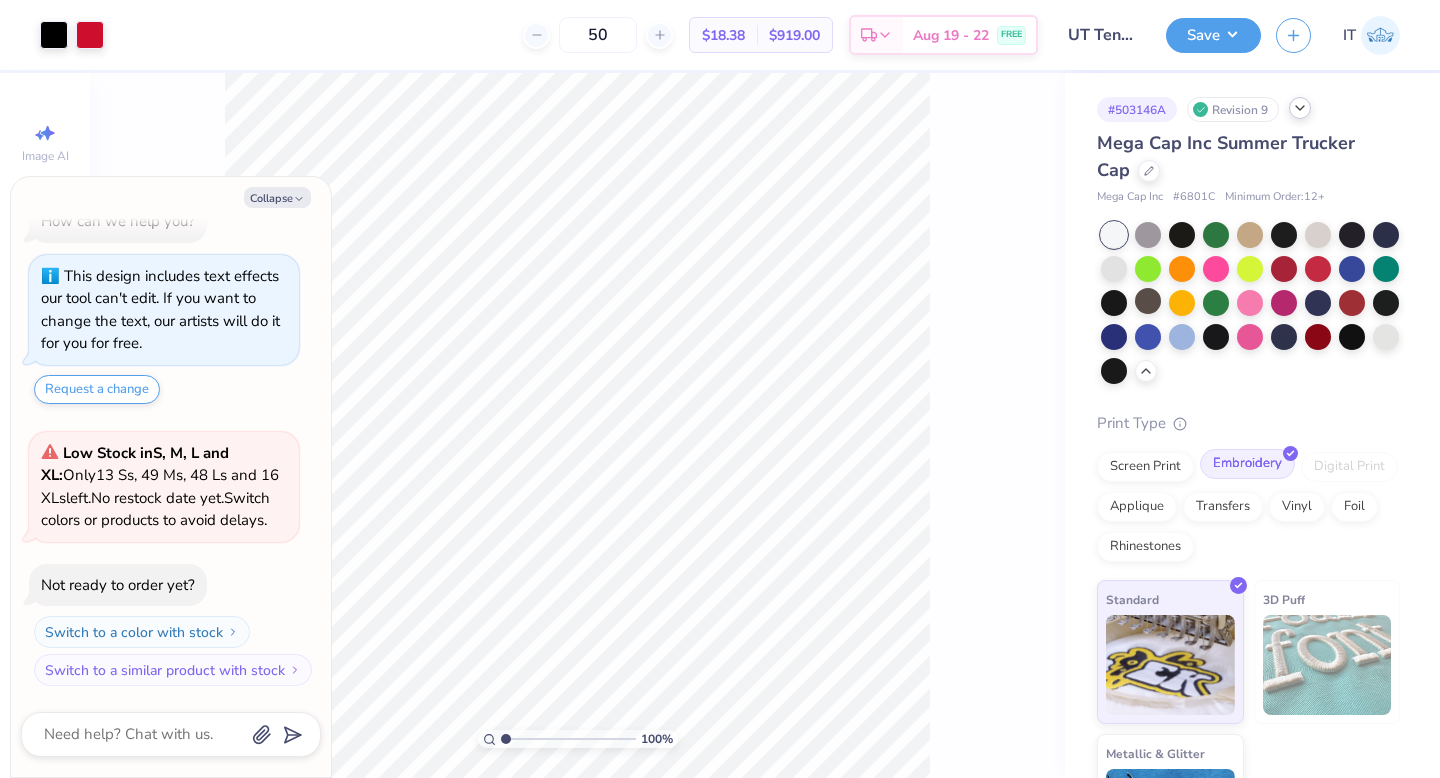 scroll, scrollTop: 100, scrollLeft: 0, axis: vertical 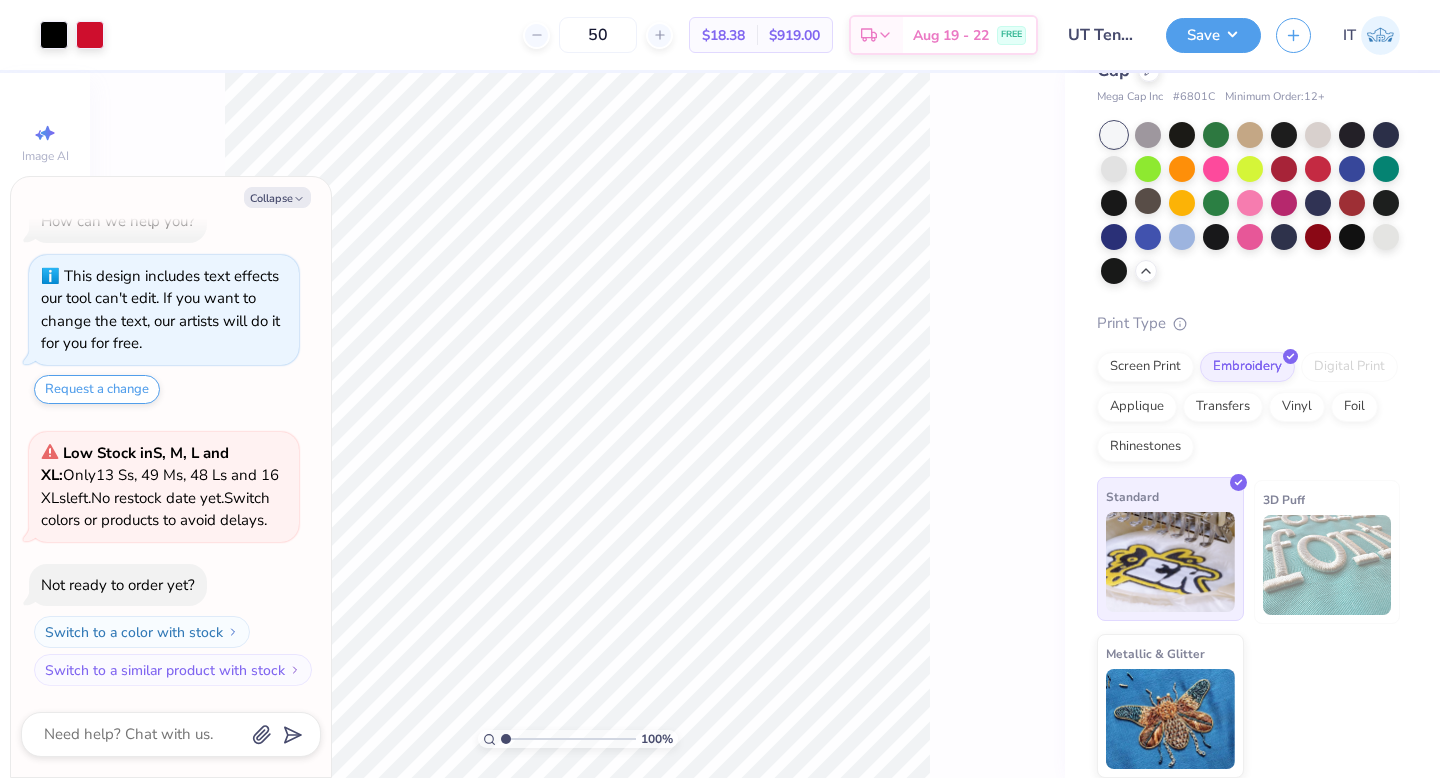 click on "Standard" at bounding box center [1170, 549] 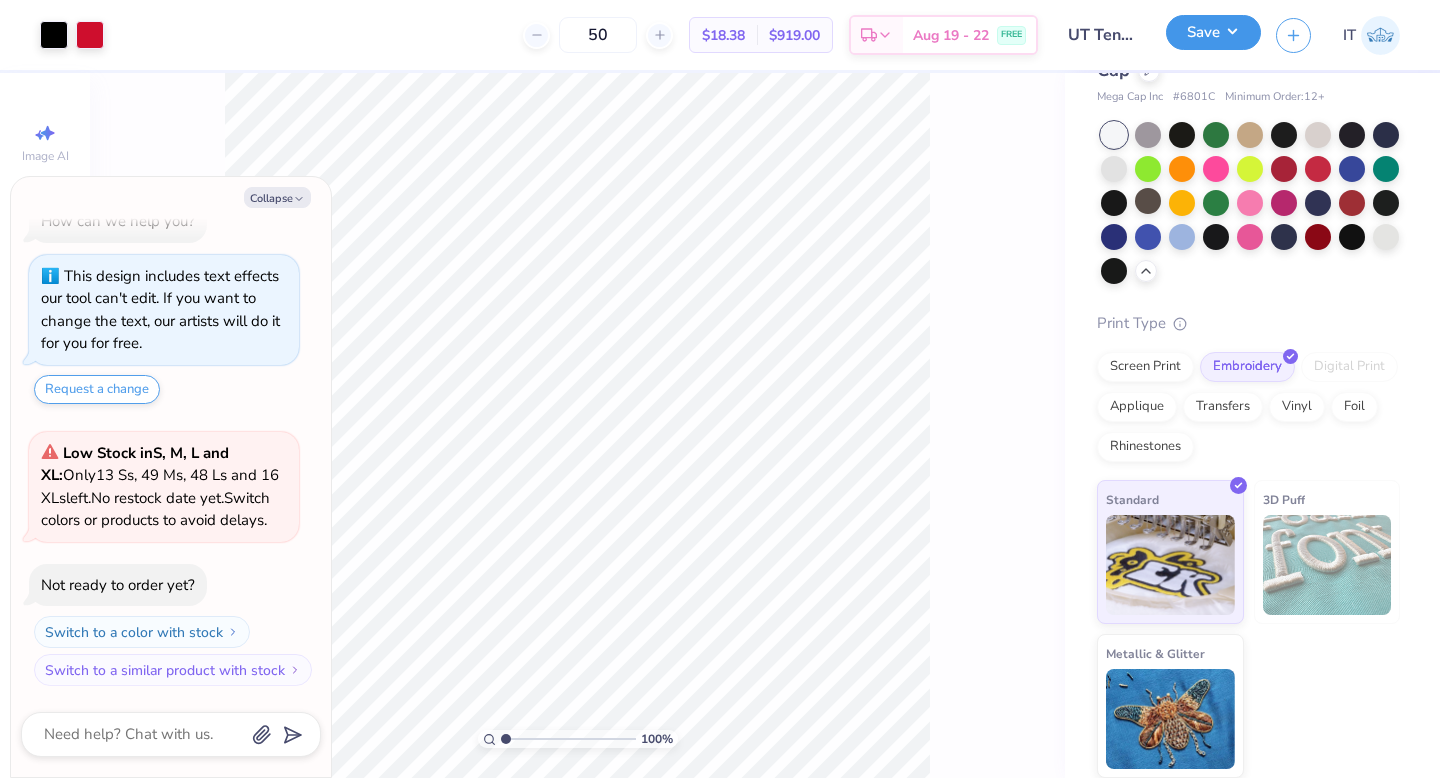 click on "Save" at bounding box center [1213, 32] 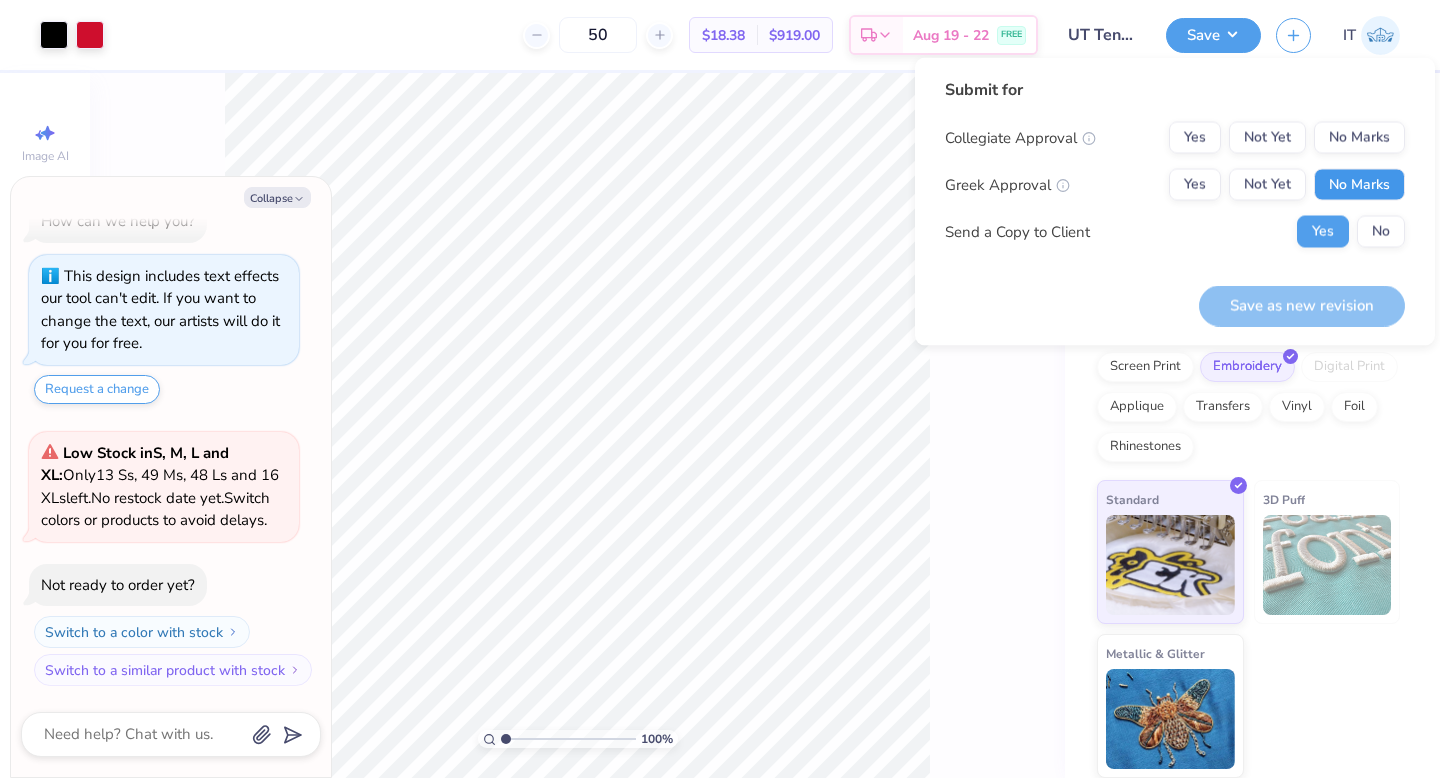 click on "No Marks" at bounding box center (1359, 185) 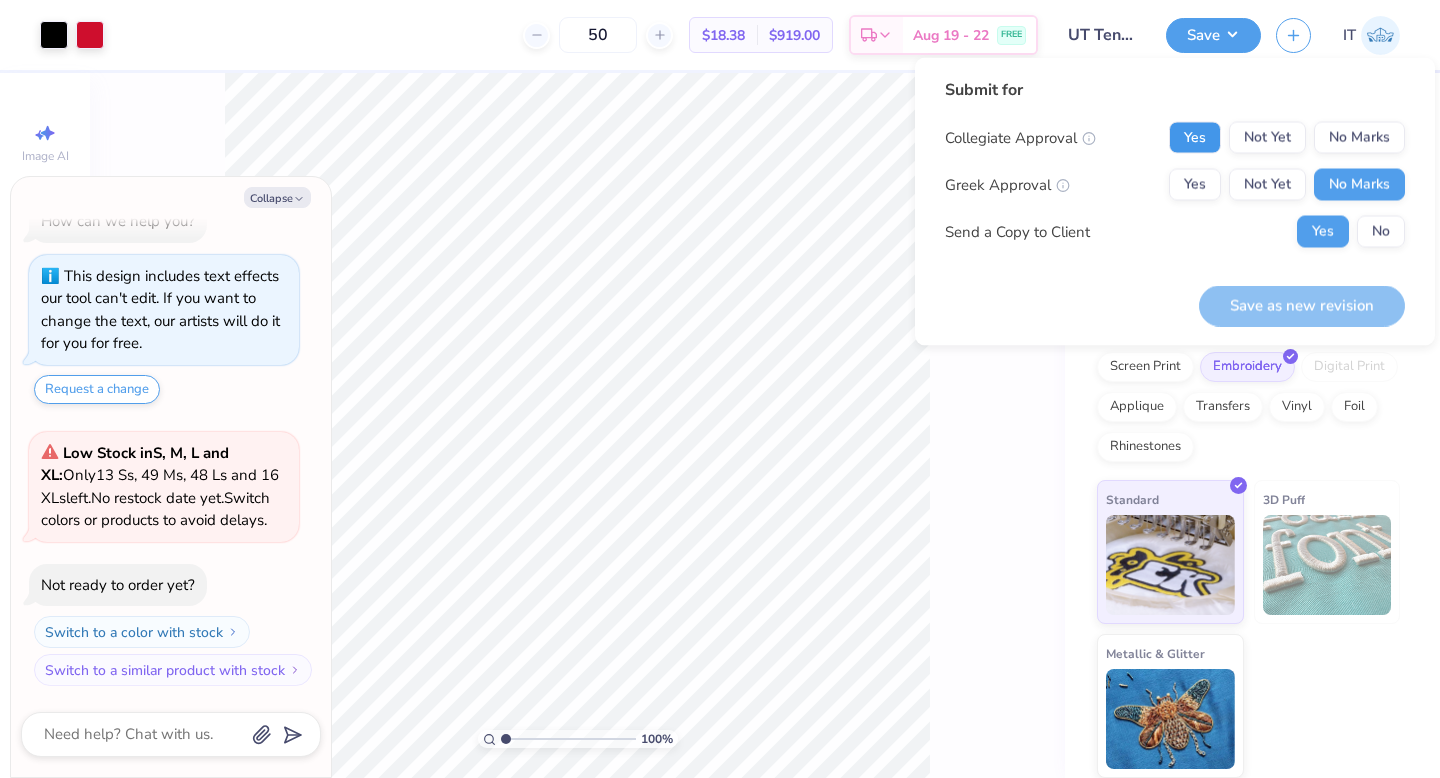 click on "Yes" at bounding box center (1195, 138) 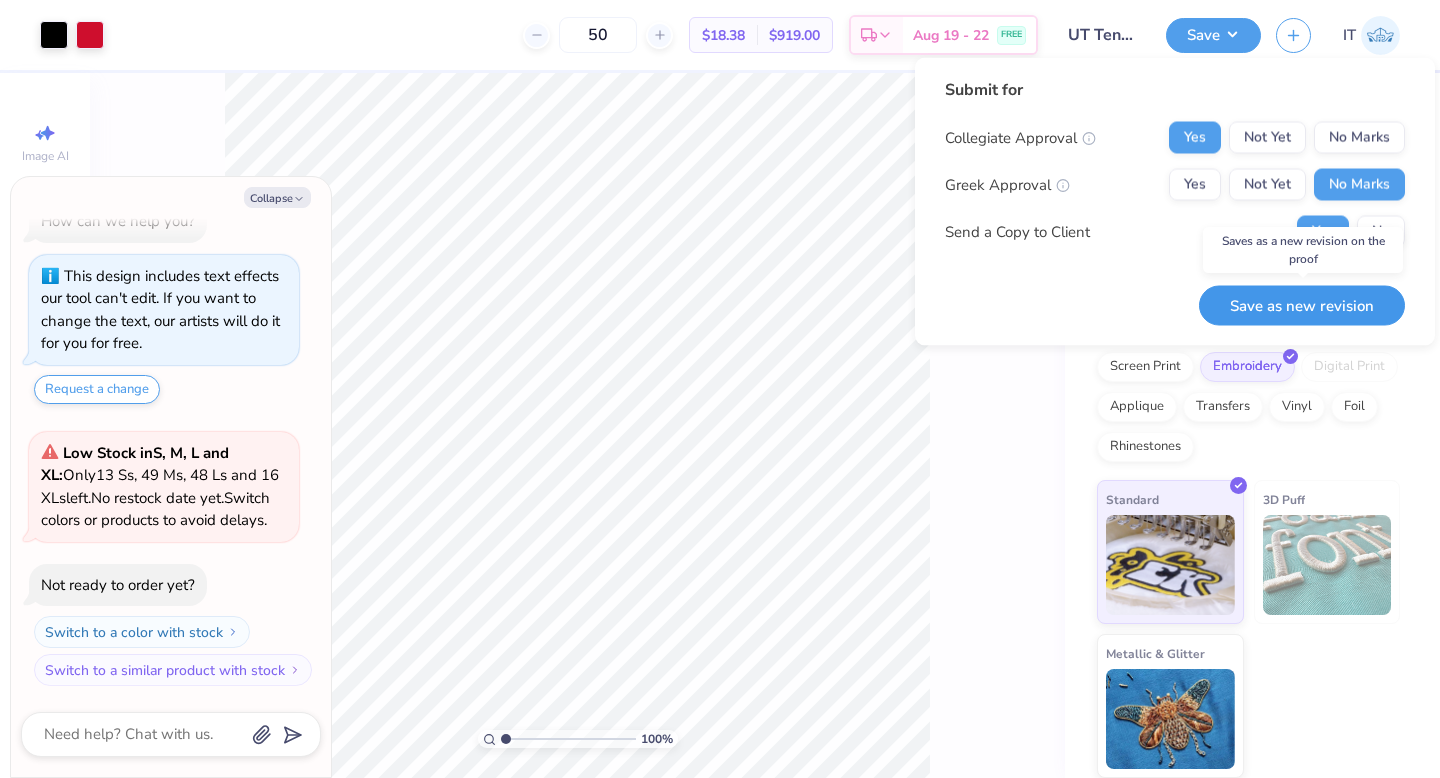 click on "Save as new revision" at bounding box center (1302, 305) 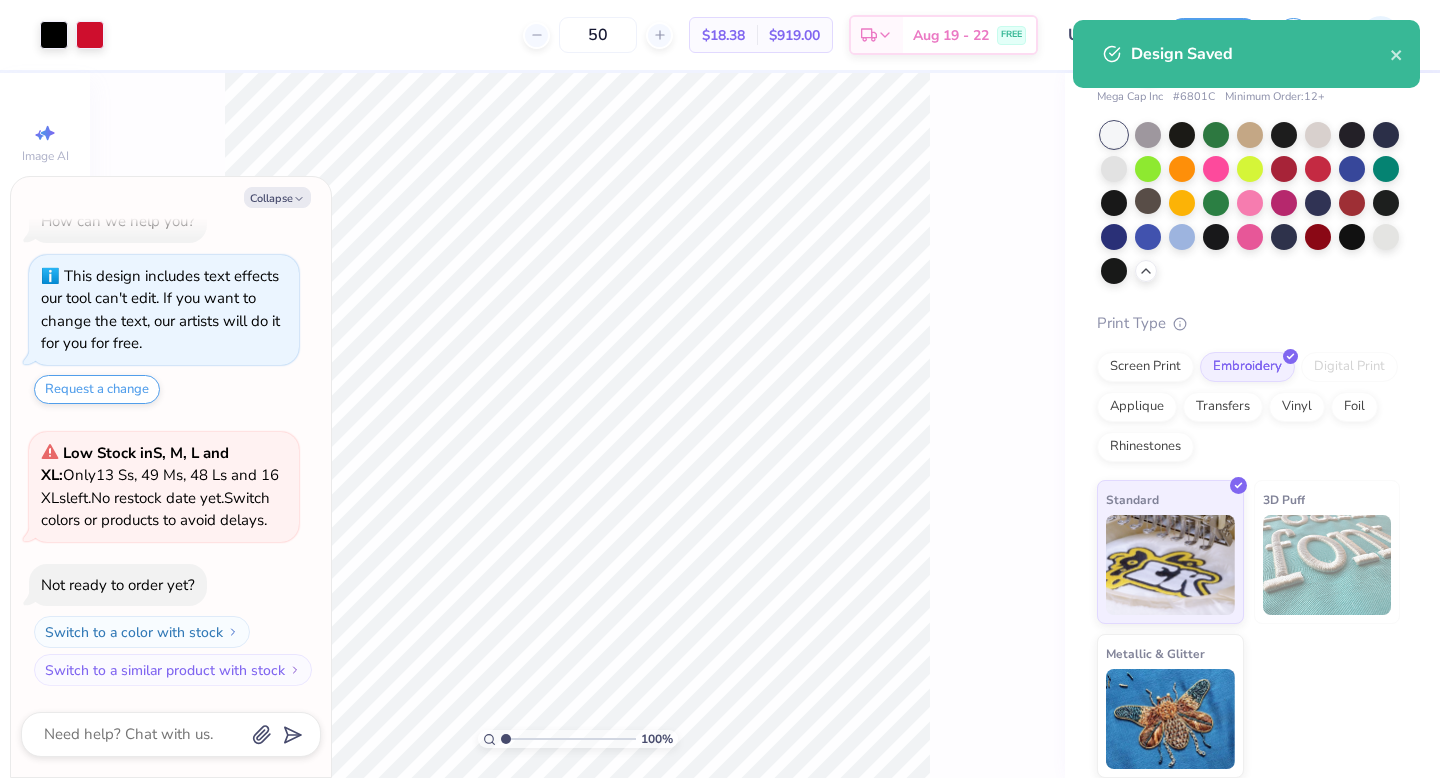 click on "Design Saved" at bounding box center [1246, 61] 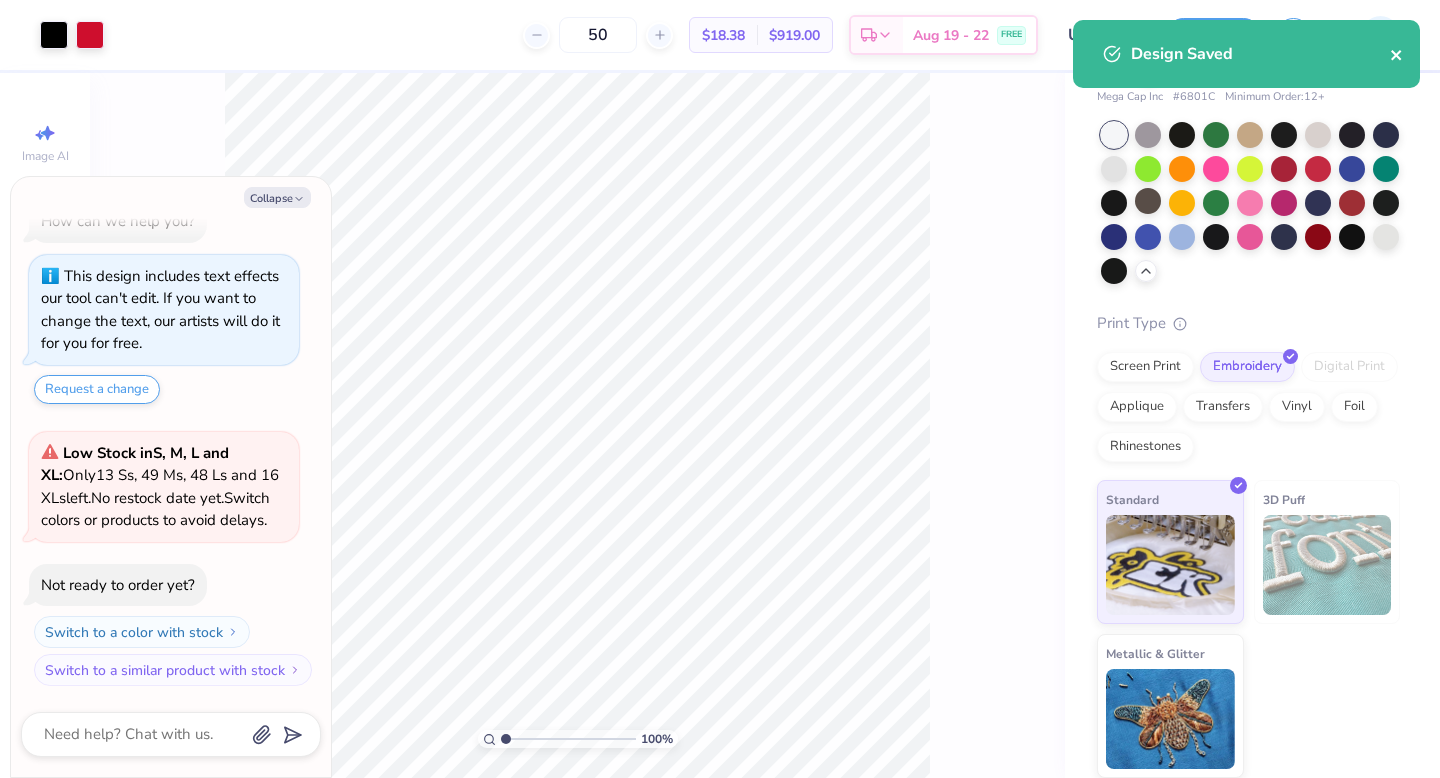 click on "Design Saved" at bounding box center [1246, 61] 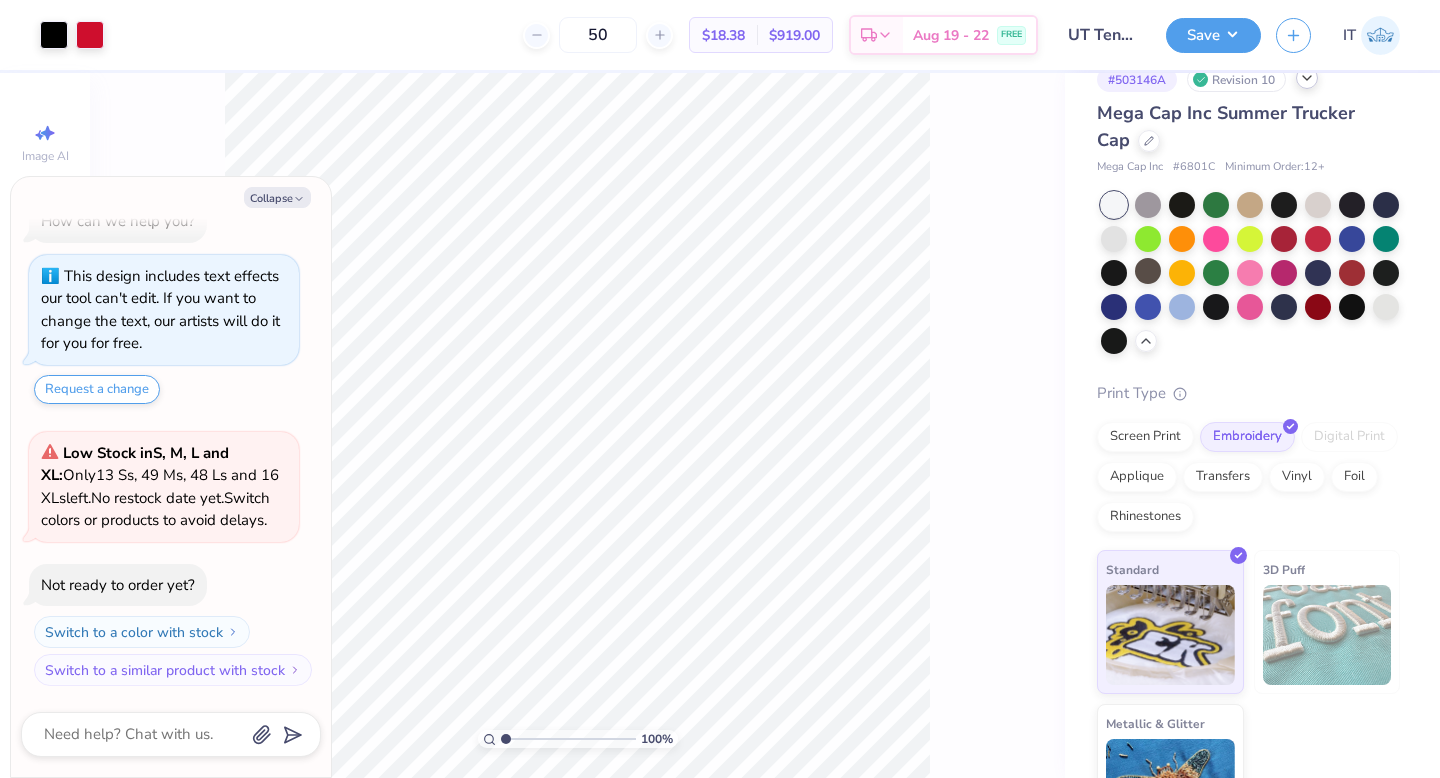 scroll, scrollTop: 0, scrollLeft: 0, axis: both 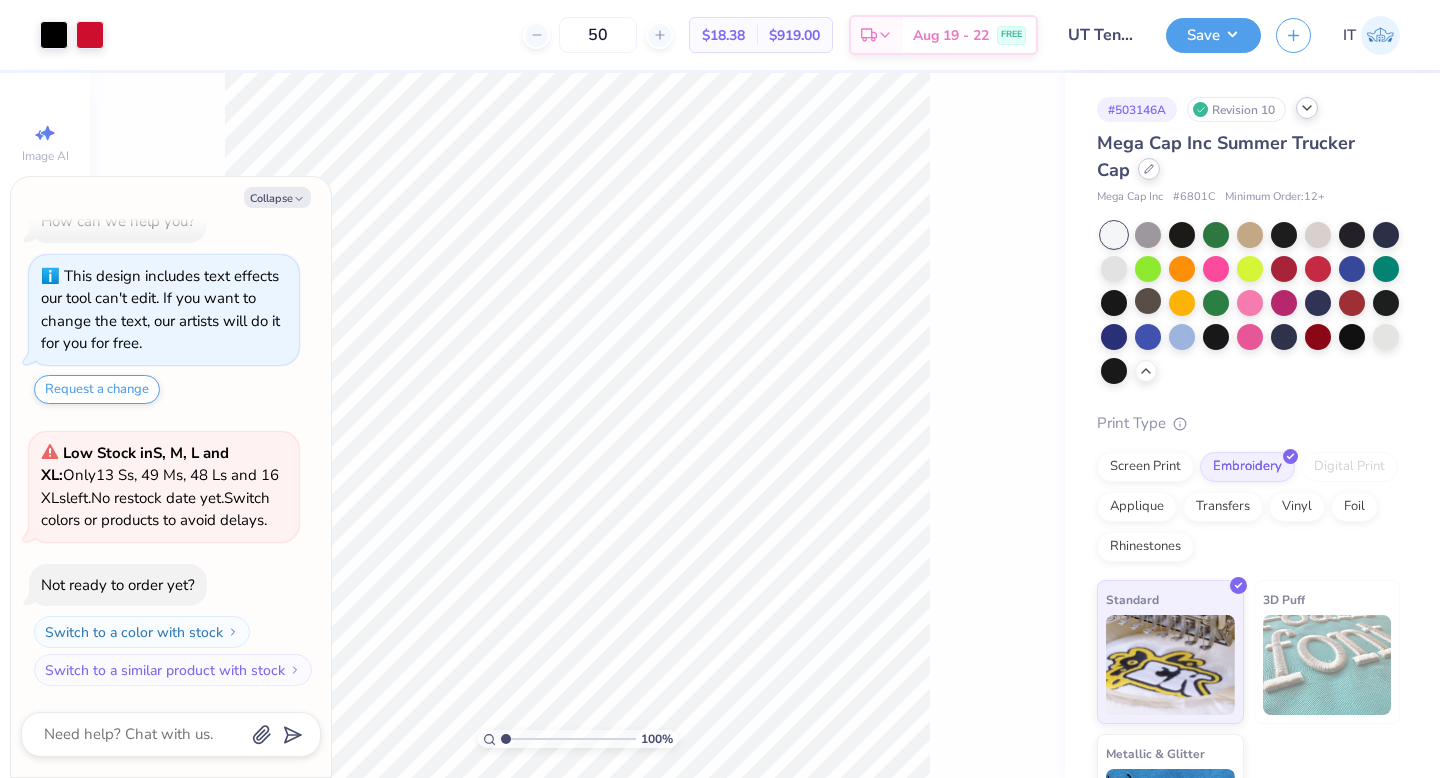 click at bounding box center (1149, 169) 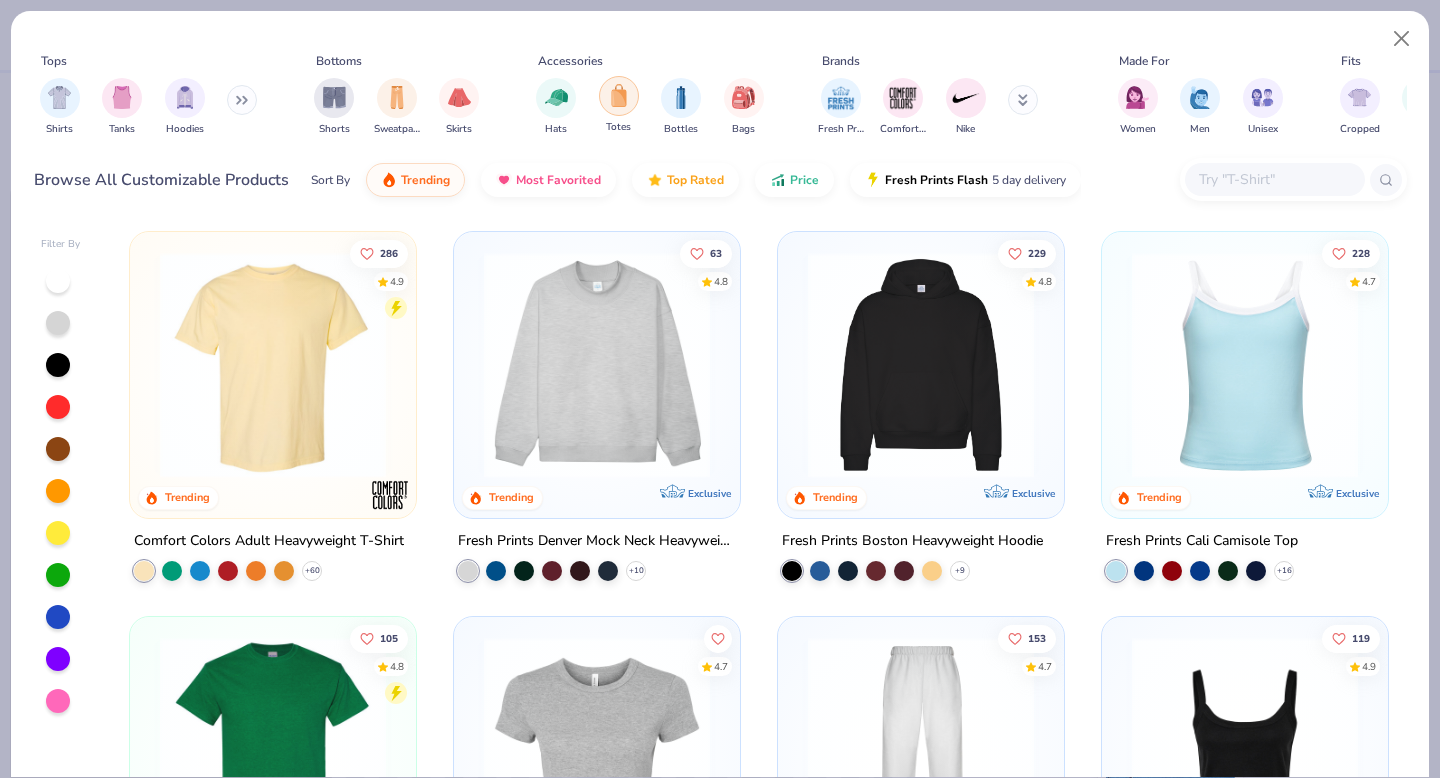 click at bounding box center [619, 95] 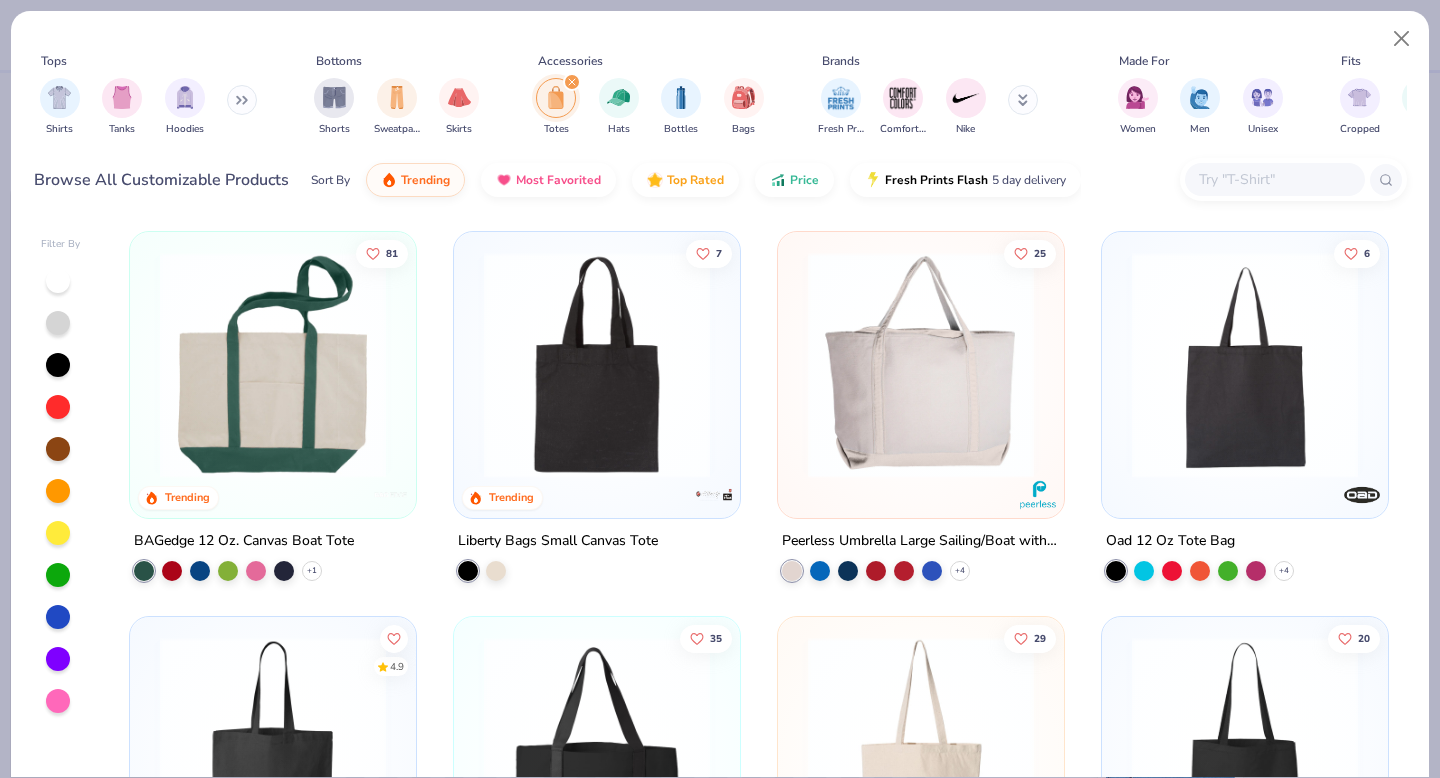 click at bounding box center [597, 365] 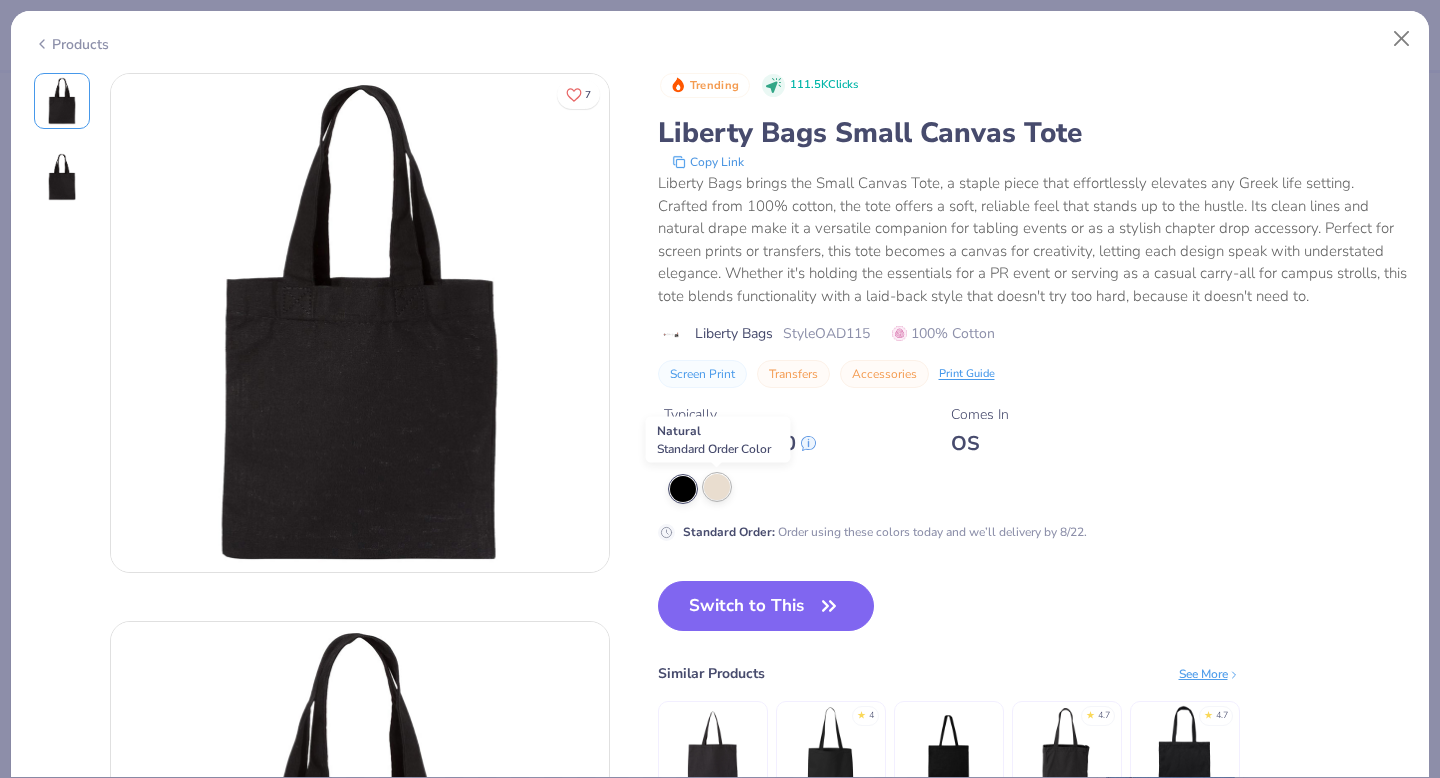 click at bounding box center (717, 487) 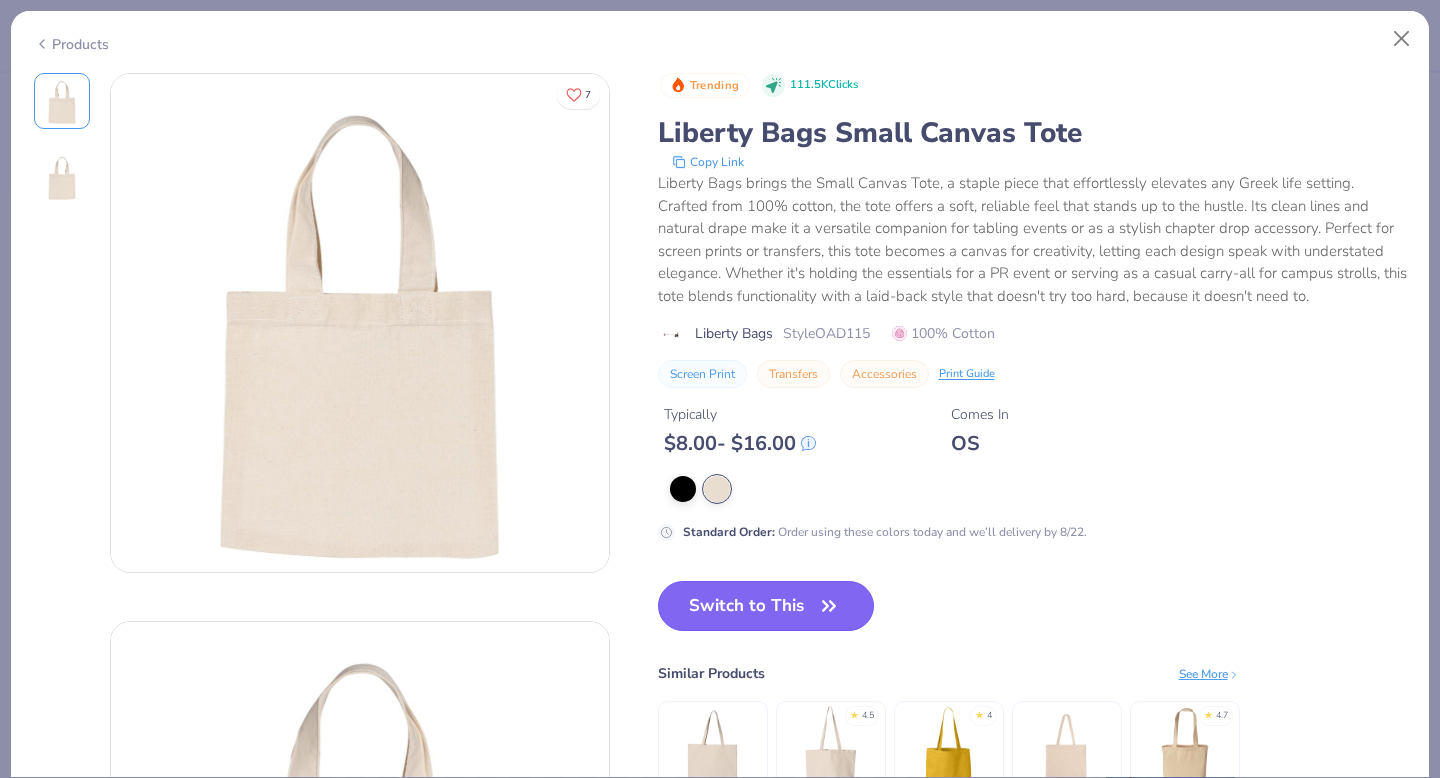 click on "Switch to This" at bounding box center [766, 606] 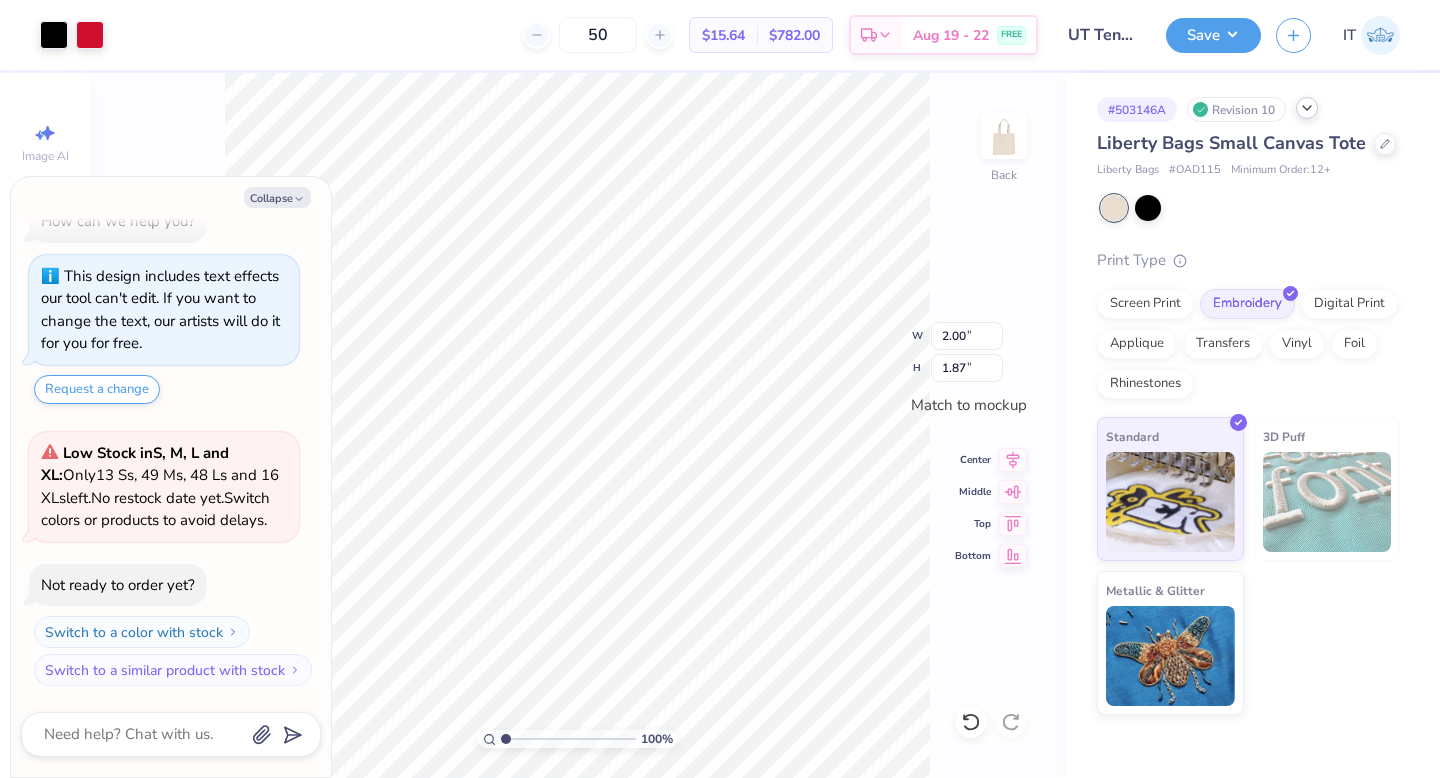 type on "x" 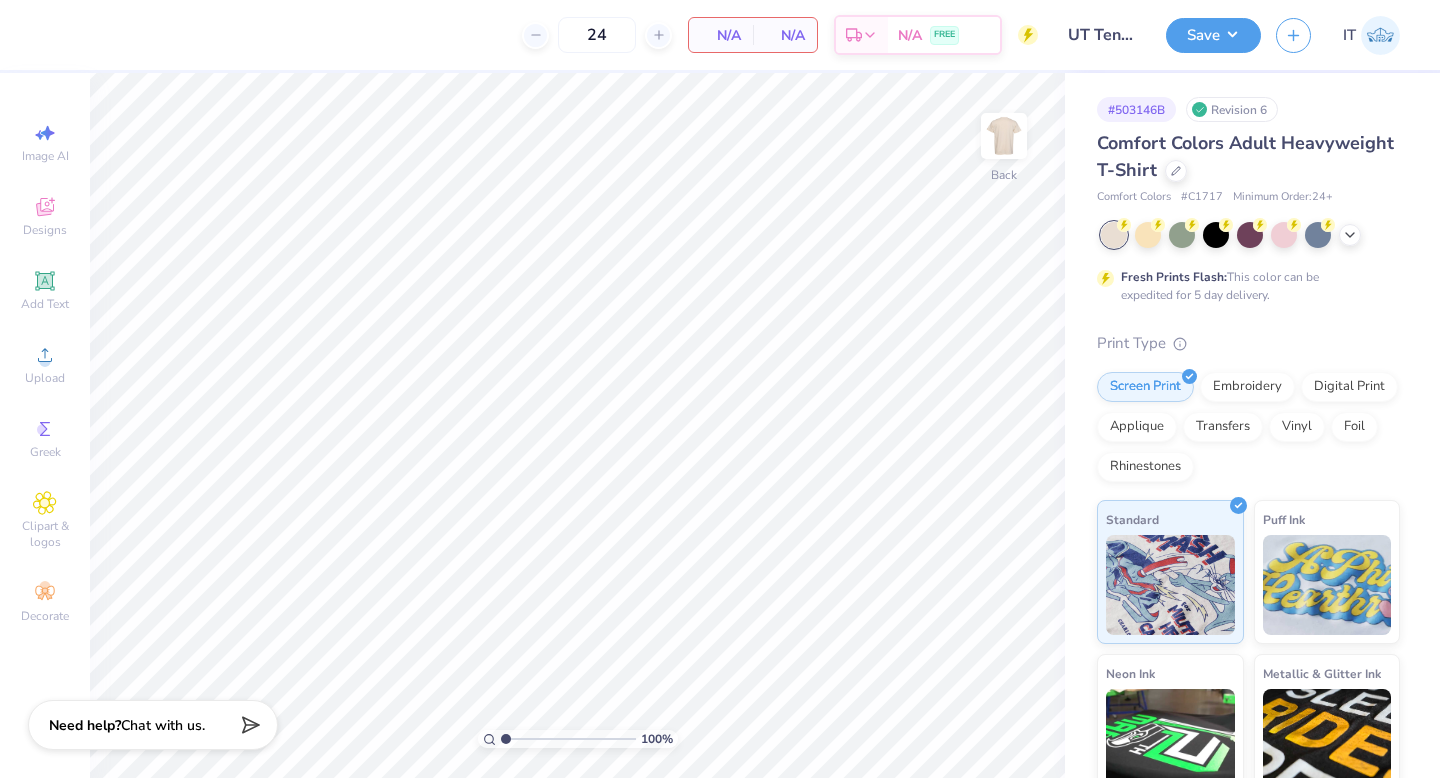 scroll, scrollTop: 0, scrollLeft: 0, axis: both 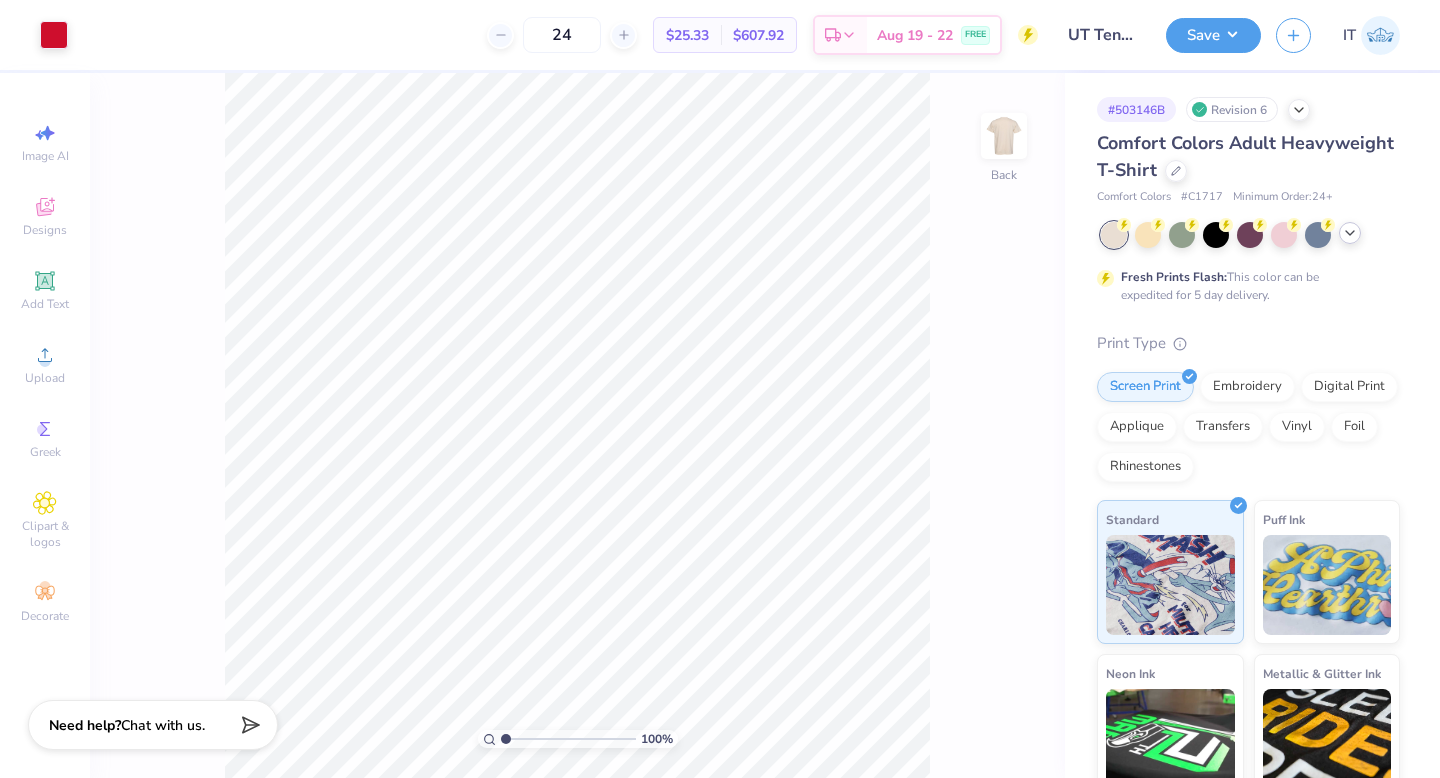 click 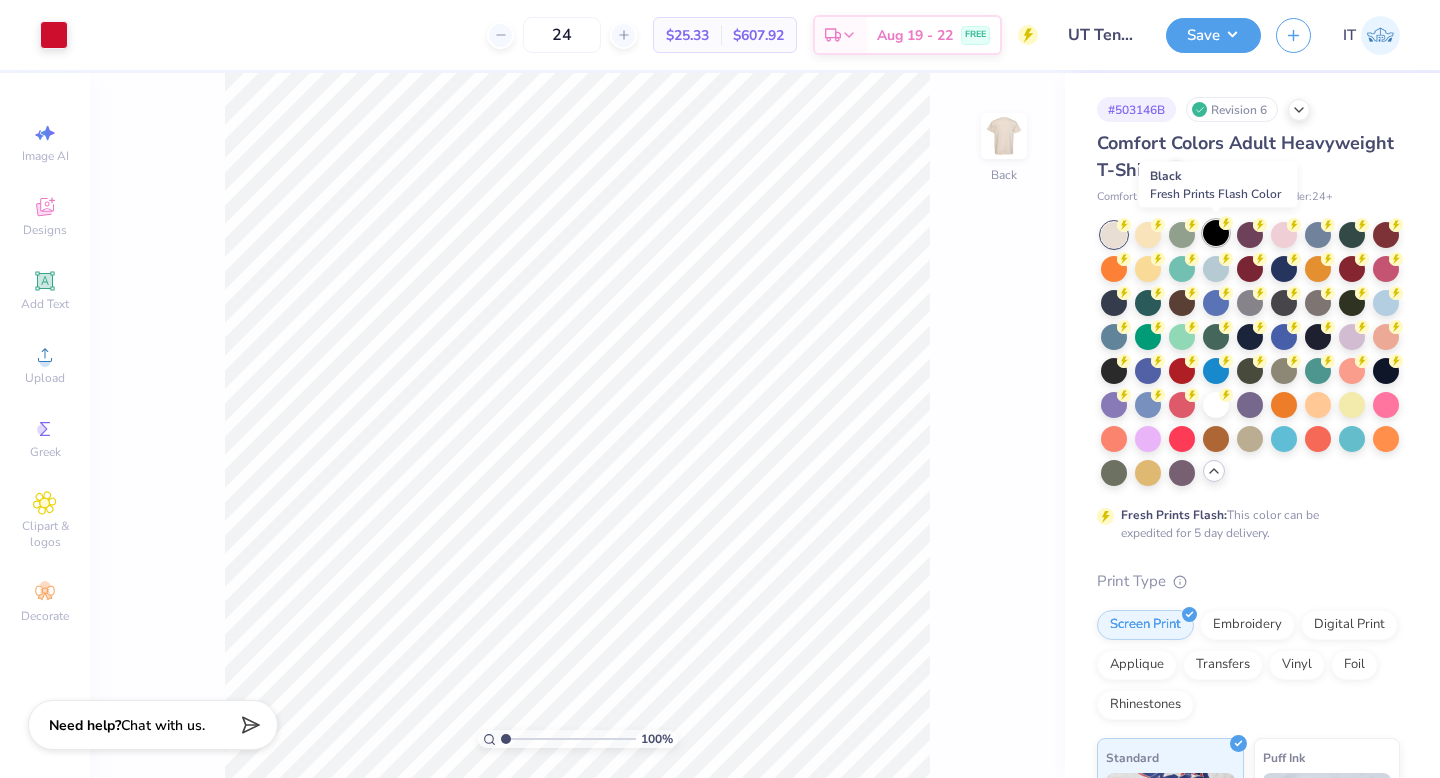 click at bounding box center [1216, 233] 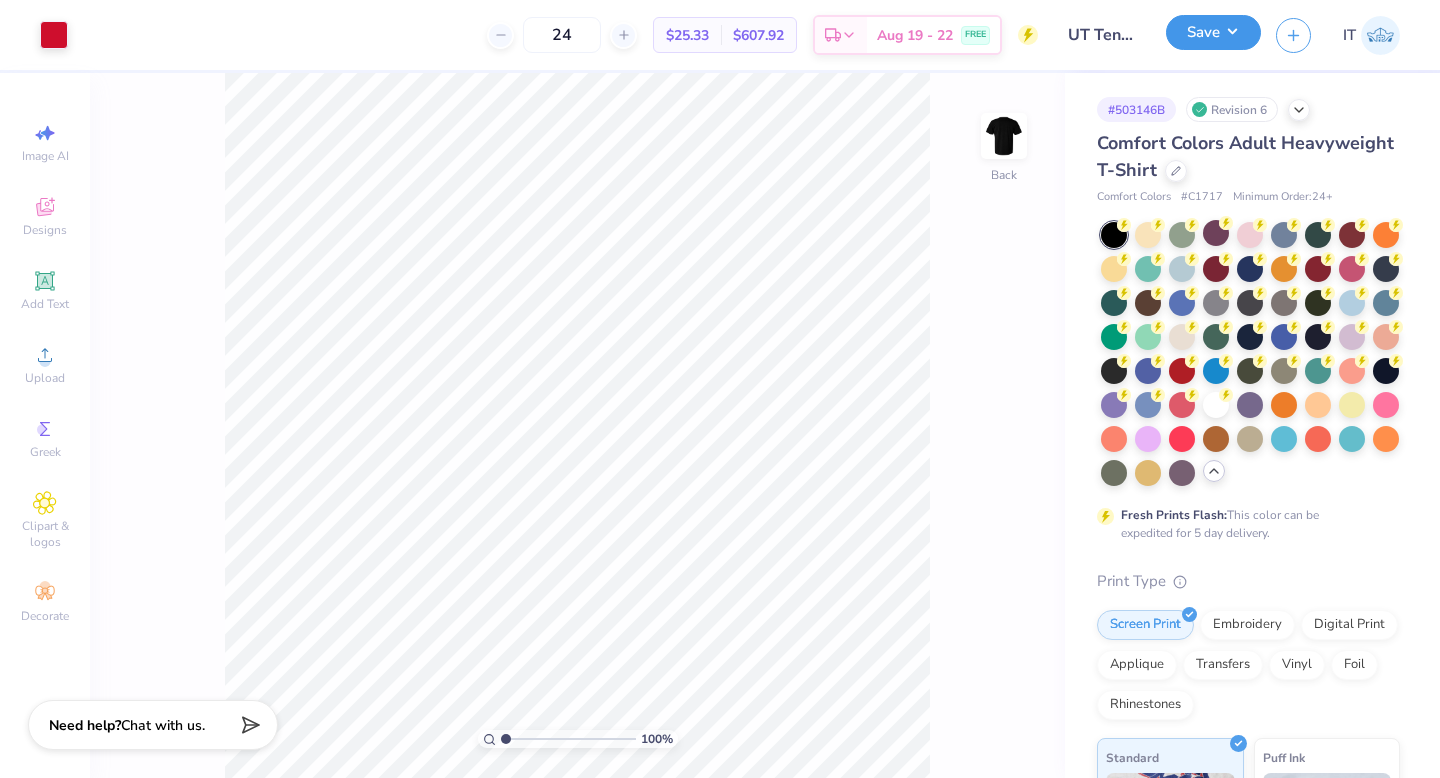 click on "Save" at bounding box center [1213, 32] 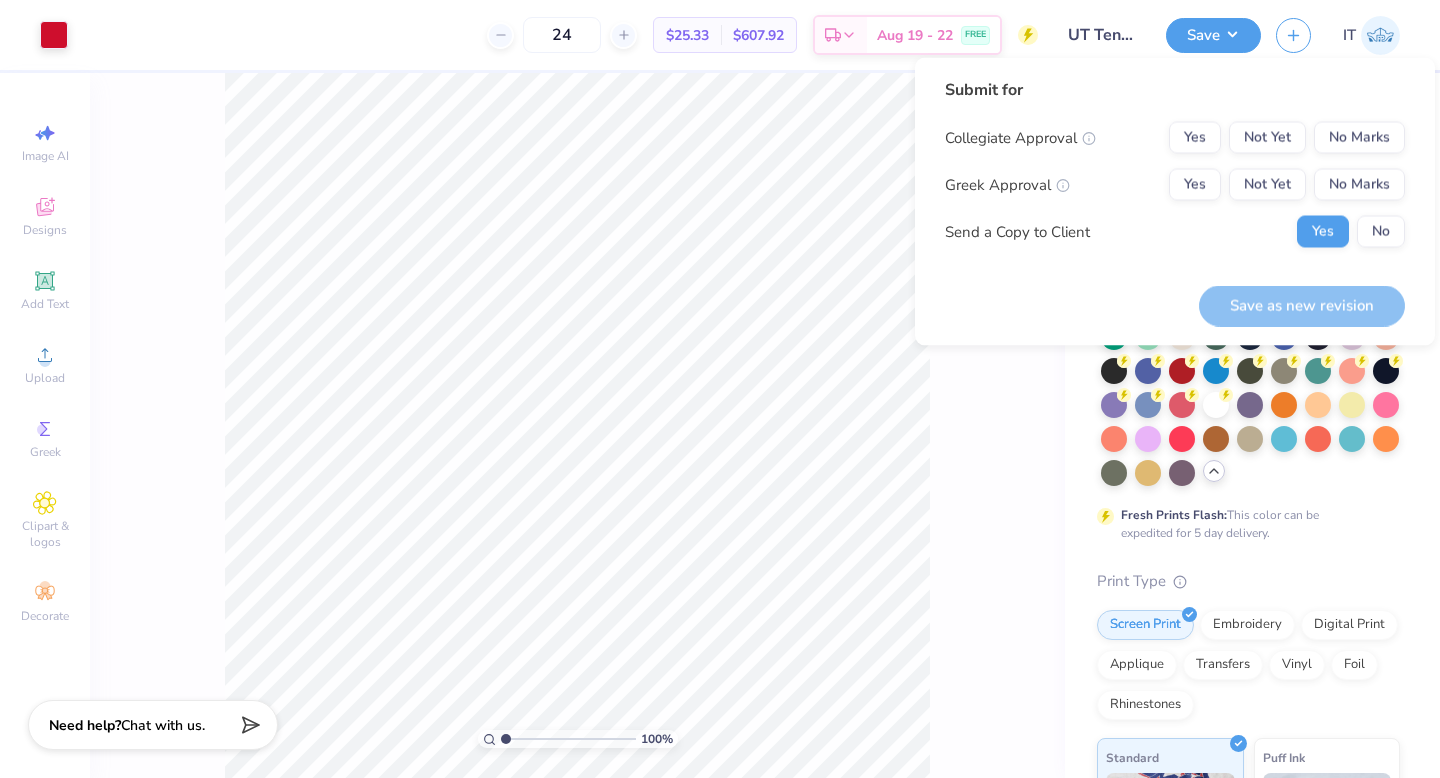 click on "# 503146B Revision 6 Comfort Colors Adult Heavyweight T-Shirt Comfort Colors # C1717 Minimum Order:  24 +   Fresh Prints Flash:  This color can be expedited for 5 day delivery. Print Type Screen Print Embroidery Digital Print Applique Transfers Vinyl Foil Rhinestones Standard Puff Ink Neon Ink Metallic & Glitter Ink Glow in the Dark Ink Water based Ink" at bounding box center (1252, 631) 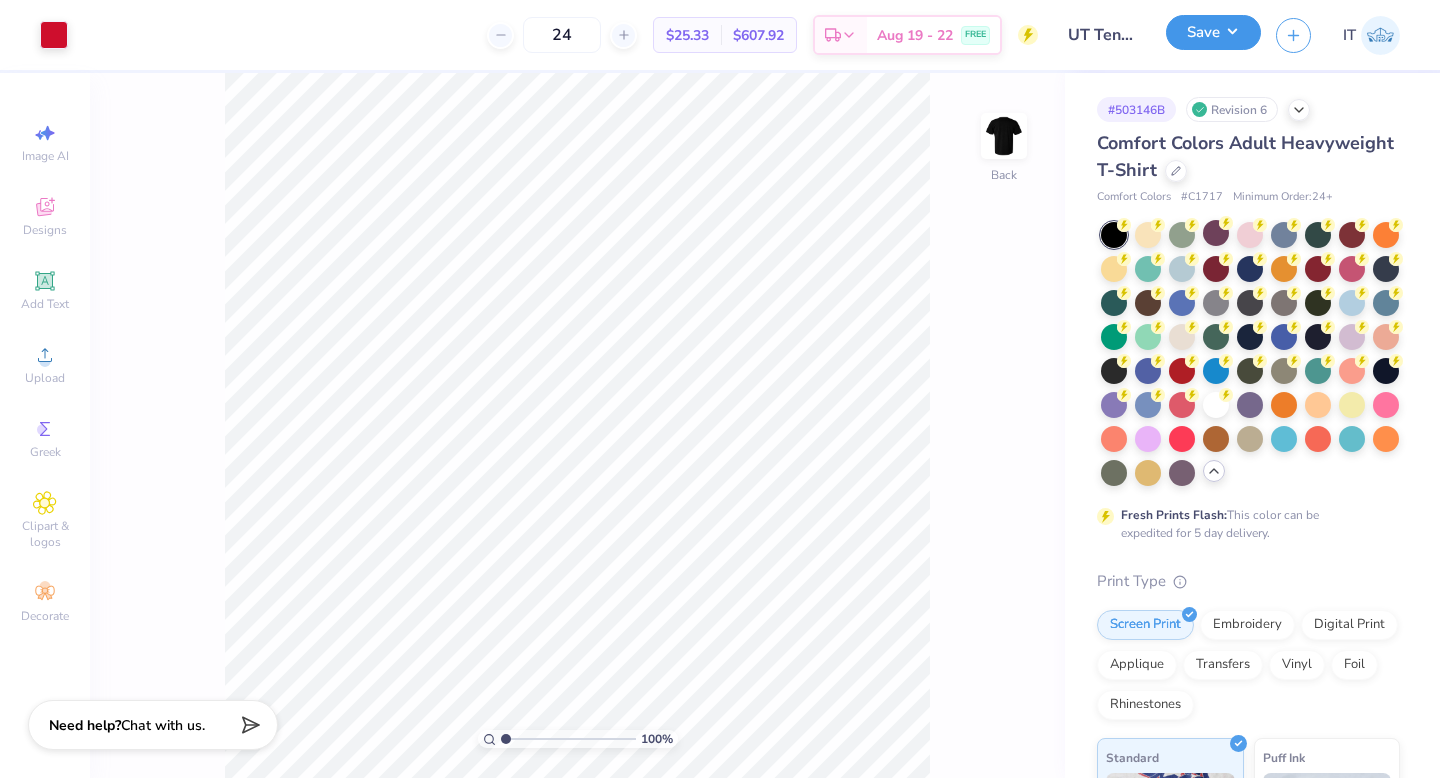 click on "Save" at bounding box center [1213, 32] 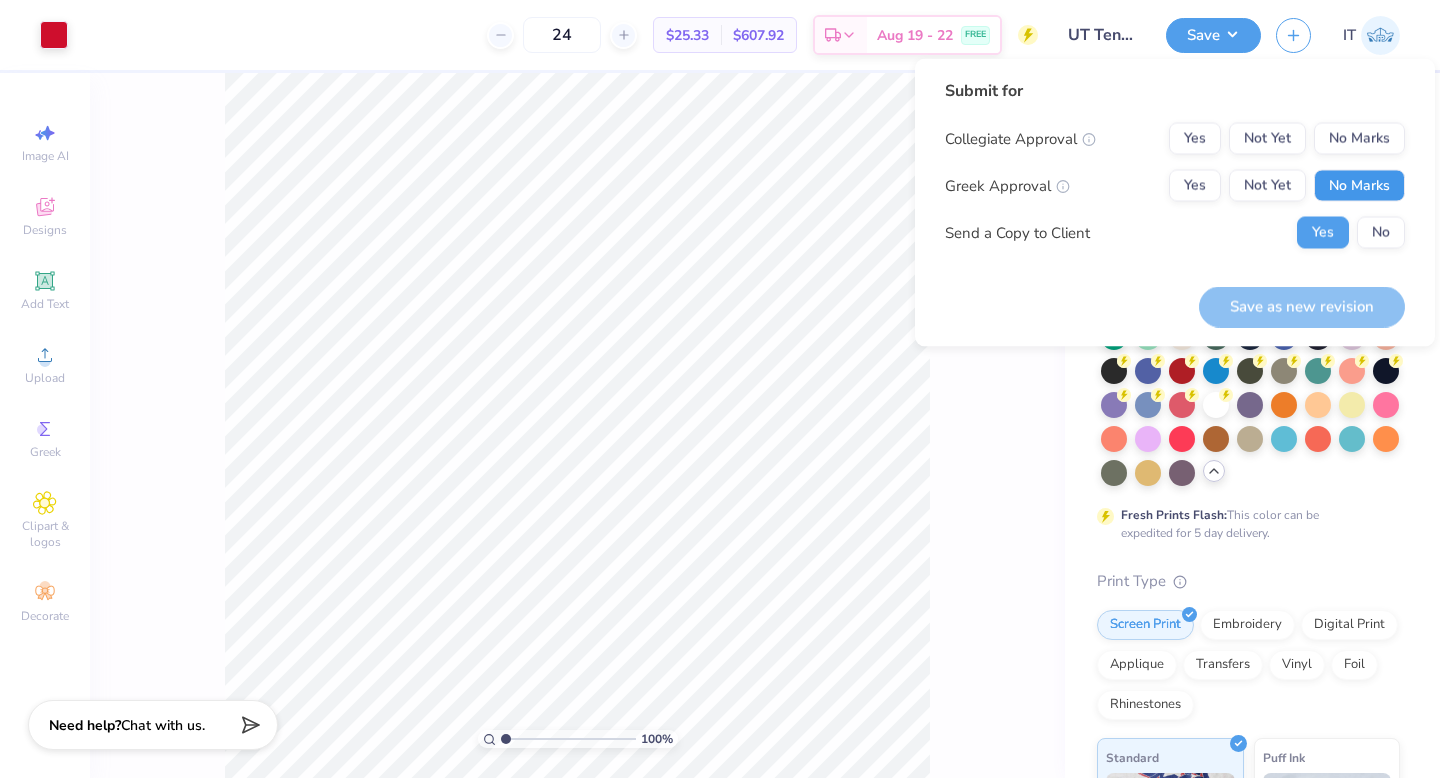 click on "No Marks" at bounding box center (1359, 186) 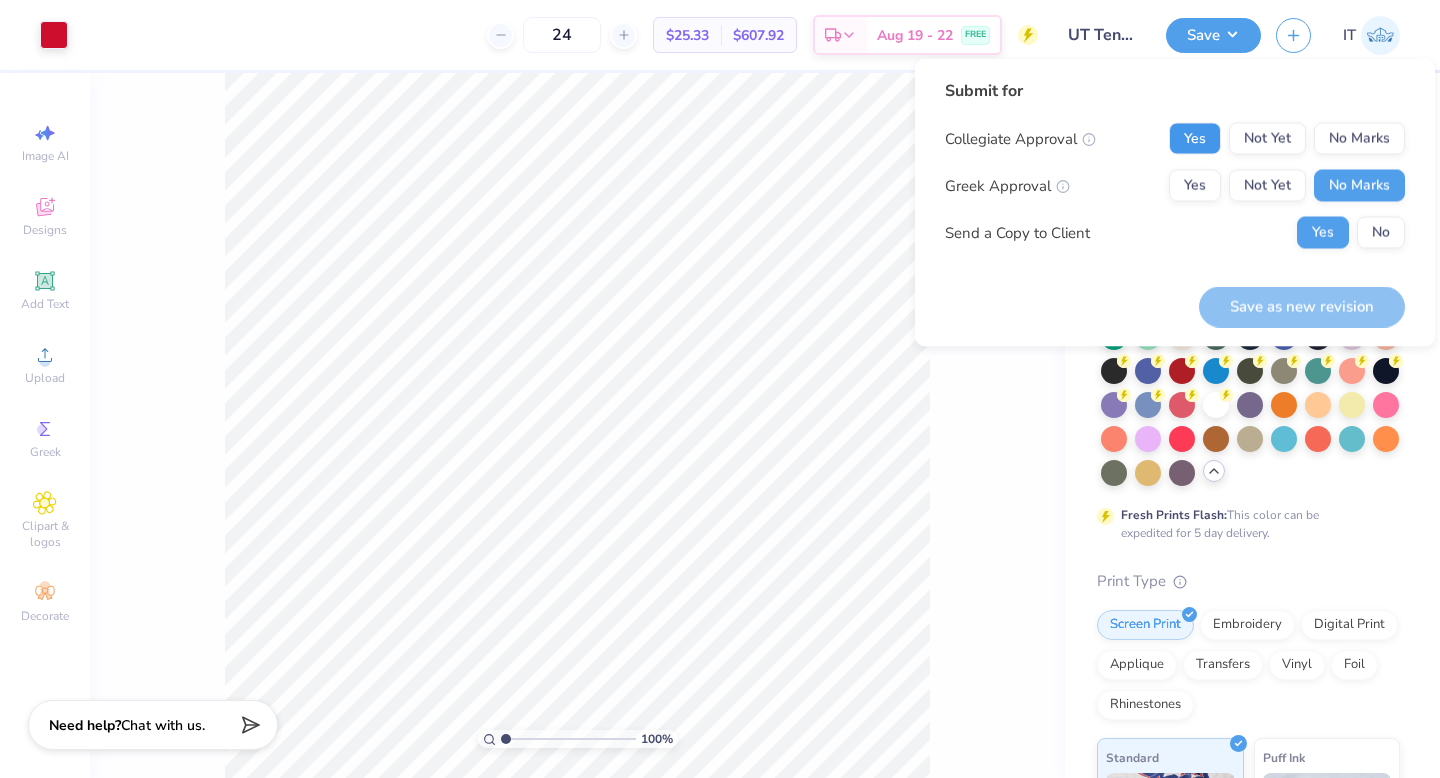 click on "Yes" at bounding box center (1195, 139) 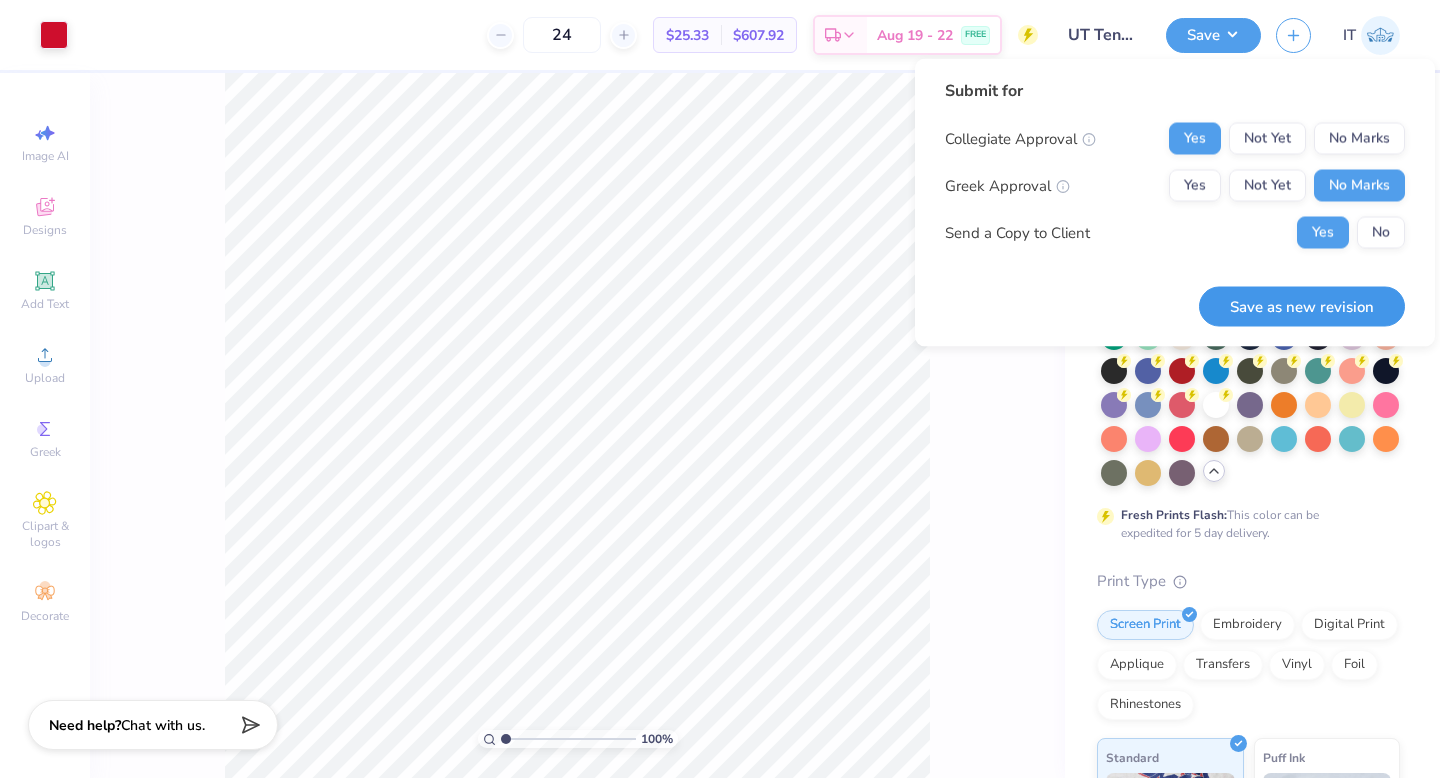 click on "Save as new revision" at bounding box center (1302, 306) 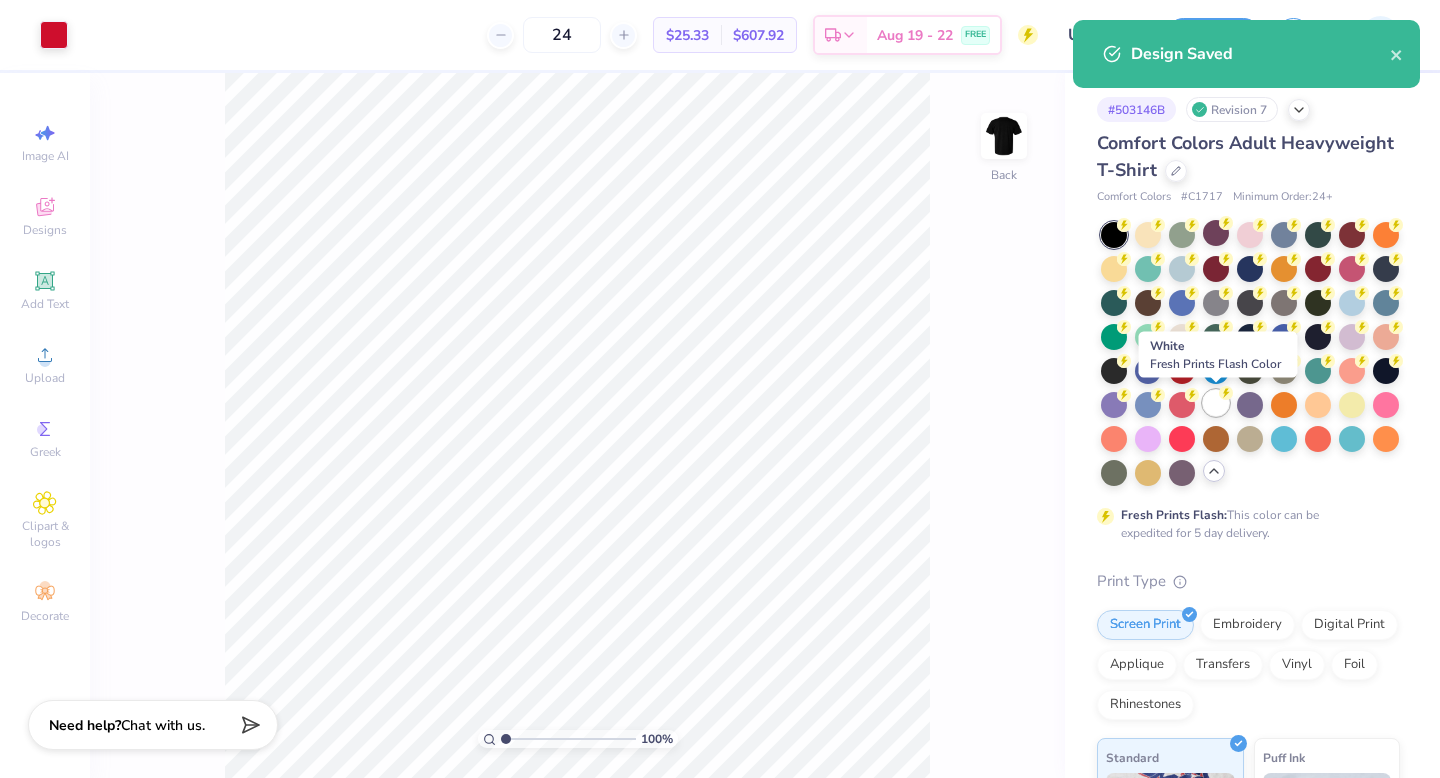click at bounding box center [1216, 403] 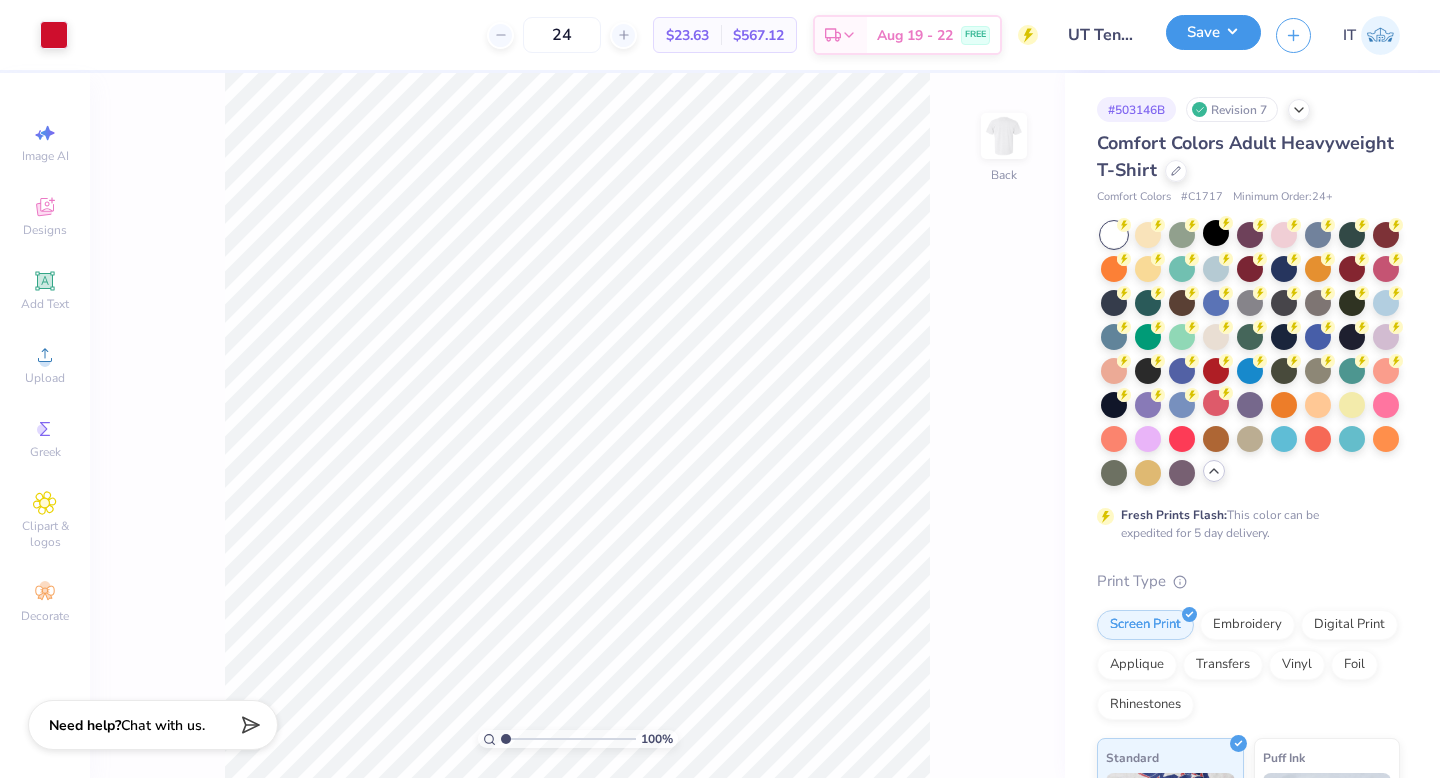 click on "Save" at bounding box center (1213, 32) 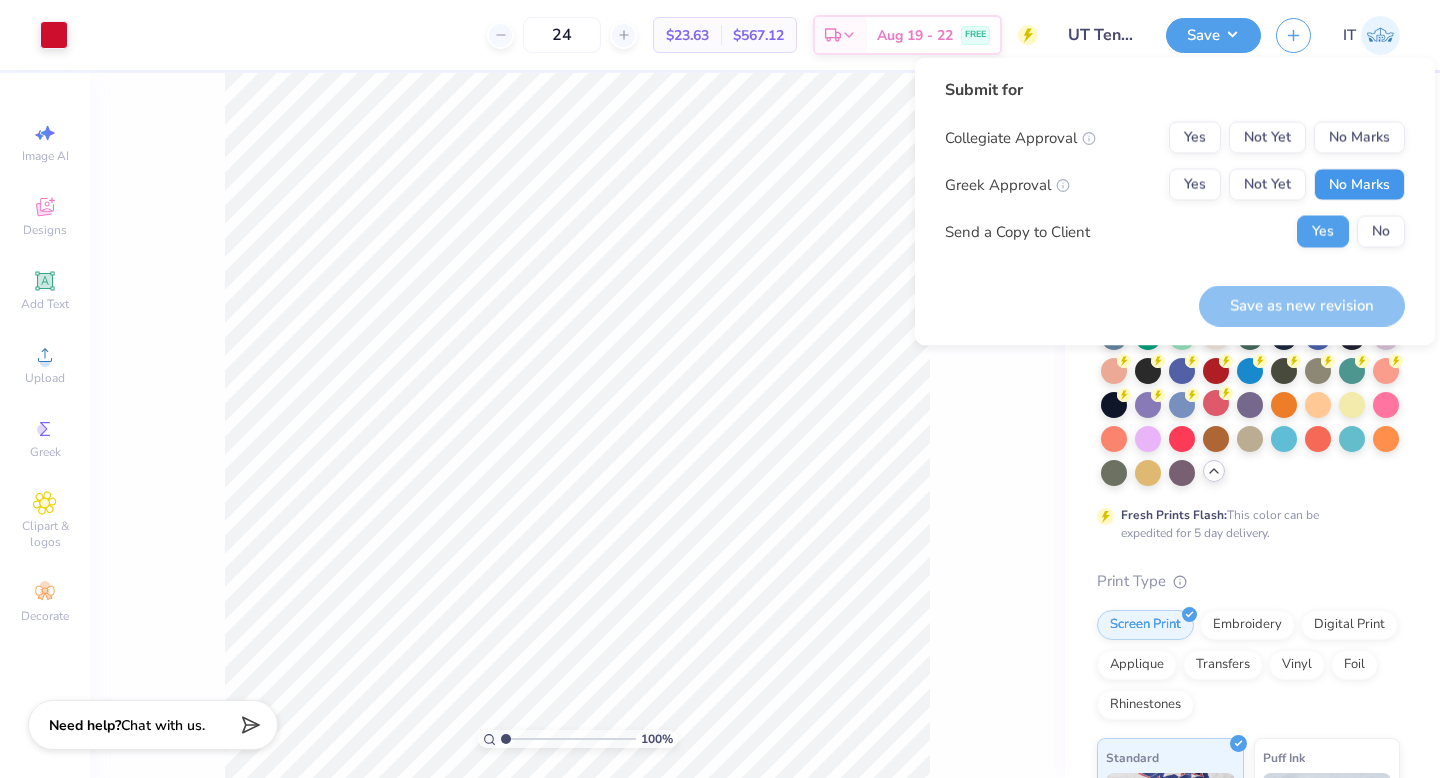 click on "No Marks" at bounding box center [1359, 185] 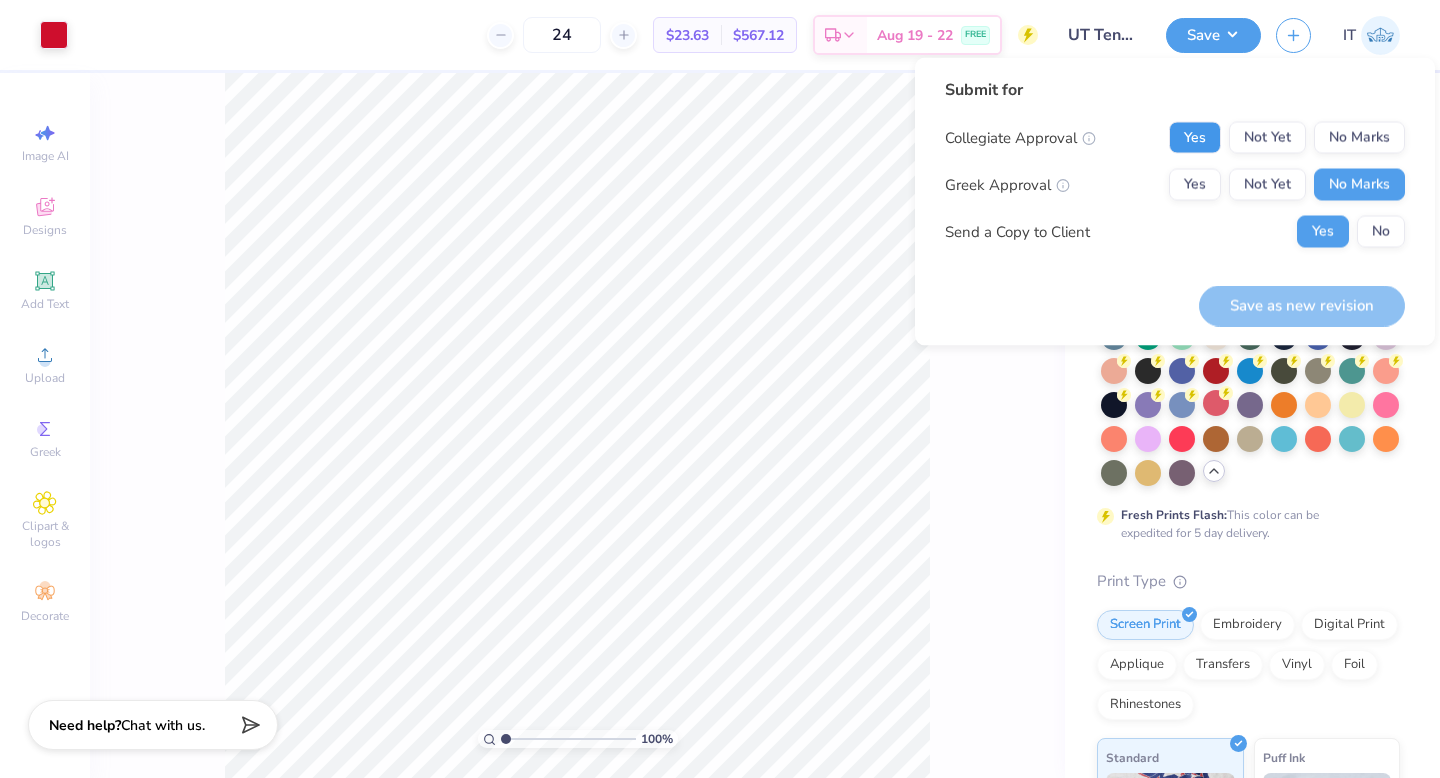 click on "Yes" at bounding box center (1195, 138) 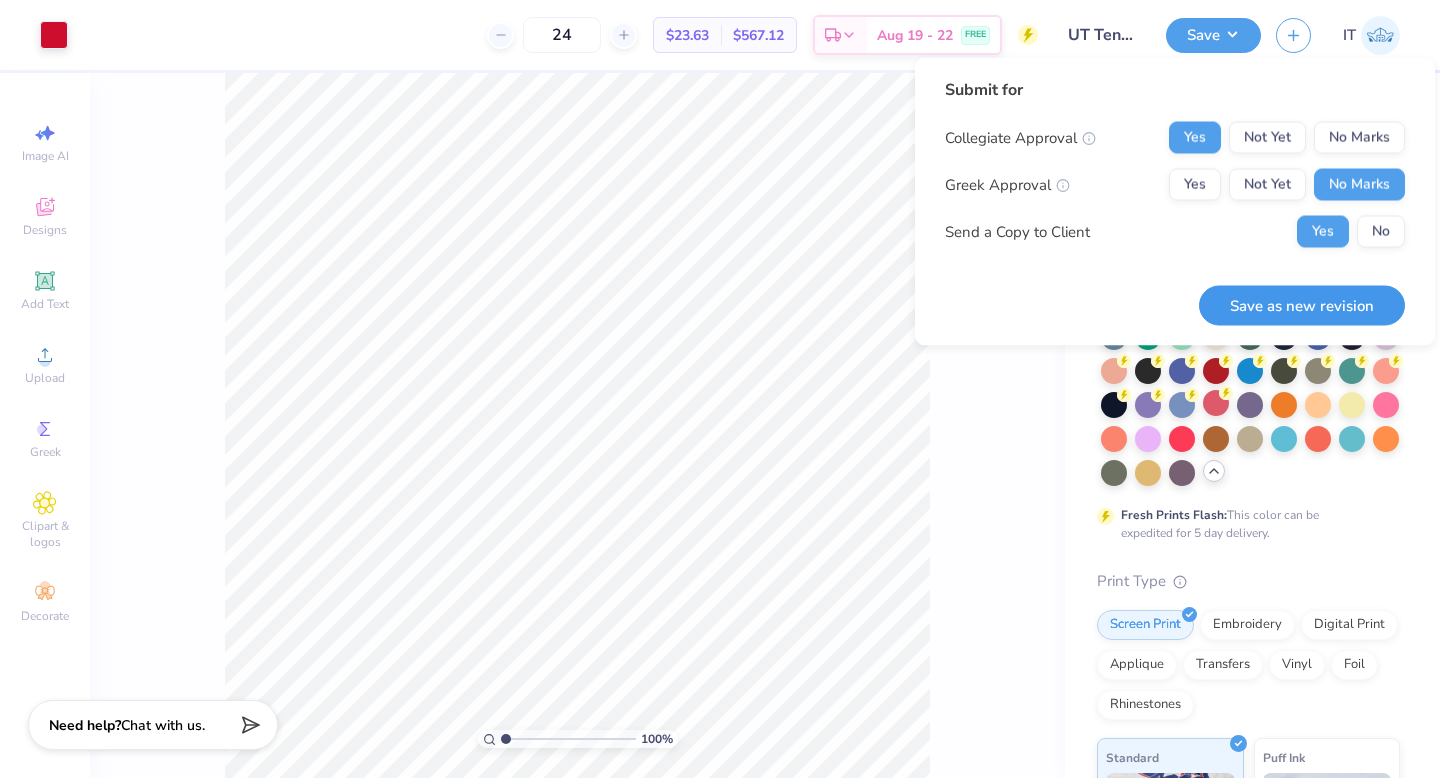 click on "Save as new revision" at bounding box center (1302, 305) 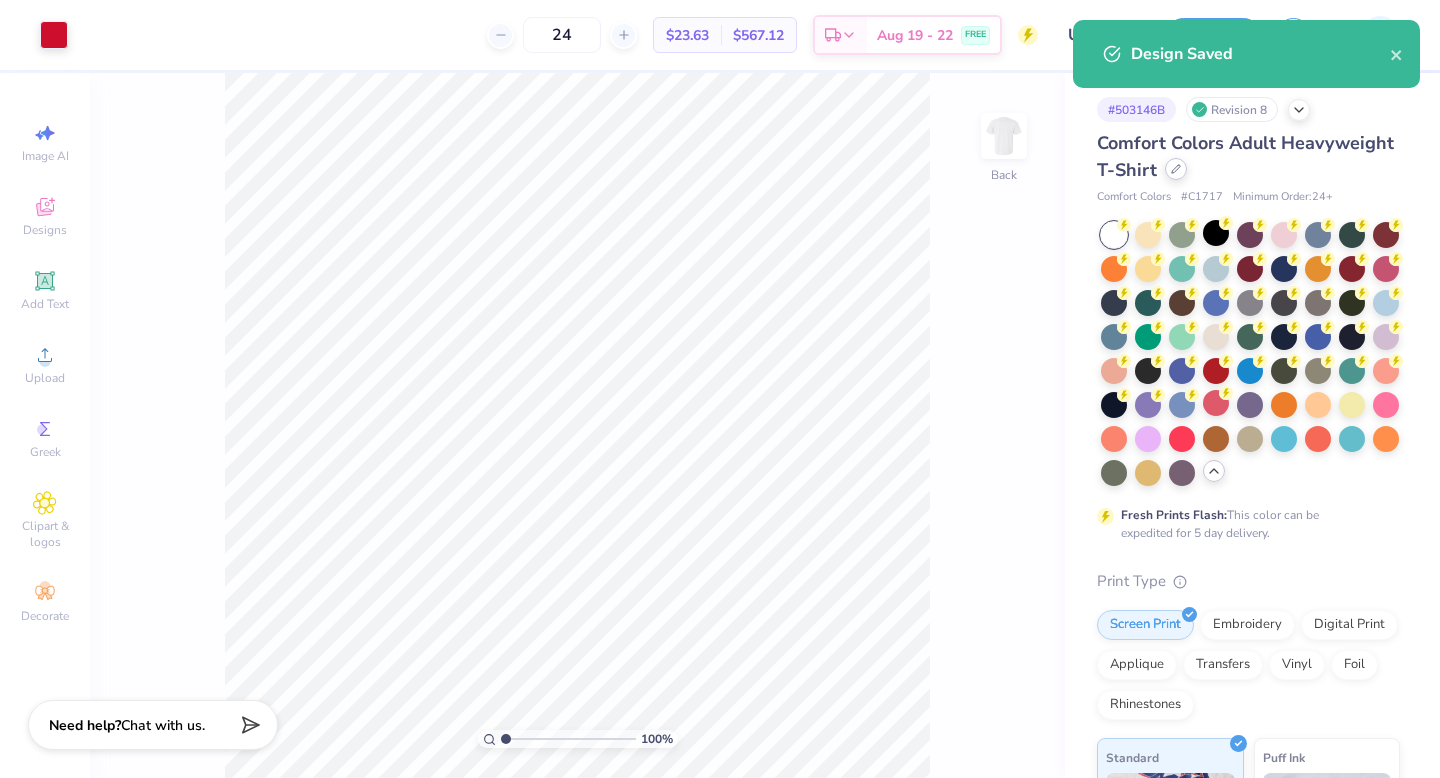 click 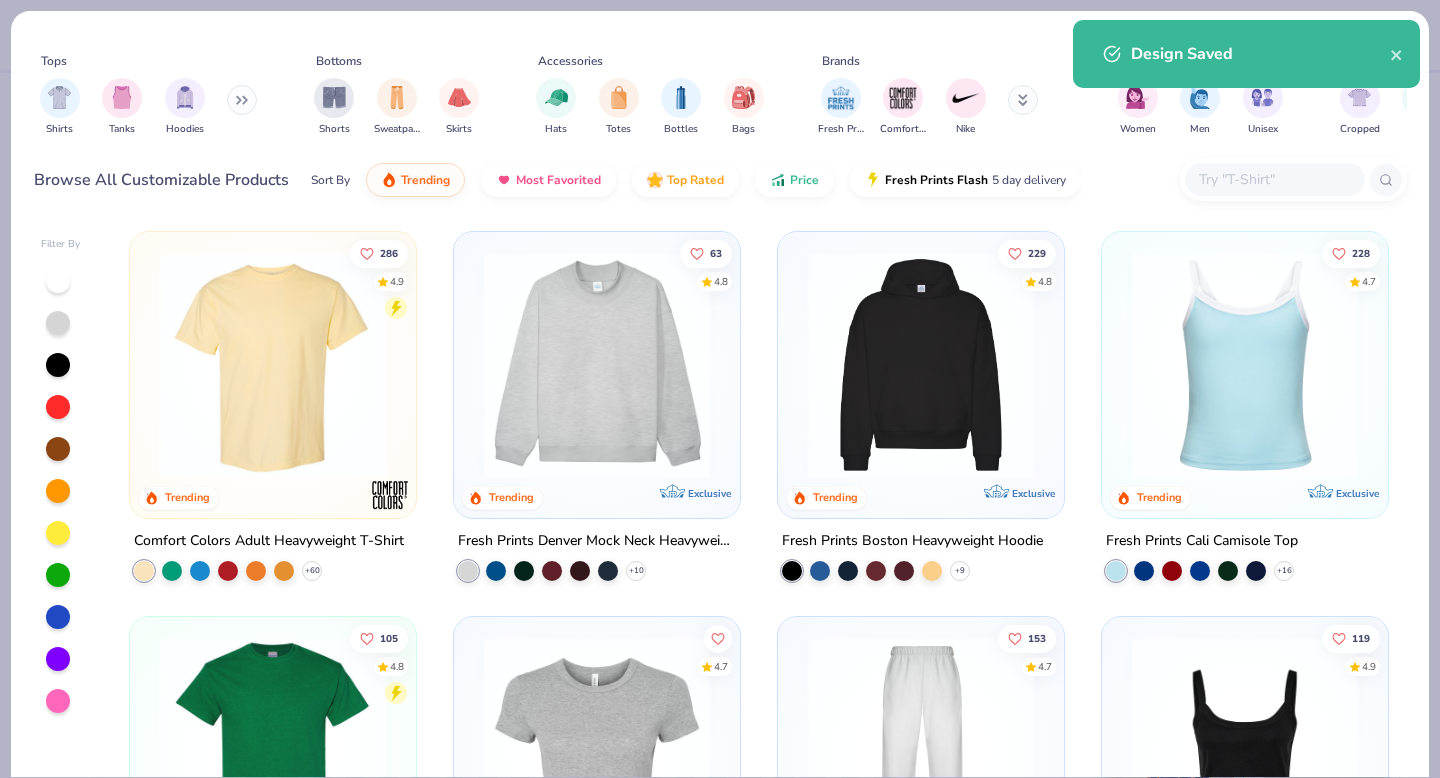 click at bounding box center (597, 365) 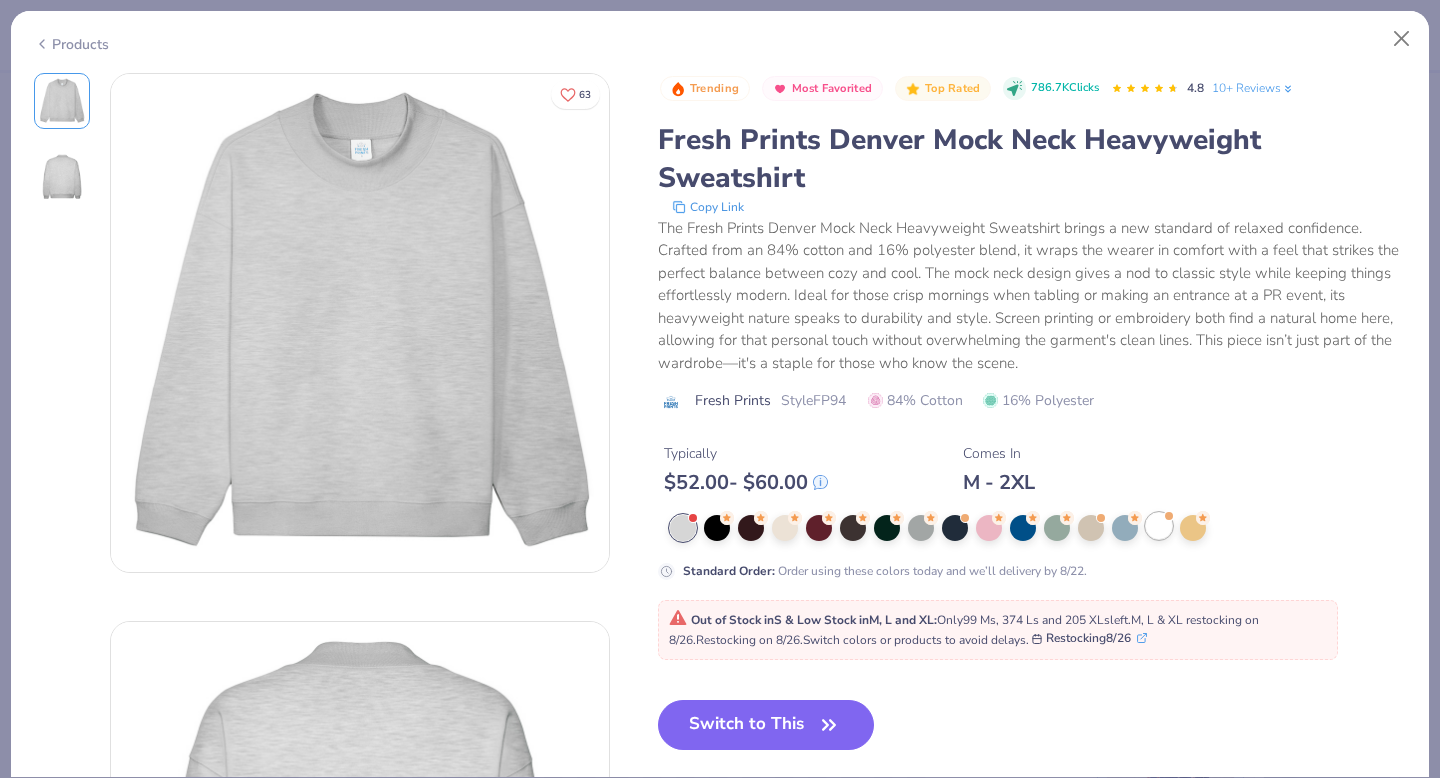 click at bounding box center [1159, 526] 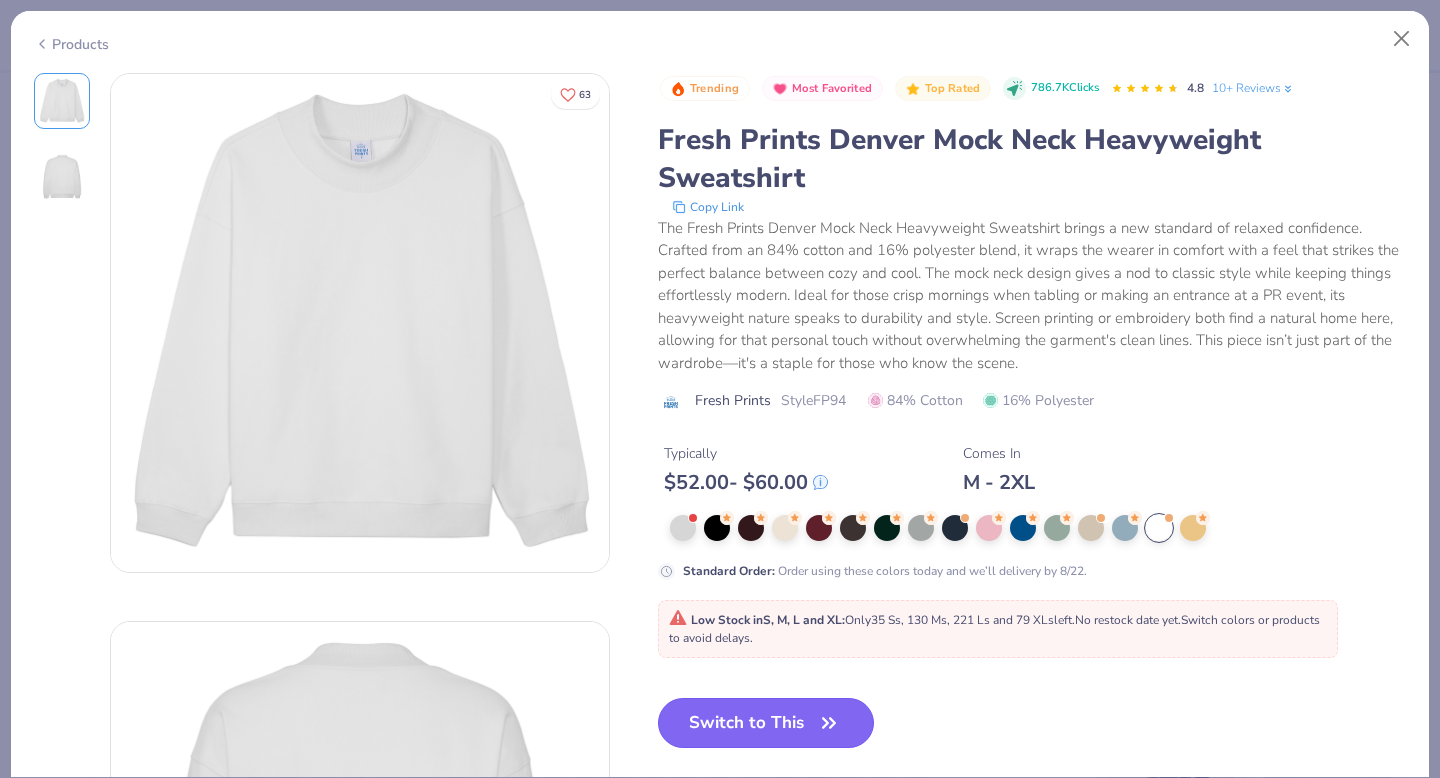 click on "Switch to This" at bounding box center [766, 723] 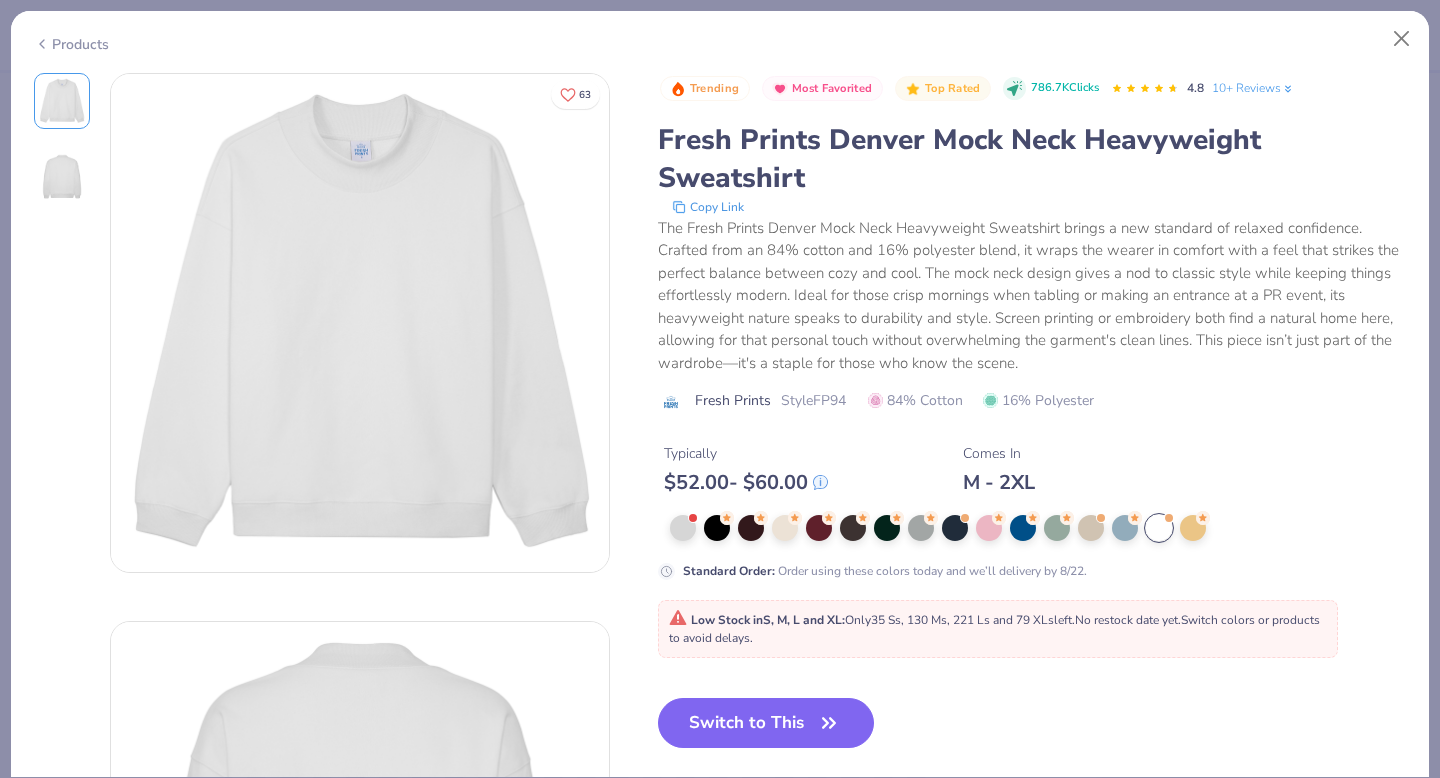 type on "50" 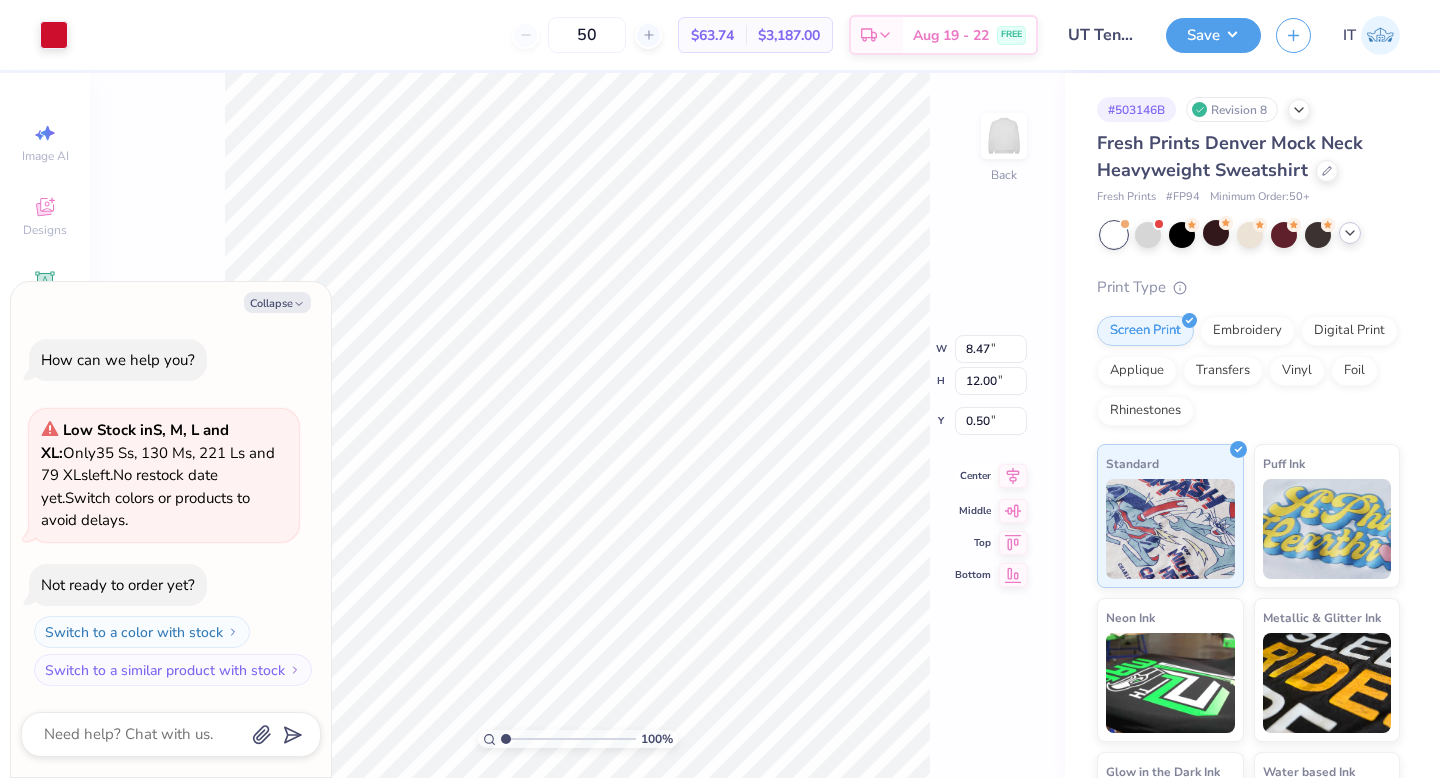 click 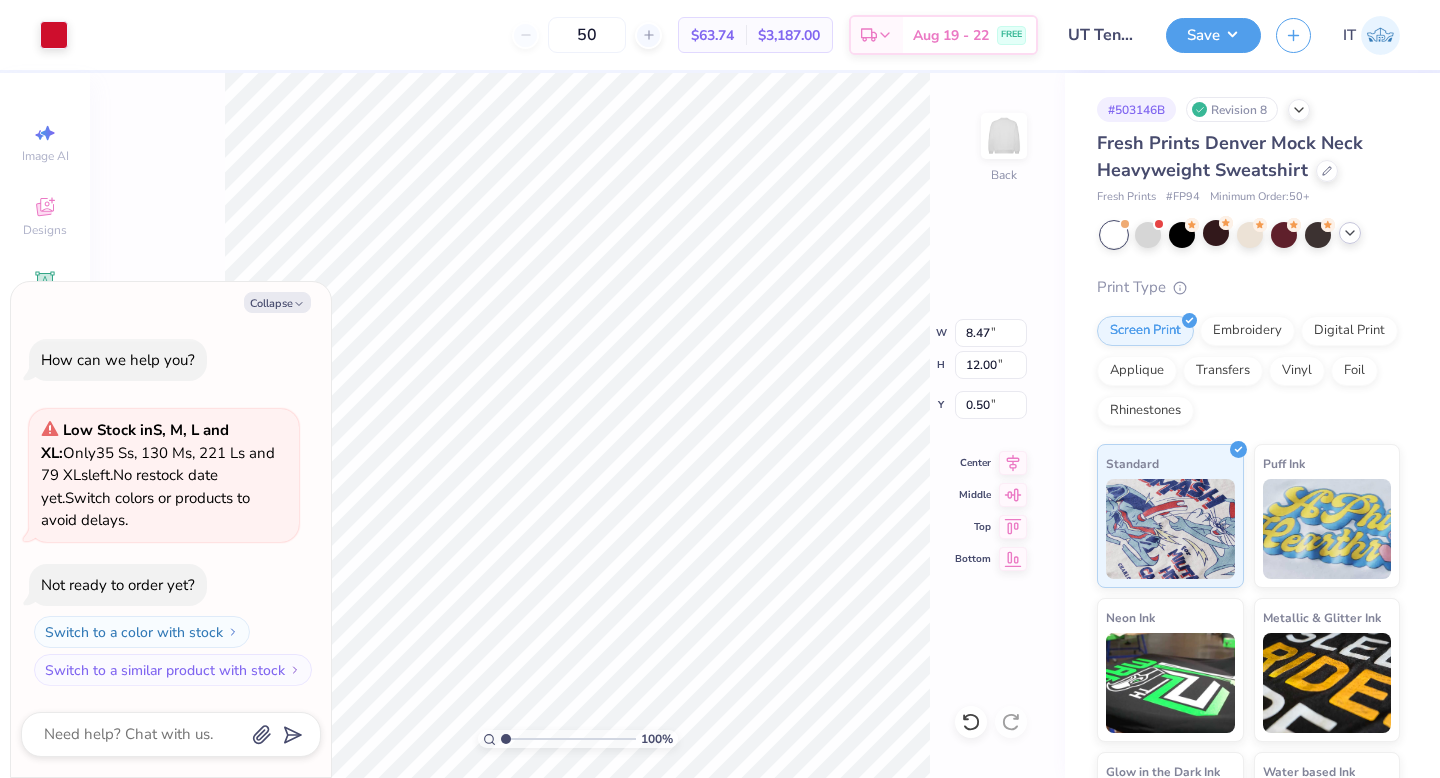 type on "x" 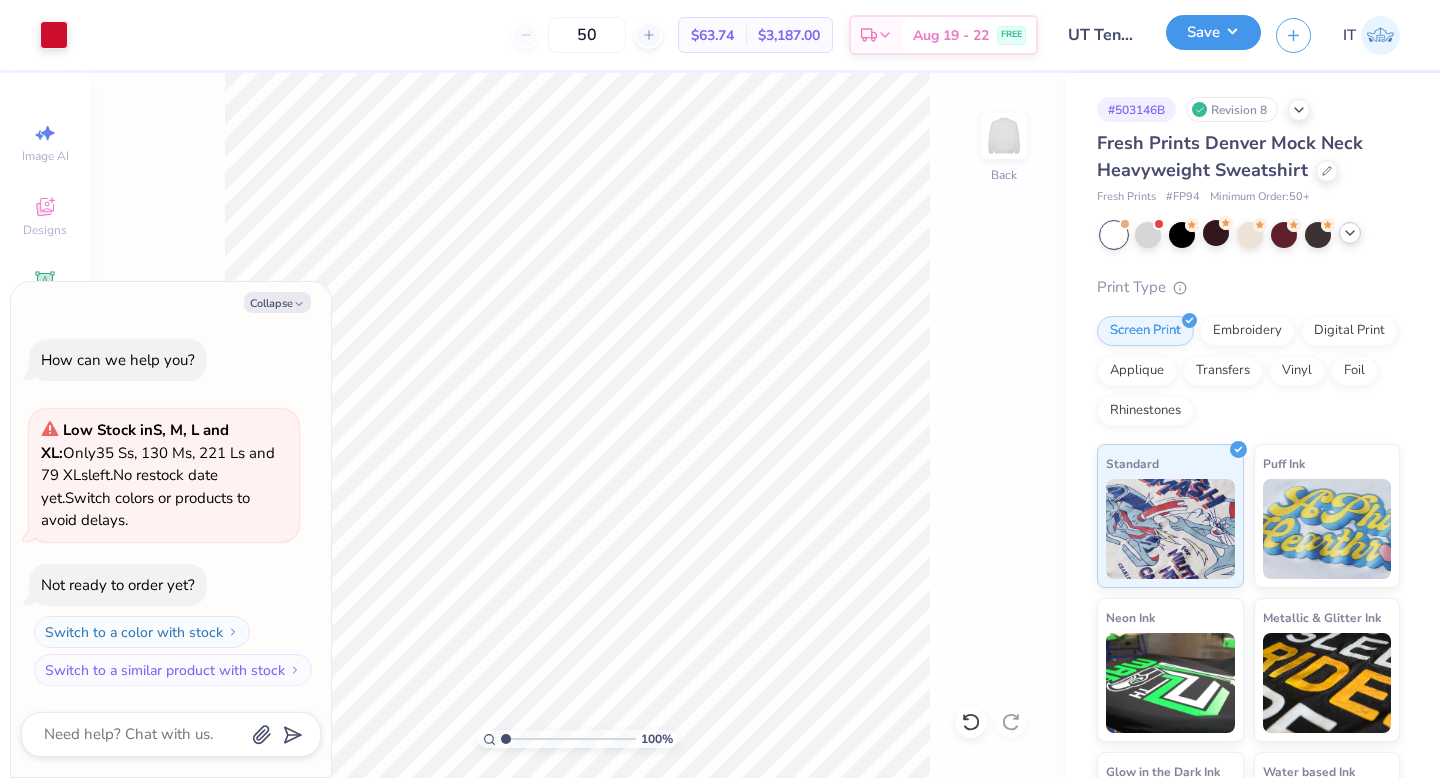 click on "Save" at bounding box center (1213, 32) 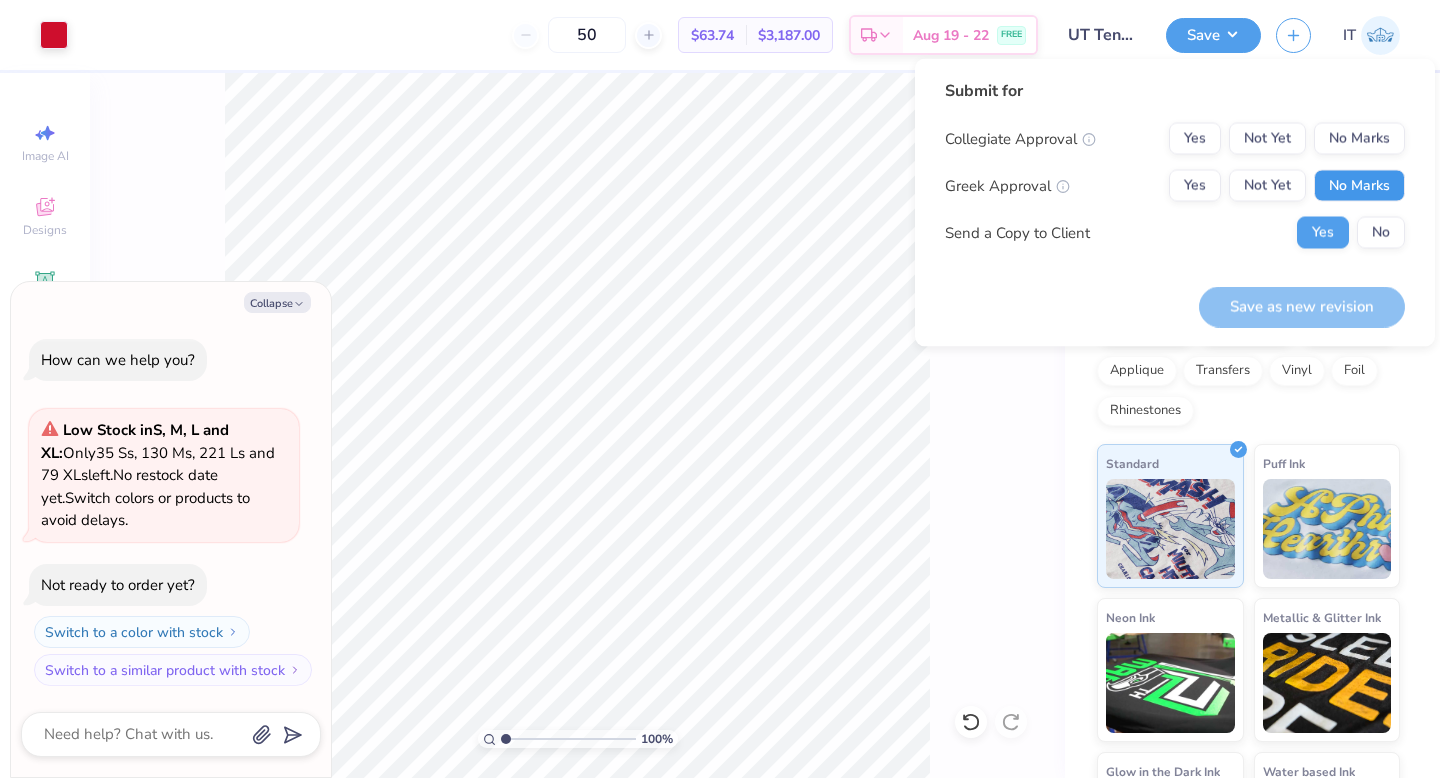 click on "No Marks" at bounding box center [1359, 186] 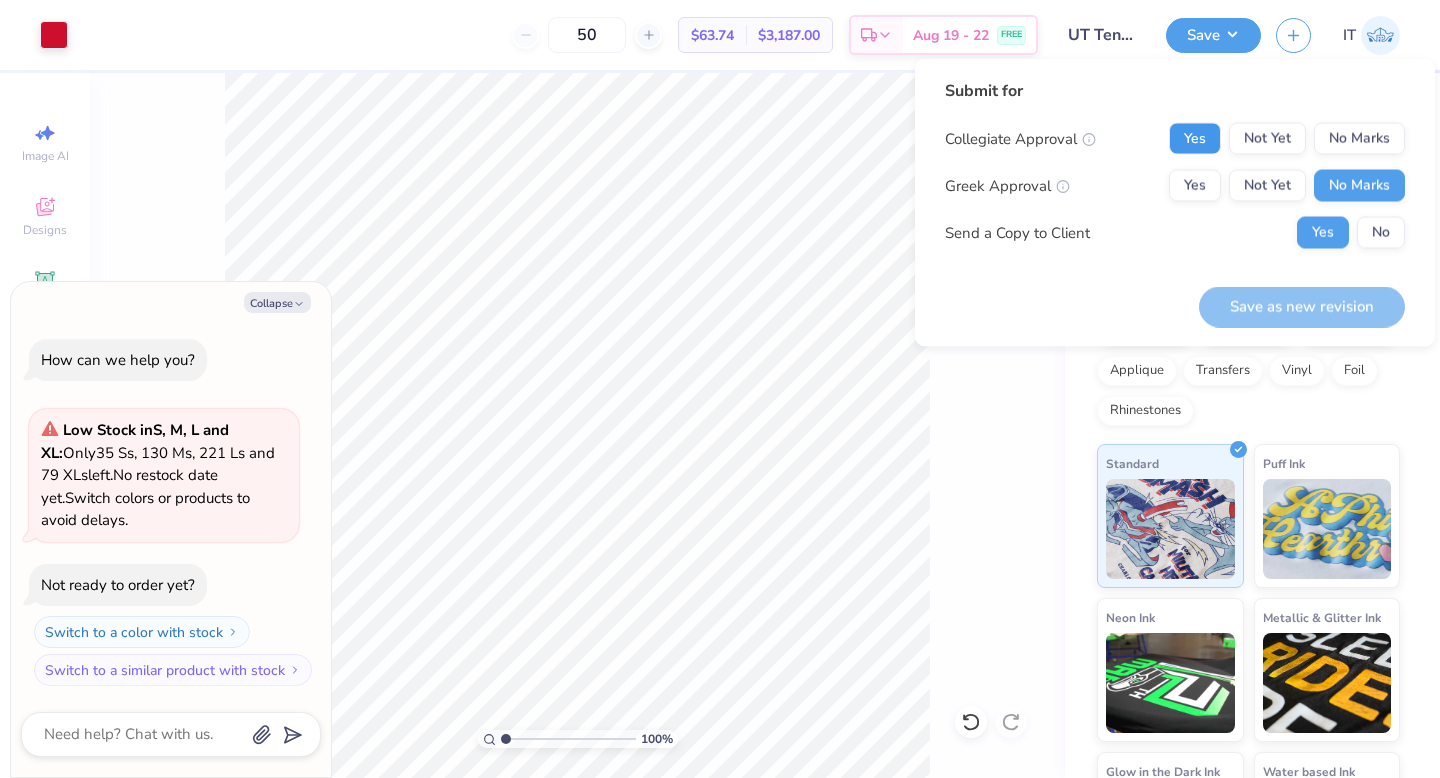 click on "Yes" at bounding box center (1195, 139) 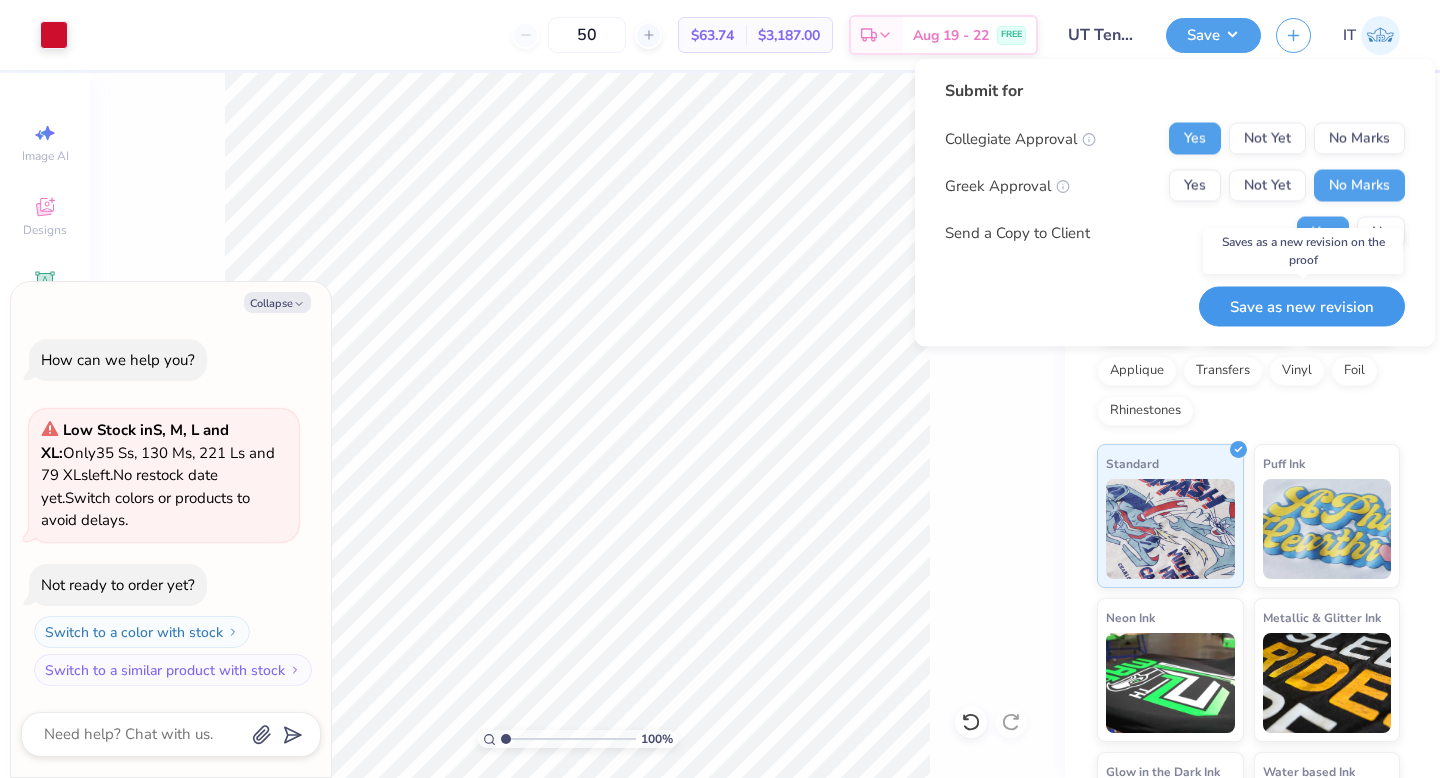 click on "Save as new revision" at bounding box center (1302, 306) 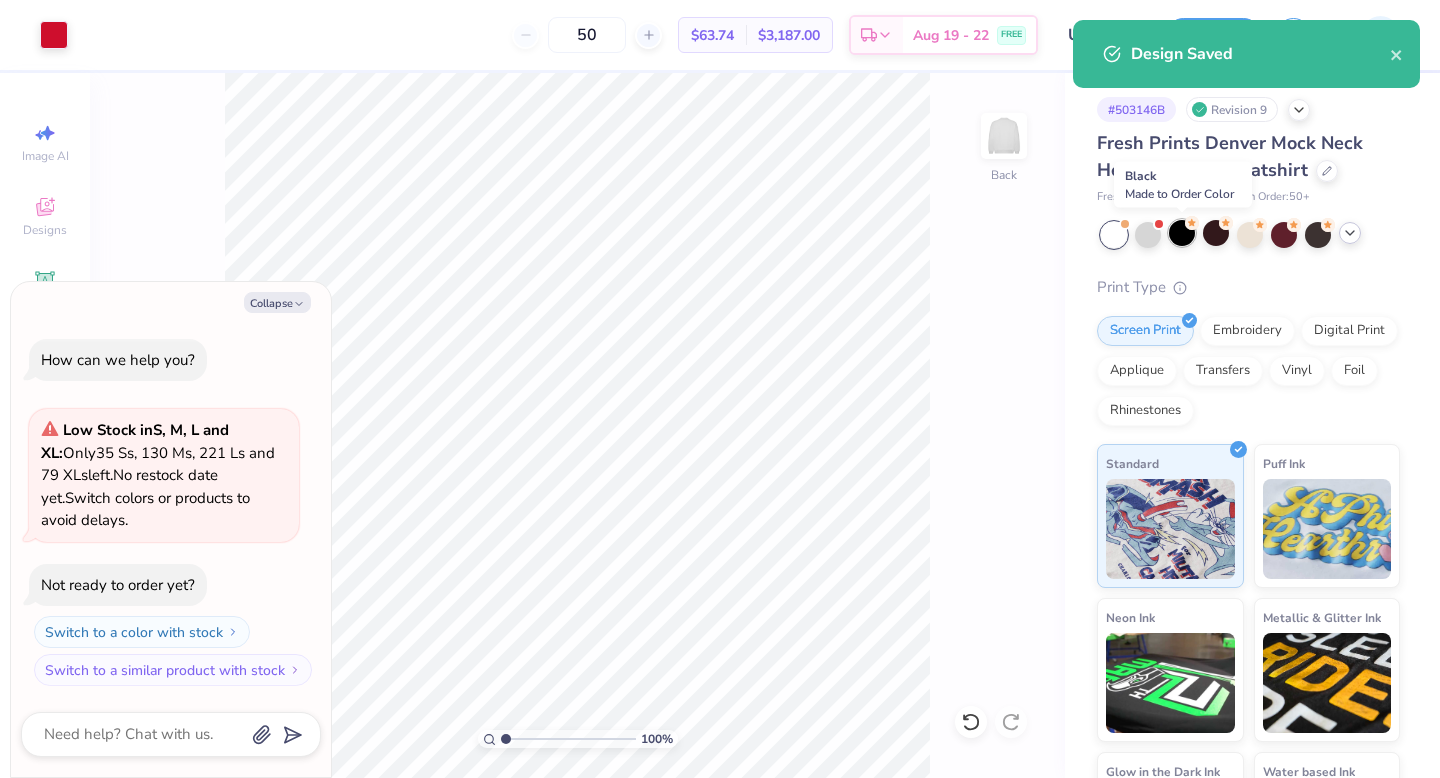 click at bounding box center [1182, 233] 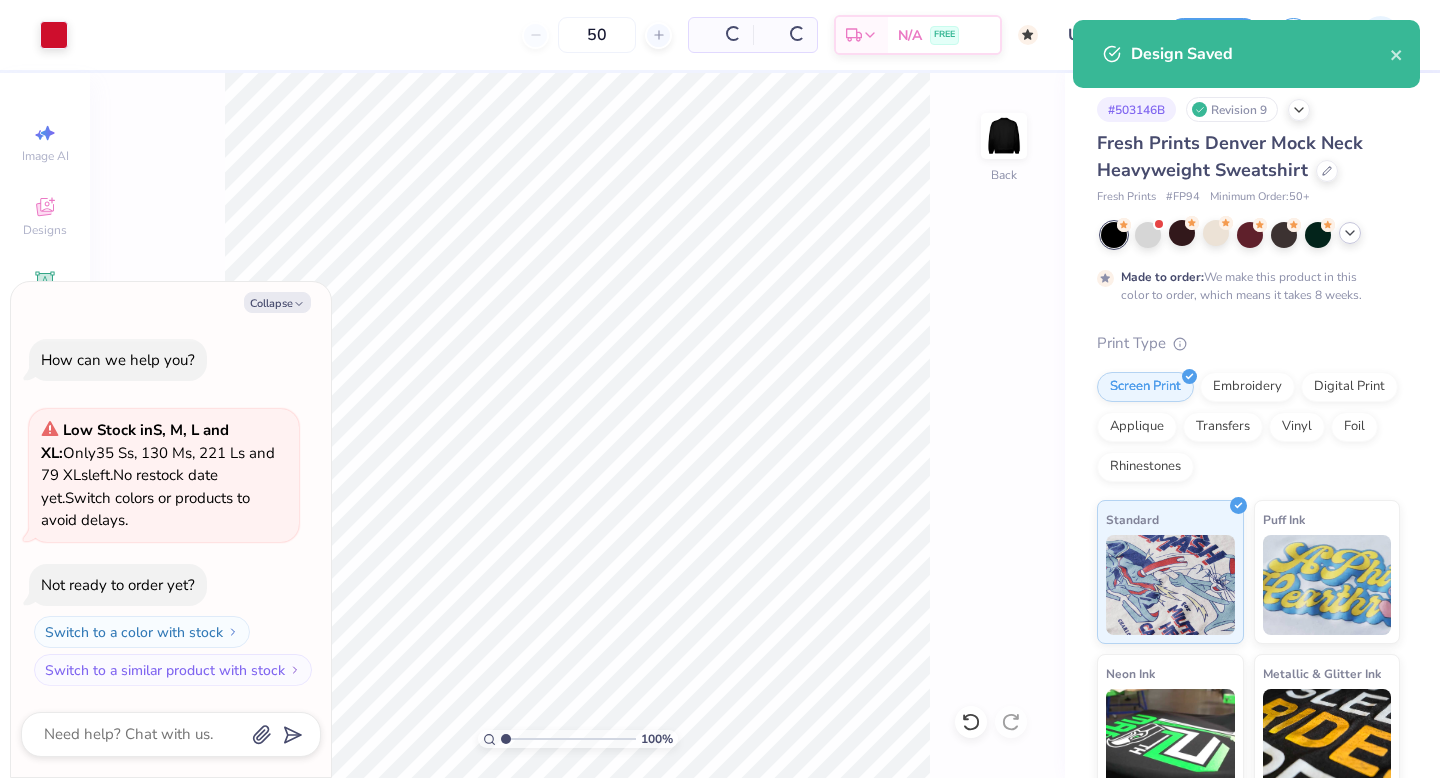 scroll, scrollTop: 84, scrollLeft: 0, axis: vertical 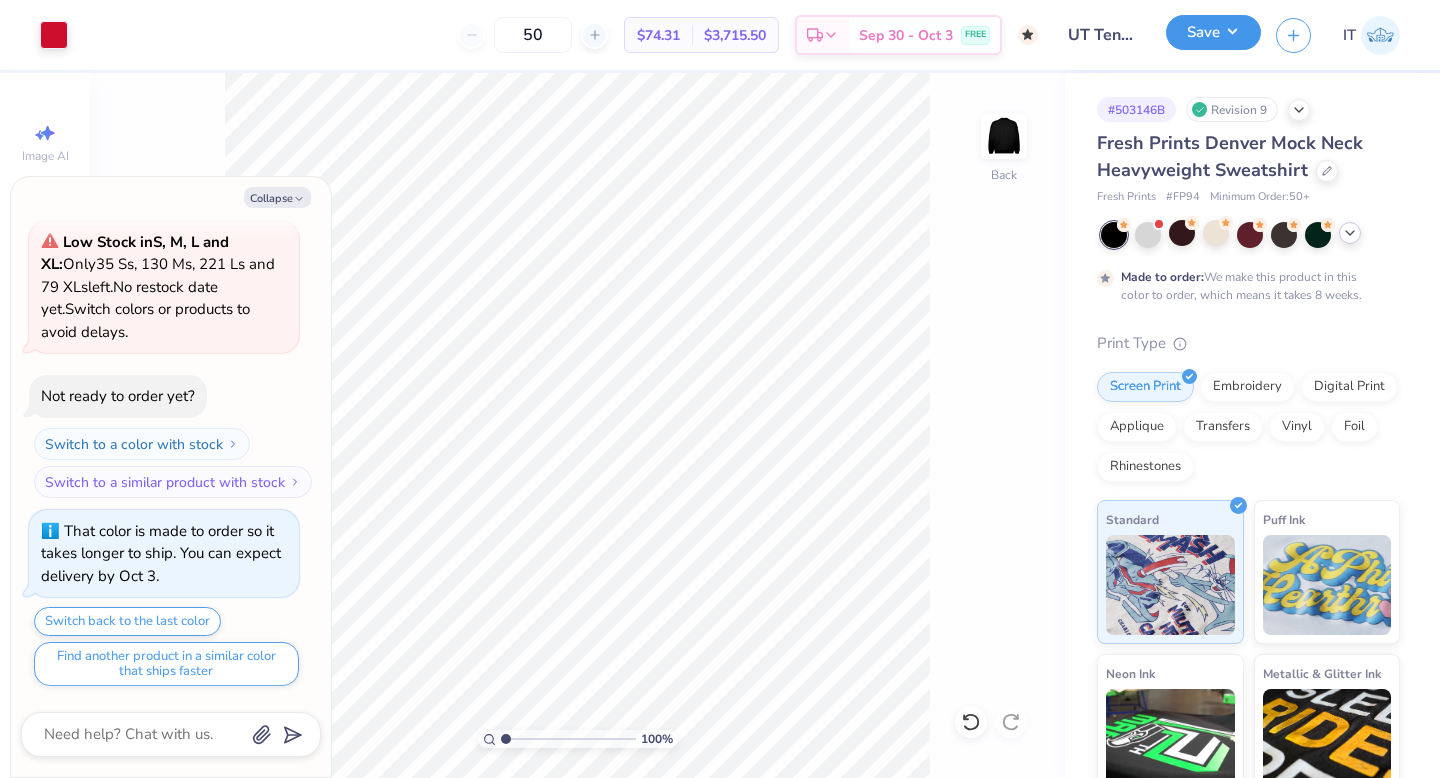 click on "Save" at bounding box center (1213, 32) 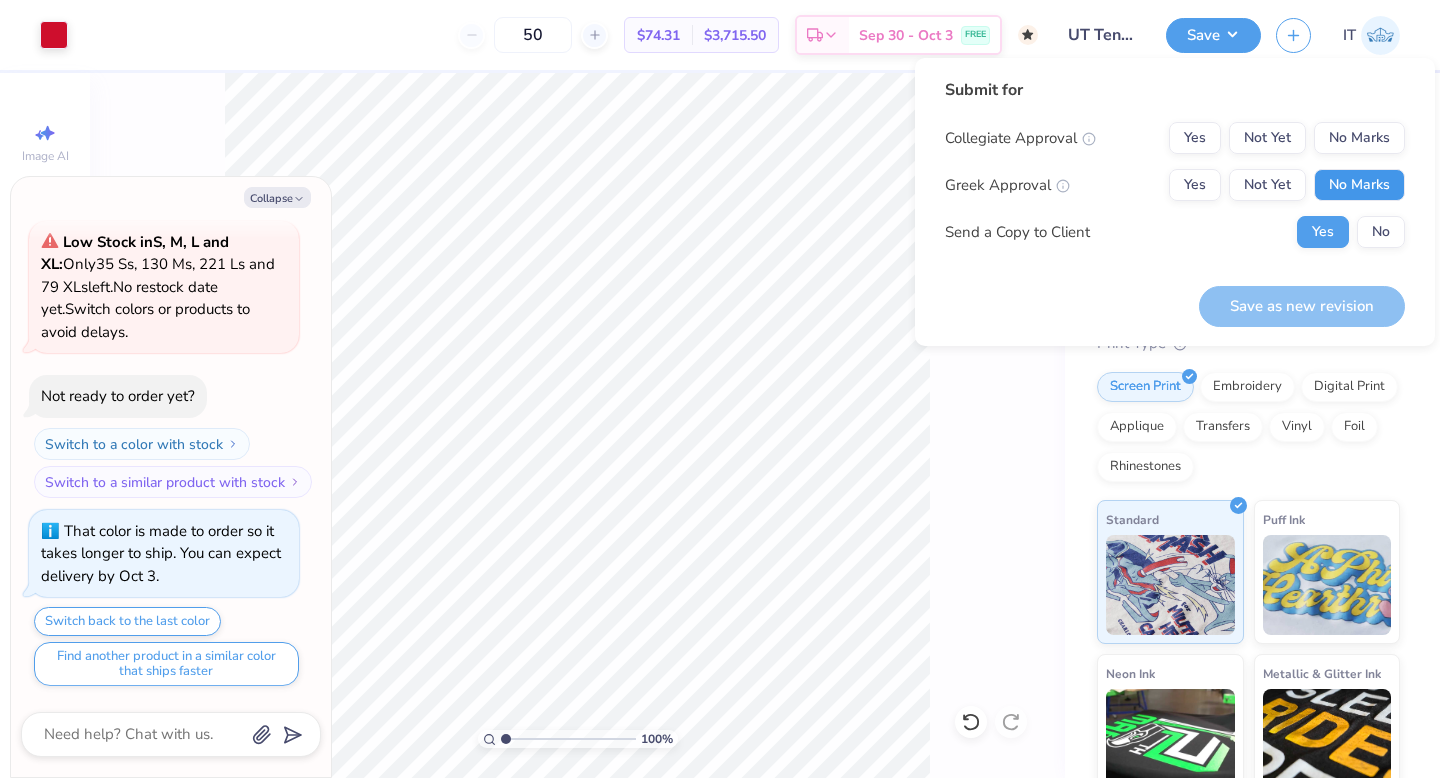click on "No Marks" at bounding box center (1359, 185) 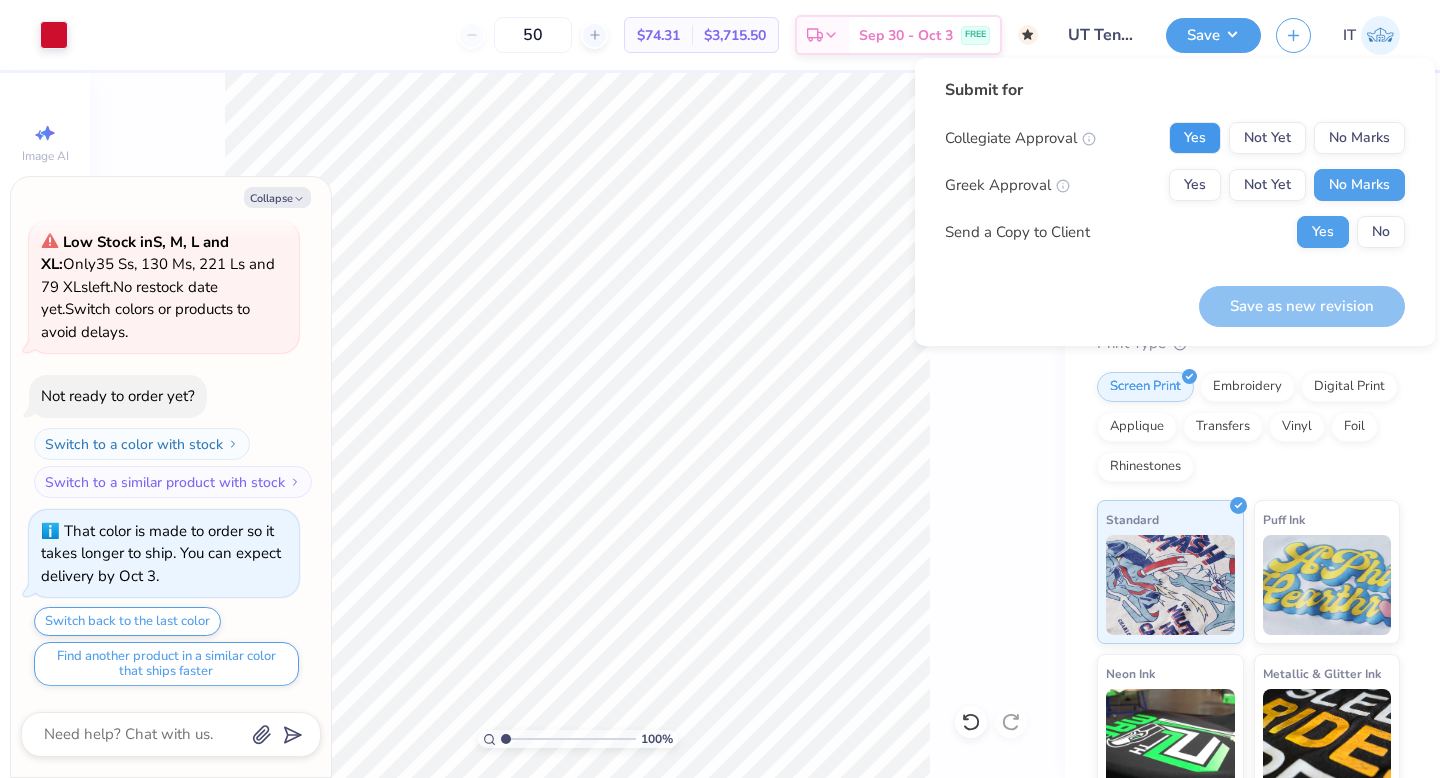 click on "Yes" at bounding box center [1195, 138] 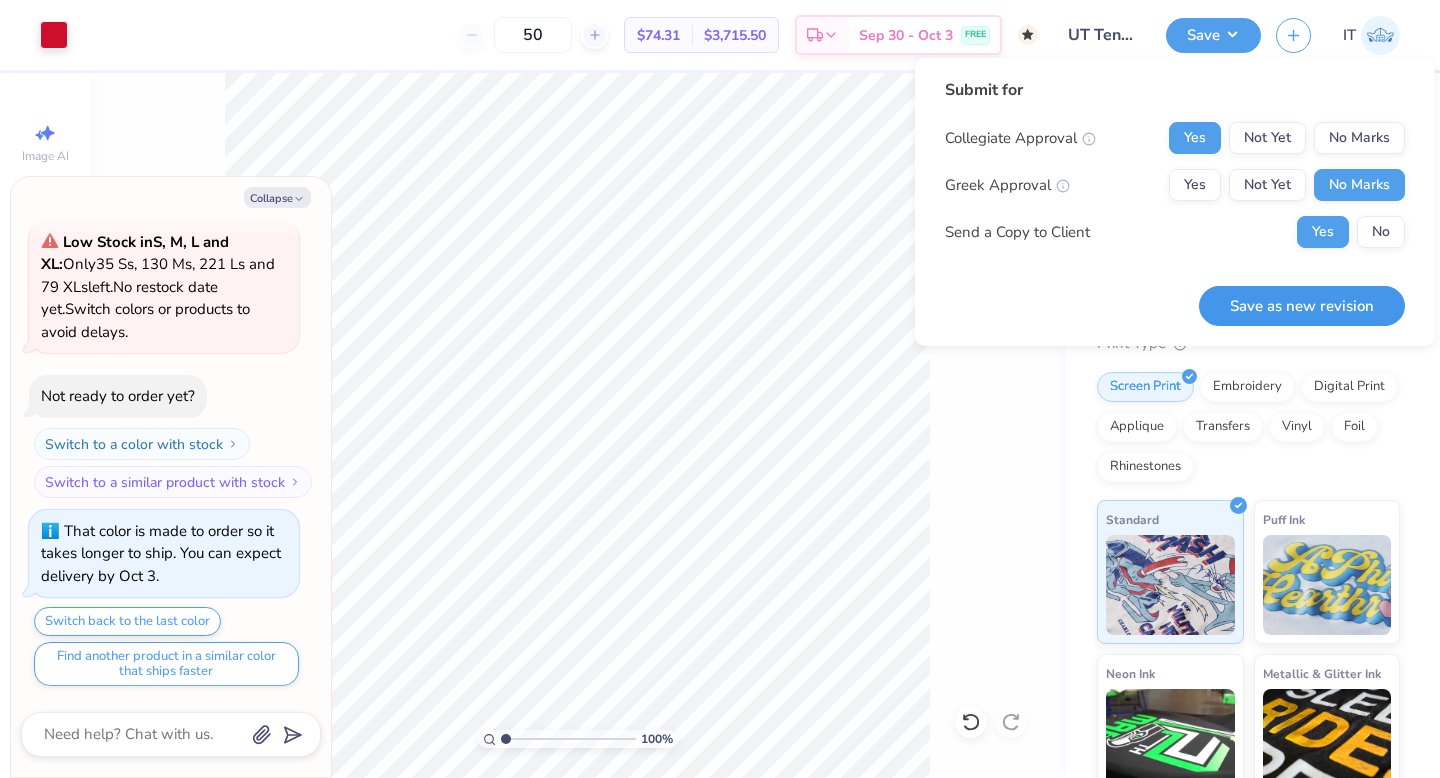 click on "Save as new revision" at bounding box center [1302, 306] 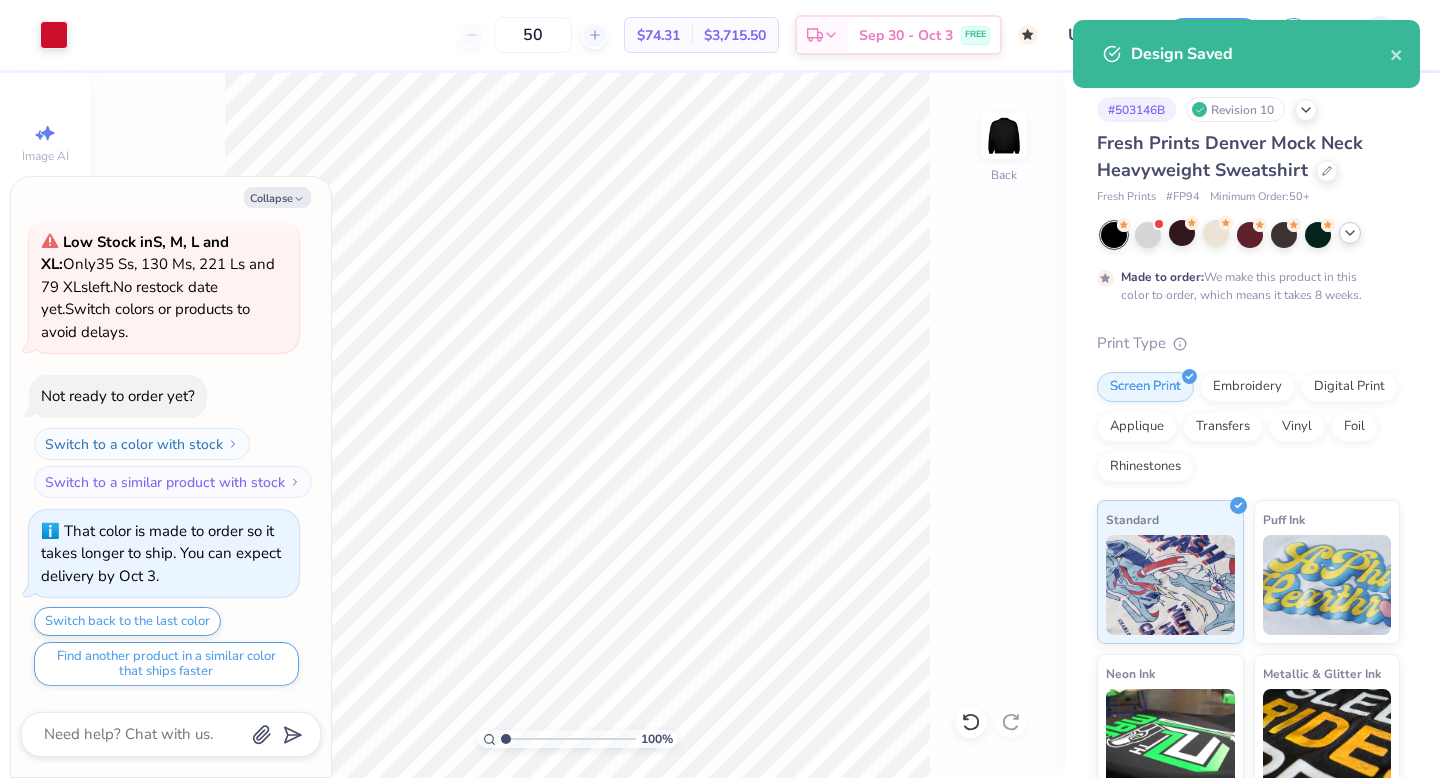 click 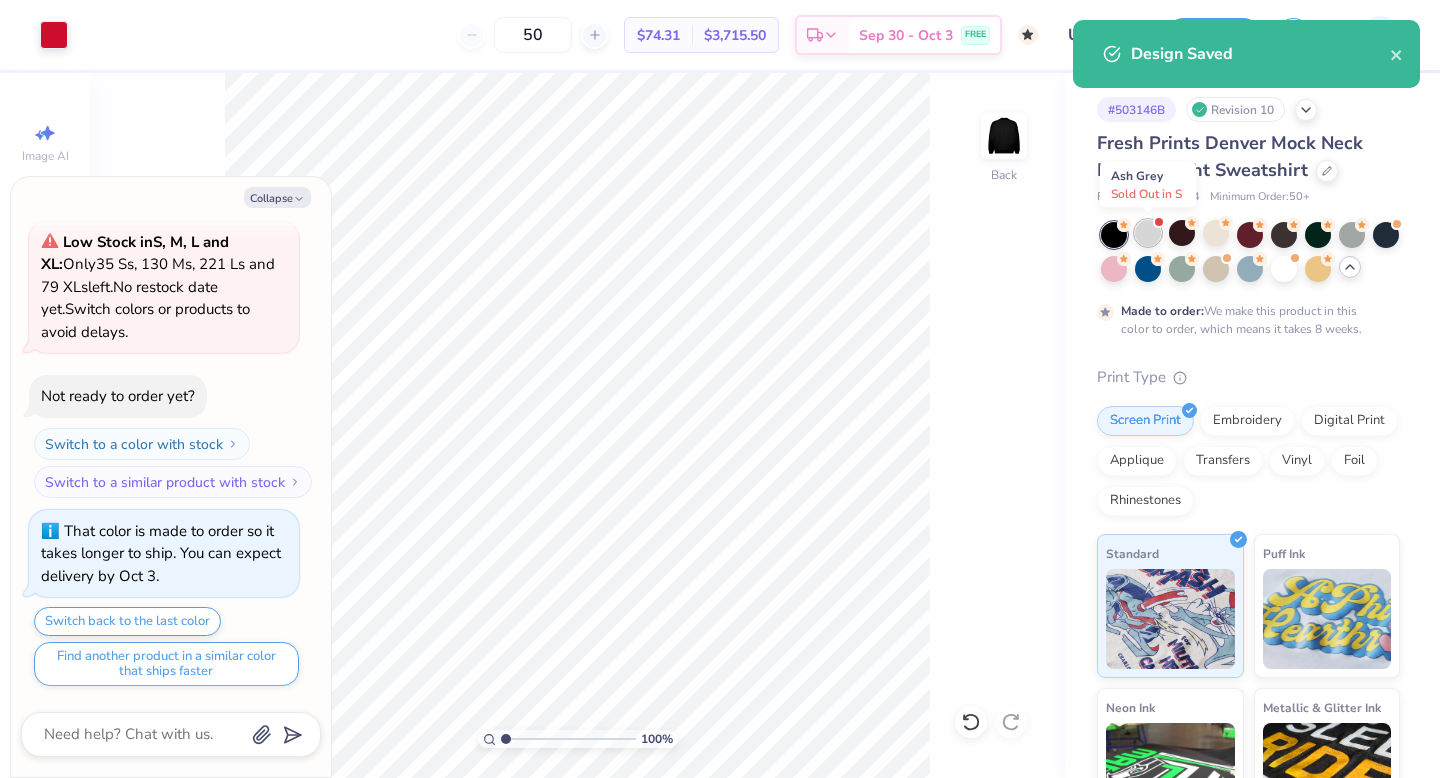 click at bounding box center [1148, 233] 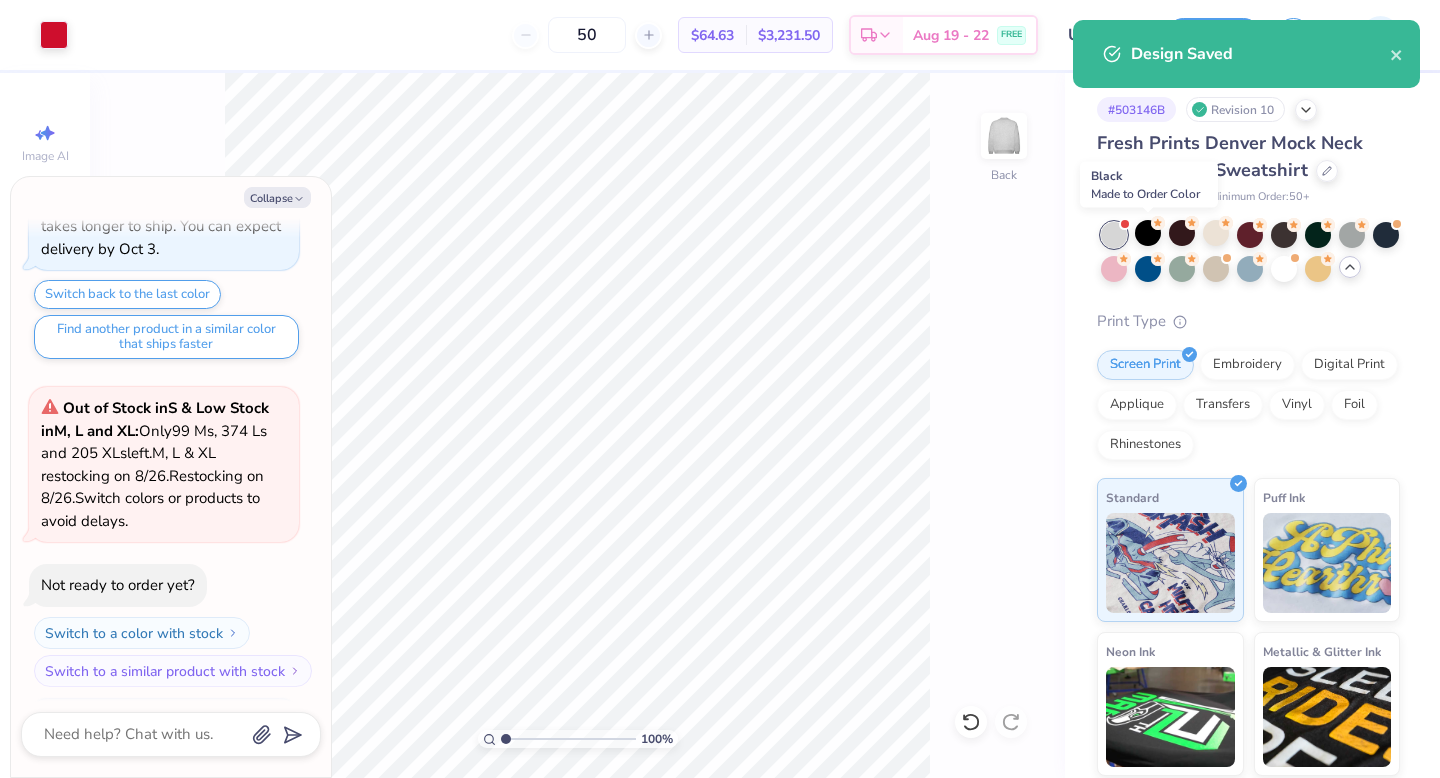 scroll, scrollTop: 533, scrollLeft: 0, axis: vertical 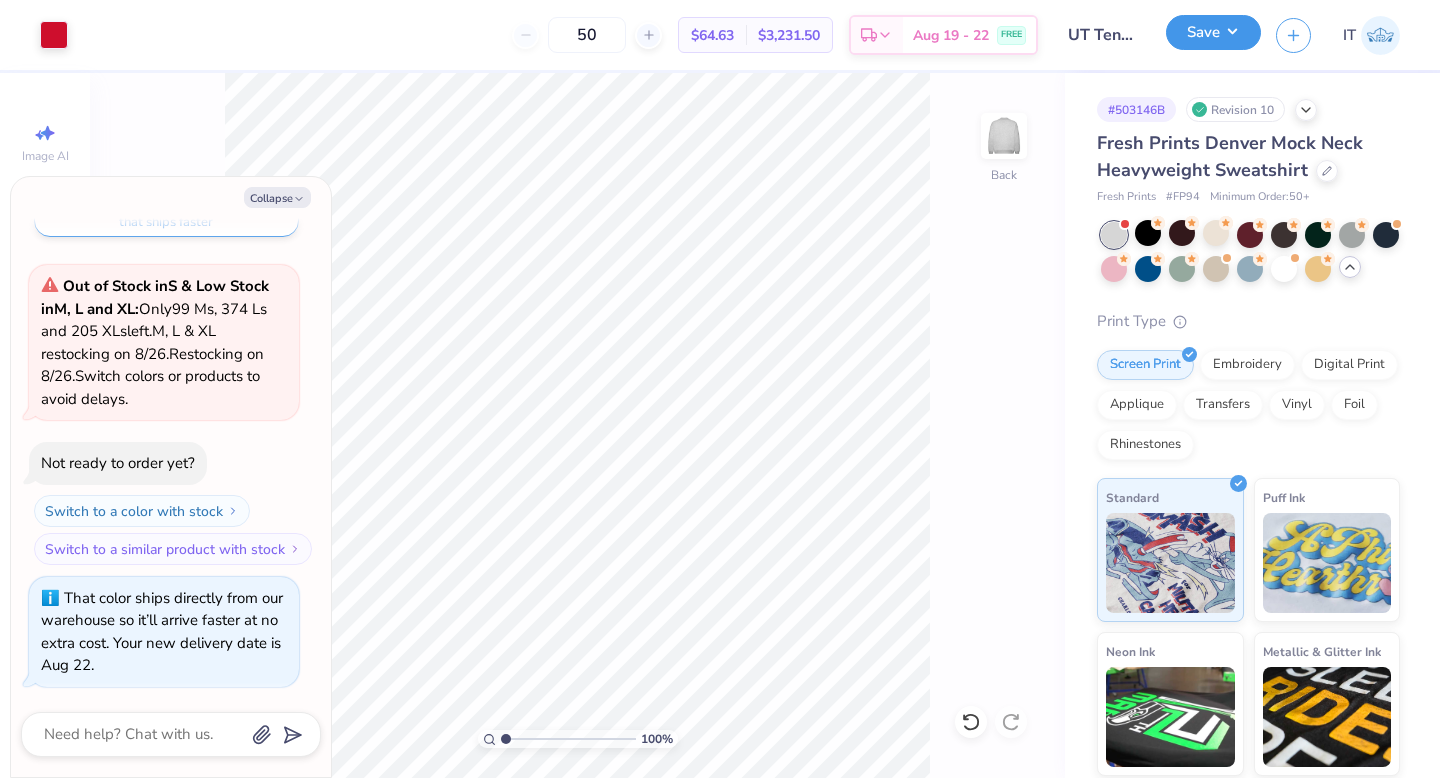 click on "Save" at bounding box center [1213, 32] 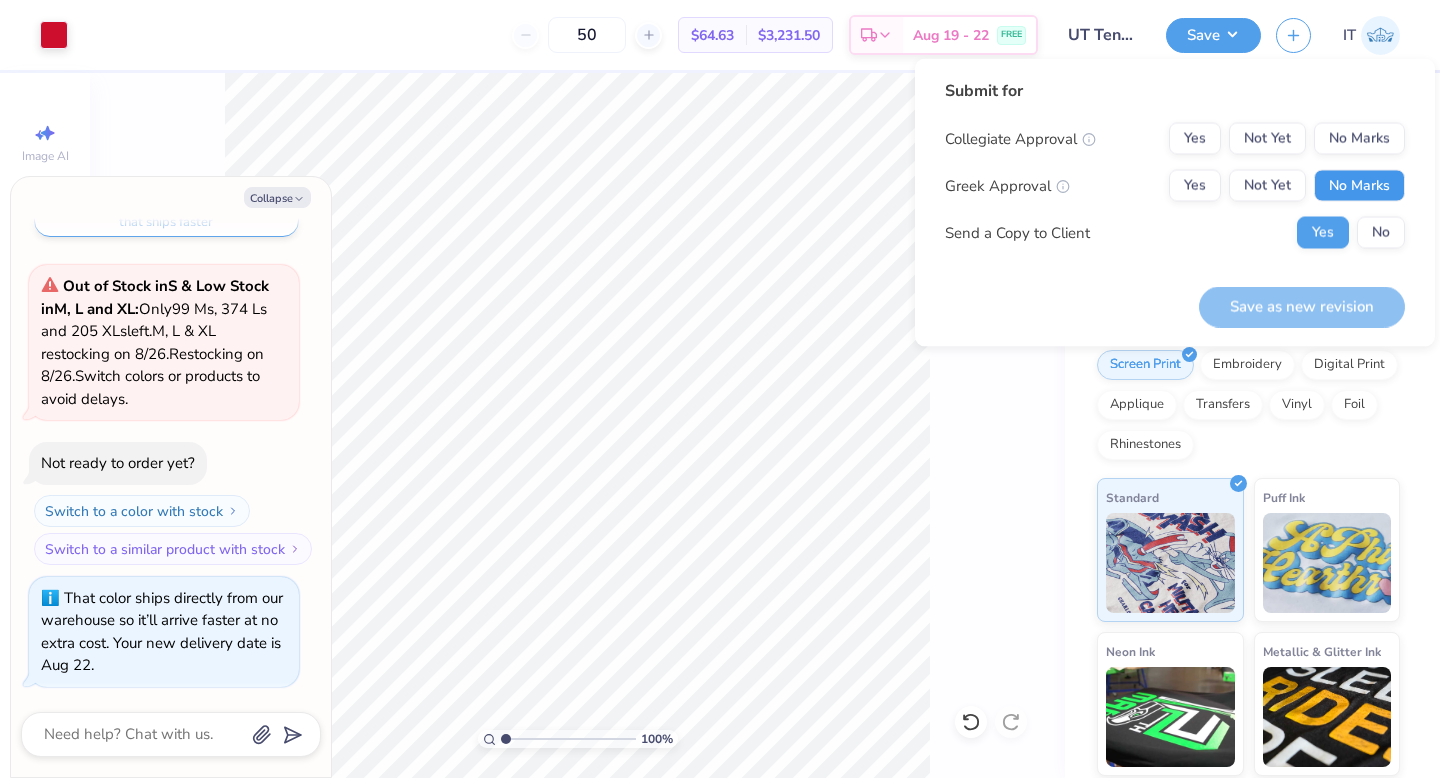 click on "No Marks" at bounding box center (1359, 186) 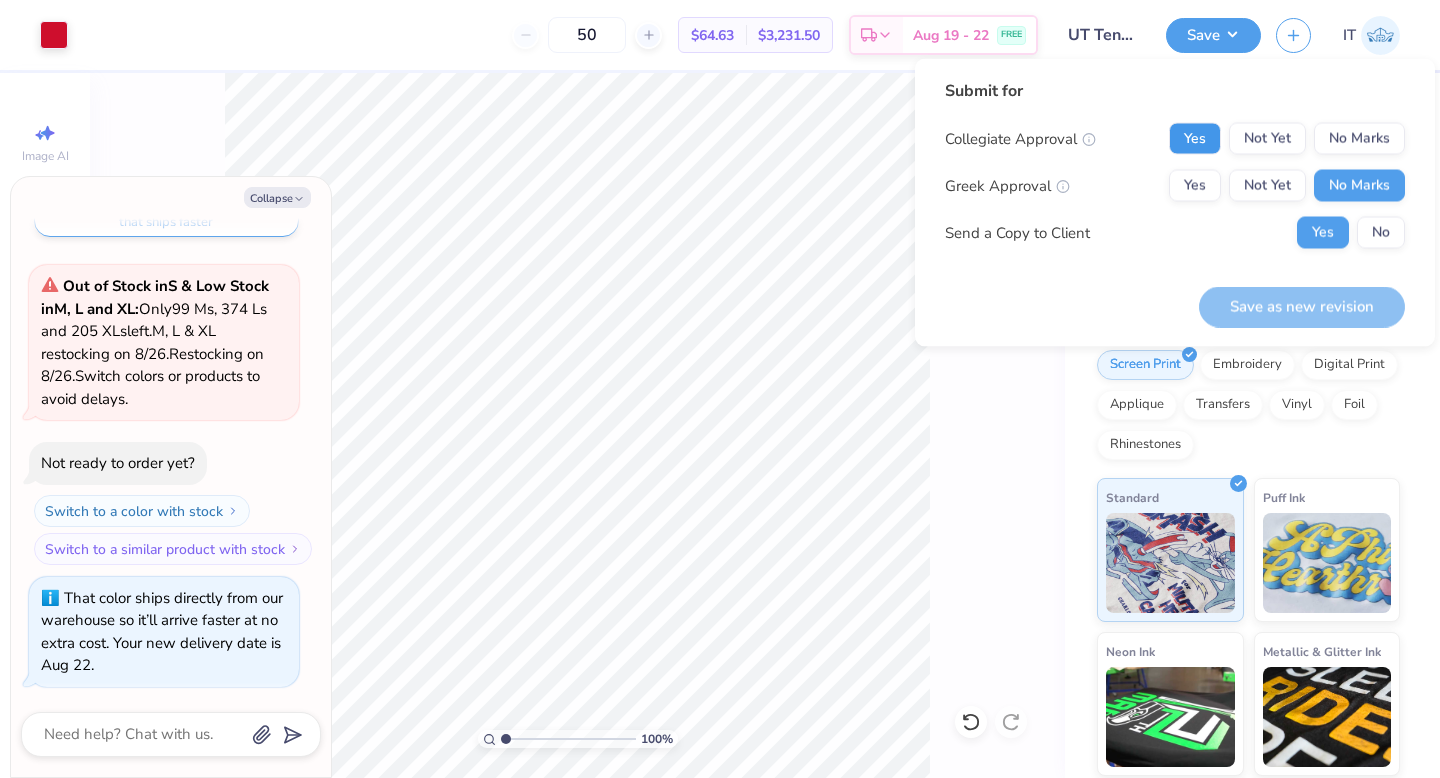 click on "Yes" at bounding box center (1195, 139) 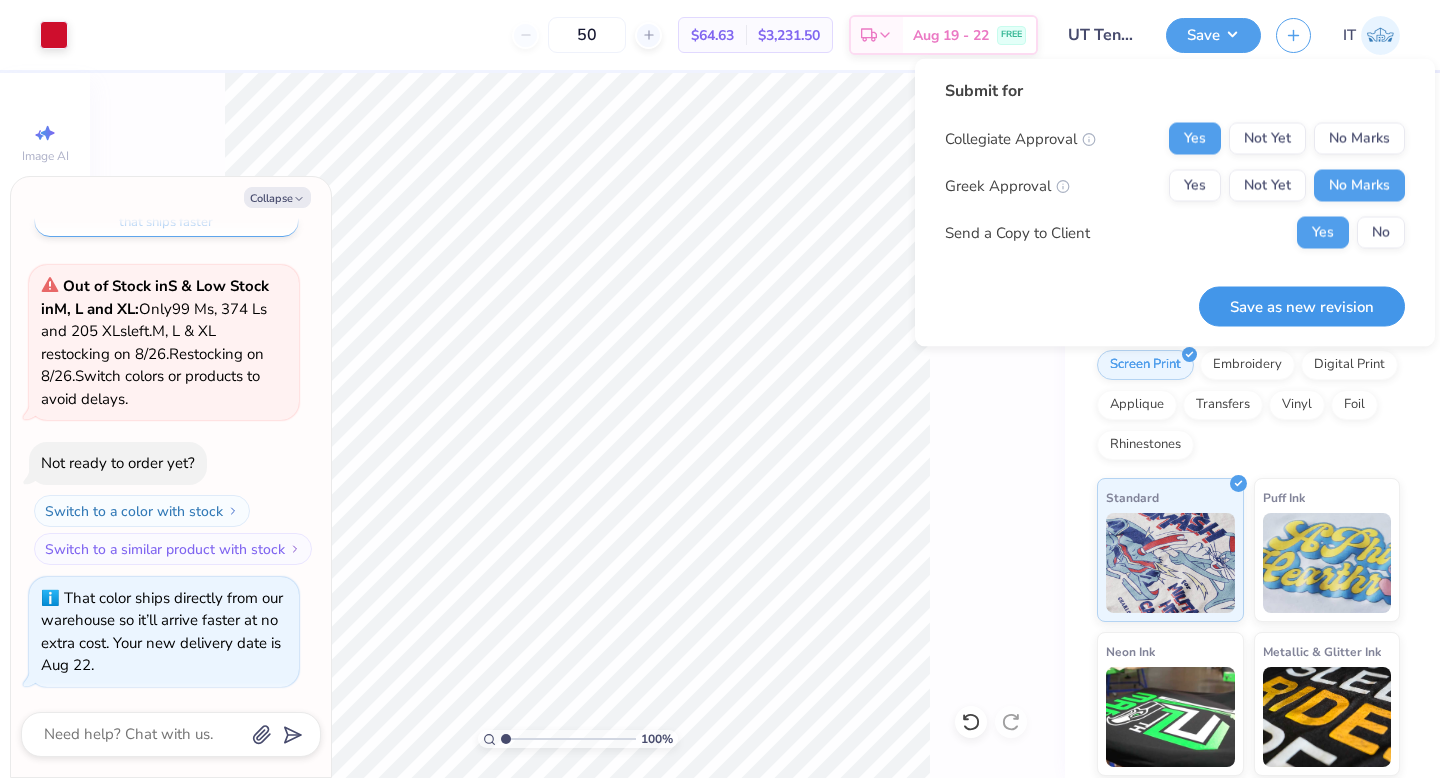 click on "Save as new revision" at bounding box center (1302, 306) 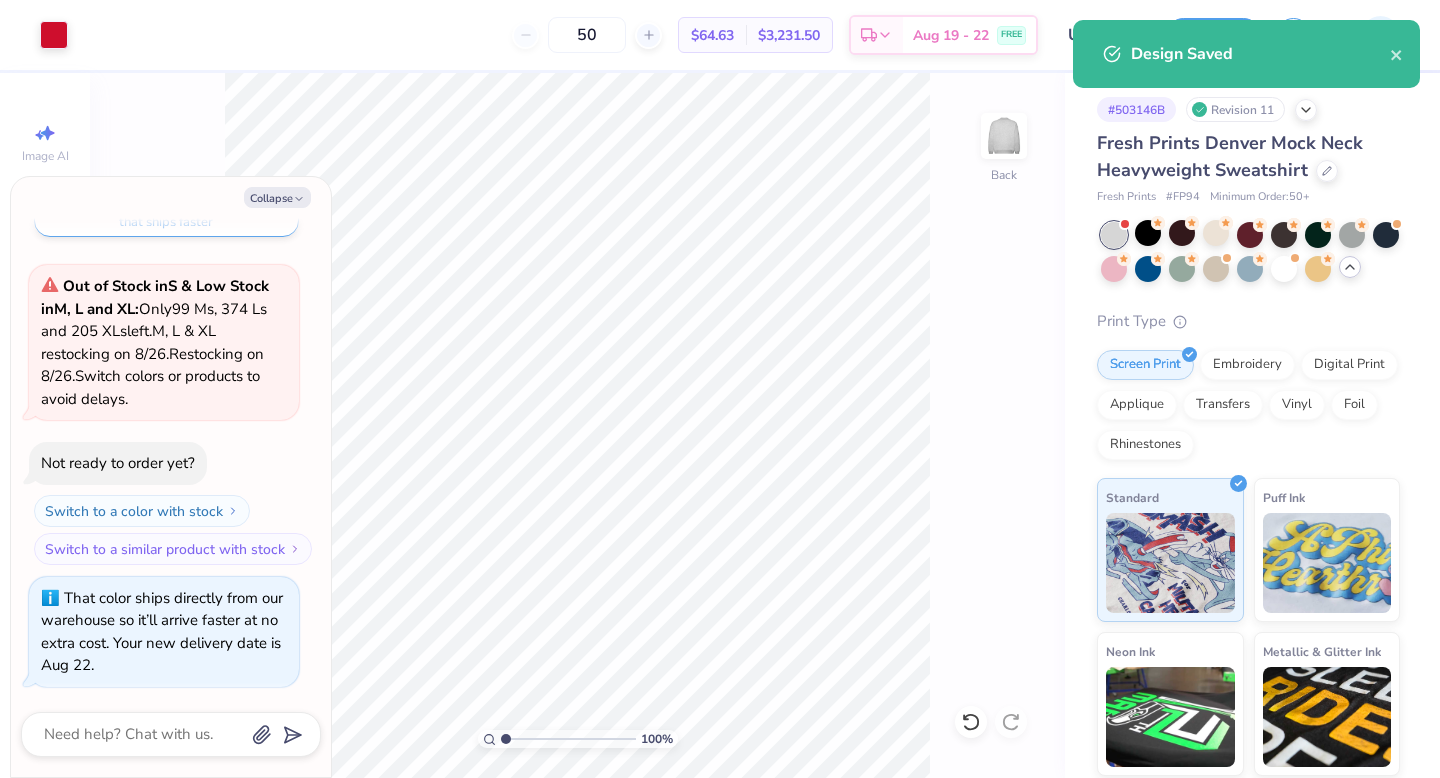 click on "# 503146B Revision 11 Fresh Prints Denver Mock Neck Heavyweight Sweatshirt Fresh Prints # FP94 Minimum Order:  50 +   Print Type Screen Print Embroidery Digital Print Applique Transfers Vinyl Foil Rhinestones Standard Puff Ink Neon Ink Metallic & Glitter Ink Glow in the Dark Ink Water based Ink" at bounding box center [1252, 501] 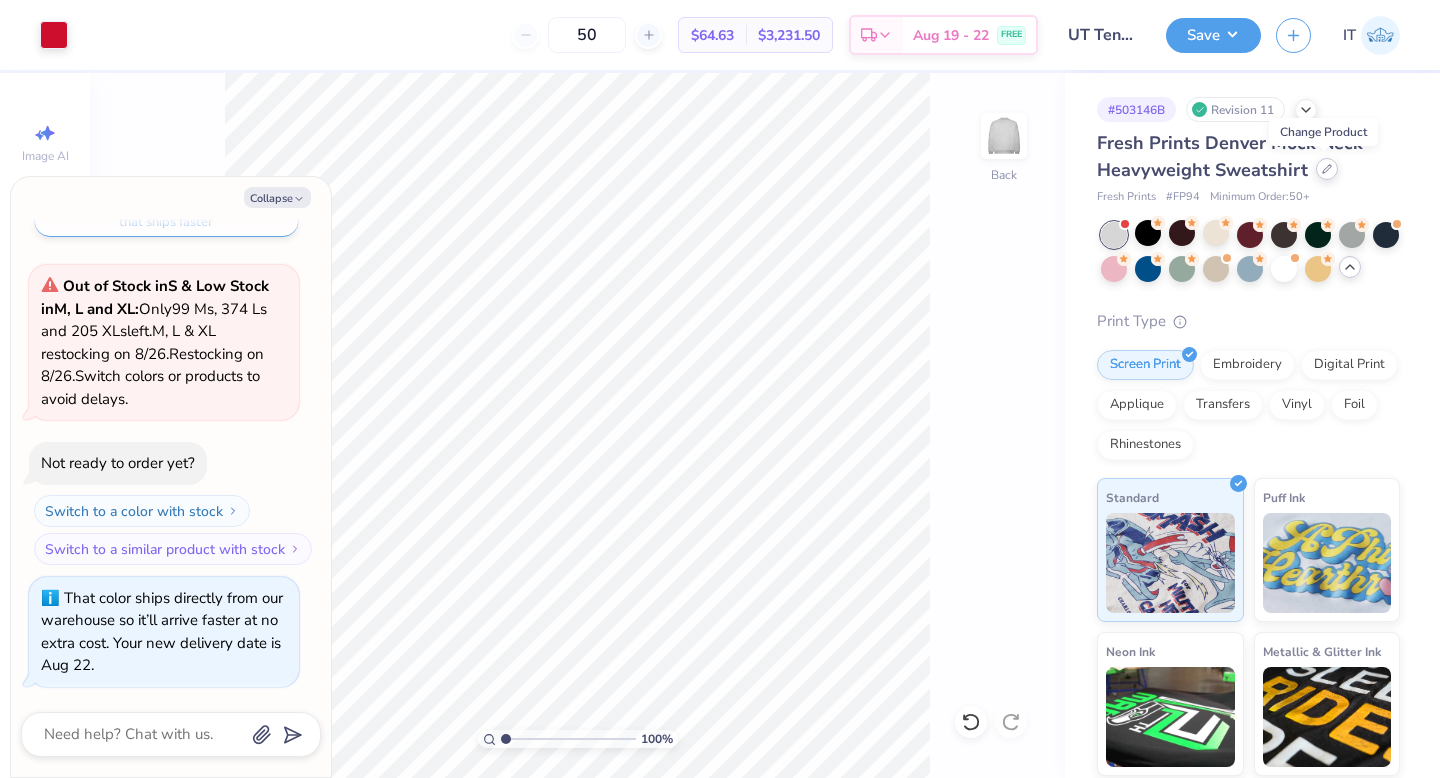 click at bounding box center (1327, 169) 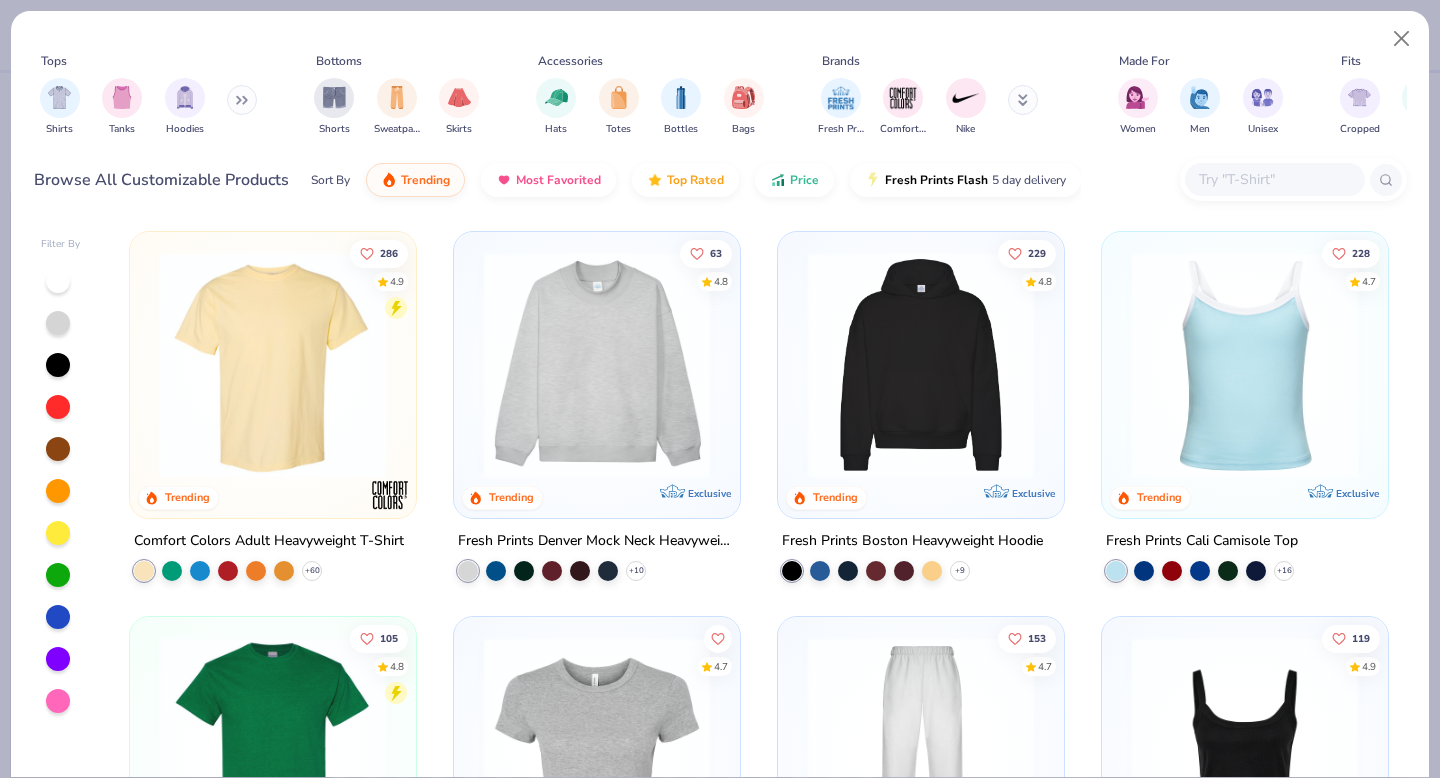 click 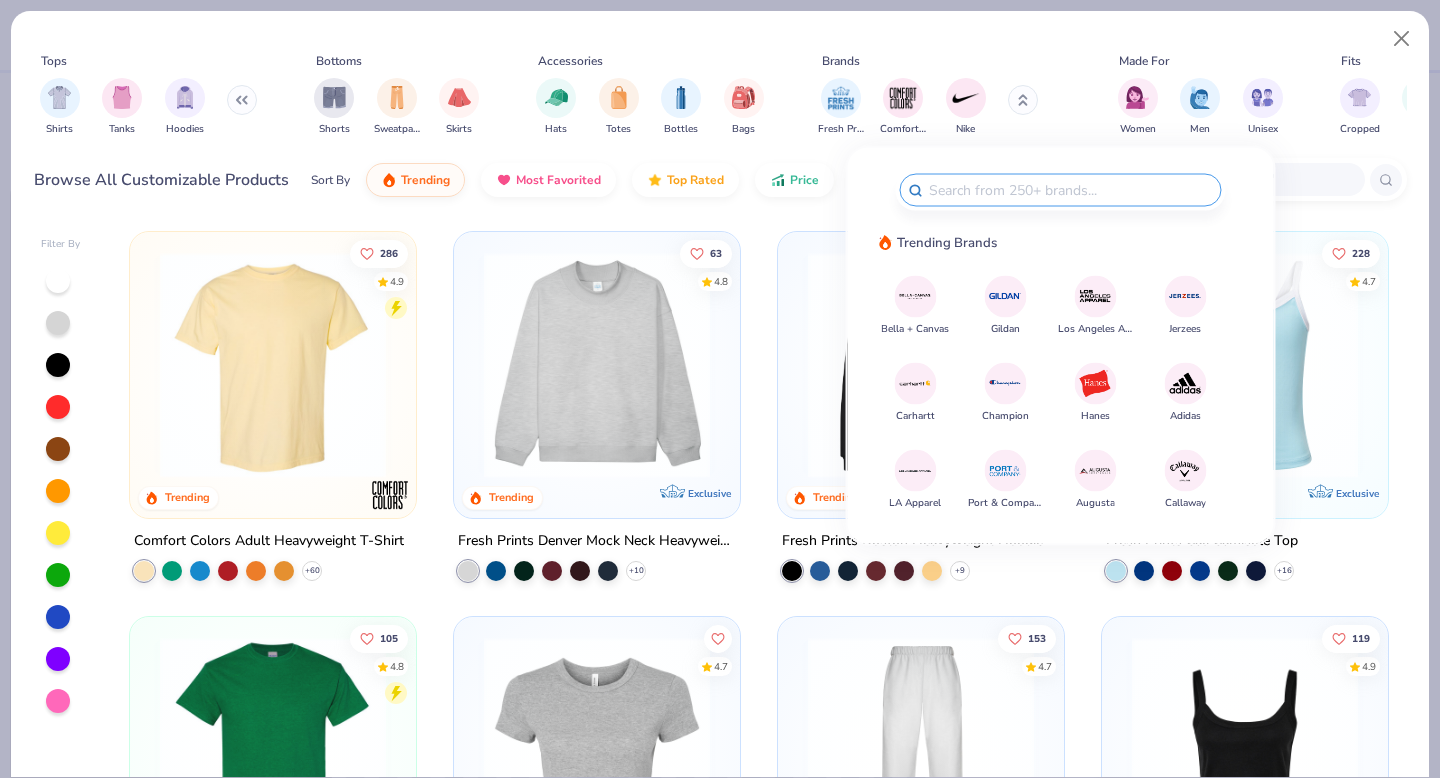 click at bounding box center (1005, 296) 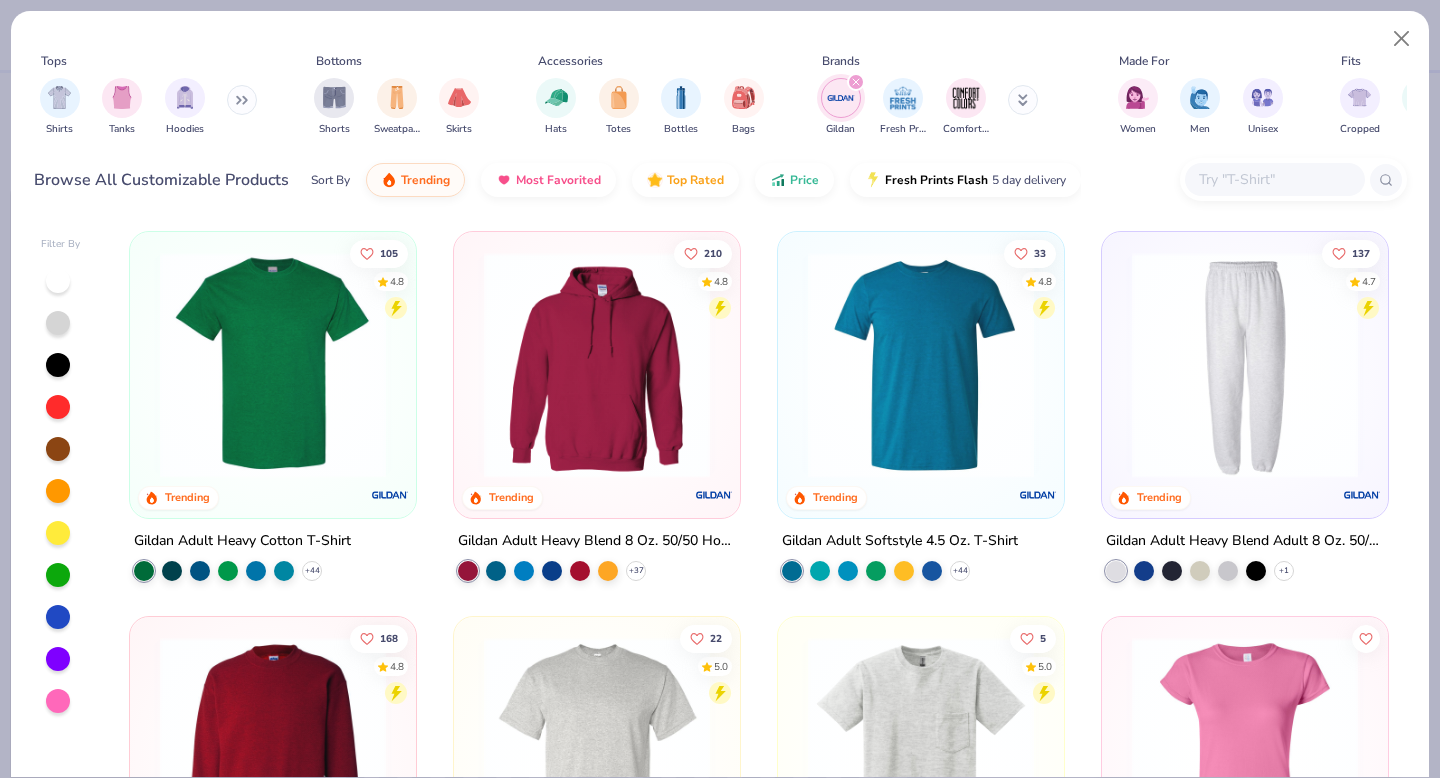 click at bounding box center (597, 365) 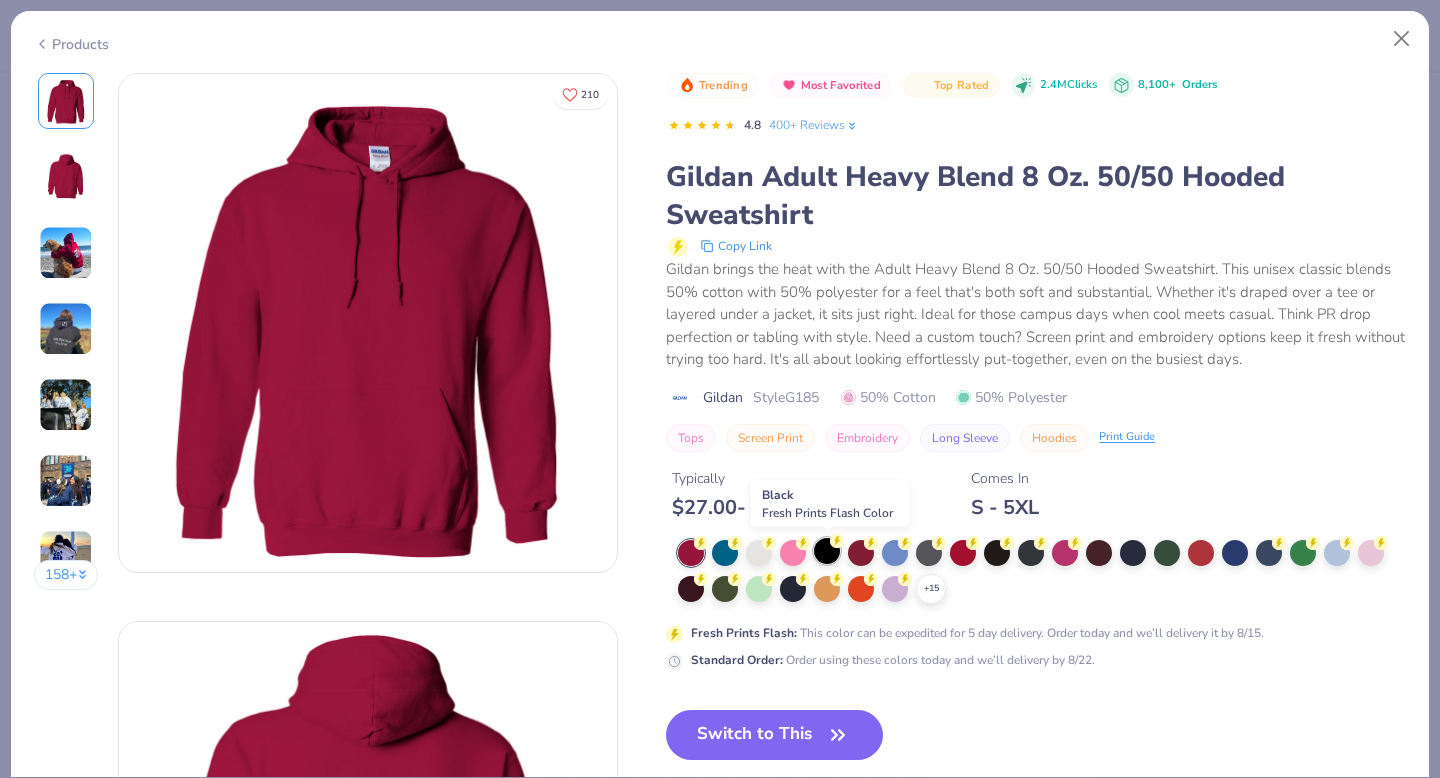 click at bounding box center (827, 551) 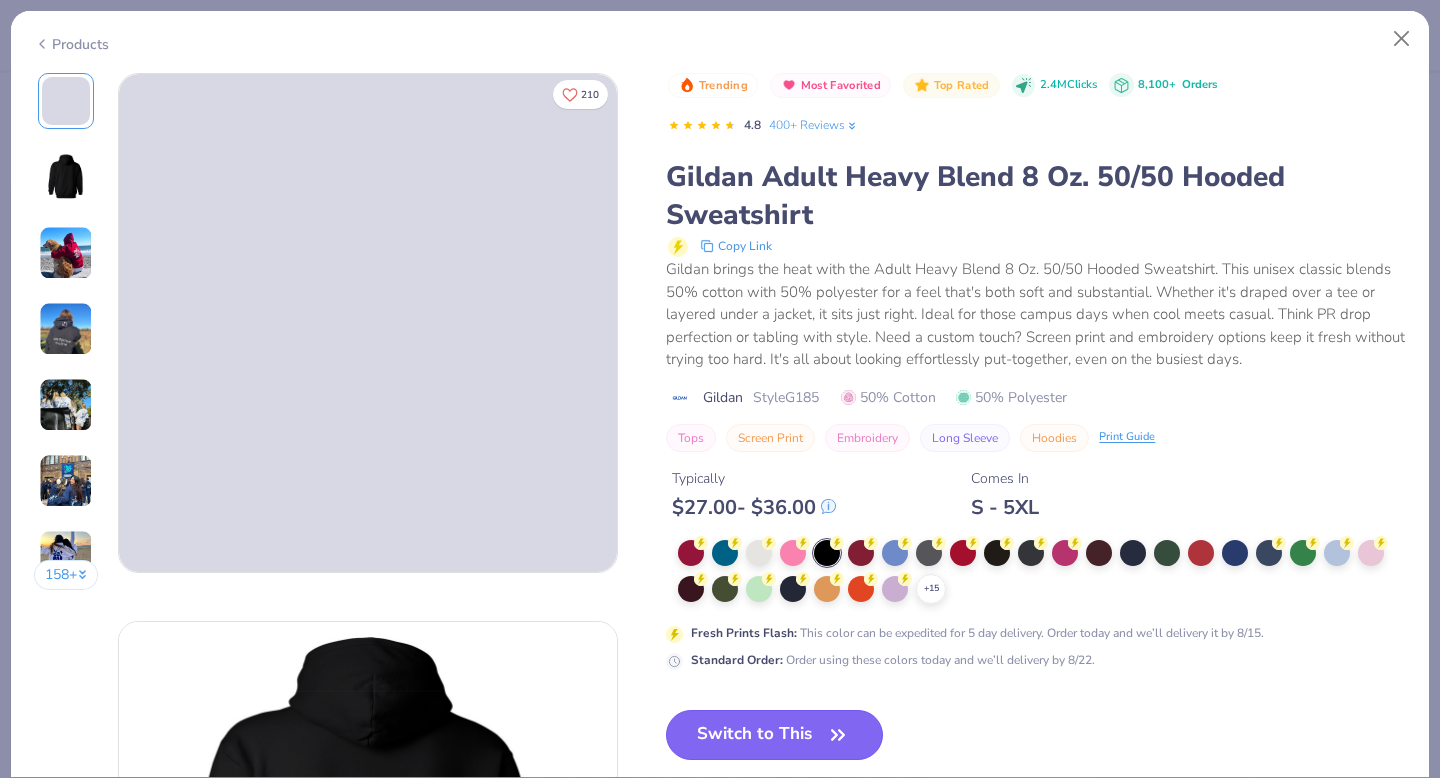 click on "Switch to This" at bounding box center (774, 735) 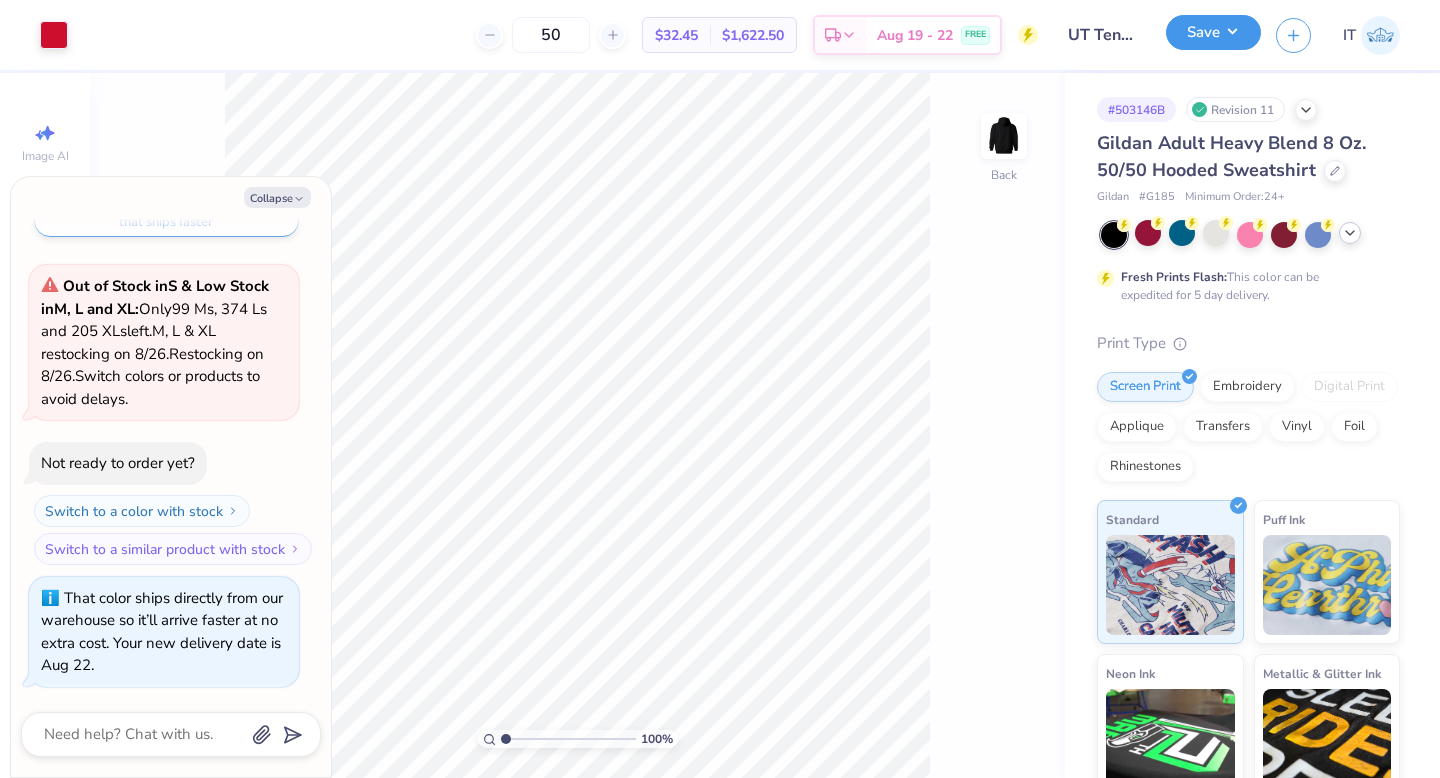 click on "Save" at bounding box center [1213, 32] 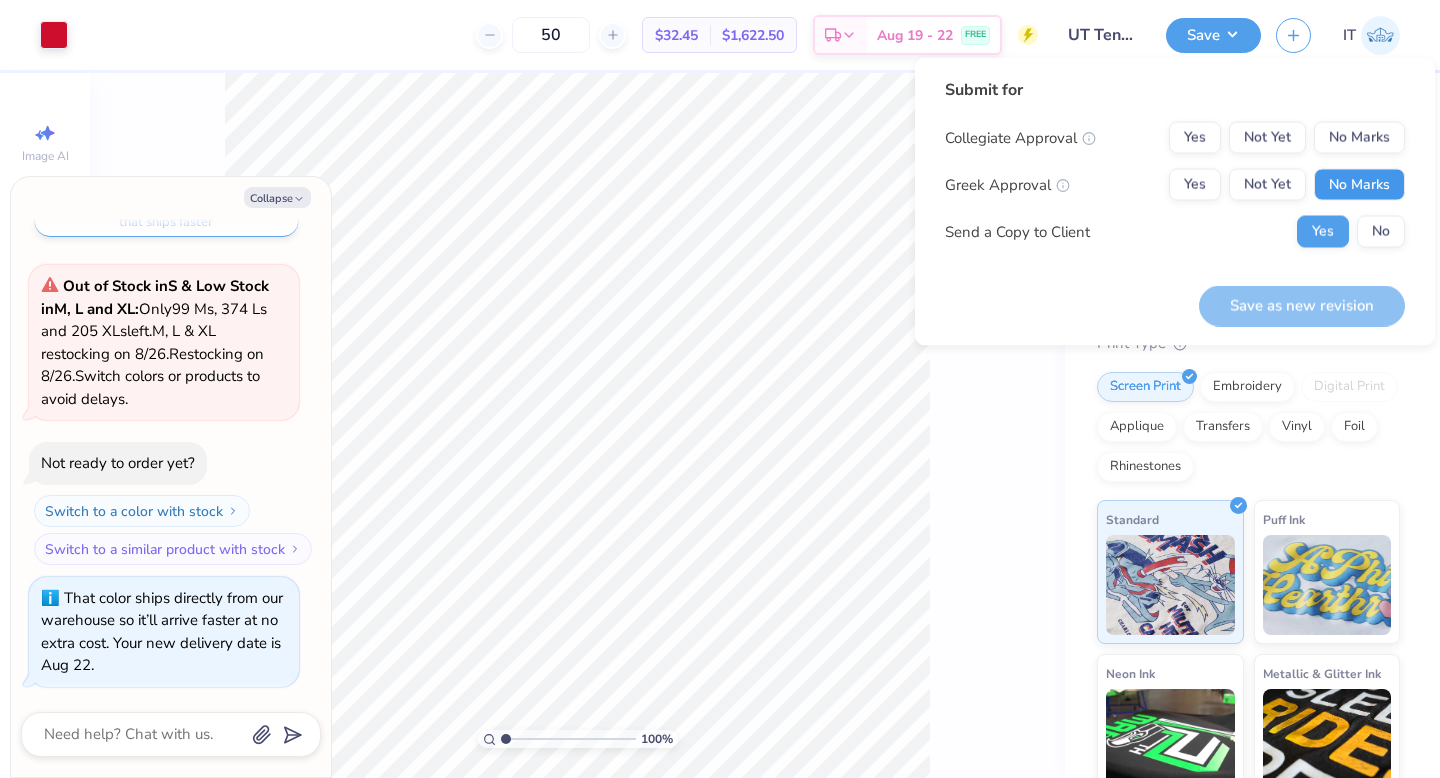 click on "No Marks" at bounding box center (1359, 185) 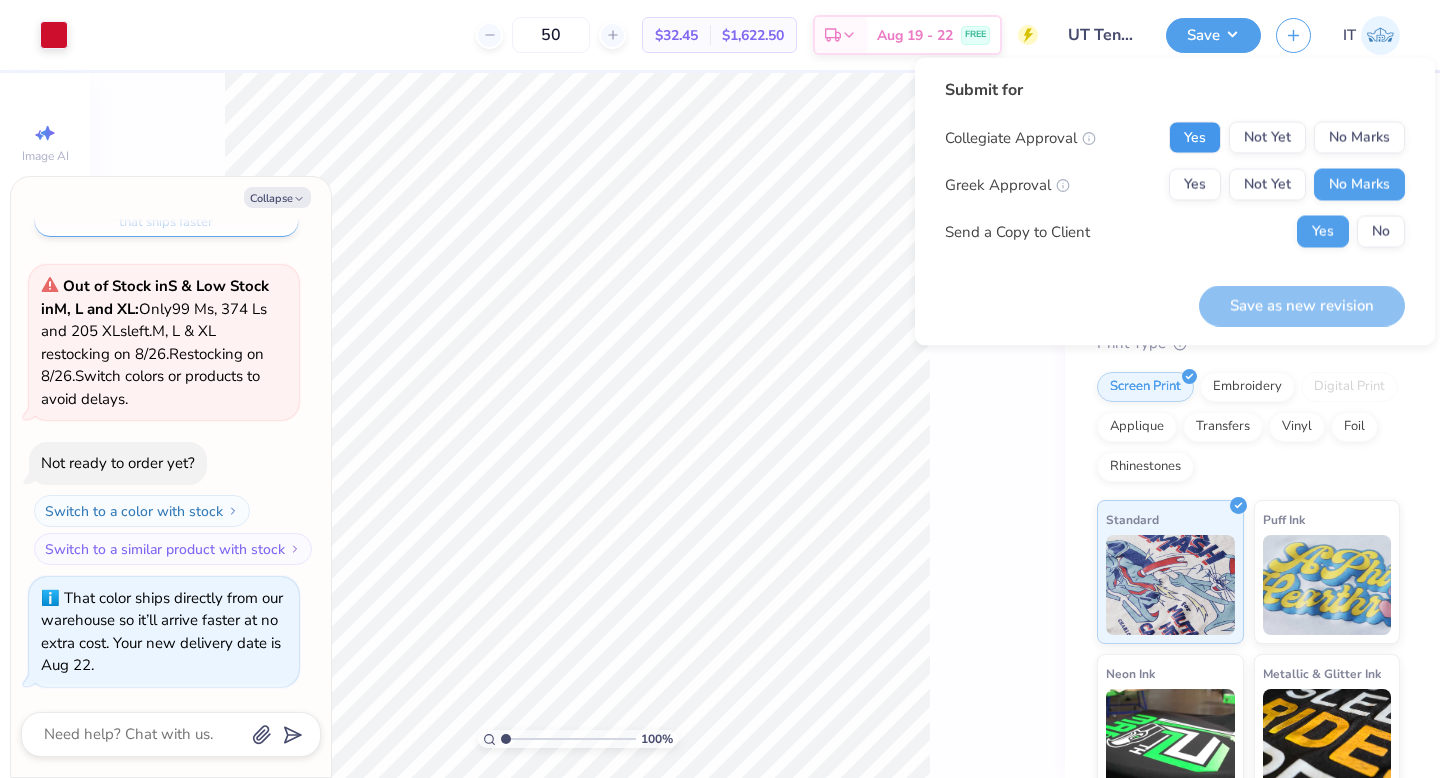click on "Yes" at bounding box center [1195, 138] 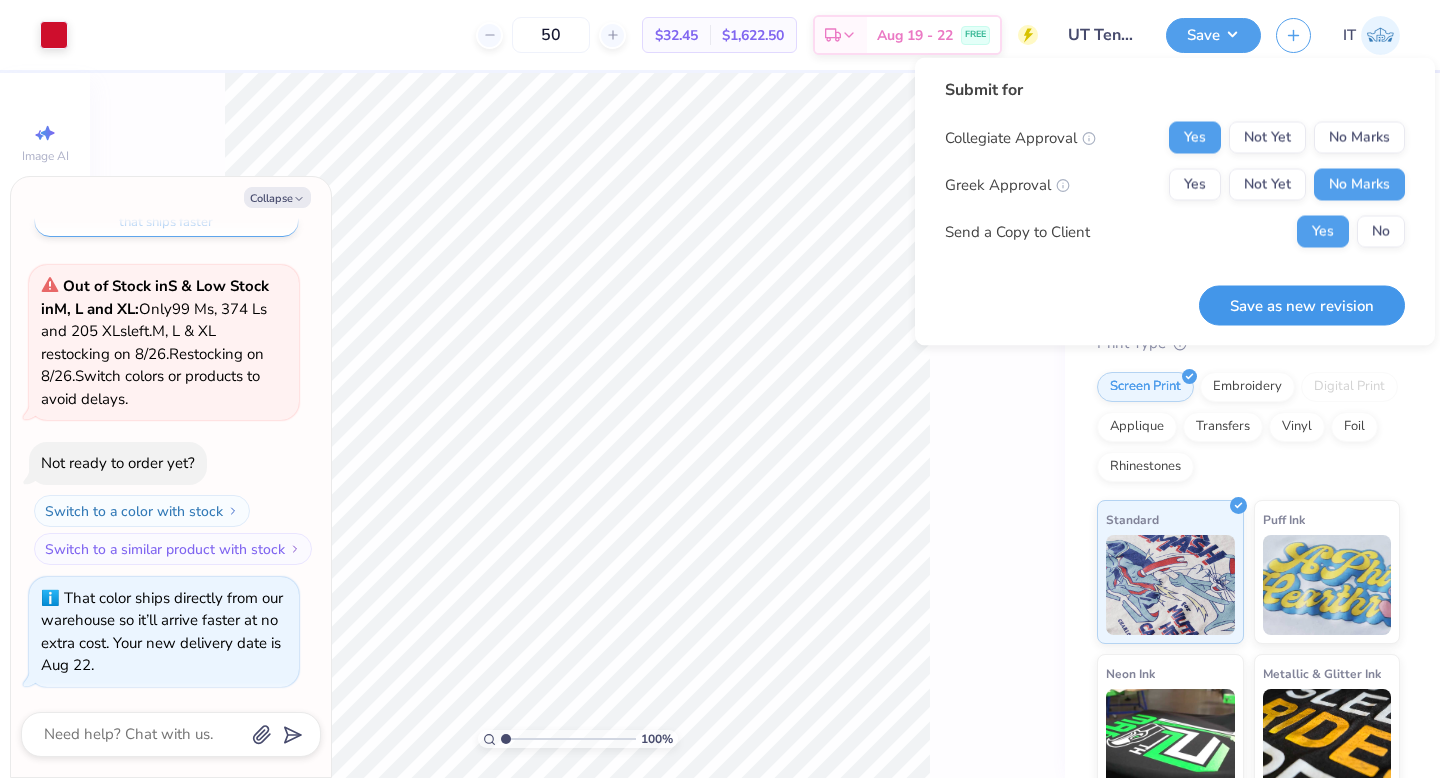 click on "Save as new revision" at bounding box center (1302, 305) 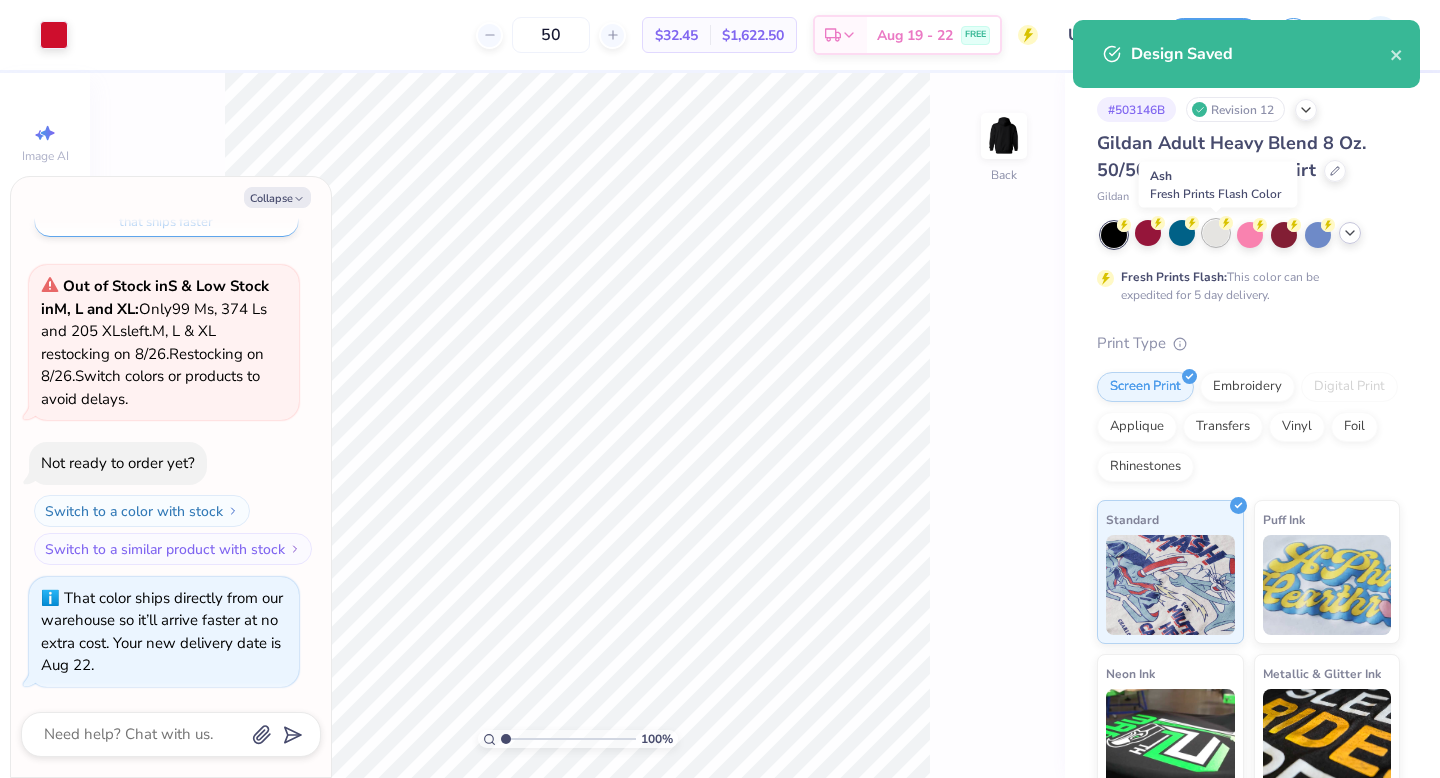 click 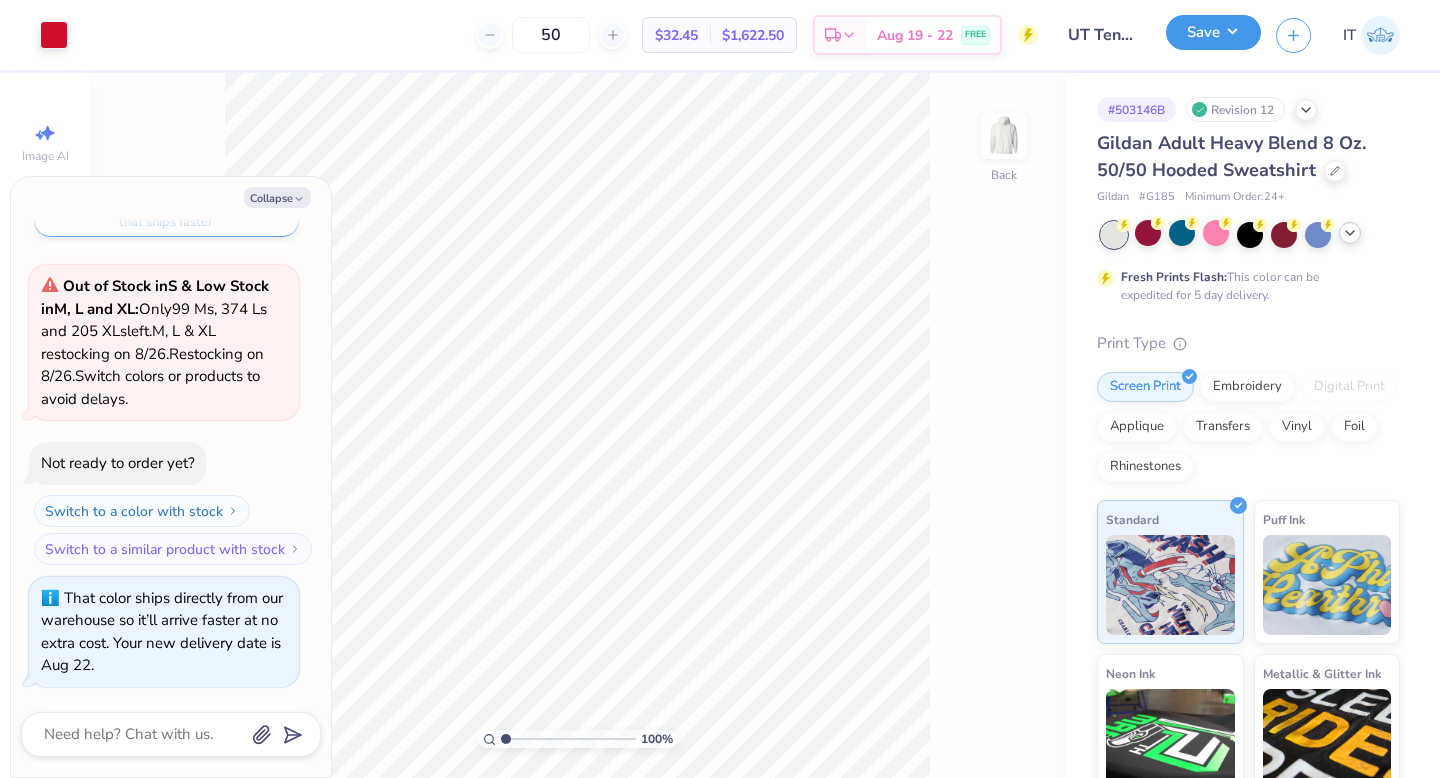 click on "Save" at bounding box center [1213, 32] 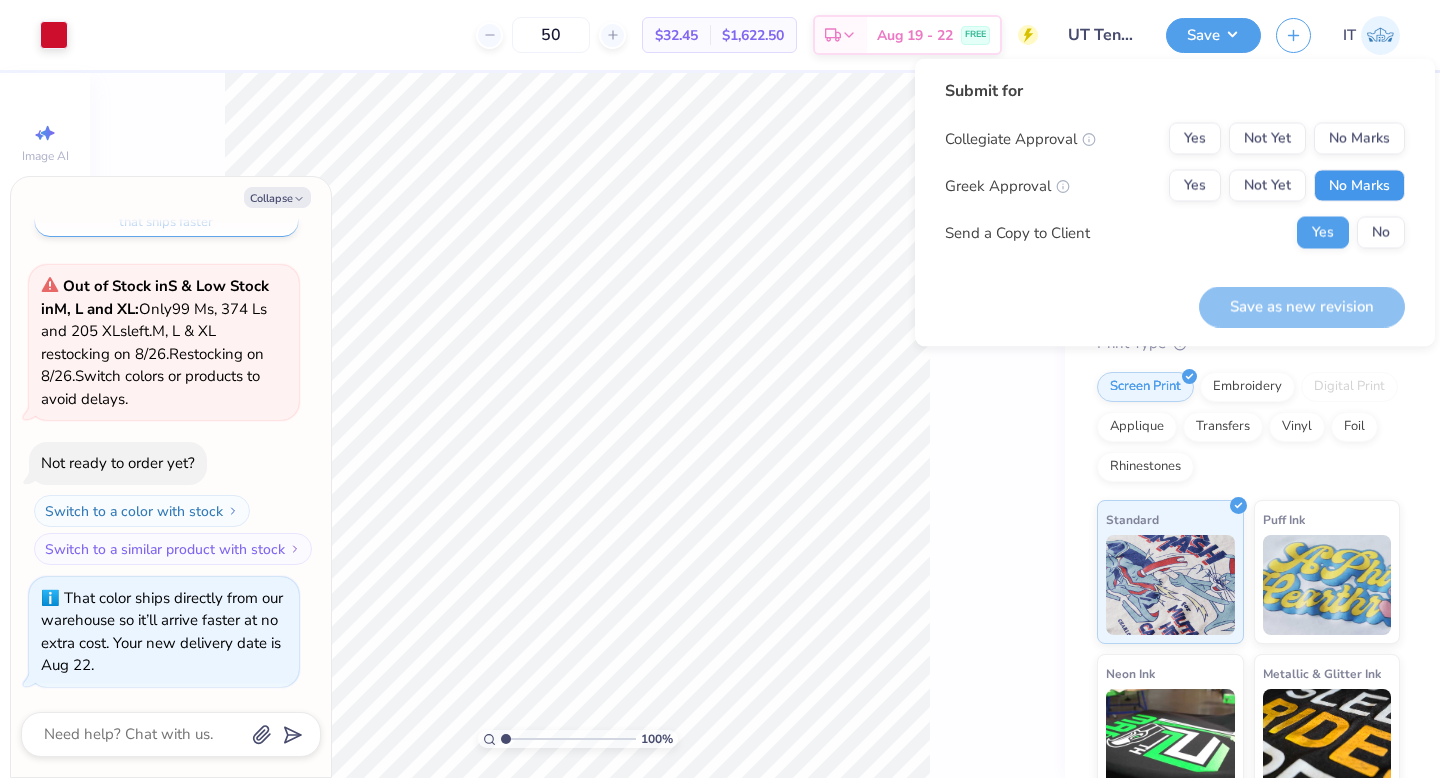 click on "No Marks" at bounding box center [1359, 186] 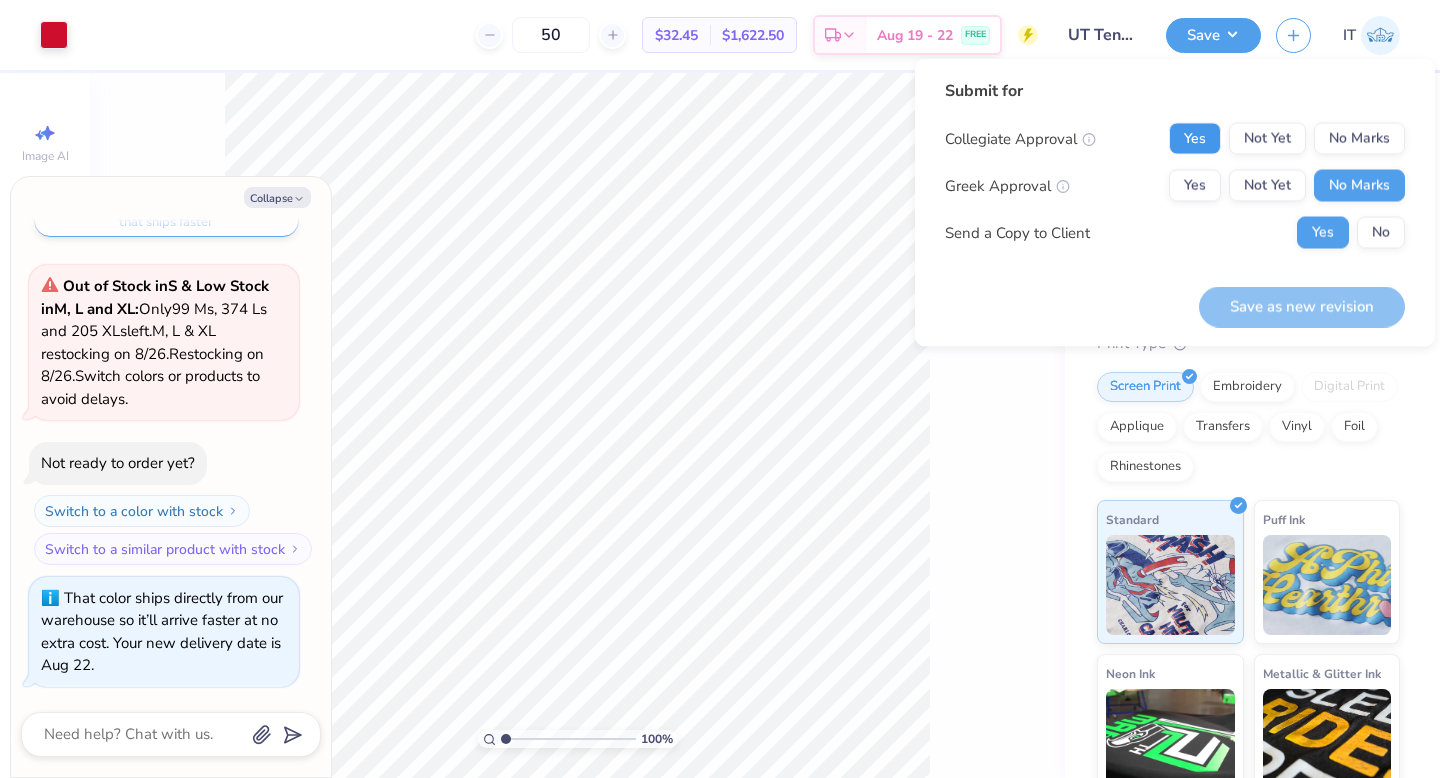 click on "Yes" at bounding box center [1195, 139] 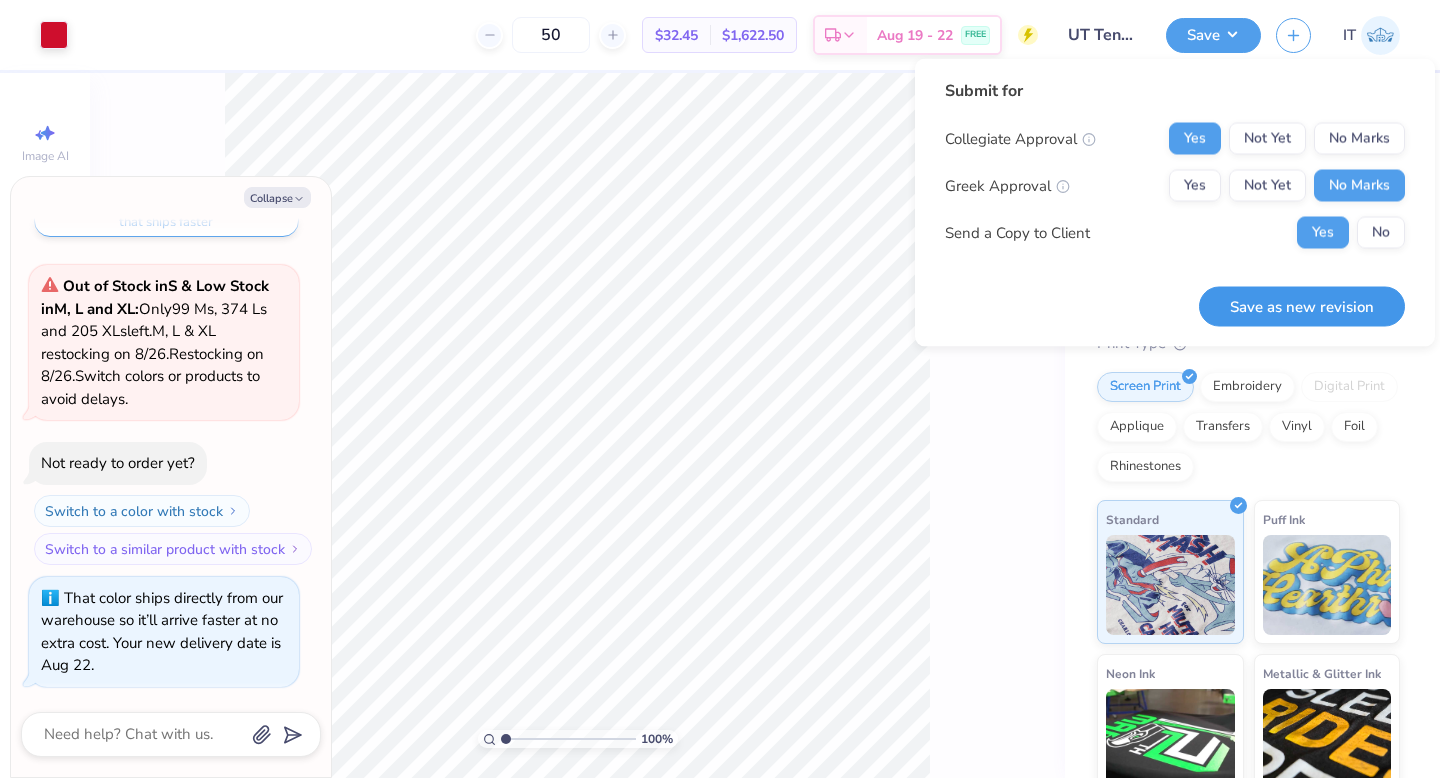 click on "Save as new revision" at bounding box center [1302, 306] 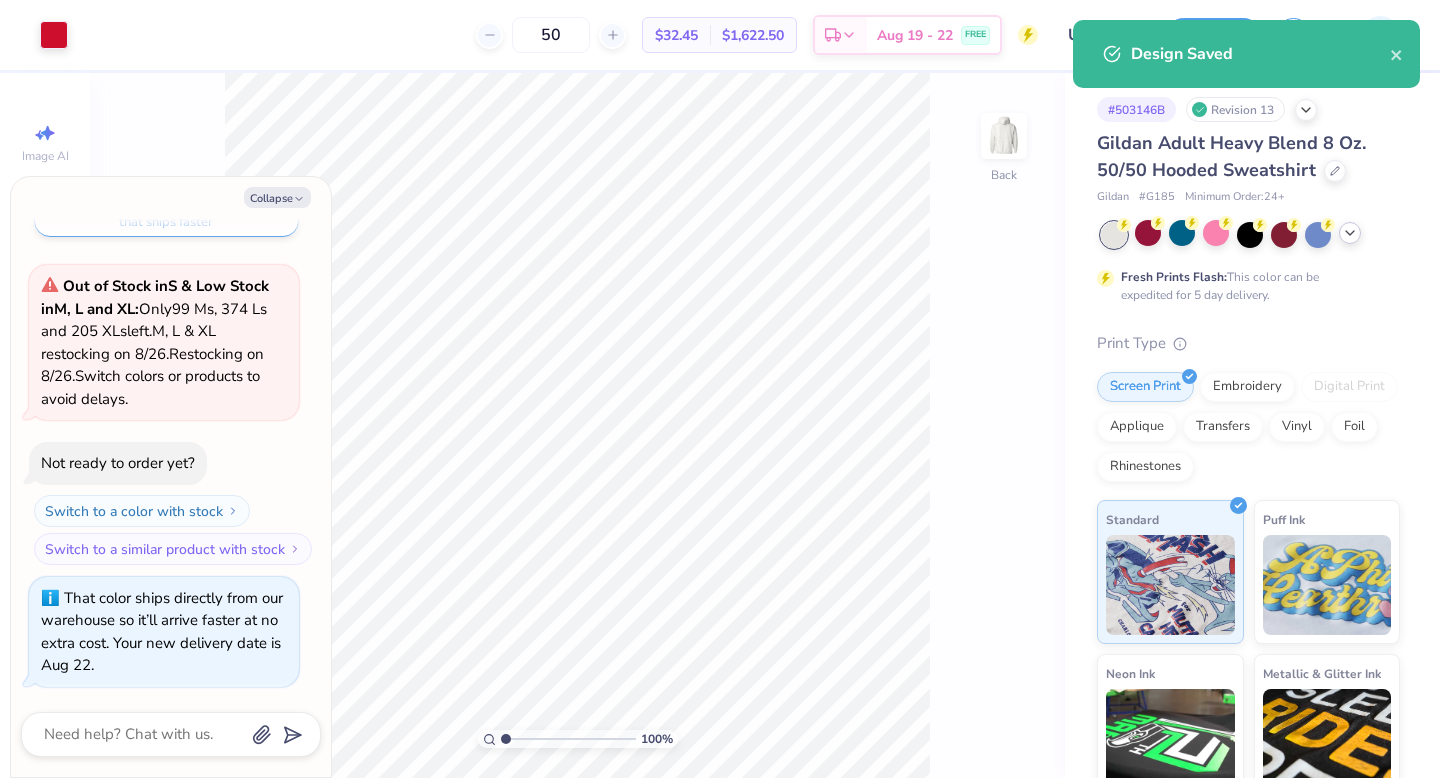 click at bounding box center [1350, 233] 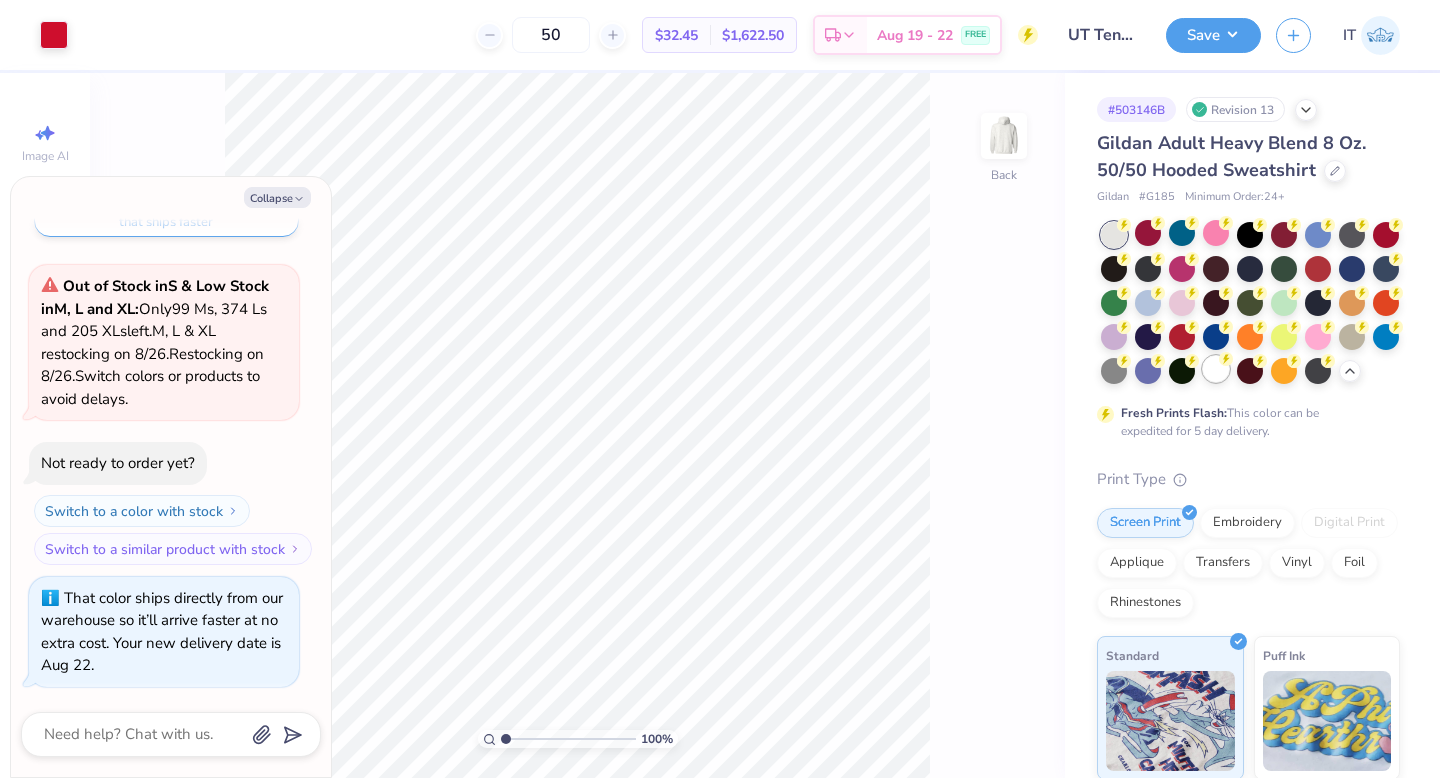 click at bounding box center (1216, 369) 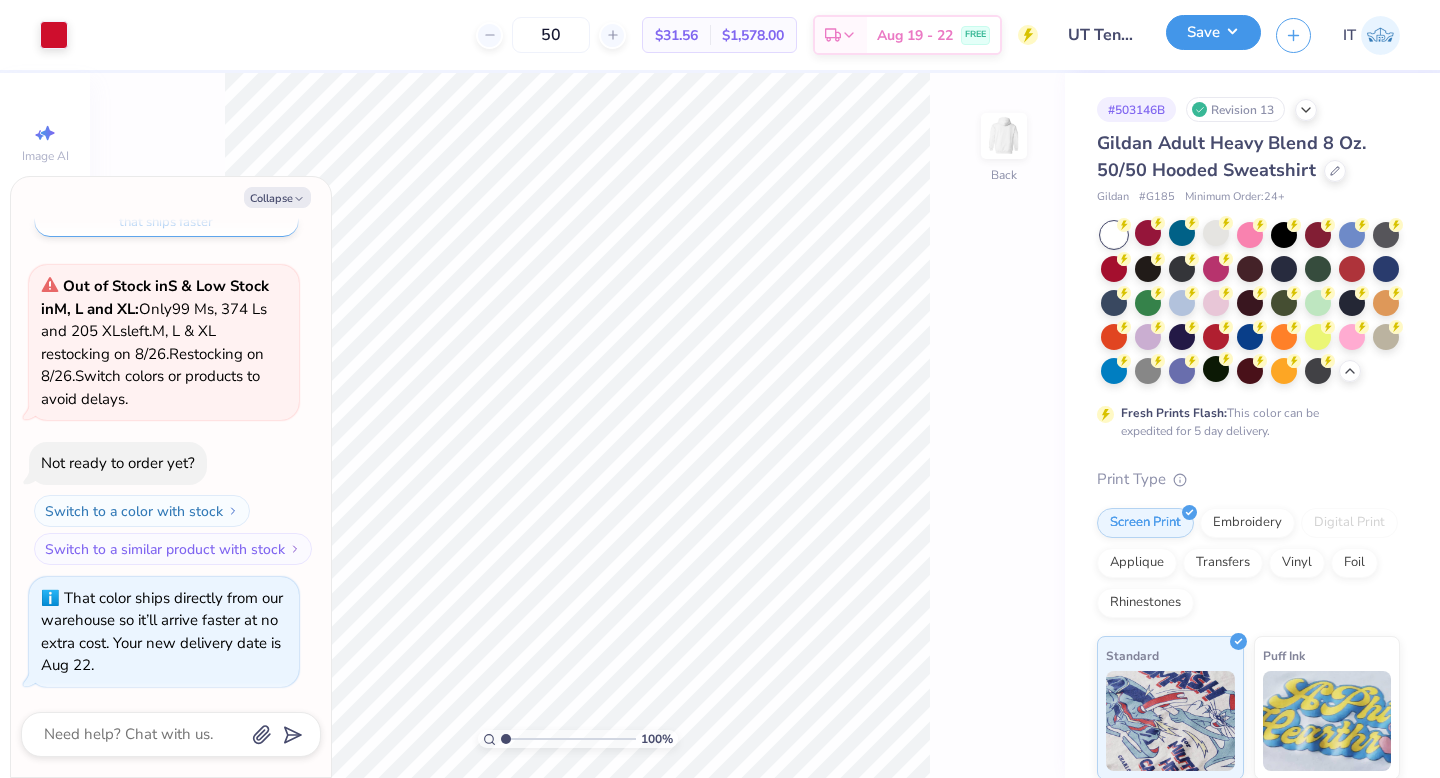 click on "Save" at bounding box center [1213, 32] 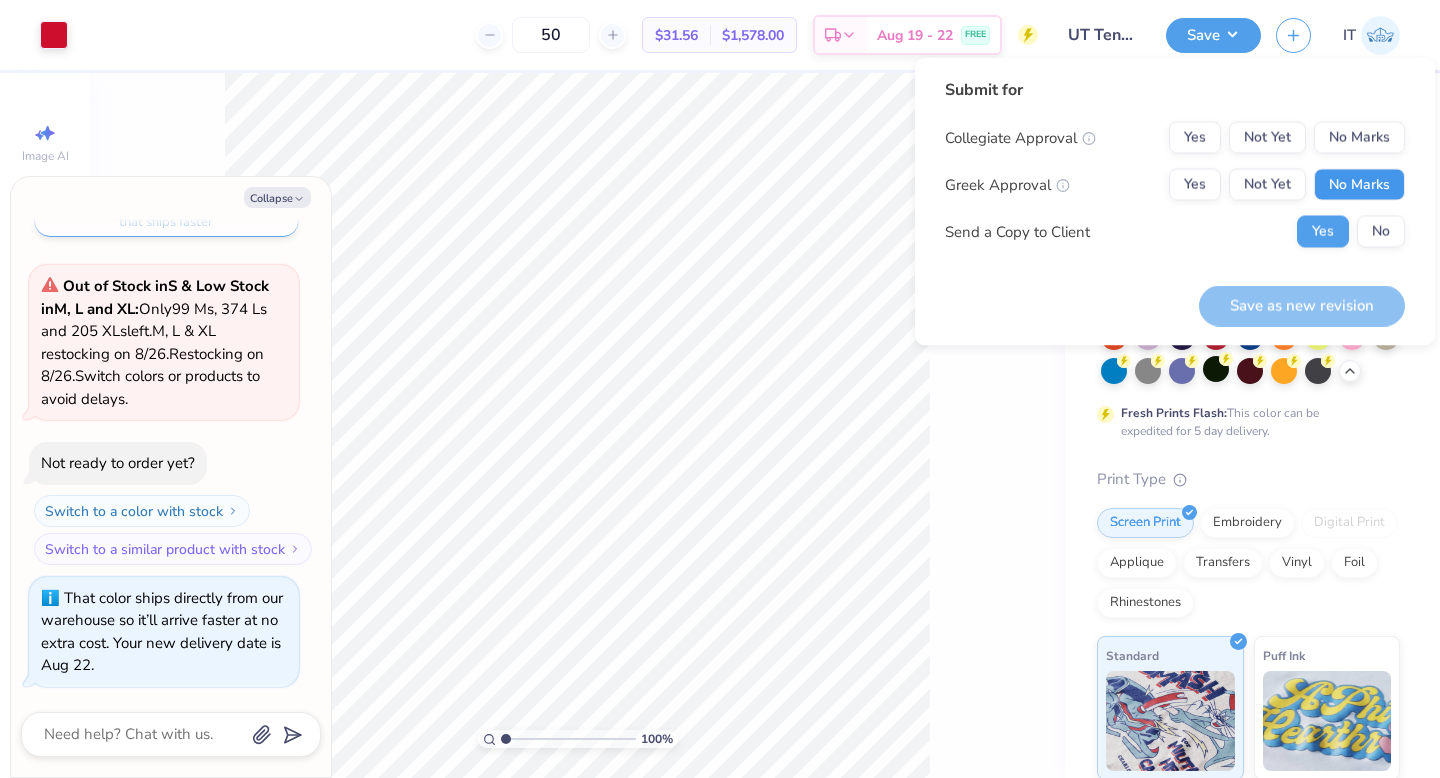 click on "No Marks" at bounding box center (1359, 185) 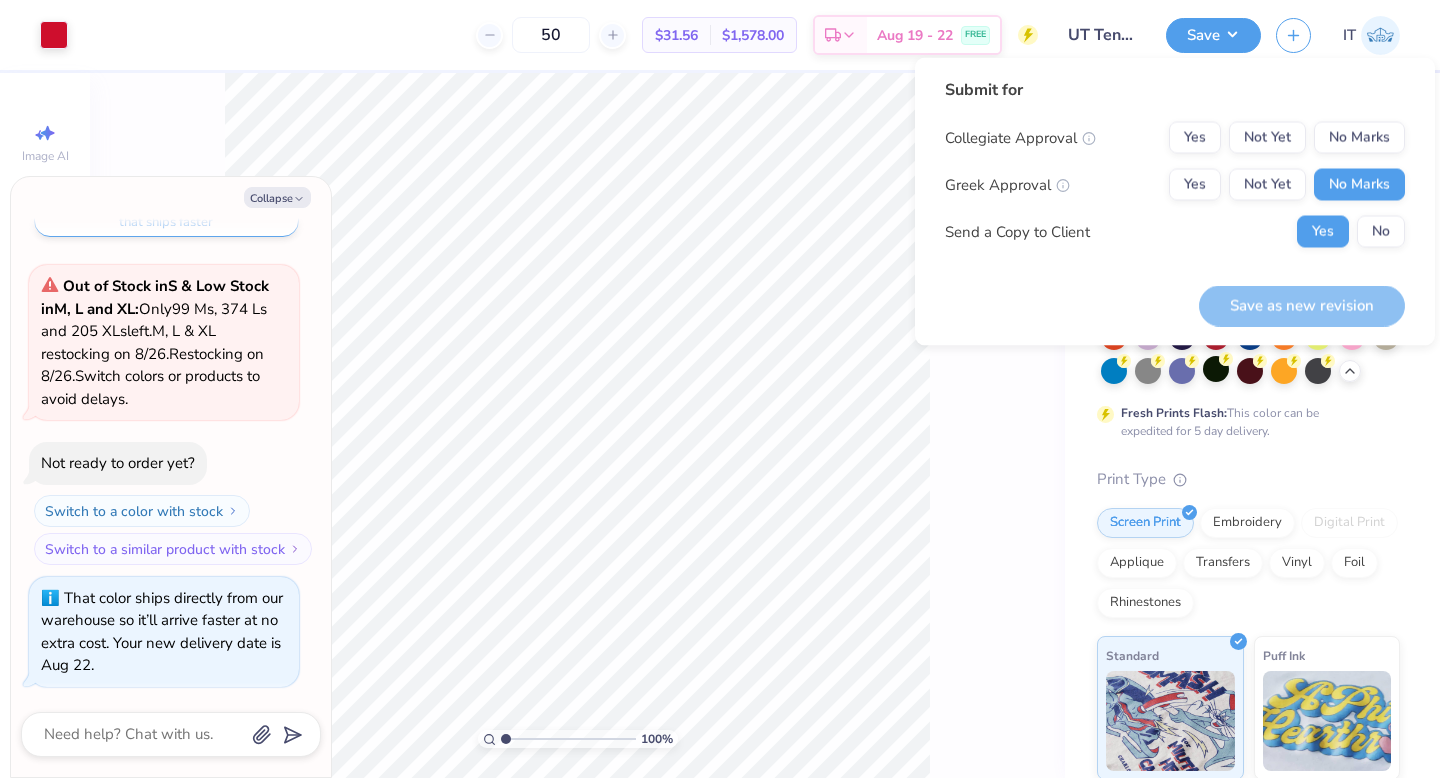 click on "Collegiate Approval Yes Not Yet No Marks" at bounding box center [1175, 138] 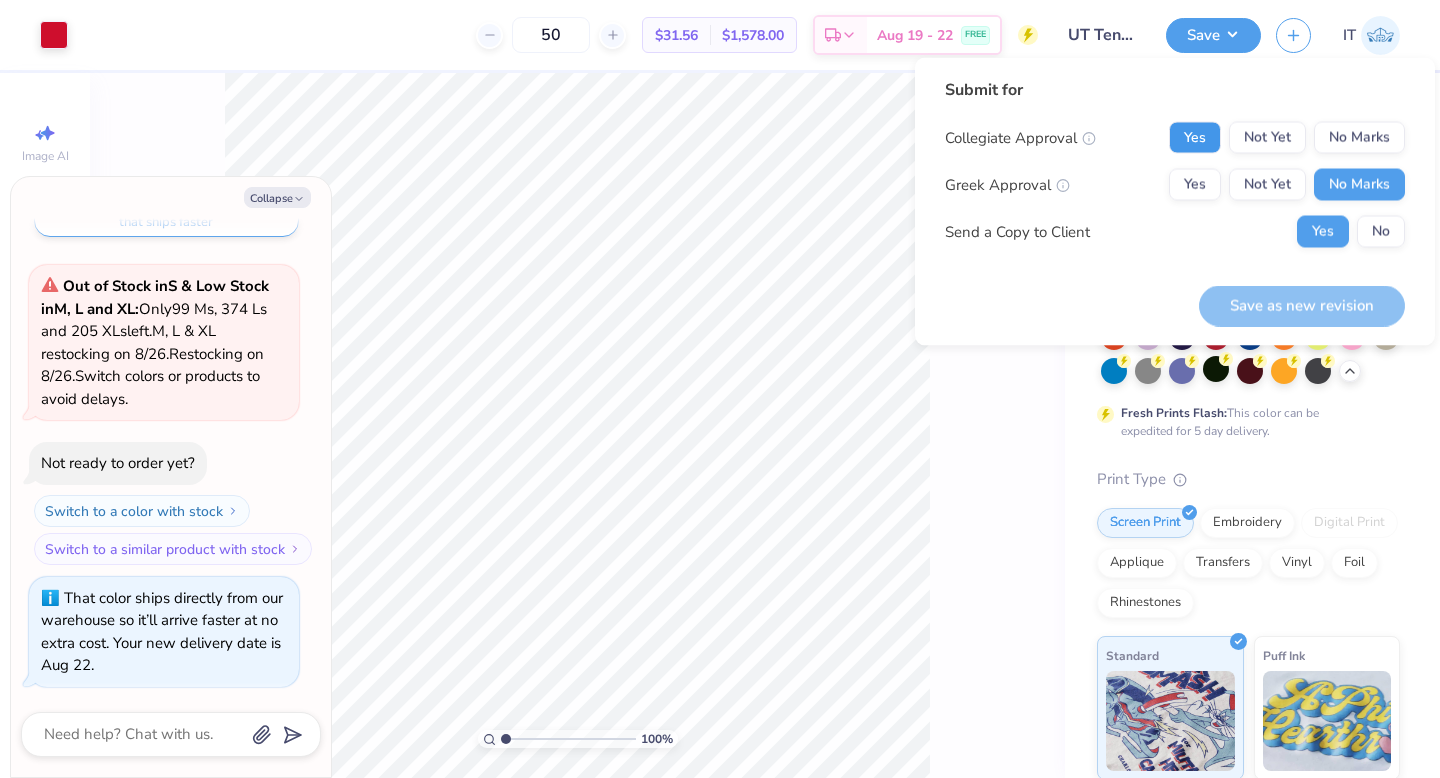 click on "Yes" at bounding box center [1195, 138] 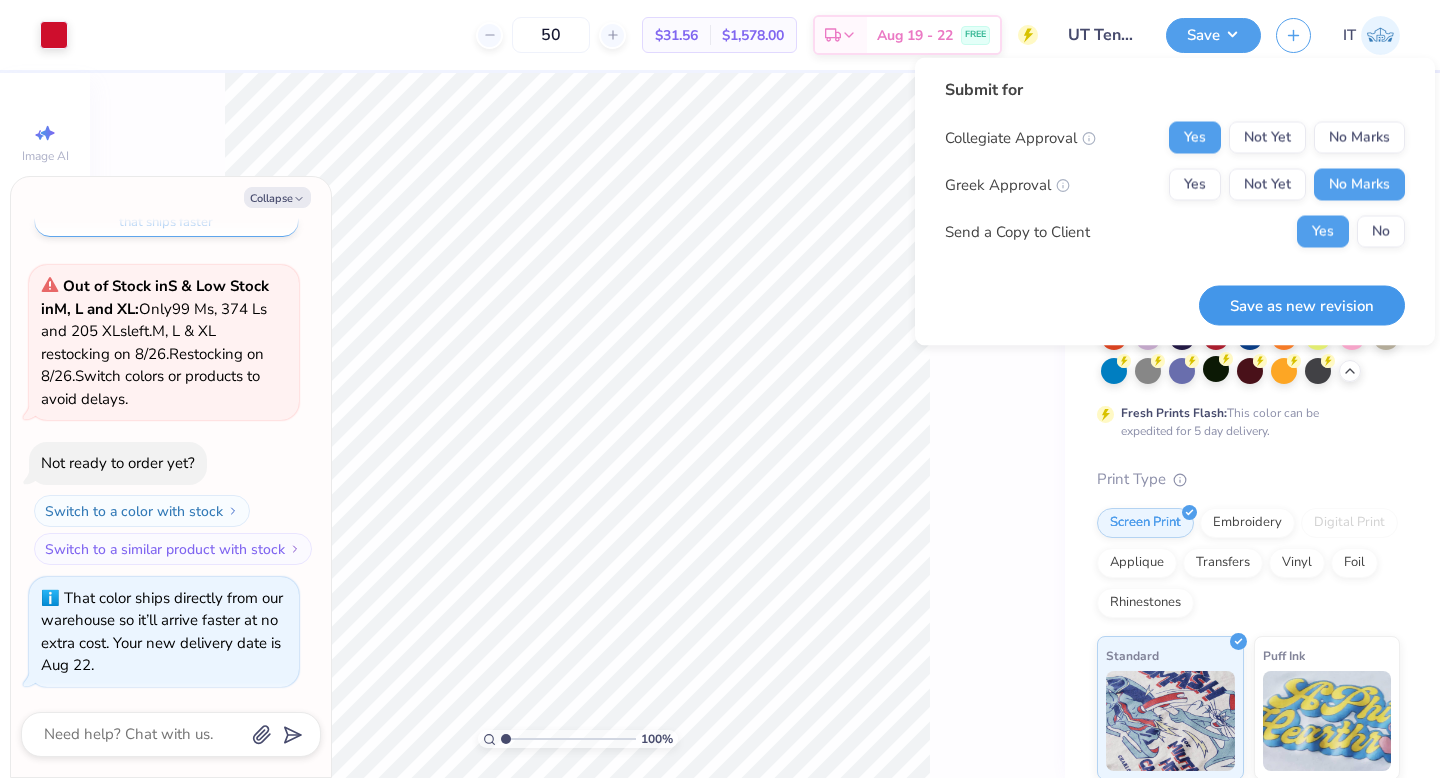 click on "Save as new revision" at bounding box center (1302, 305) 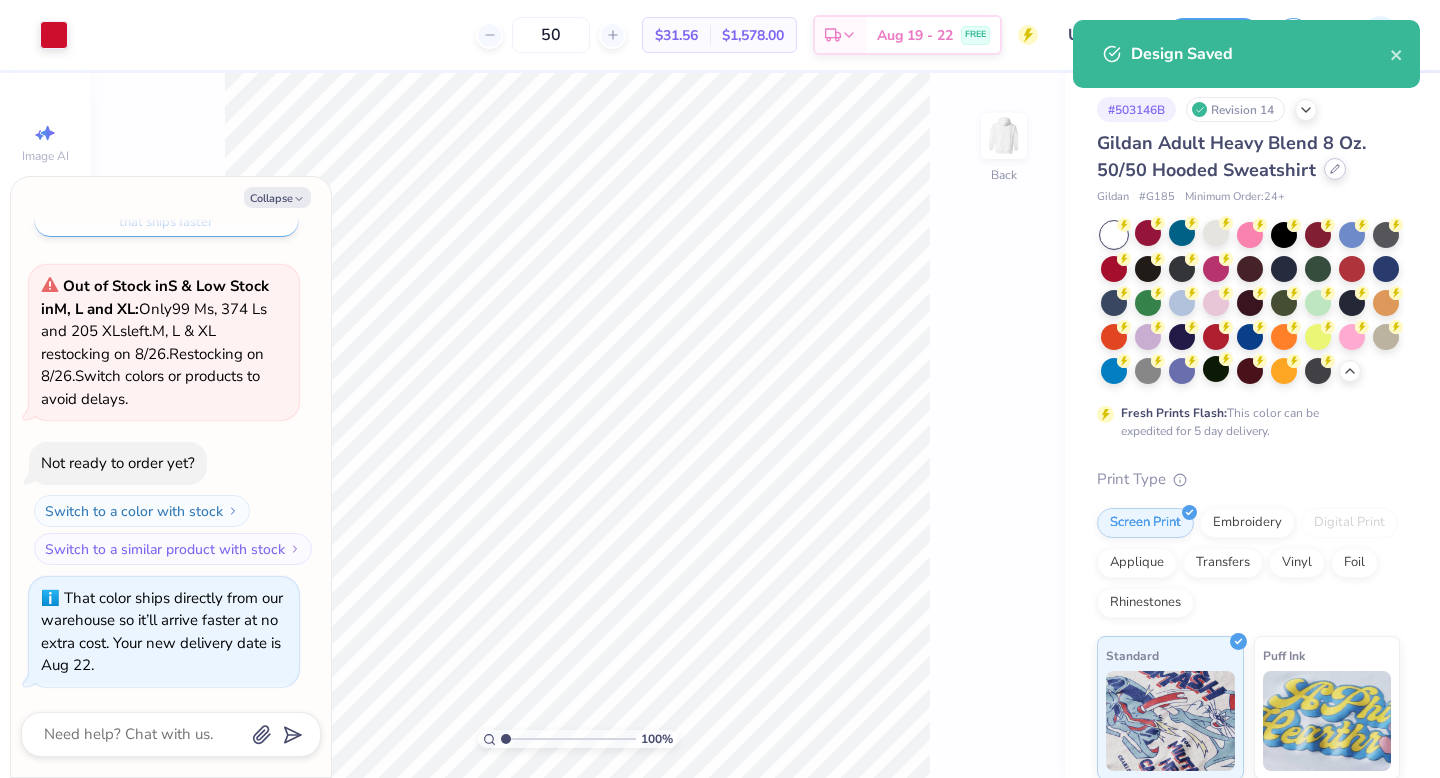 click 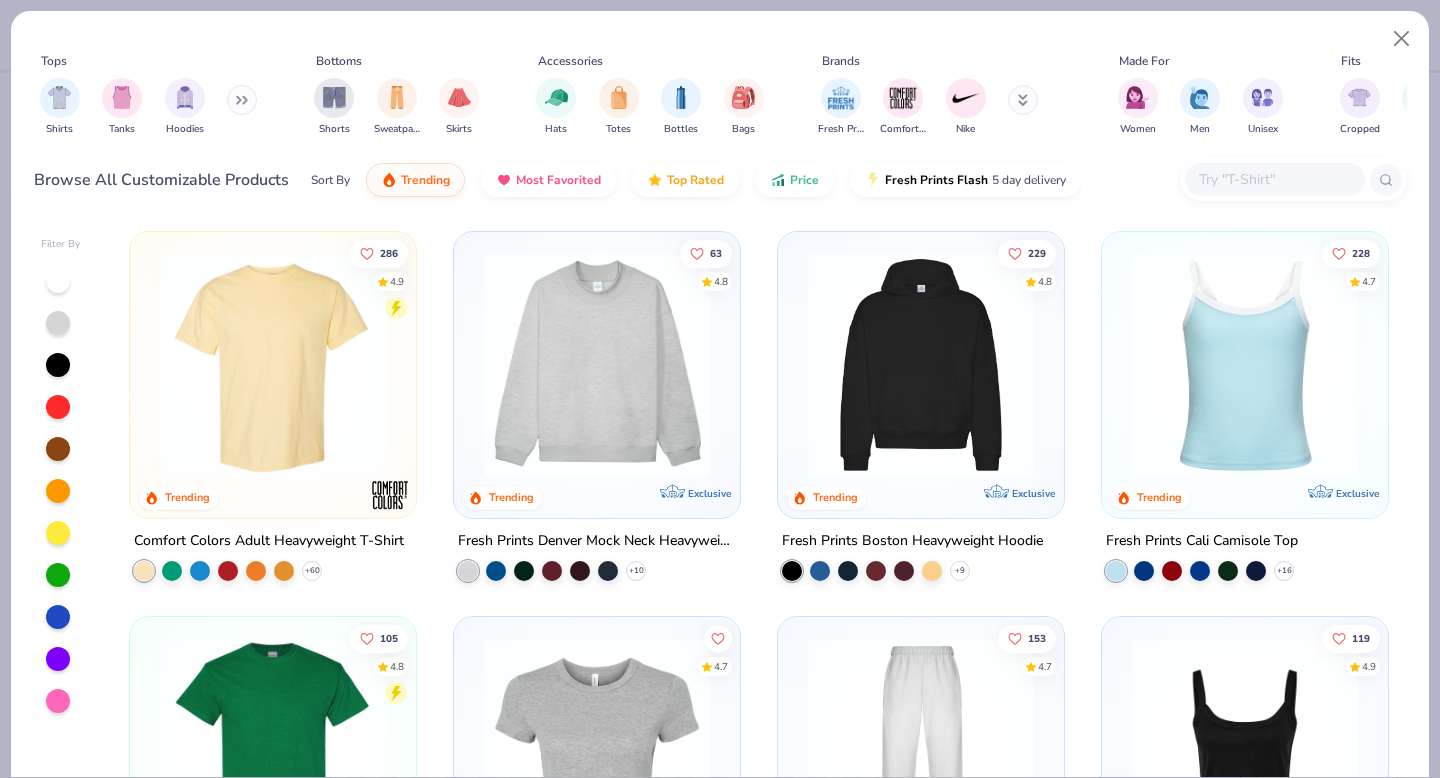 click at bounding box center [1023, 100] 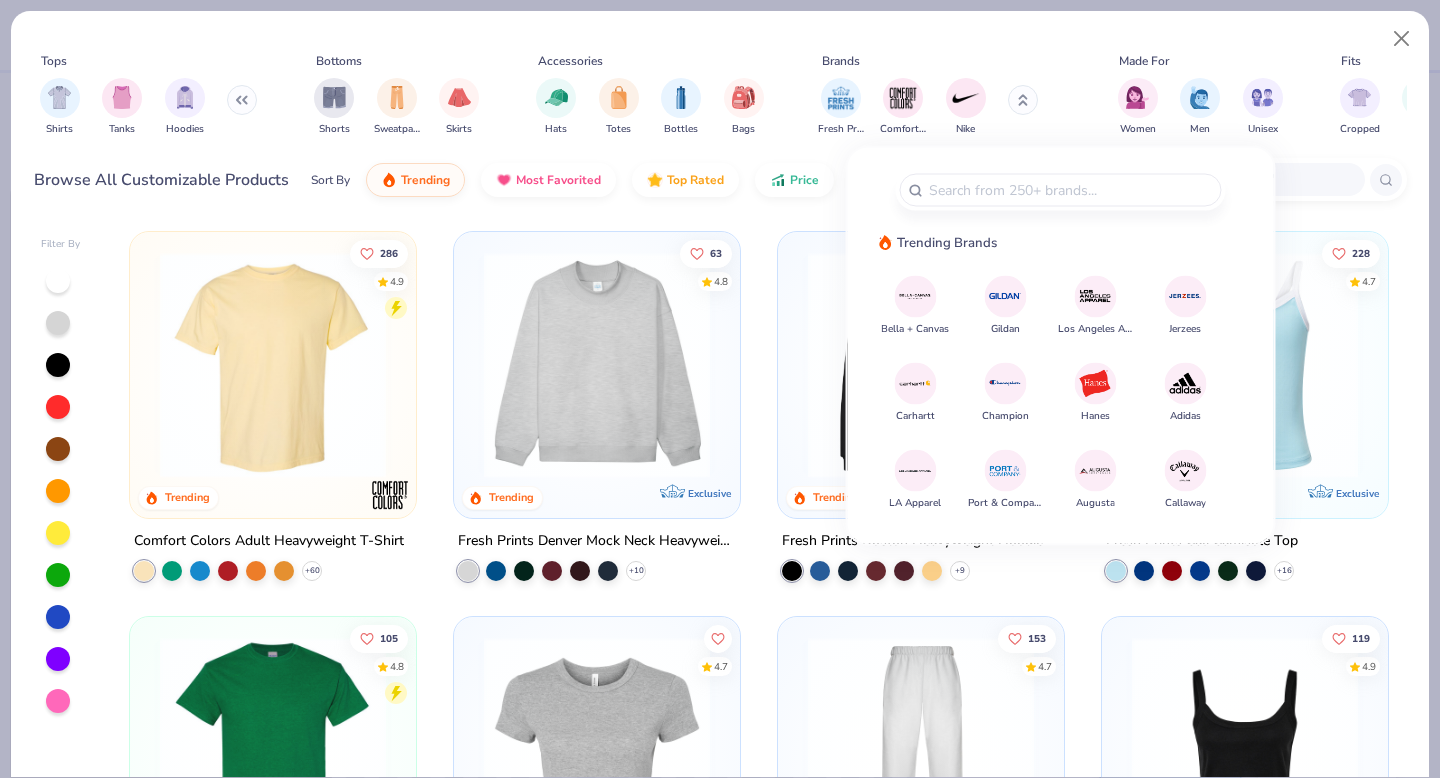 click at bounding box center (1005, 296) 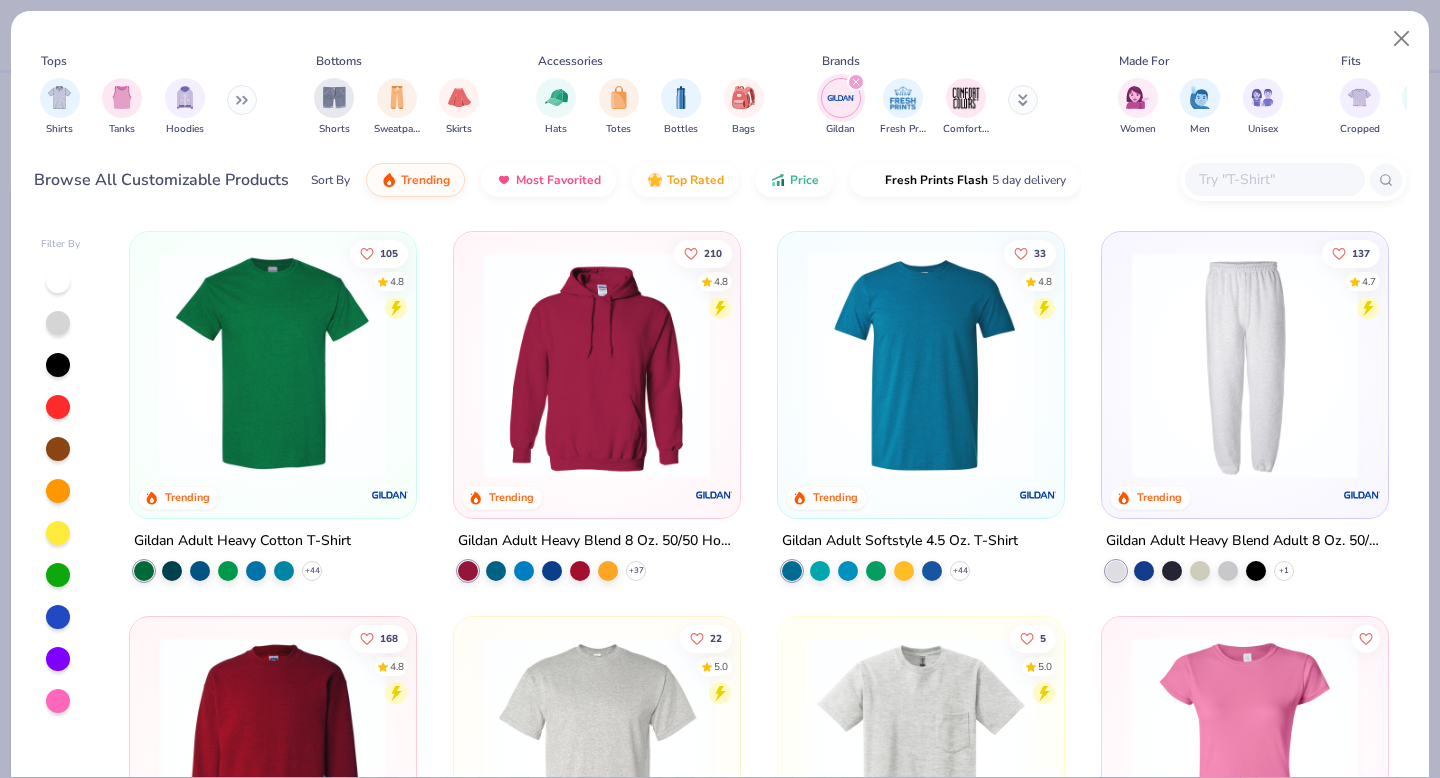 click at bounding box center (273, 750) 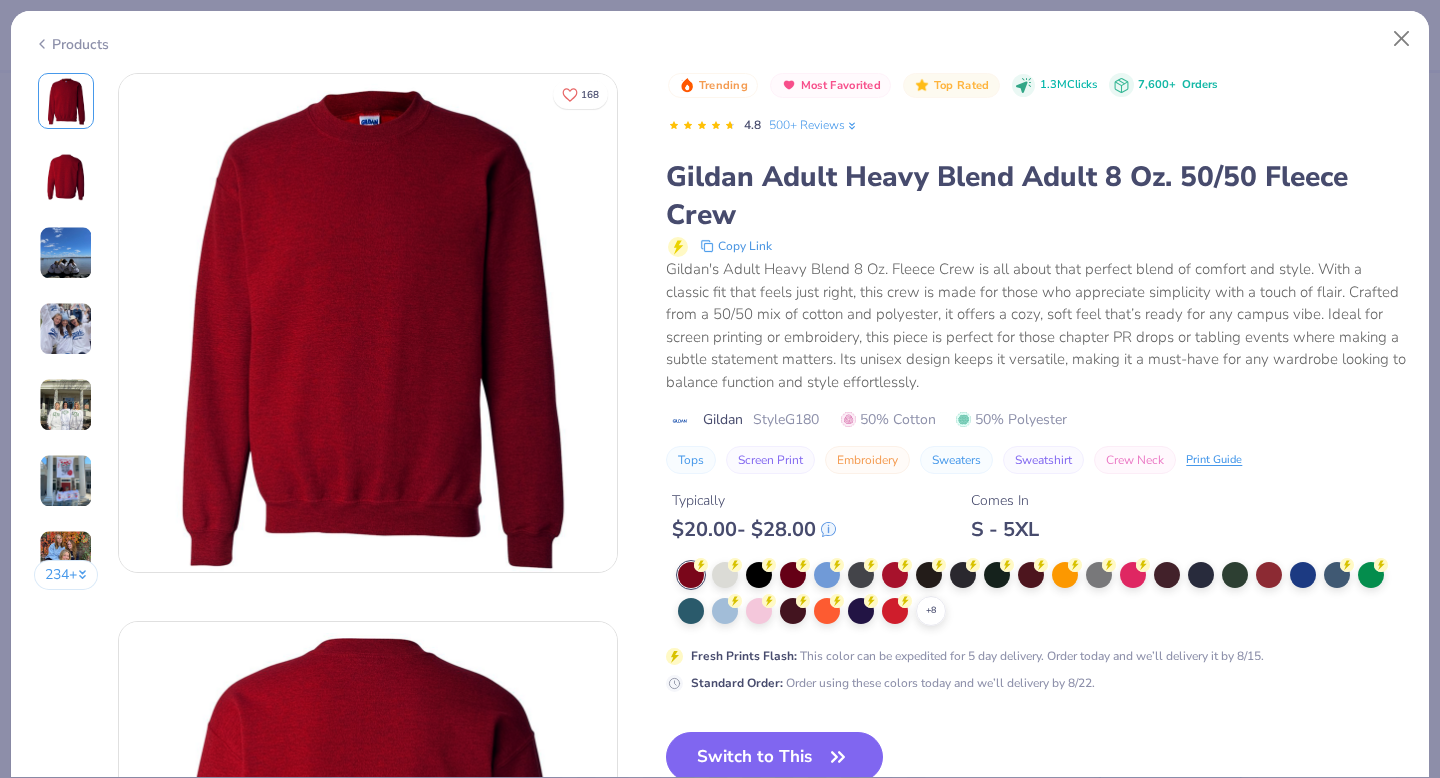 click on "$ 20.00  - $ 28.00" at bounding box center [754, 529] 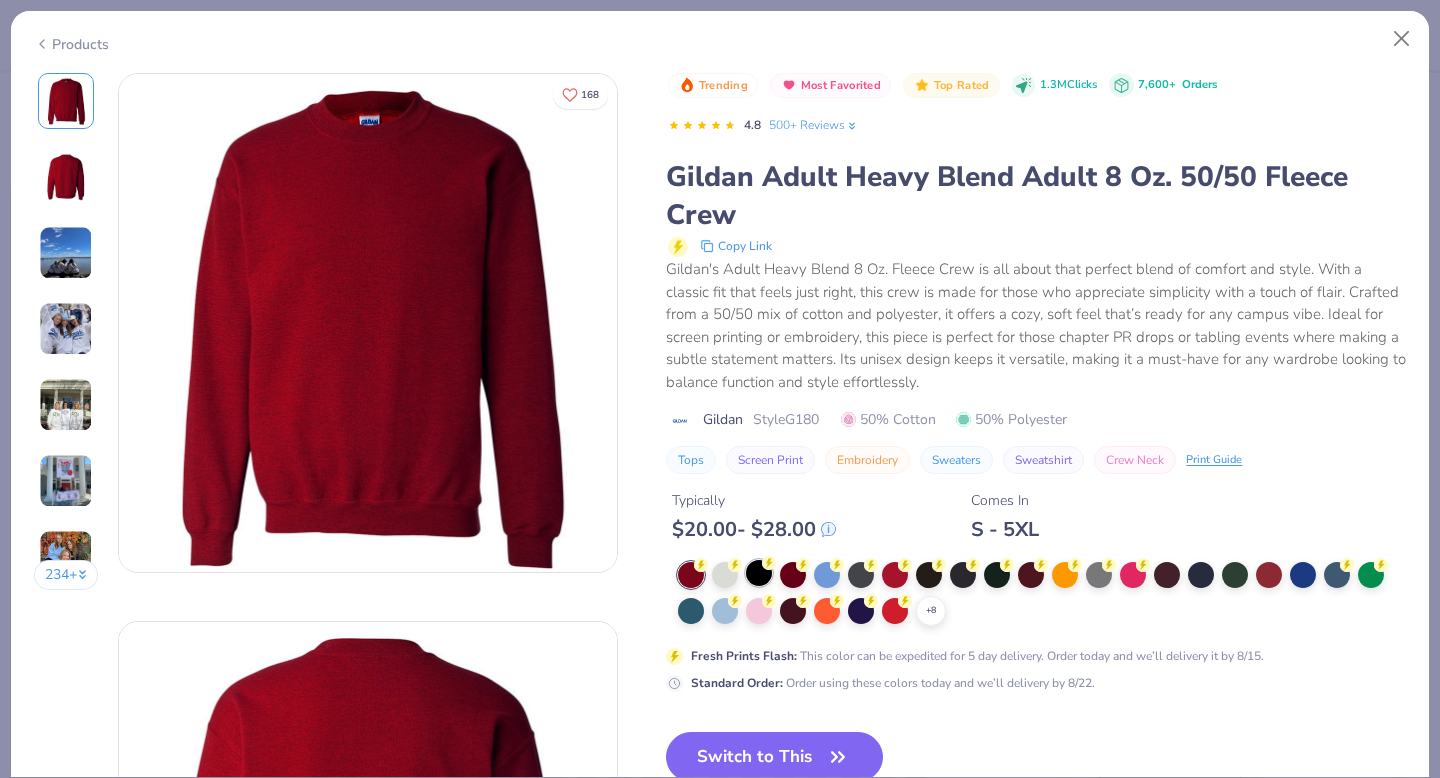 click at bounding box center [759, 573] 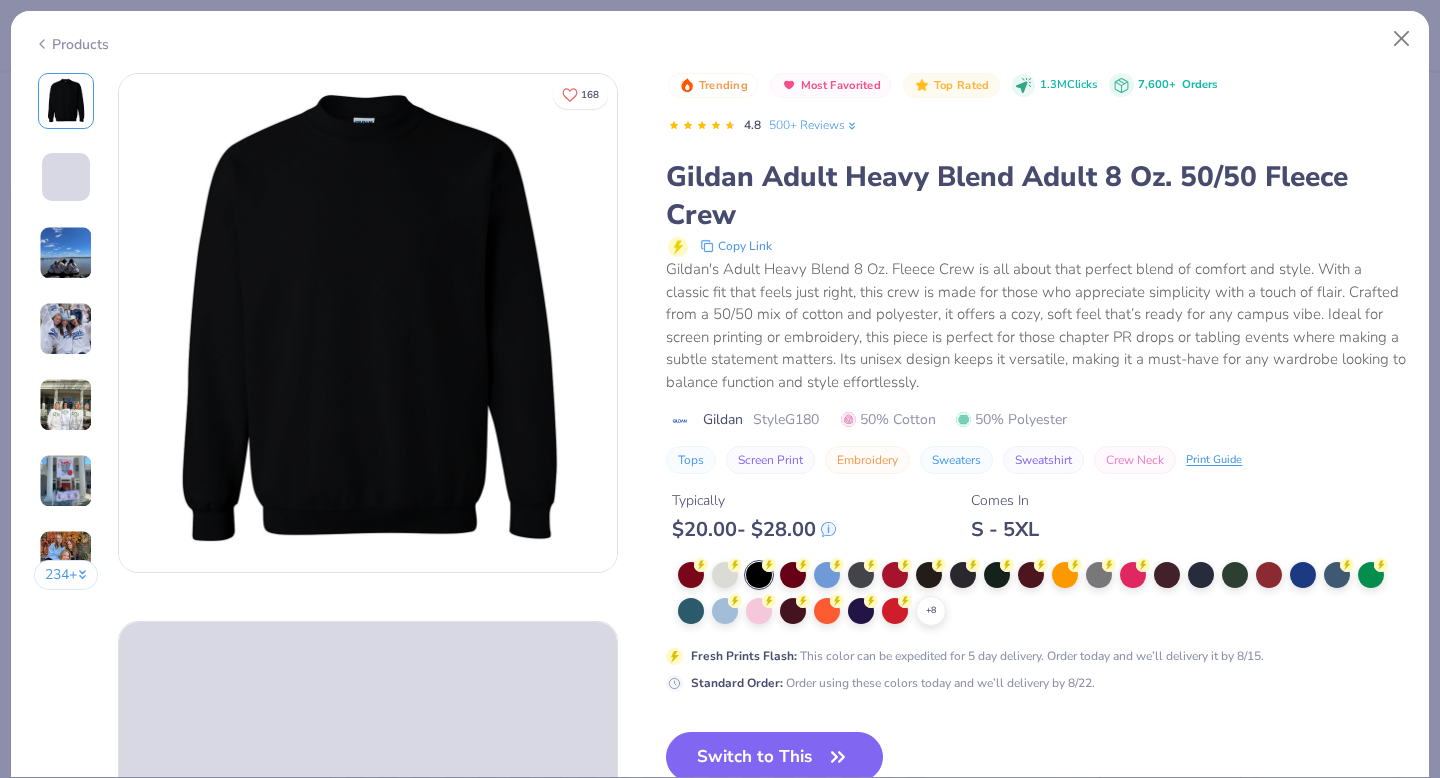 click on "Switch to This" at bounding box center [774, 757] 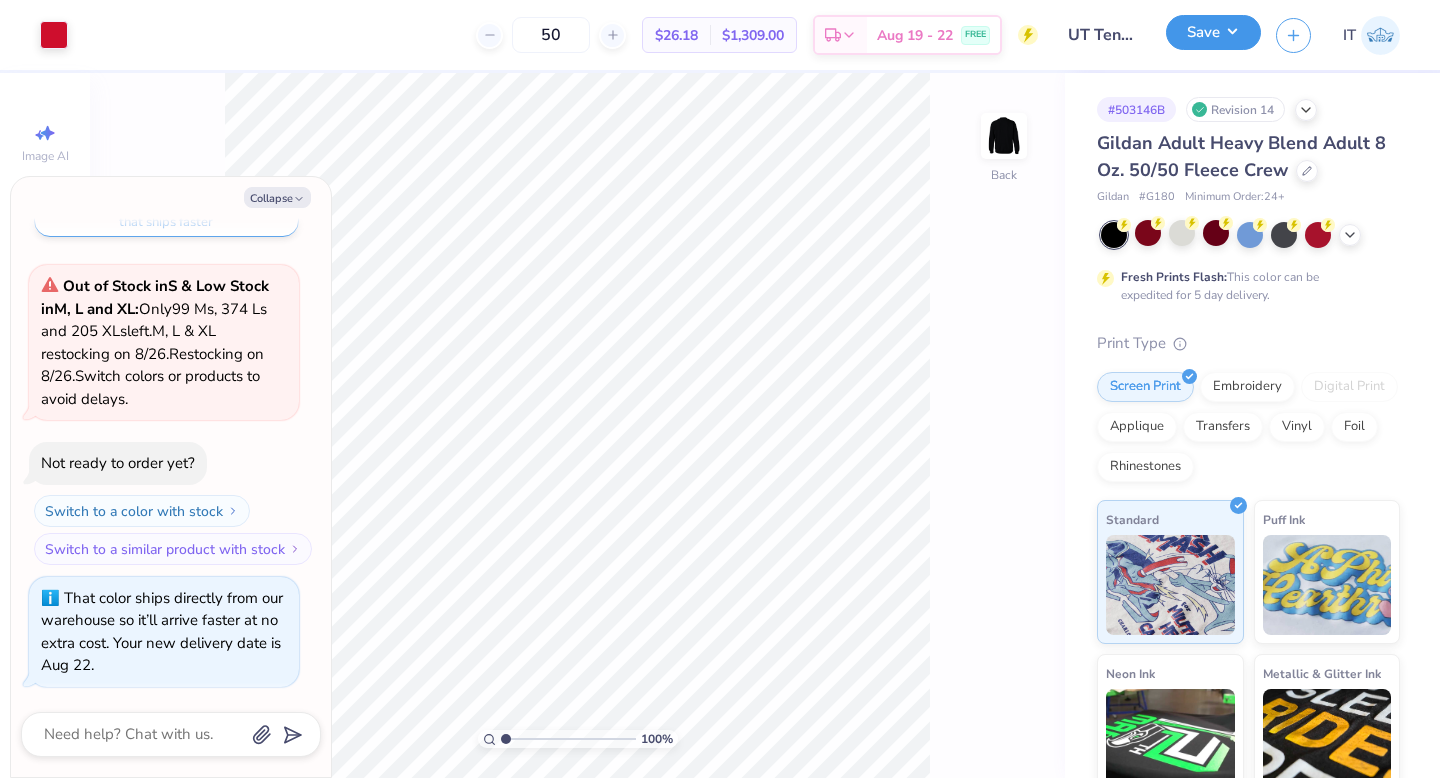click on "Save" at bounding box center (1213, 32) 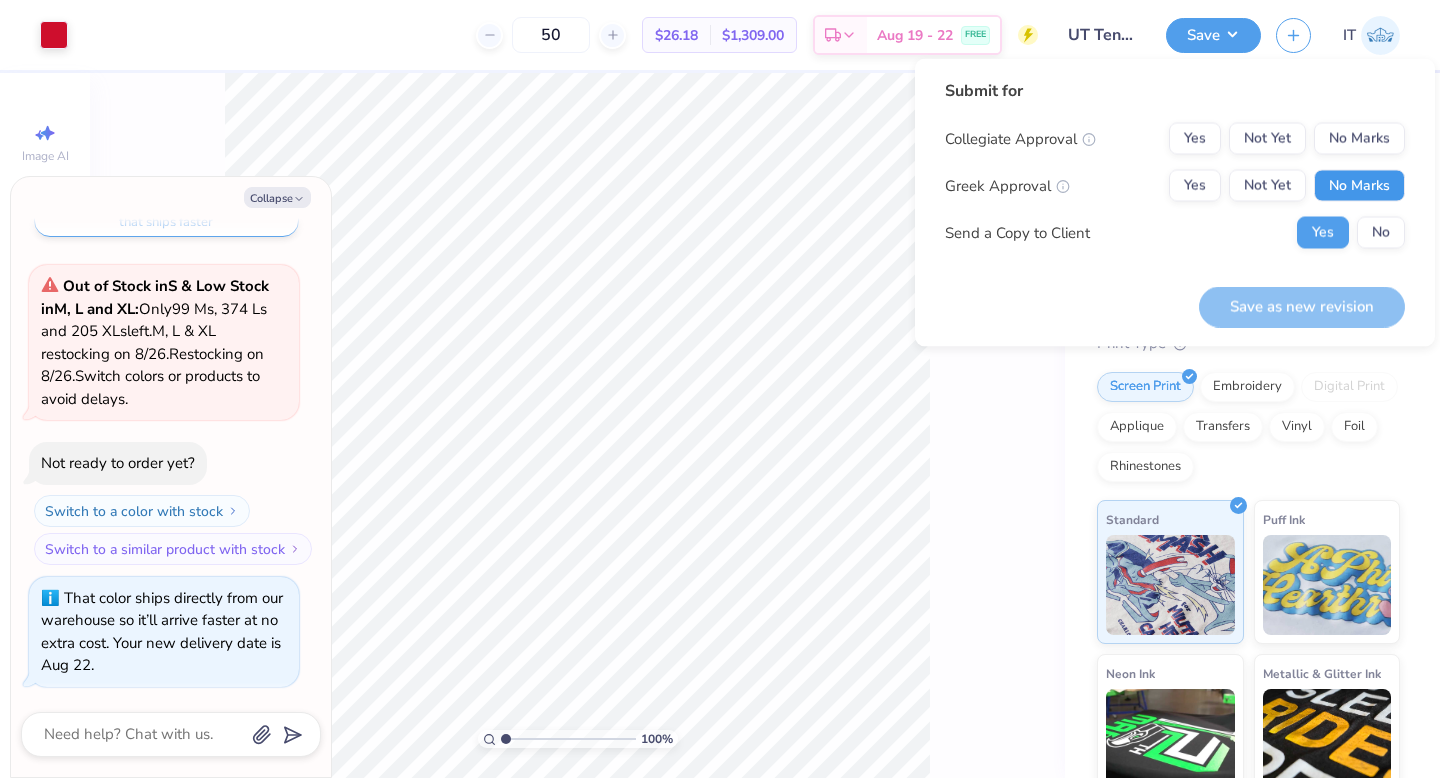 click on "No Marks" at bounding box center (1359, 186) 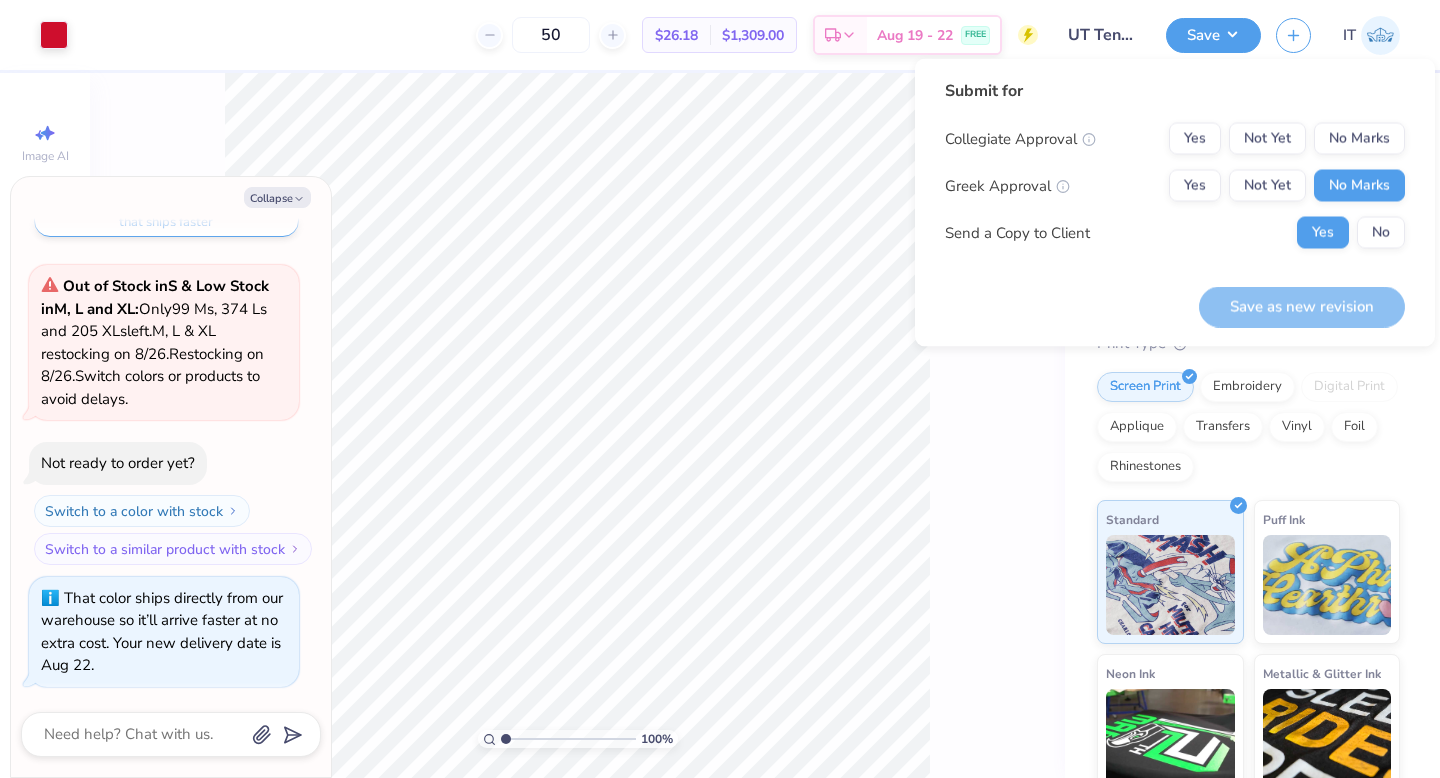 click on "Submit for Collegiate Approval Yes Not Yet No Marks Greek Approval Yes Not Yet No Marks Send a Copy to Client Yes No" at bounding box center (1175, 171) 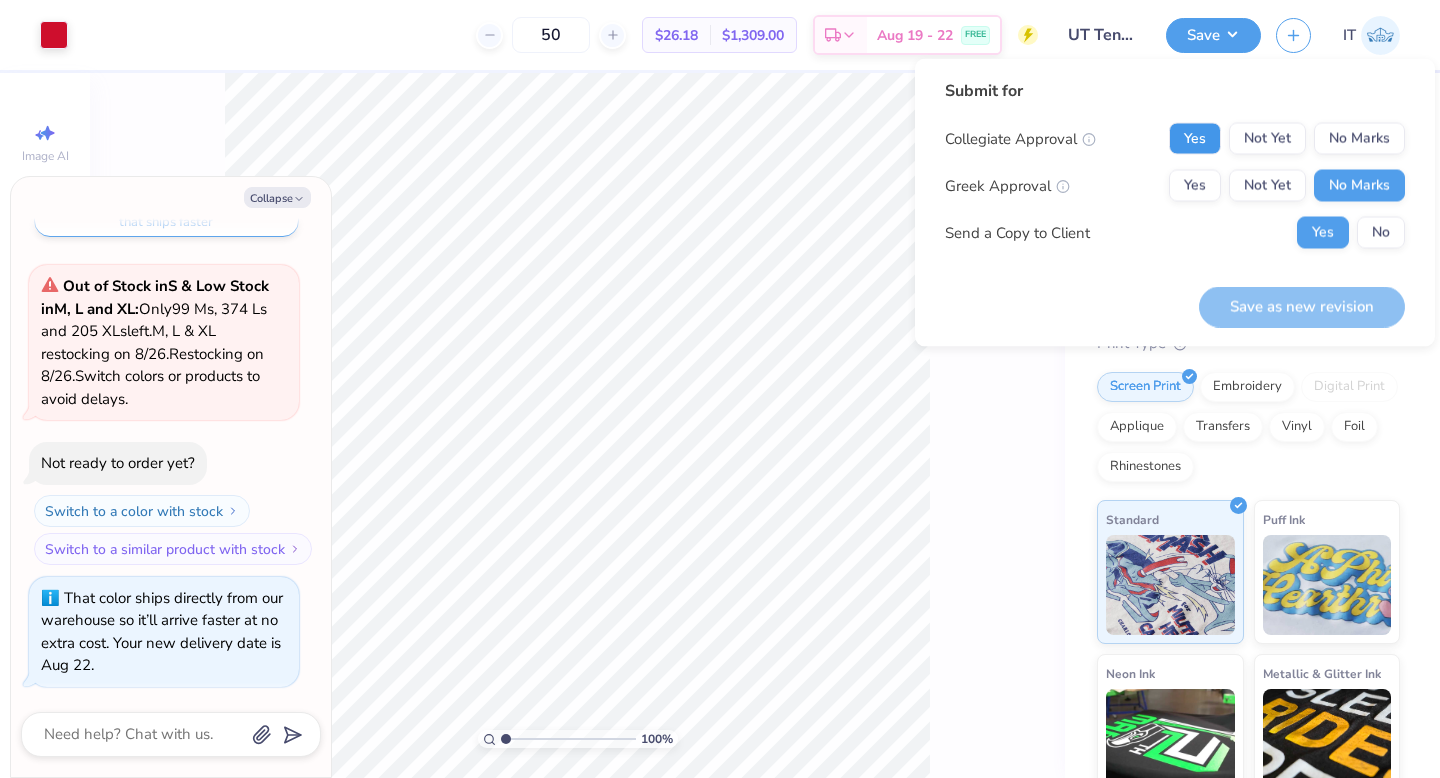 click on "Yes" at bounding box center [1195, 139] 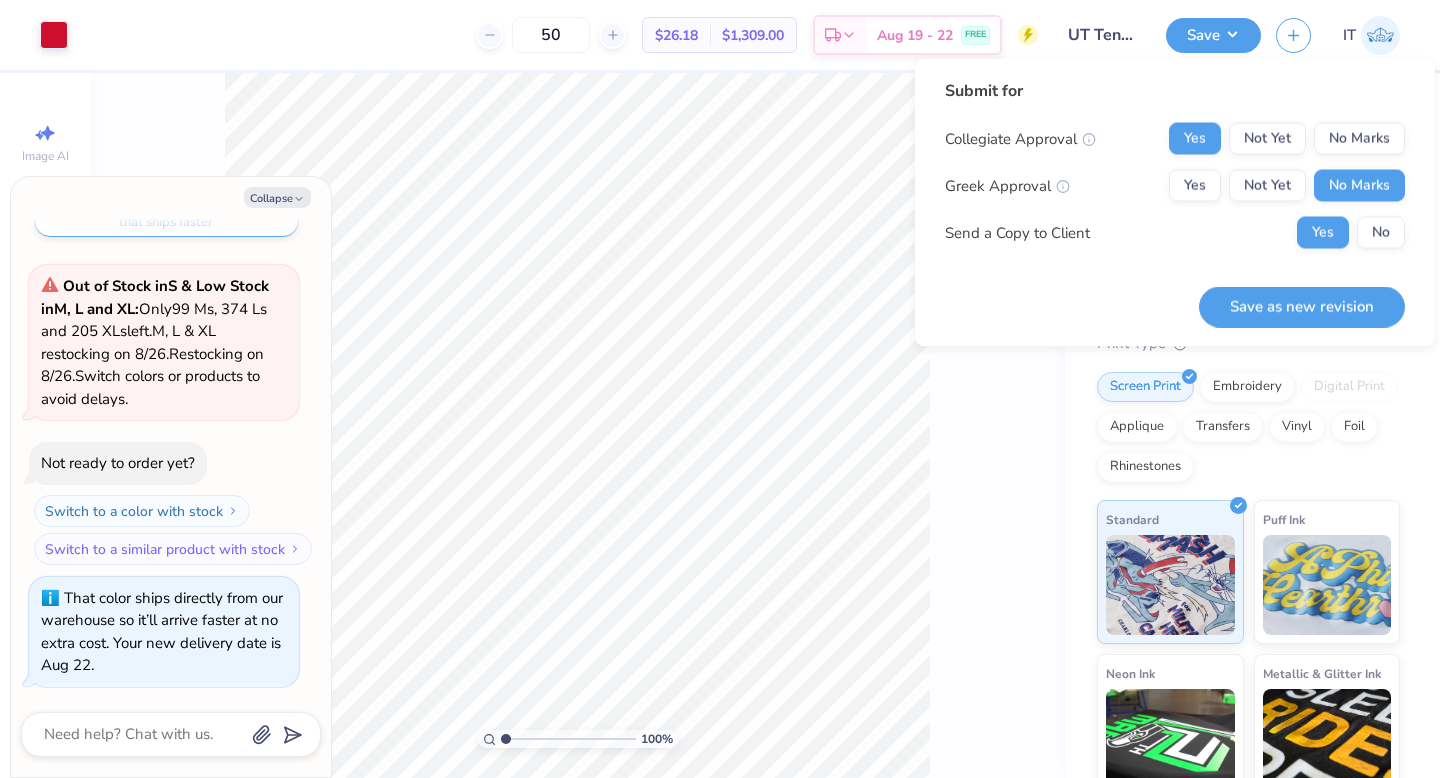 click on "Submit for Collegiate Approval Yes Not Yet No Marks Greek Approval Yes Not Yet No Marks Send a Copy to Client Yes No Save as new revision" at bounding box center [1175, 203] 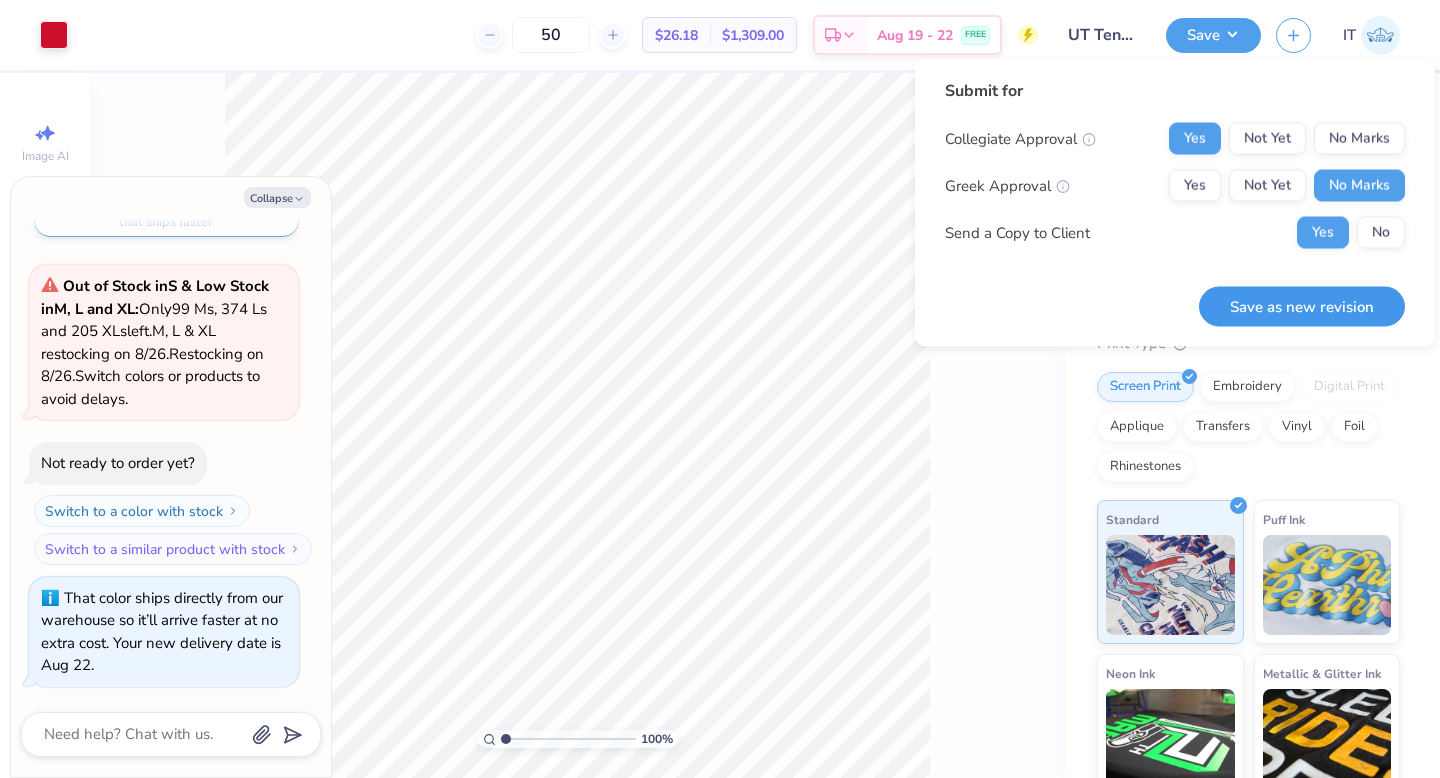 click on "Save as new revision" at bounding box center [1302, 306] 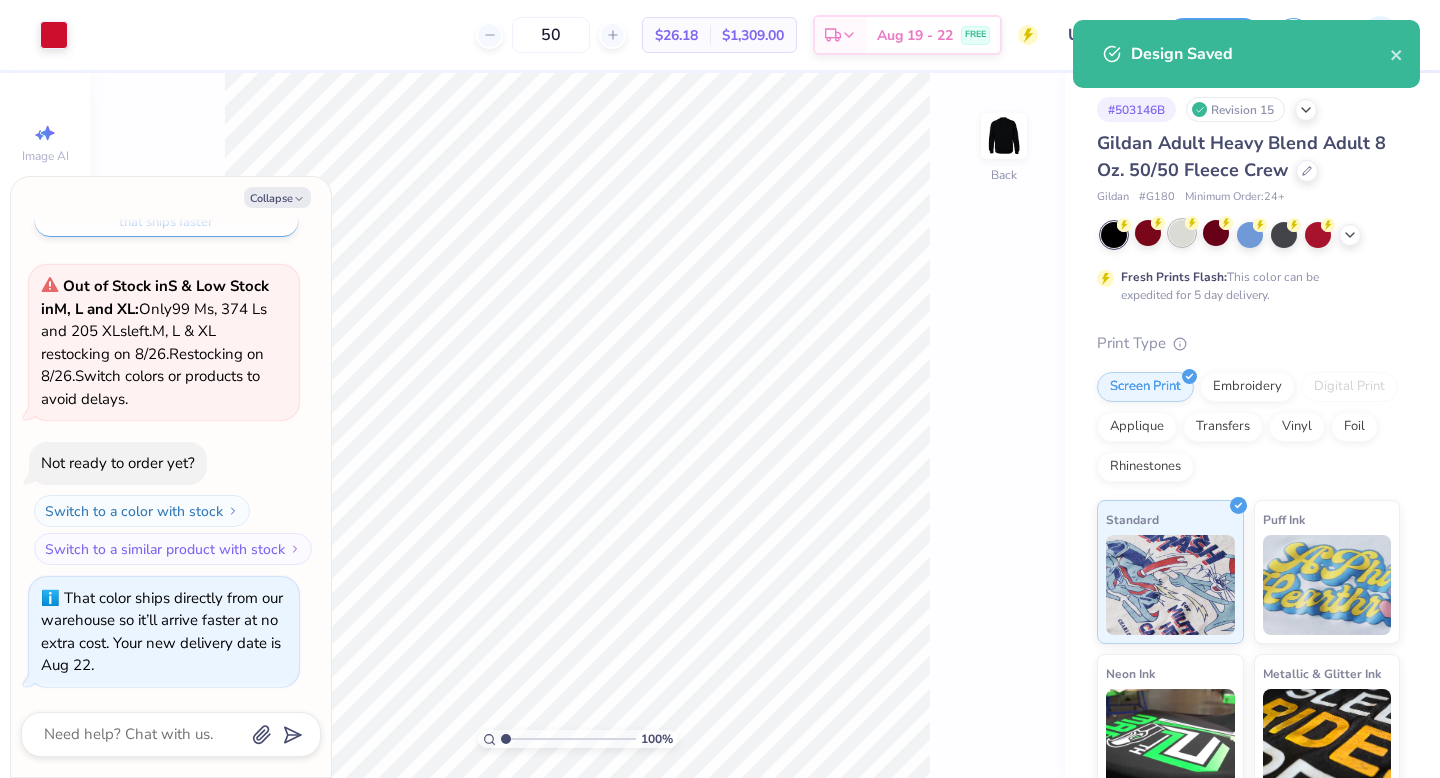 click at bounding box center (1182, 233) 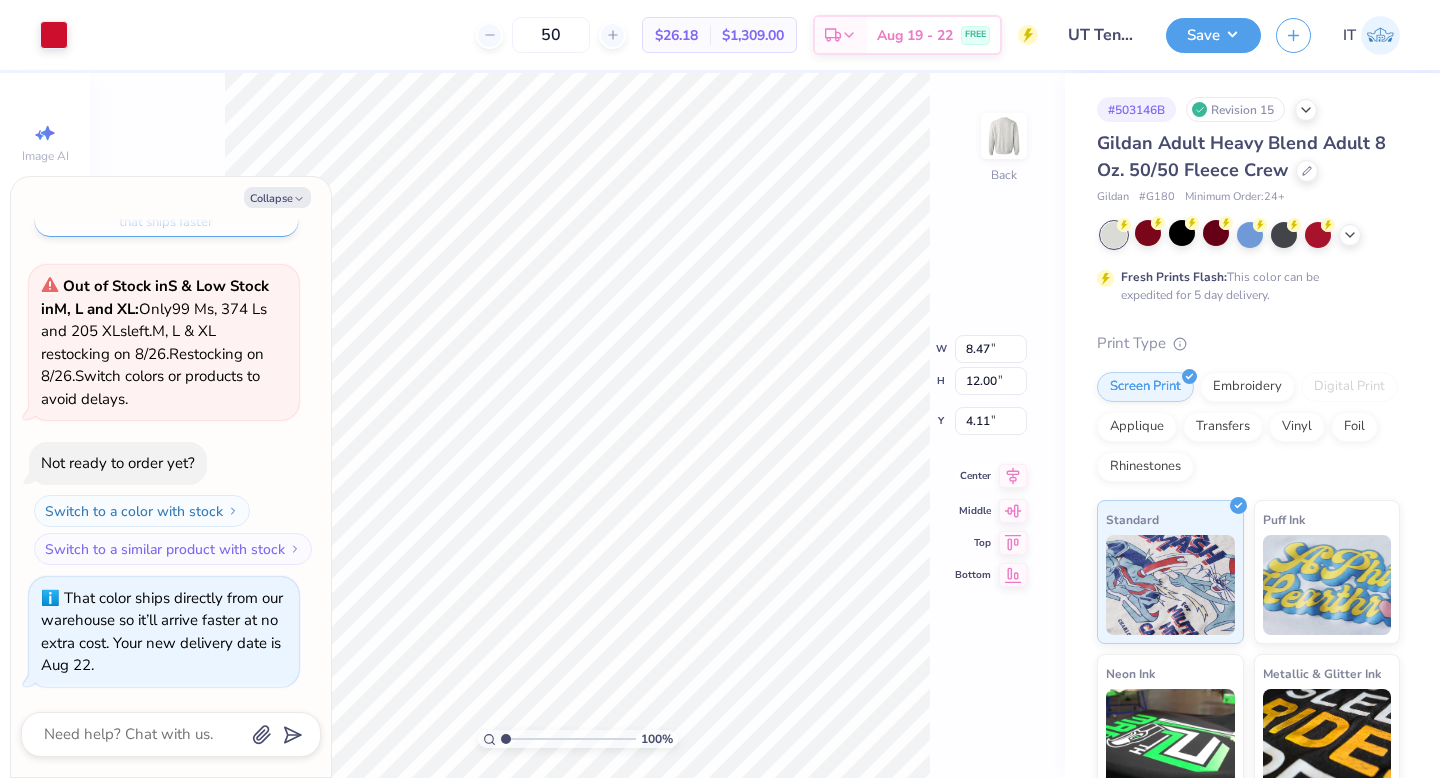 click 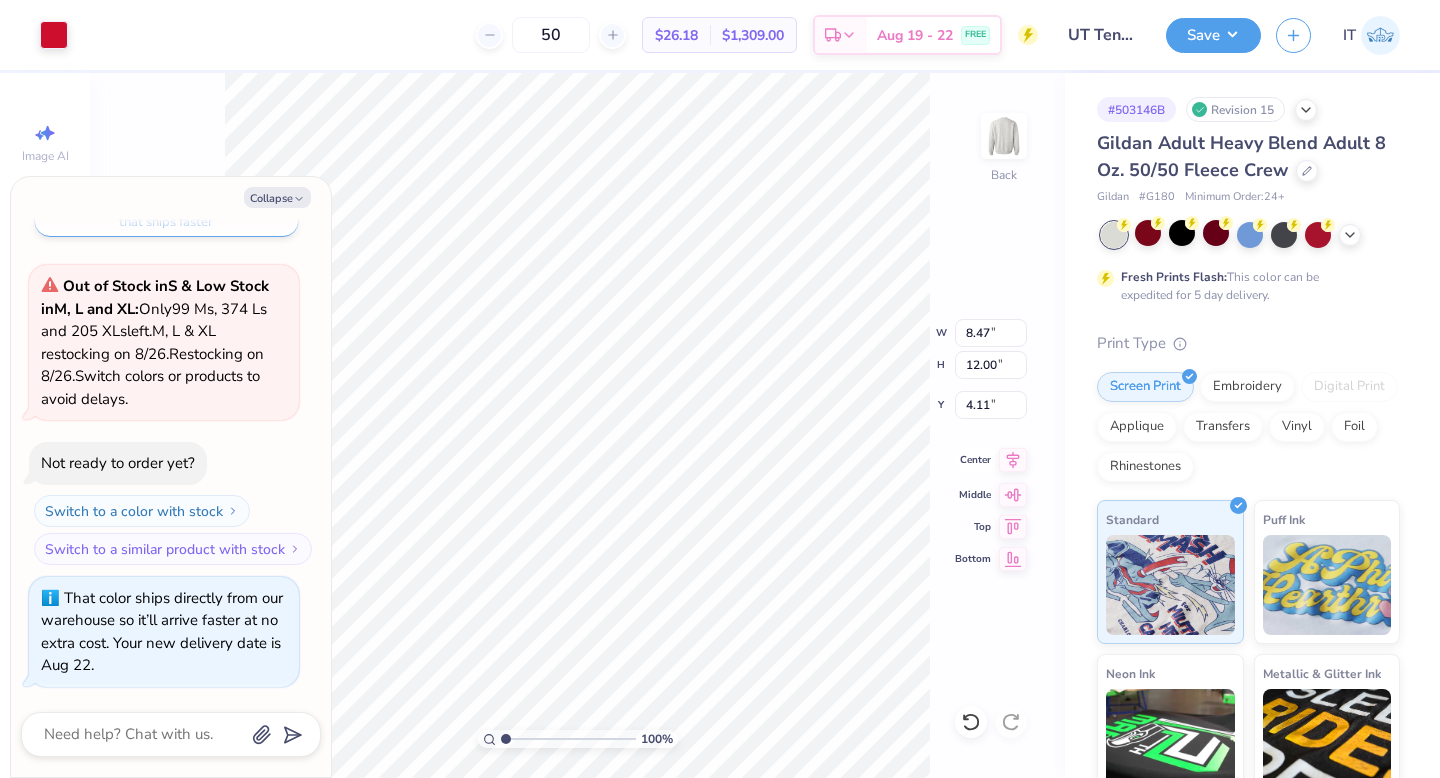 type on "x" 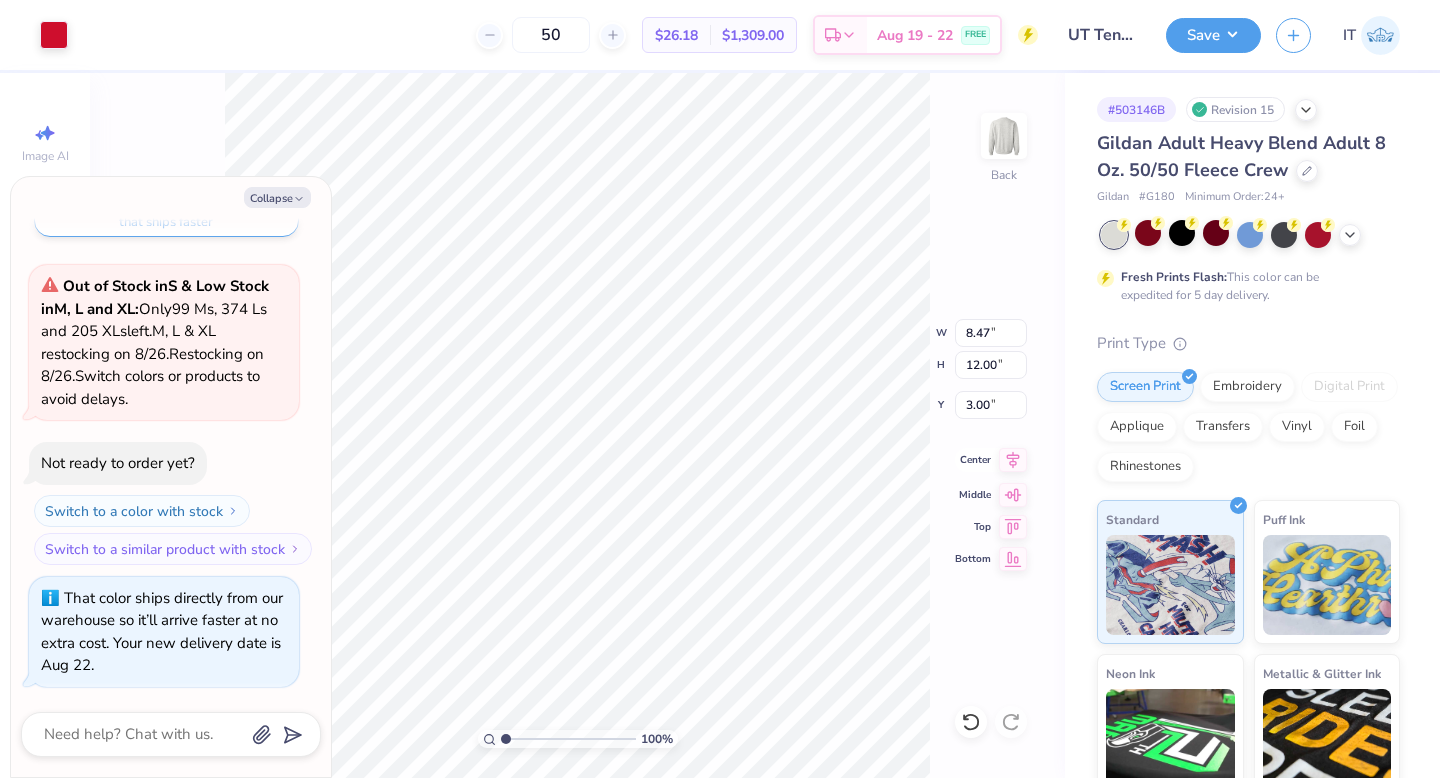 click 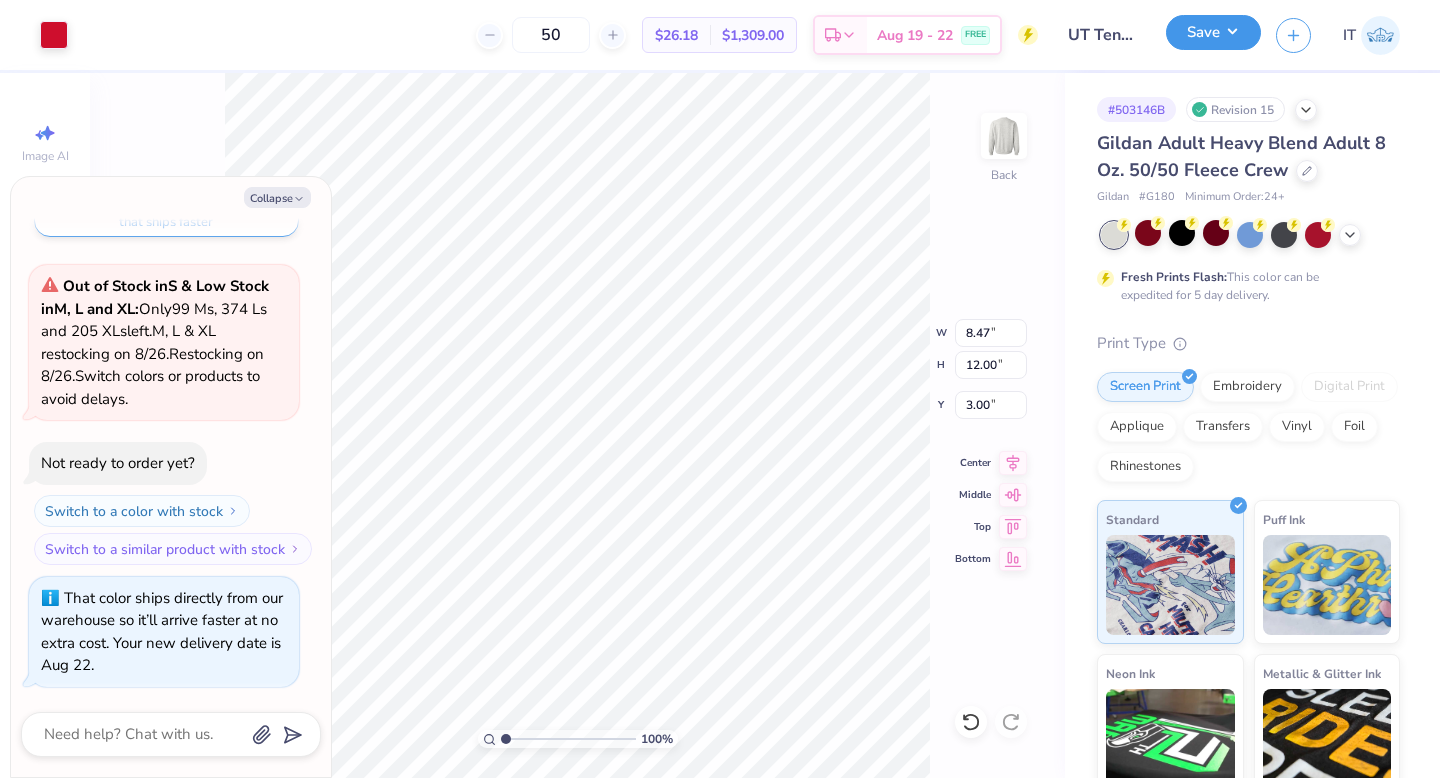 click on "Save" at bounding box center (1213, 32) 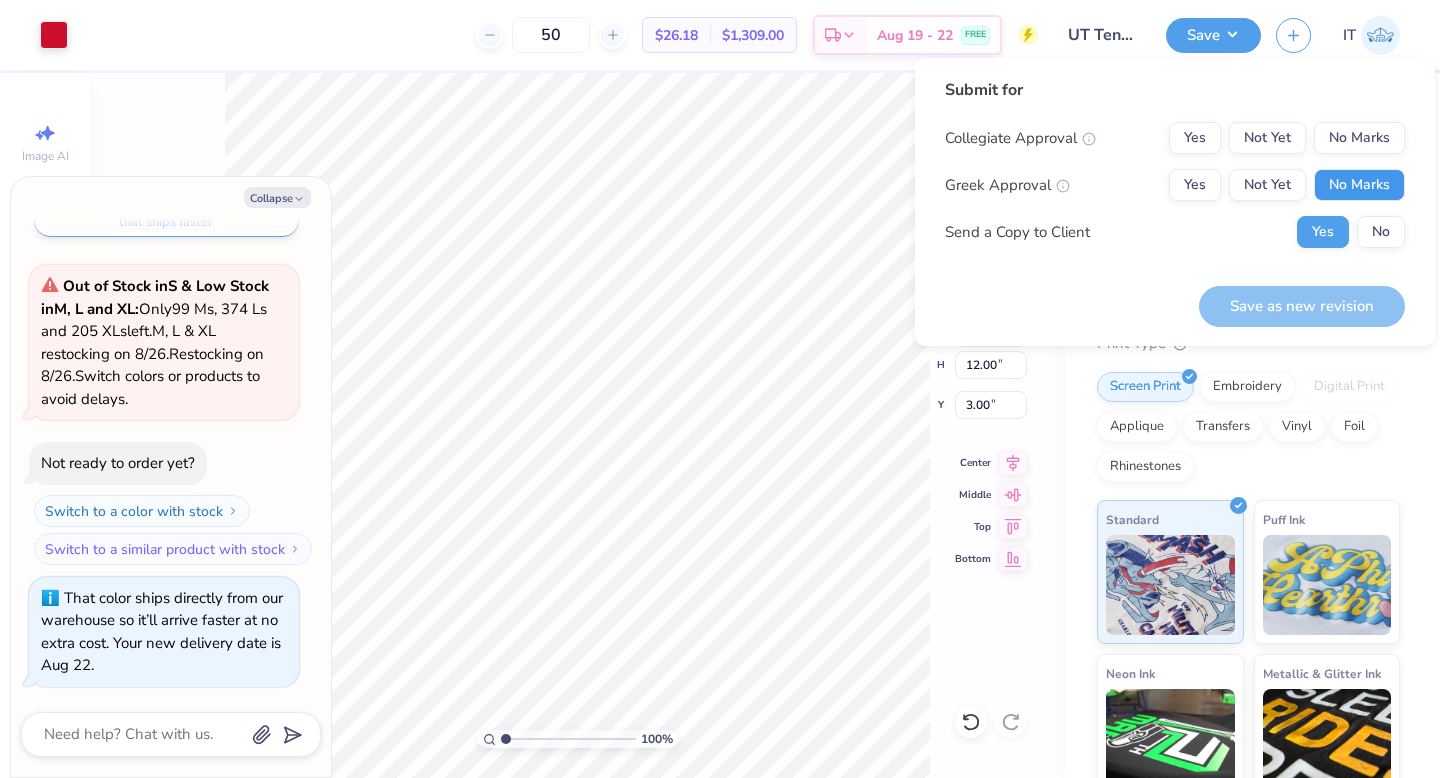 click on "No Marks" at bounding box center (1359, 185) 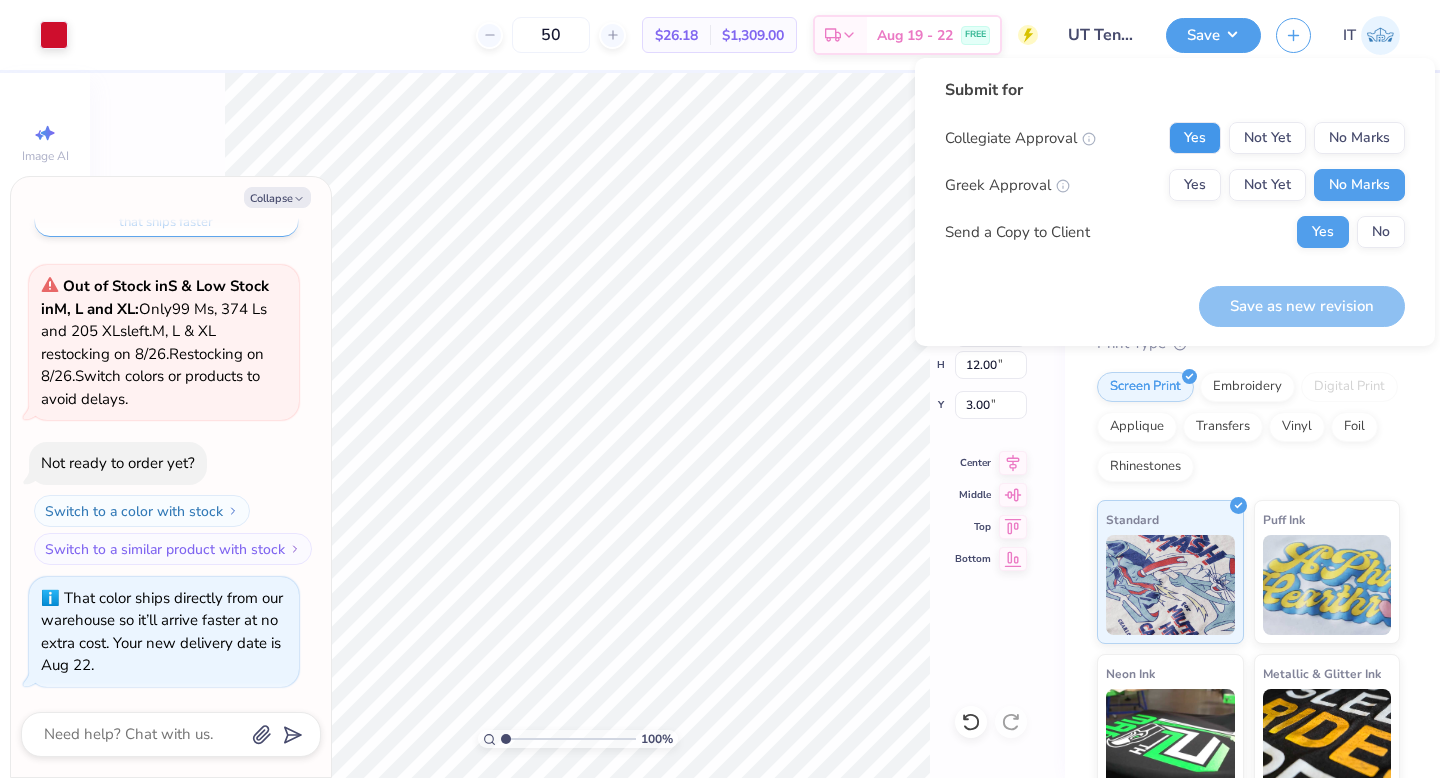 click on "Yes" at bounding box center [1195, 138] 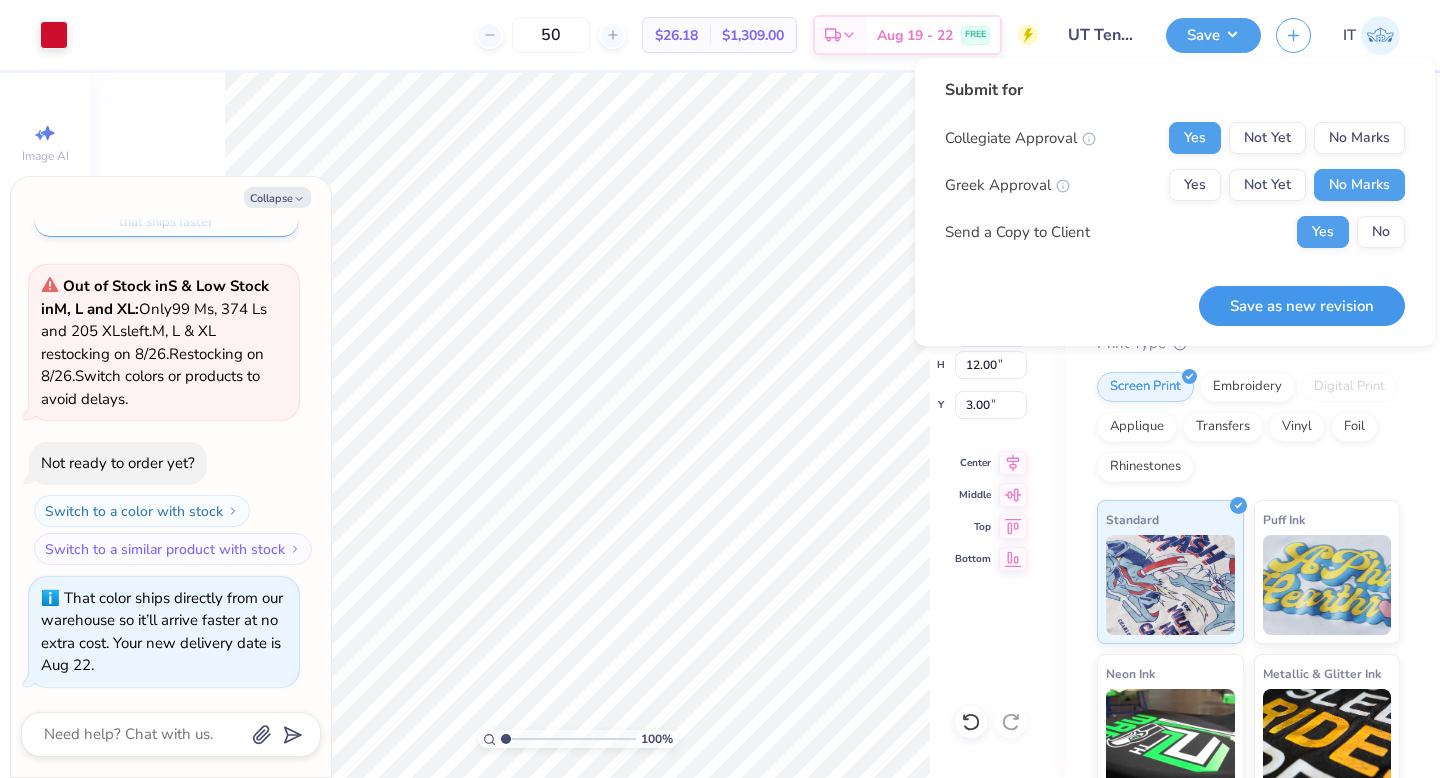 click on "Save as new revision" at bounding box center (1302, 306) 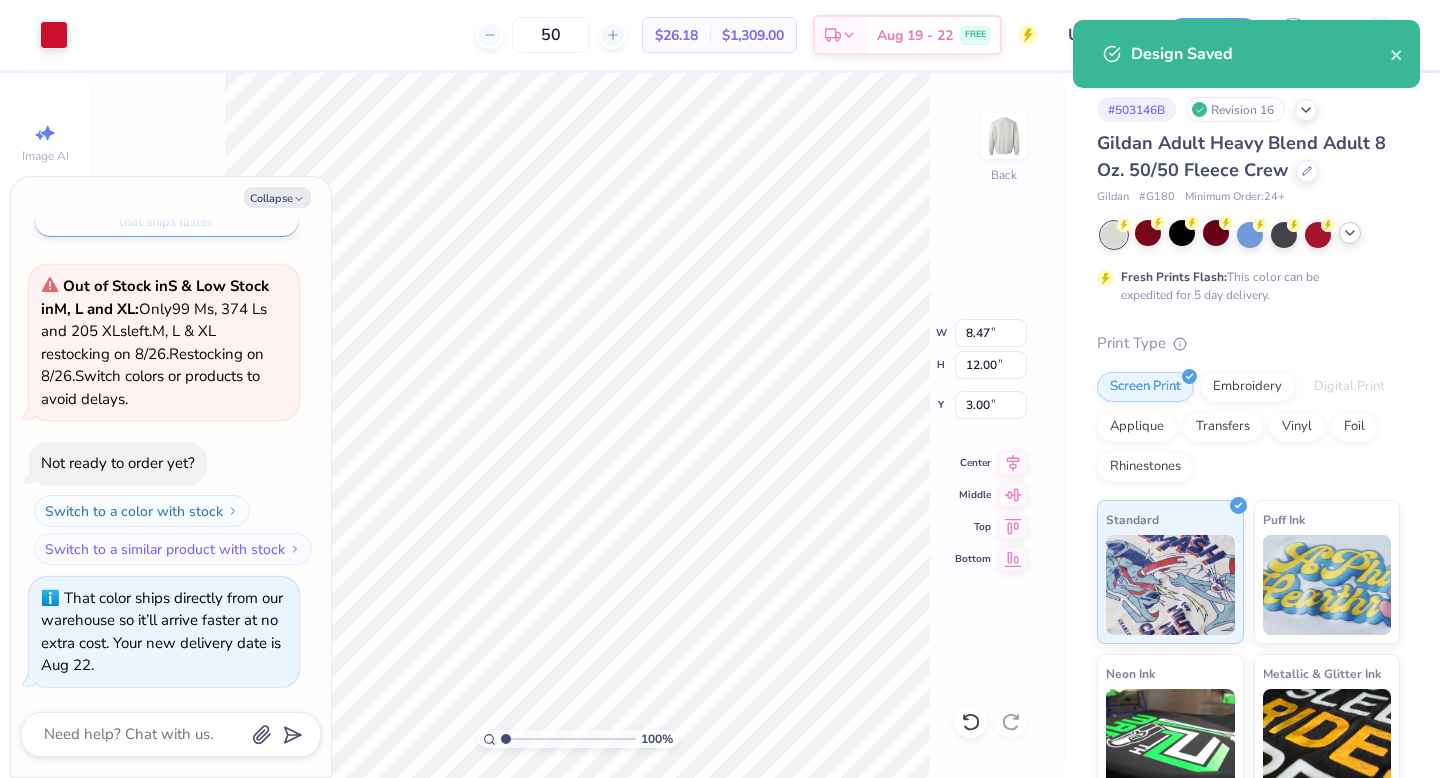 click 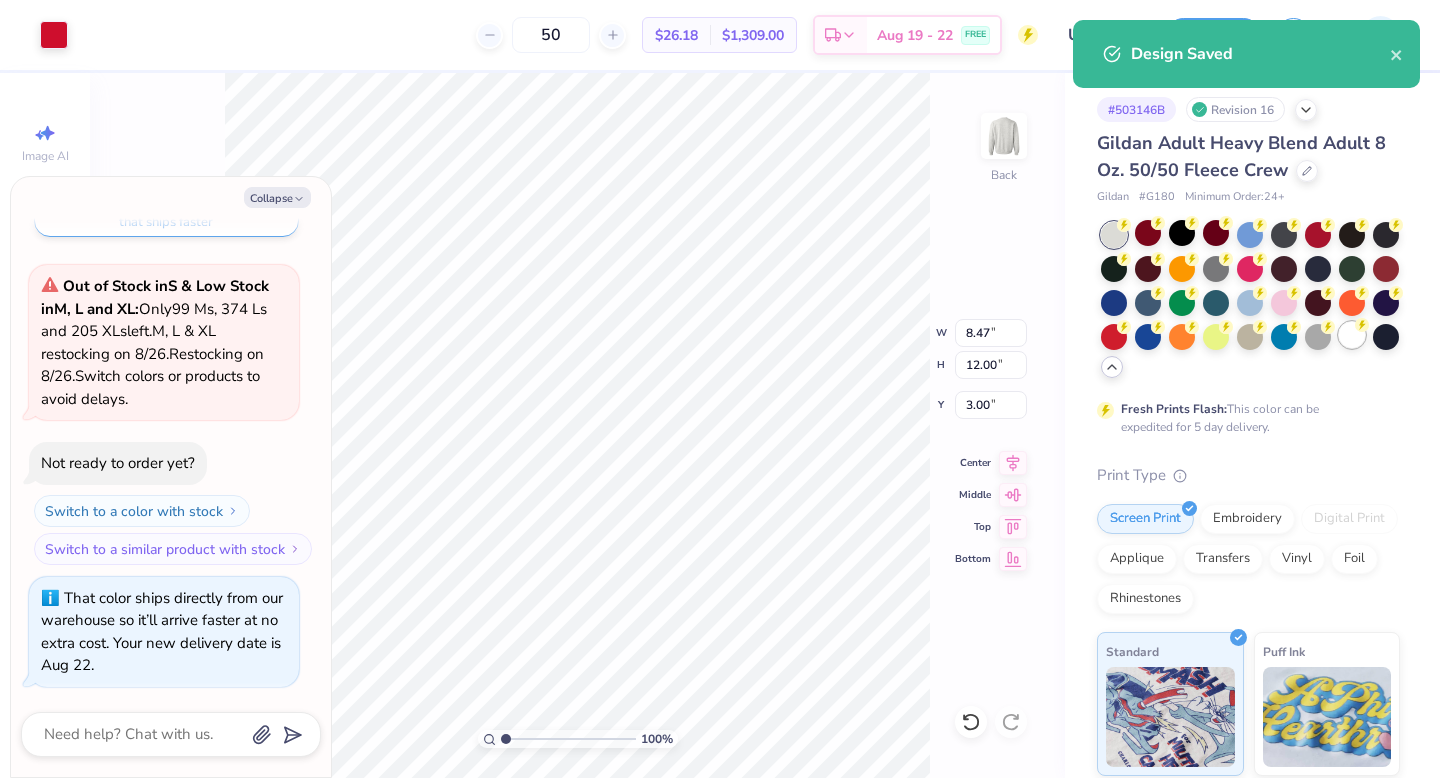 click at bounding box center (1250, 301) 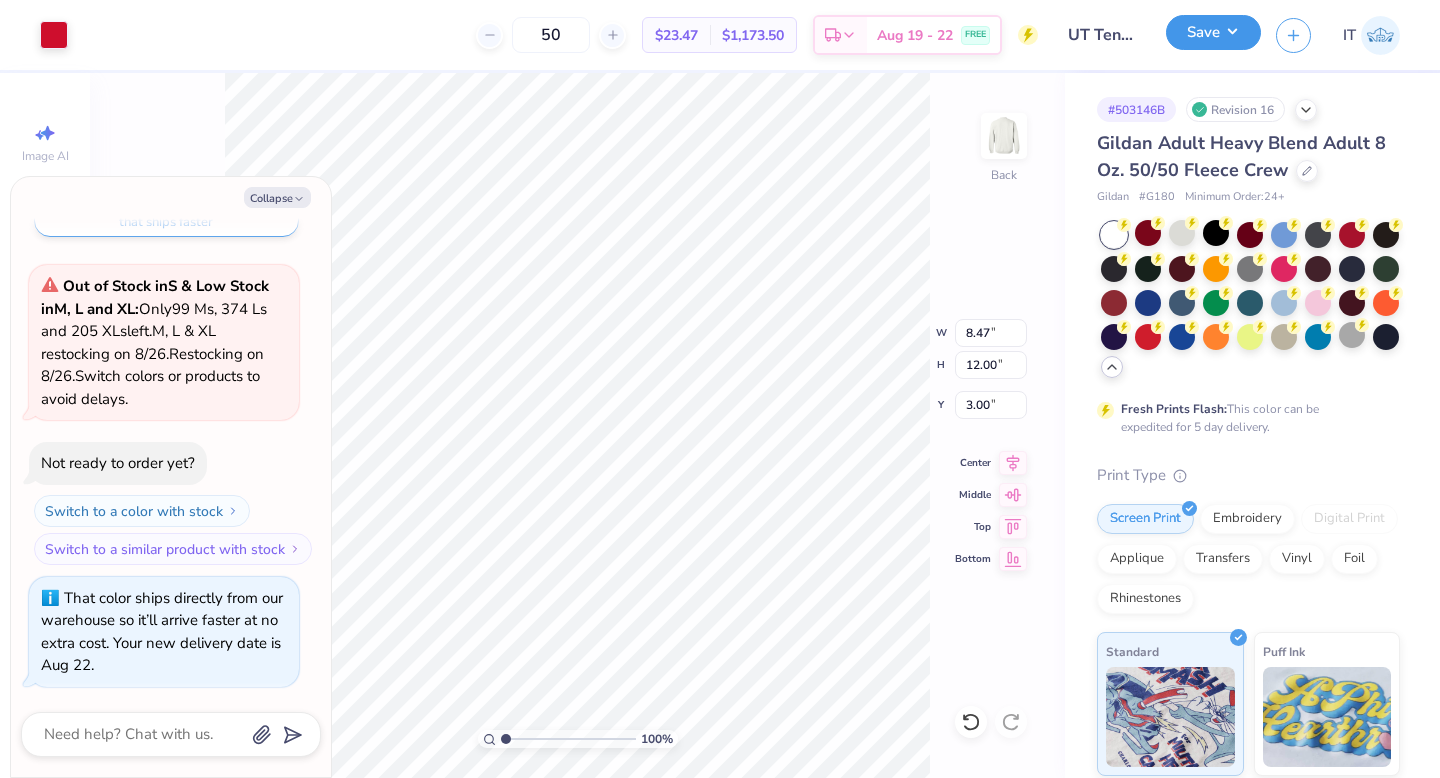 click on "Save" at bounding box center (1213, 32) 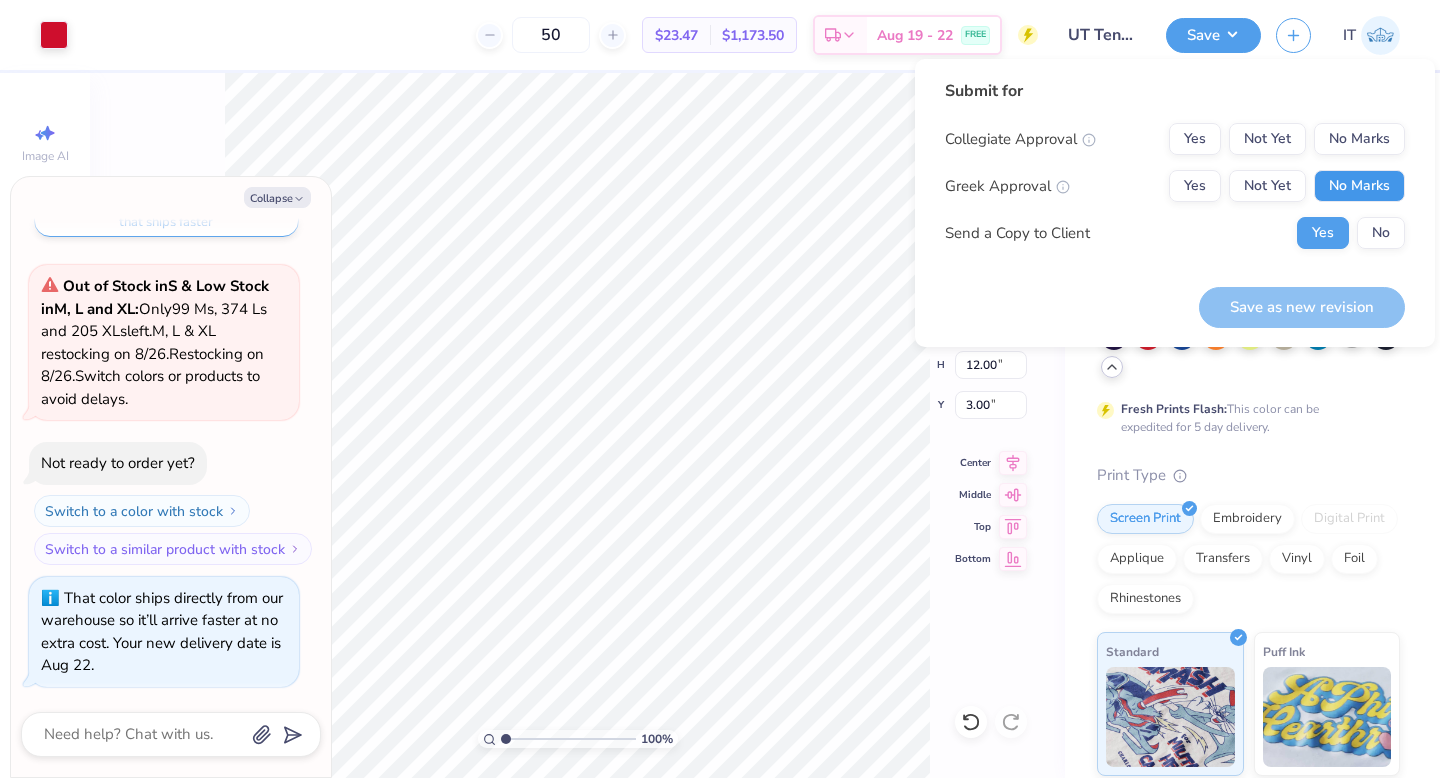 click on "No Marks" at bounding box center [1359, 186] 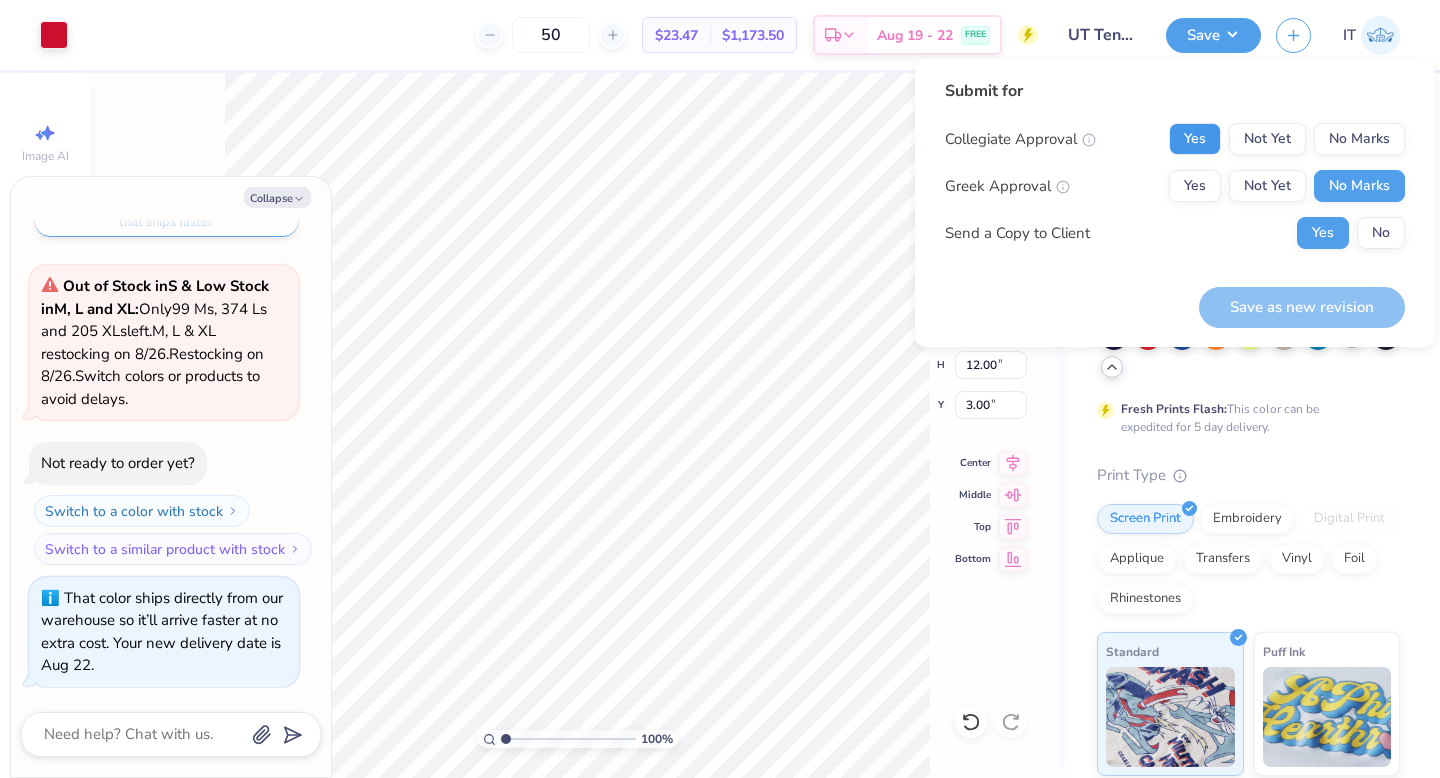 click on "Yes" at bounding box center [1195, 139] 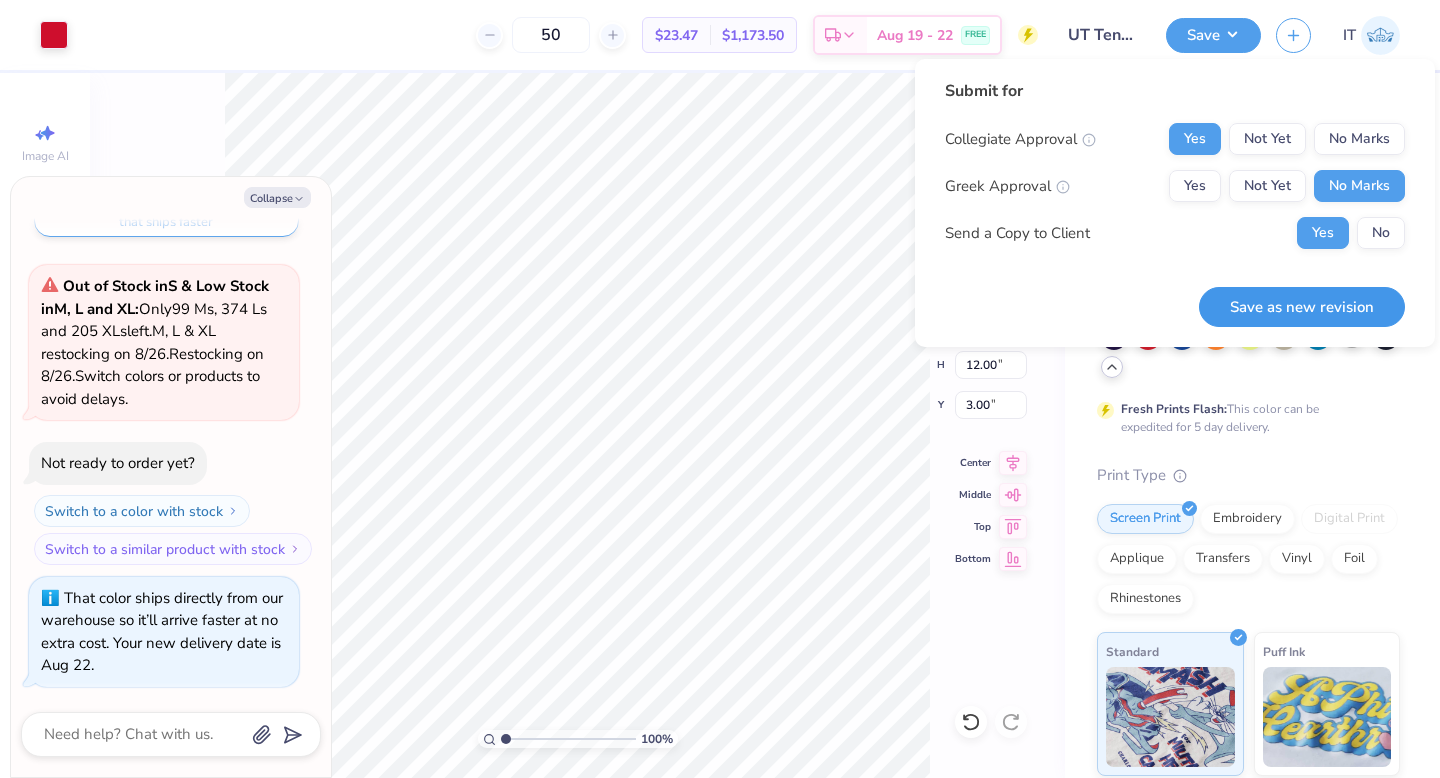 click on "Save as new revision" at bounding box center [1302, 307] 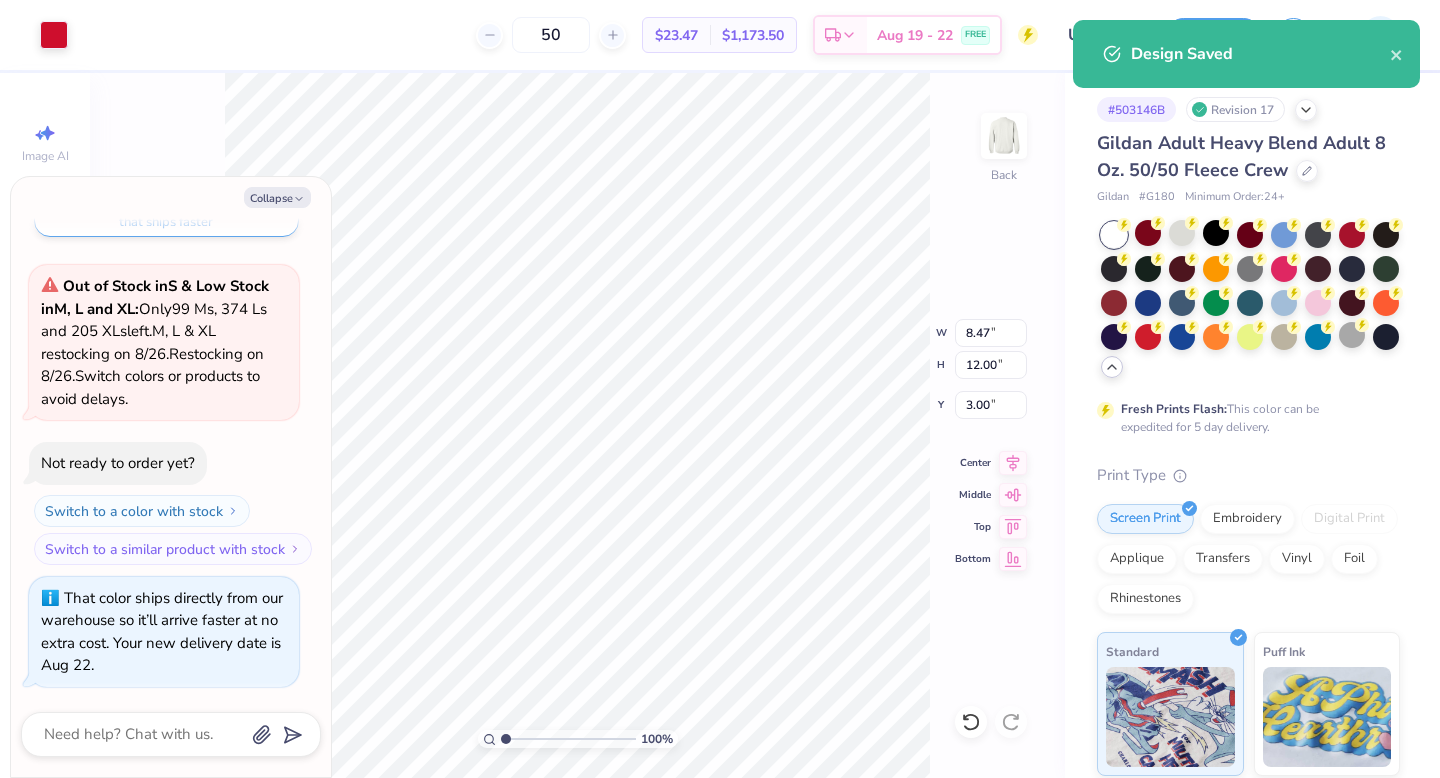 click on "Gildan Adult Heavy Blend Adult 8 Oz. 50/50 Fleece Crew" at bounding box center [1248, 157] 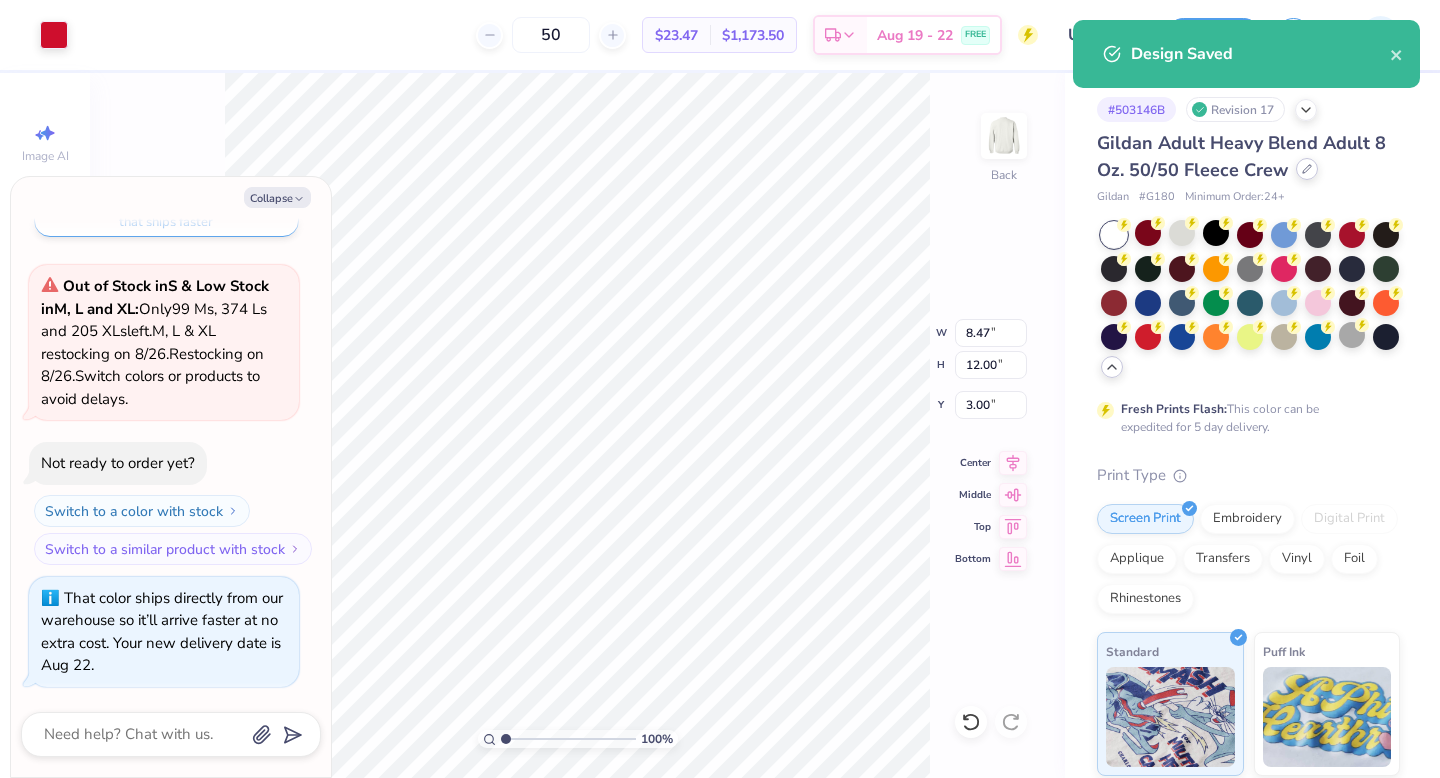click at bounding box center [1307, 169] 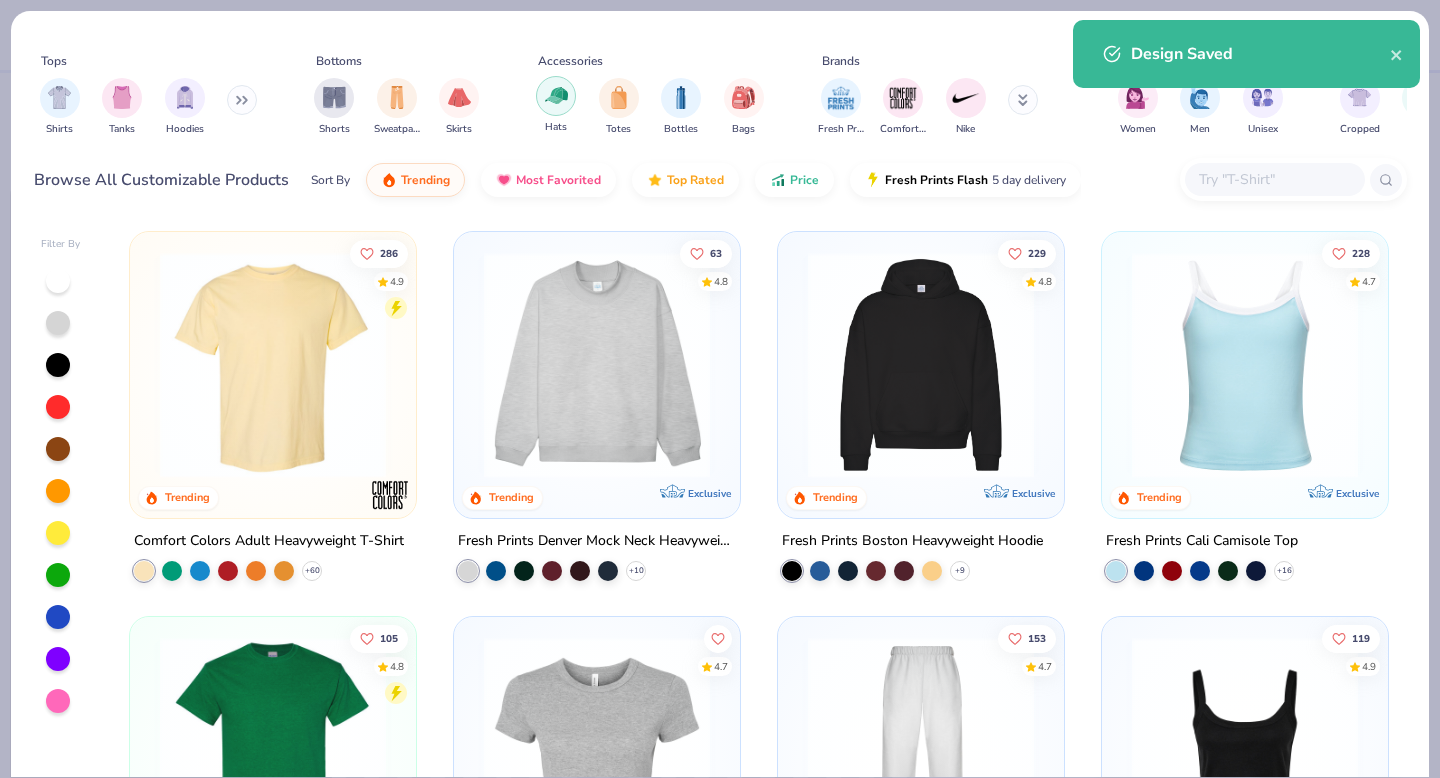 click at bounding box center [556, 95] 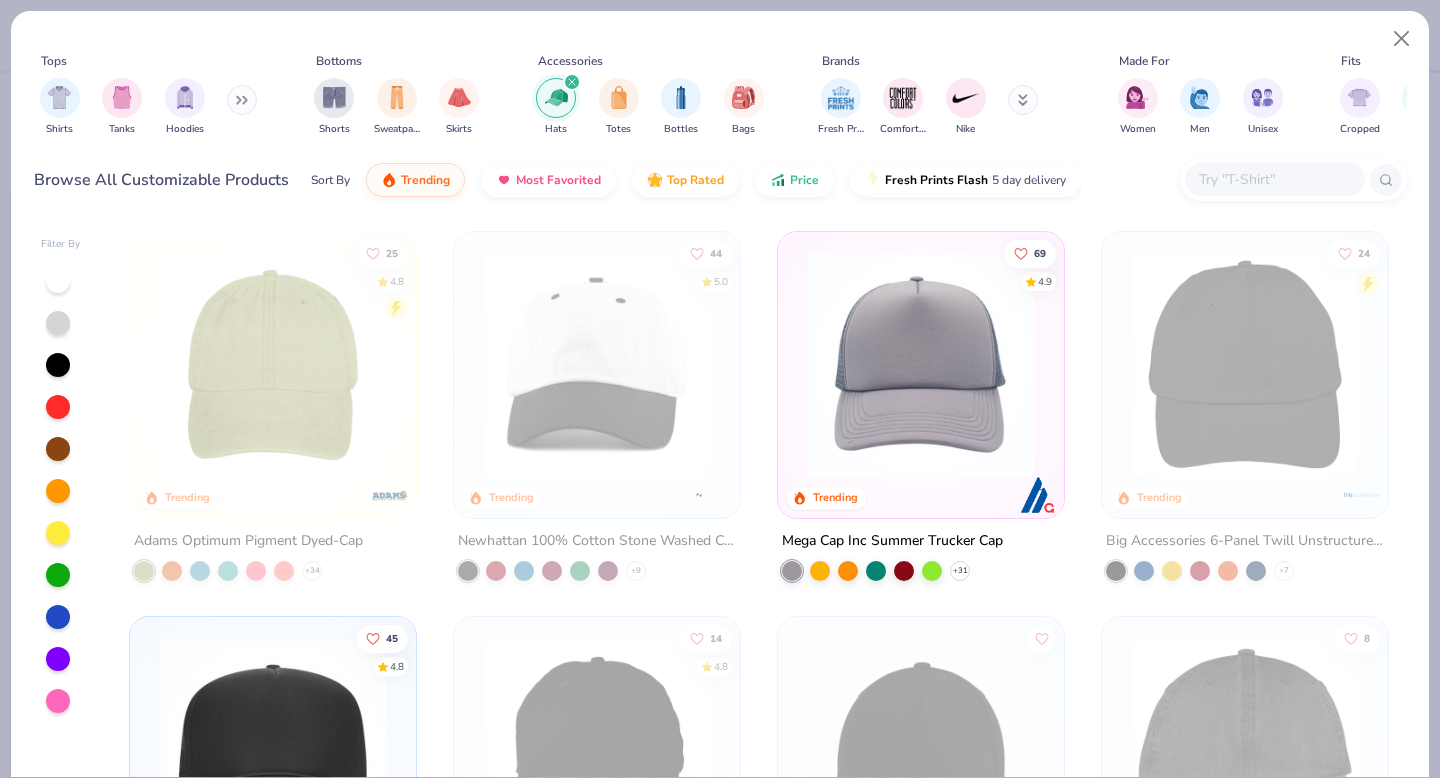 click at bounding box center (921, 365) 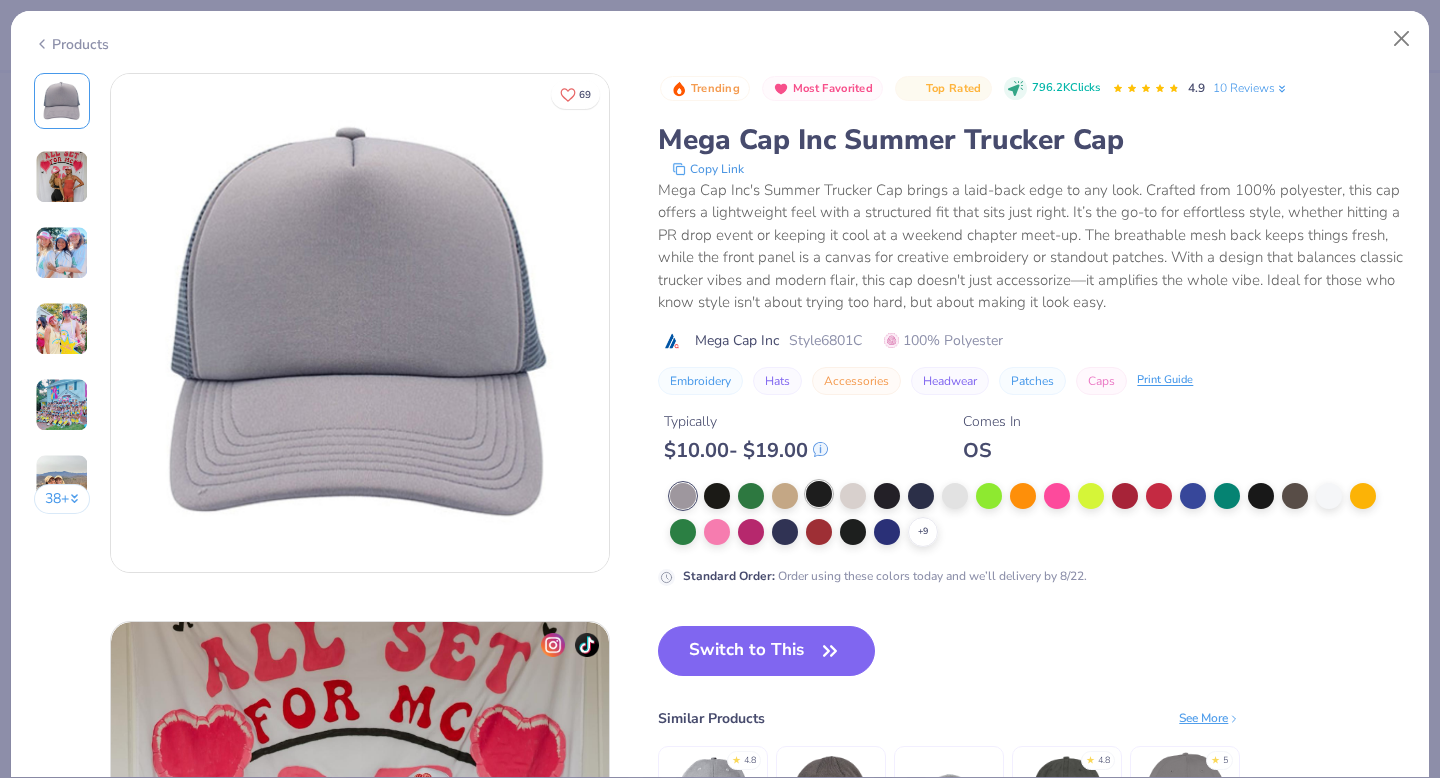 click at bounding box center [819, 494] 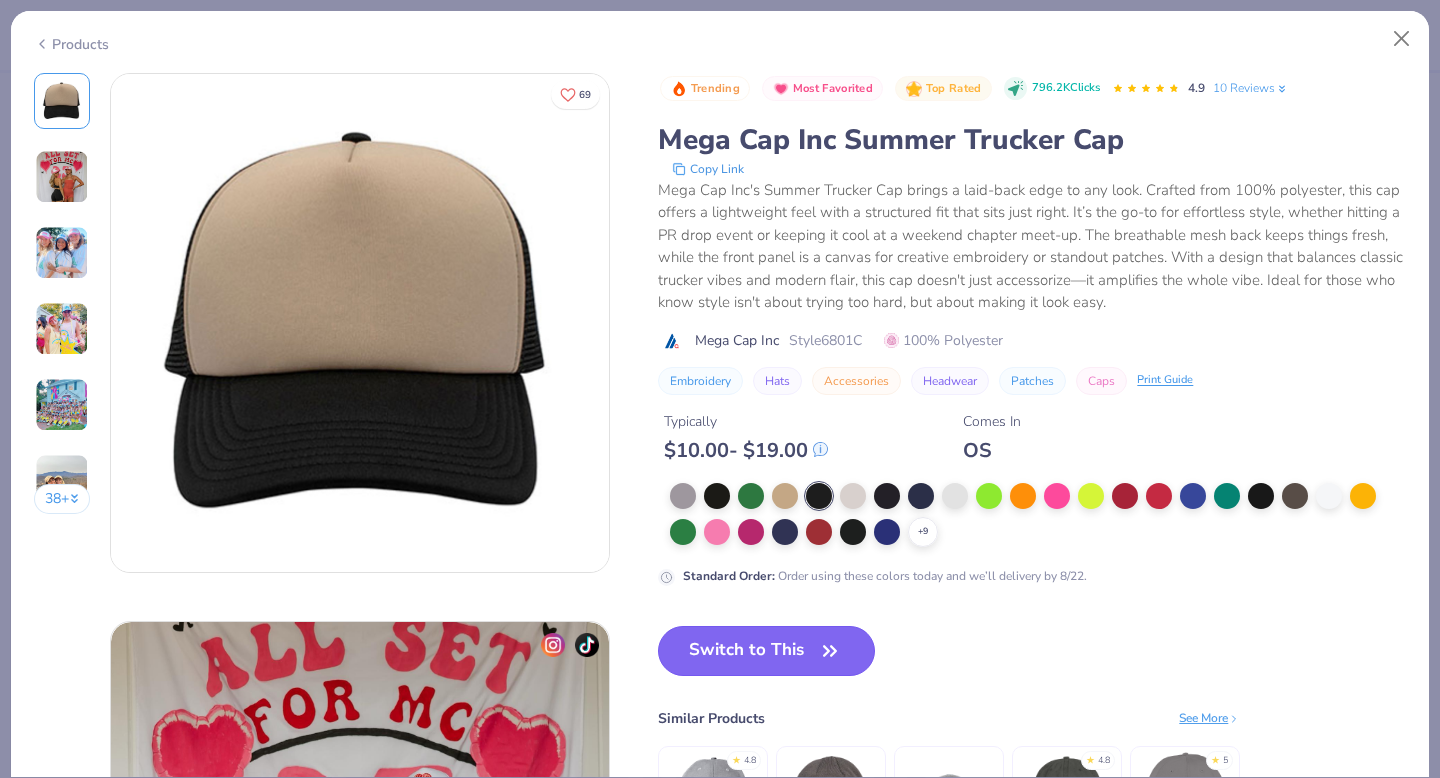 click on "Switch to This" at bounding box center (766, 651) 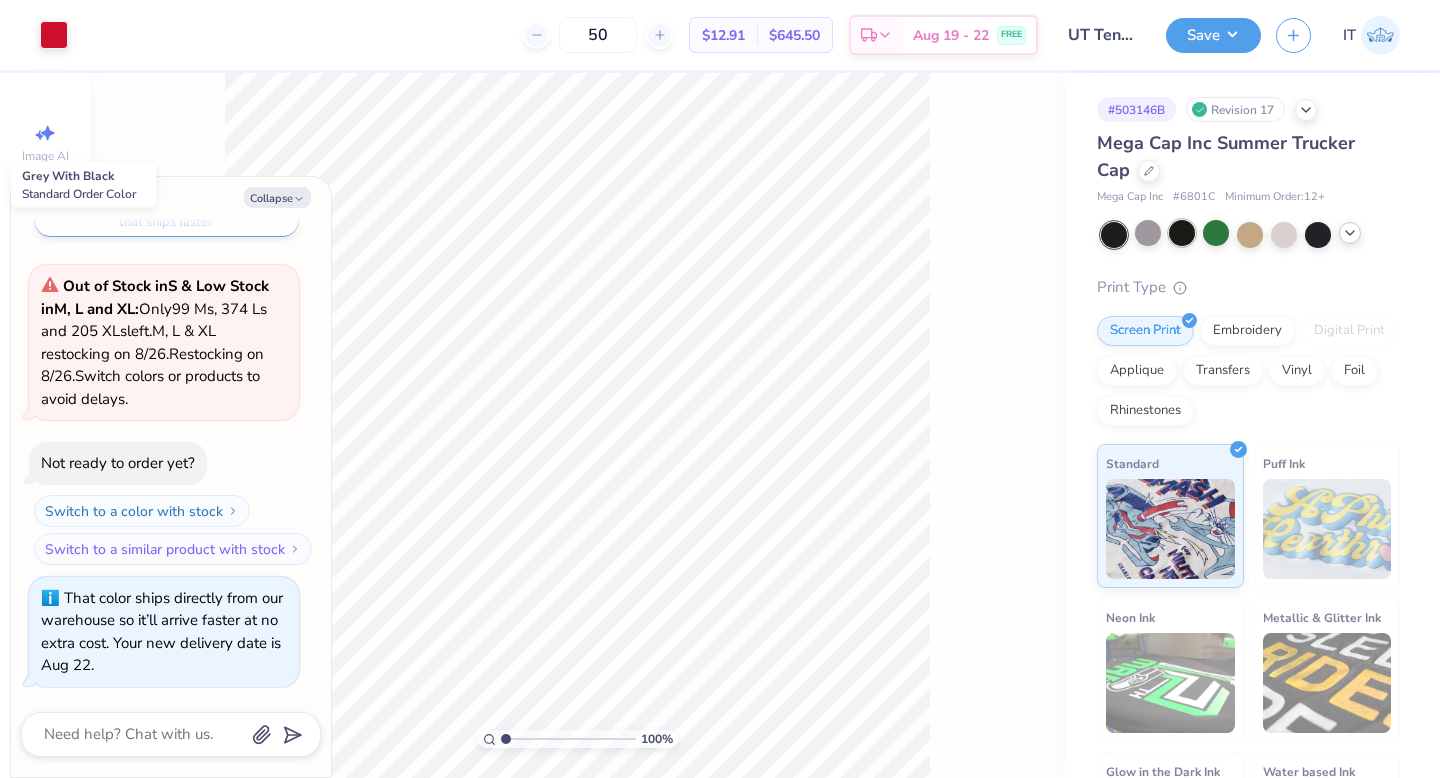 click at bounding box center (1182, 233) 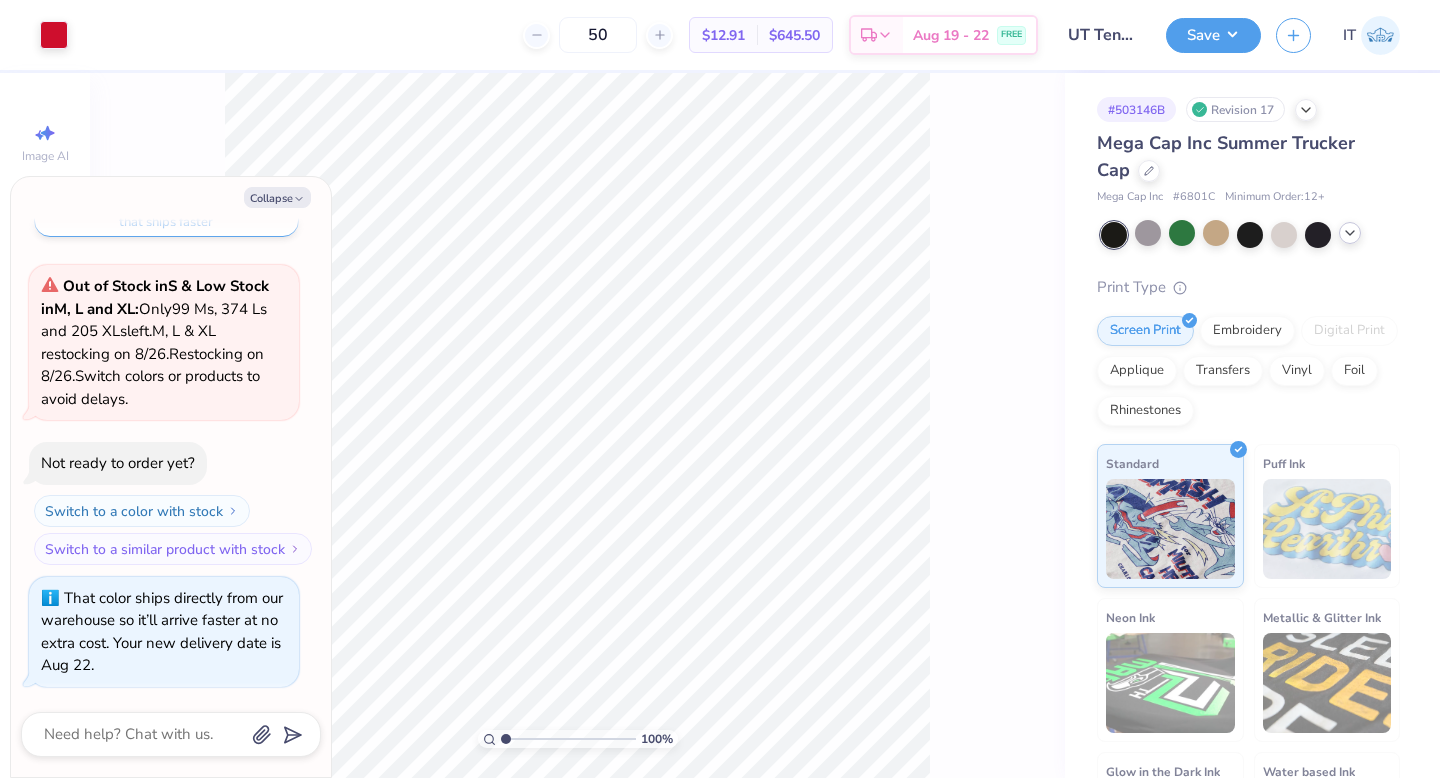 click 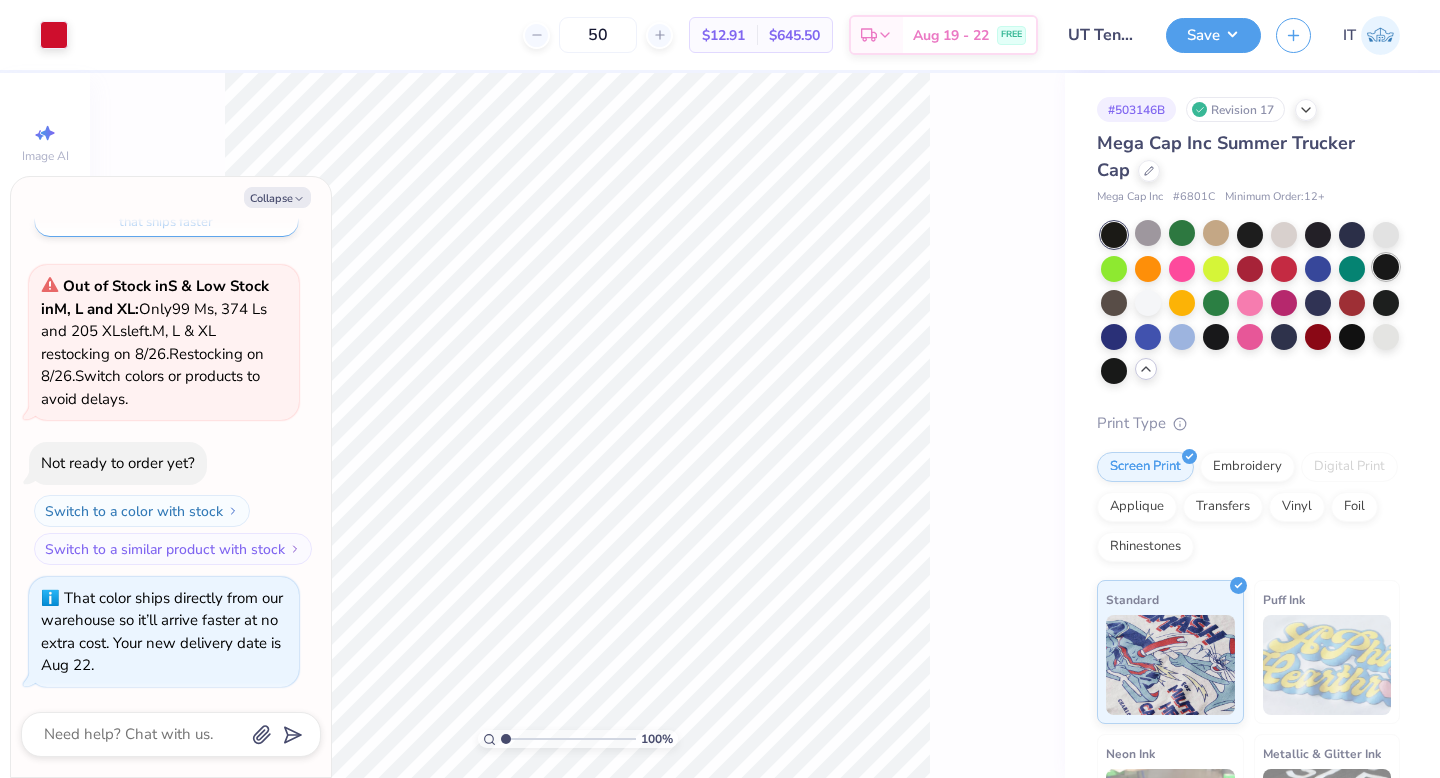 click at bounding box center [1386, 267] 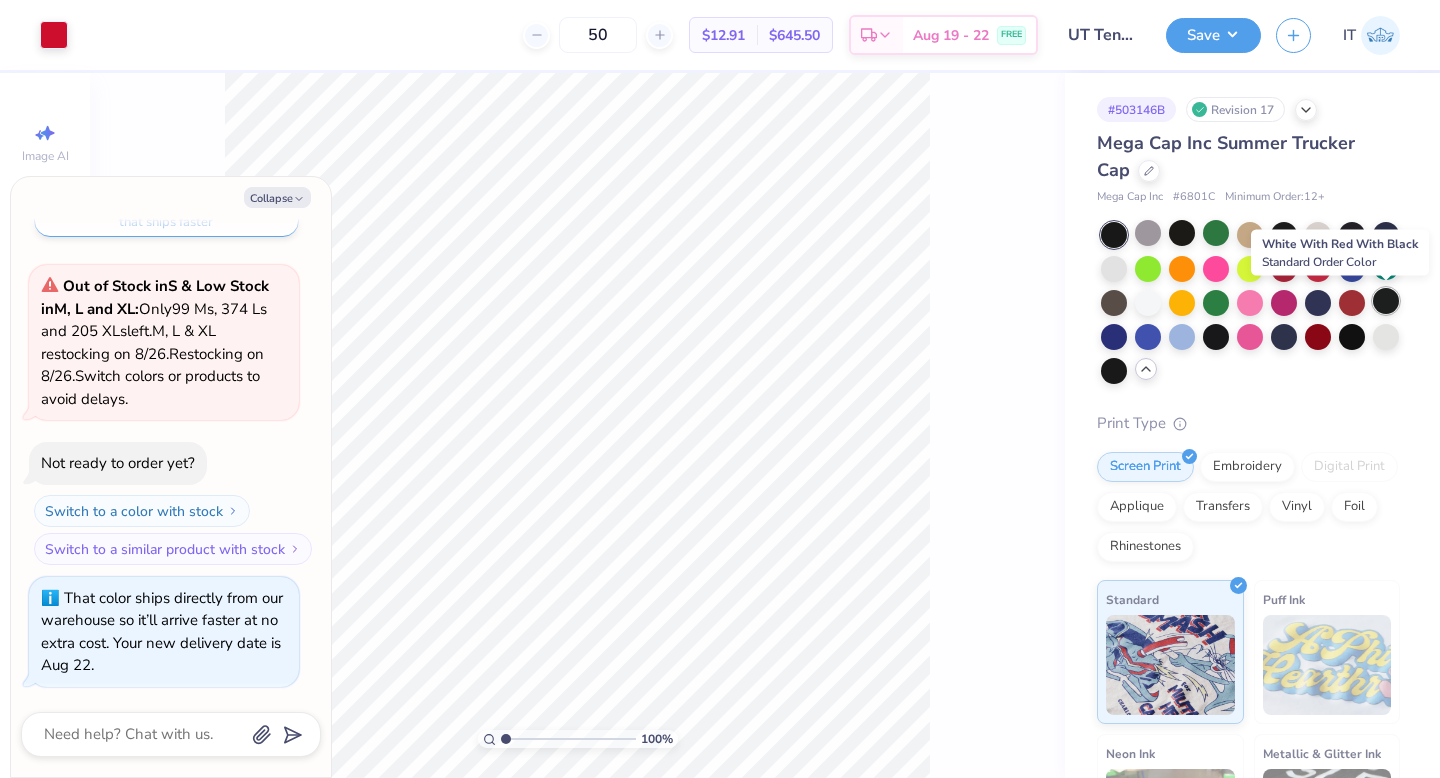 click at bounding box center [1386, 301] 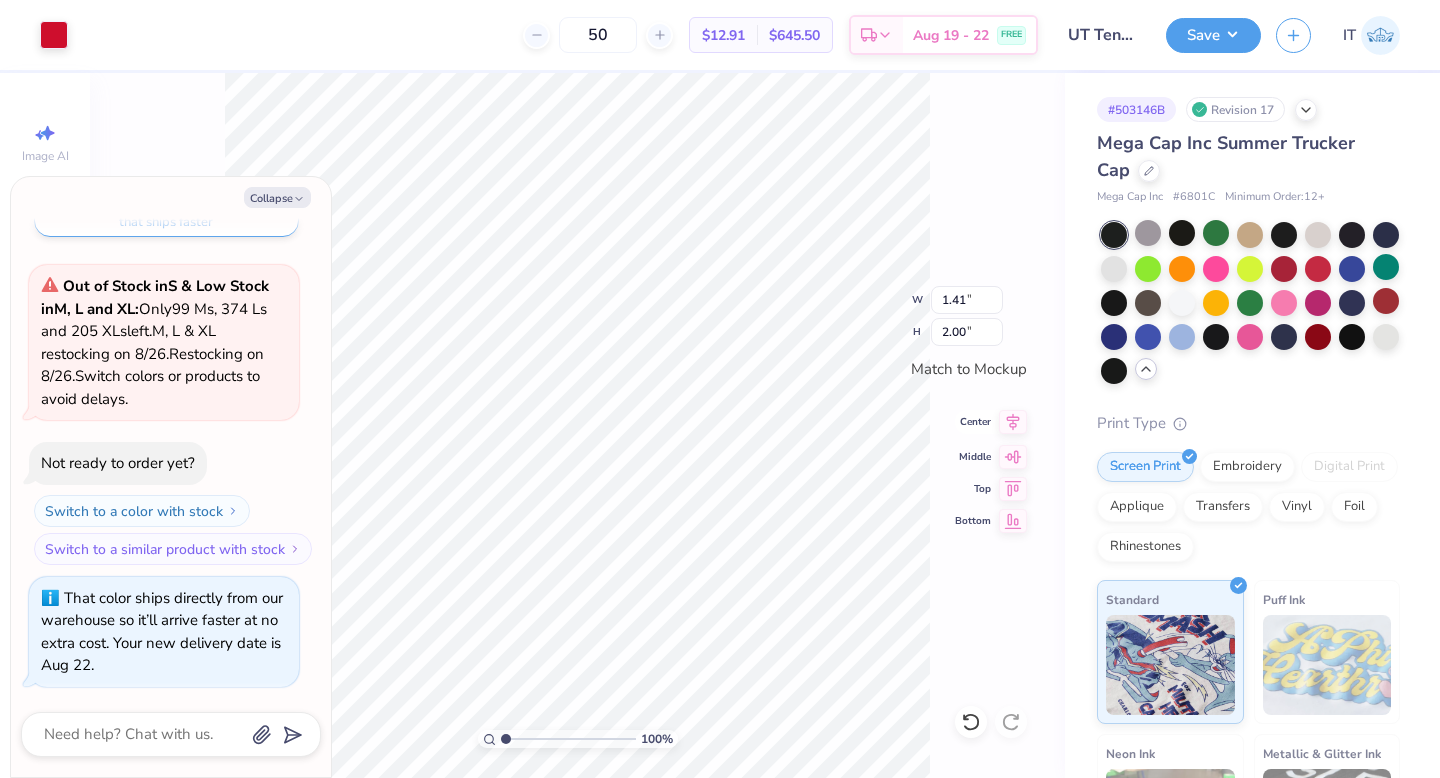 click 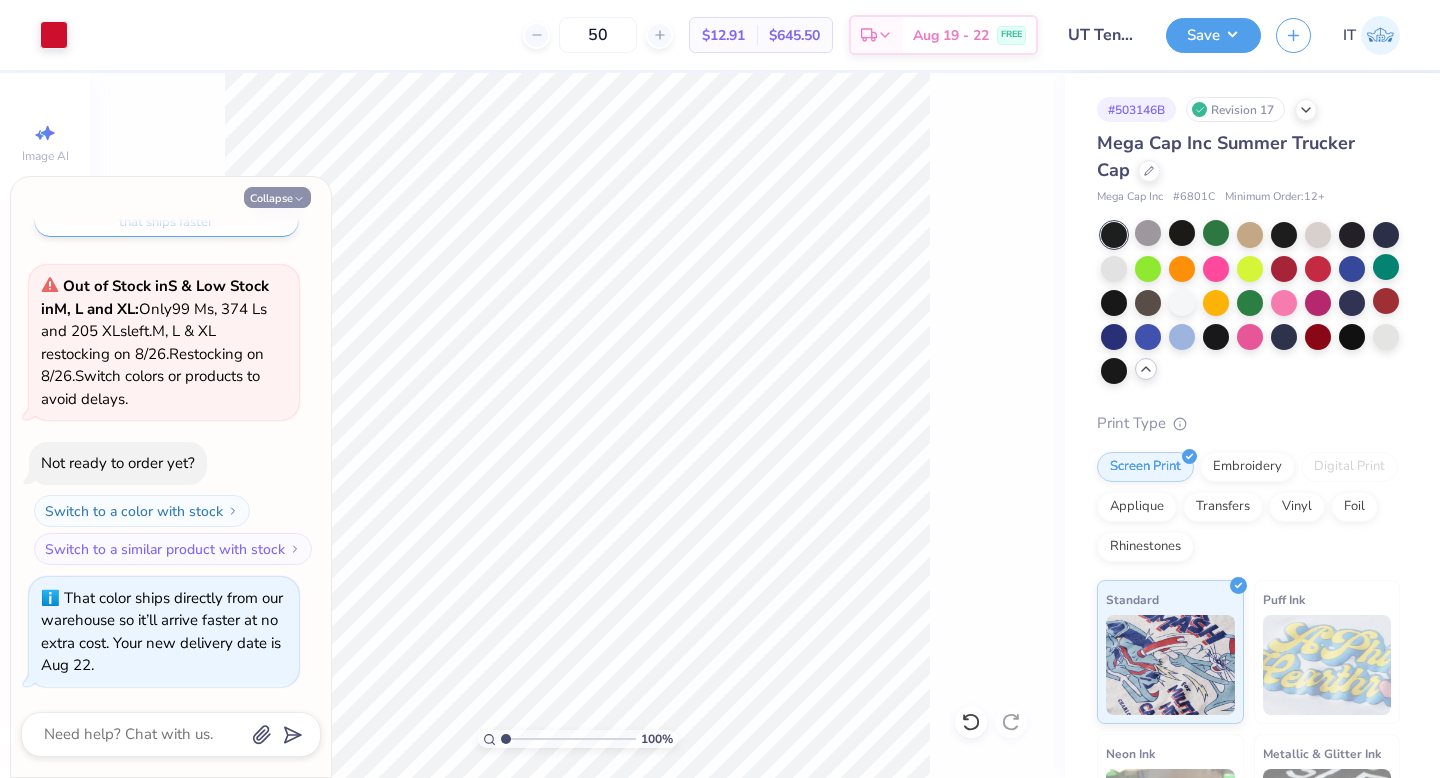 click 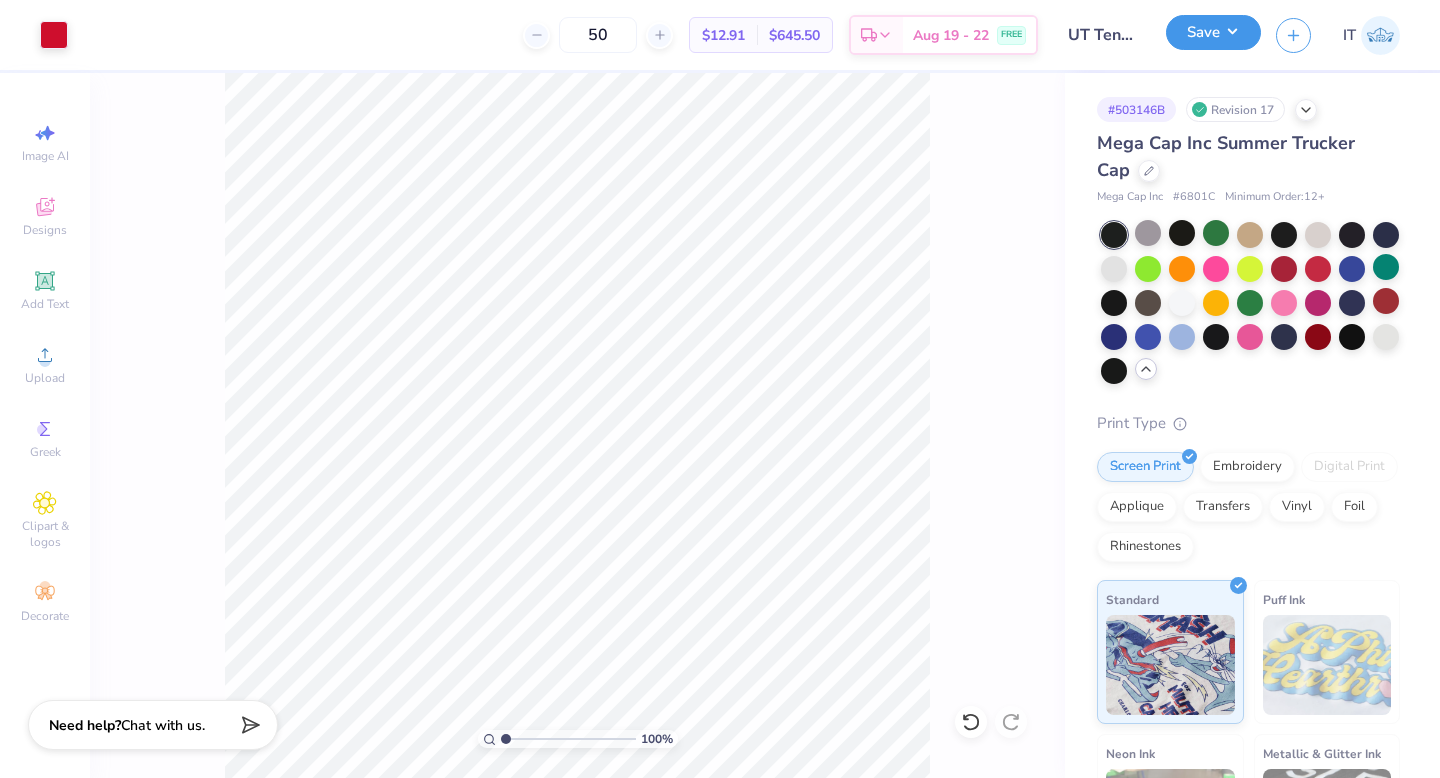 click on "Save" at bounding box center (1213, 32) 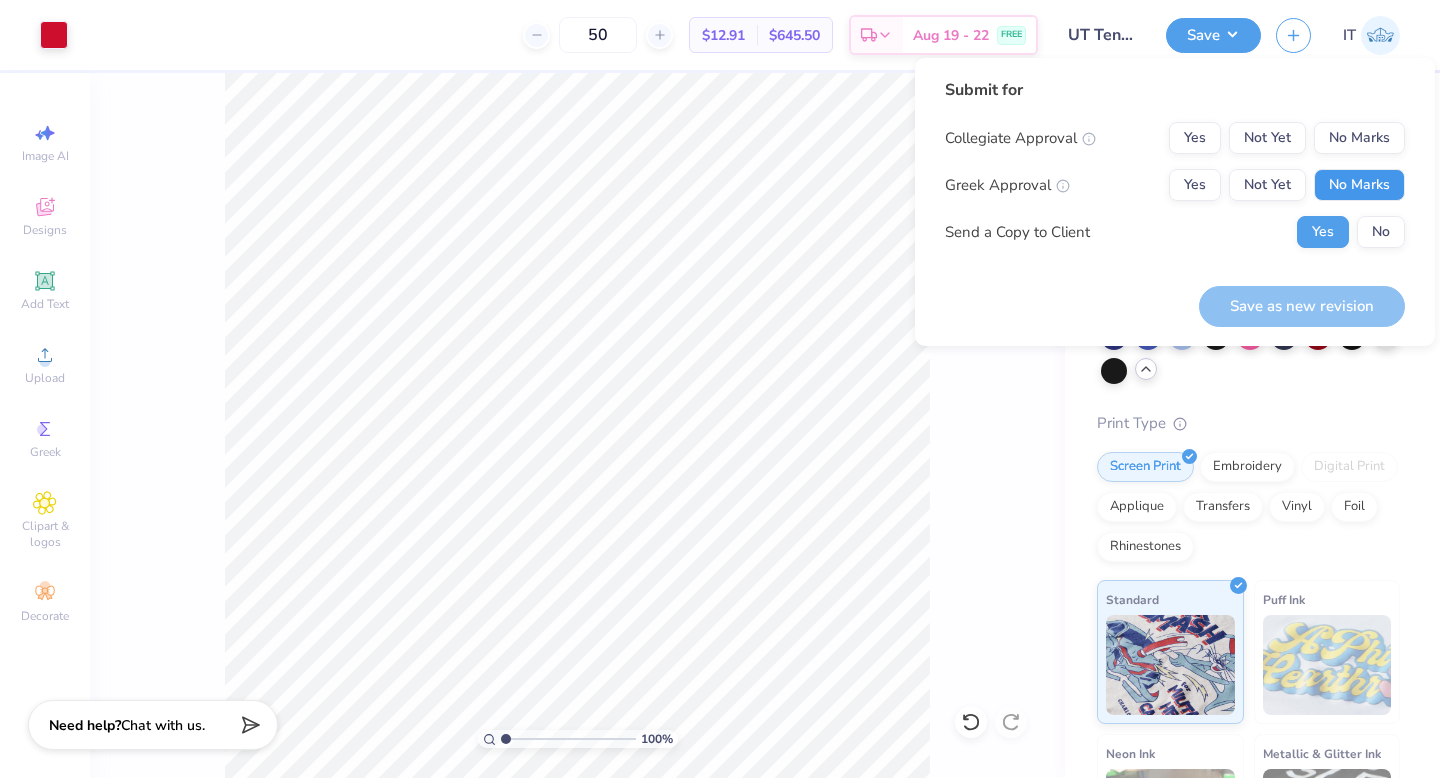 click on "No Marks" at bounding box center (1359, 185) 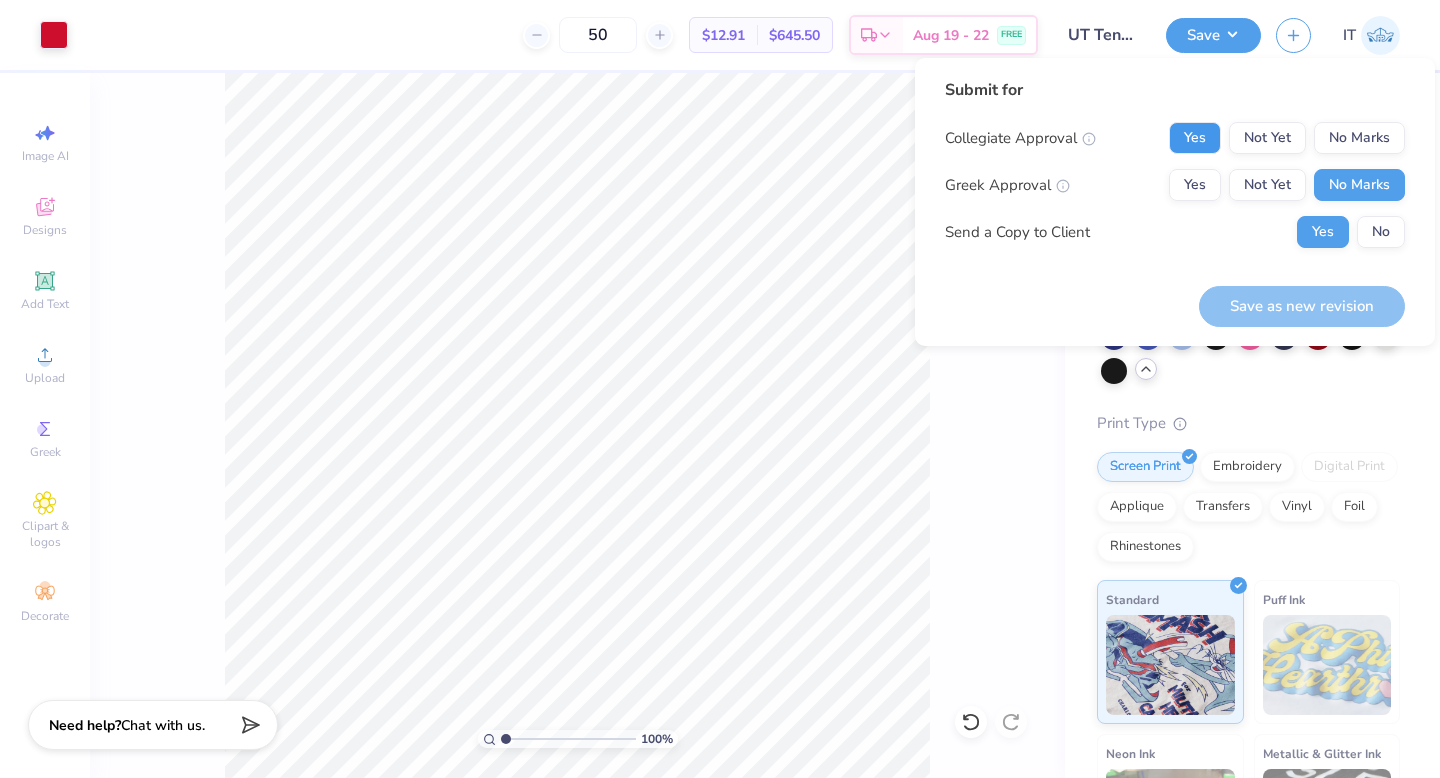 click on "Yes" at bounding box center [1195, 138] 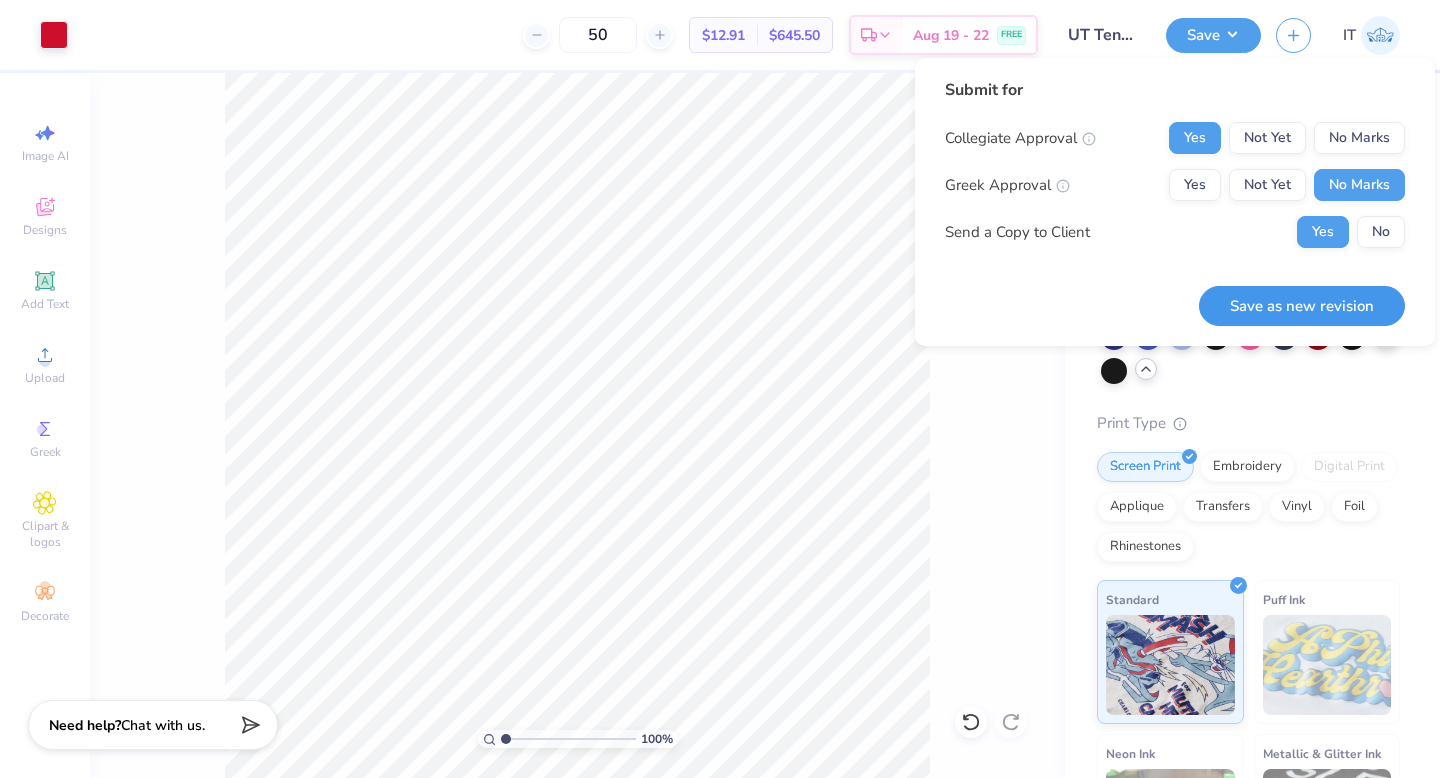 click on "Save as new revision" at bounding box center (1302, 306) 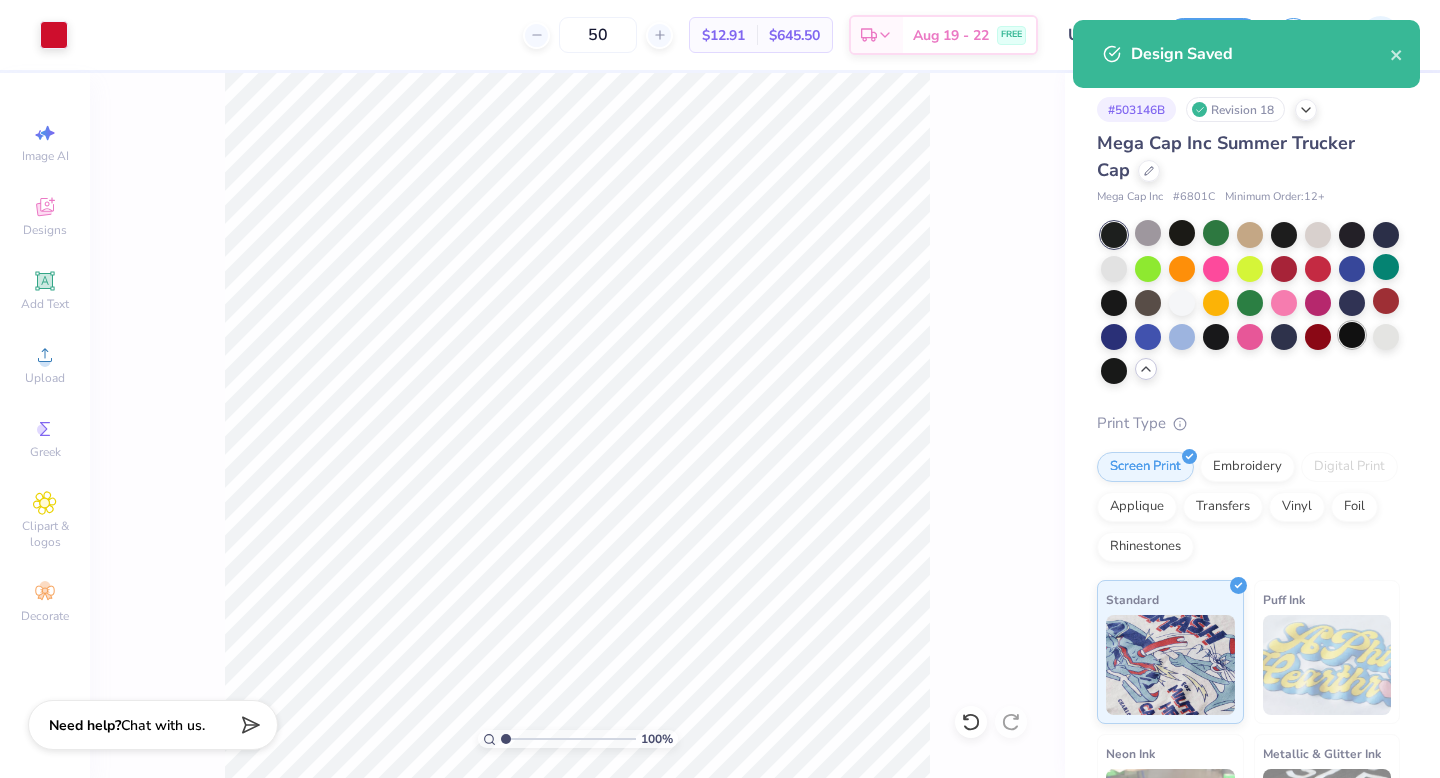click at bounding box center [1352, 335] 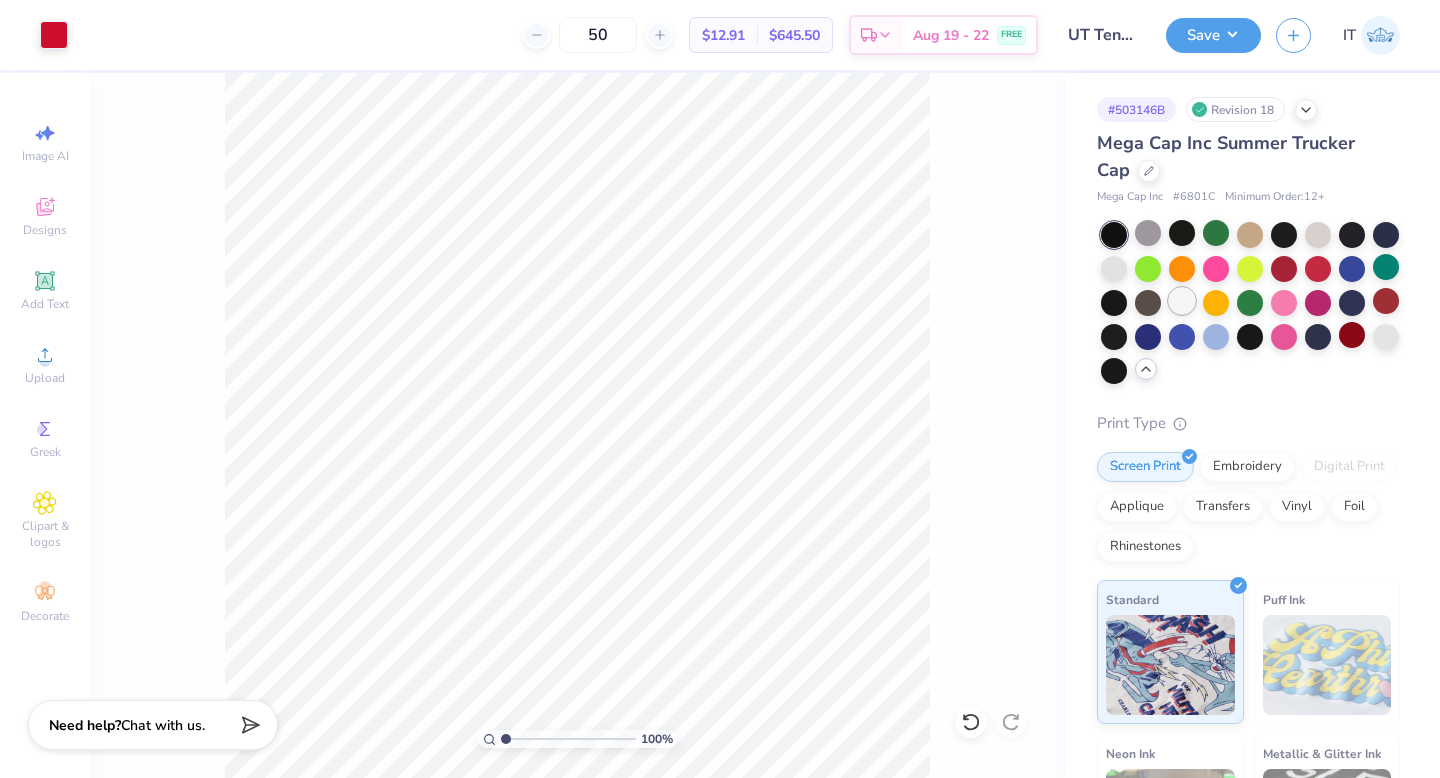 click at bounding box center [1182, 301] 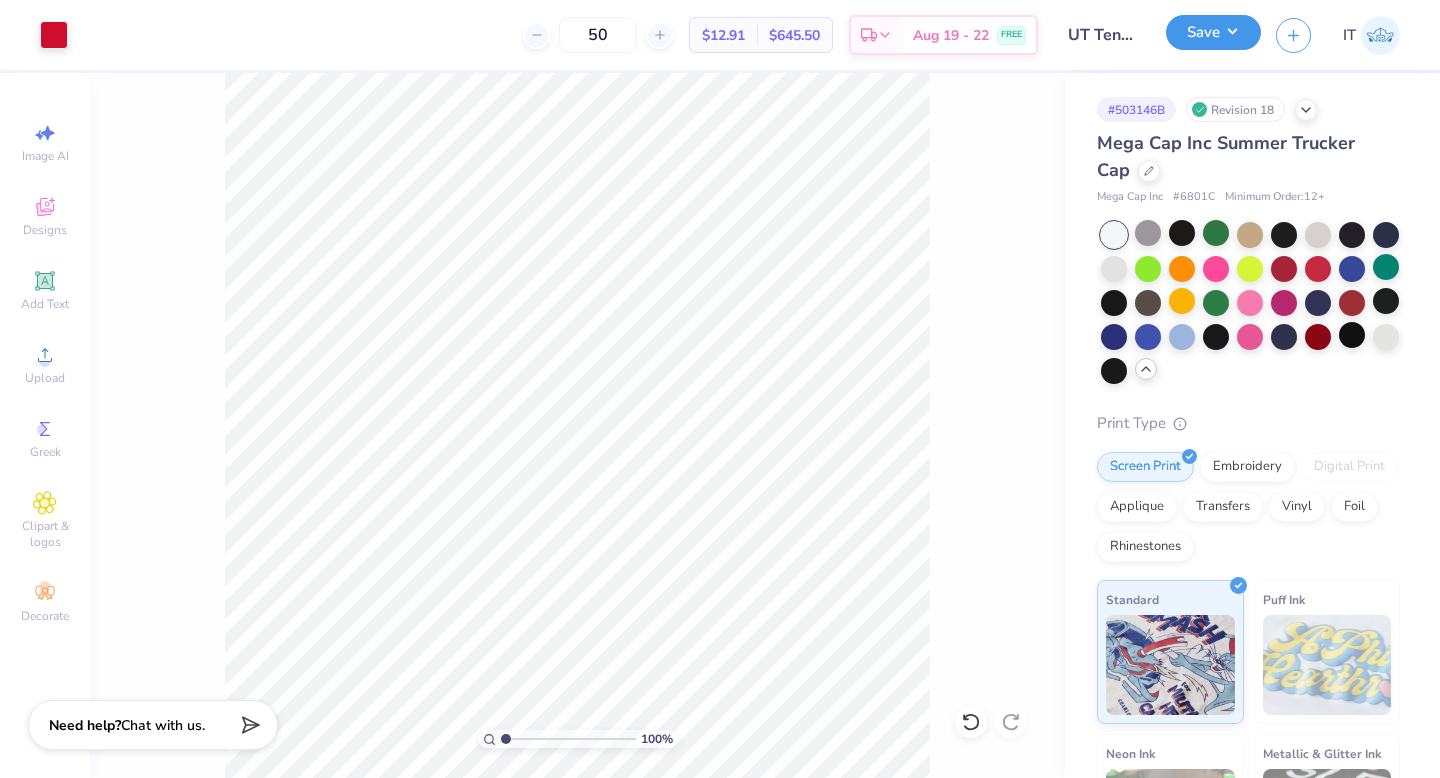 click on "Save" at bounding box center [1213, 32] 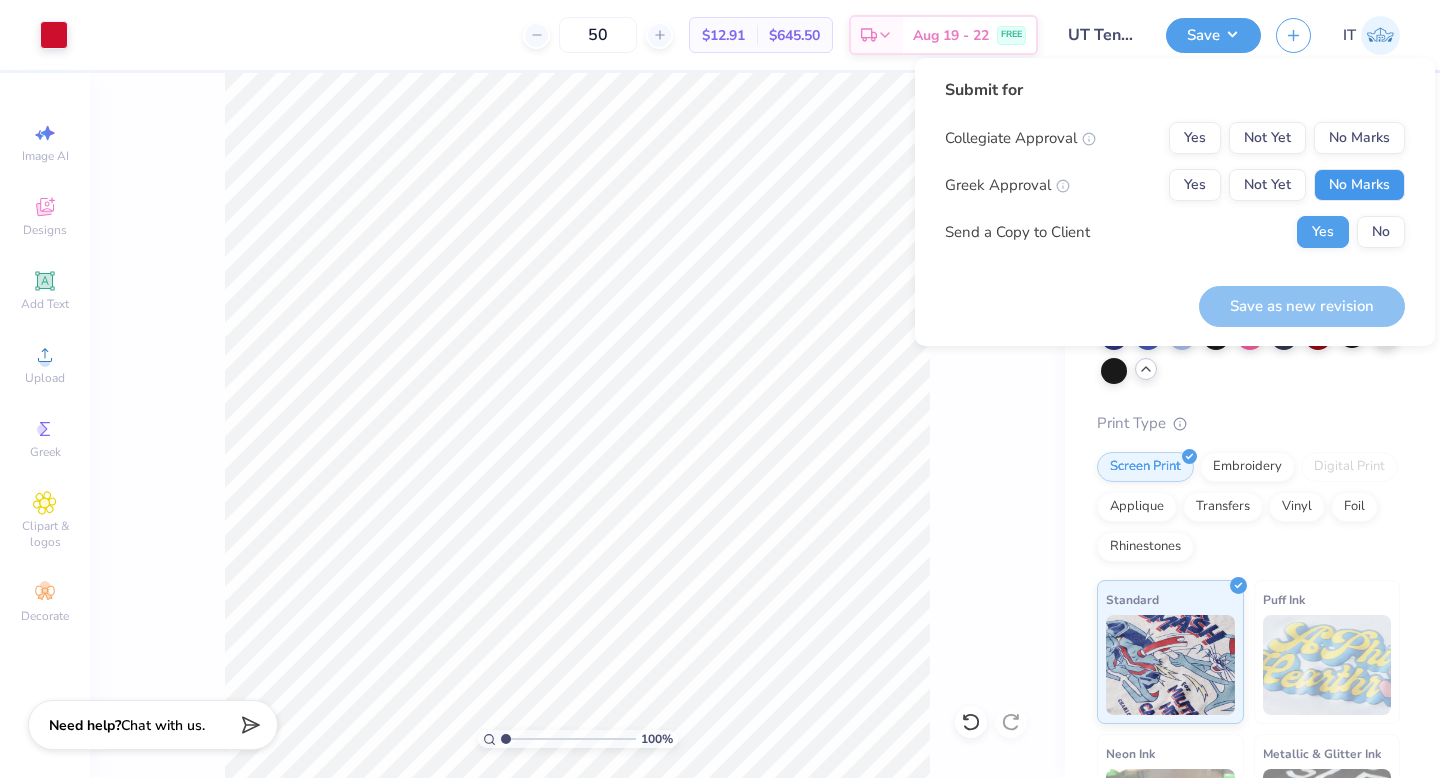 click on "No Marks" at bounding box center (1359, 185) 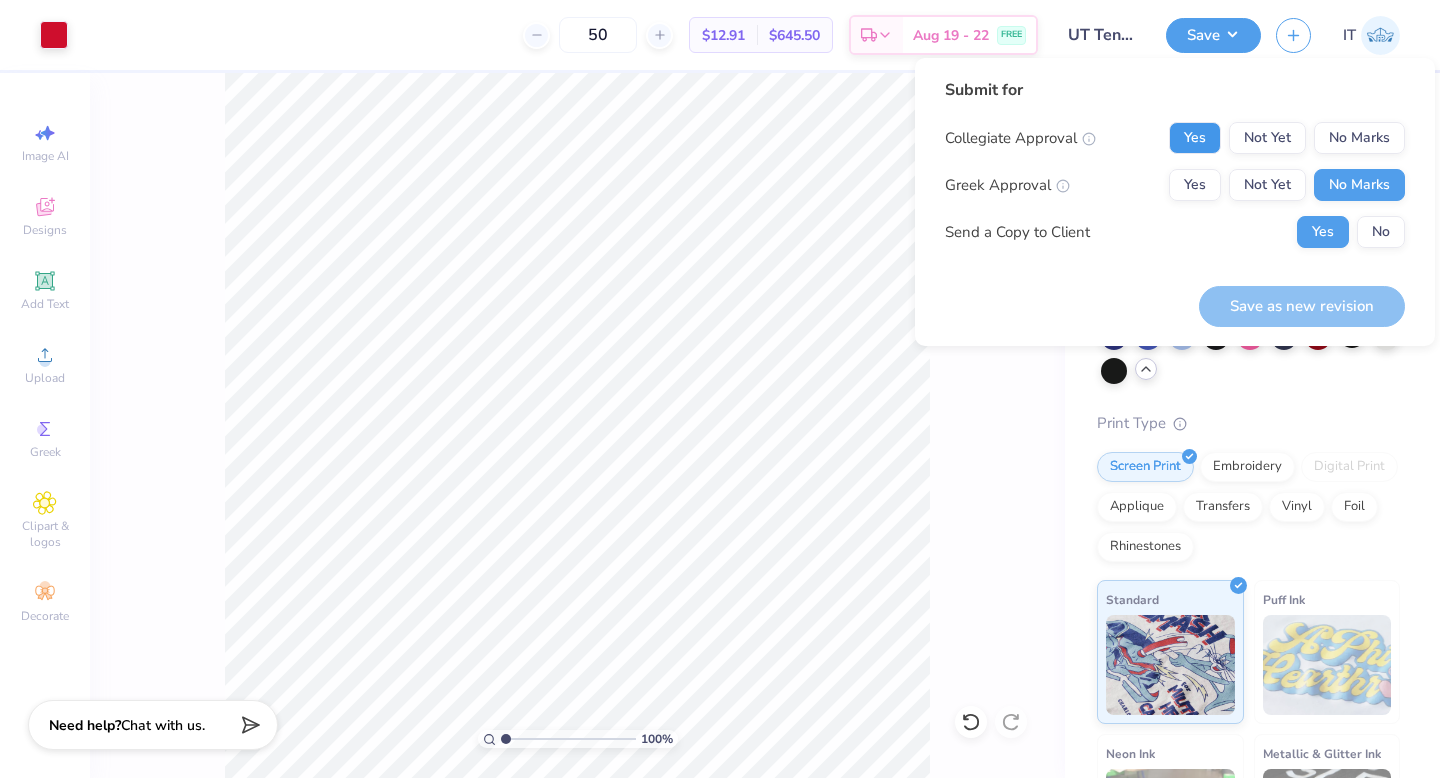 click on "Yes" at bounding box center [1195, 138] 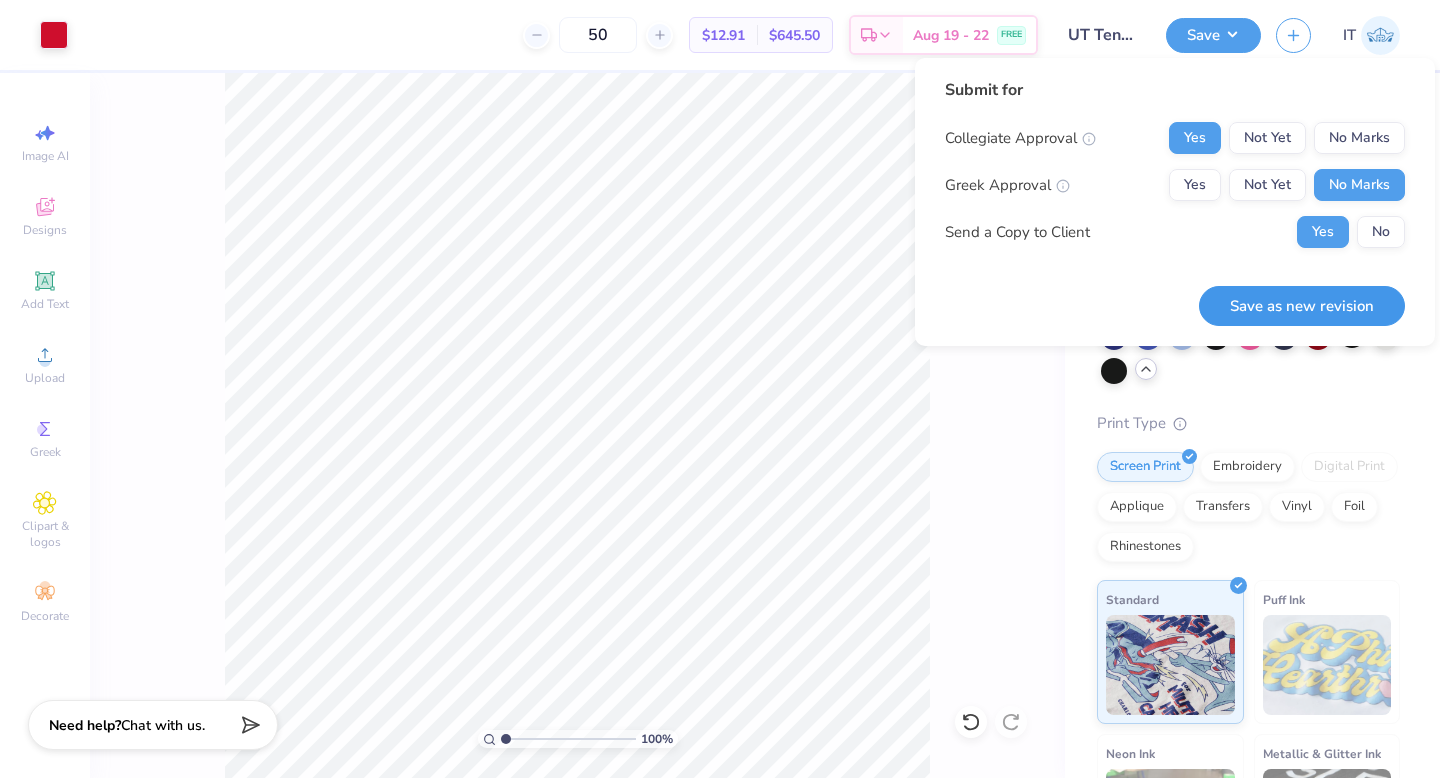 click on "Save as new revision" at bounding box center (1302, 306) 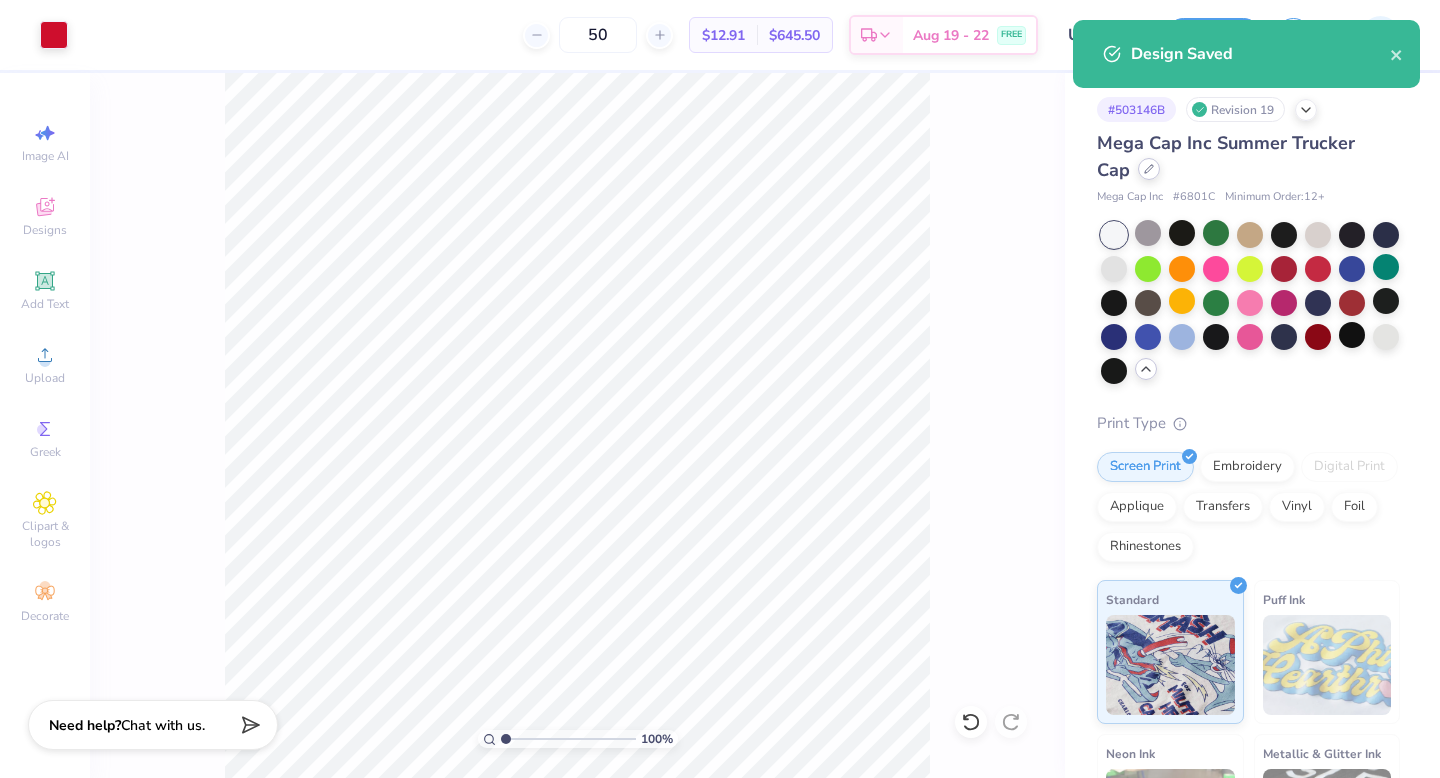 click at bounding box center [1149, 169] 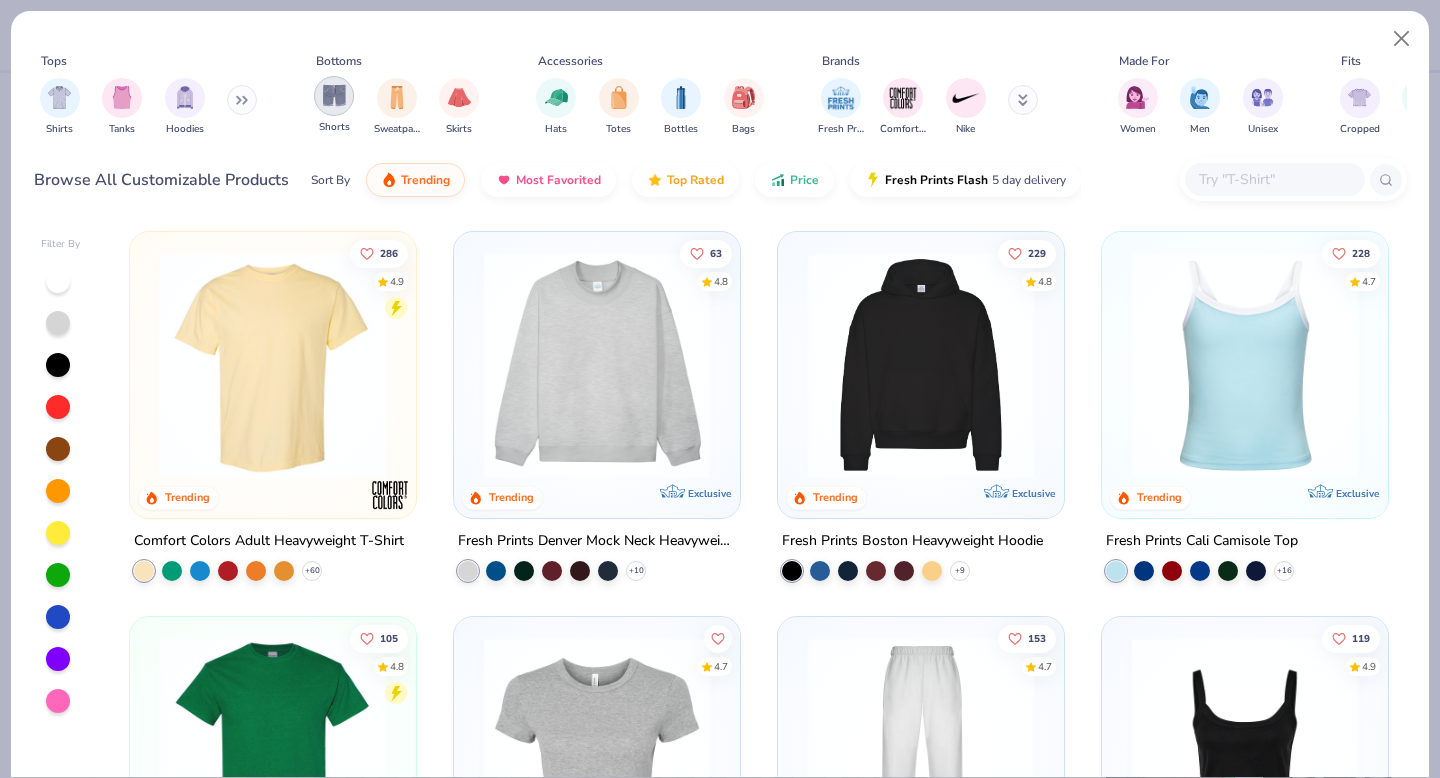 click at bounding box center (334, 95) 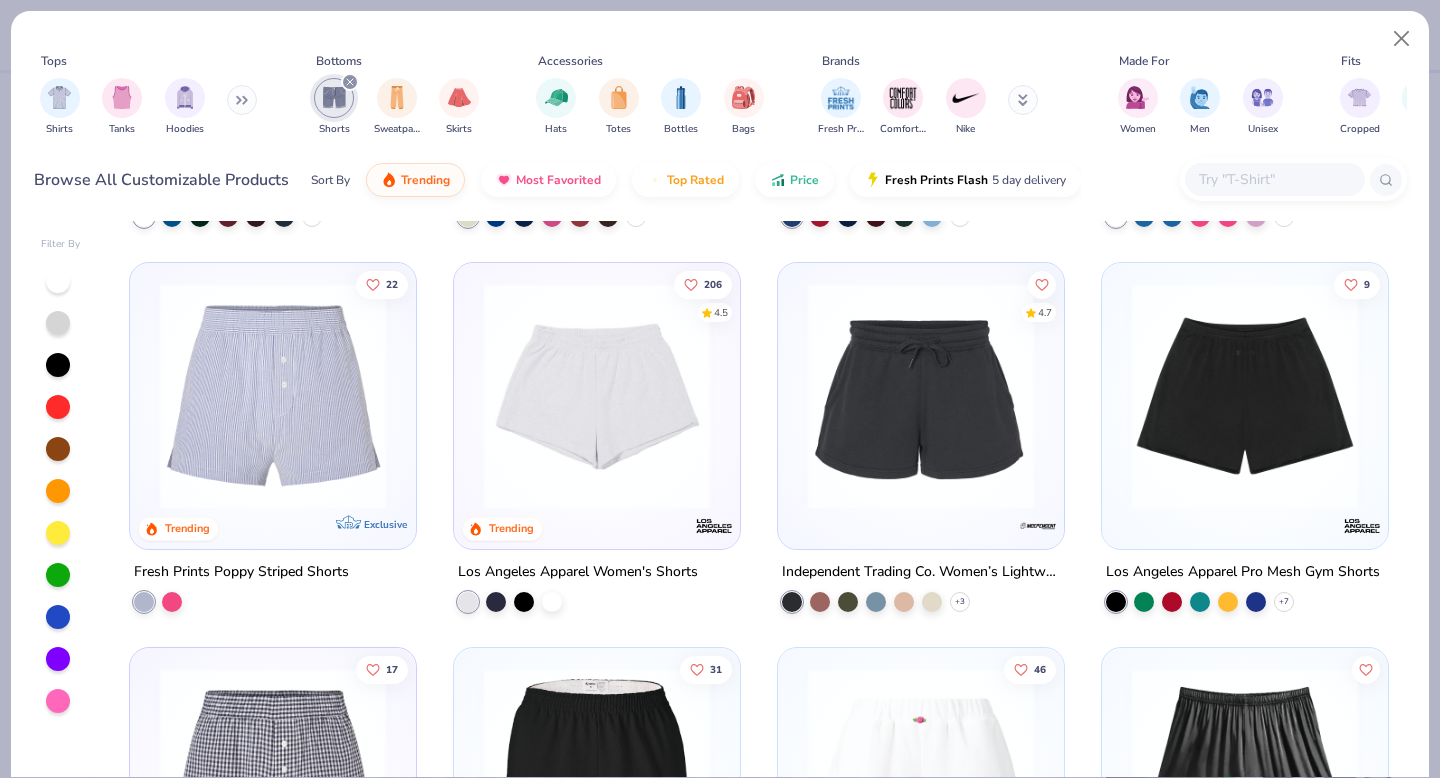 scroll, scrollTop: 378, scrollLeft: 0, axis: vertical 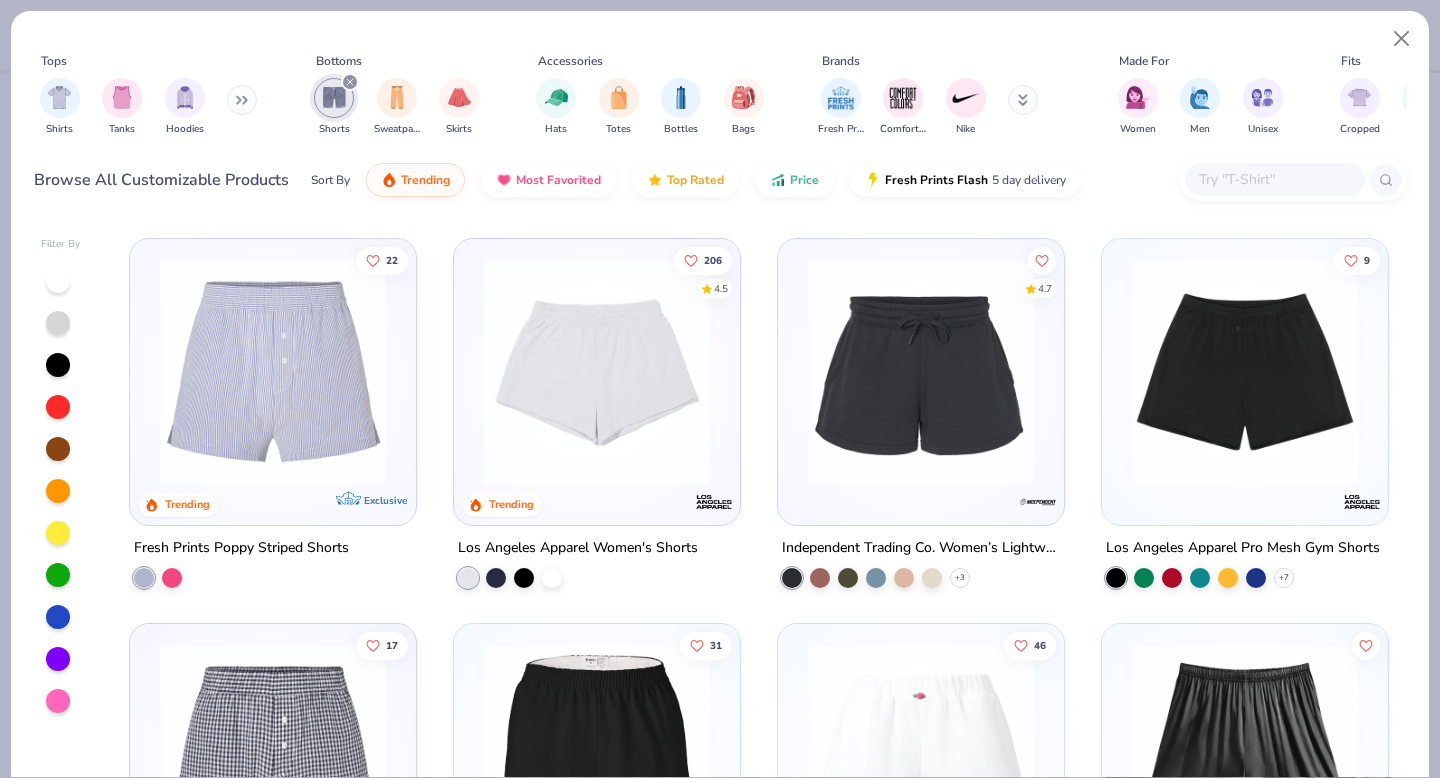 click at bounding box center (597, 372) 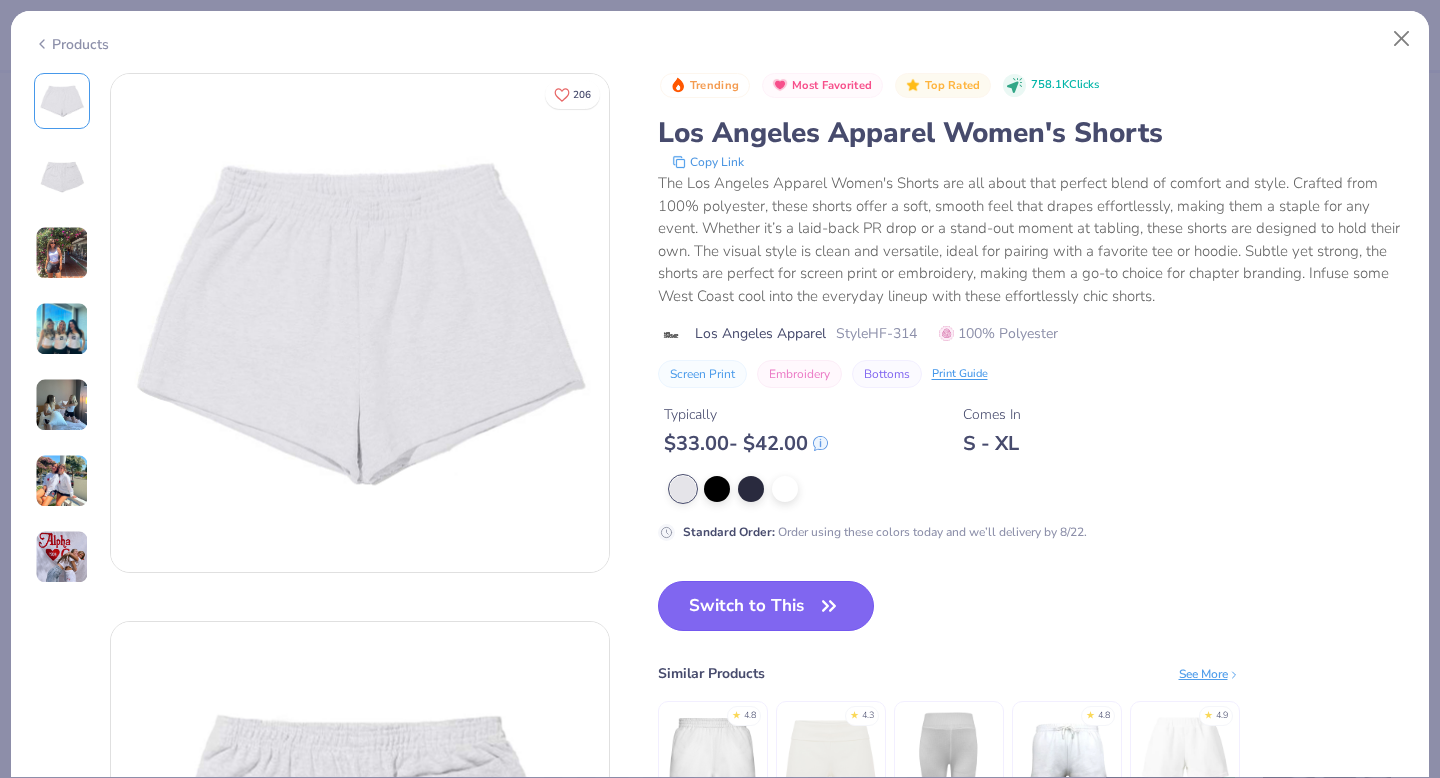click on "Switch to This" at bounding box center [766, 606] 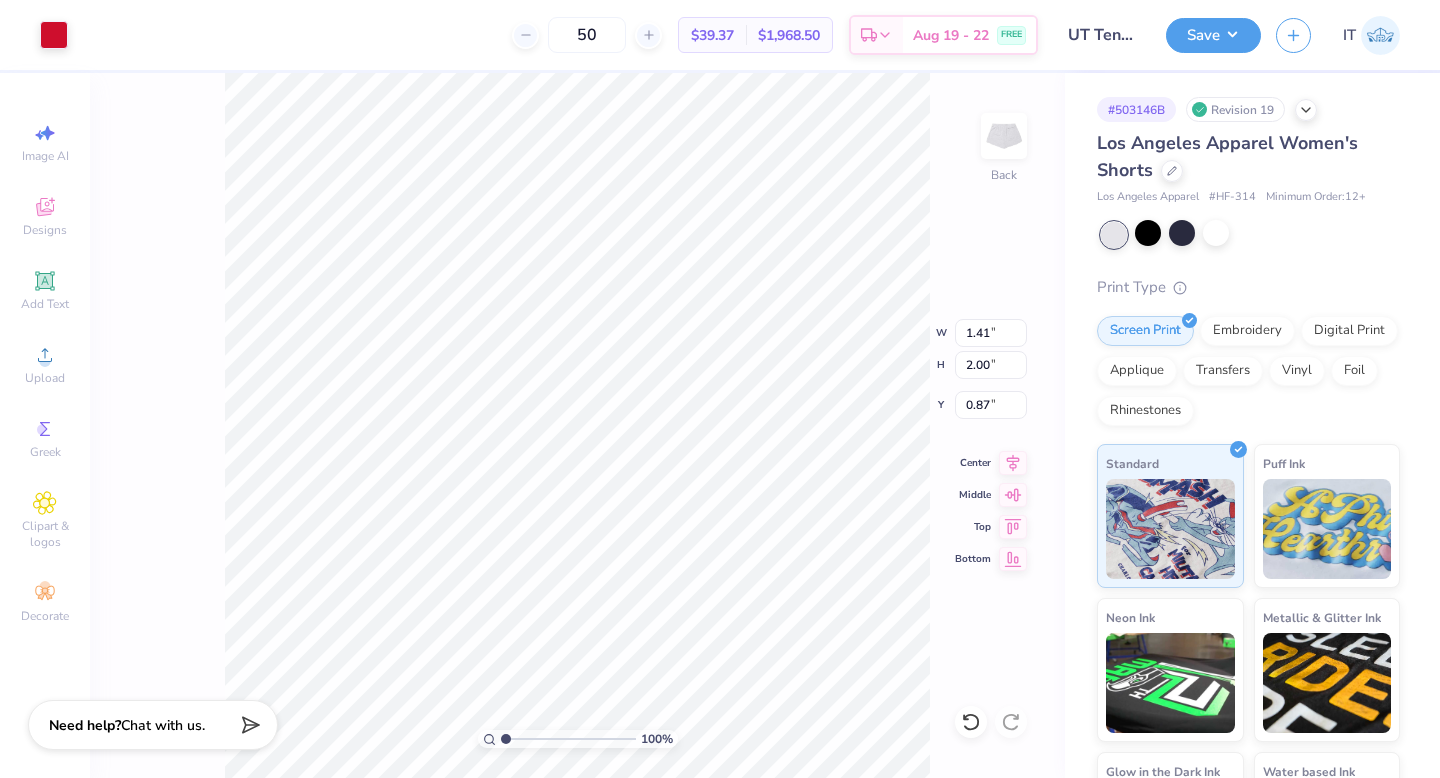 type on "3.43" 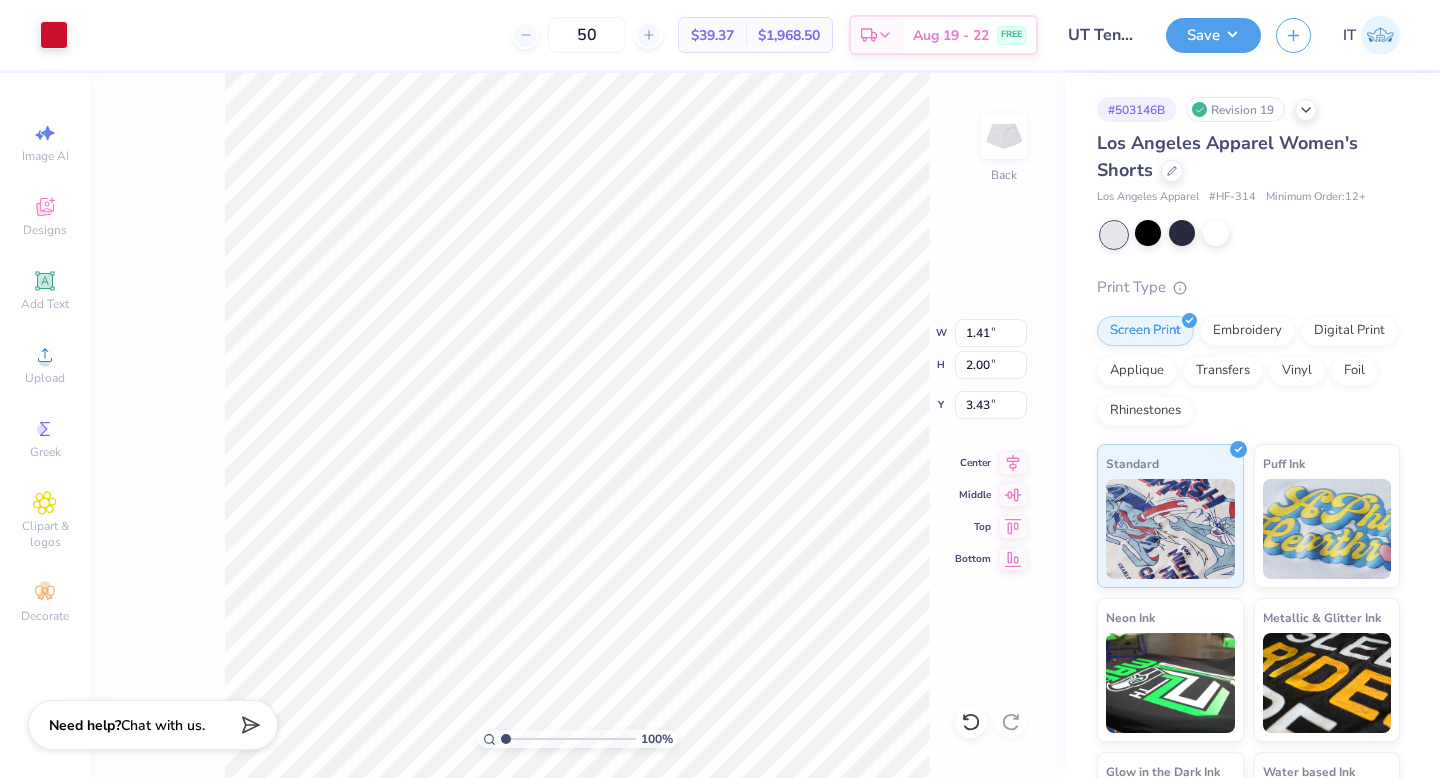 type on "2.46" 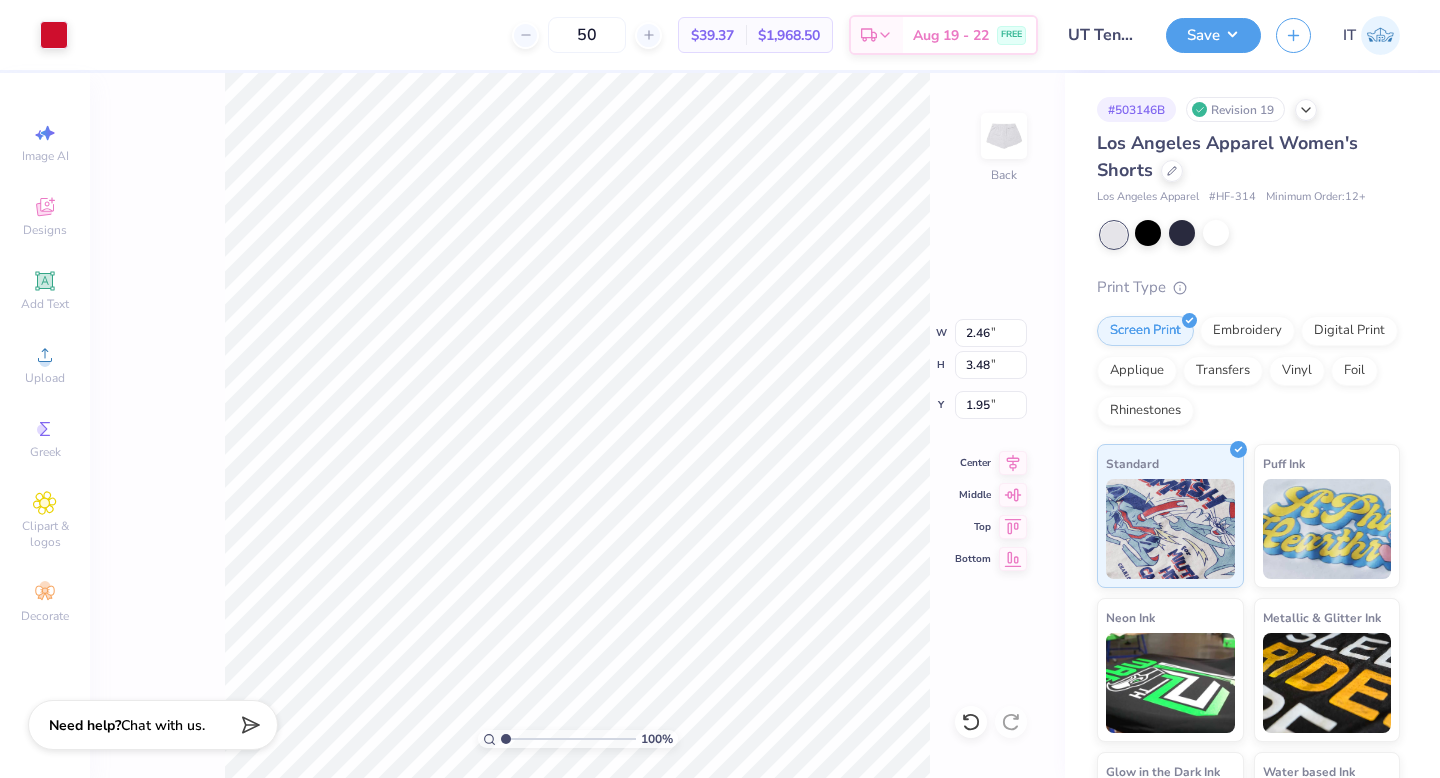 type on "2.51" 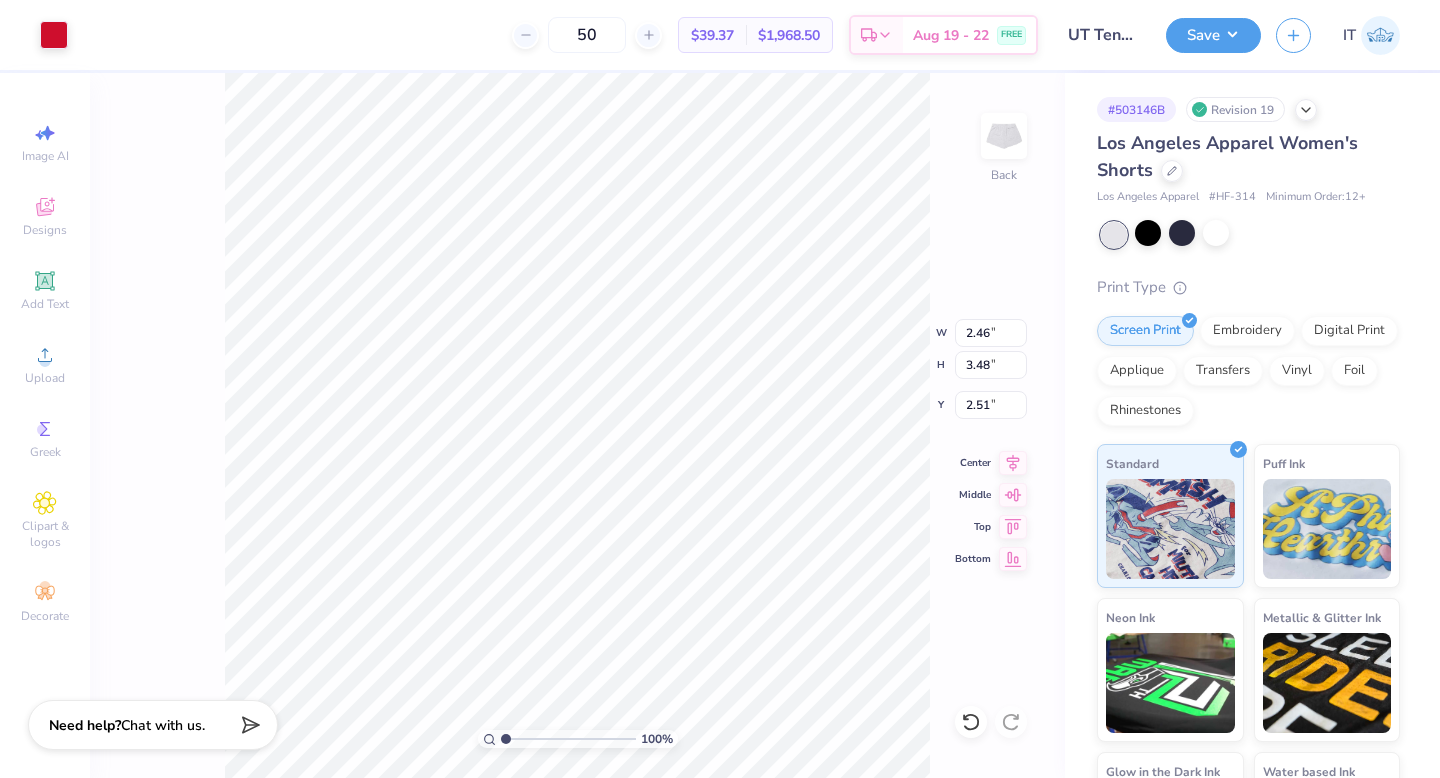 type on "2.17" 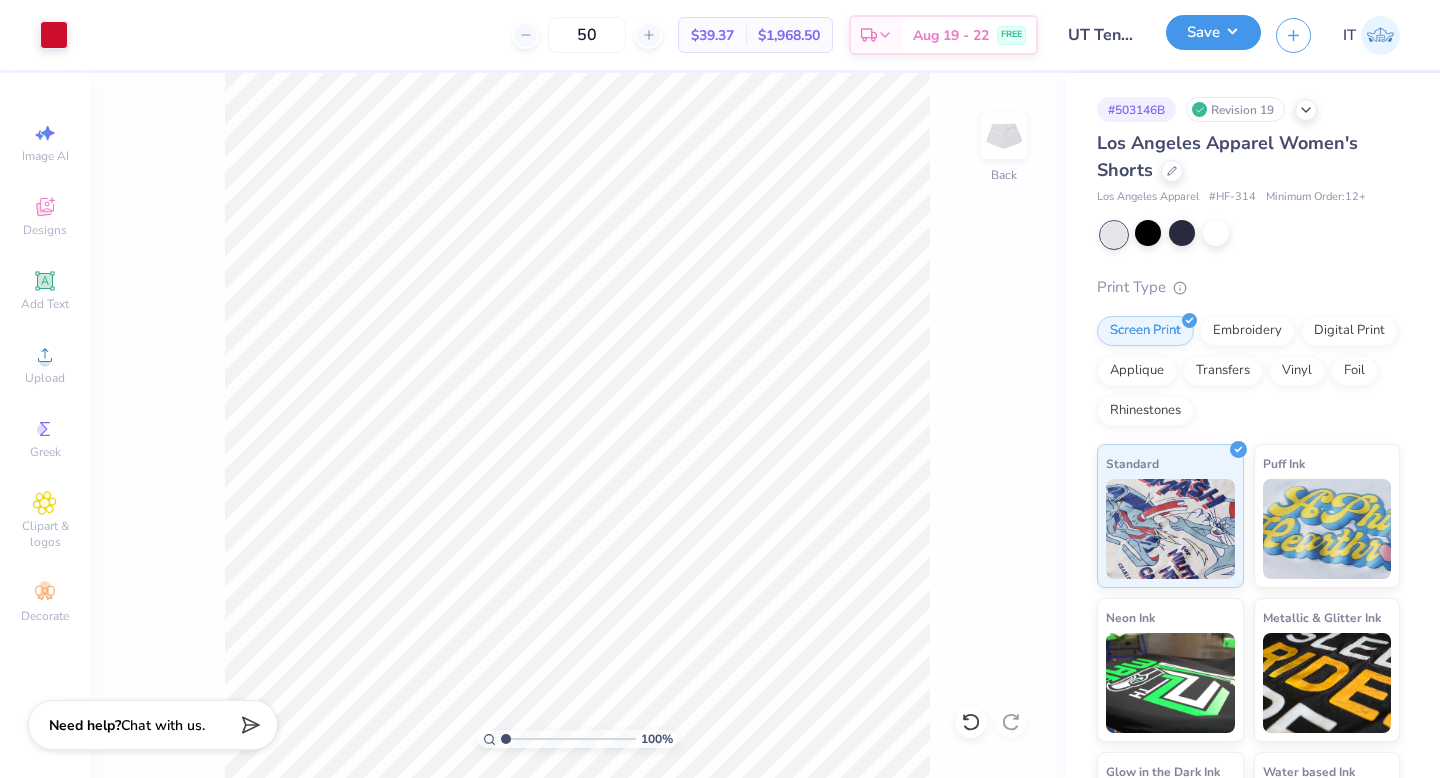 click on "Save" at bounding box center [1213, 32] 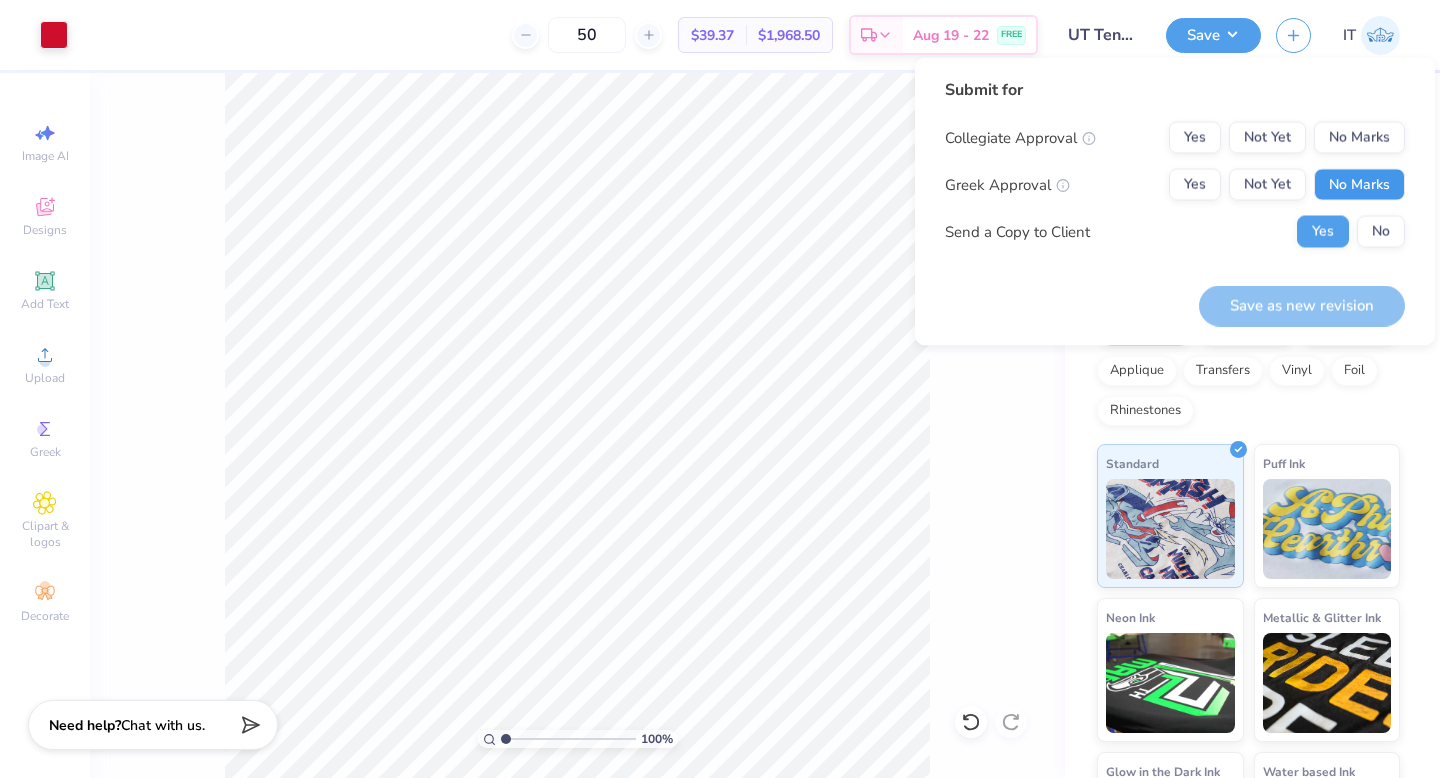 click on "No Marks" at bounding box center (1359, 185) 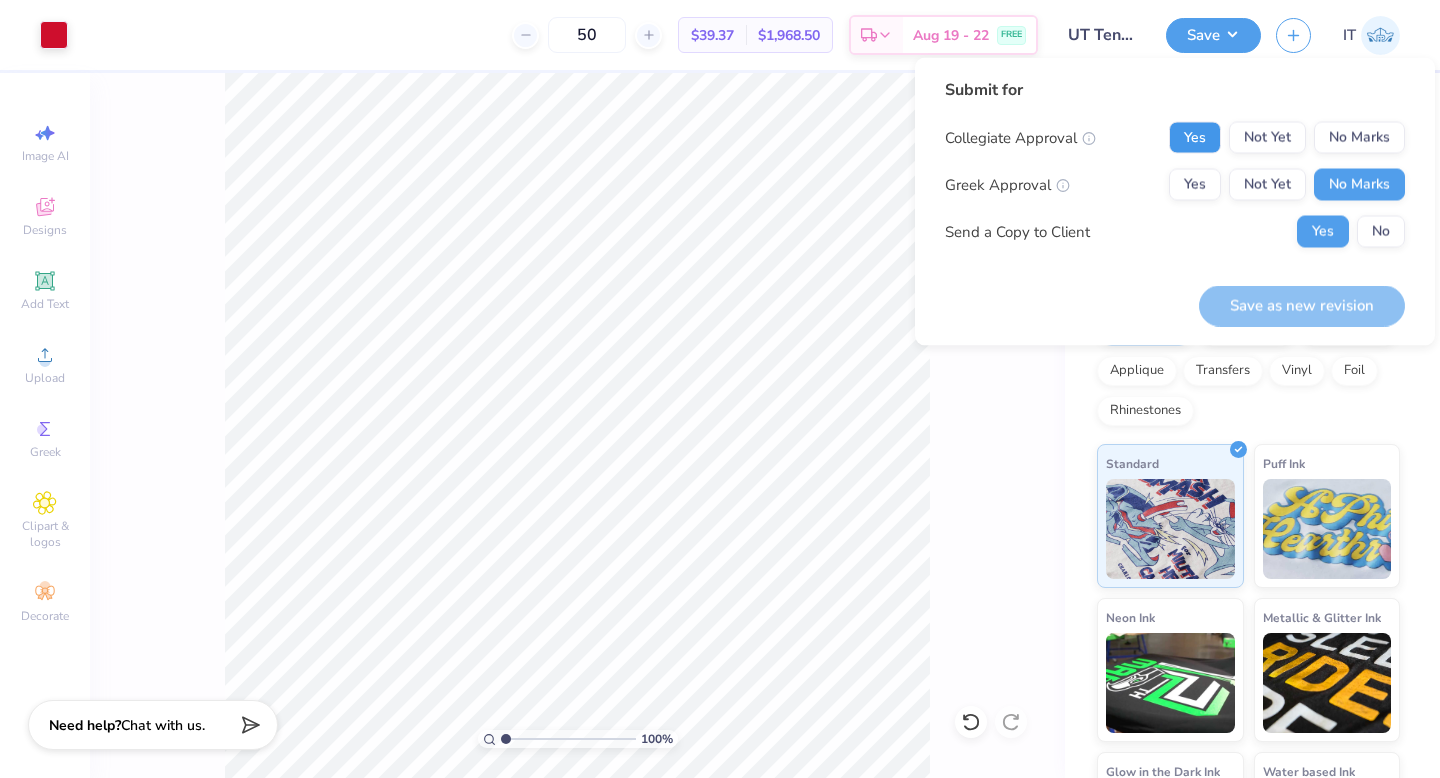 click on "Yes" at bounding box center (1195, 138) 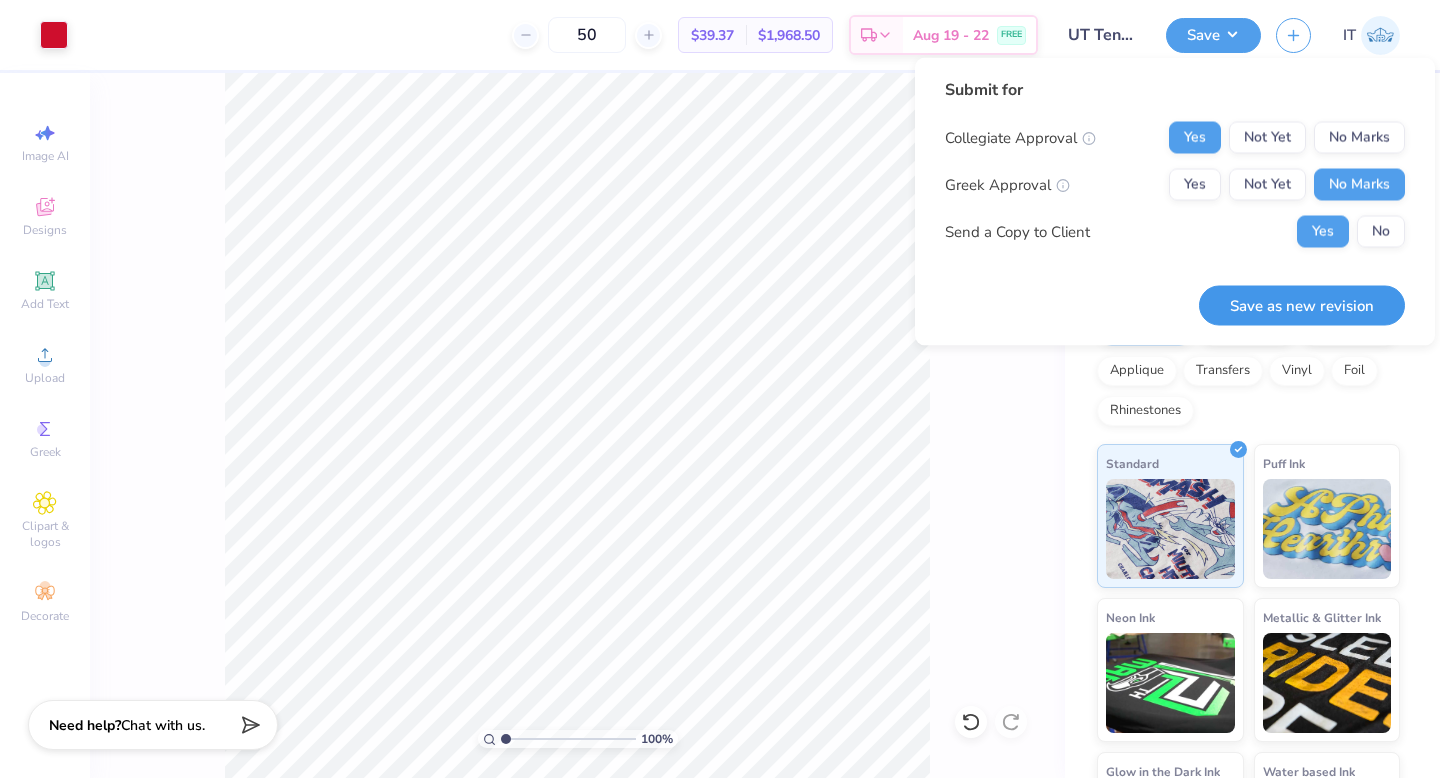 click on "Save as new revision" at bounding box center (1302, 305) 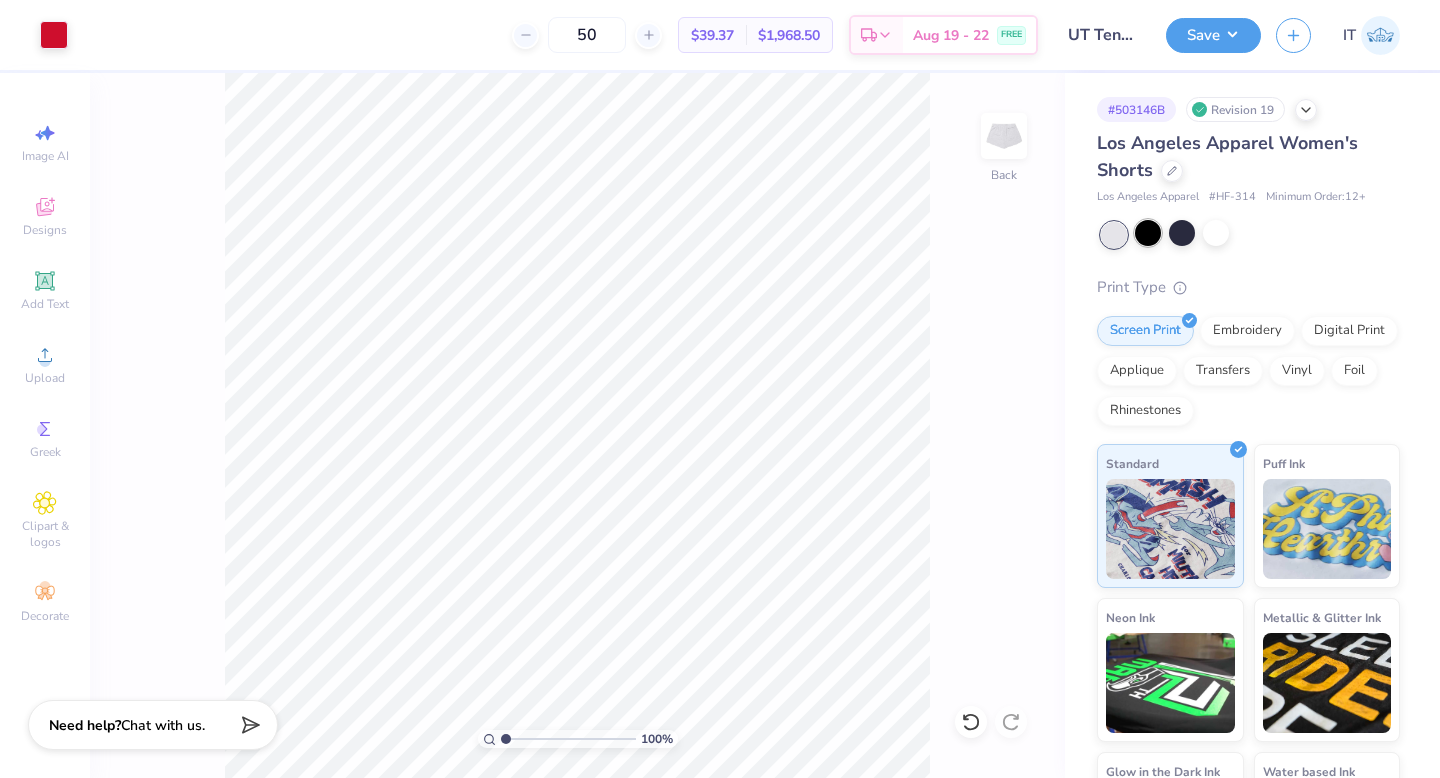 click at bounding box center [1148, 233] 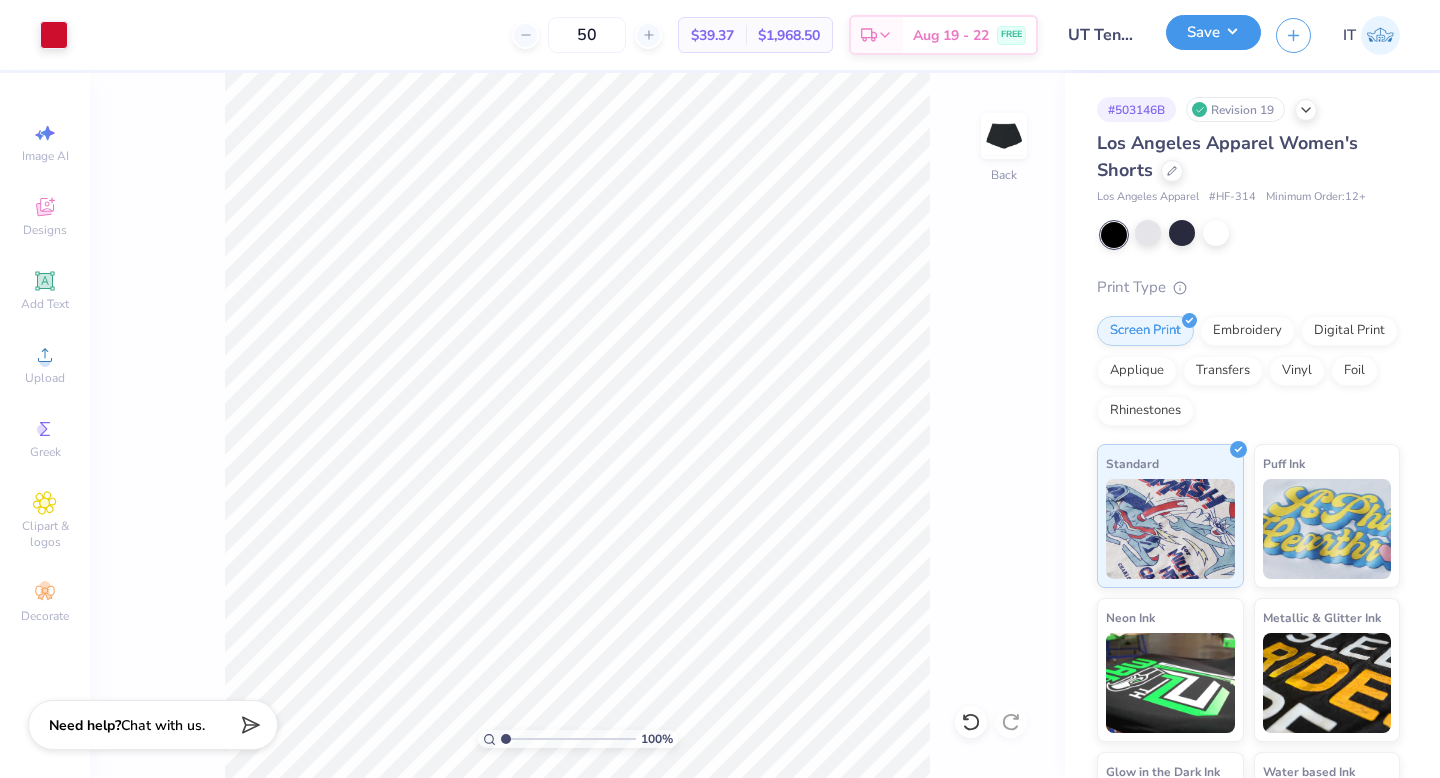 click on "Save" at bounding box center (1213, 32) 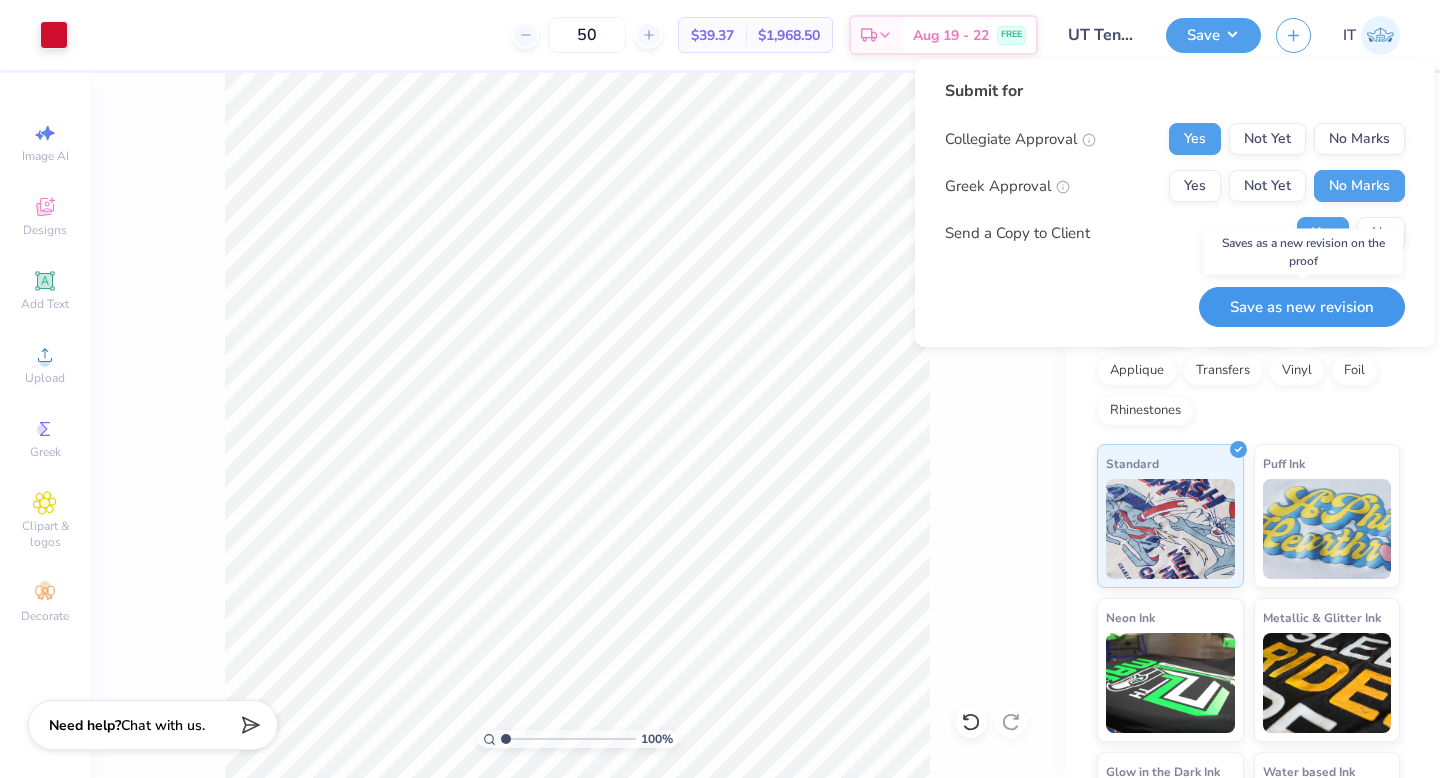 click on "Save as new revision" at bounding box center [1302, 307] 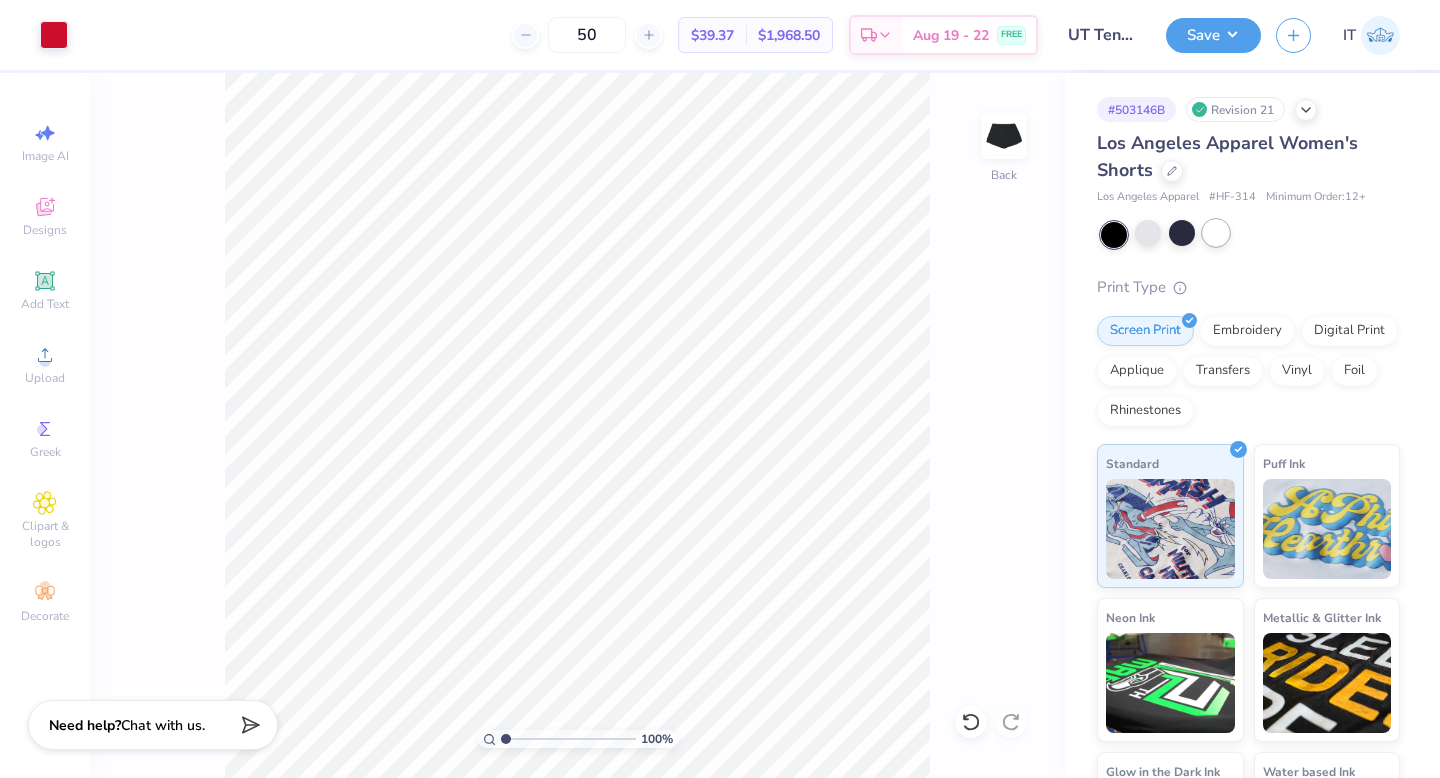click at bounding box center (1216, 233) 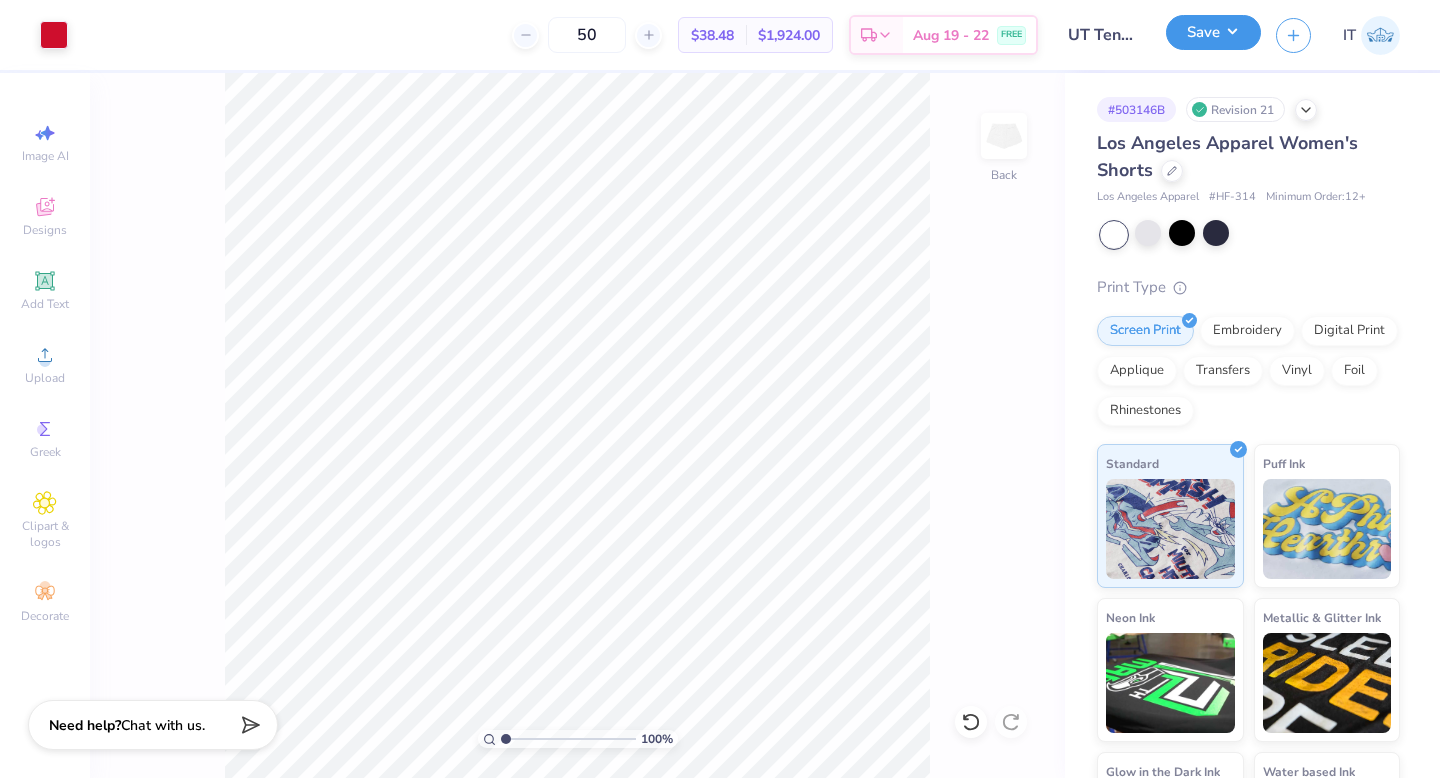 click on "Save" at bounding box center [1213, 32] 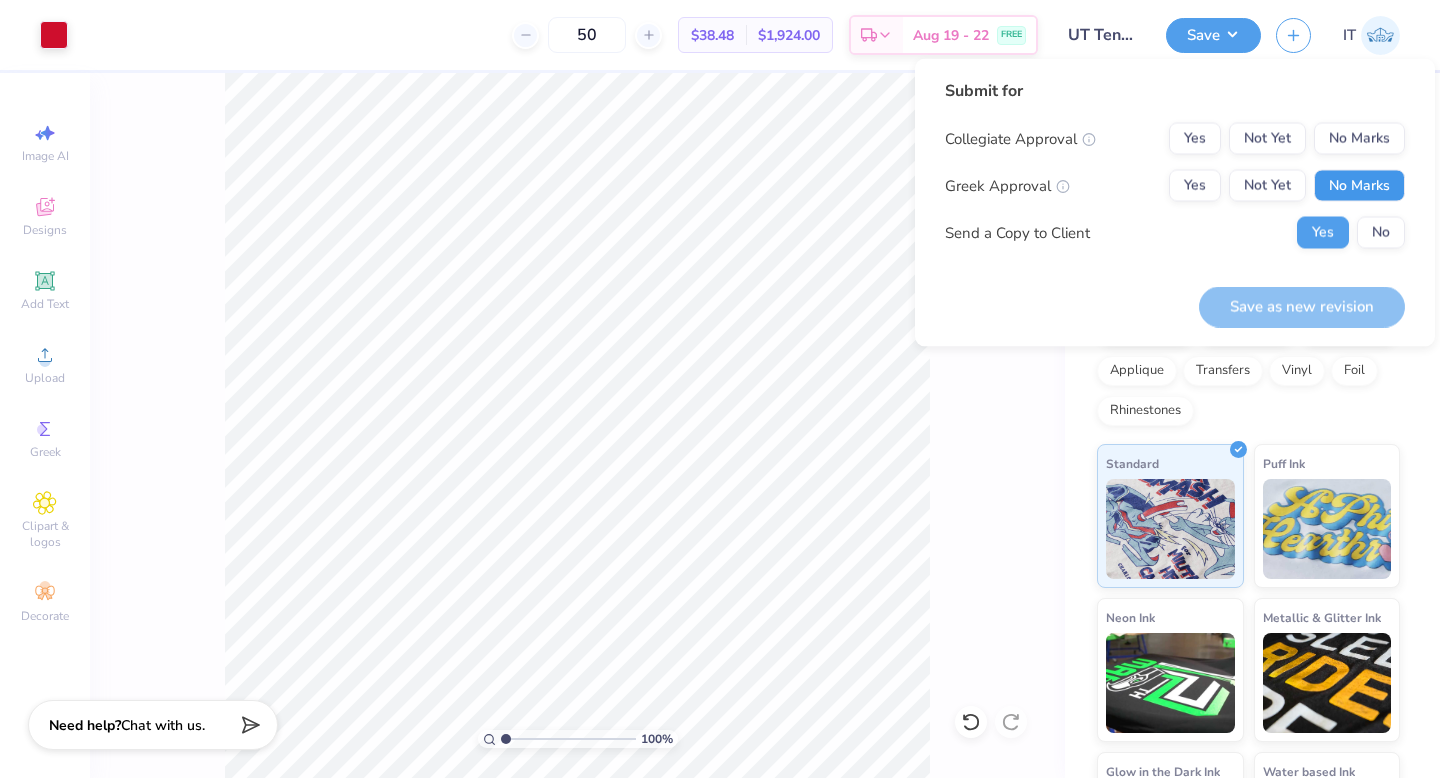 click on "No Marks" at bounding box center [1359, 186] 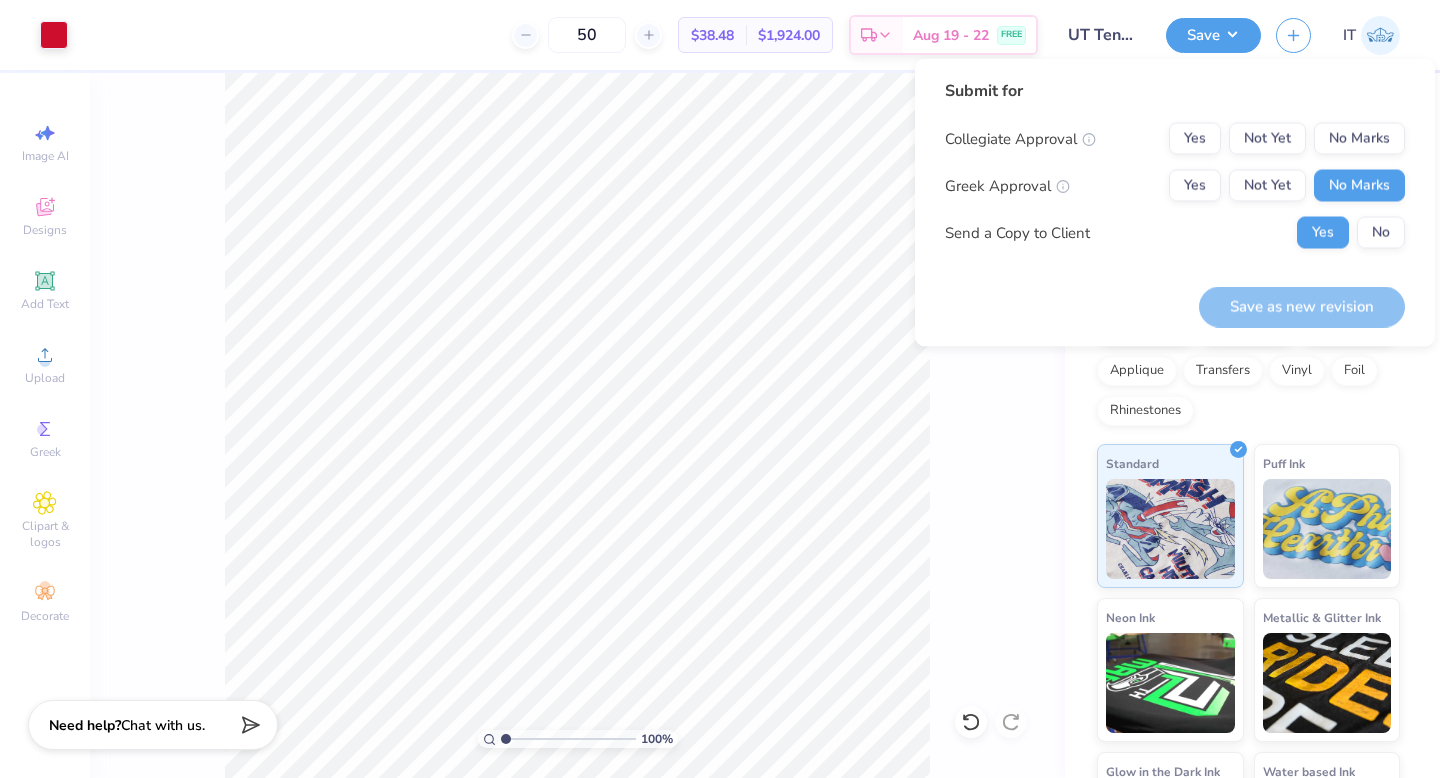 click on "Collegiate Approval Yes Not Yet No Marks" at bounding box center [1175, 139] 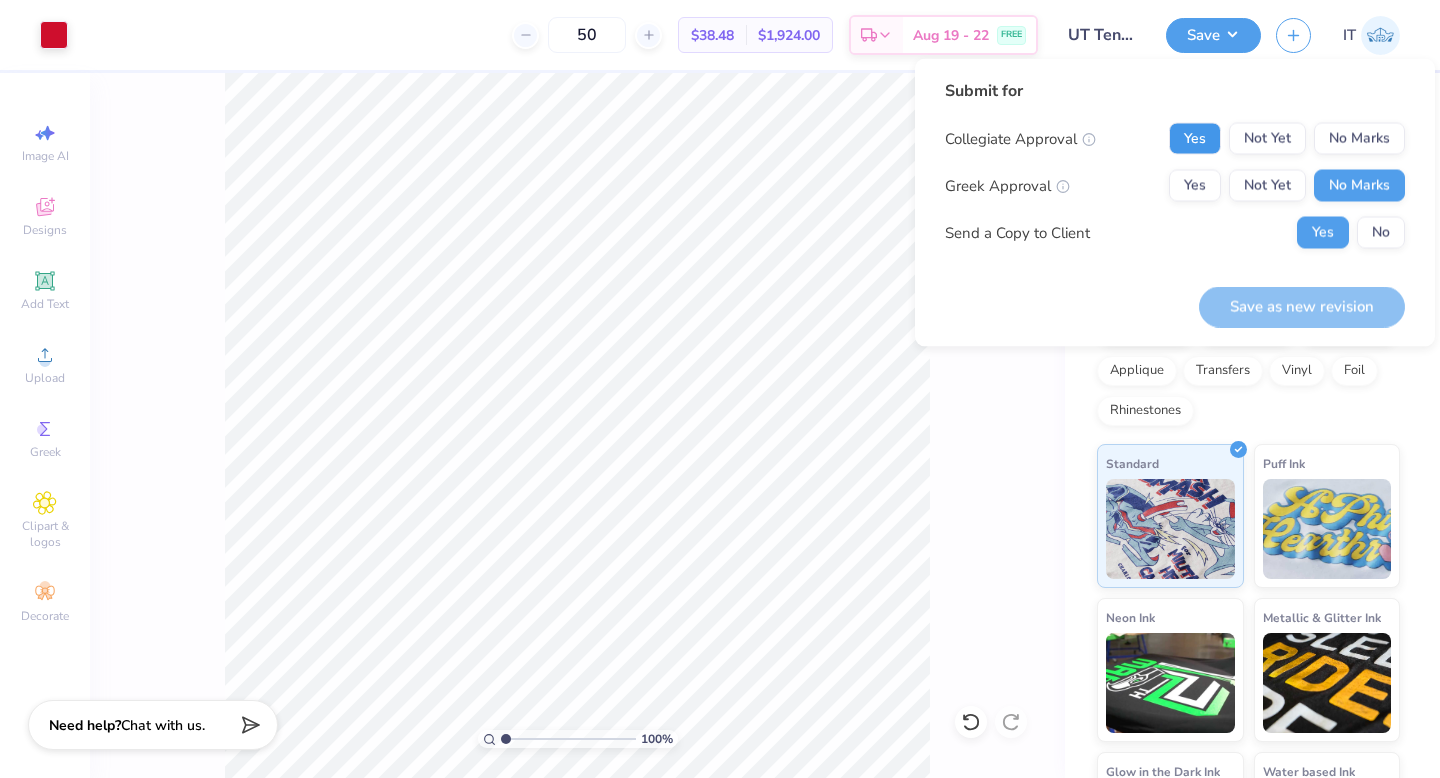 click on "Yes" at bounding box center [1195, 139] 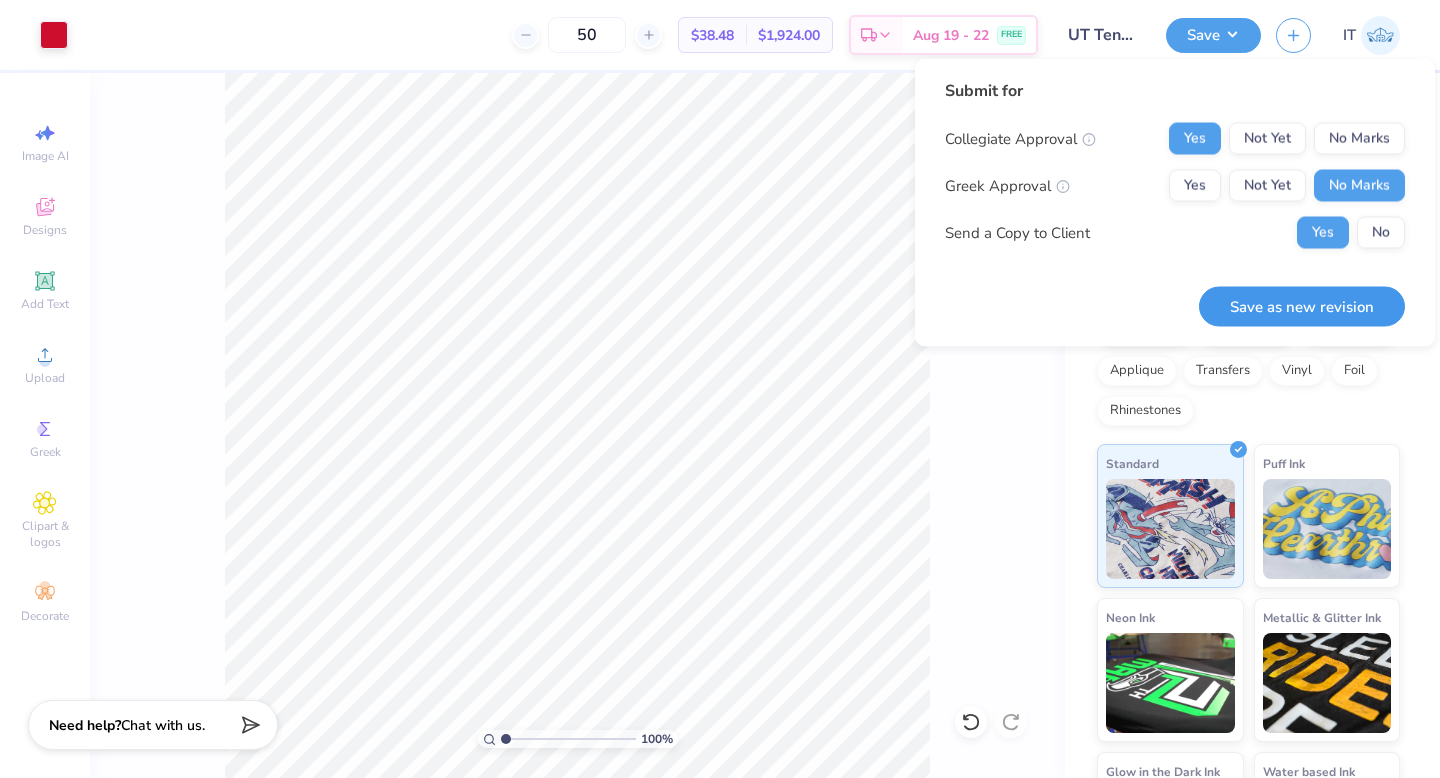 click on "Save as new revision" at bounding box center [1302, 306] 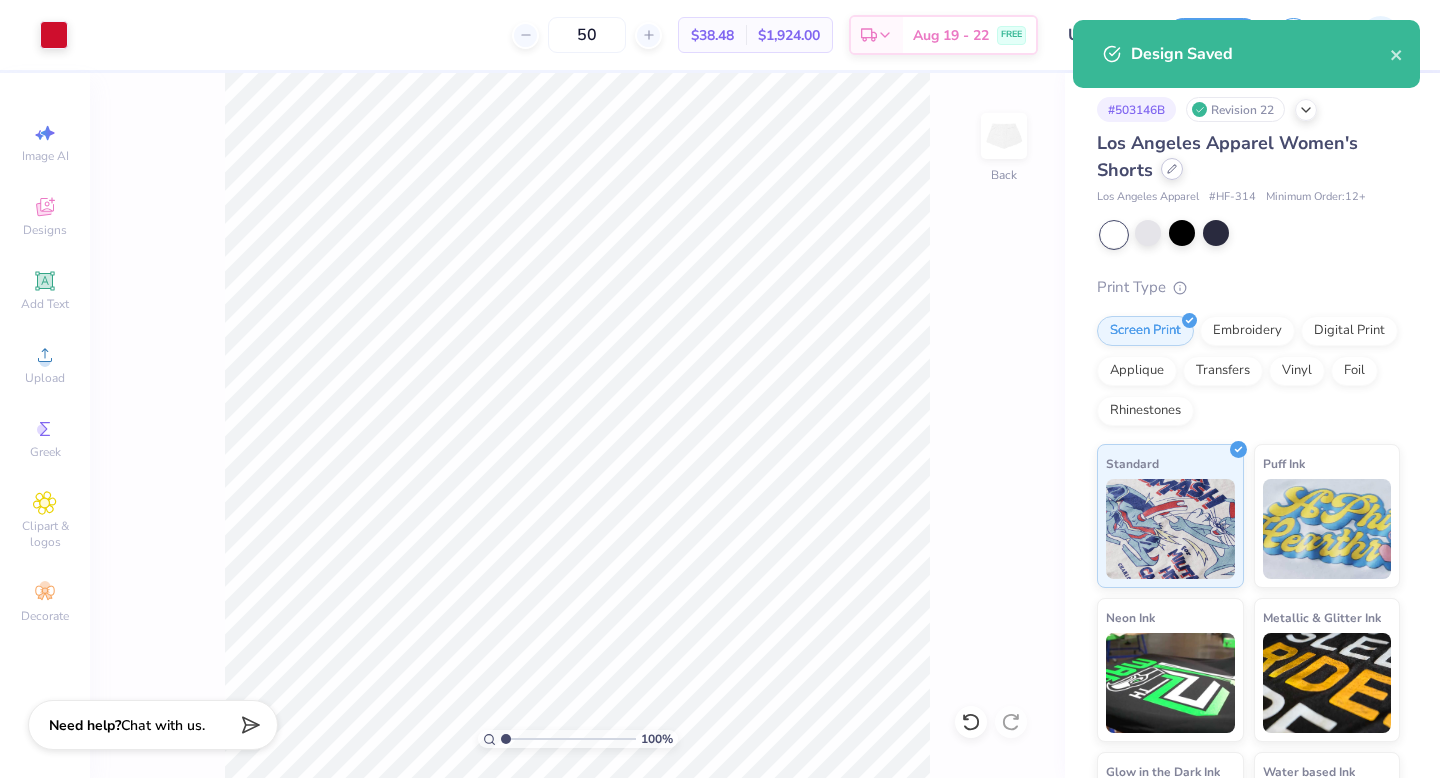click at bounding box center (1172, 169) 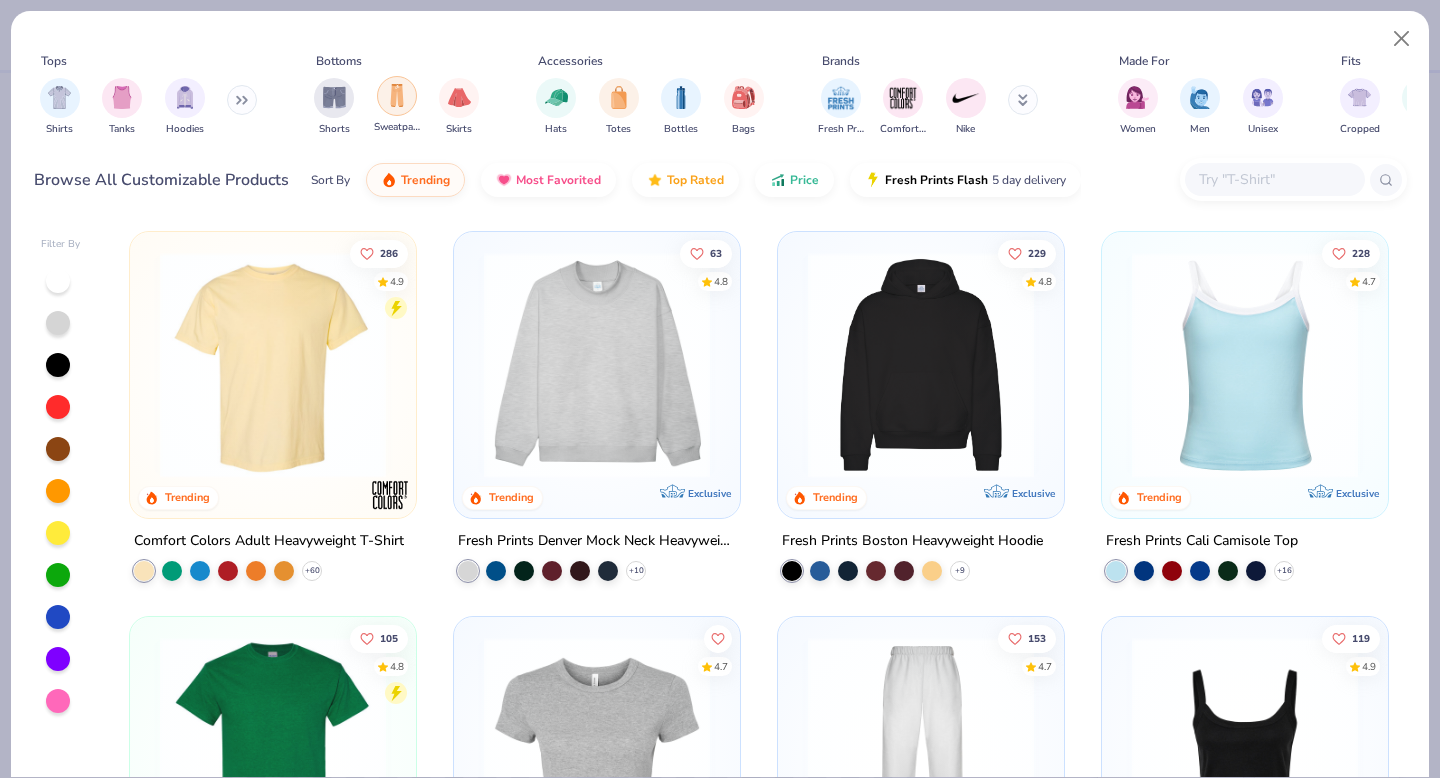 click at bounding box center [397, 96] 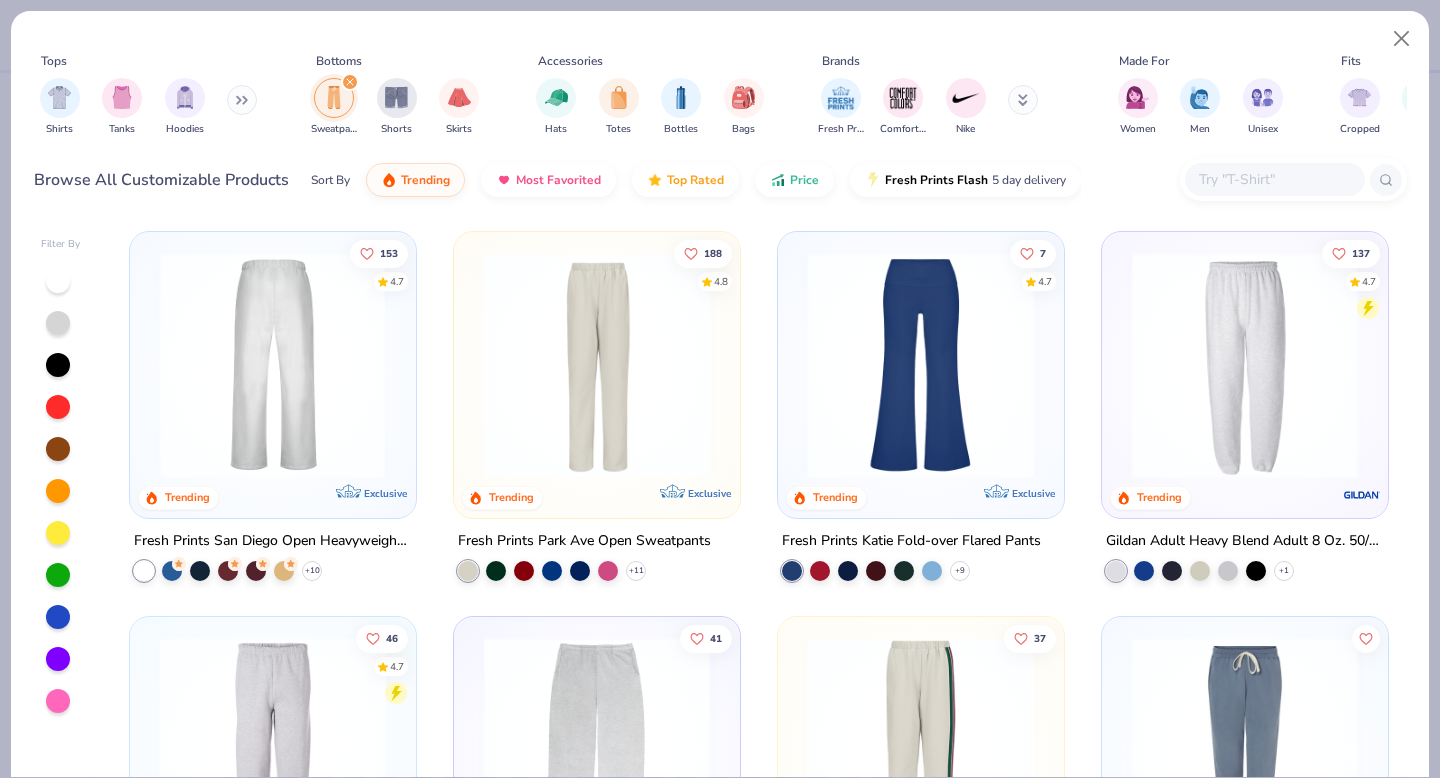 click at bounding box center (273, 365) 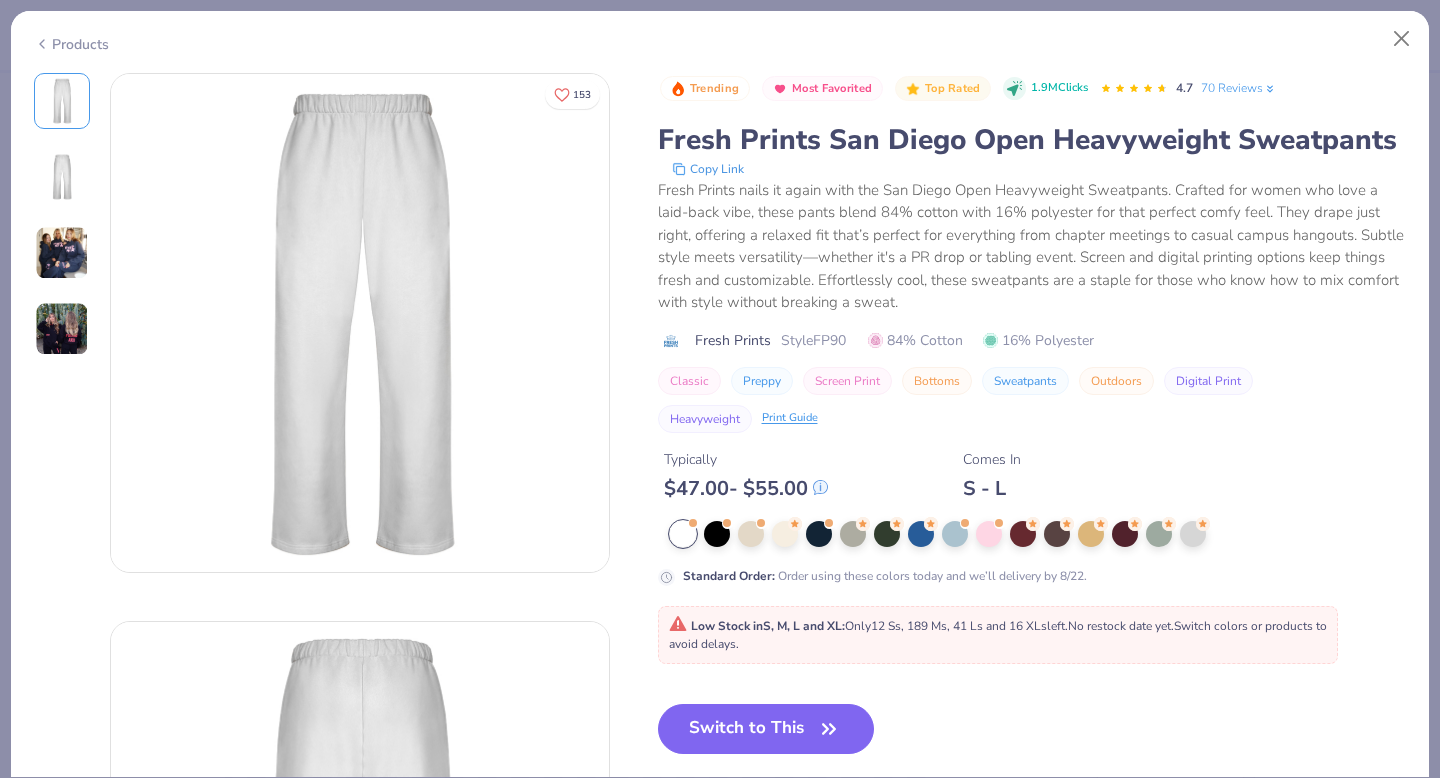 click on "Switch to This" at bounding box center (766, 729) 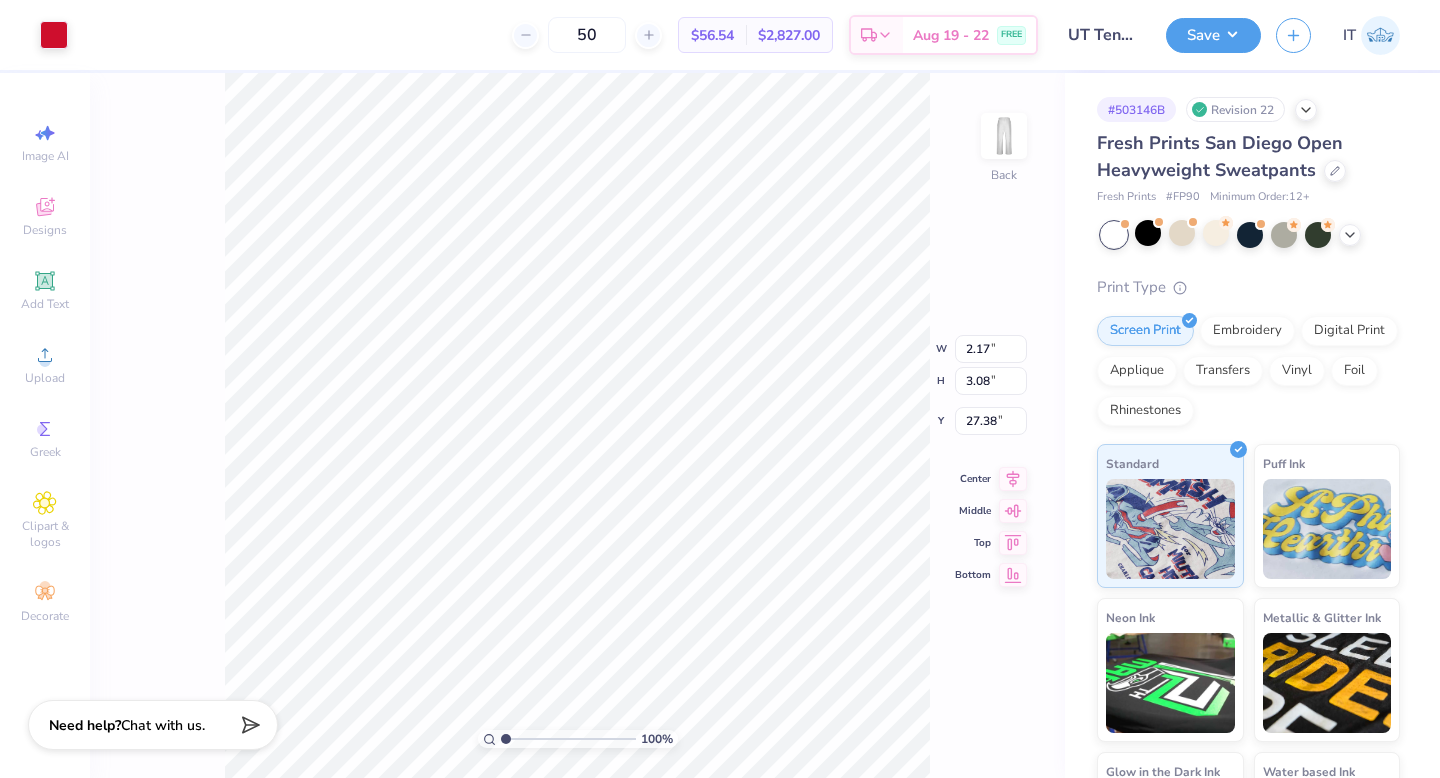 type on "3.03" 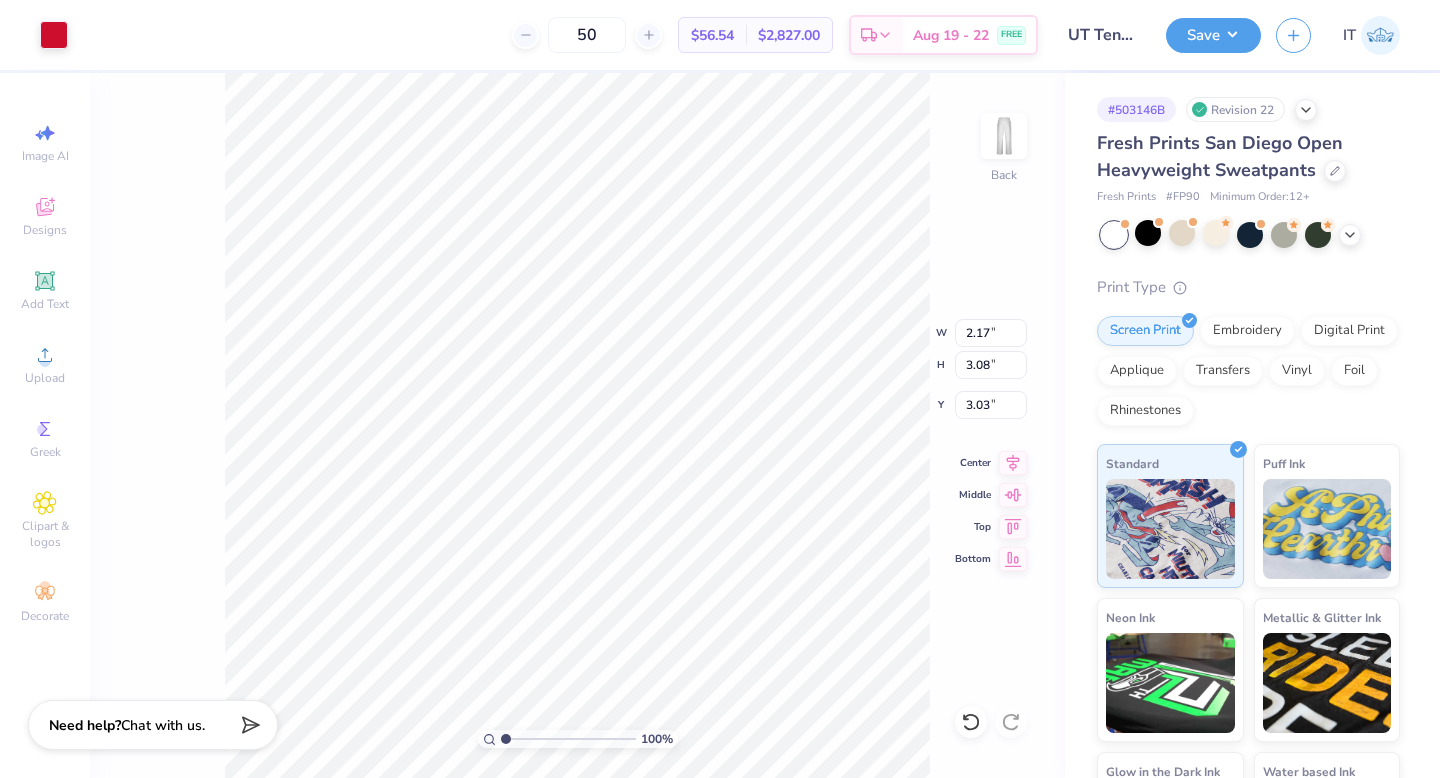 type on "4.73" 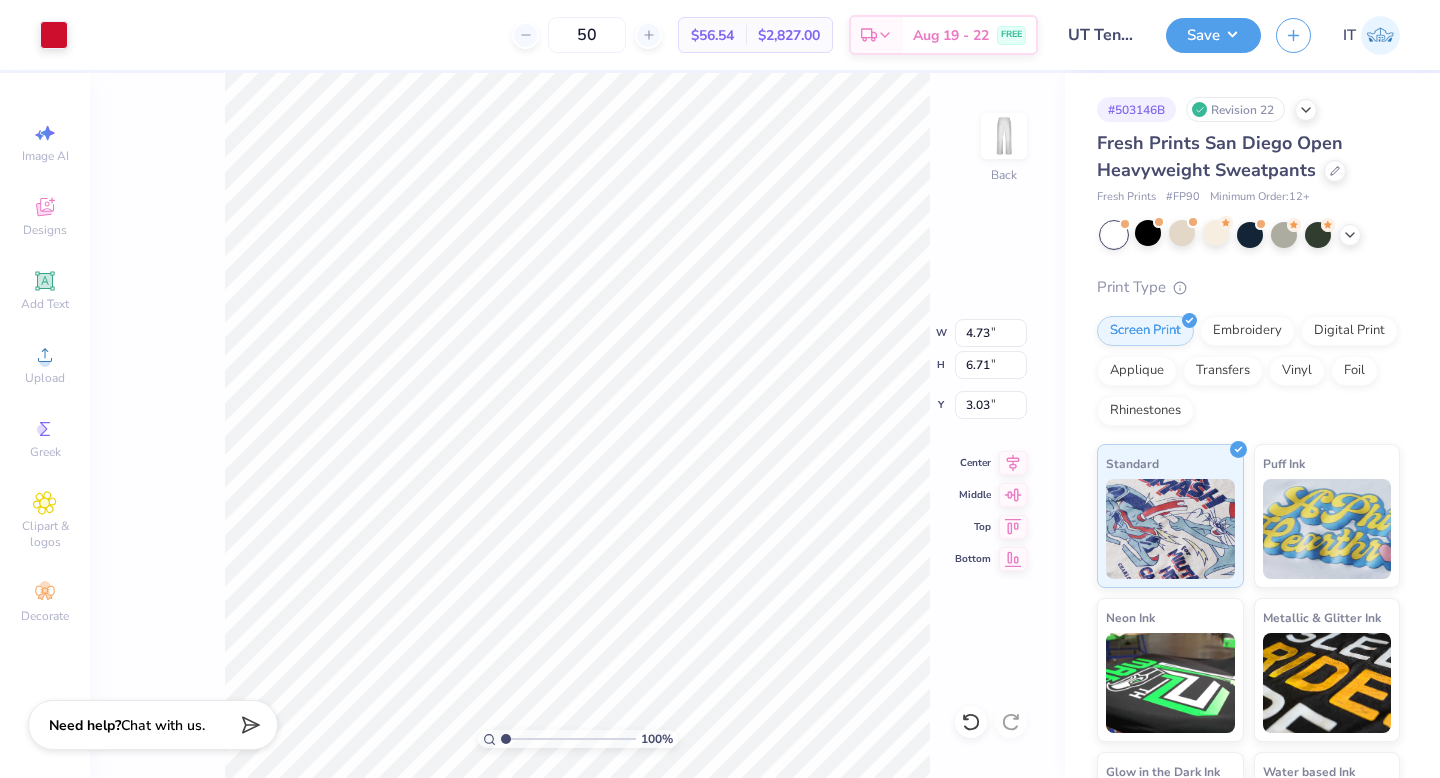type on "3.75" 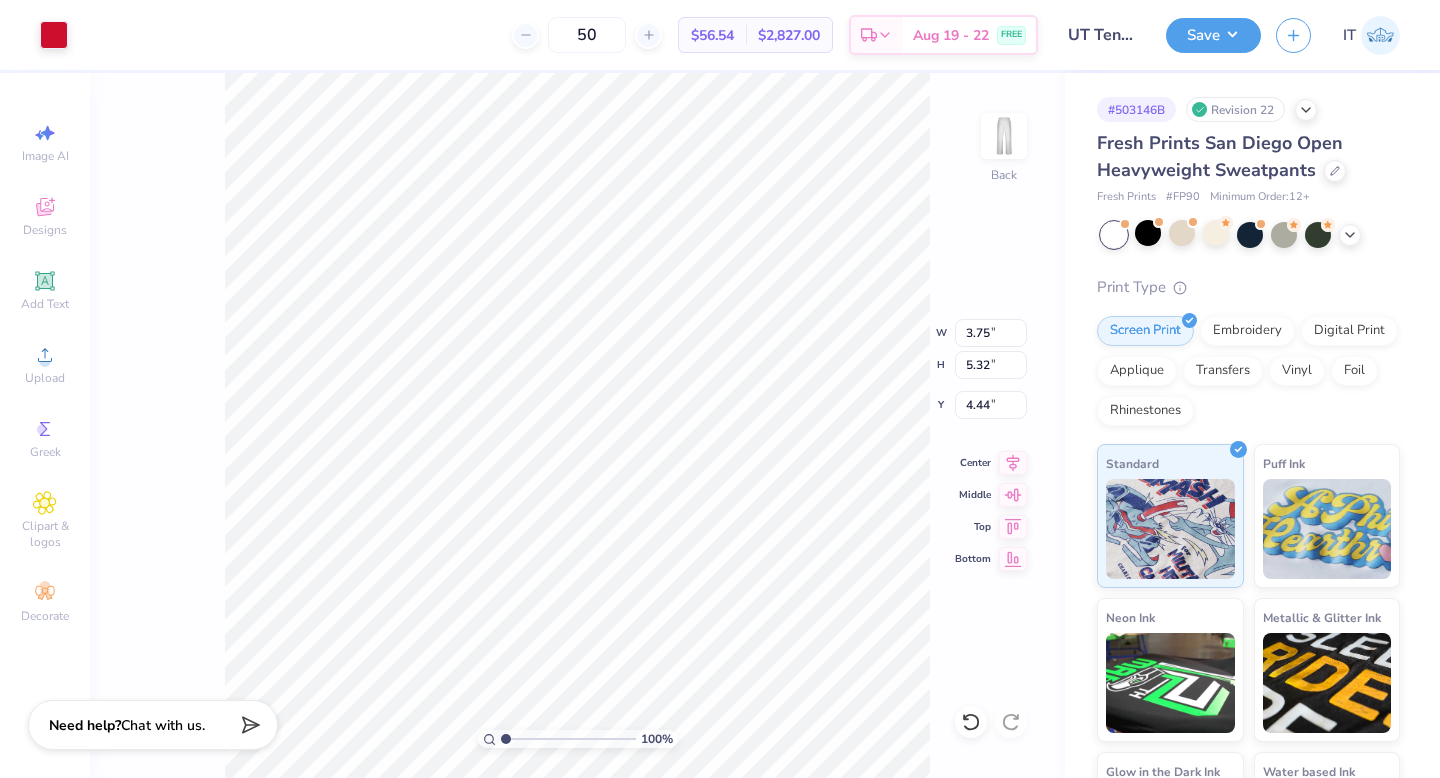 type on "1.31" 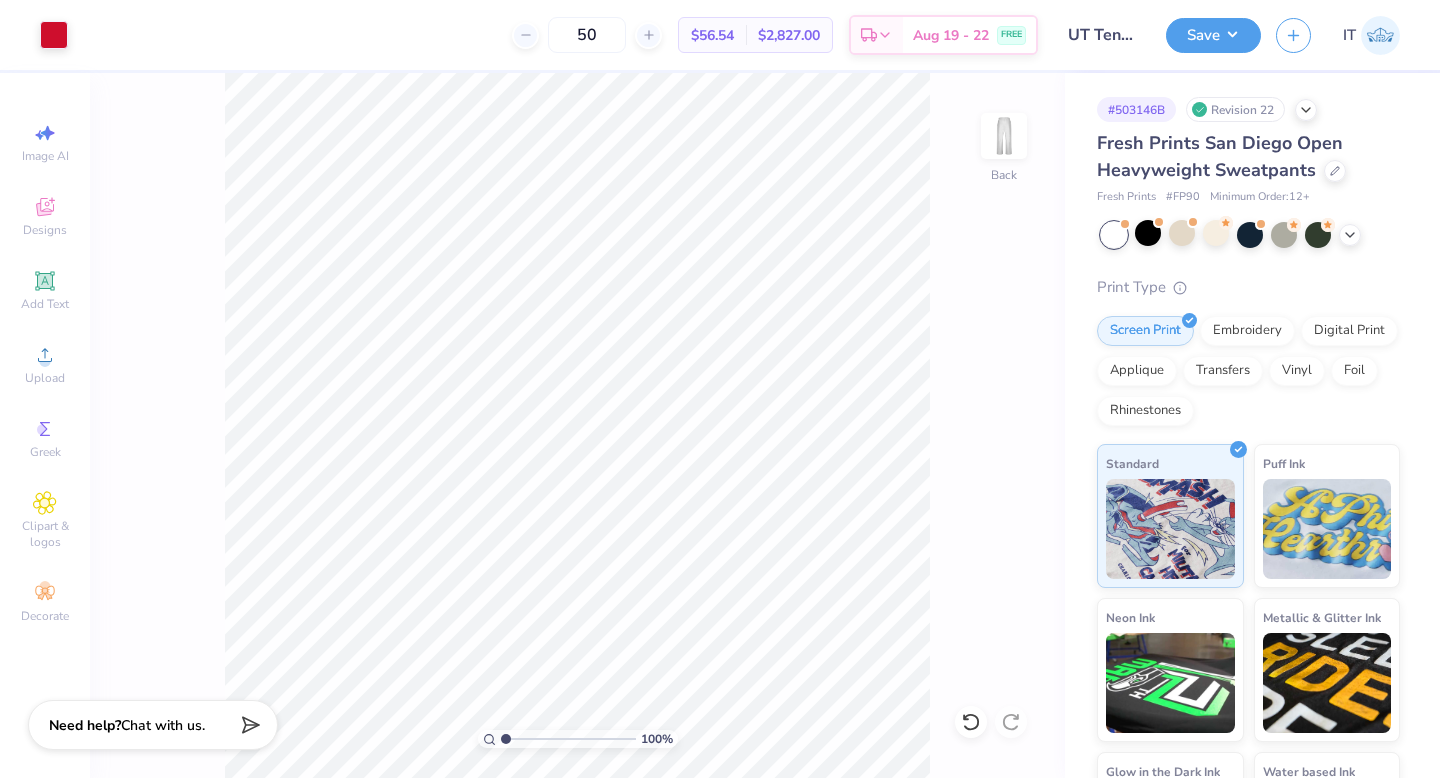type on "3.64" 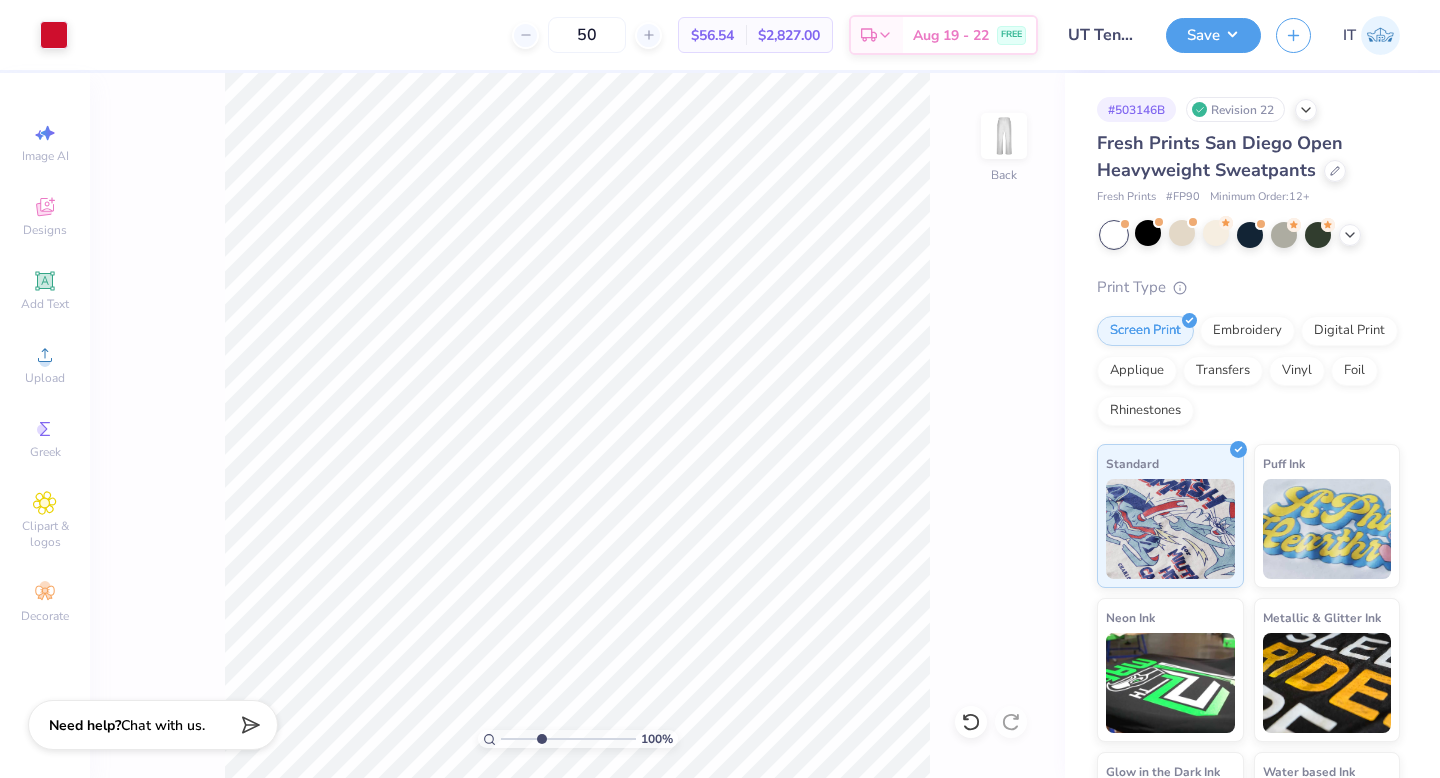 type on "x" 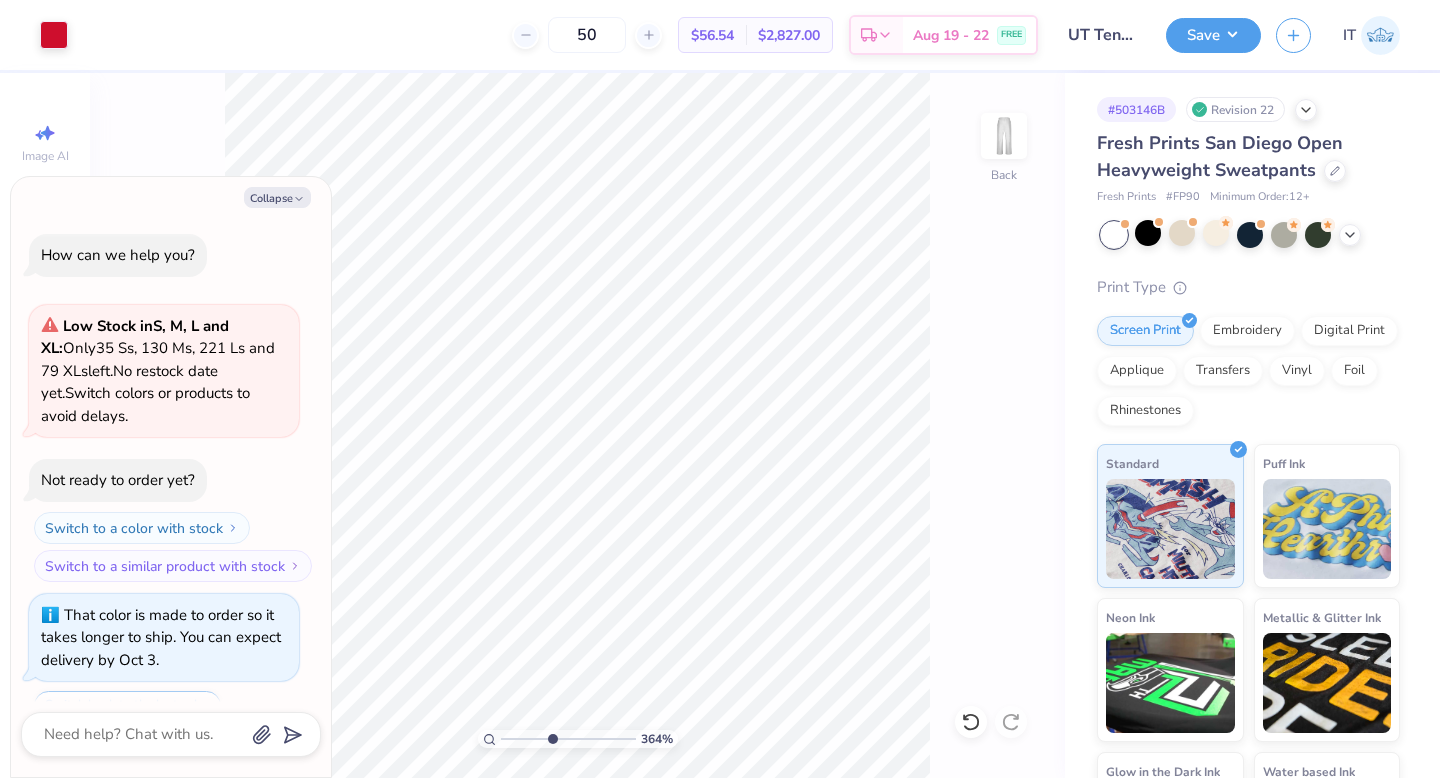 scroll, scrollTop: 655, scrollLeft: 0, axis: vertical 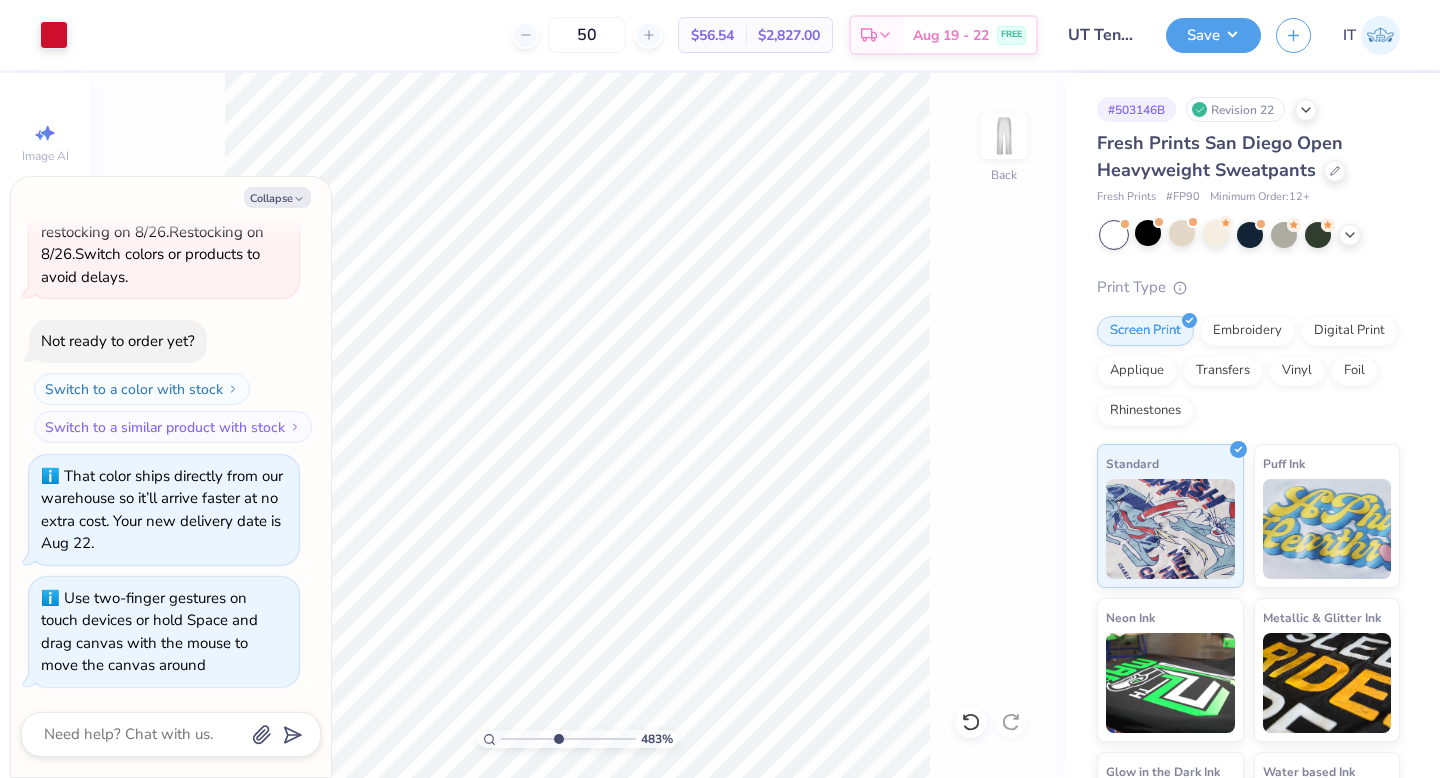 drag, startPoint x: 540, startPoint y: 736, endPoint x: 557, endPoint y: 736, distance: 17 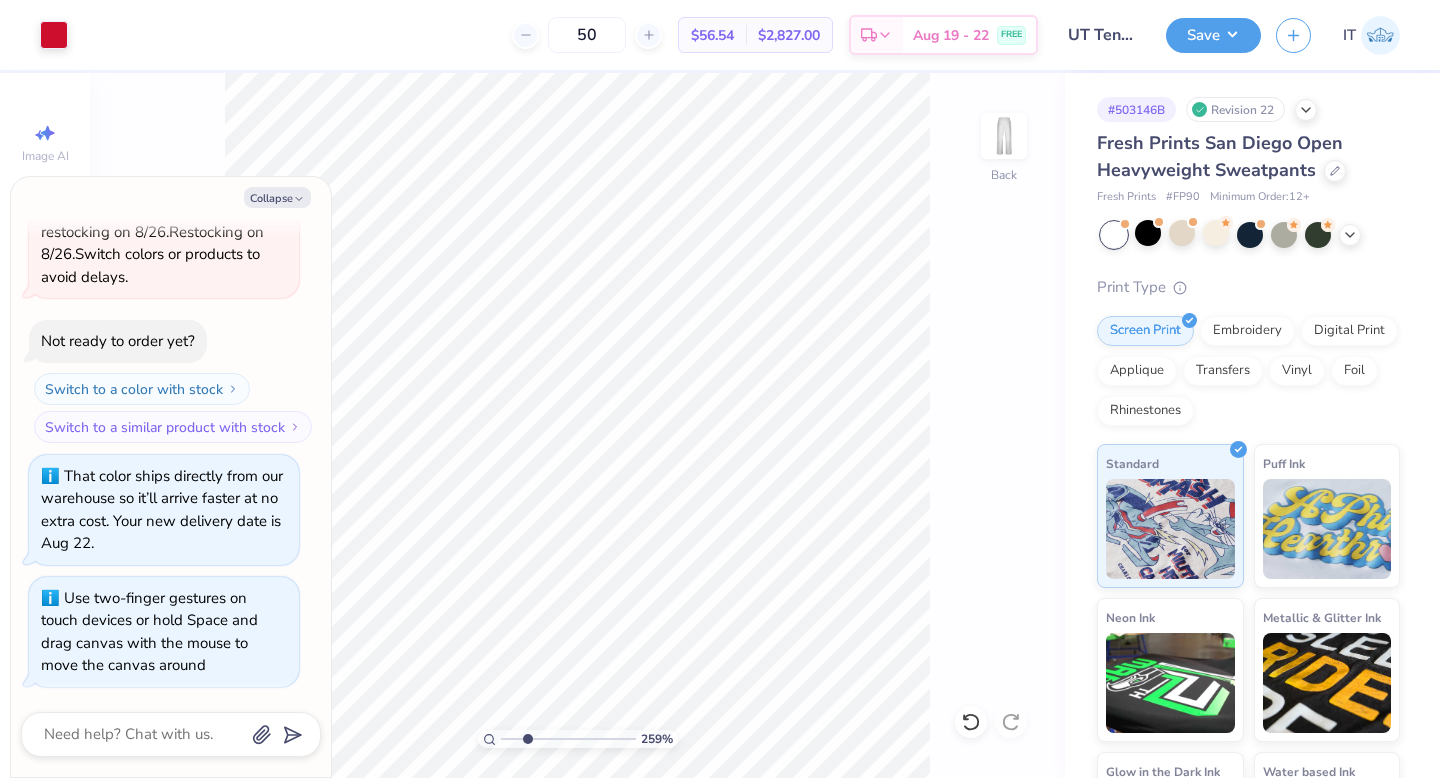 drag, startPoint x: 555, startPoint y: 732, endPoint x: 526, endPoint y: 734, distance: 29.068884 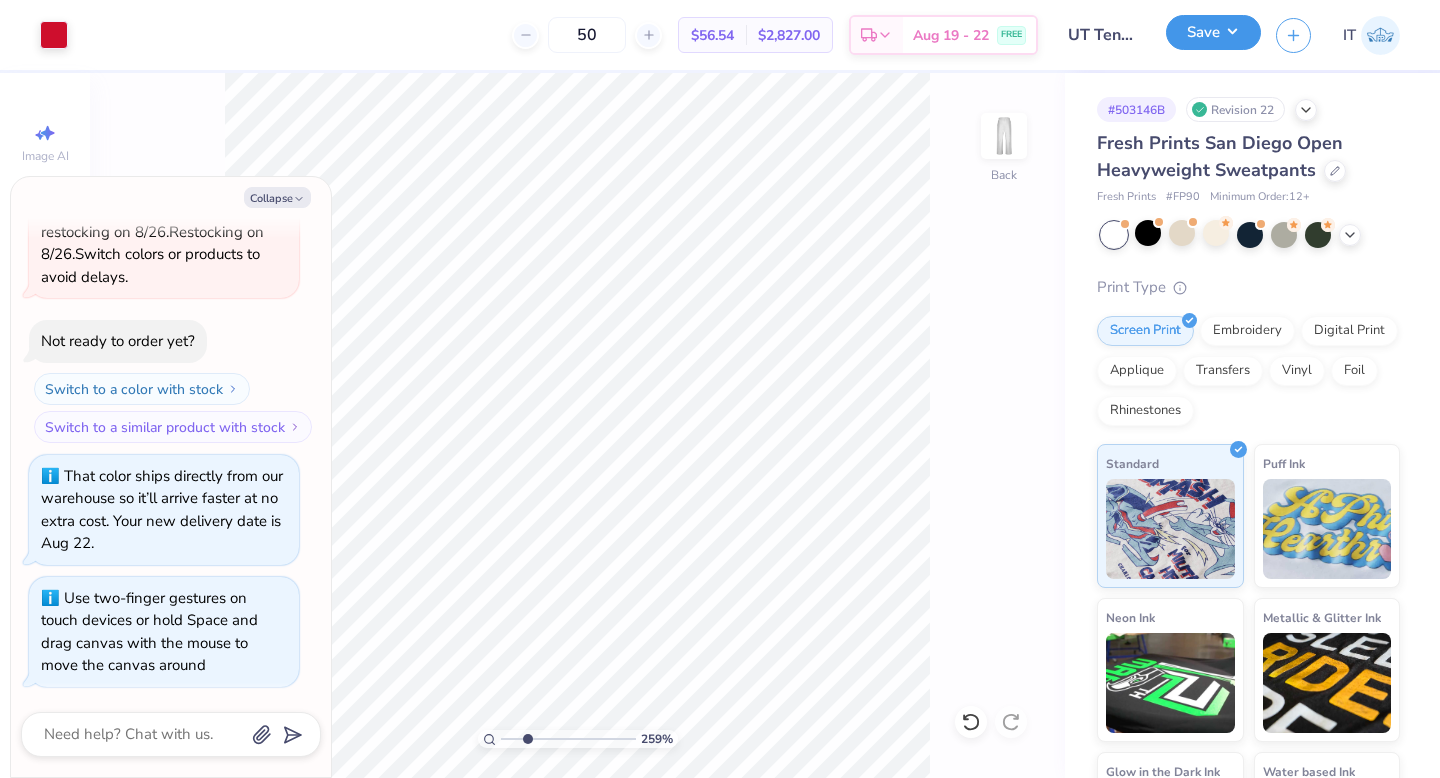 click on "Save" at bounding box center [1213, 32] 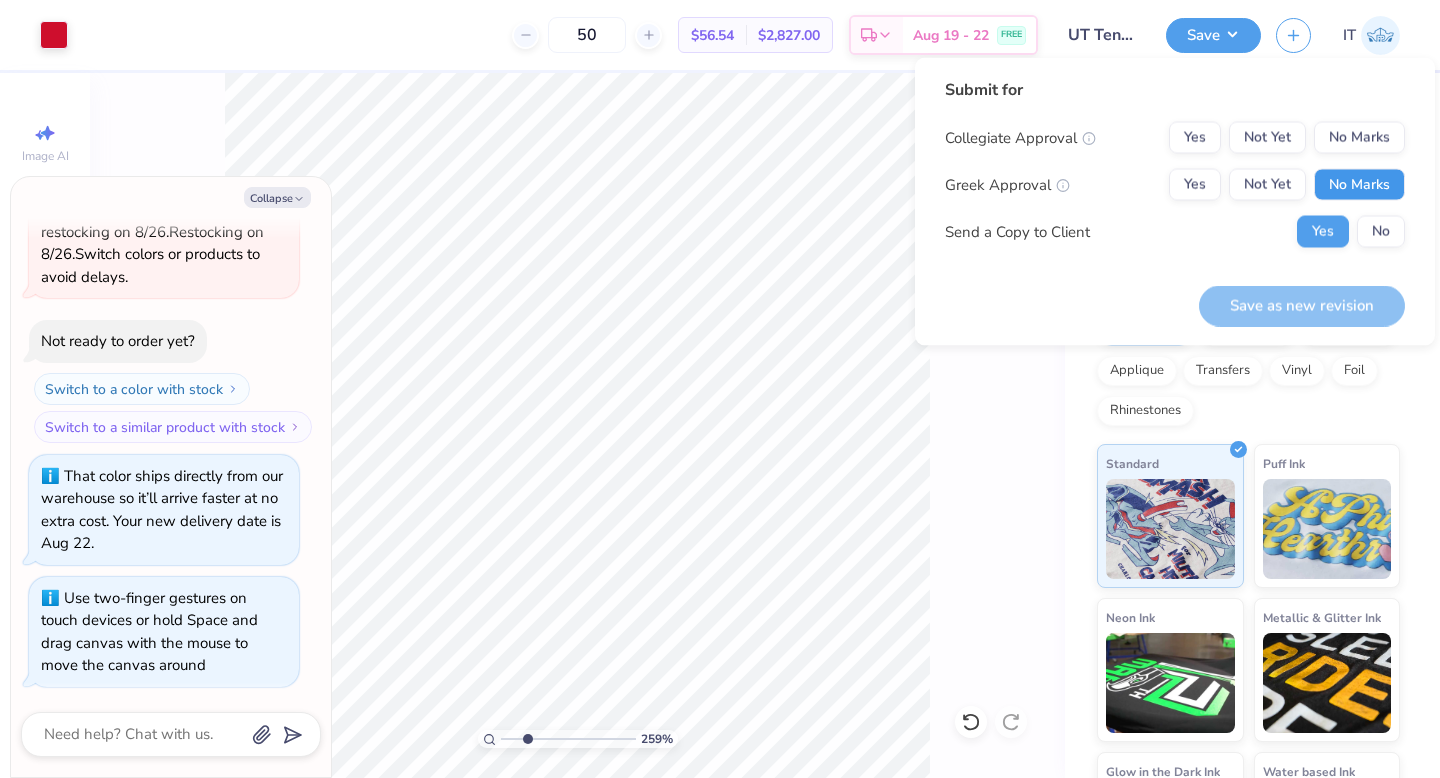 click on "No Marks" at bounding box center [1359, 185] 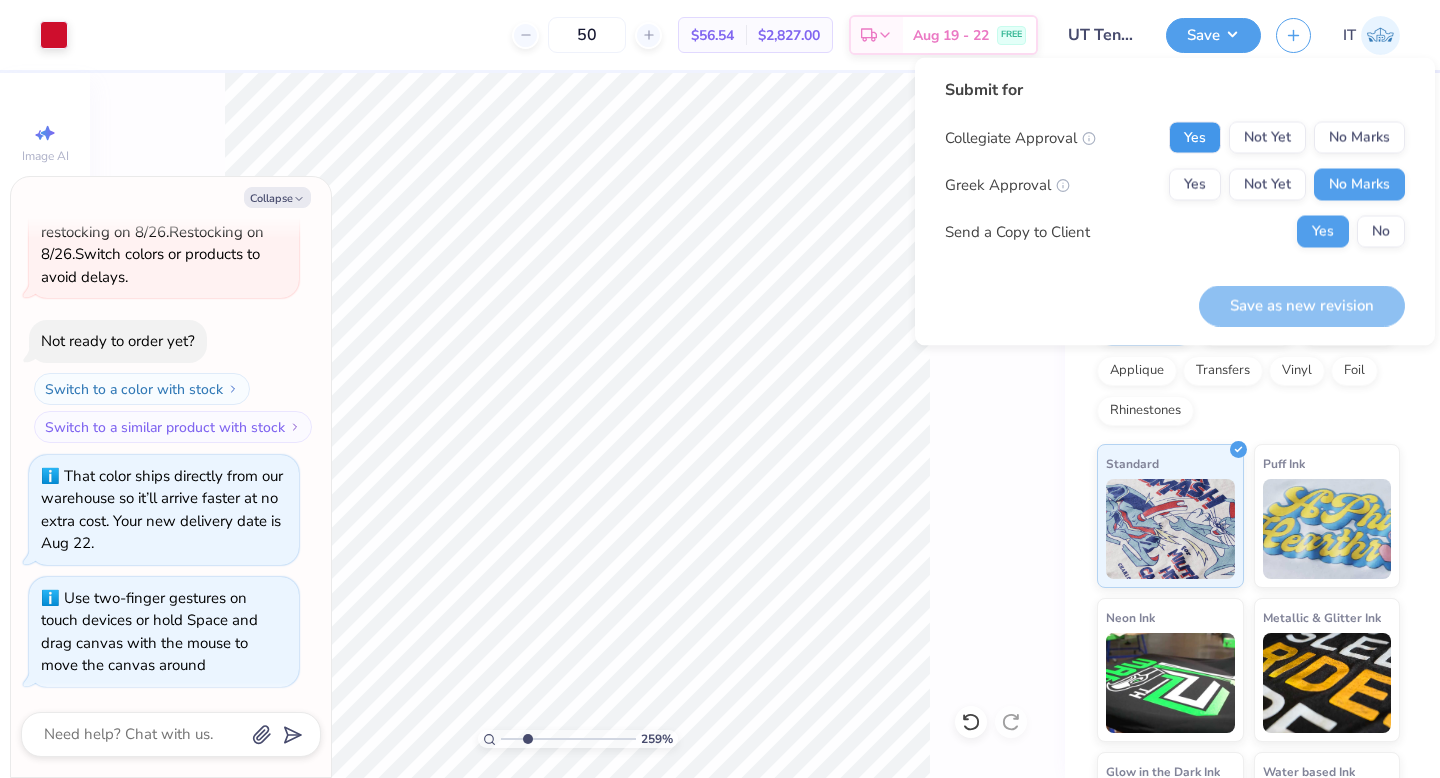 click on "Yes" at bounding box center (1195, 138) 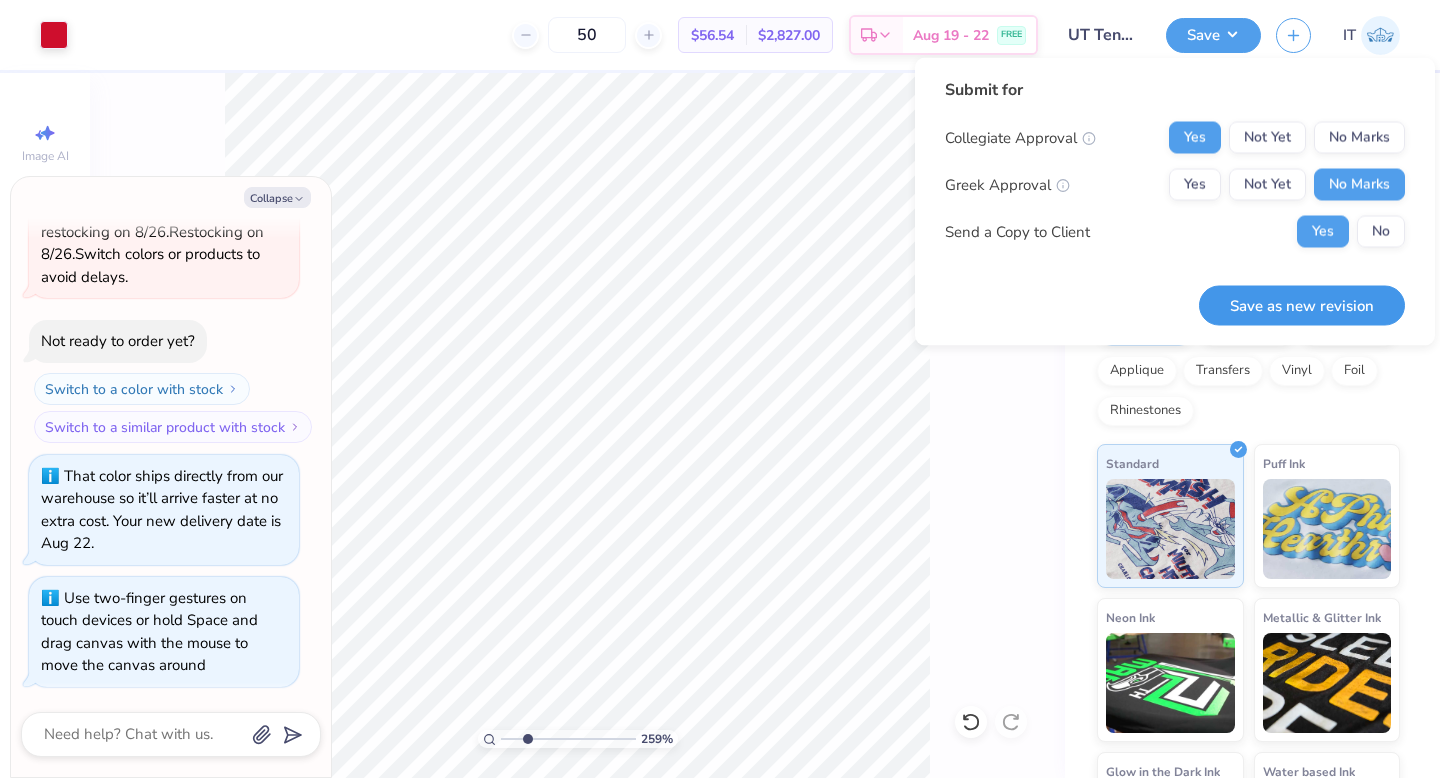 click on "Save as new revision" at bounding box center (1302, 305) 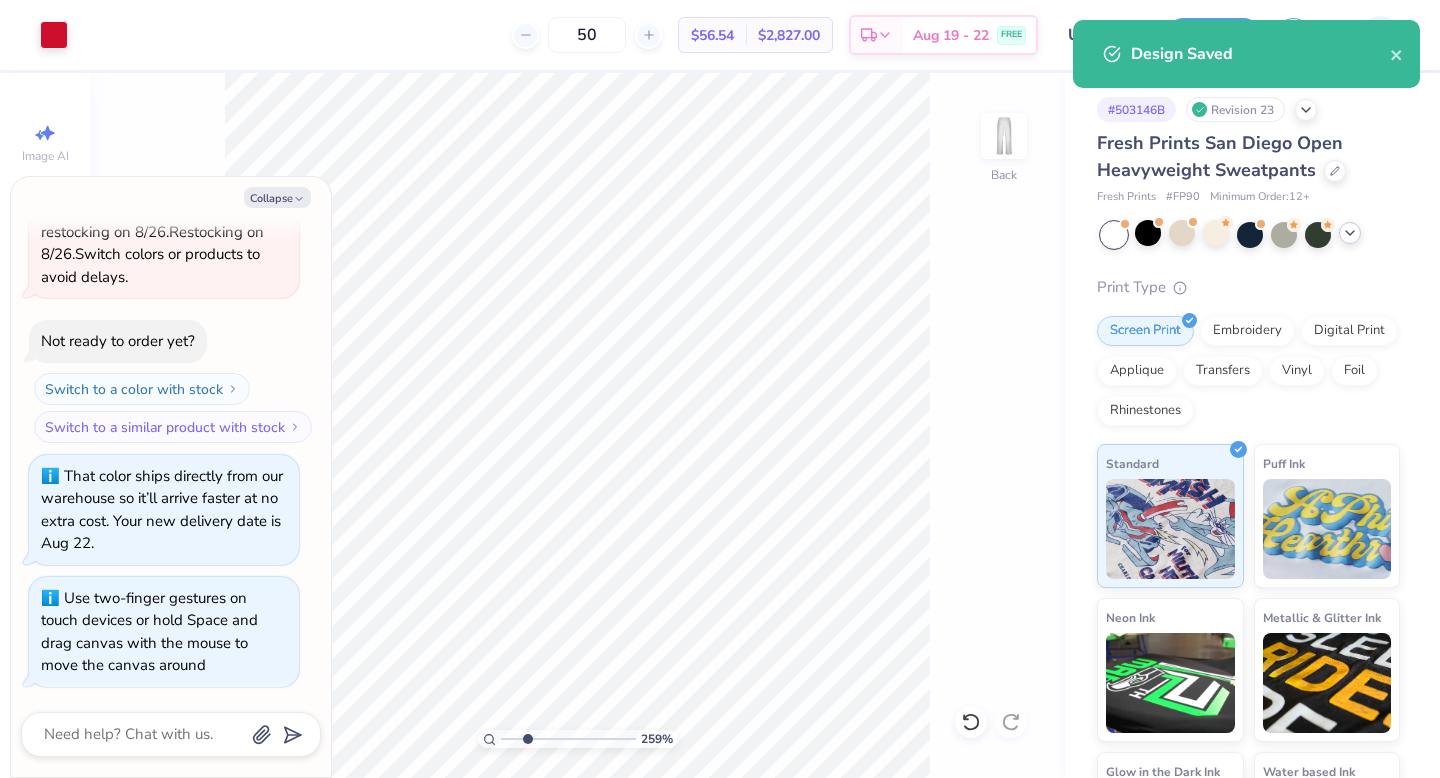 click 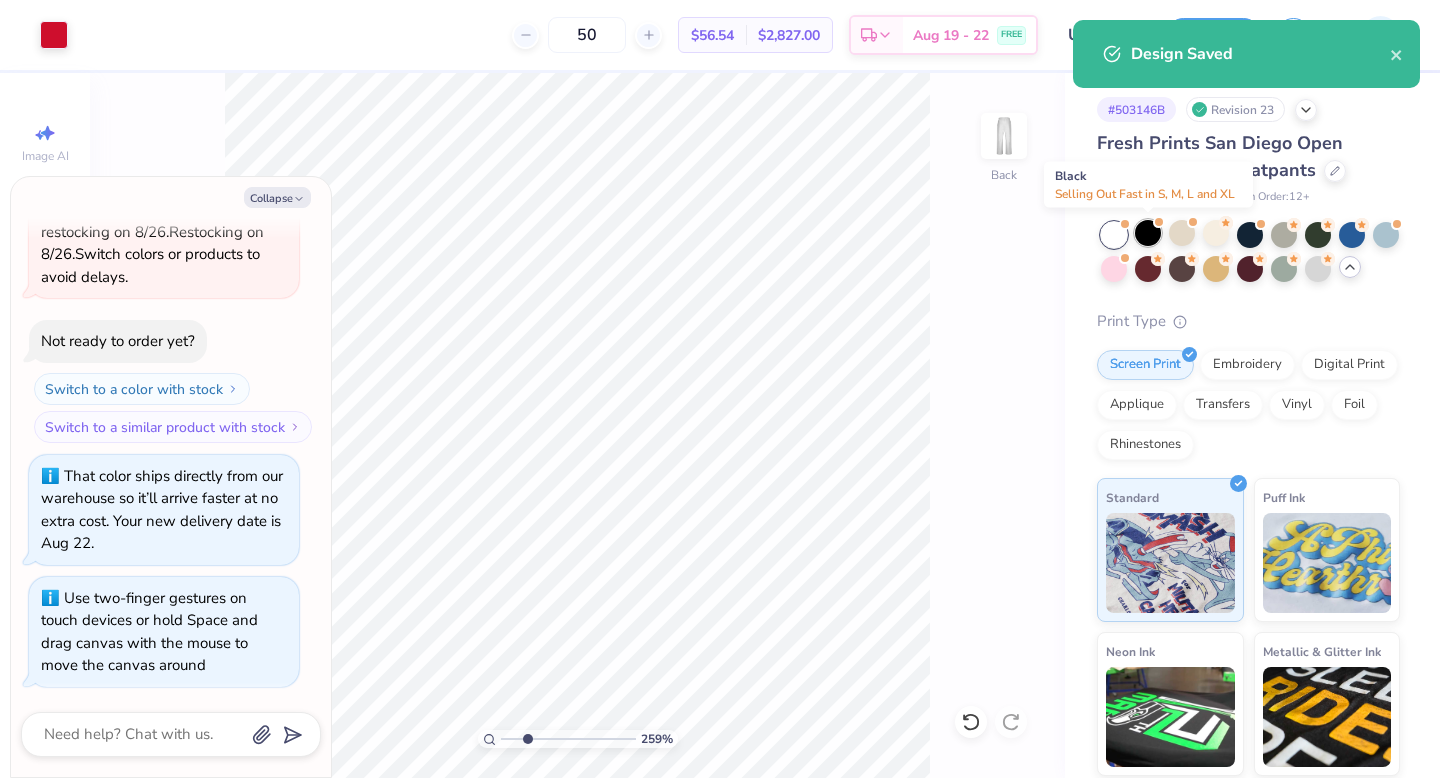 click at bounding box center [1148, 233] 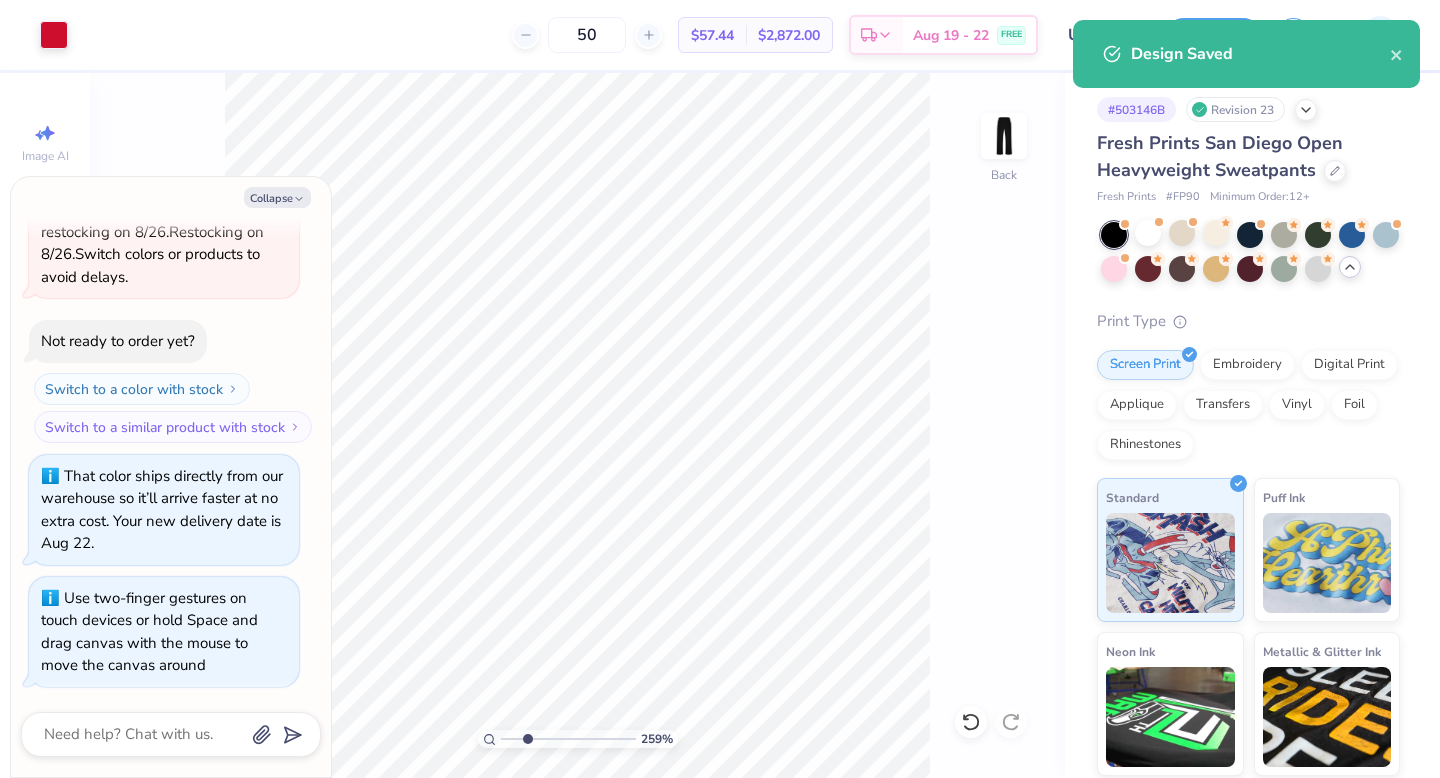 scroll, scrollTop: 960, scrollLeft: 0, axis: vertical 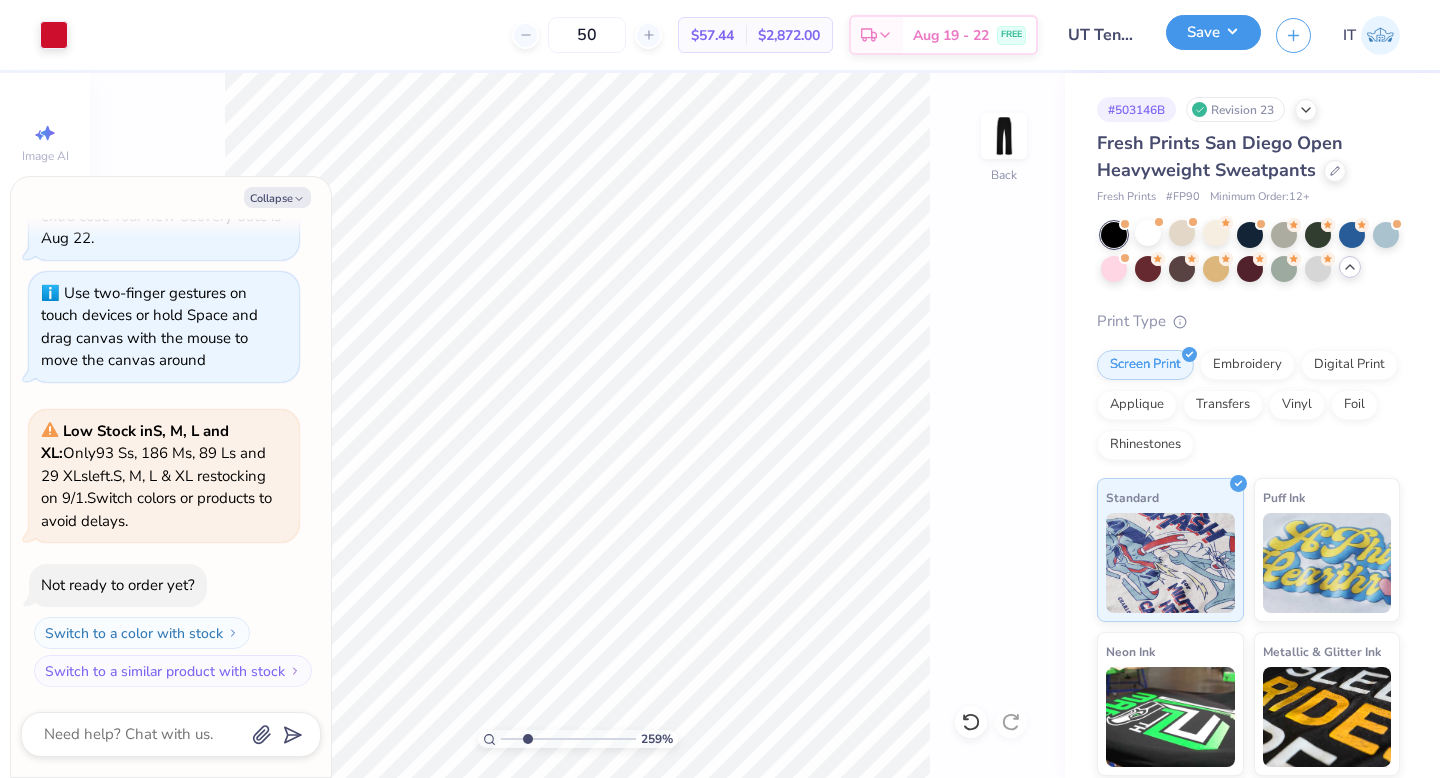 click on "Save" at bounding box center [1213, 32] 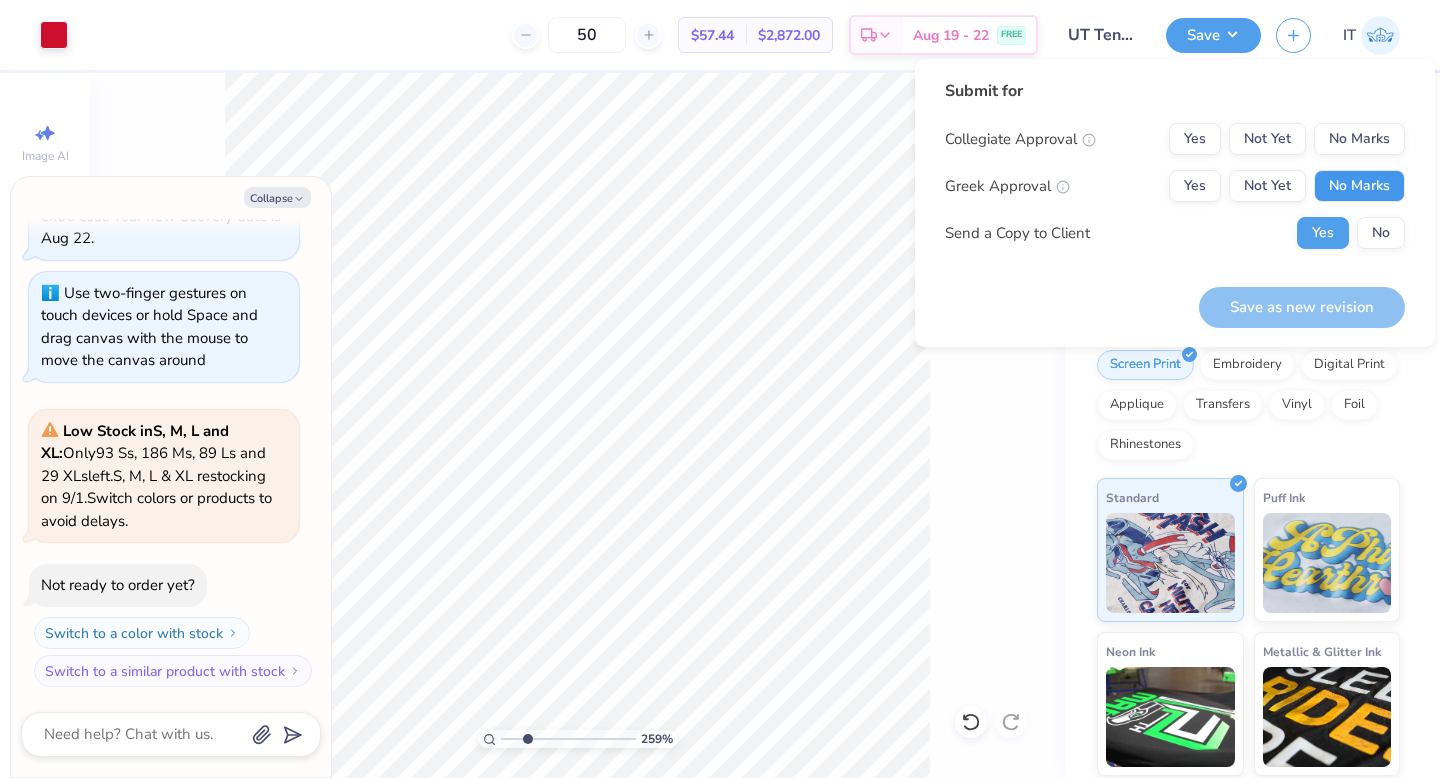 click on "No Marks" at bounding box center (1359, 186) 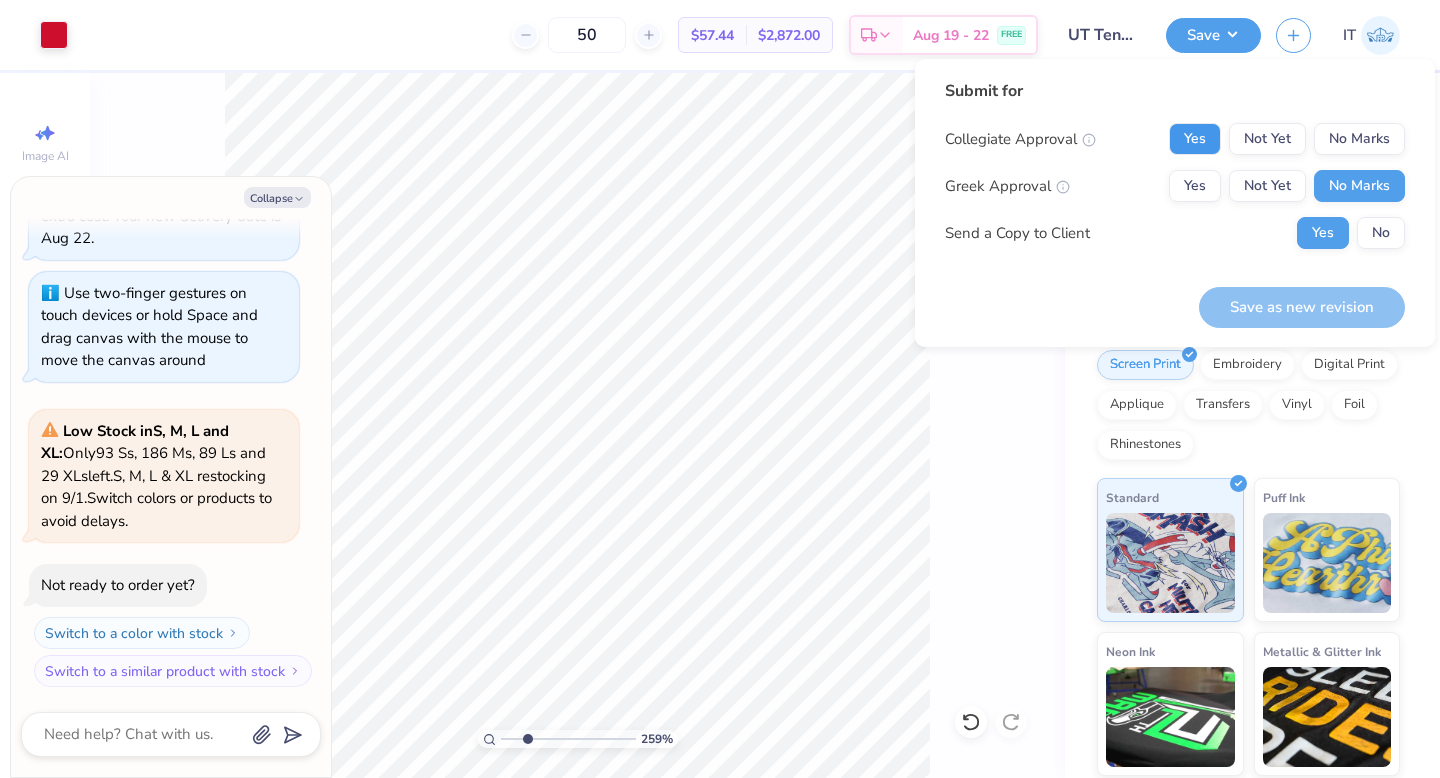 click on "Yes" at bounding box center (1195, 139) 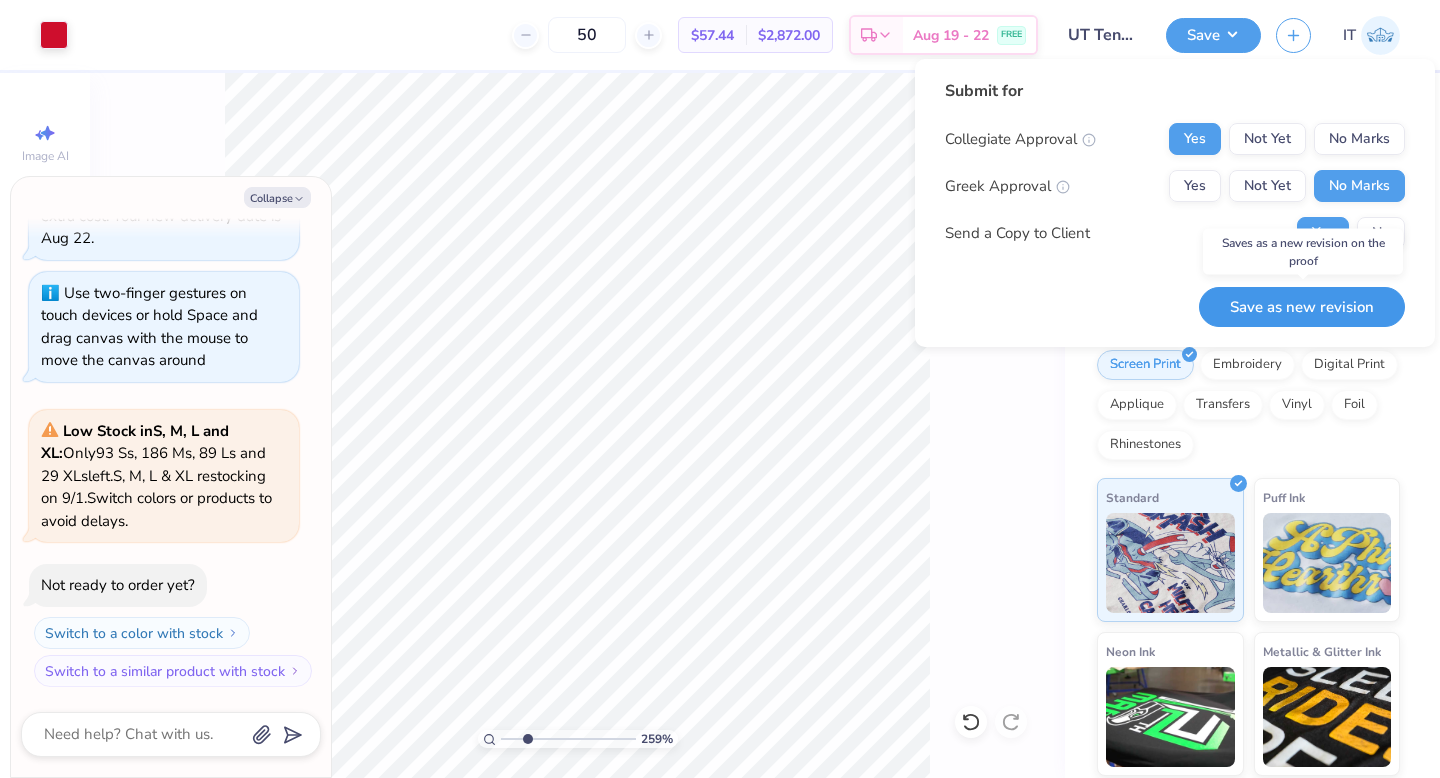 click on "Save as new revision" at bounding box center [1302, 307] 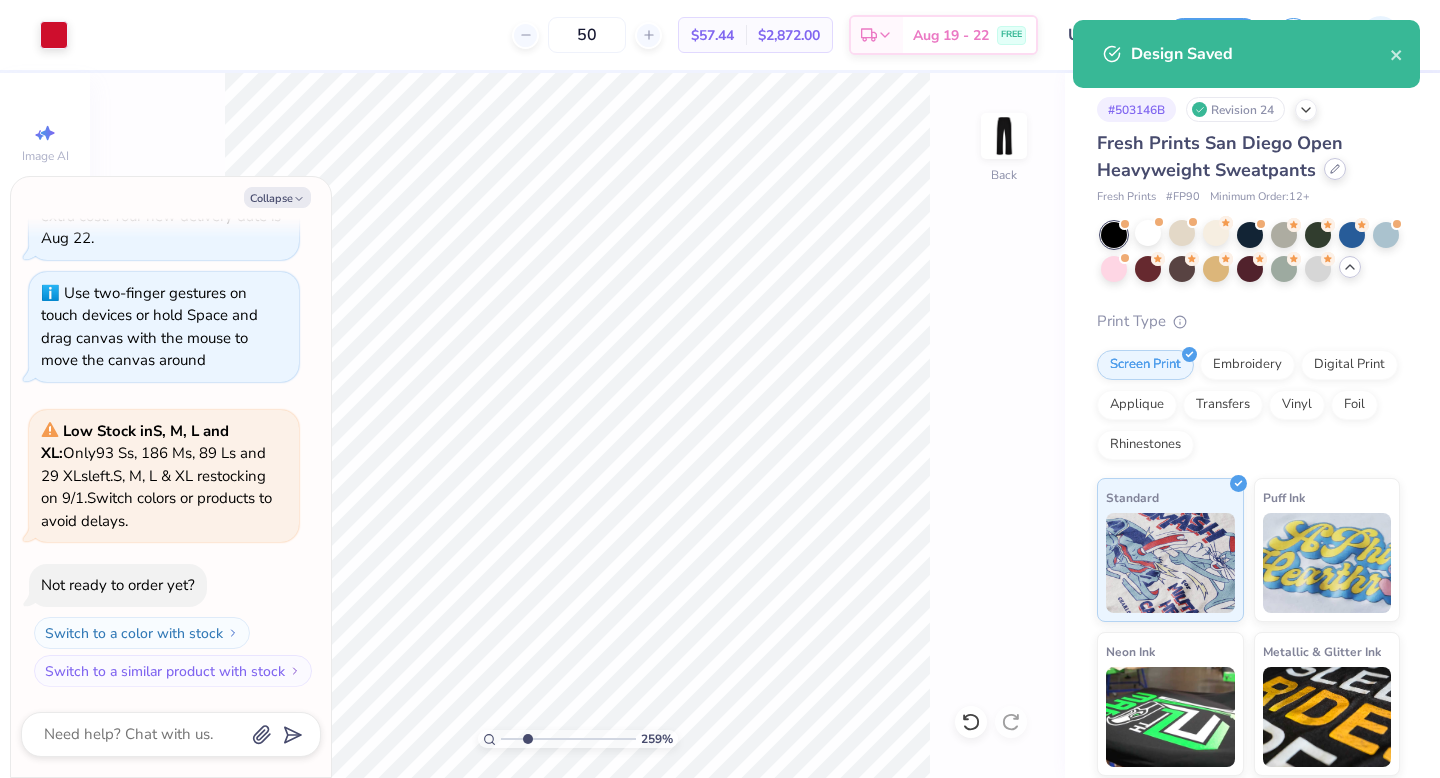 click 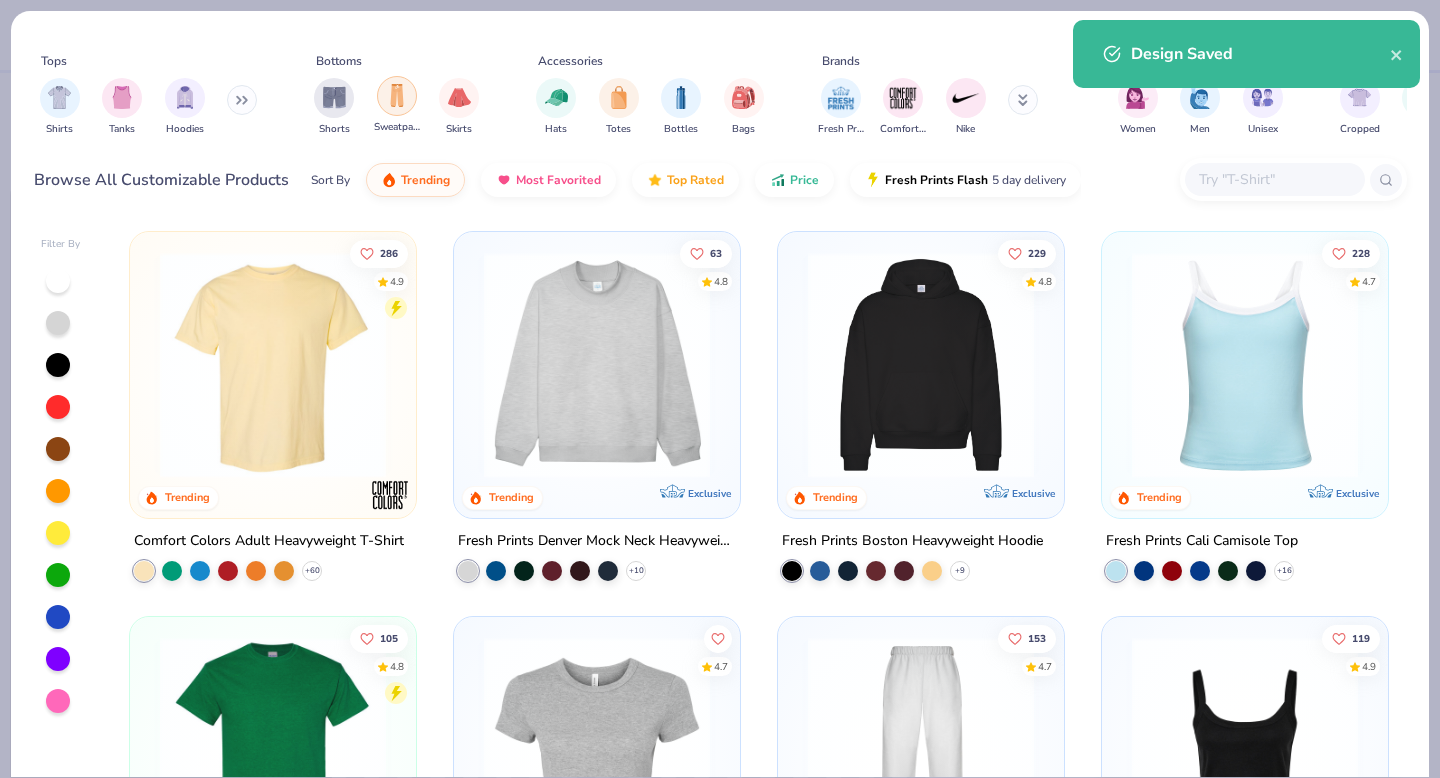 click at bounding box center (397, 96) 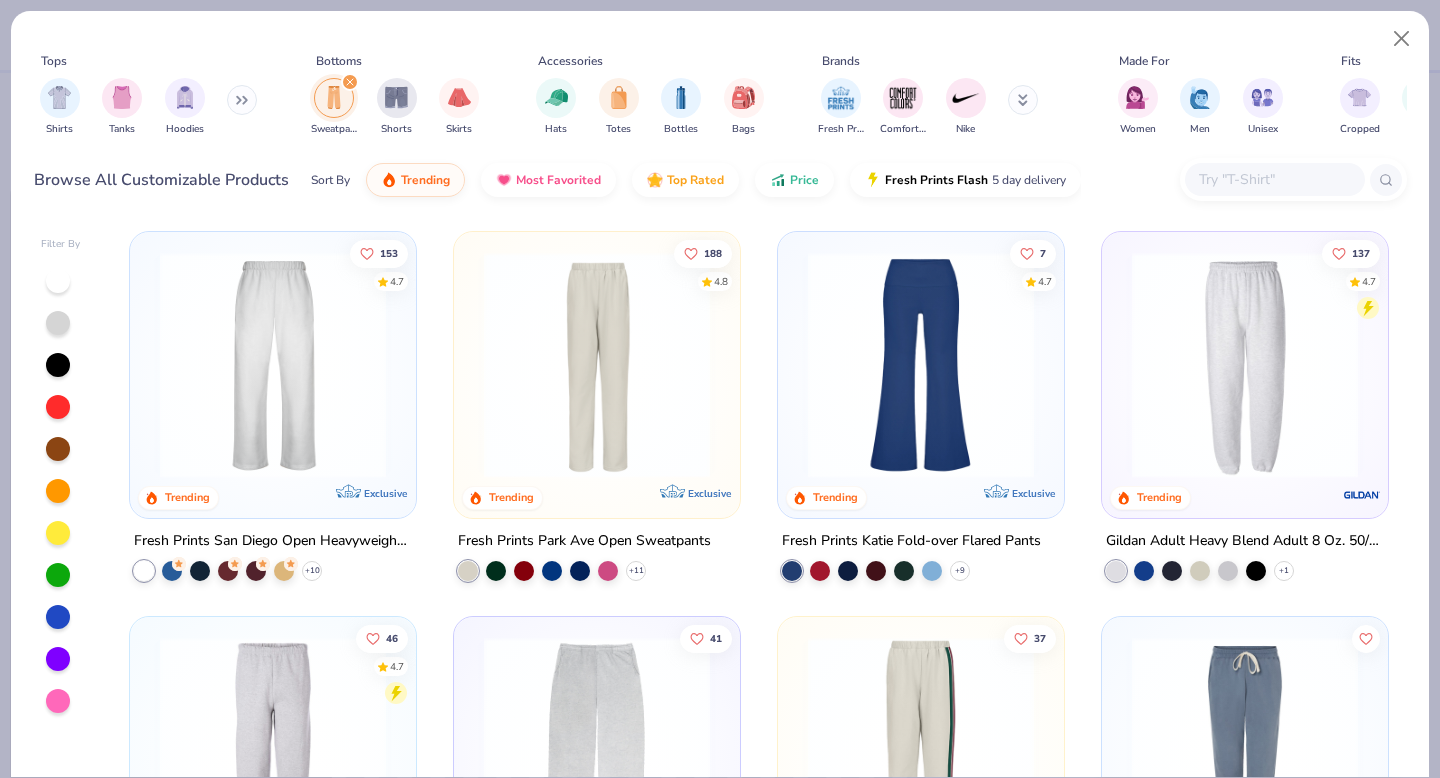 click at bounding box center [1245, 365] 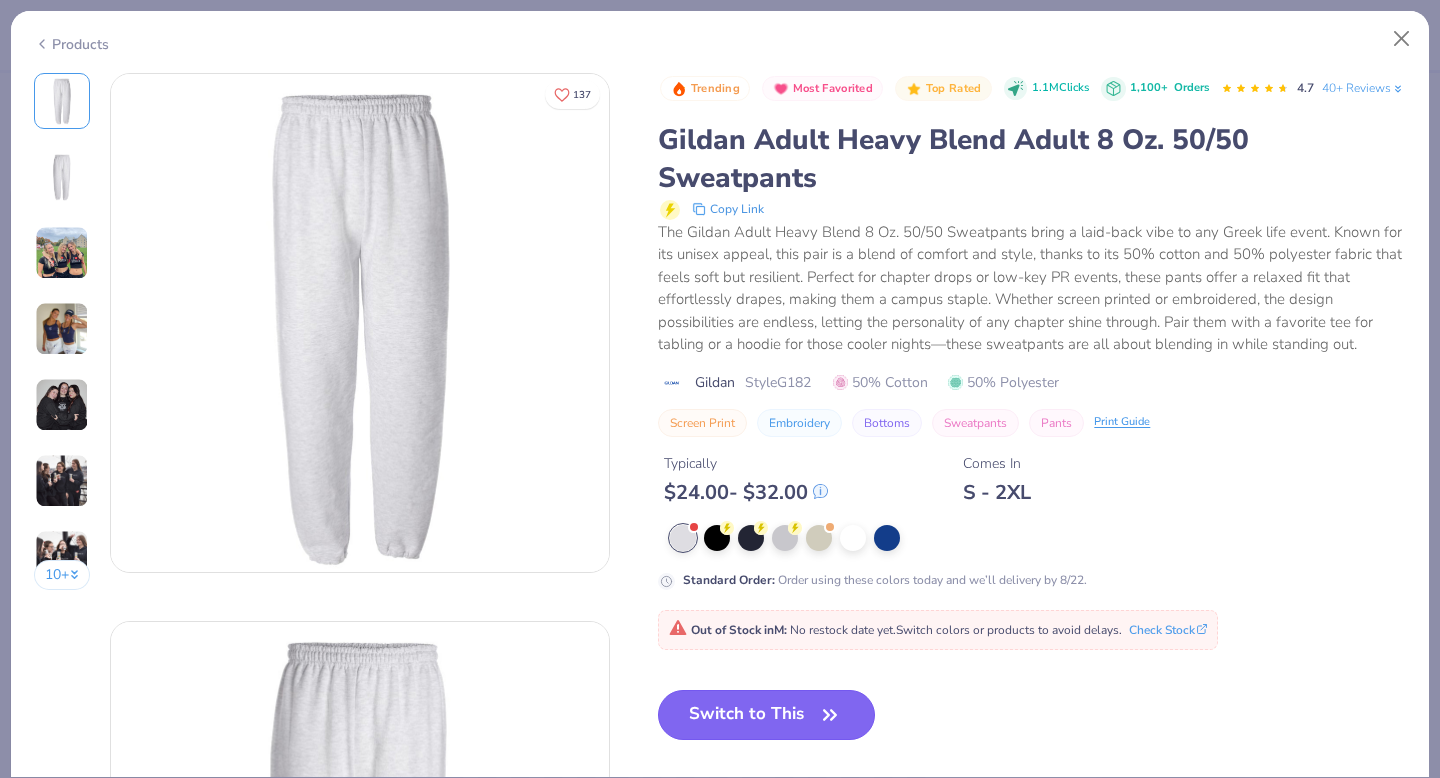 click on "Switch to This" at bounding box center (766, 715) 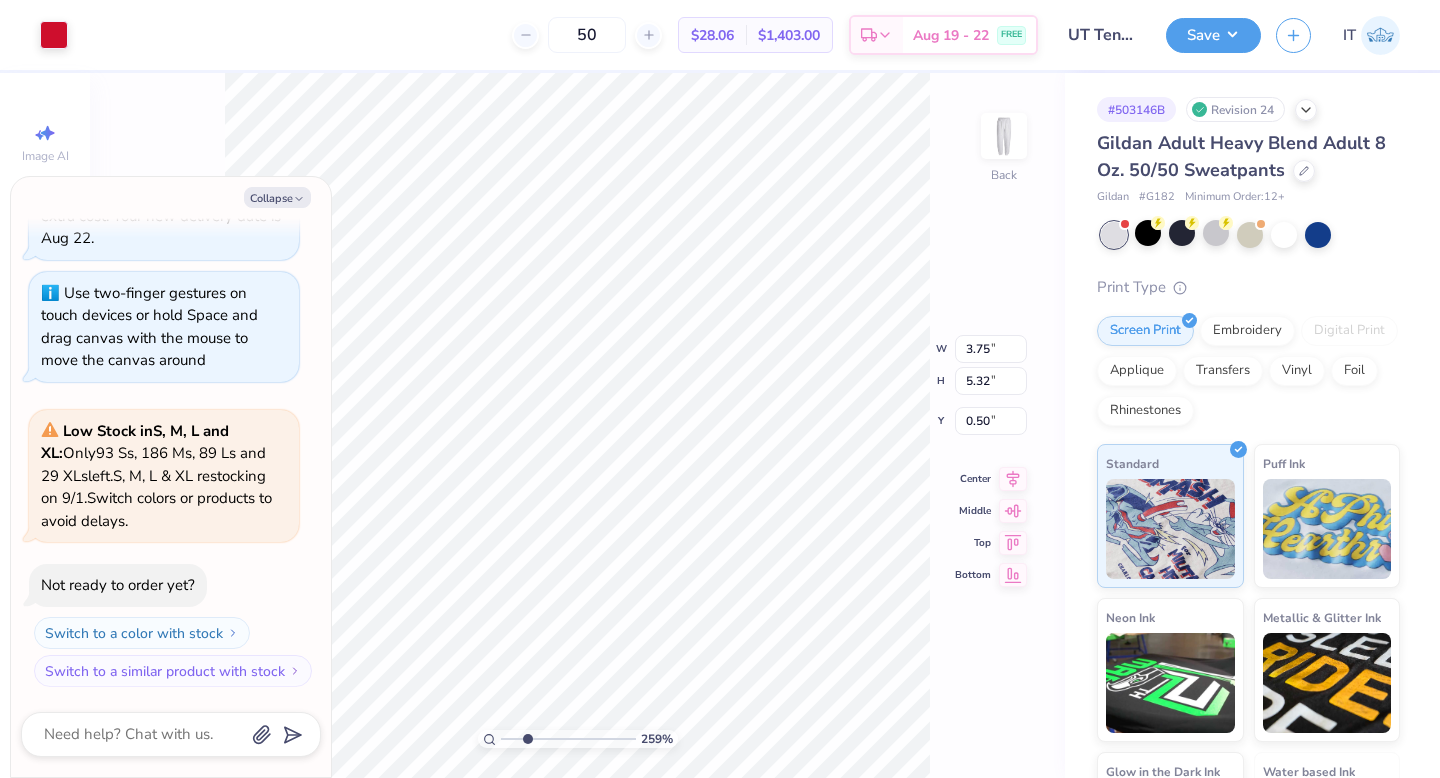 type on "x" 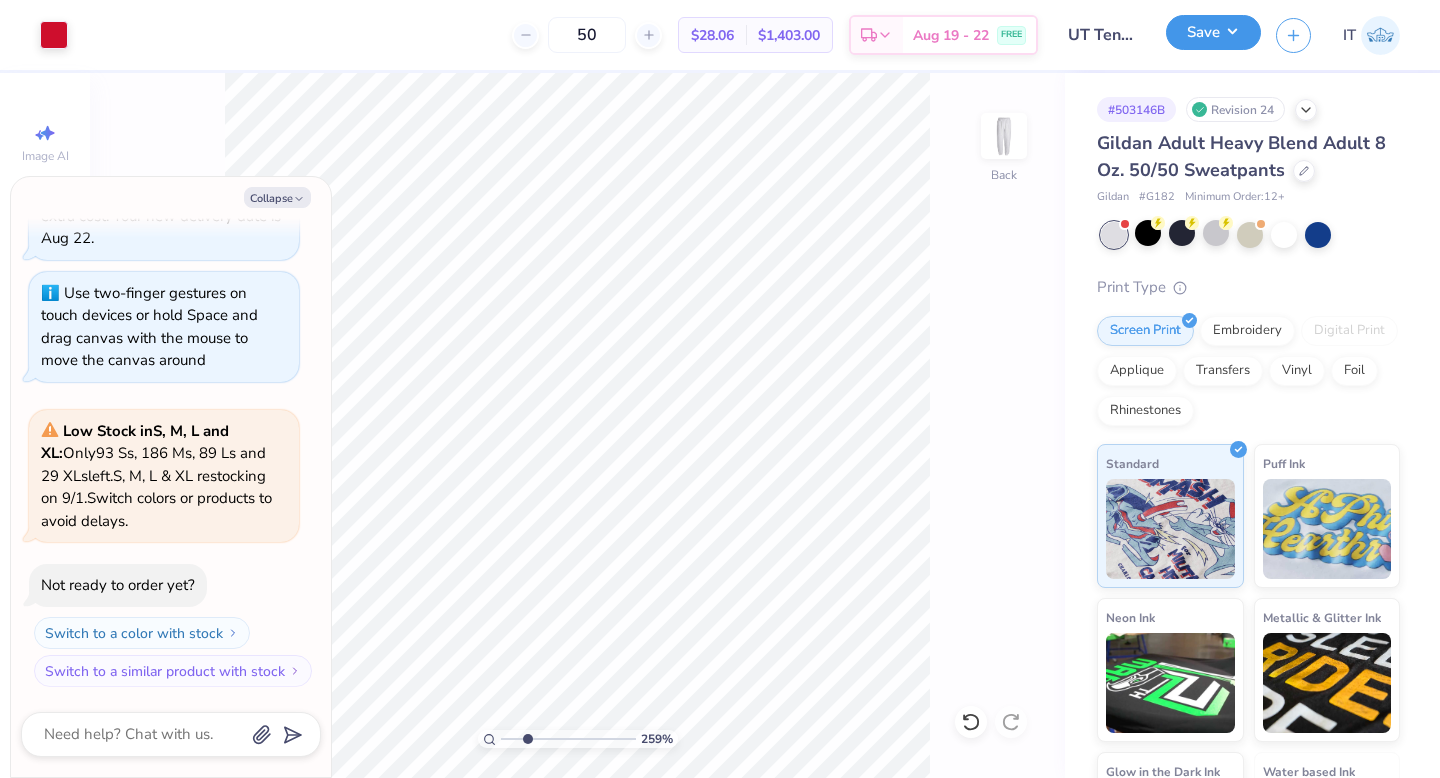 click on "Save" at bounding box center [1213, 32] 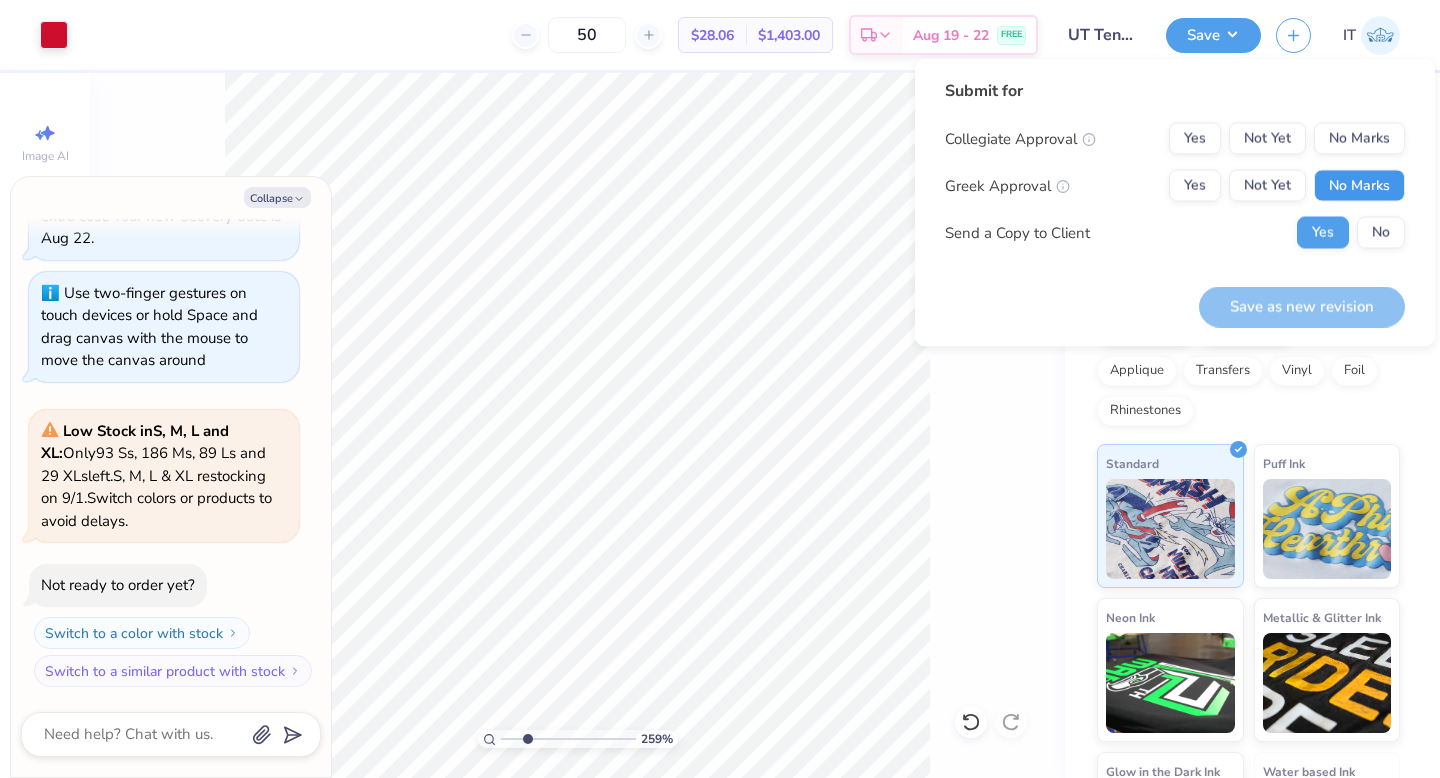 click on "No Marks" at bounding box center [1359, 186] 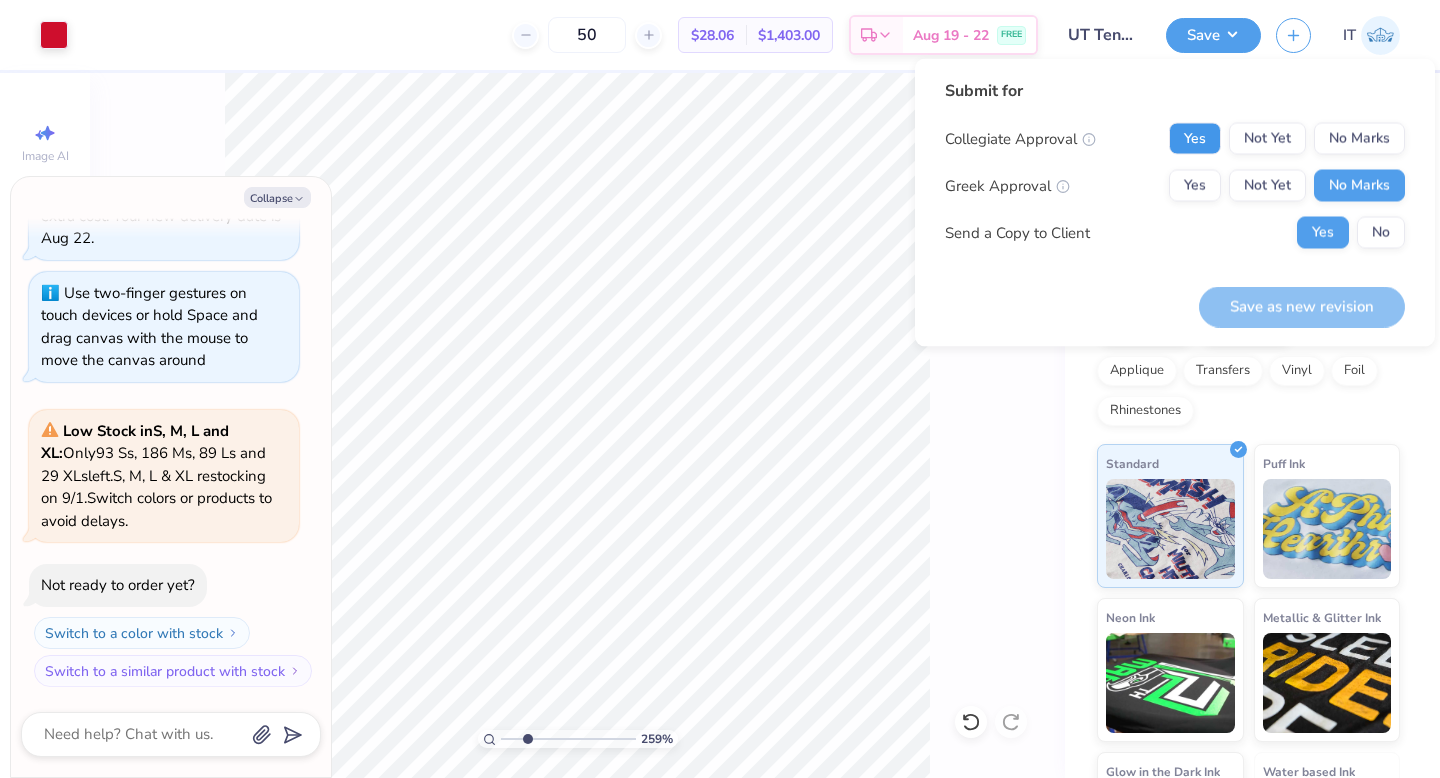 click on "Yes" at bounding box center [1195, 139] 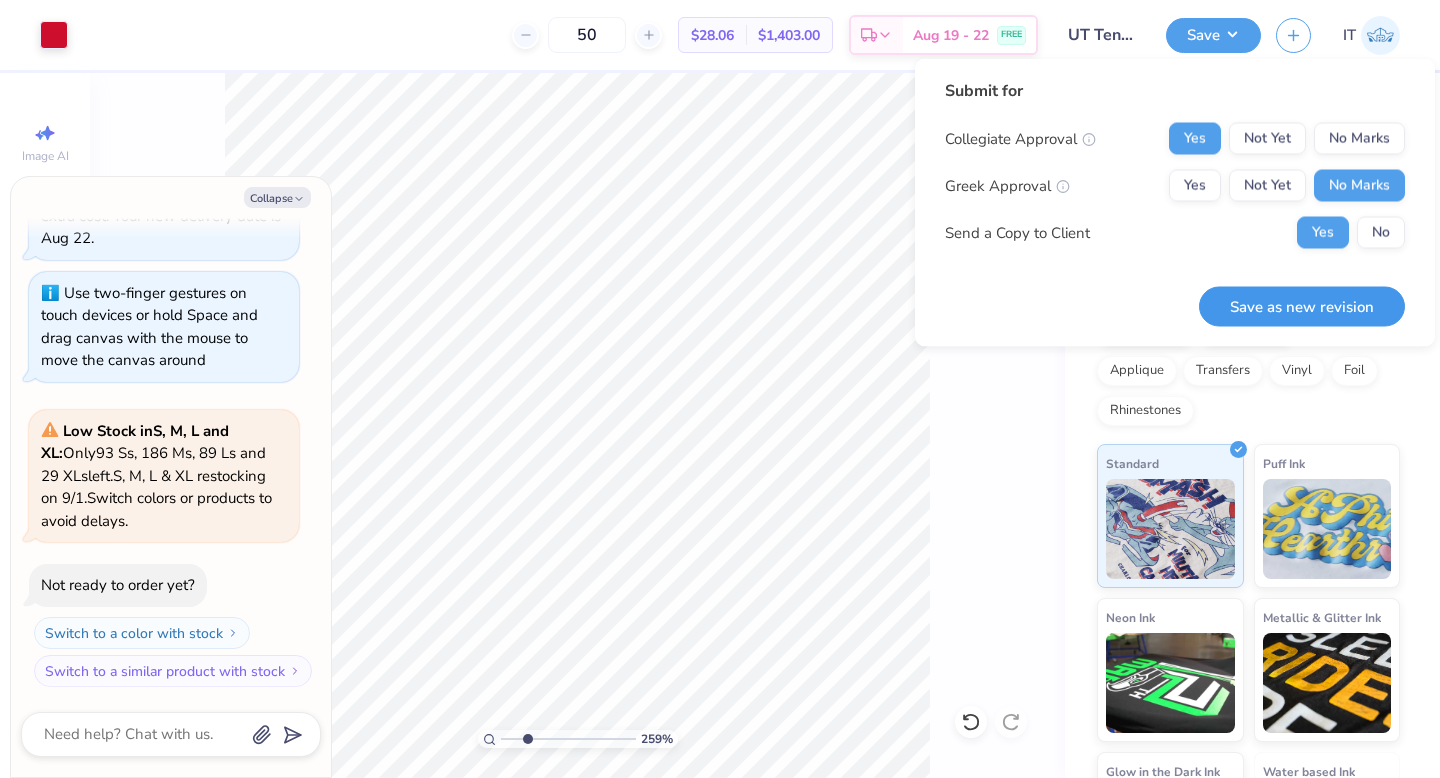 click on "Save as new revision" at bounding box center [1302, 306] 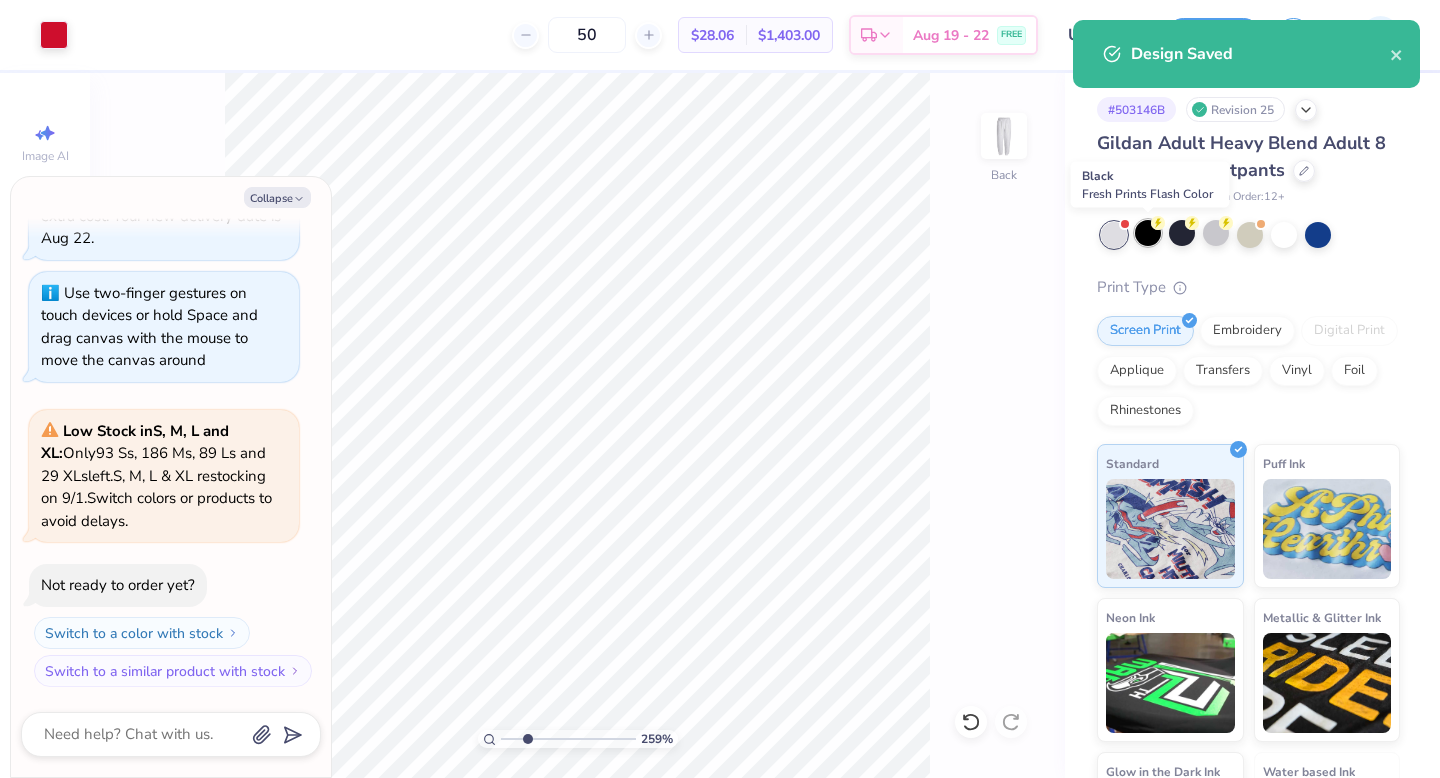 click at bounding box center [1148, 233] 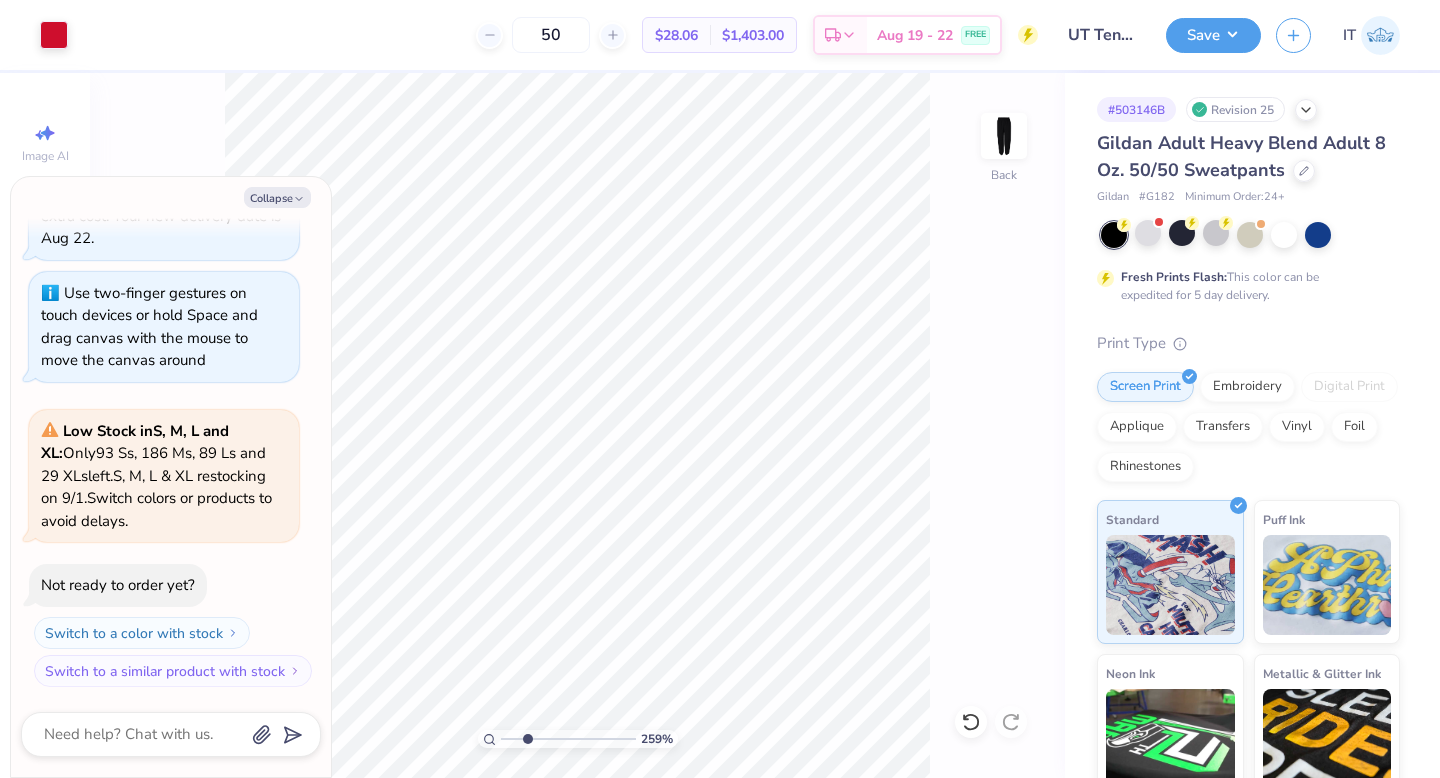 click on "Art colors 50 $28.06 Per Item $1,403.00 Total Est.  Delivery Aug 19 - 22 FREE Design Title UT Tennis Tee 1 Save IT Image AI Designs Add Text Upload Greek Clipart & logos Decorate 259  % Back # 503146B Revision 25 Gildan Adult Heavy Blend Adult 8 Oz. 50/50 Sweatpants Gildan # G182 Minimum Order:  24 +   Fresh Prints Flash:  This color can be expedited for 5 day delivery. Print Type Screen Print Embroidery Digital Print Applique Transfers Vinyl Foil Rhinestones Standard Puff Ink Neon Ink Metallic & Glitter Ink Glow in the Dark Ink Water based Ink Need help?  Chat with us. Design Saved" at bounding box center [720, 389] 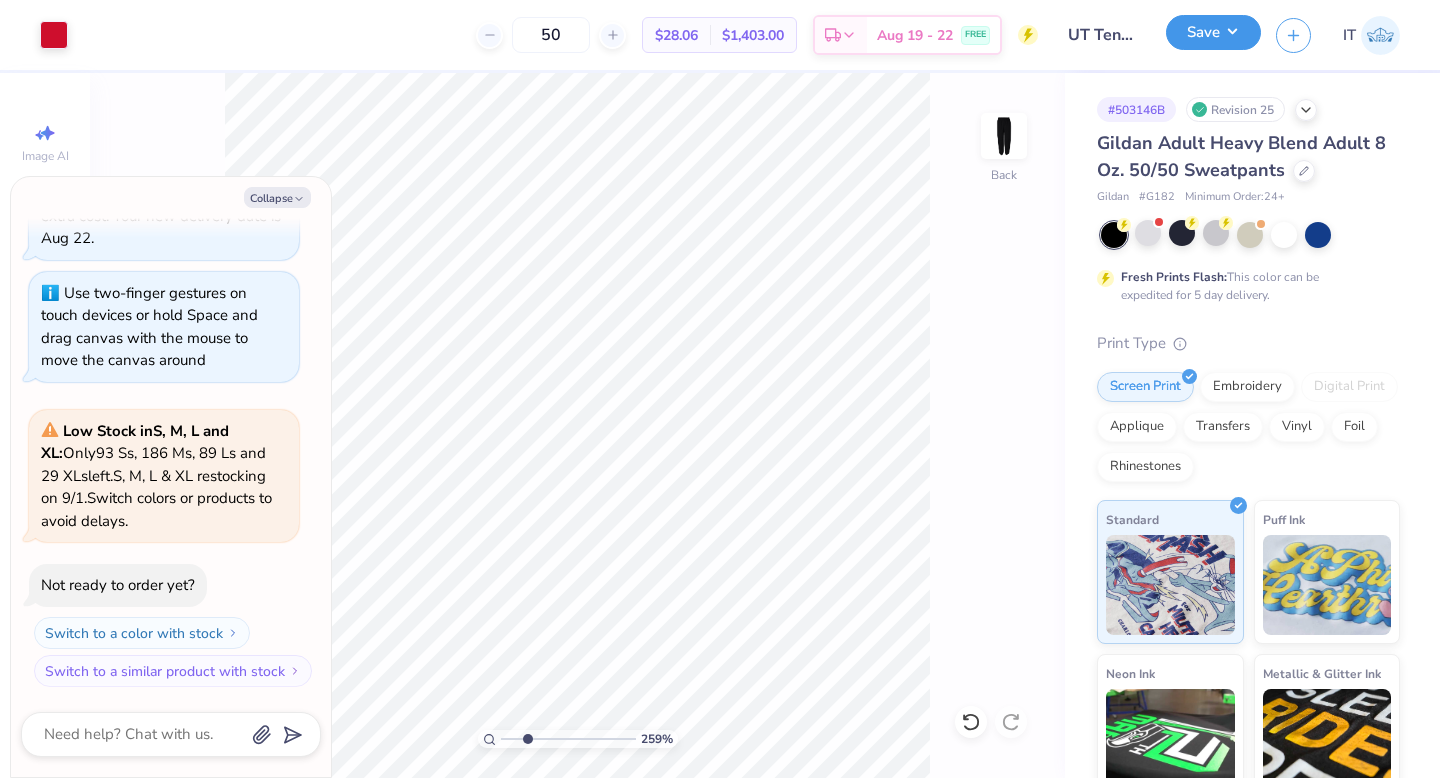 click on "Save" at bounding box center (1213, 32) 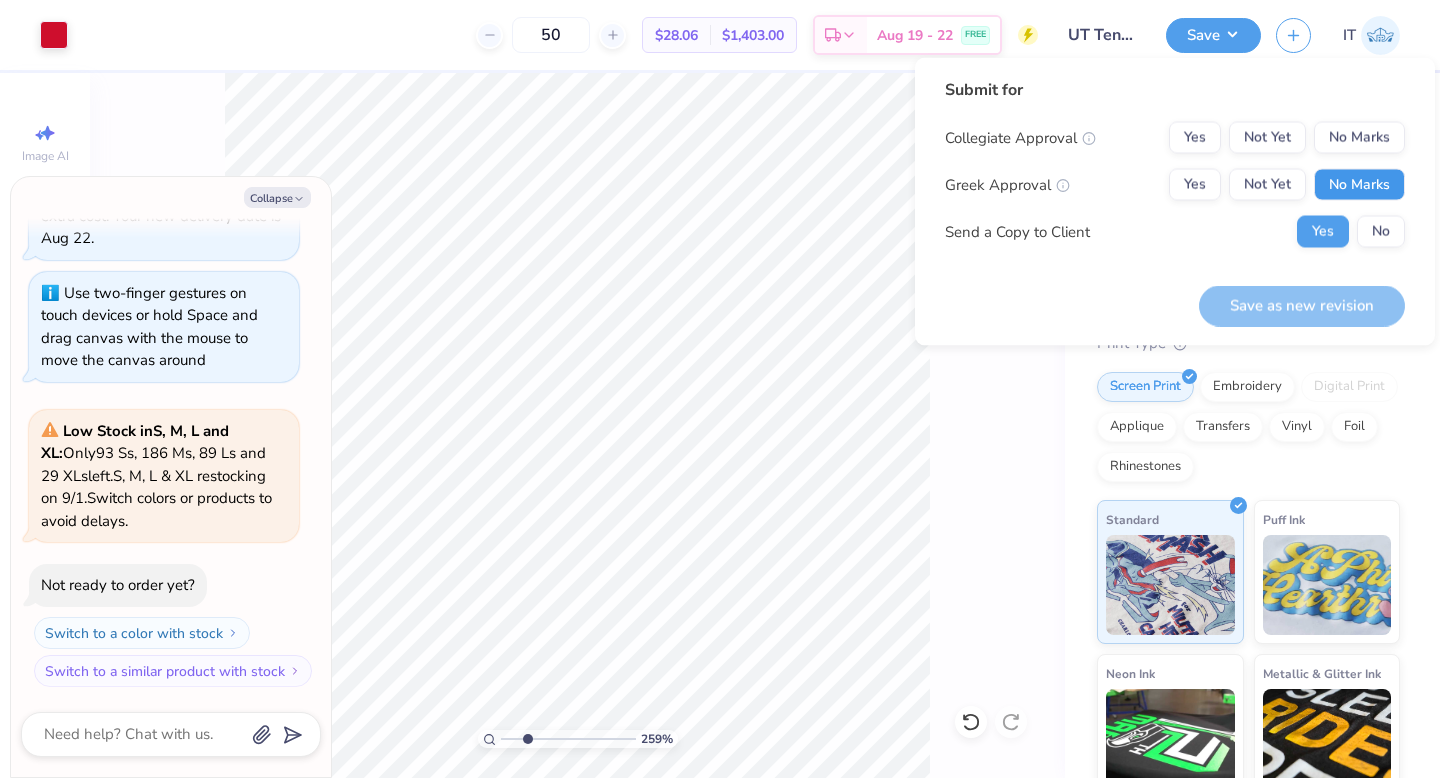 click on "No Marks" at bounding box center (1359, 185) 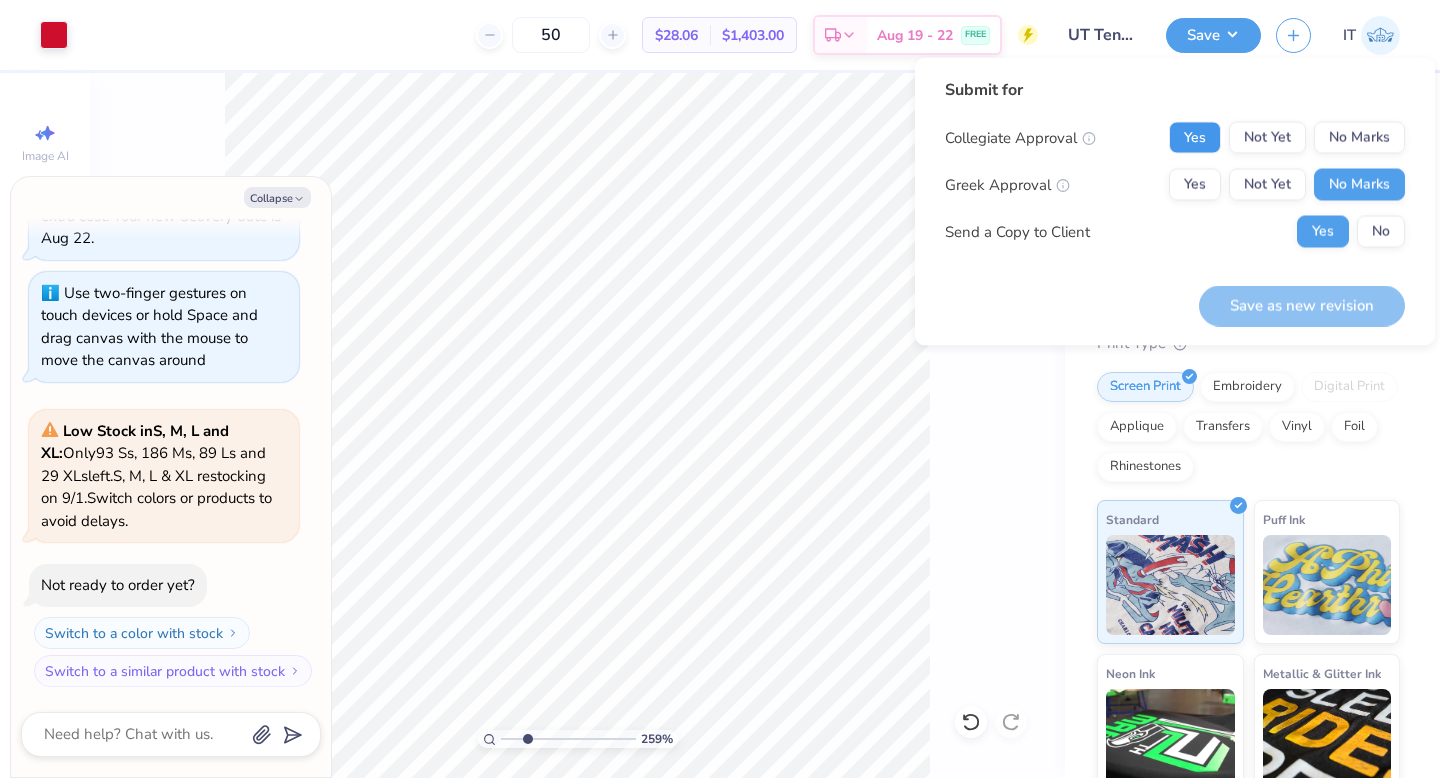 click on "Yes" at bounding box center [1195, 138] 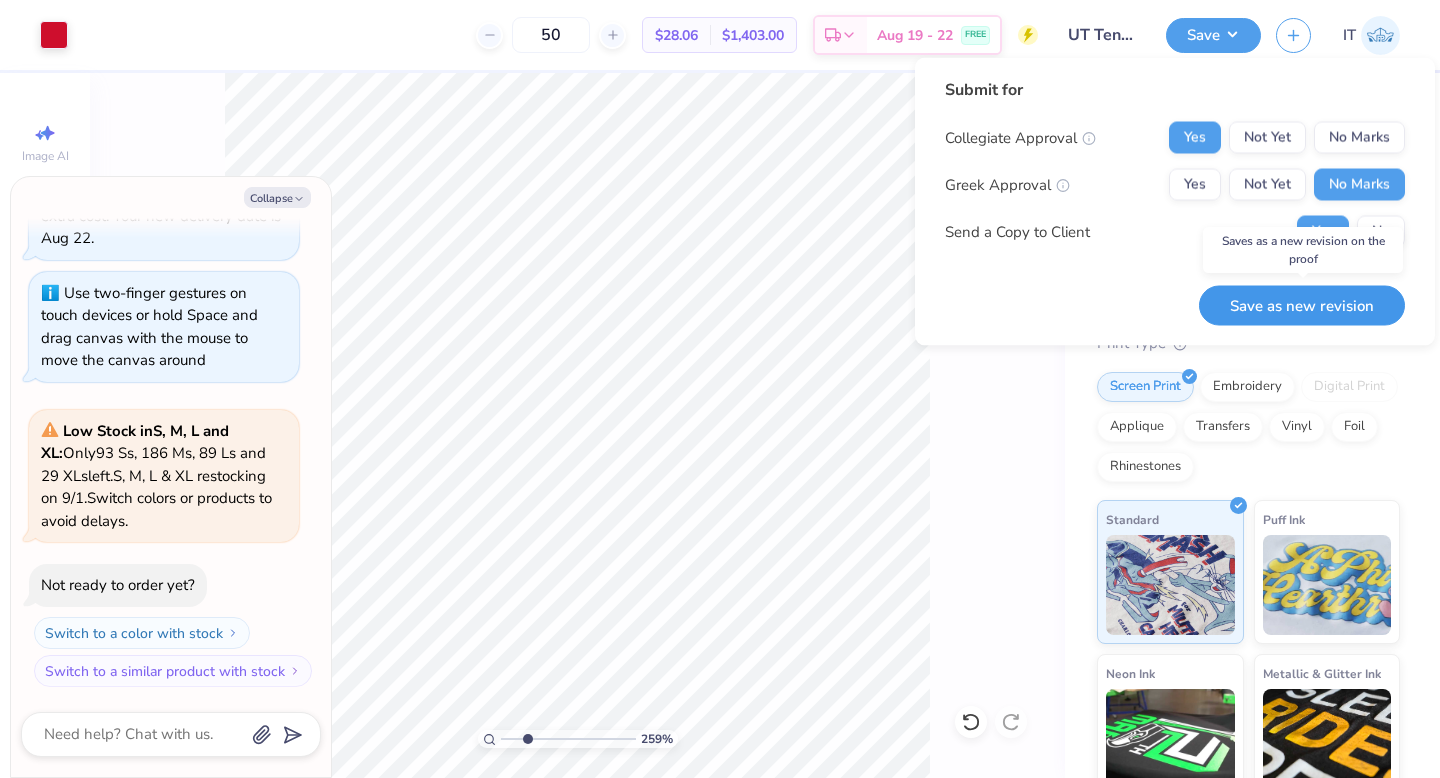 click on "Save as new revision" at bounding box center (1302, 305) 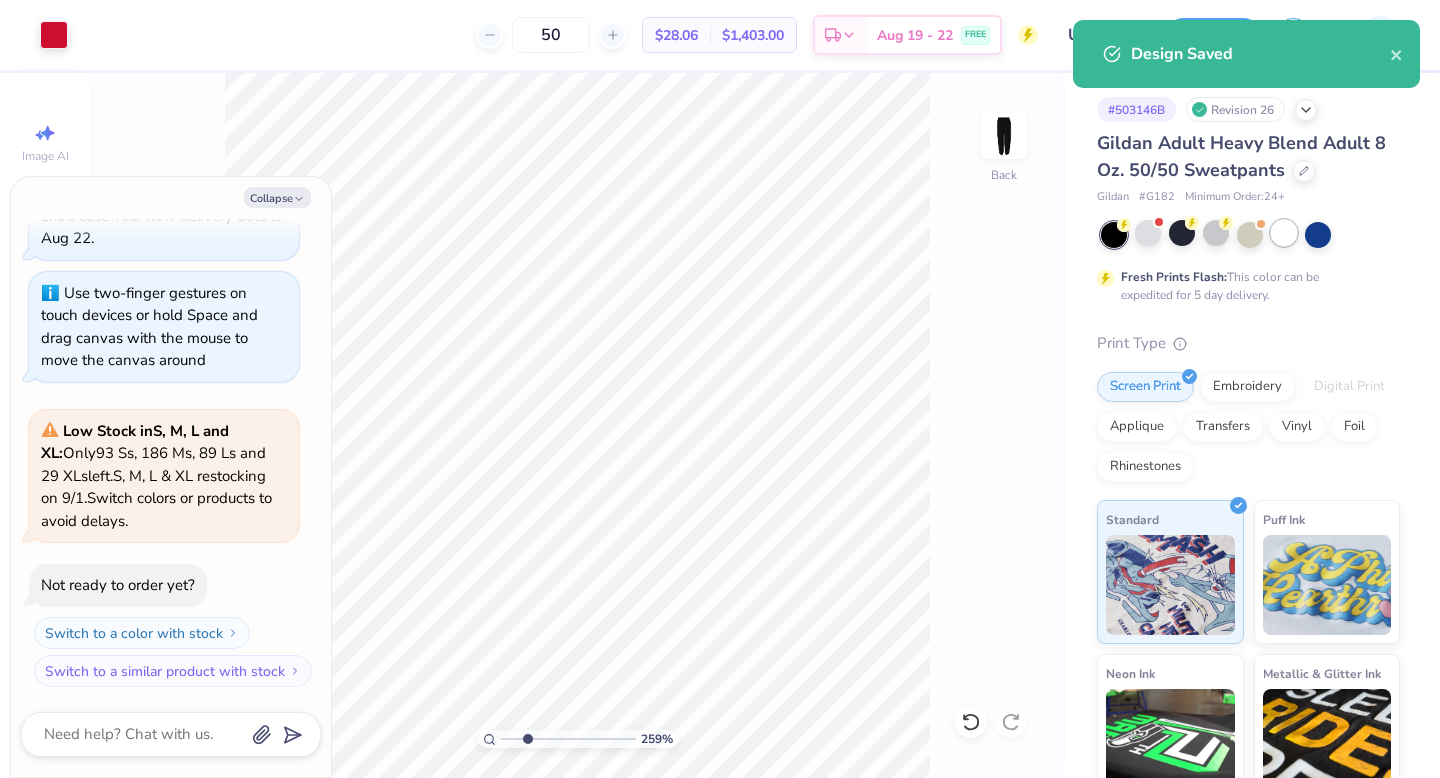 click at bounding box center [1284, 233] 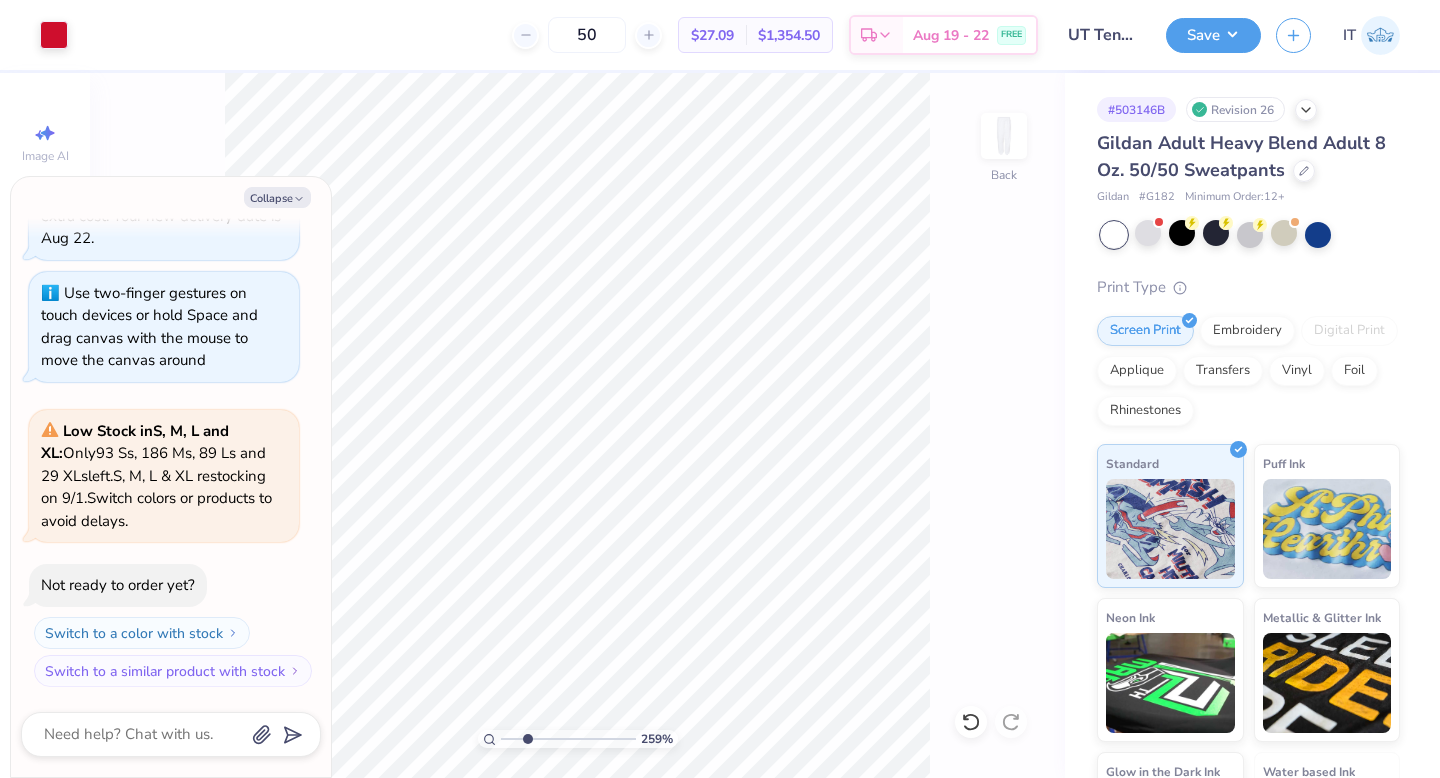 click on "Design Saved" at bounding box center (1246, 20) 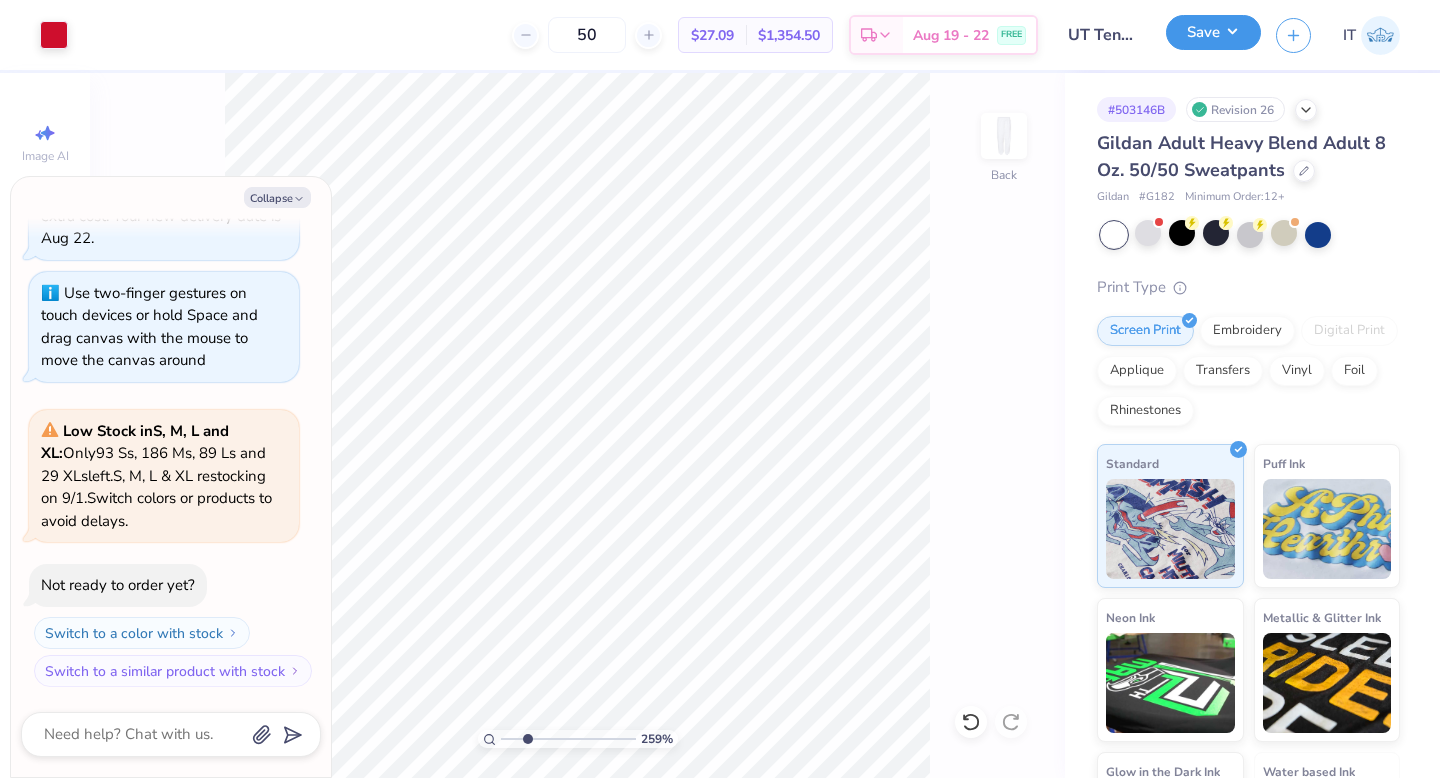 click on "Save" at bounding box center (1213, 32) 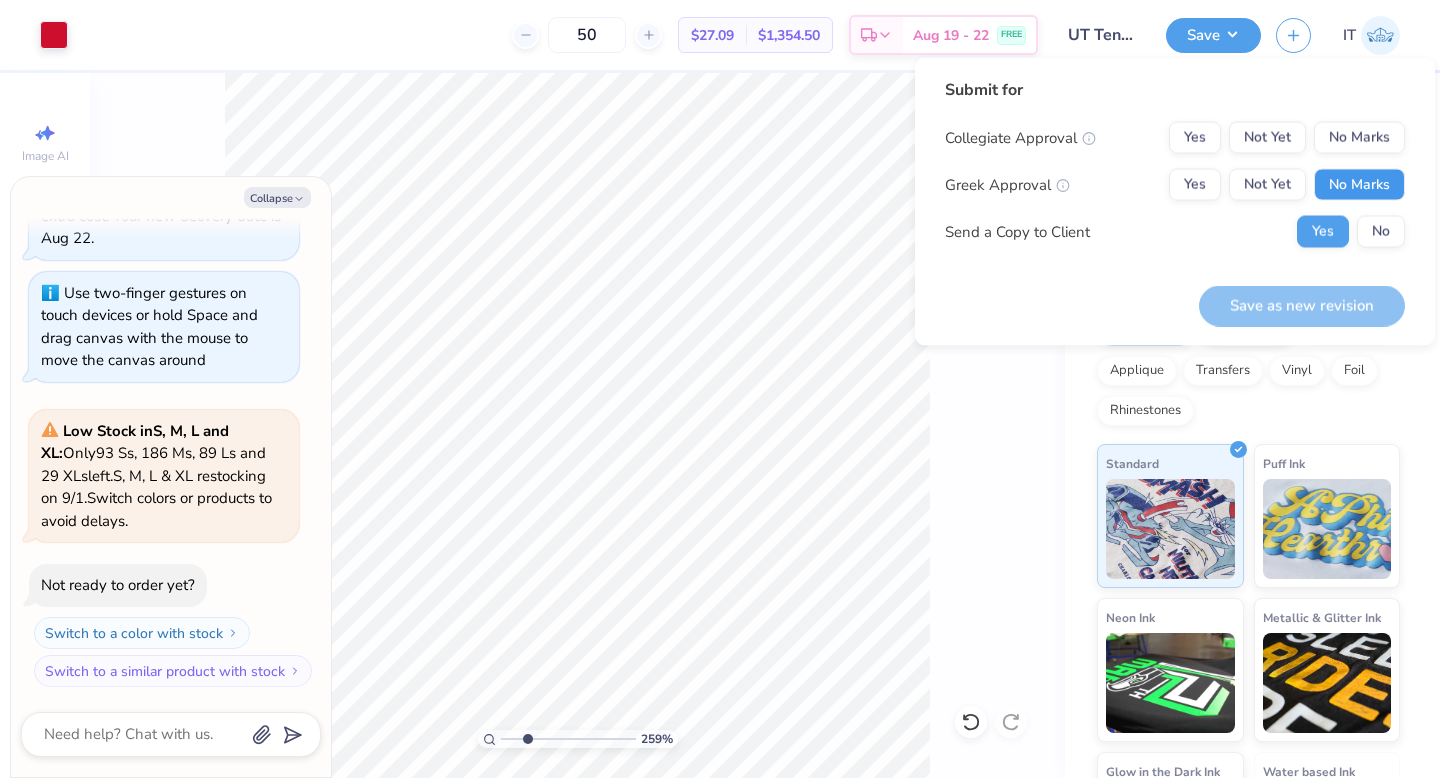 click on "No Marks" at bounding box center [1359, 185] 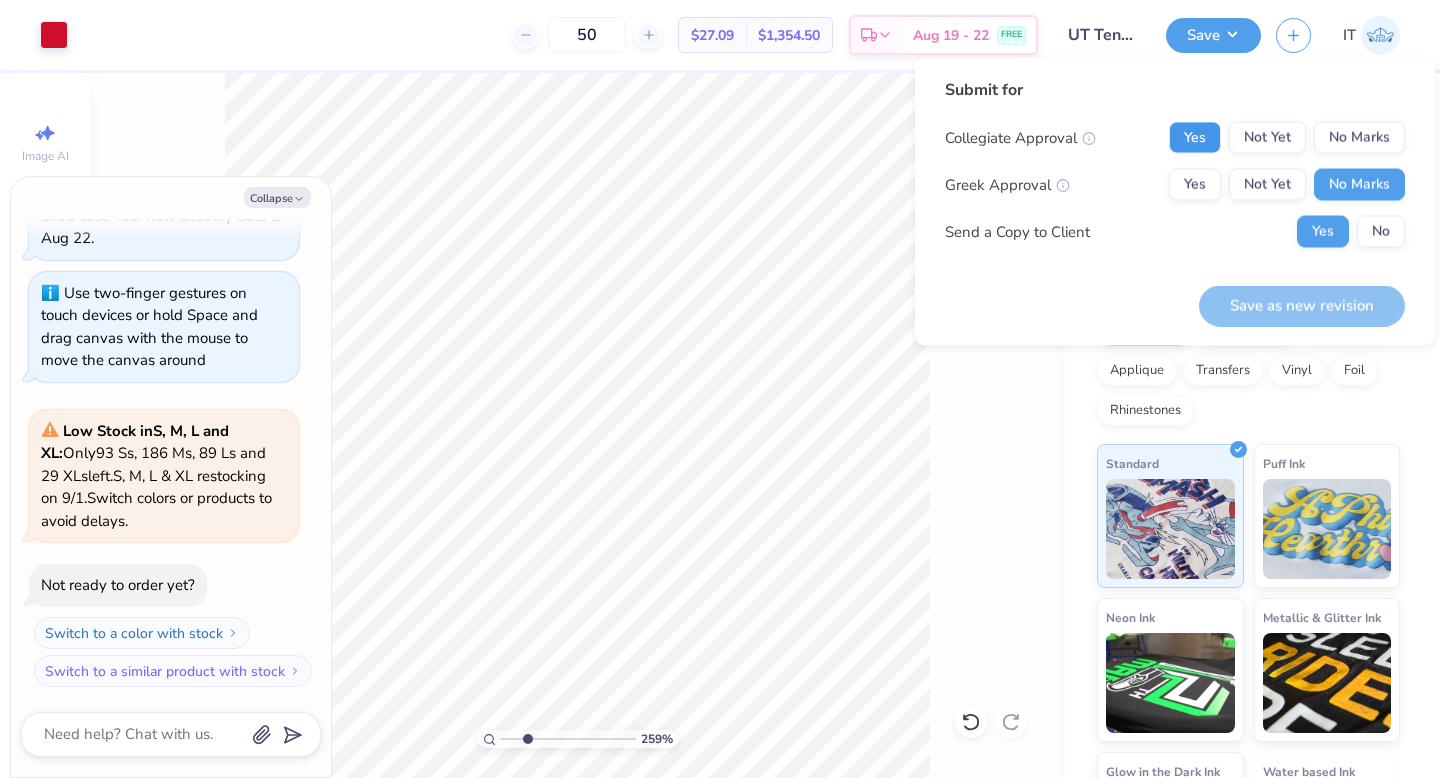 click on "Yes" at bounding box center [1195, 138] 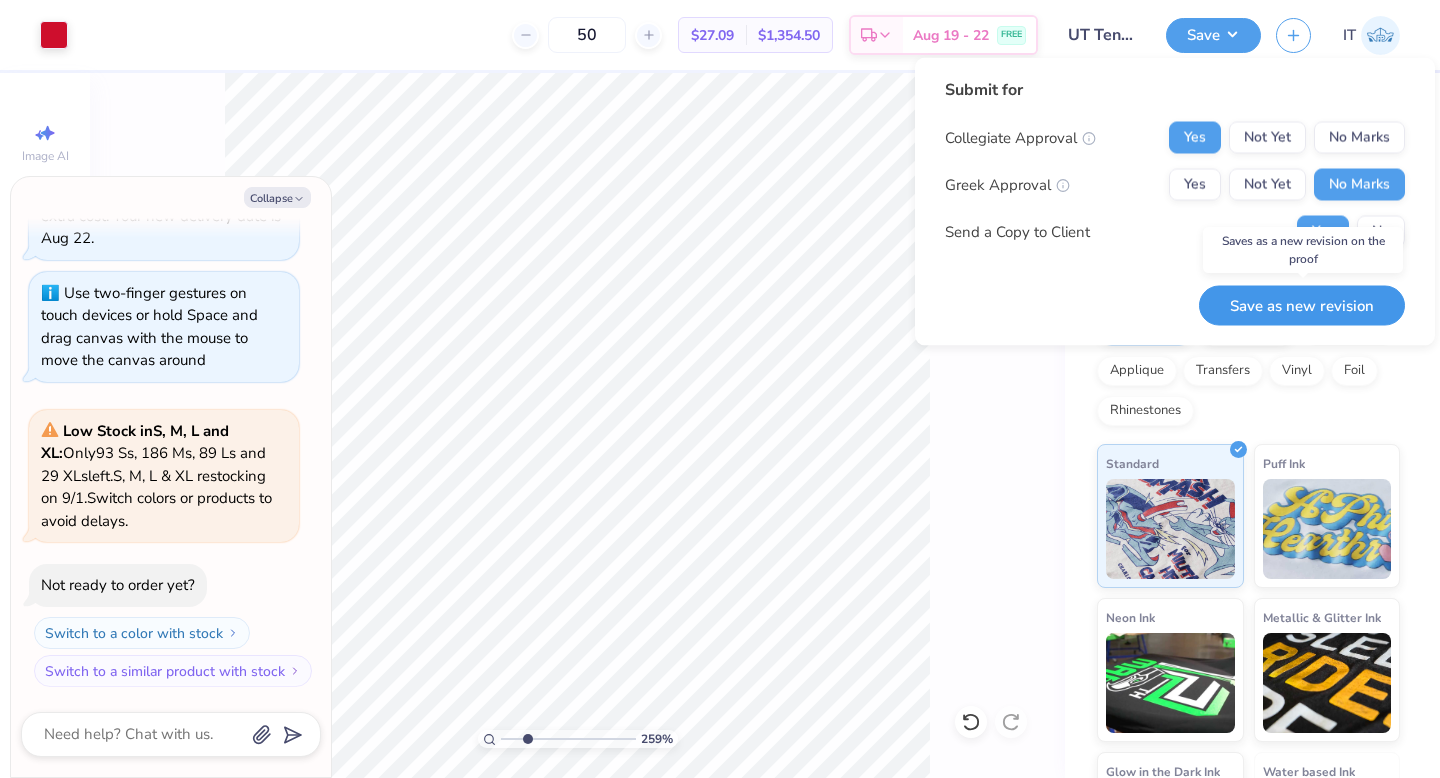 click on "Save as new revision" at bounding box center [1302, 305] 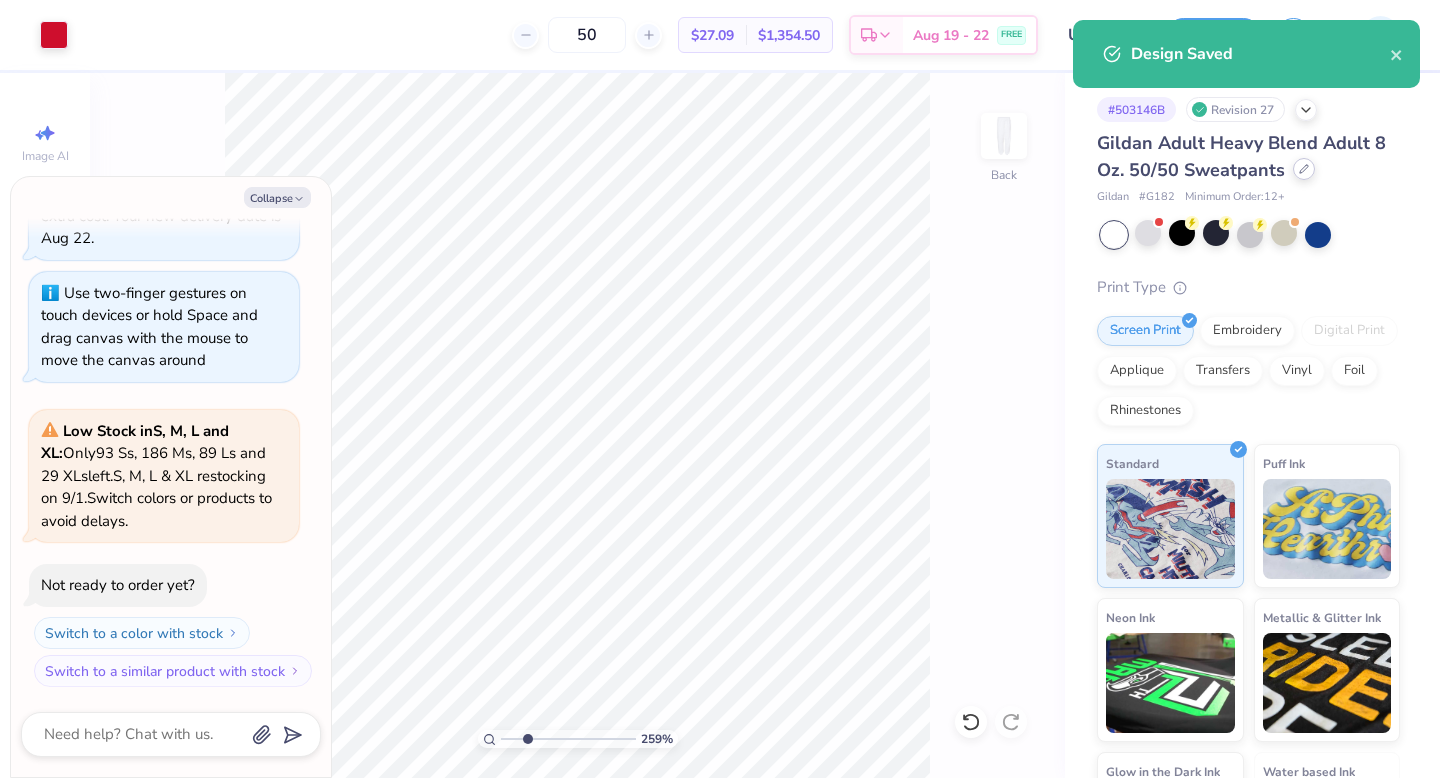 click 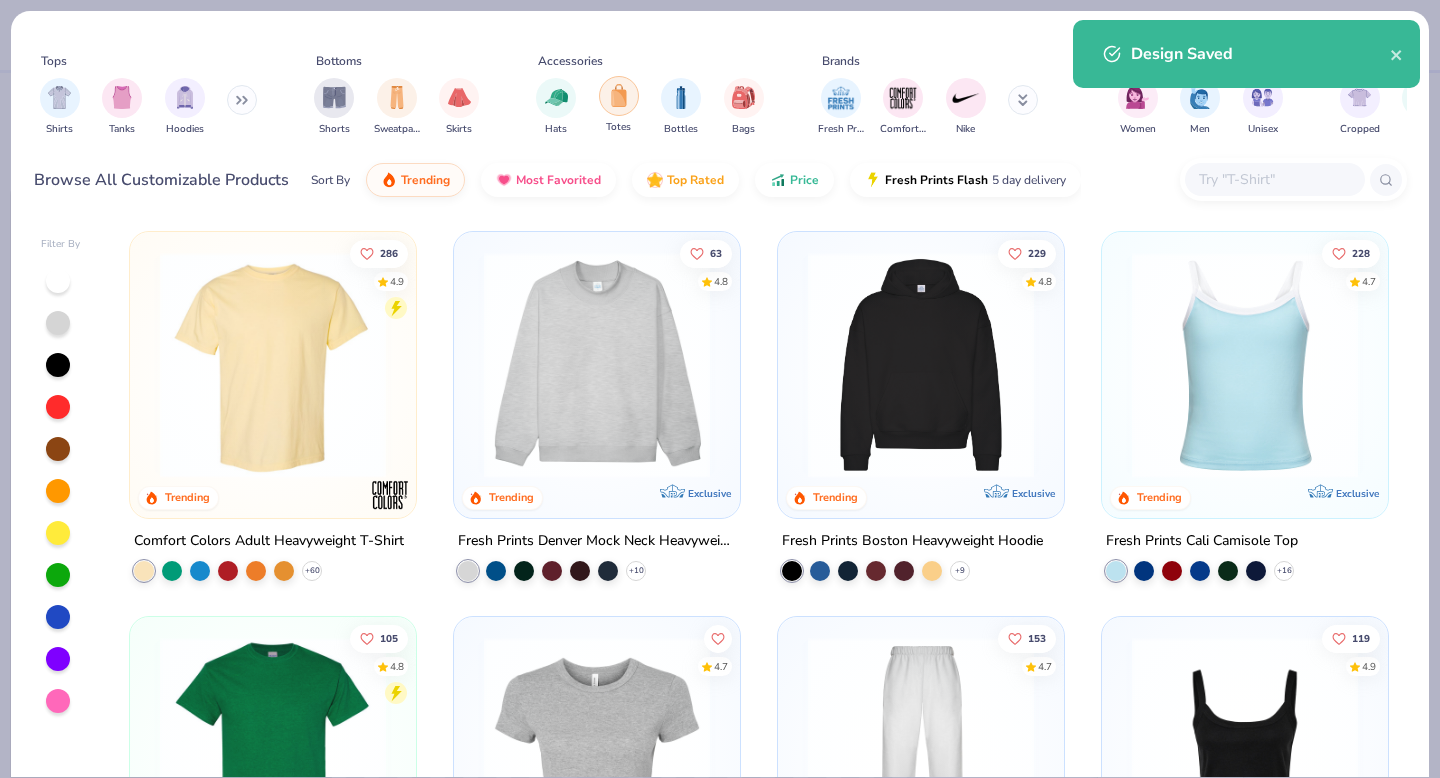 click at bounding box center (619, 95) 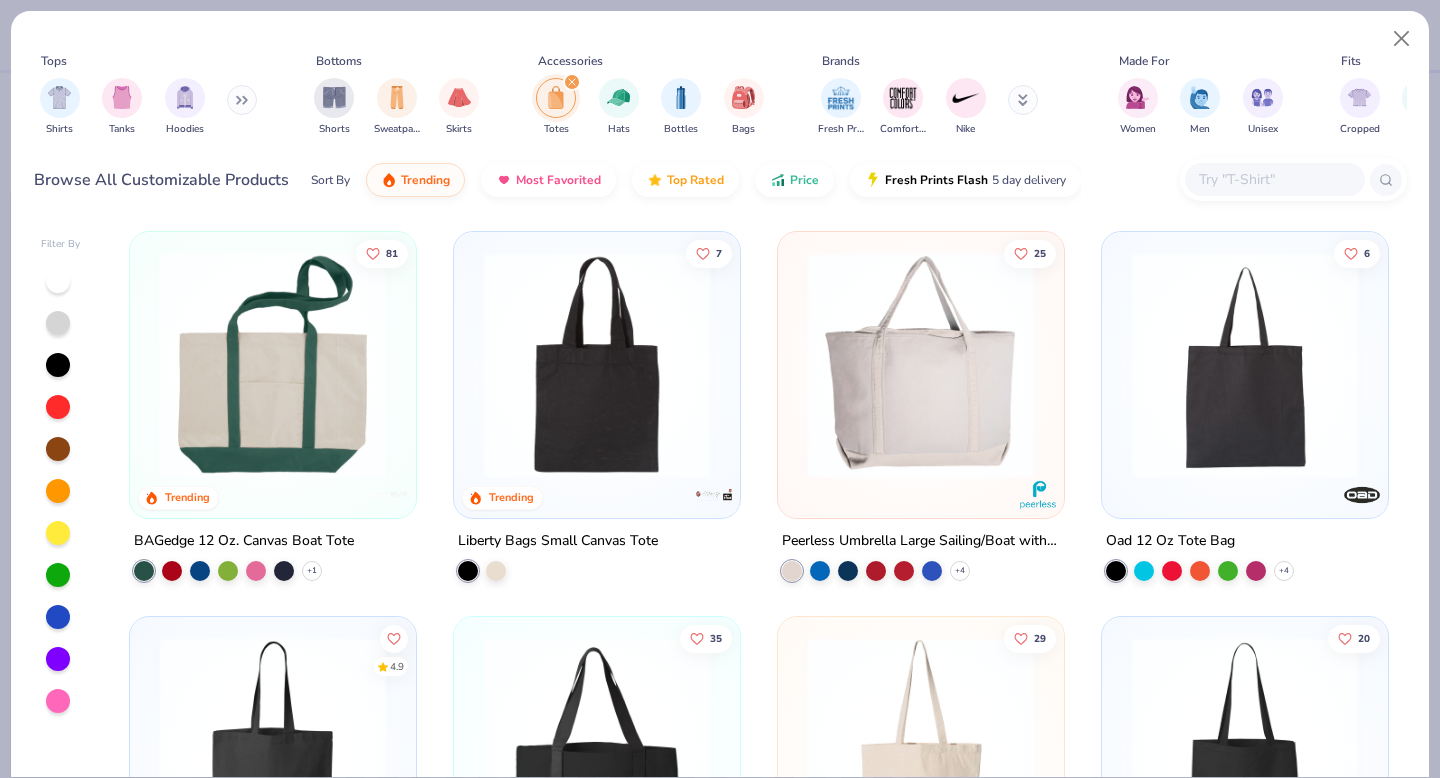 click at bounding box center [597, 365] 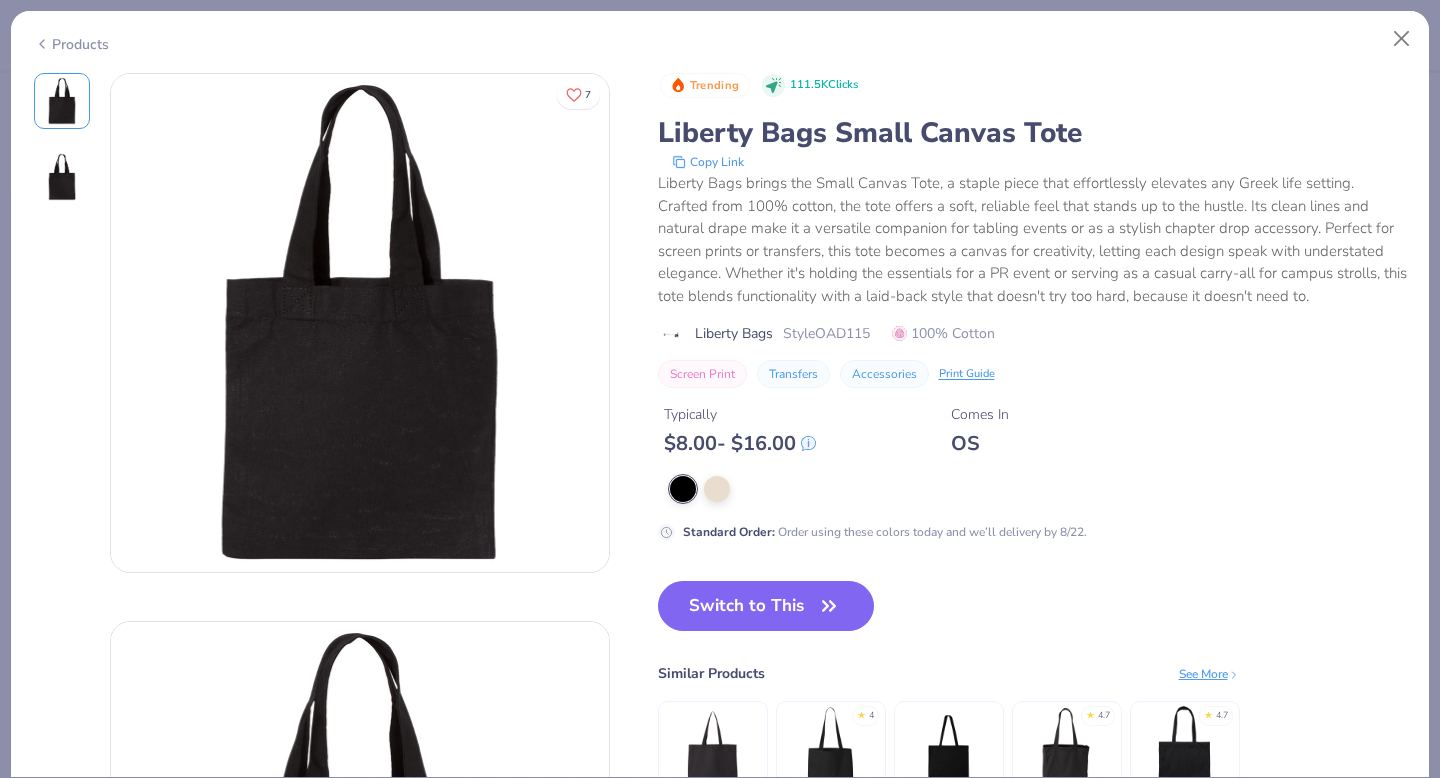 click at bounding box center [1038, 489] 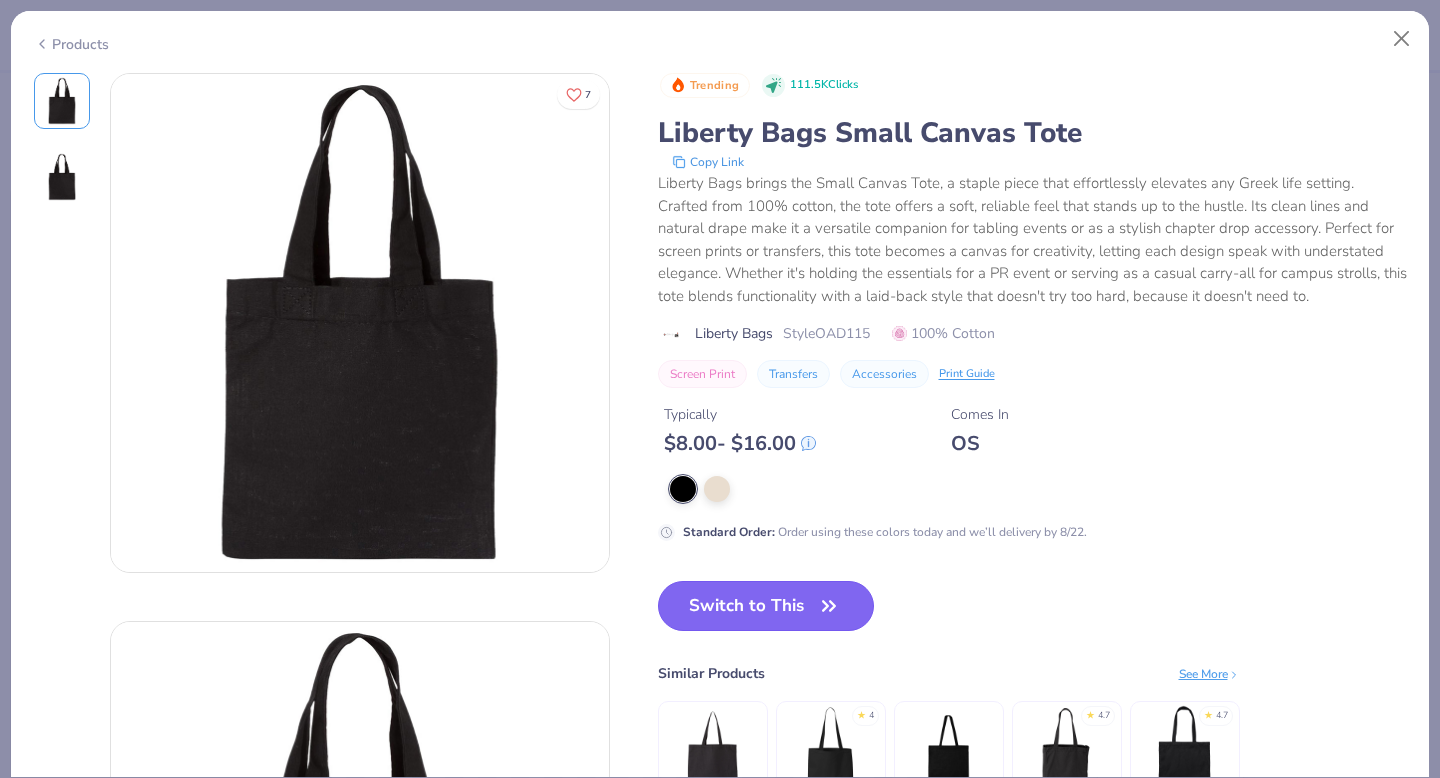 click on "Switch to This" at bounding box center [766, 606] 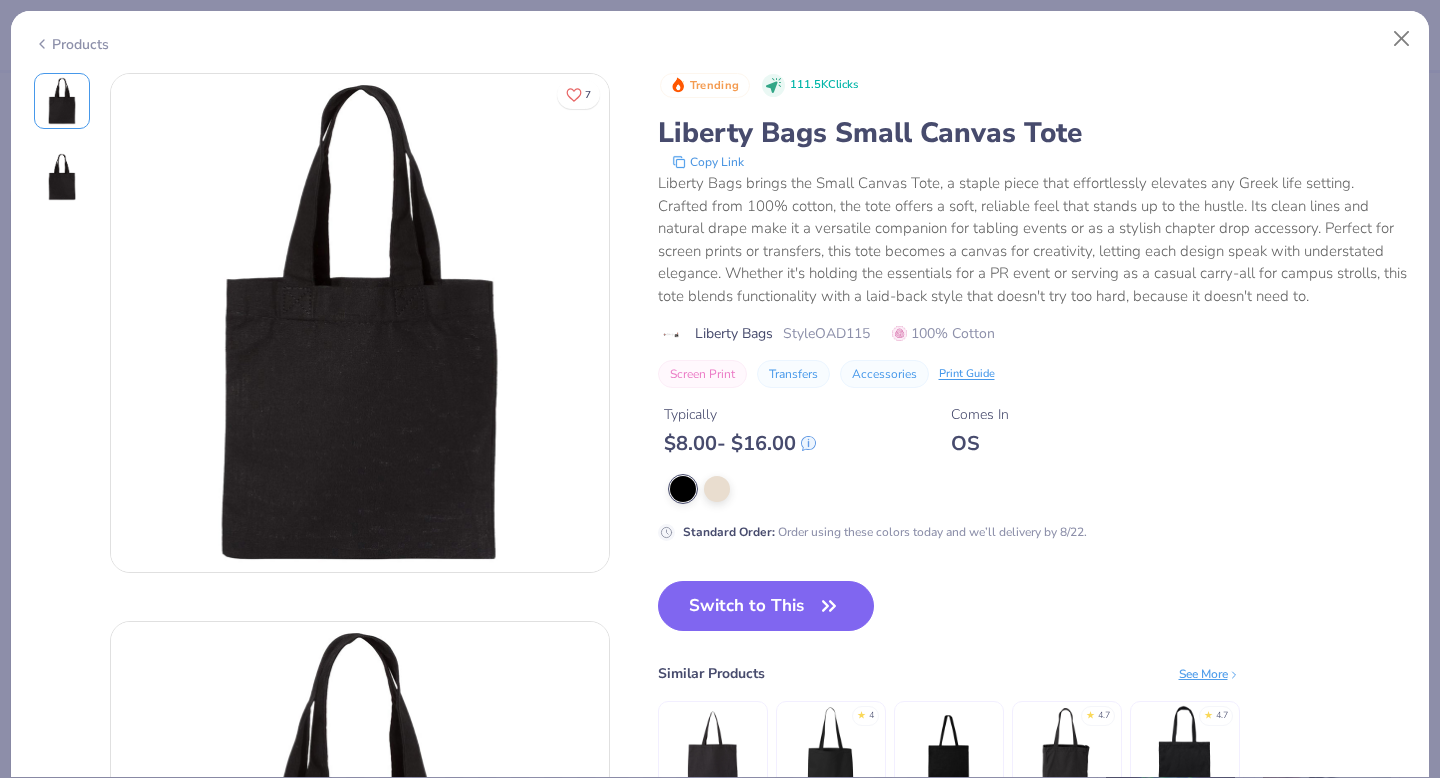 type on "x" 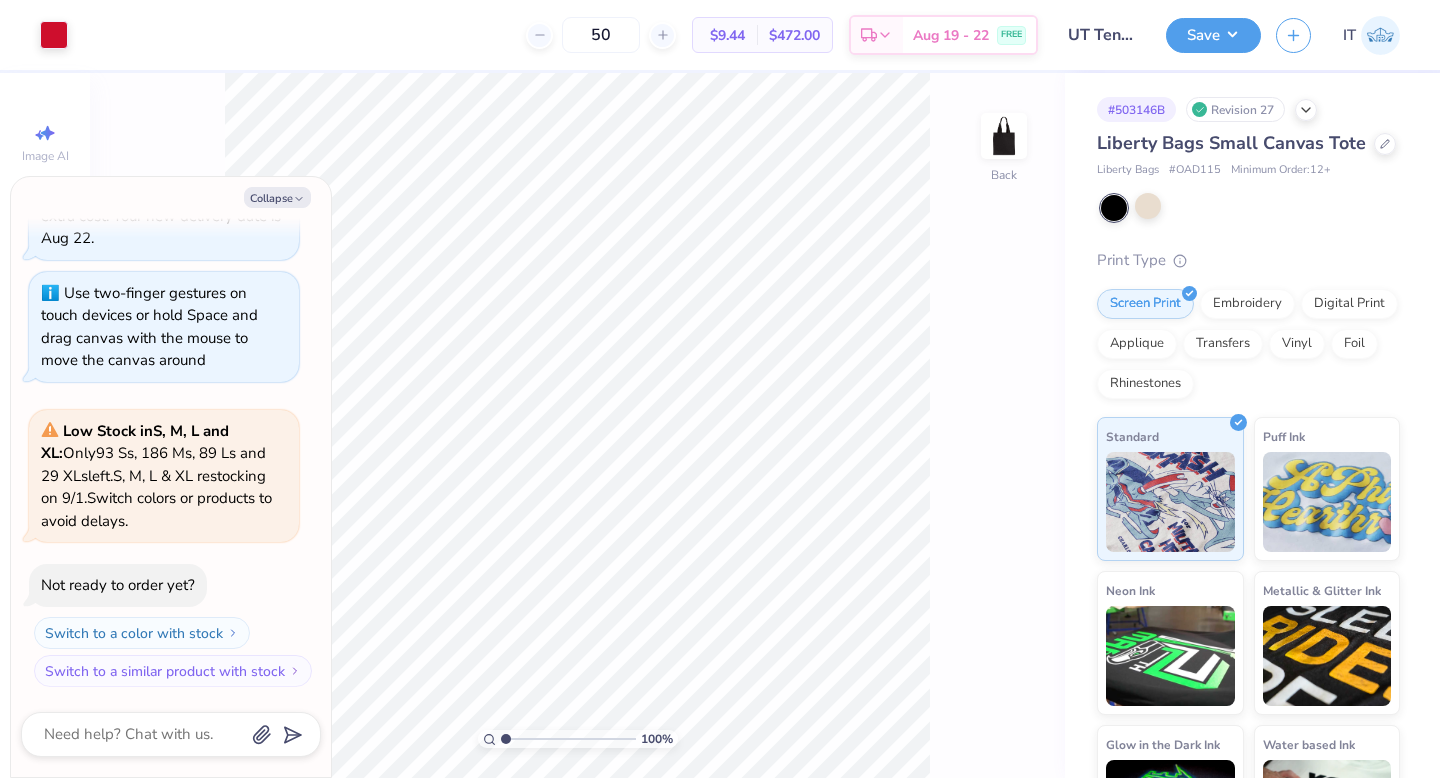 drag, startPoint x: 525, startPoint y: 740, endPoint x: 485, endPoint y: 741, distance: 40.012497 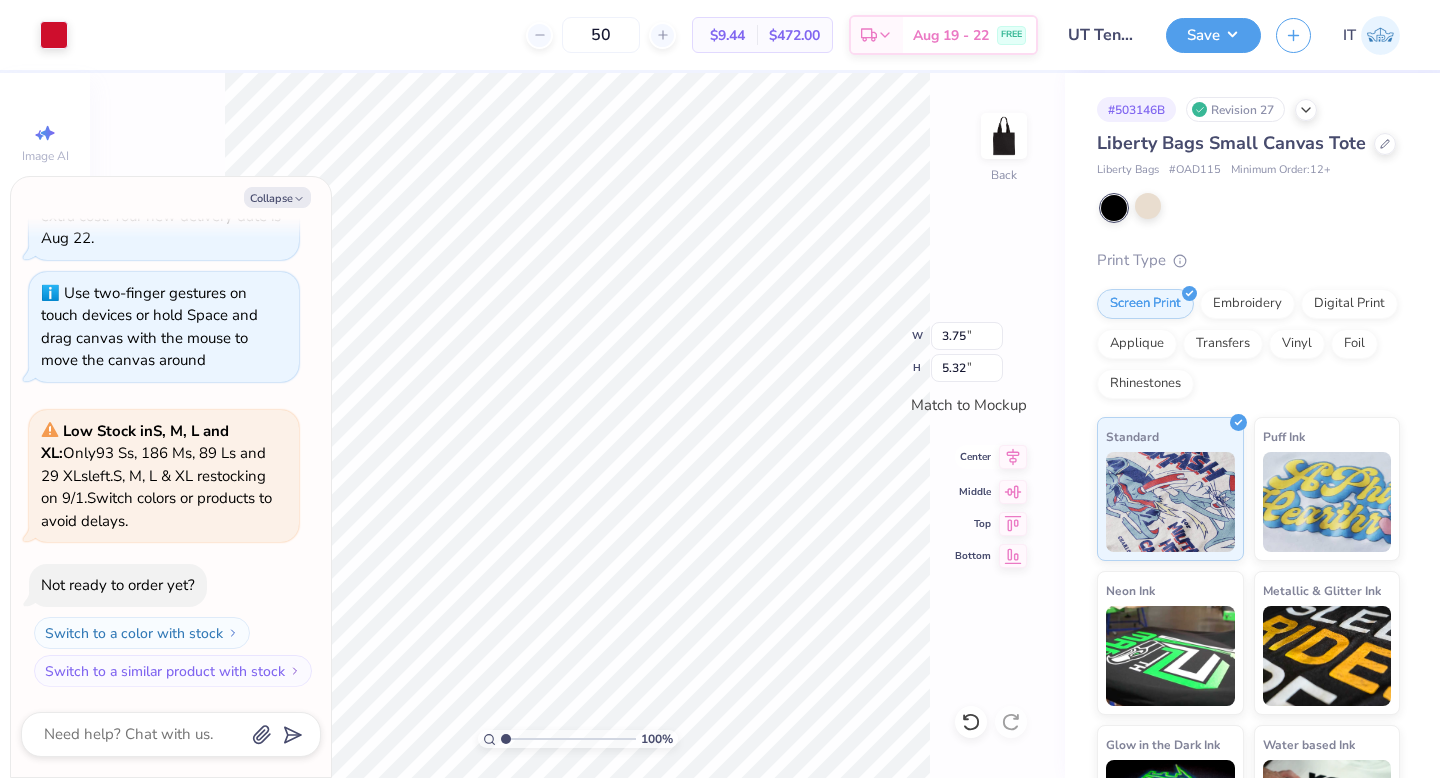 click 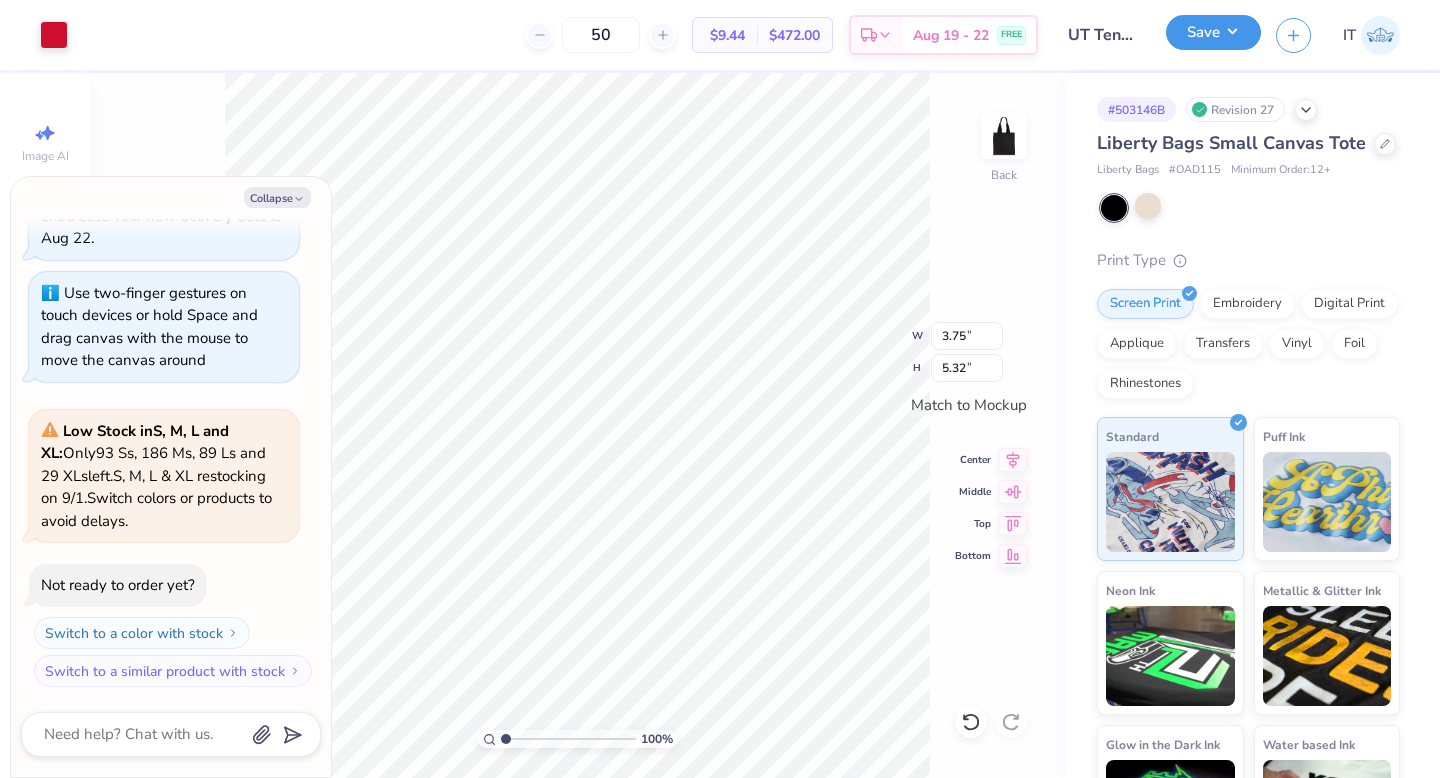 click on "Save" at bounding box center (1213, 32) 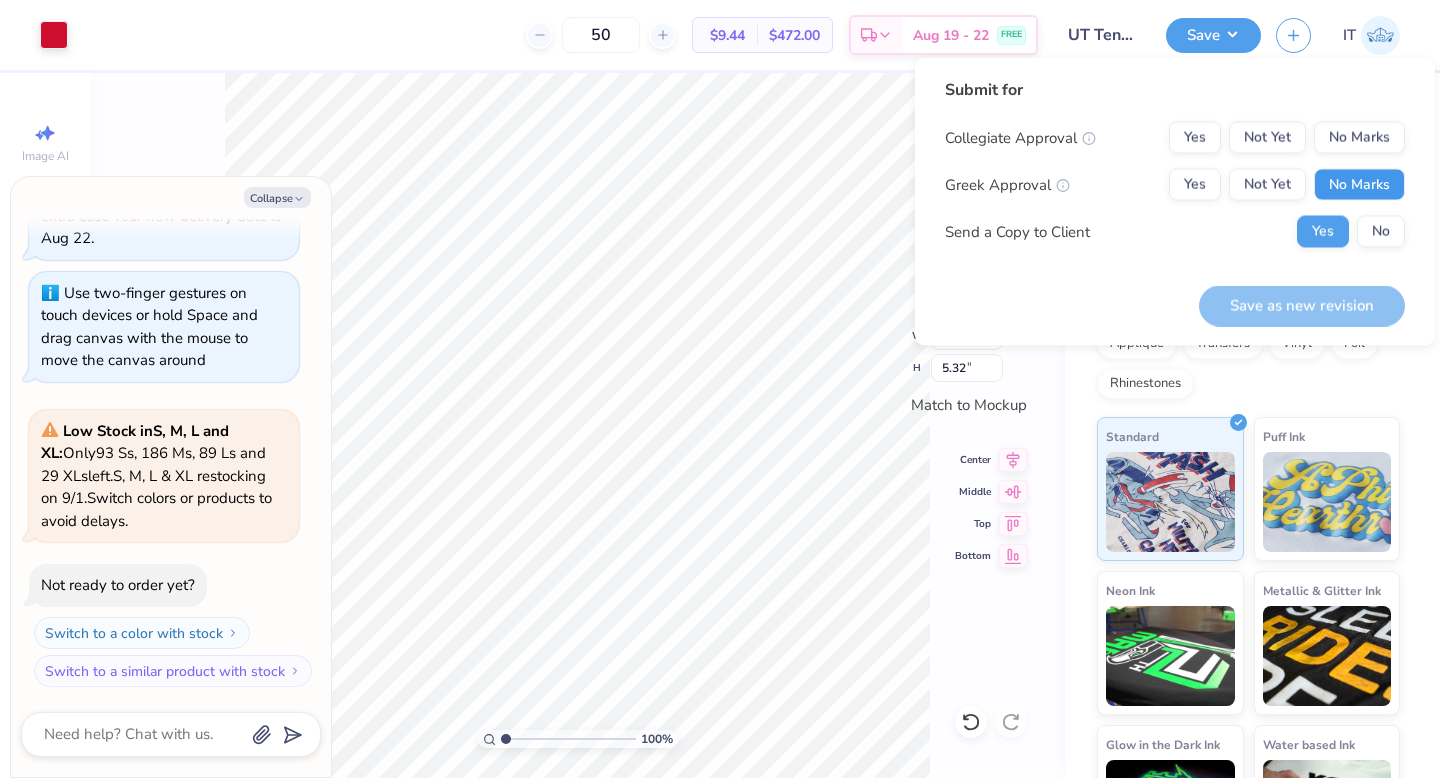 click on "No Marks" at bounding box center (1359, 185) 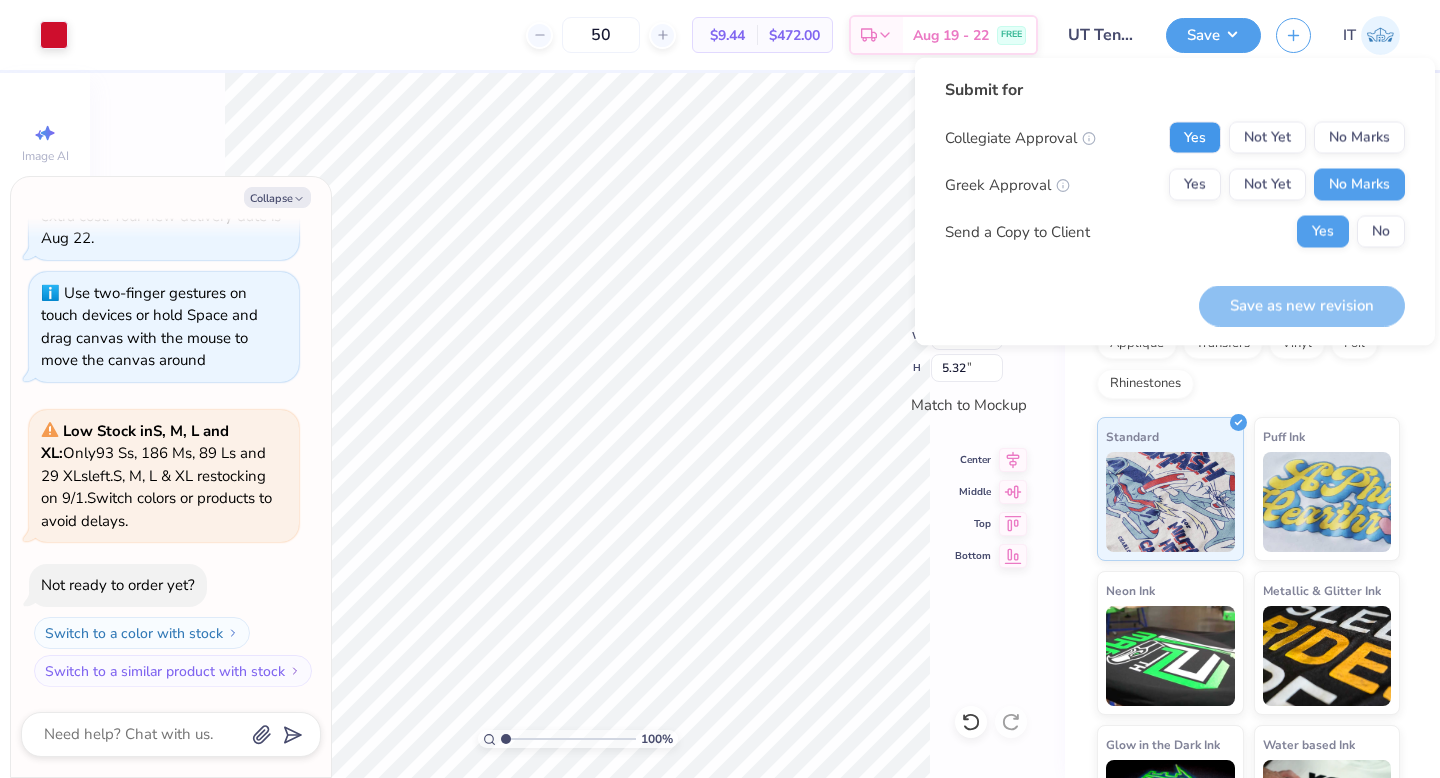 click on "Yes" at bounding box center (1195, 138) 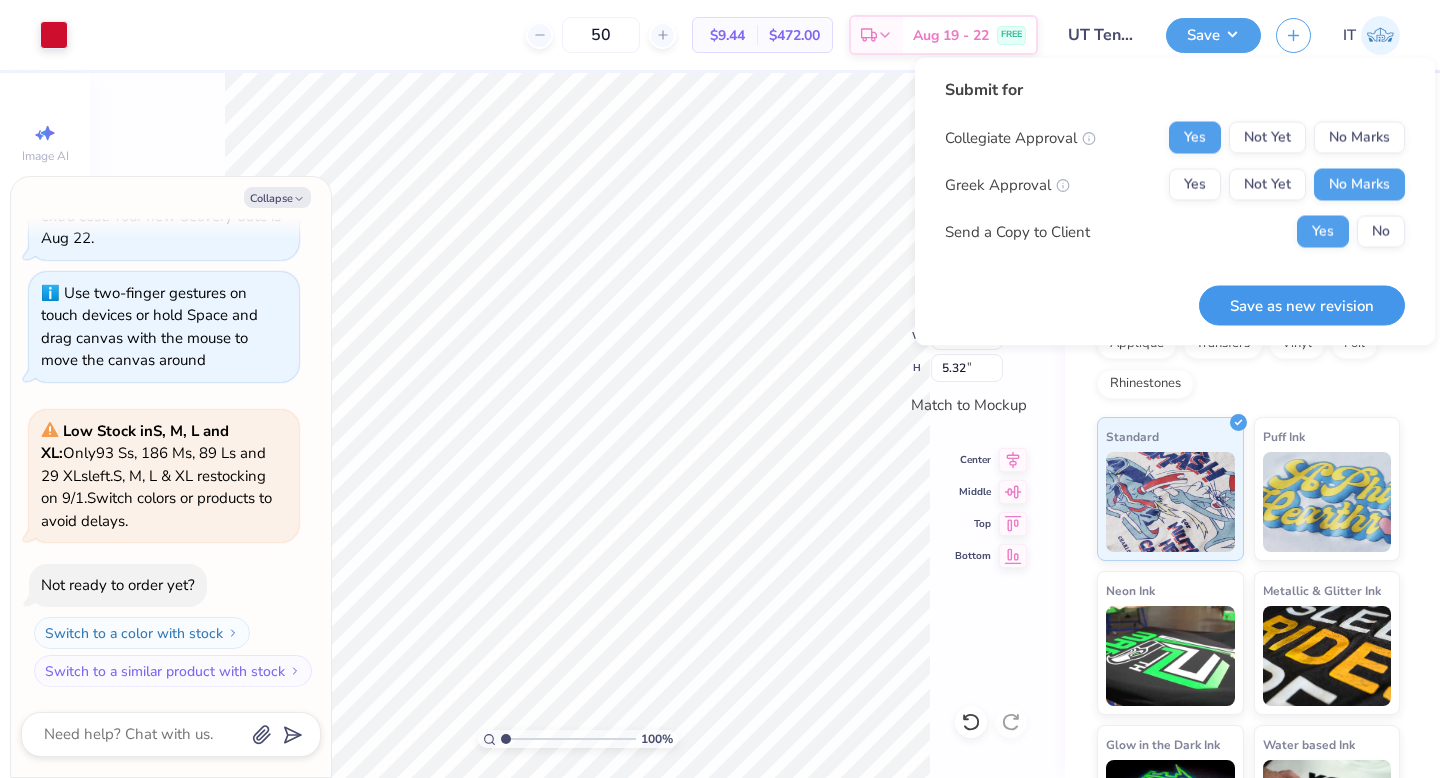click on "Save as new revision" at bounding box center [1302, 305] 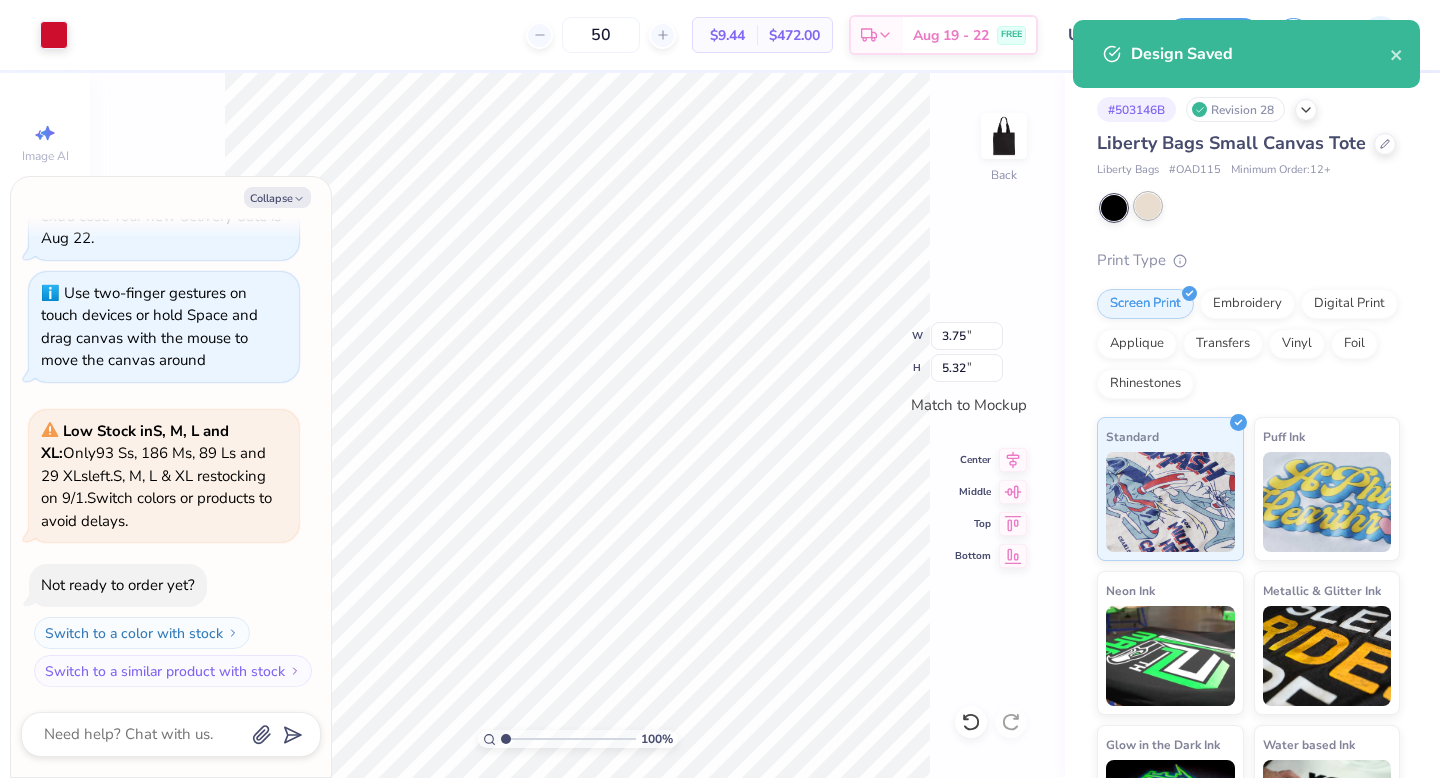 click at bounding box center (1148, 206) 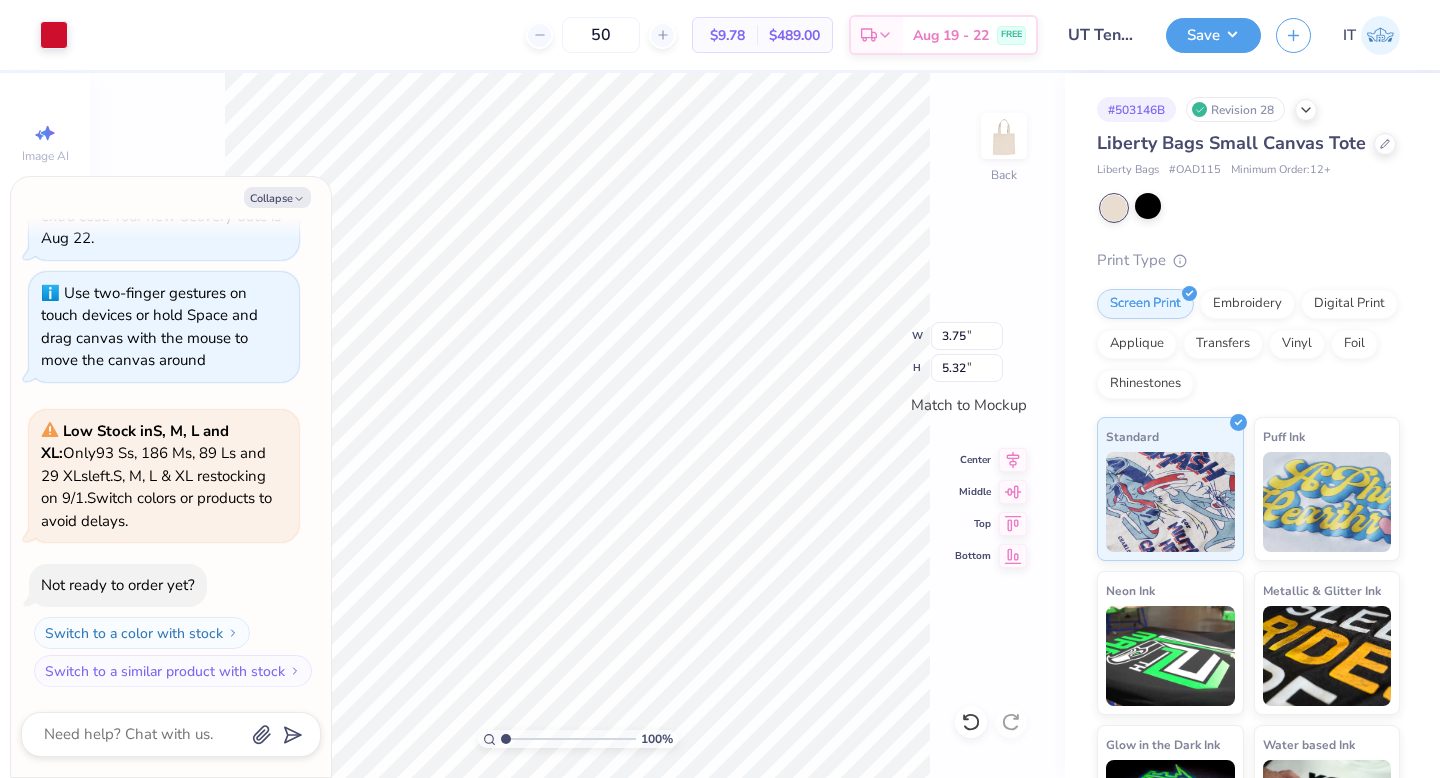 click on "Design Saved" at bounding box center (1246, 20) 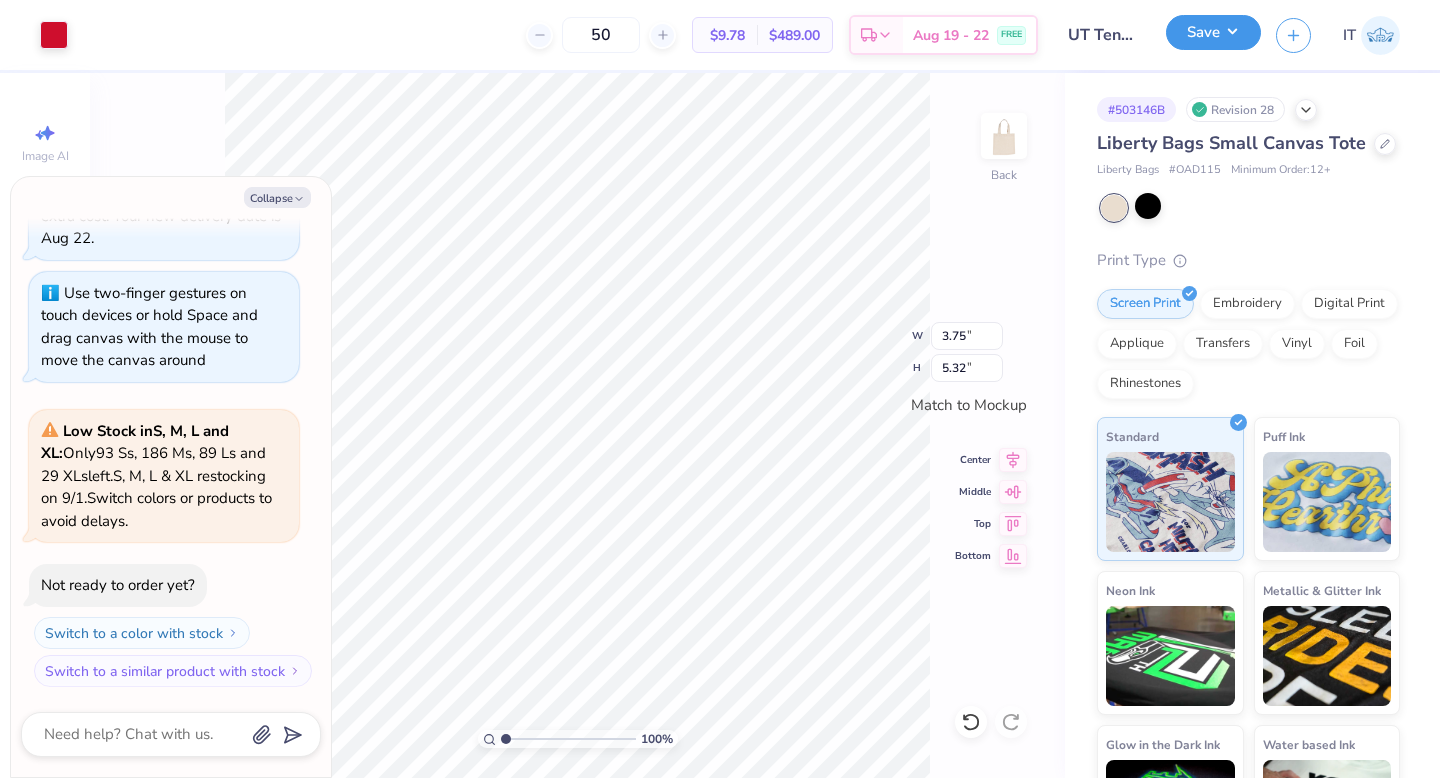 click on "Save" at bounding box center (1213, 32) 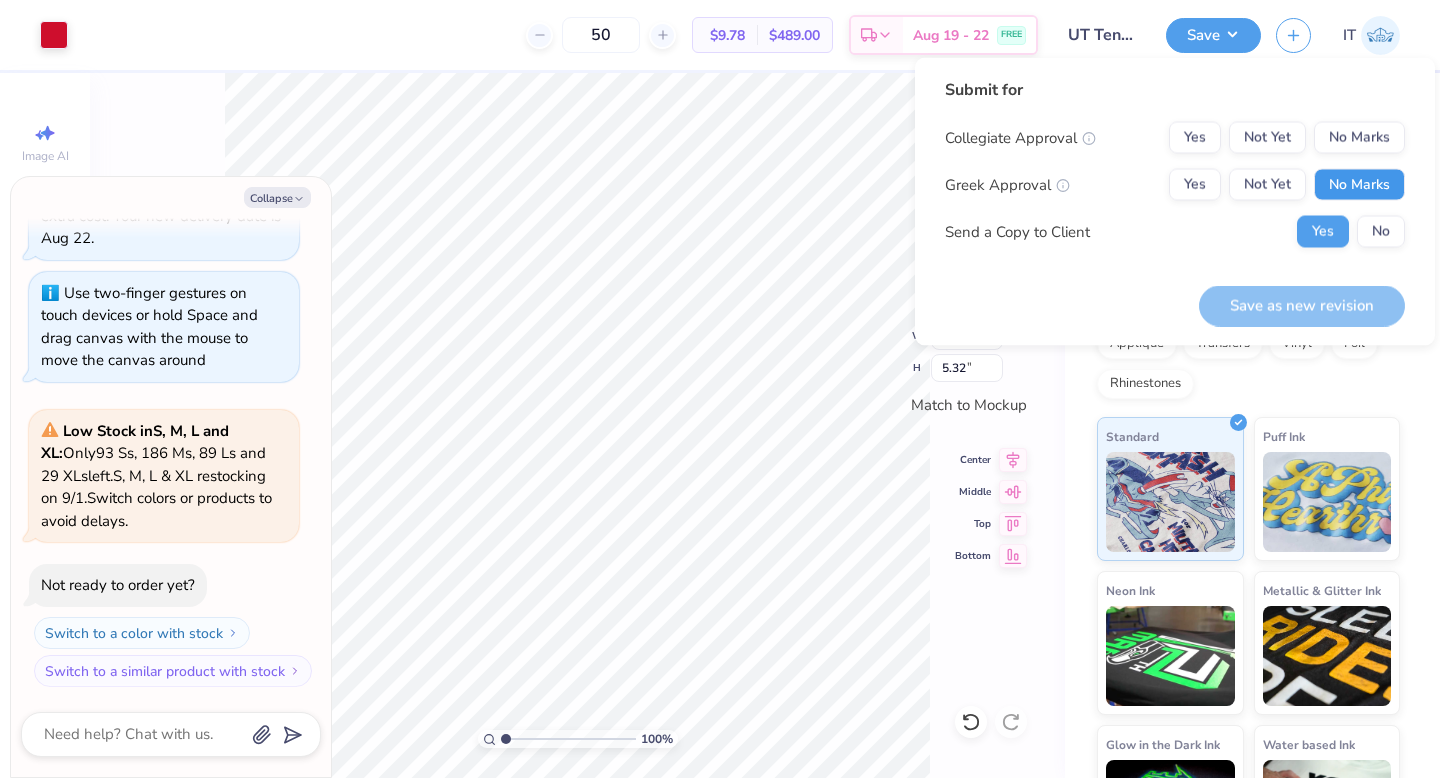 click on "No Marks" at bounding box center (1359, 185) 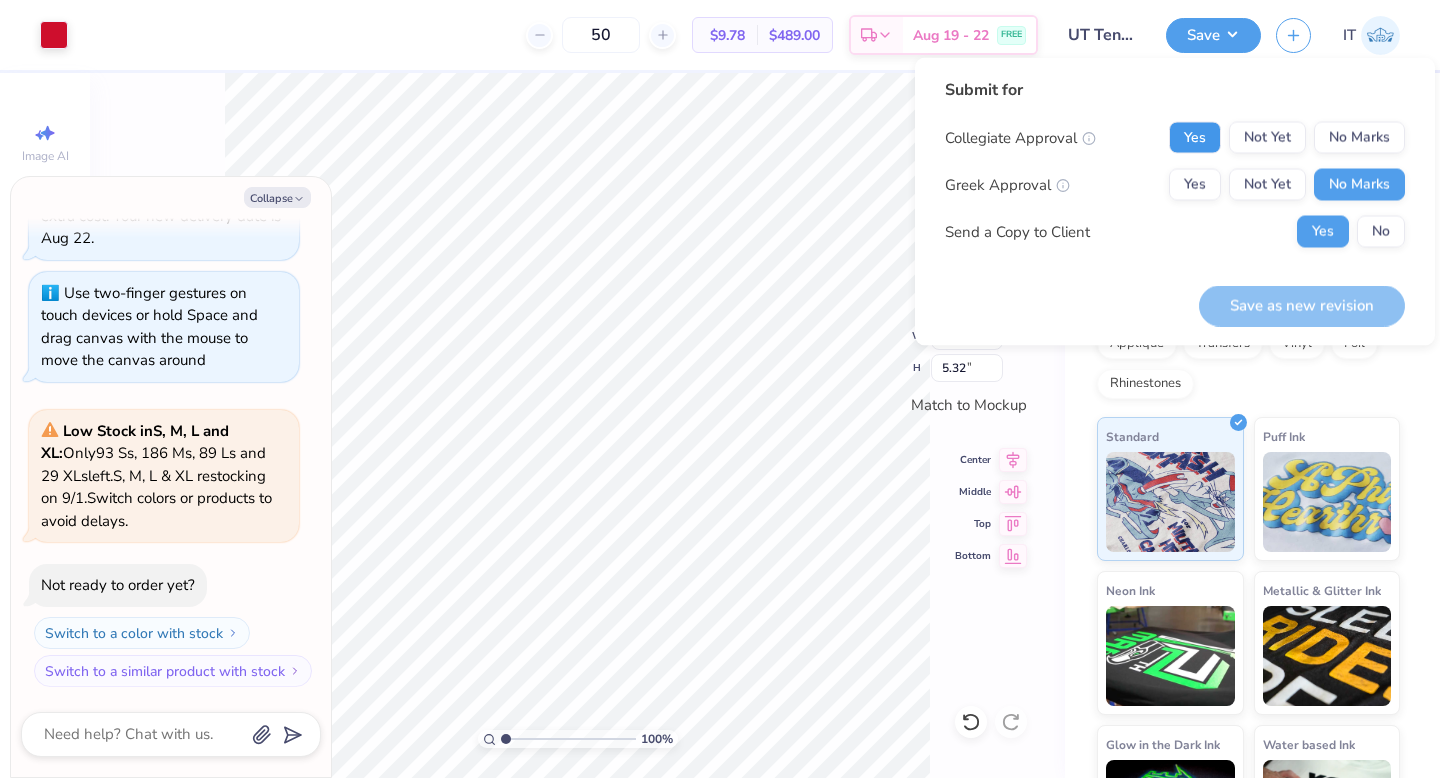 click on "Yes" at bounding box center (1195, 138) 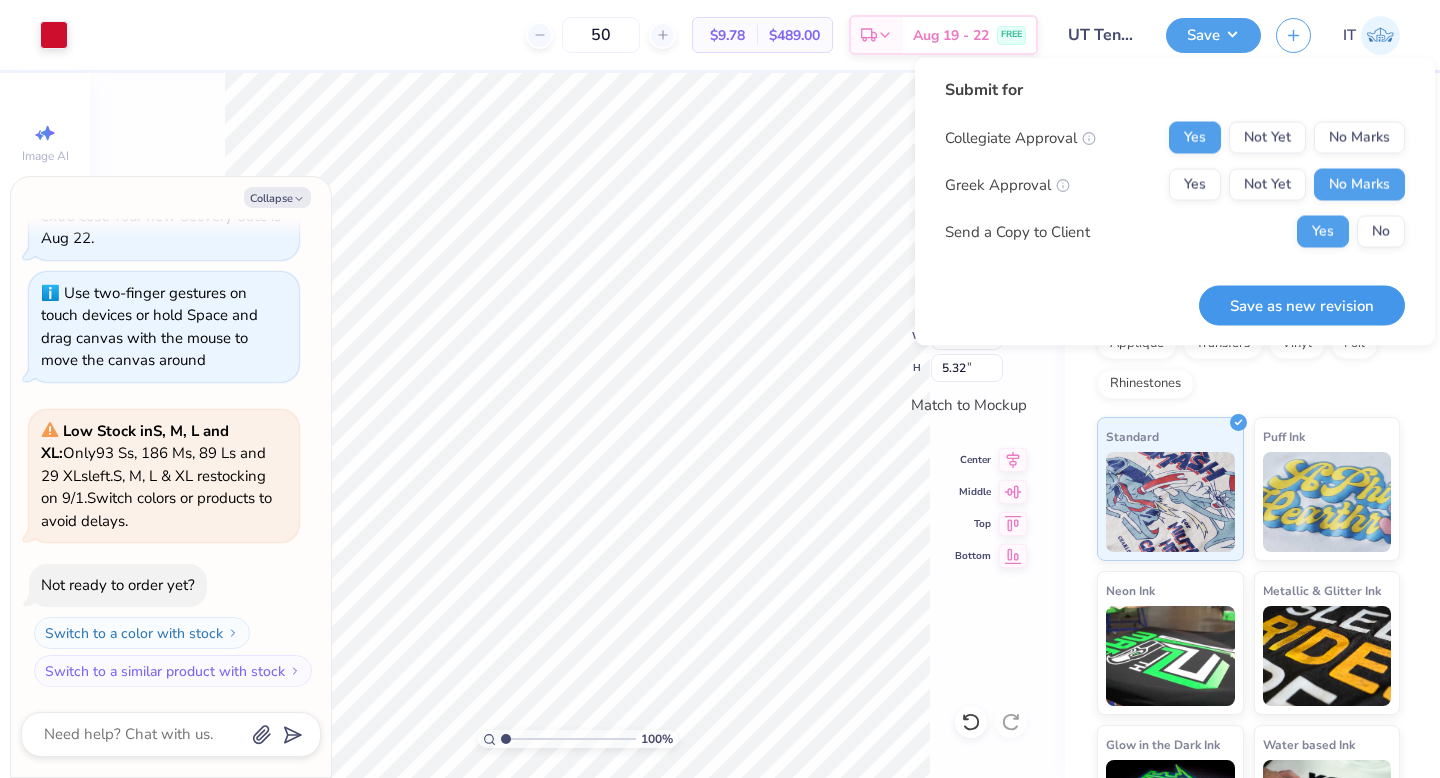 click on "Save as new revision" at bounding box center [1302, 305] 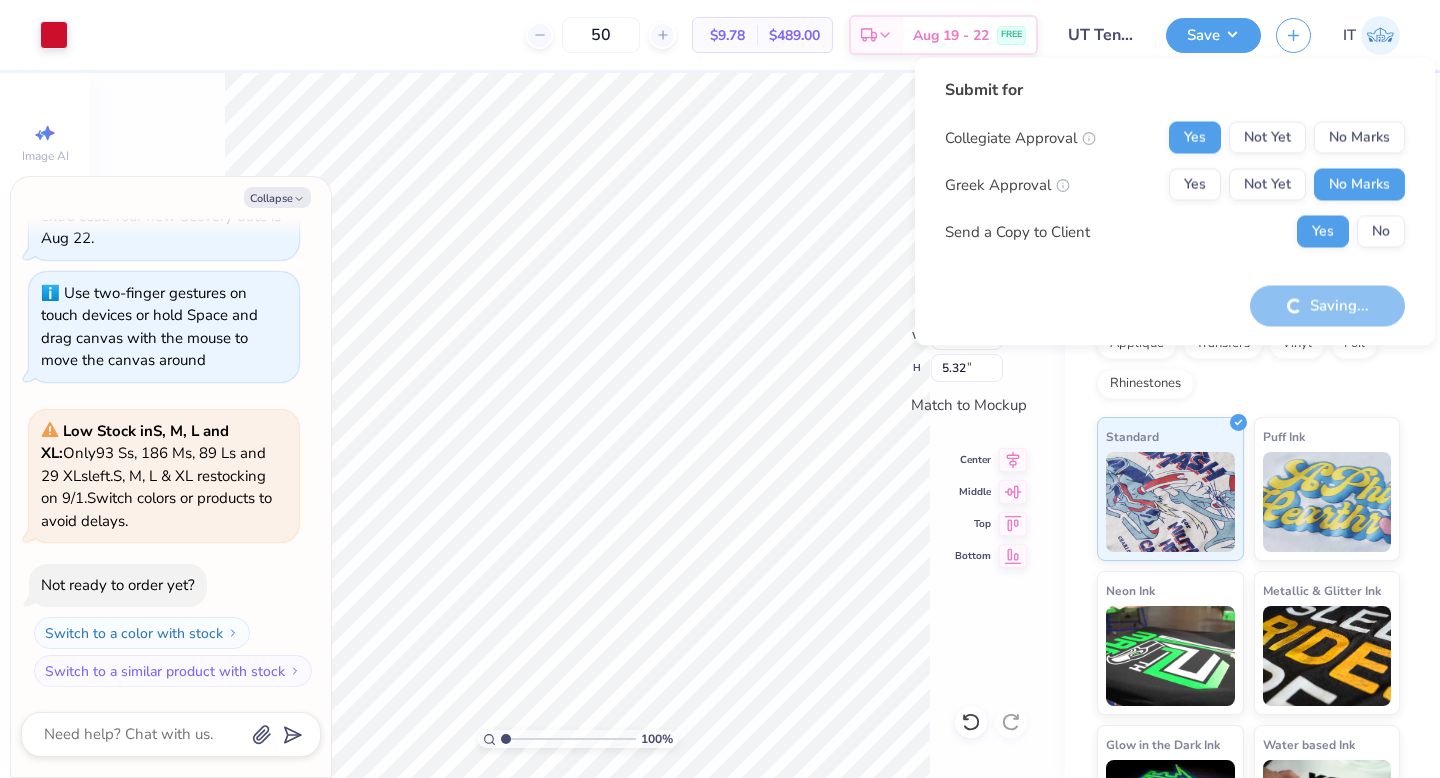 type on "x" 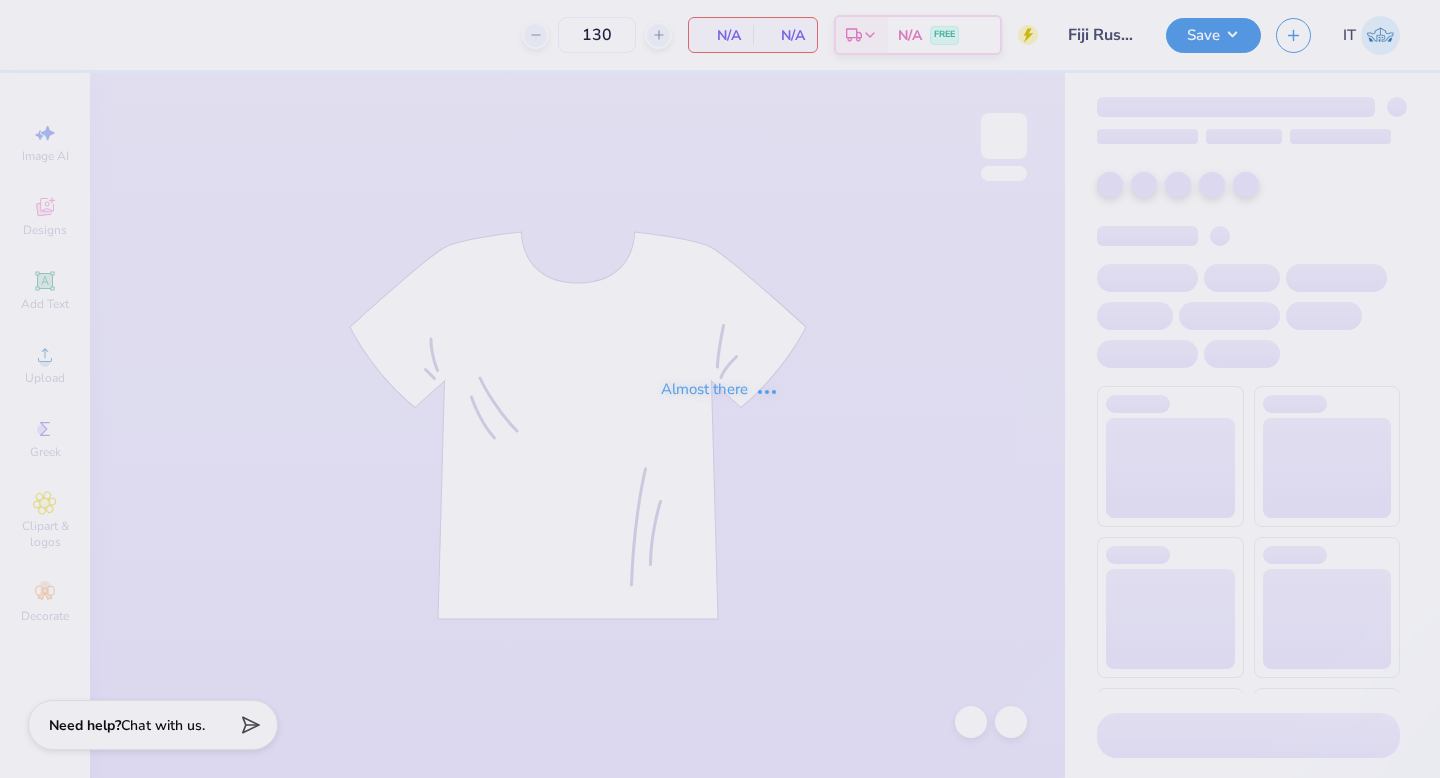 scroll, scrollTop: 0, scrollLeft: 0, axis: both 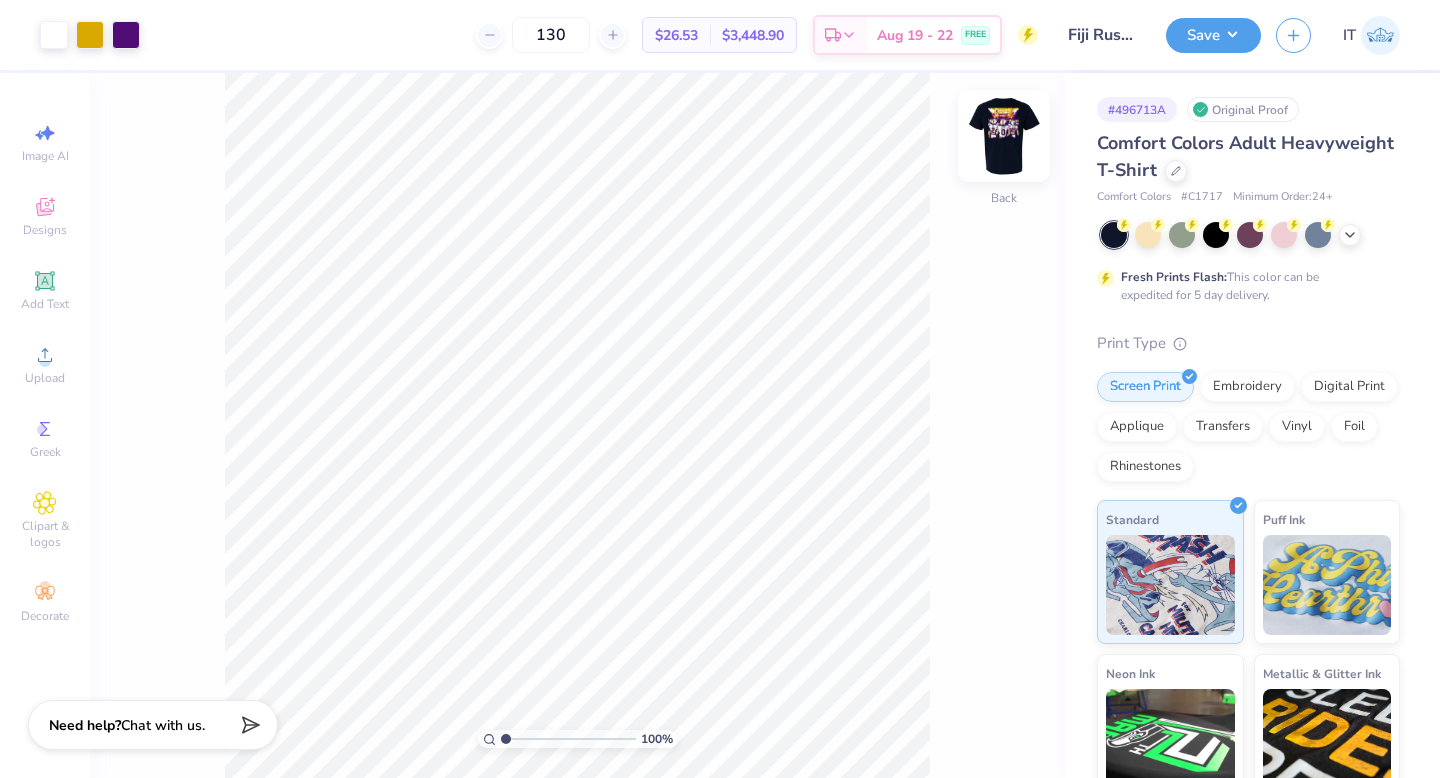 click at bounding box center [1004, 136] 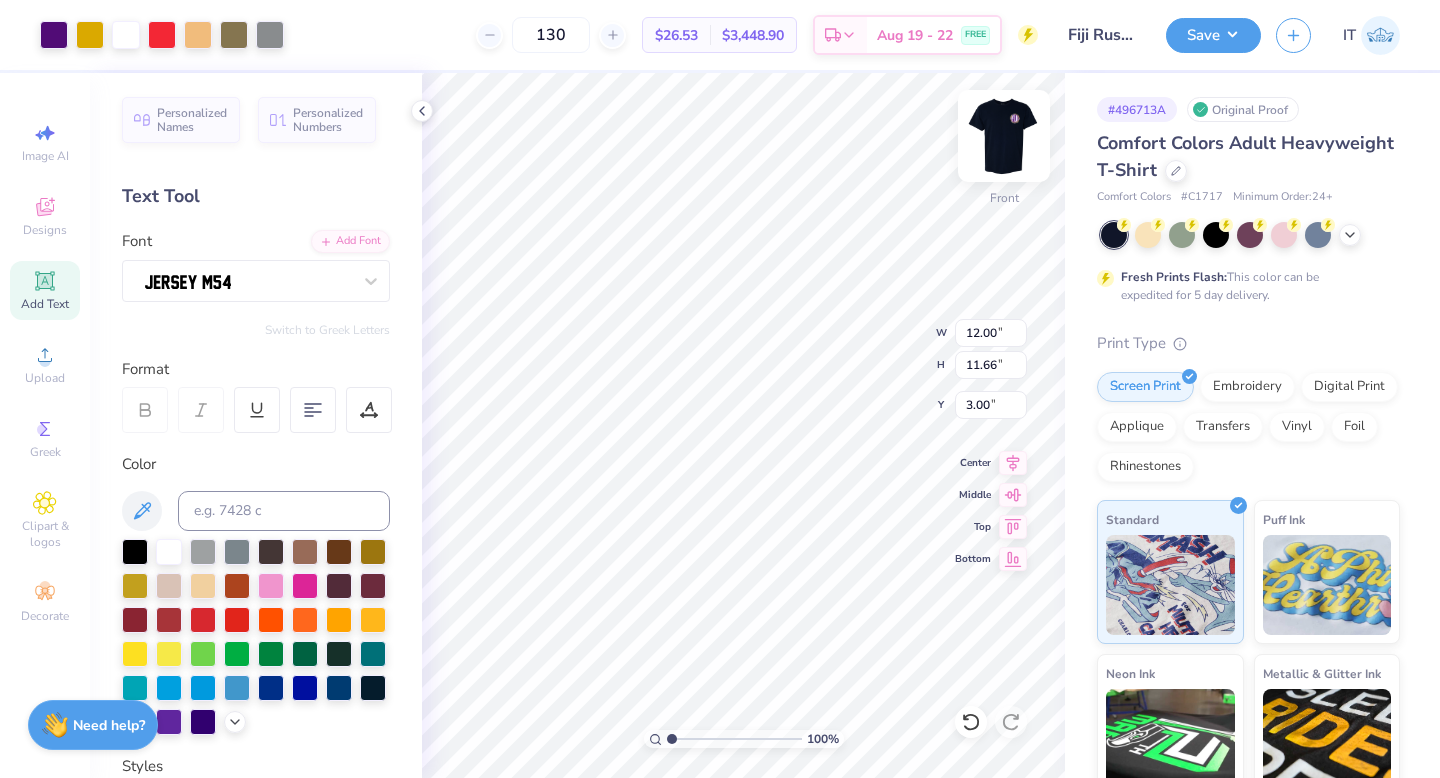 click at bounding box center (1004, 136) 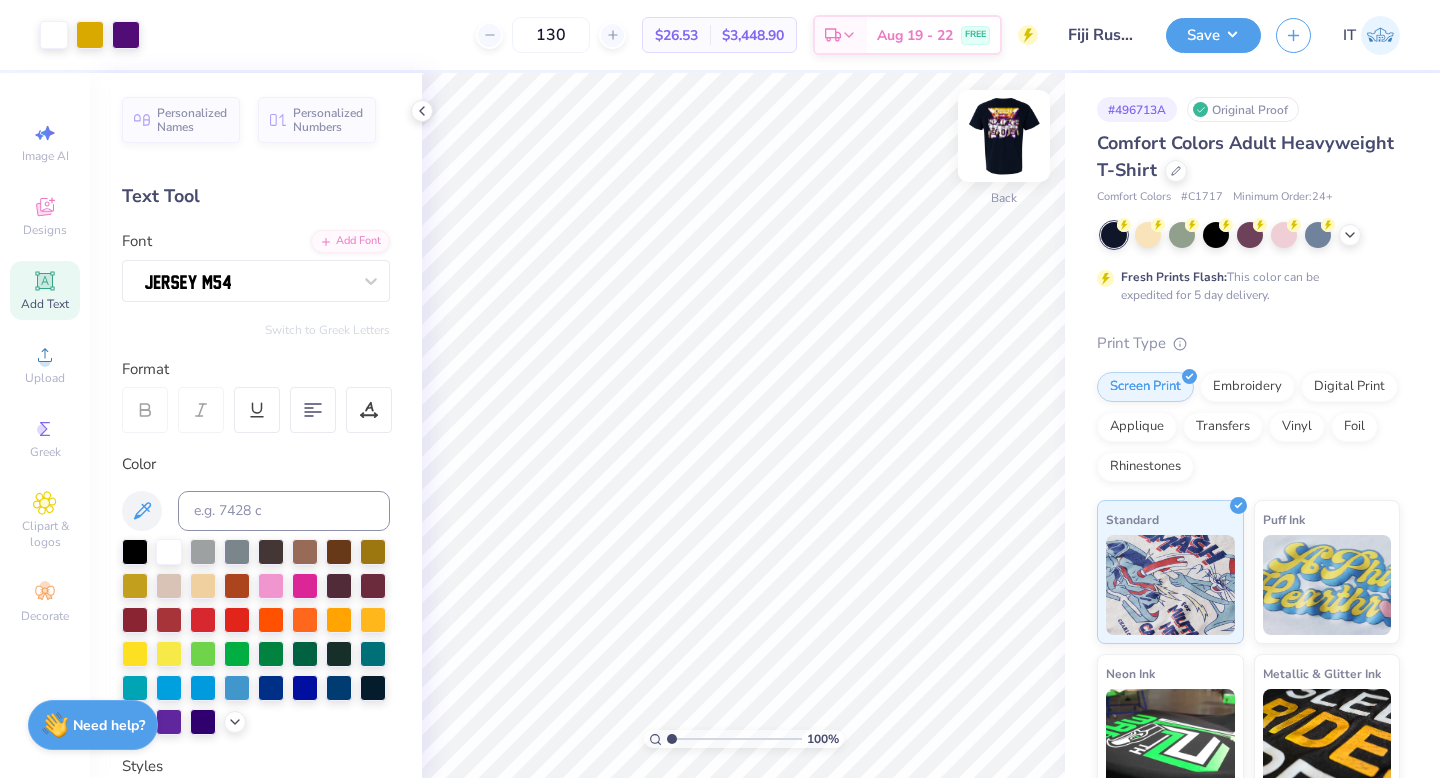 click at bounding box center [1004, 136] 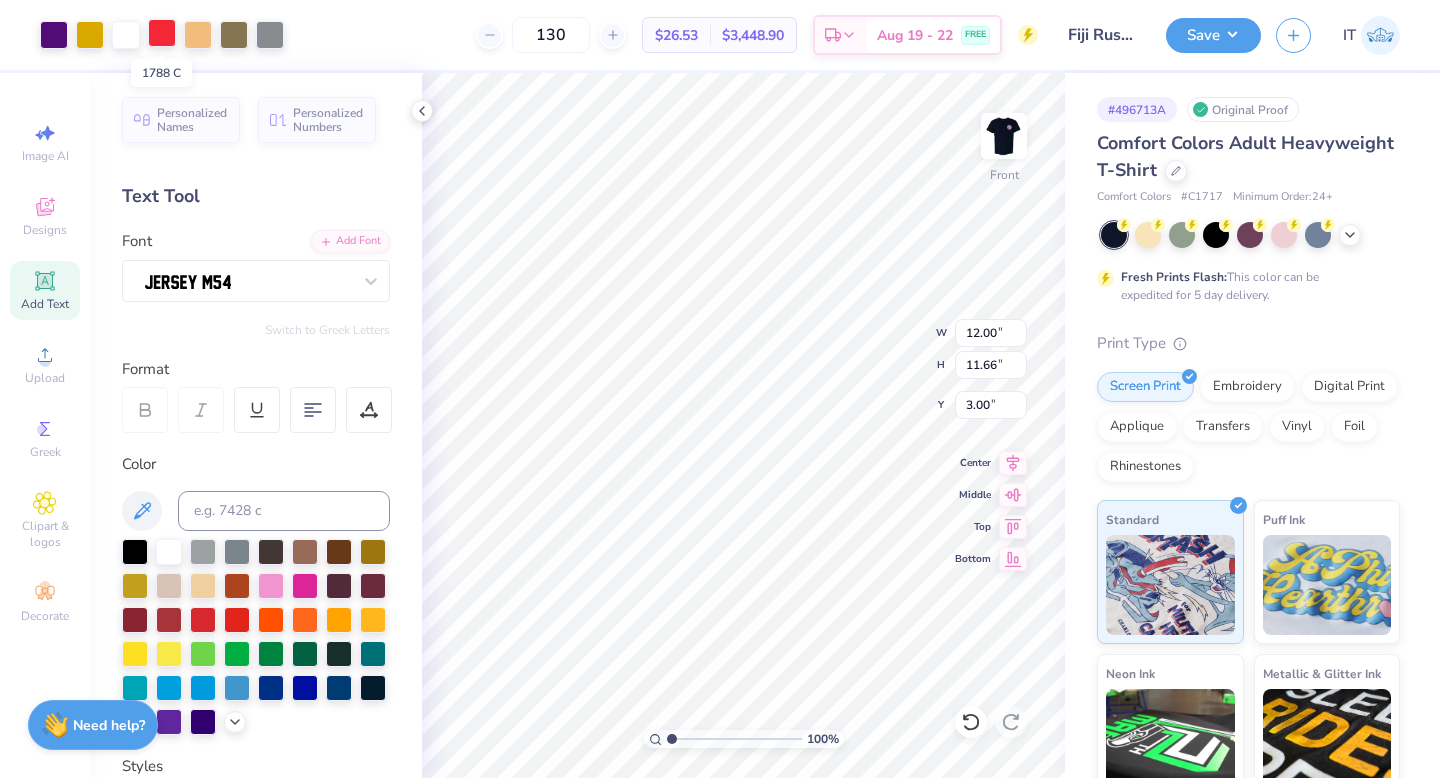 click at bounding box center (162, 33) 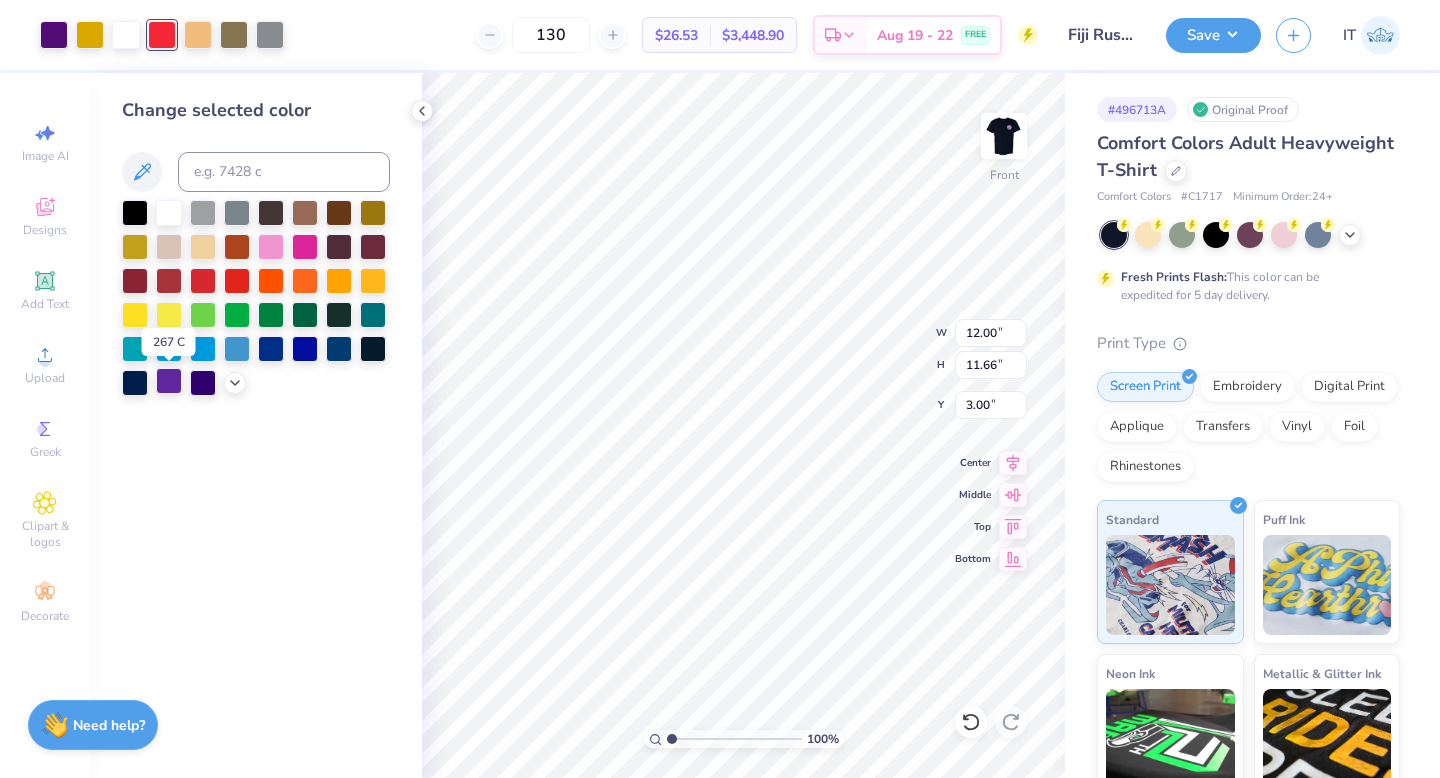 click at bounding box center [169, 381] 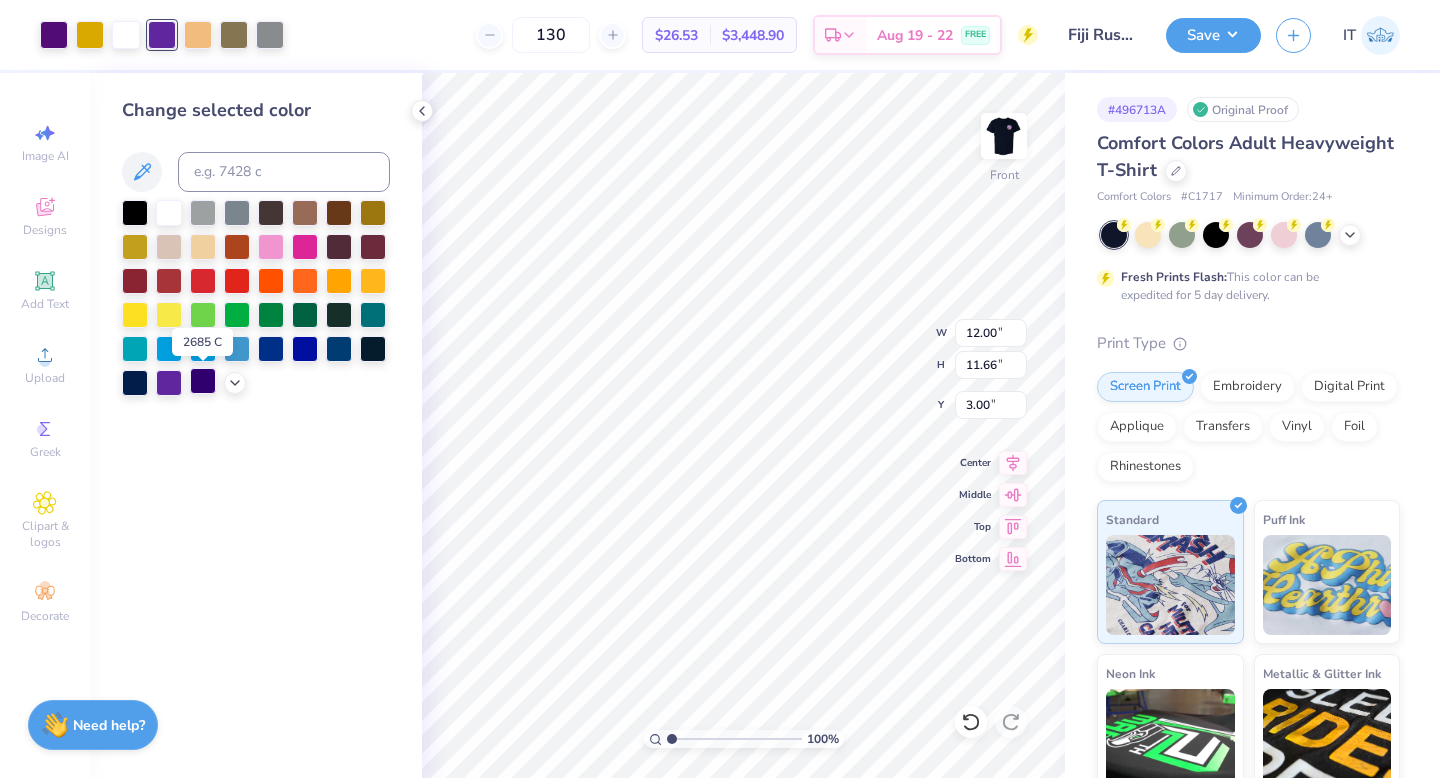 click at bounding box center [203, 381] 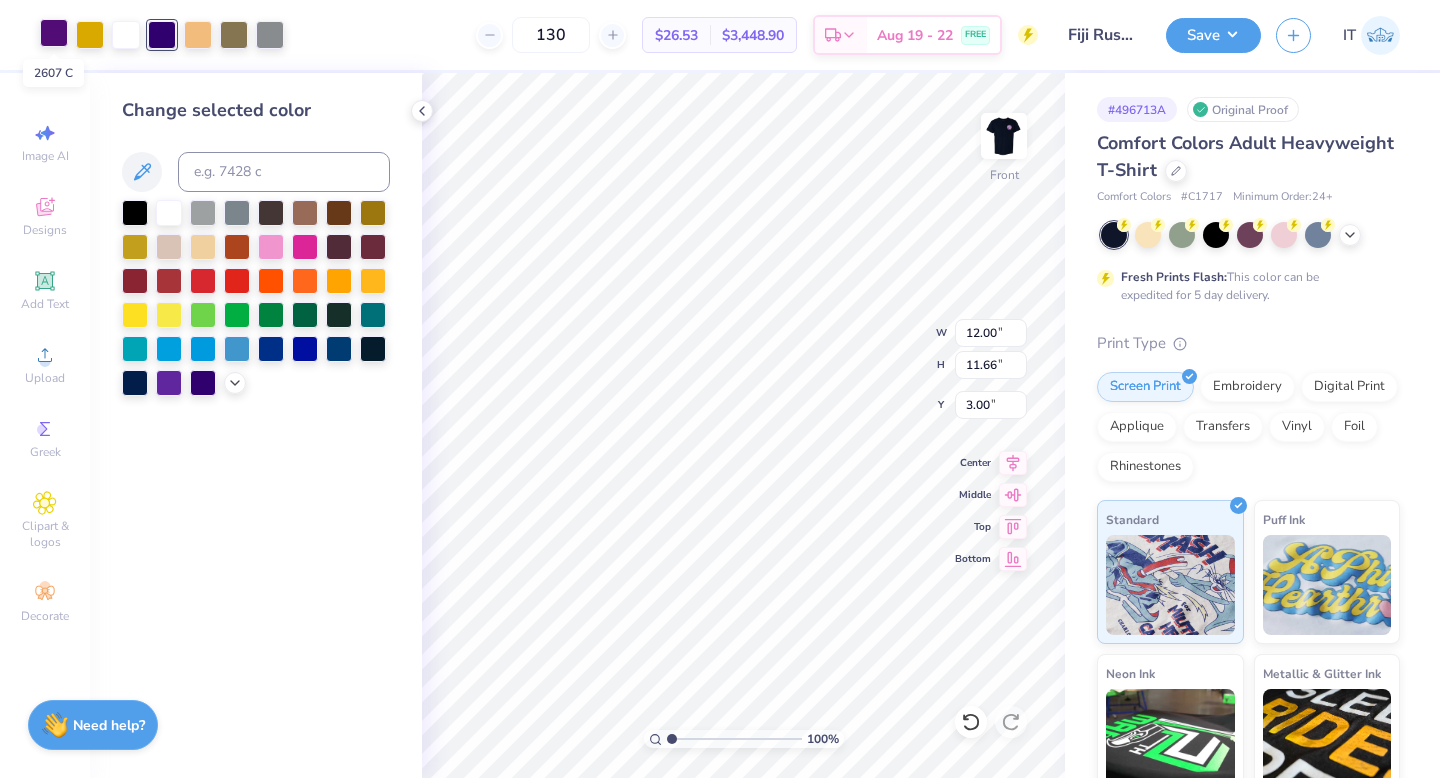 click at bounding box center [54, 33] 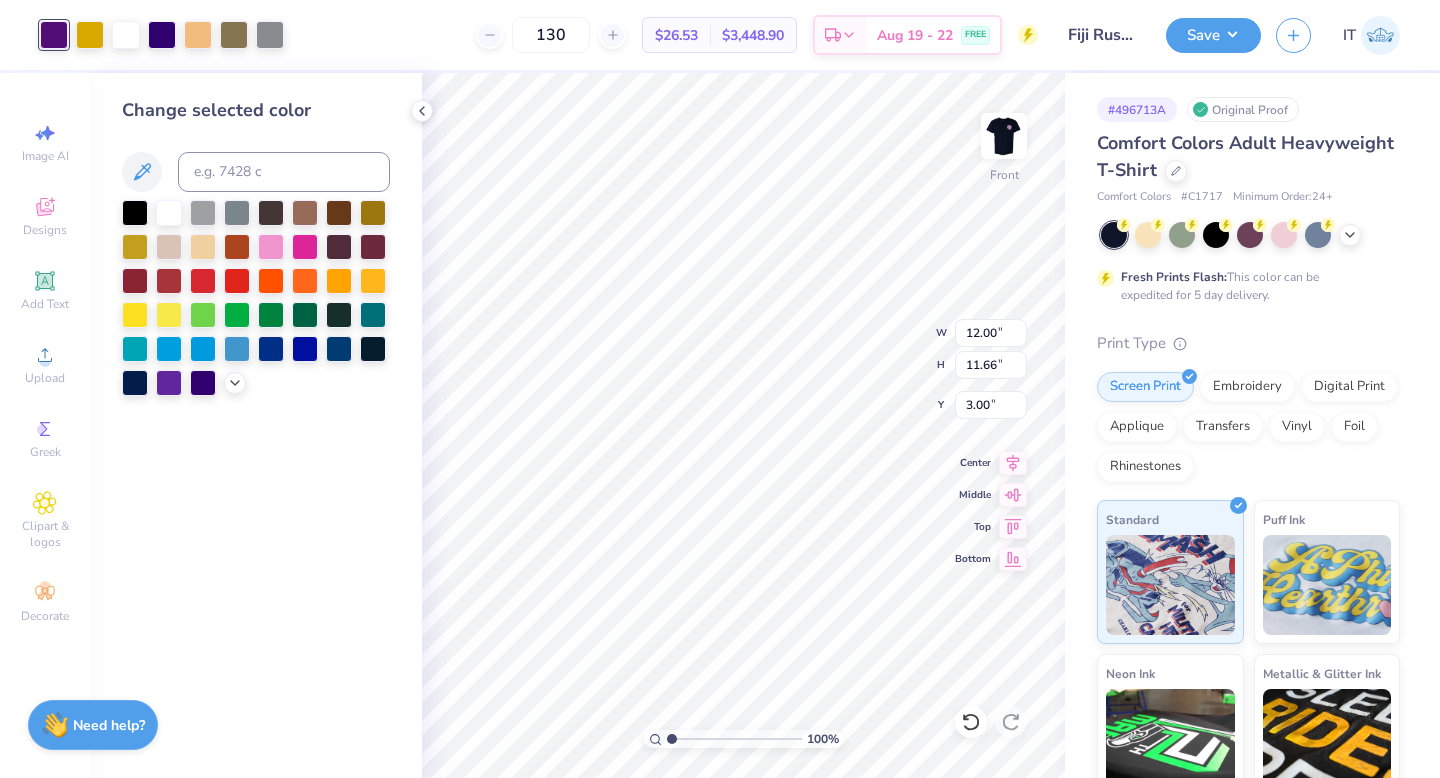 click at bounding box center (54, 35) 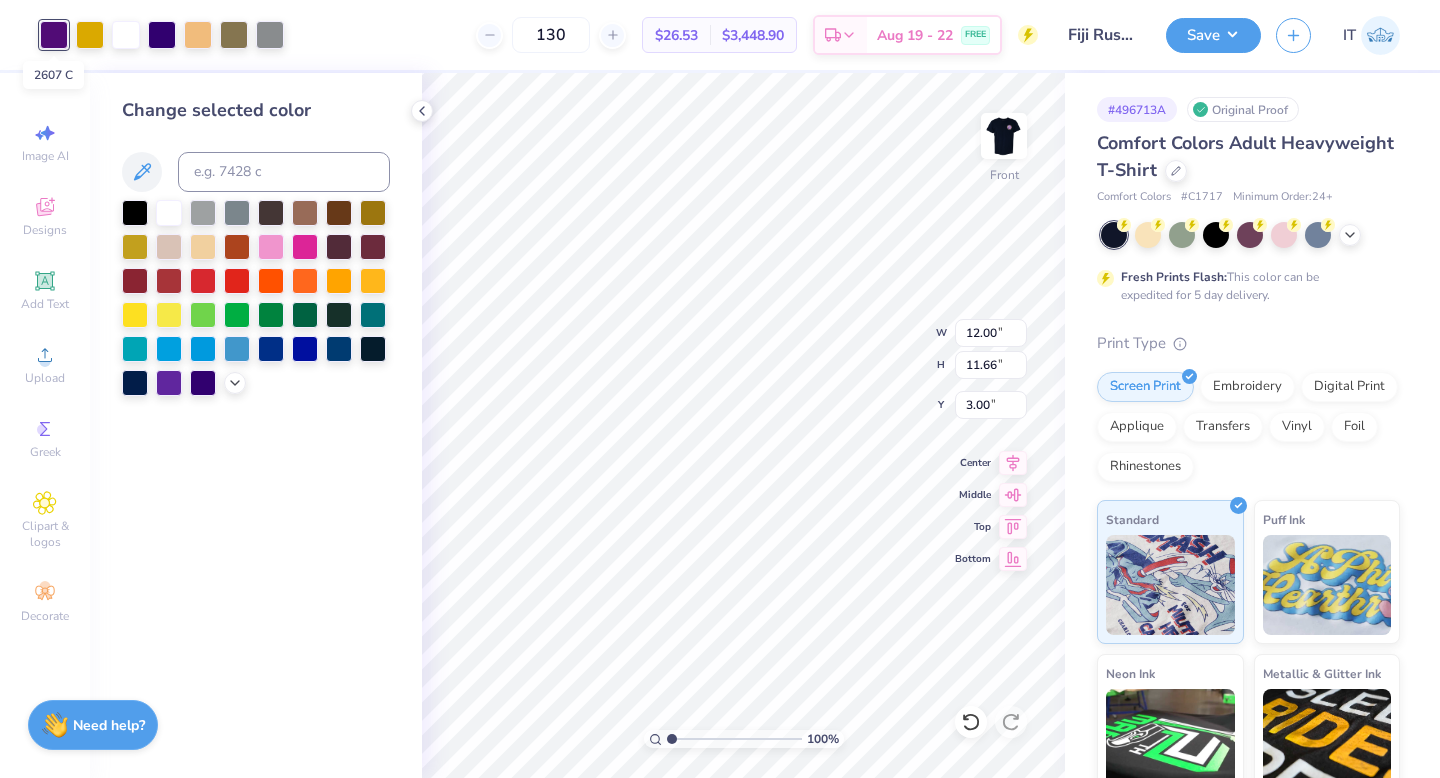 click at bounding box center [54, 35] 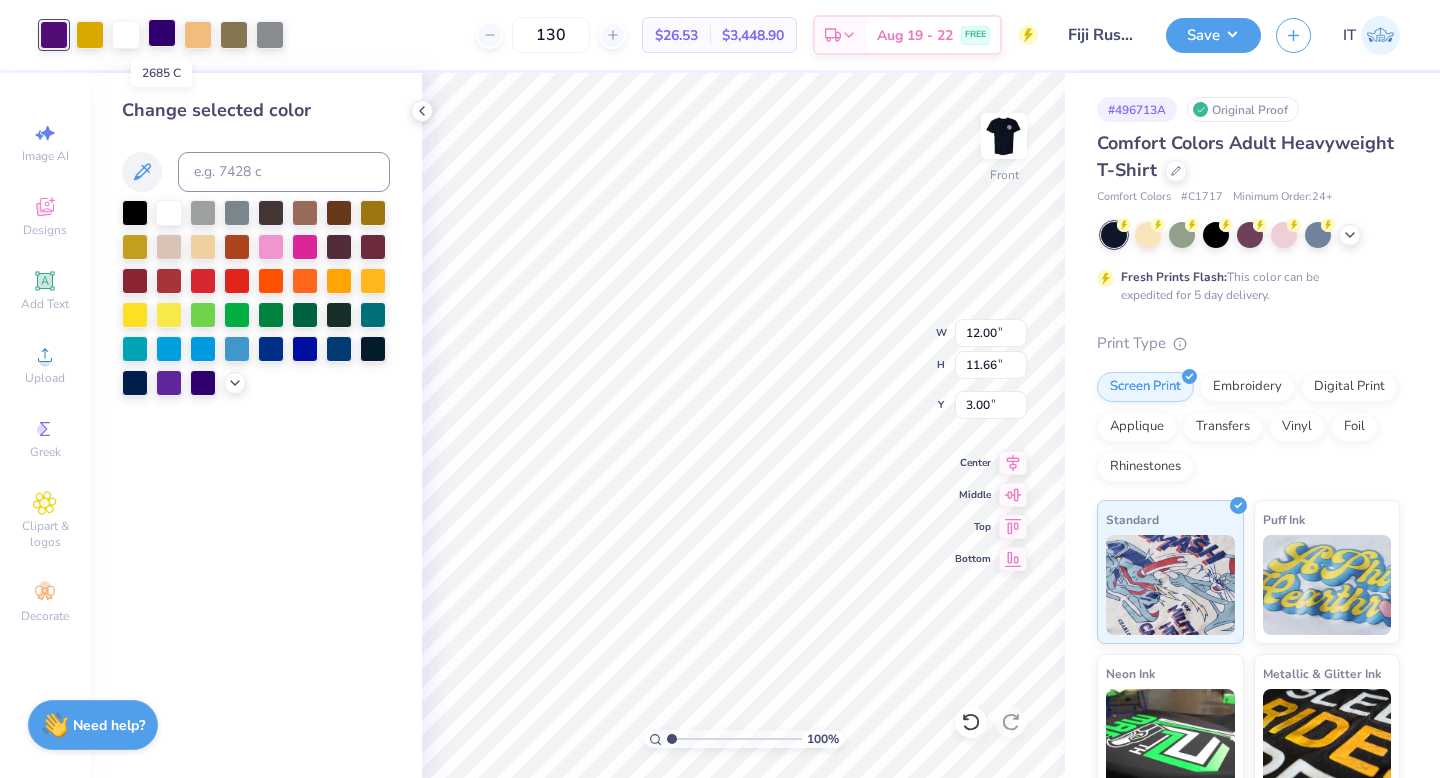click at bounding box center [162, 33] 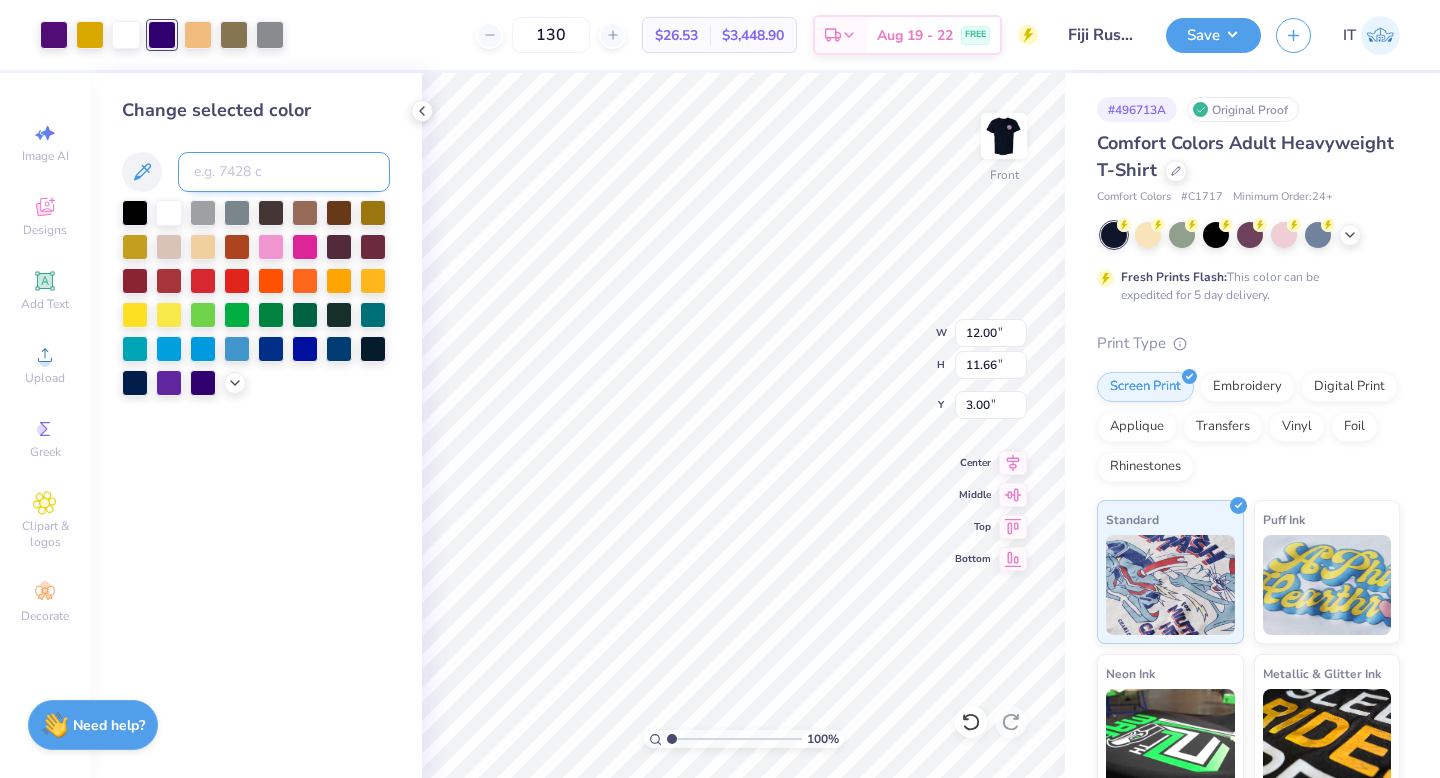 click at bounding box center [284, 172] 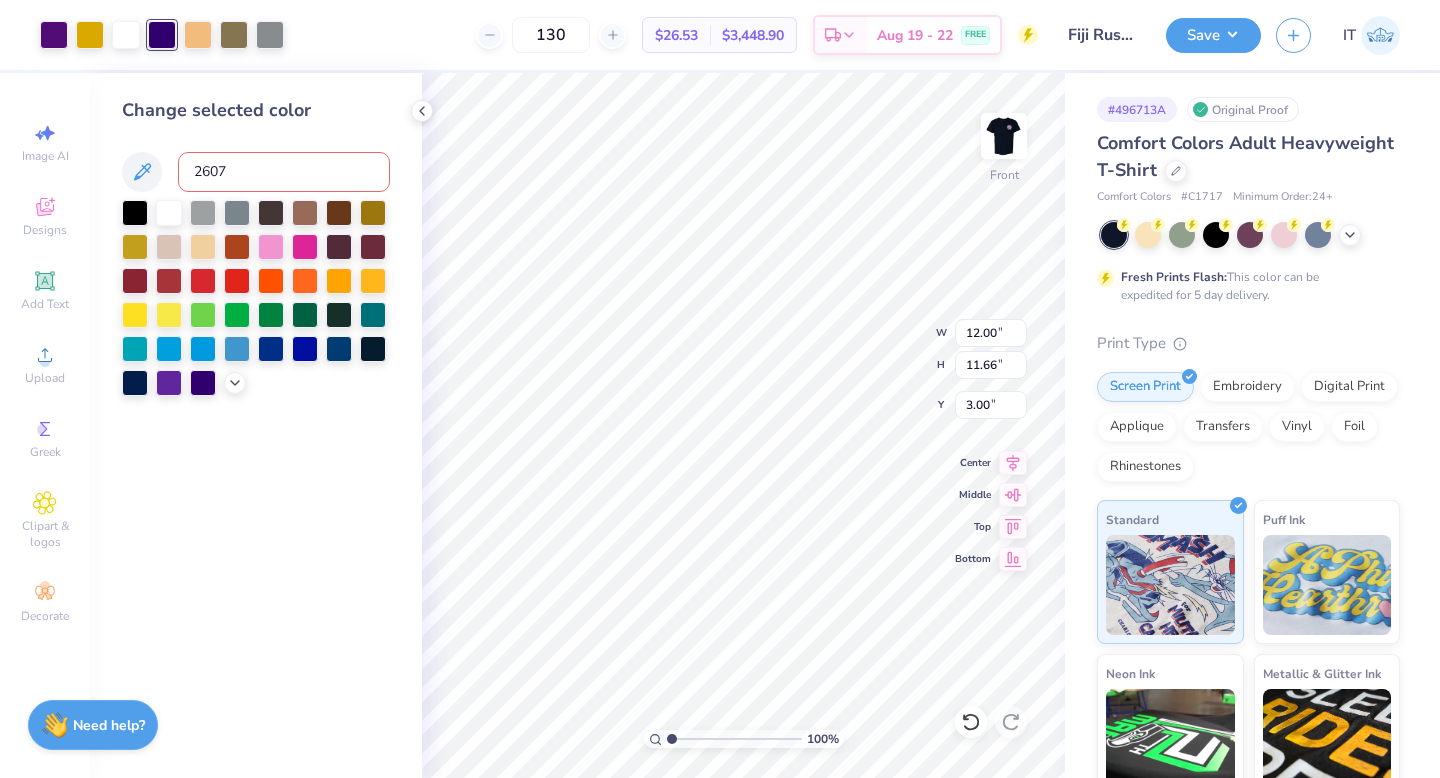 type on "2607" 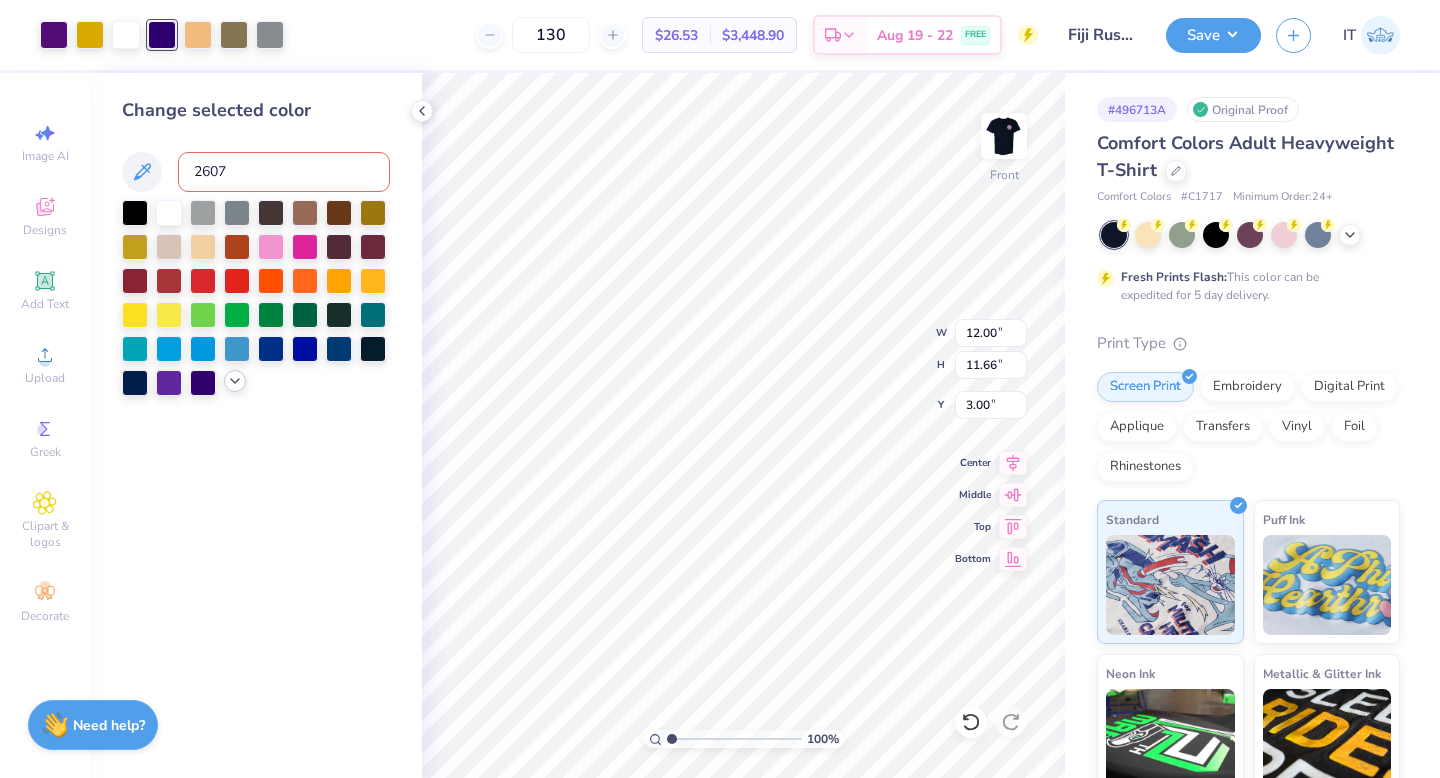 click 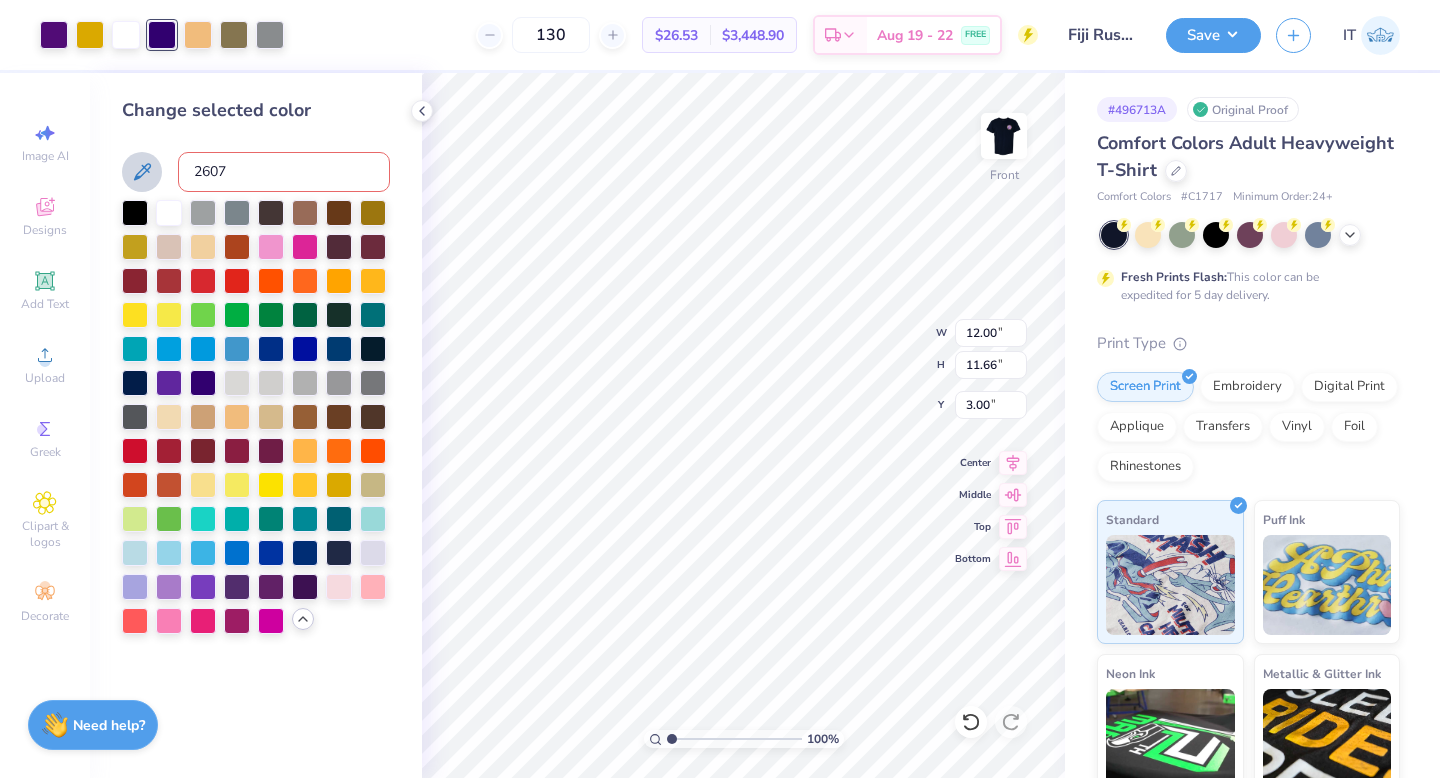 click 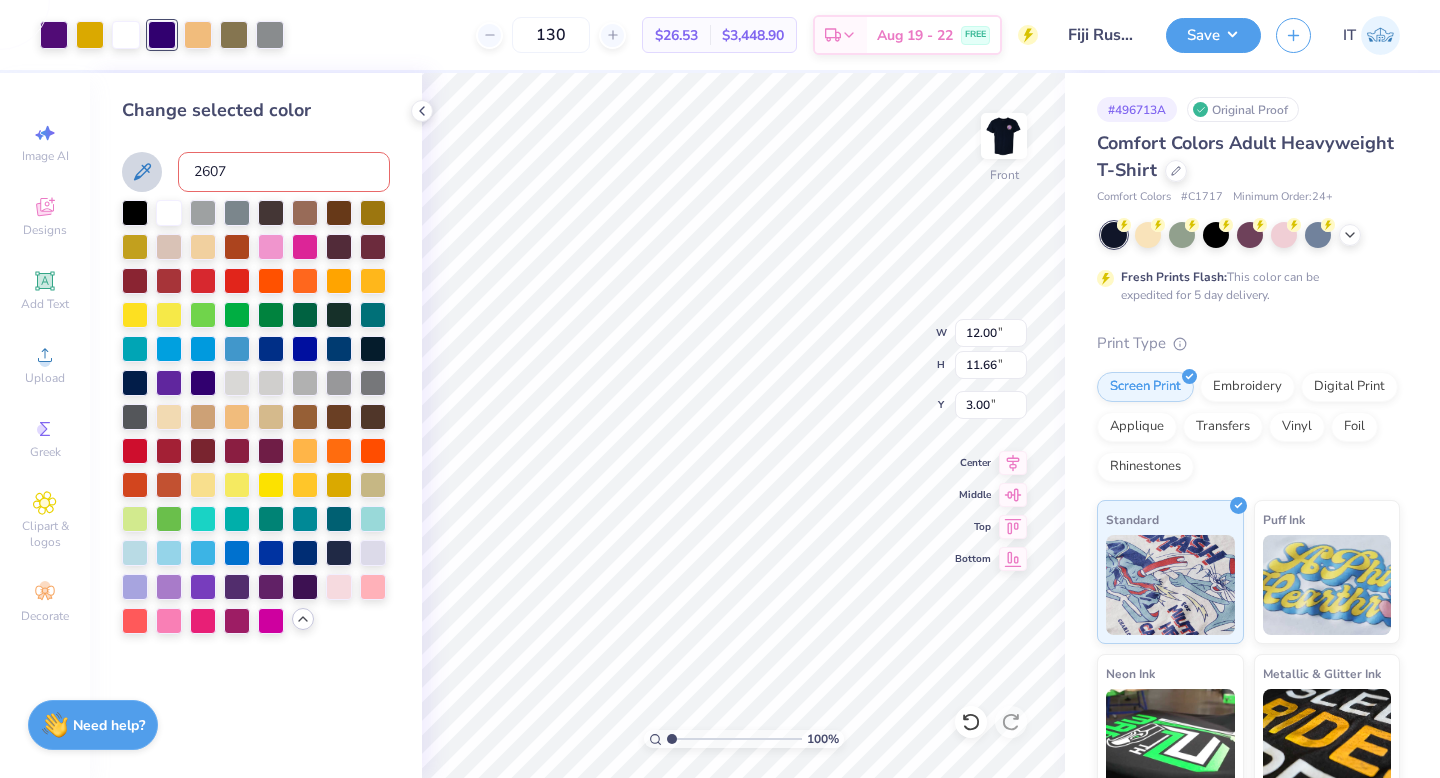 click 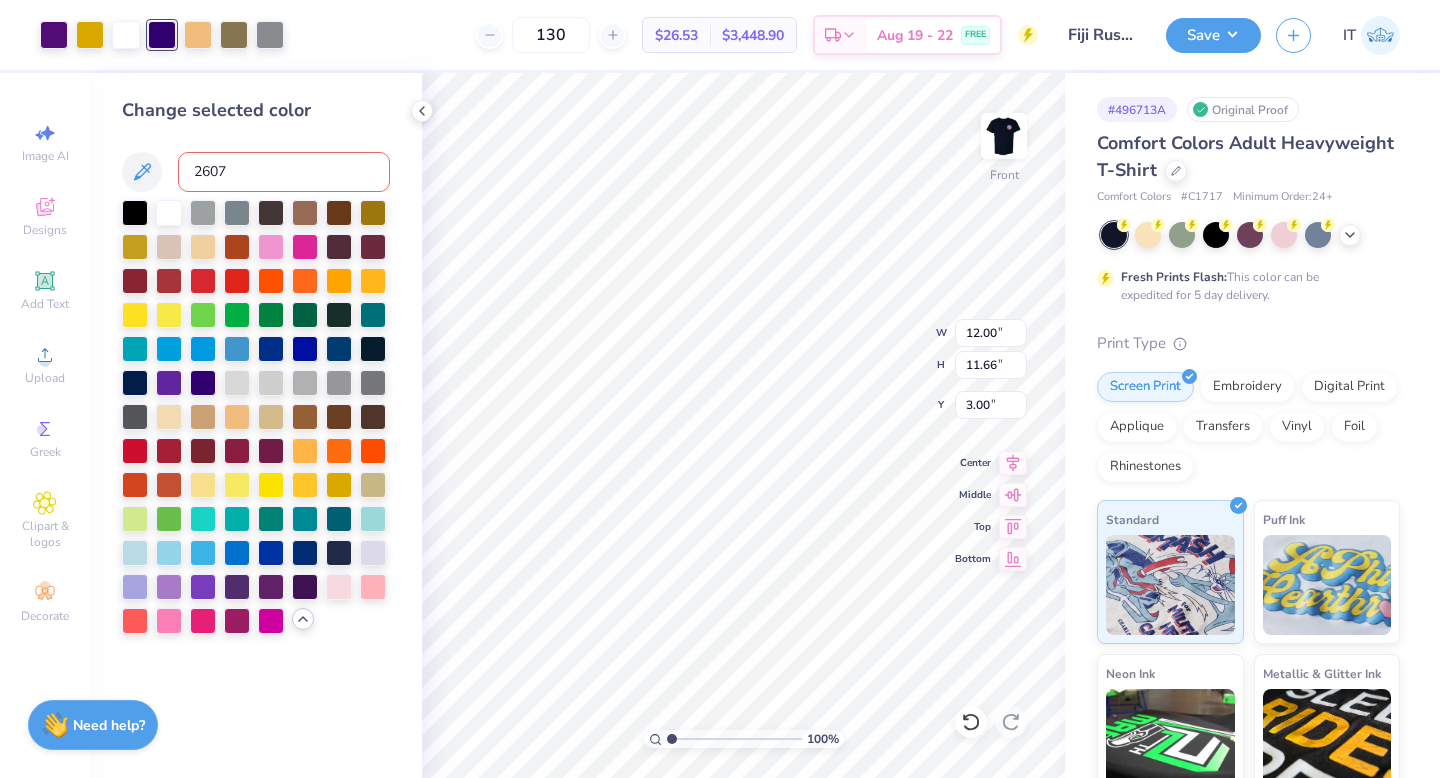 drag, startPoint x: 266, startPoint y: 170, endPoint x: 179, endPoint y: 167, distance: 87.05171 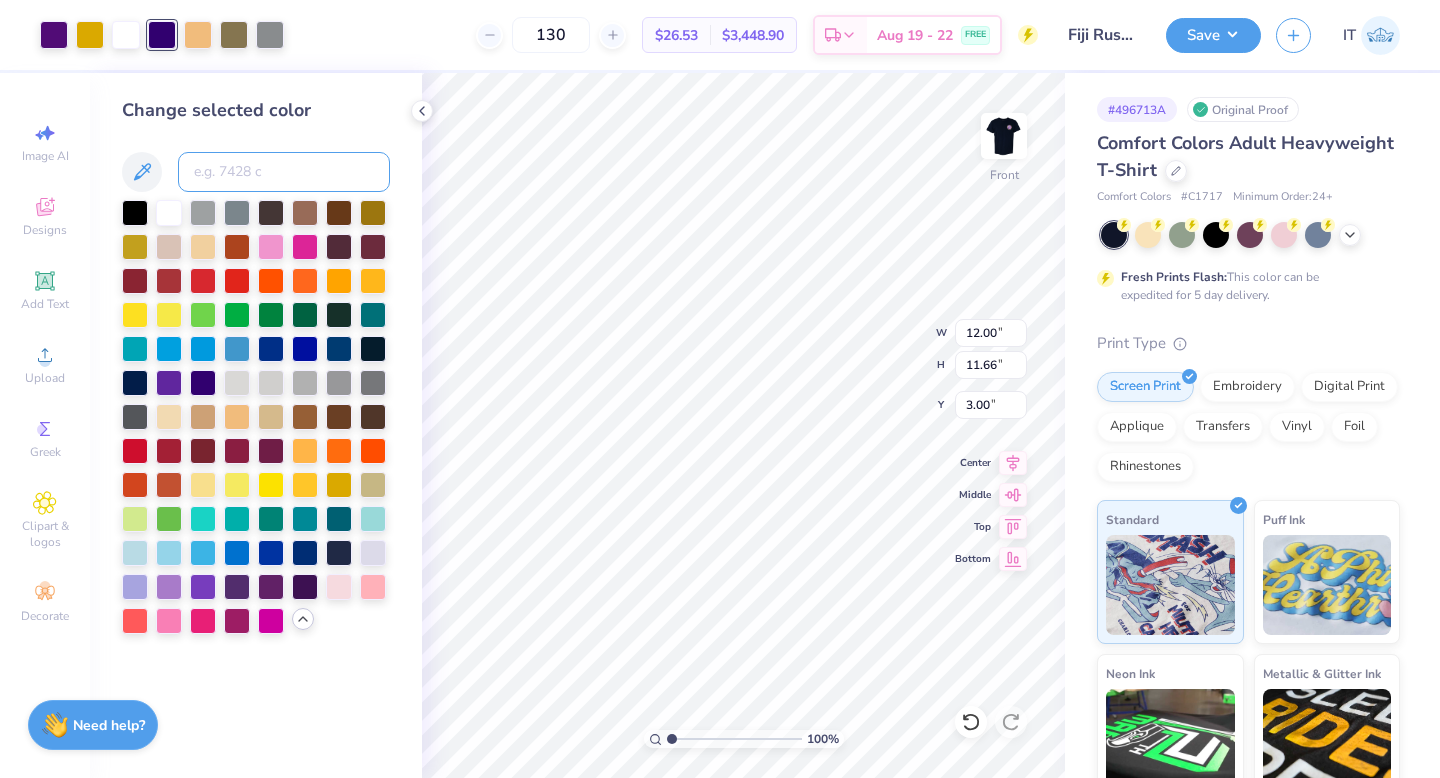 type 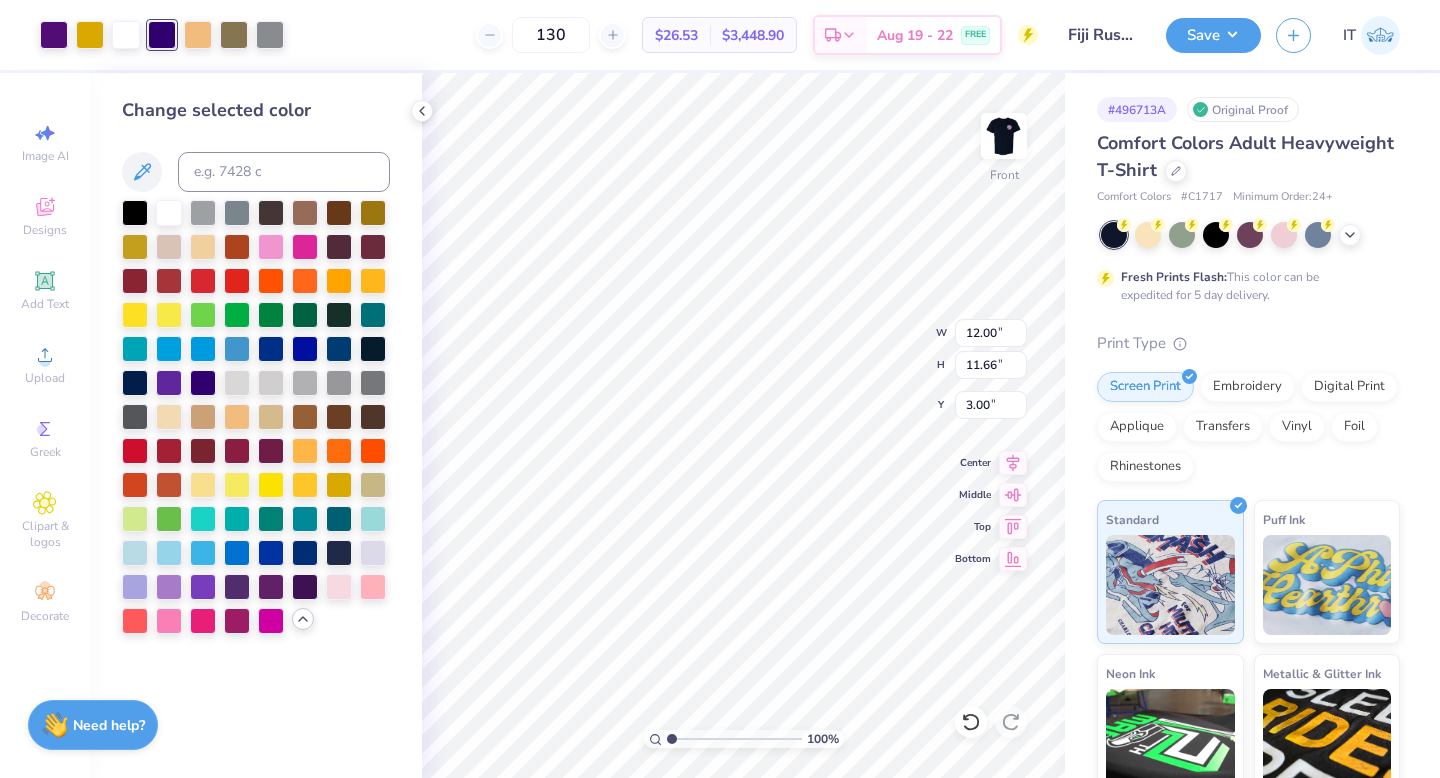 click on "Change selected color" at bounding box center (256, 110) 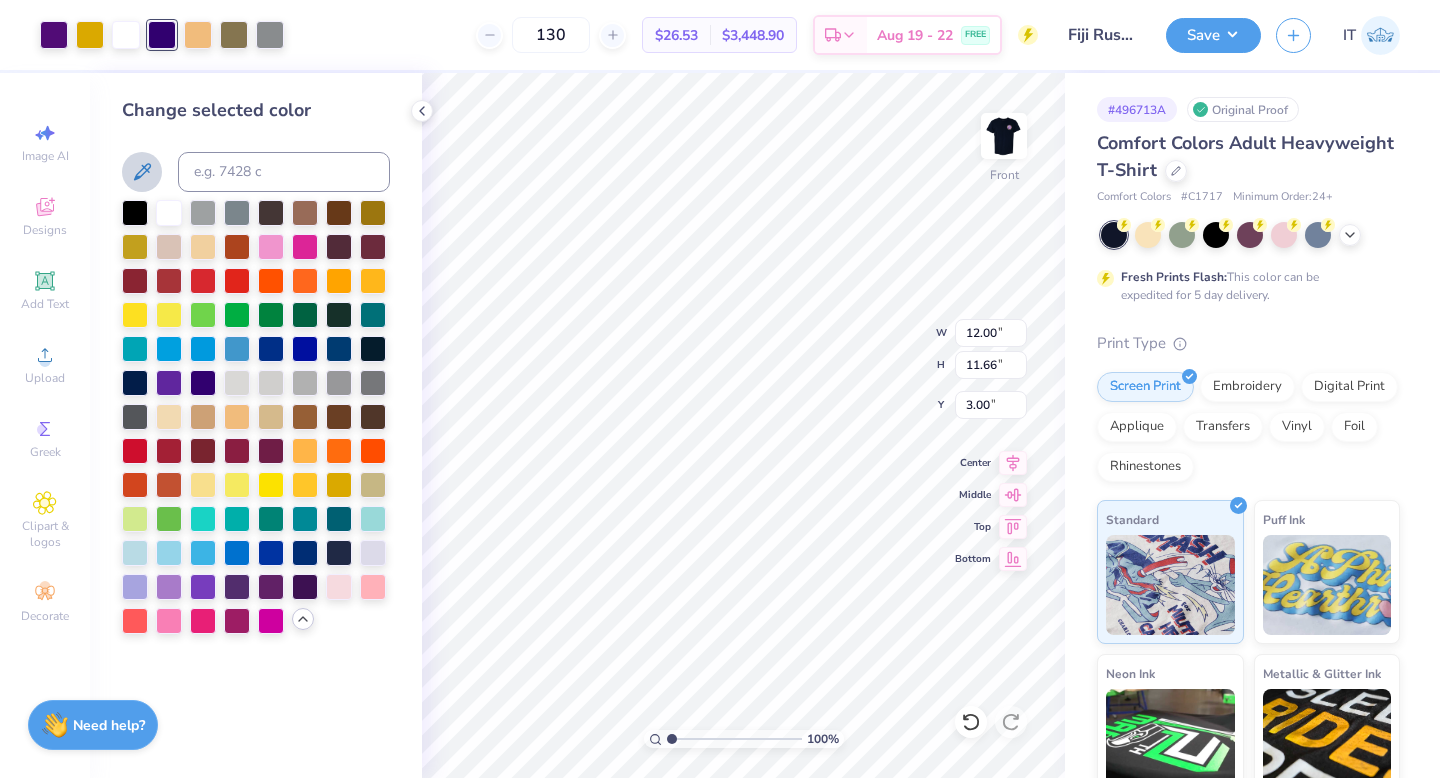 click at bounding box center (142, 172) 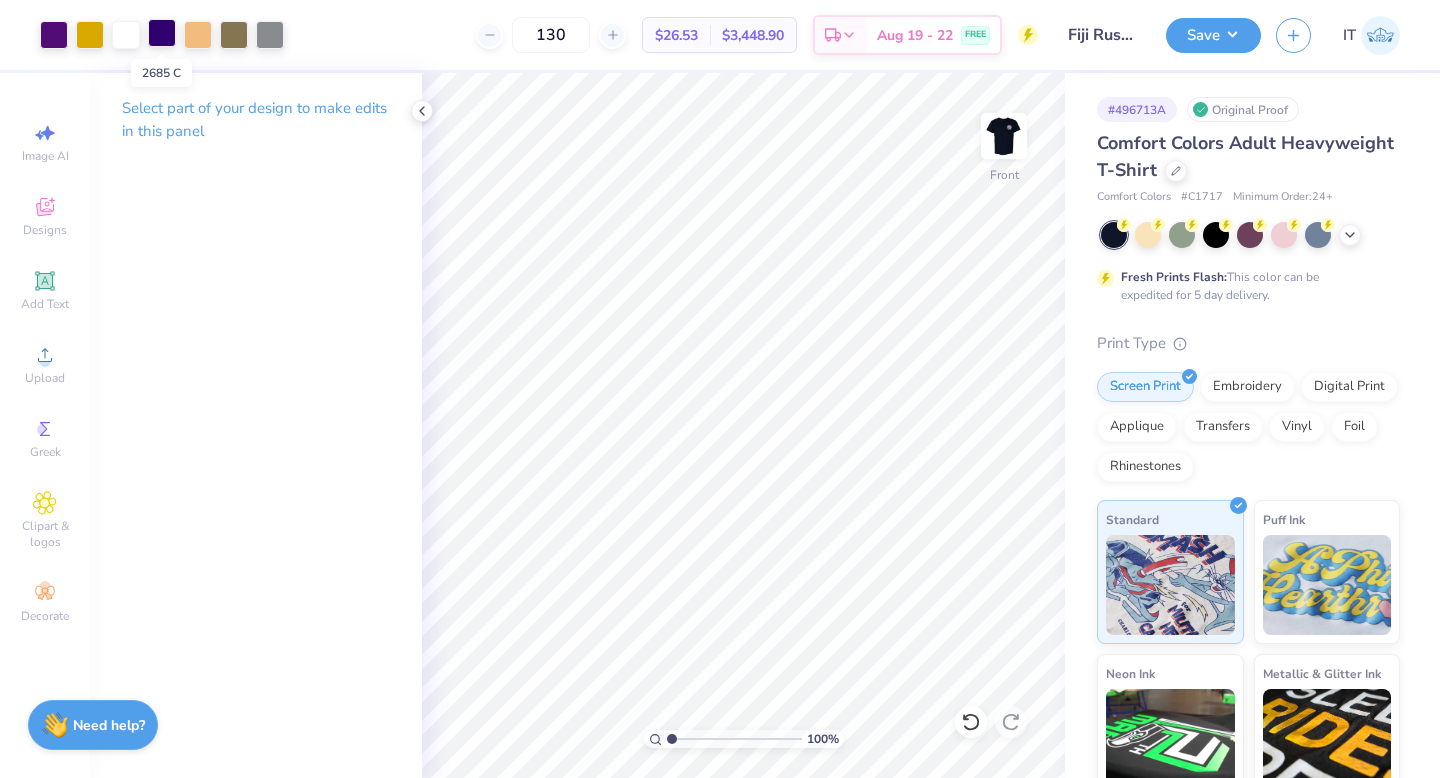 click at bounding box center [162, 33] 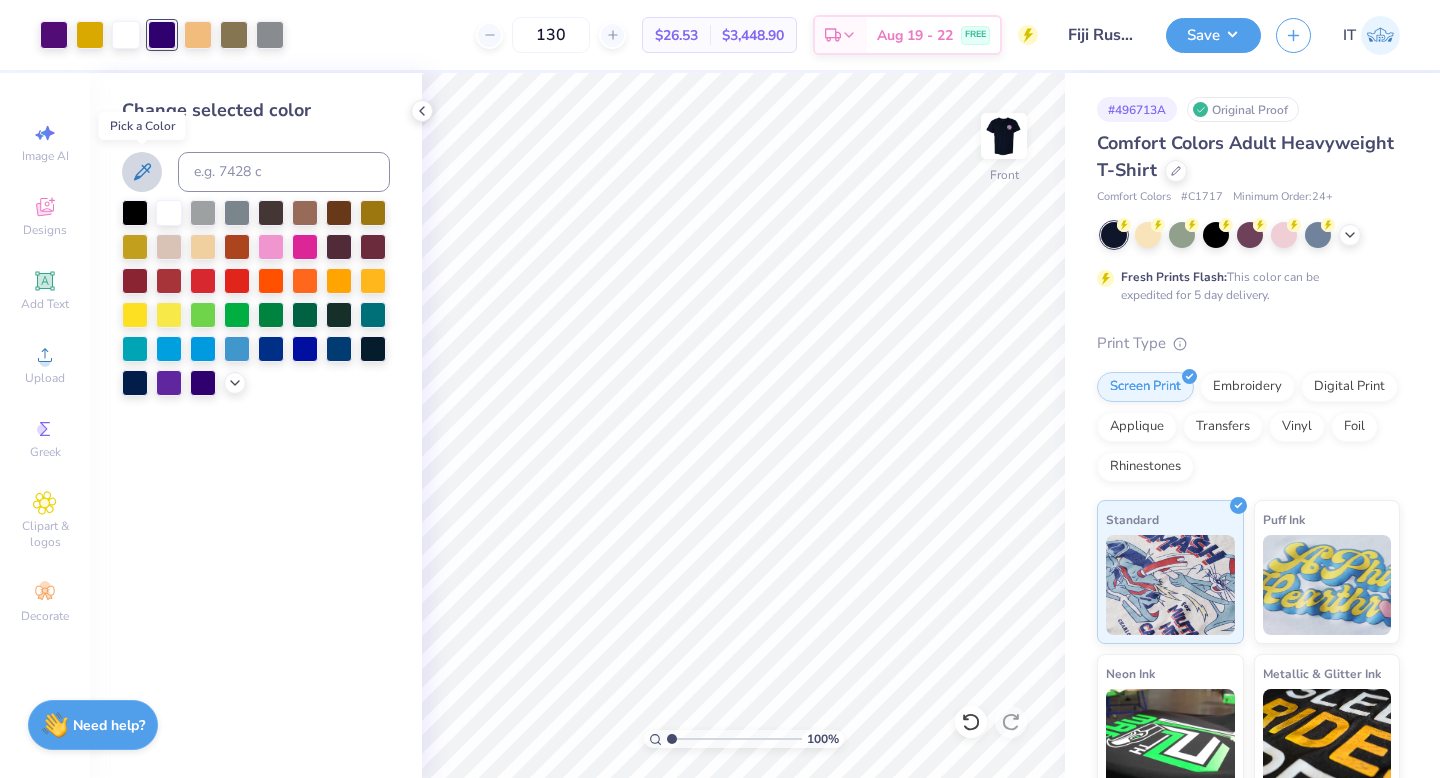 click 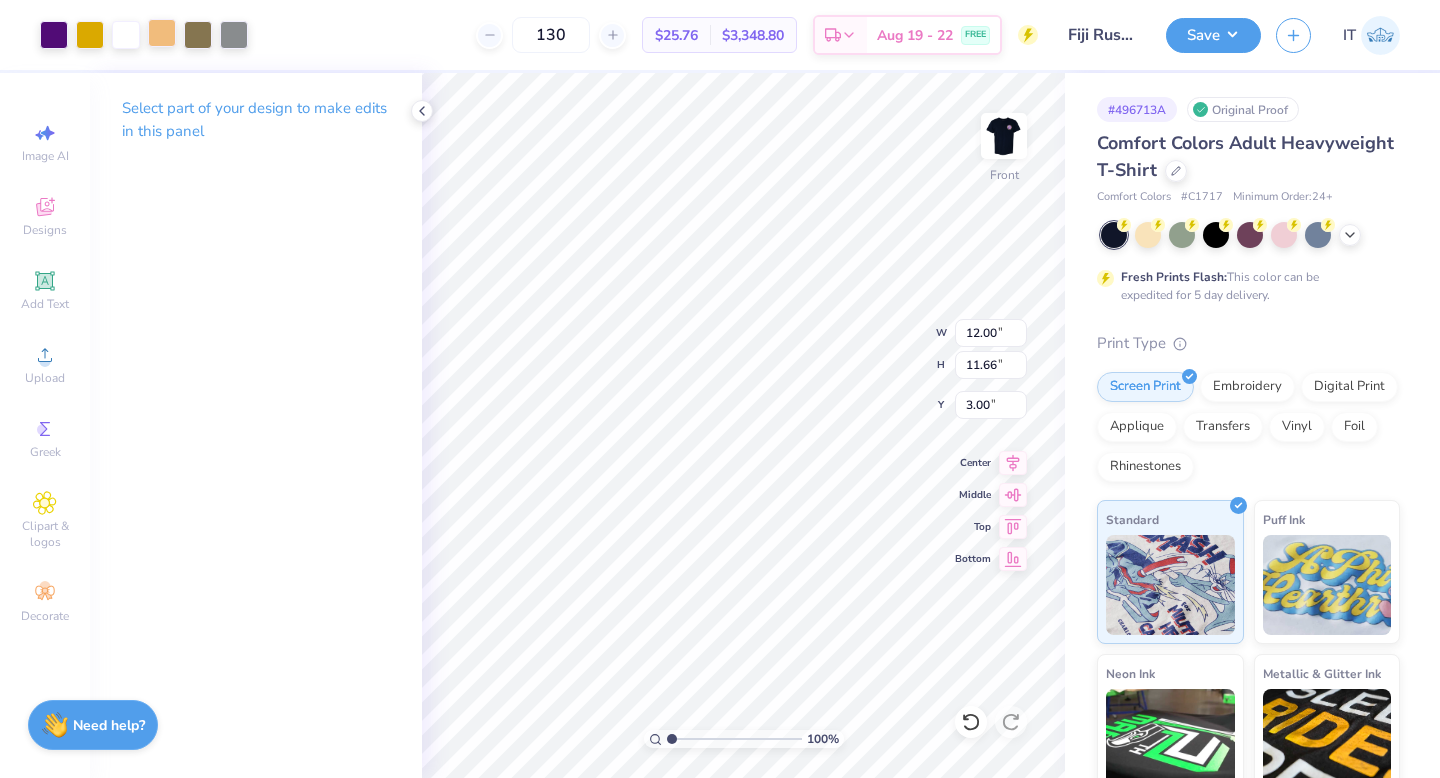 click at bounding box center (162, 33) 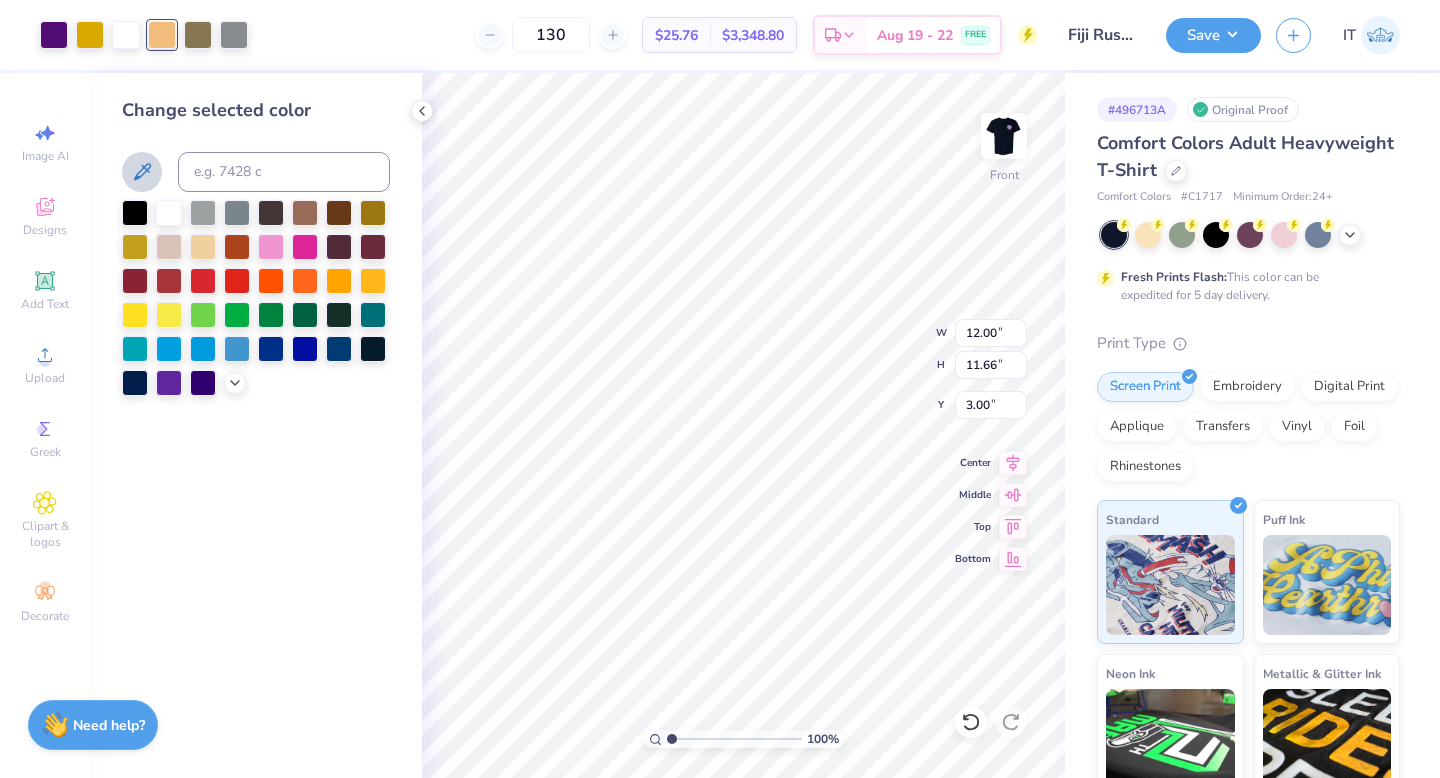 click 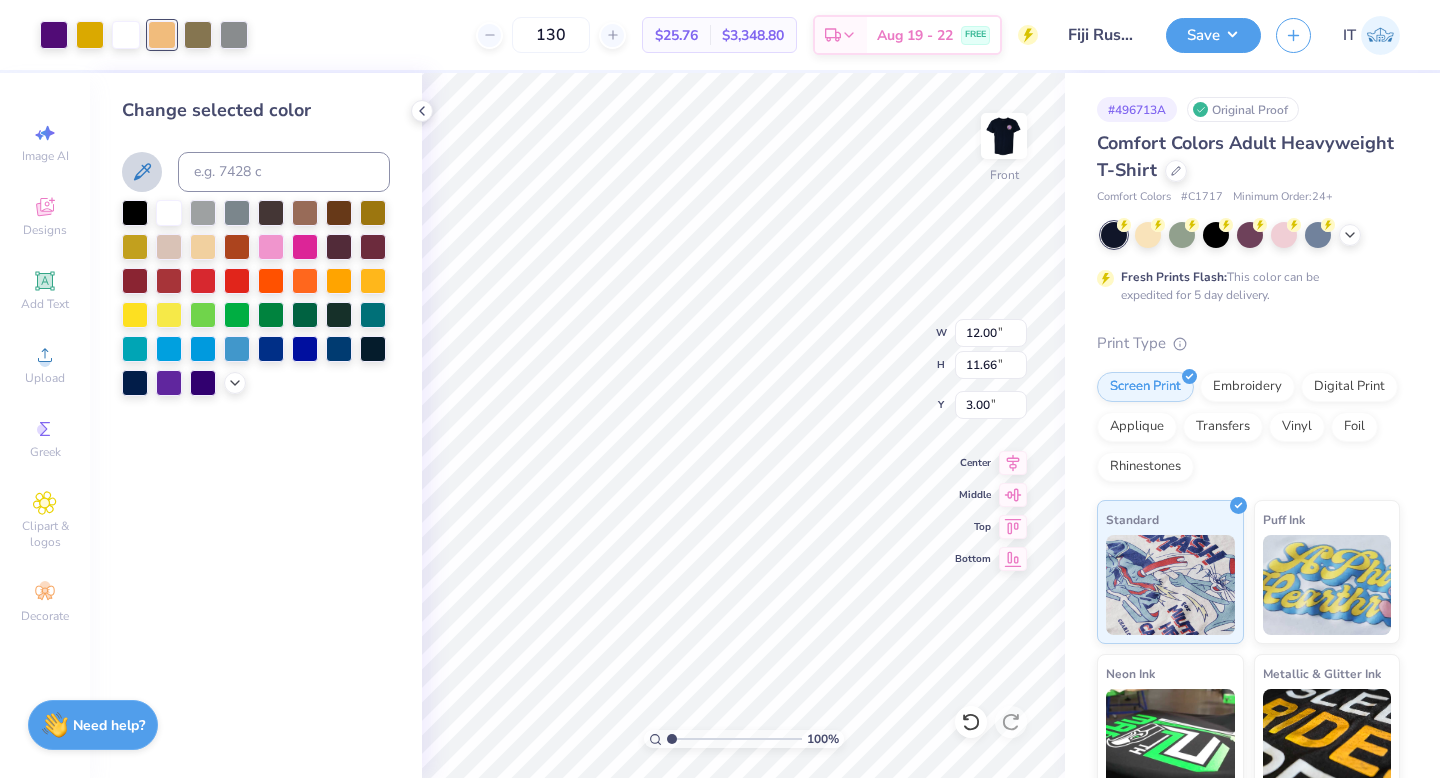 click at bounding box center (142, 172) 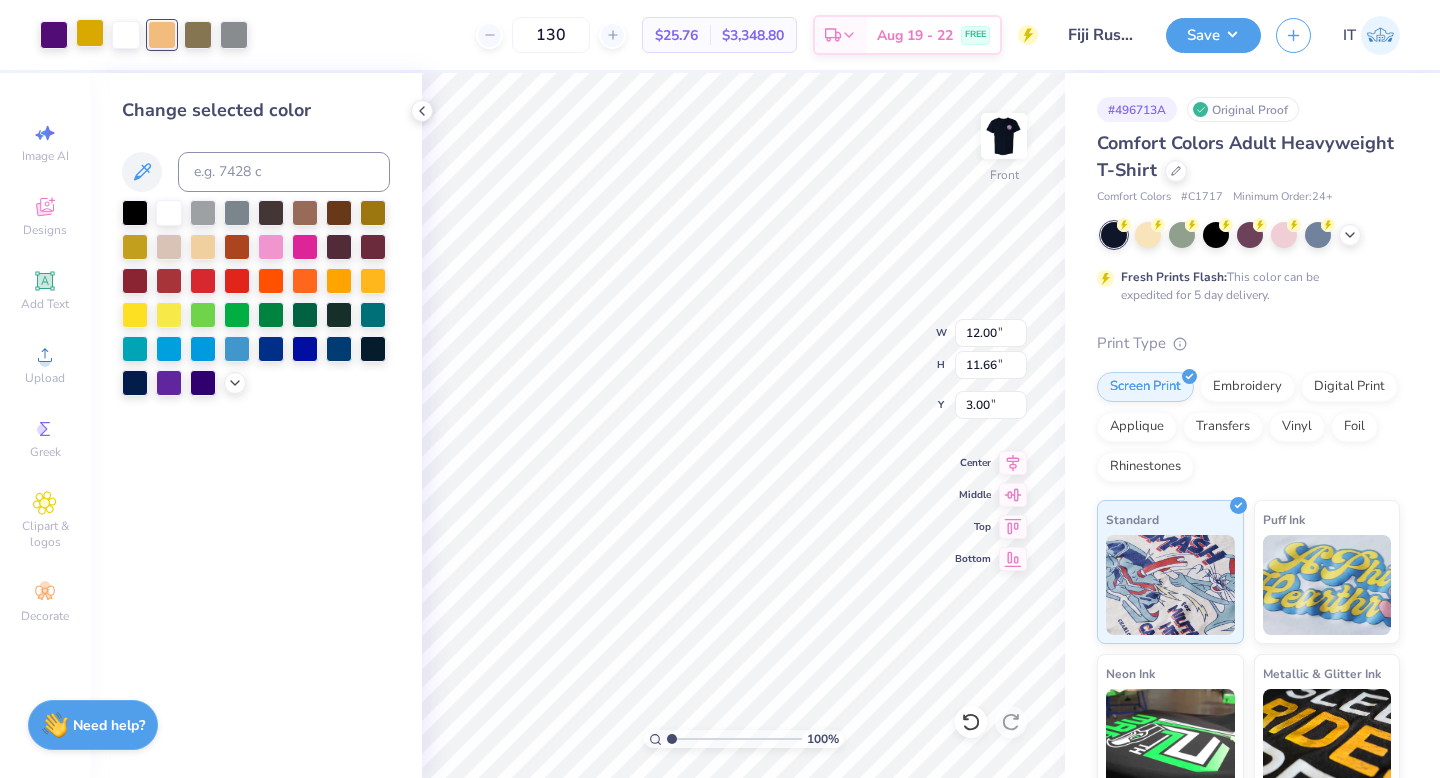 click at bounding box center [90, 33] 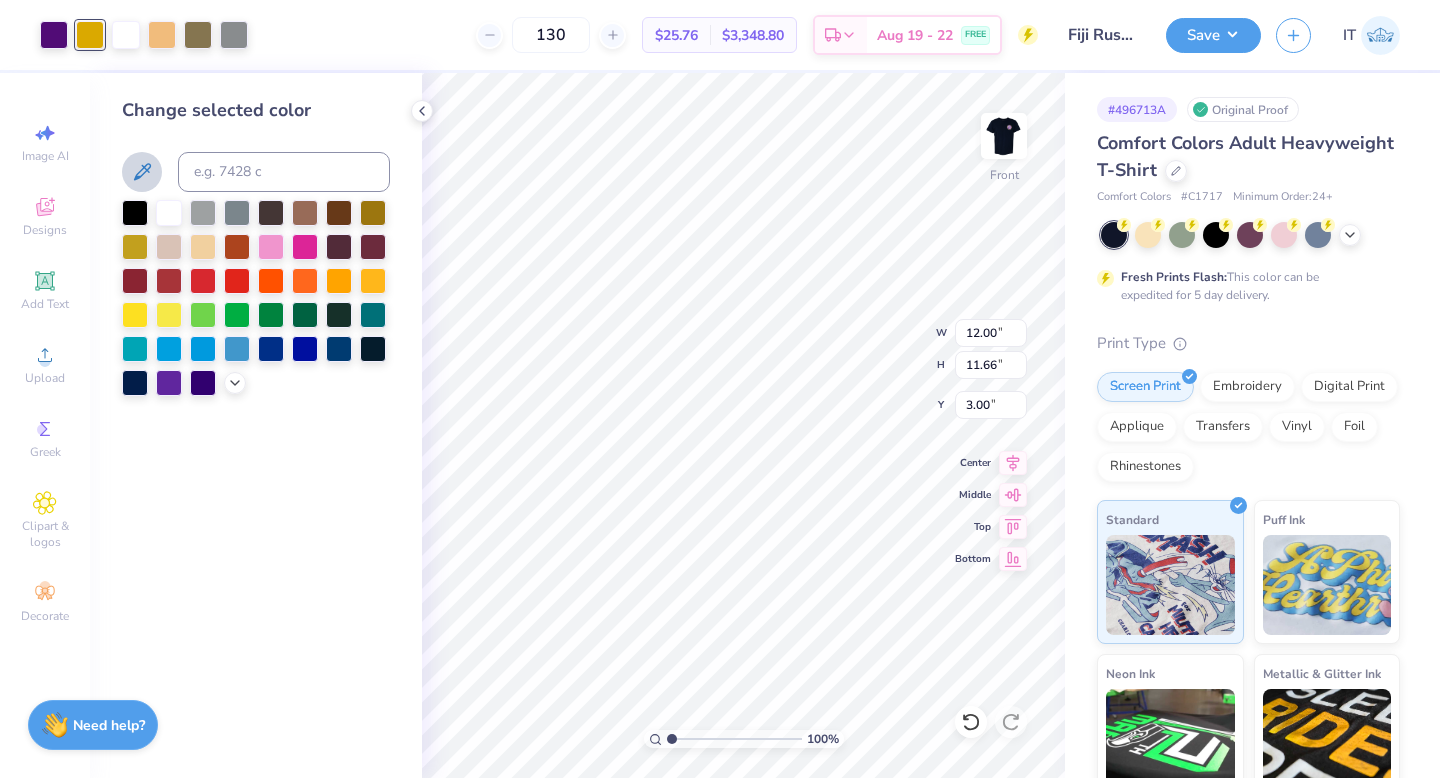 click 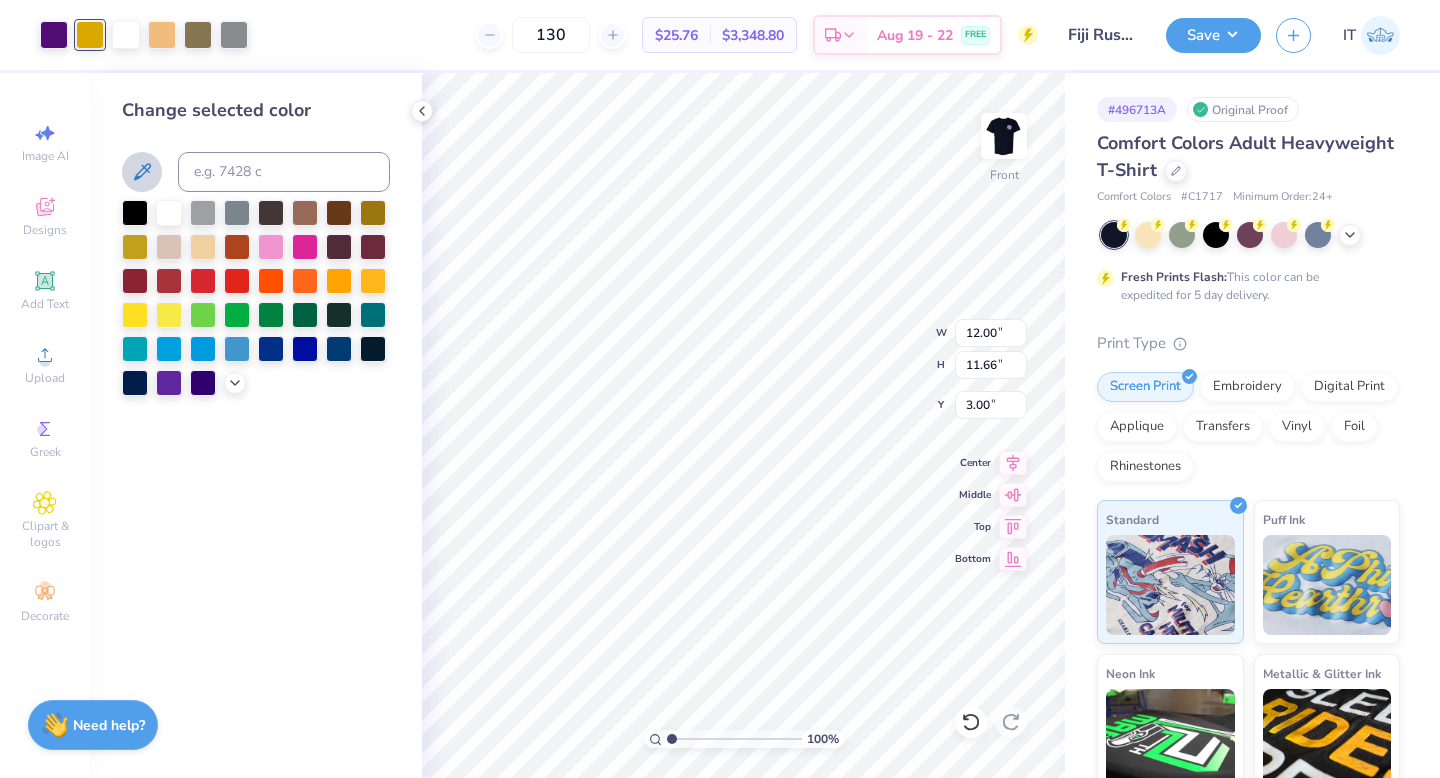 click at bounding box center [142, 172] 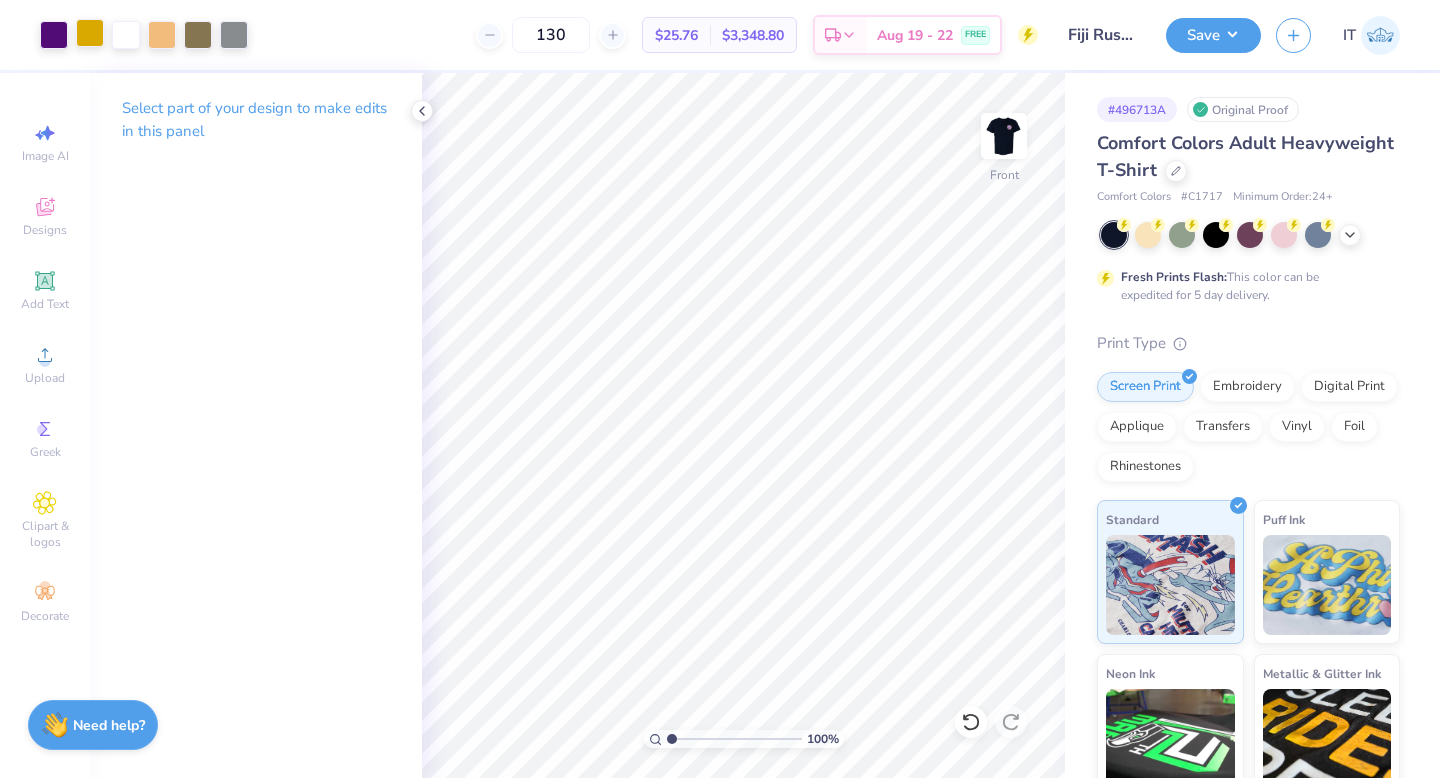 click at bounding box center (90, 33) 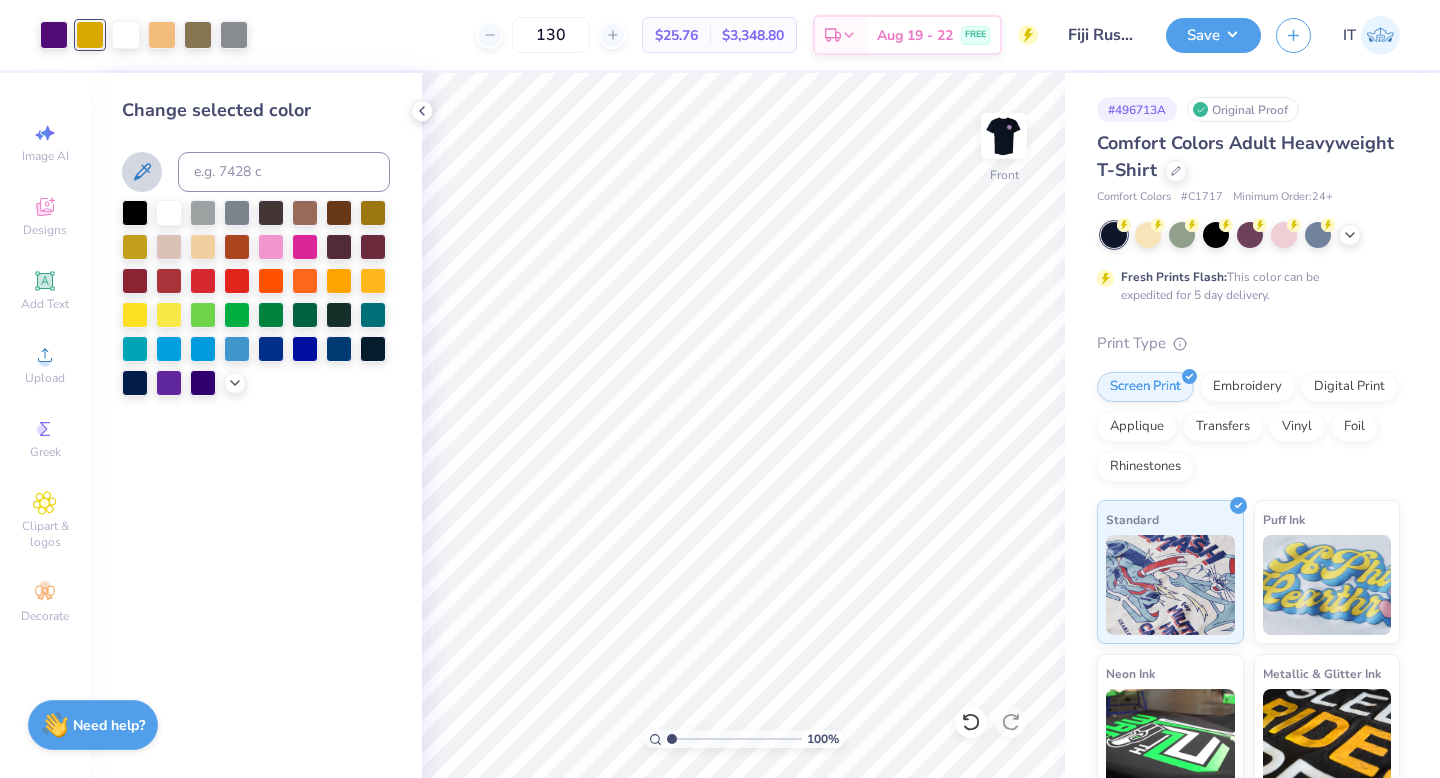 click 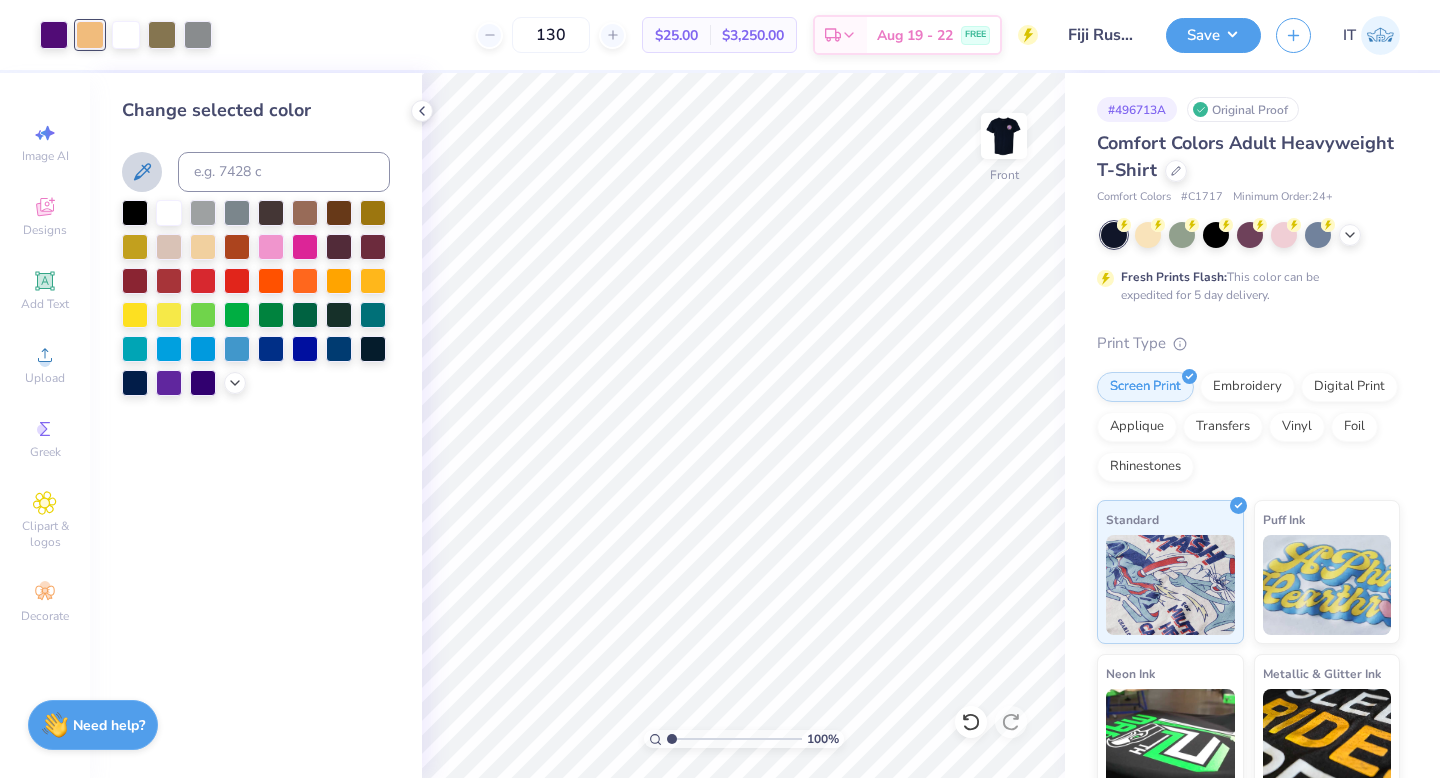 click 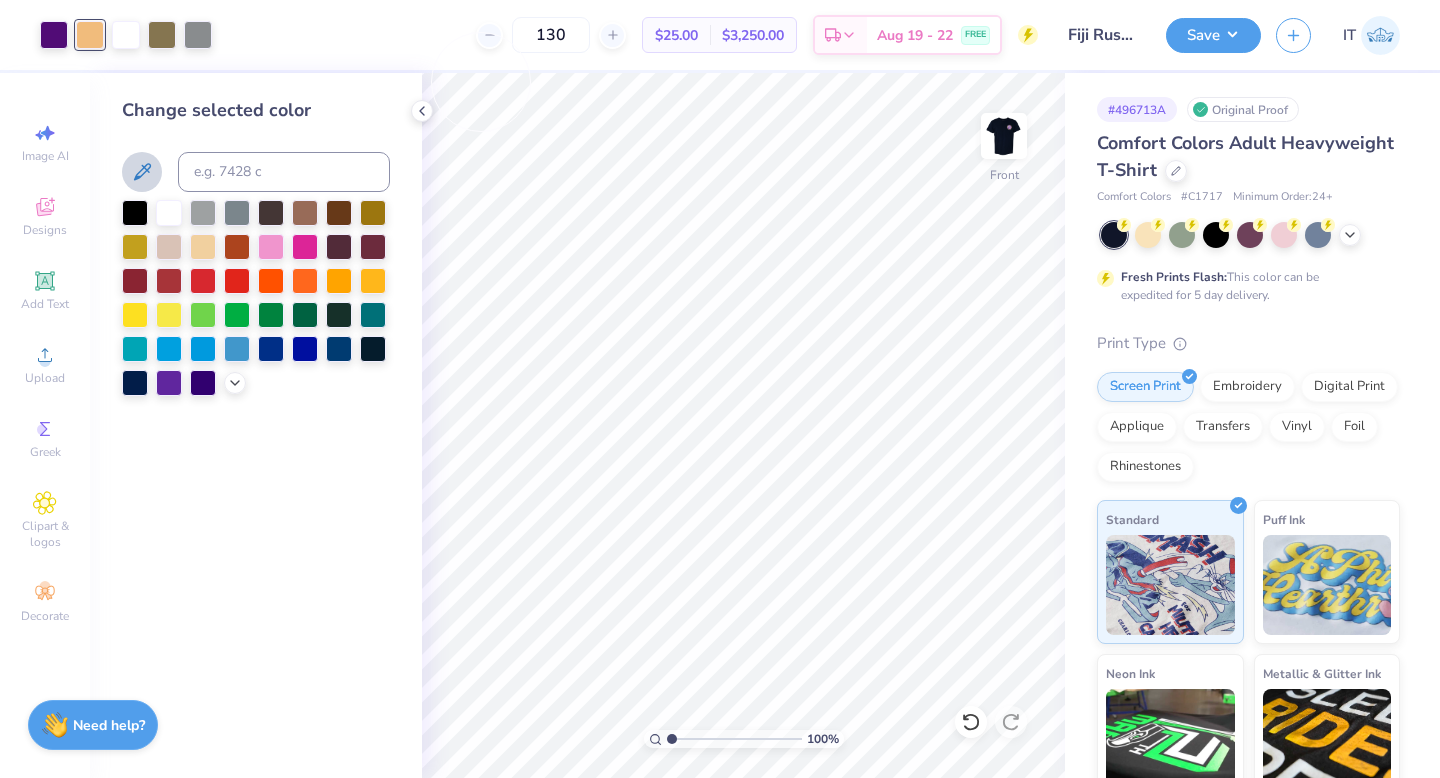 click on "Change selected color" at bounding box center (256, 110) 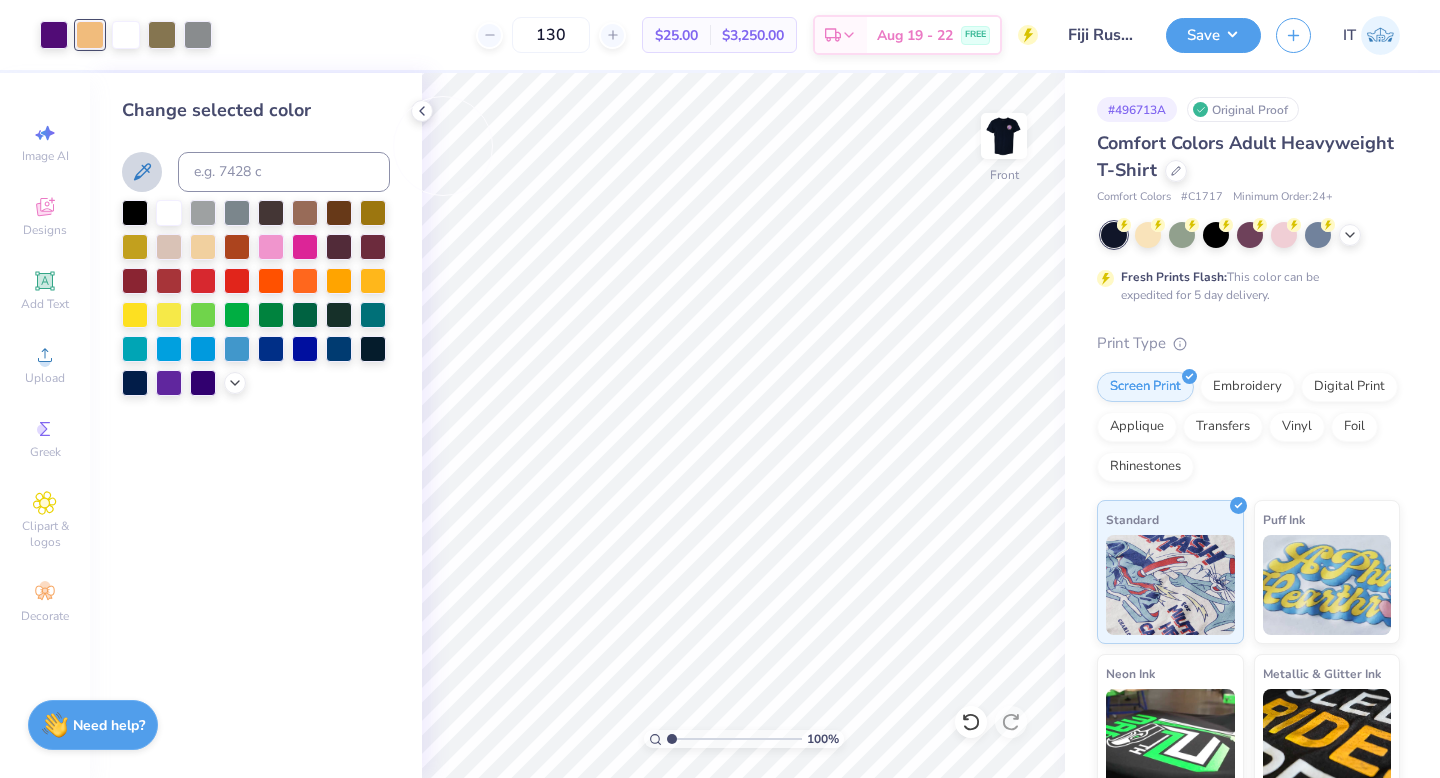 click on "Change selected color" at bounding box center [256, 246] 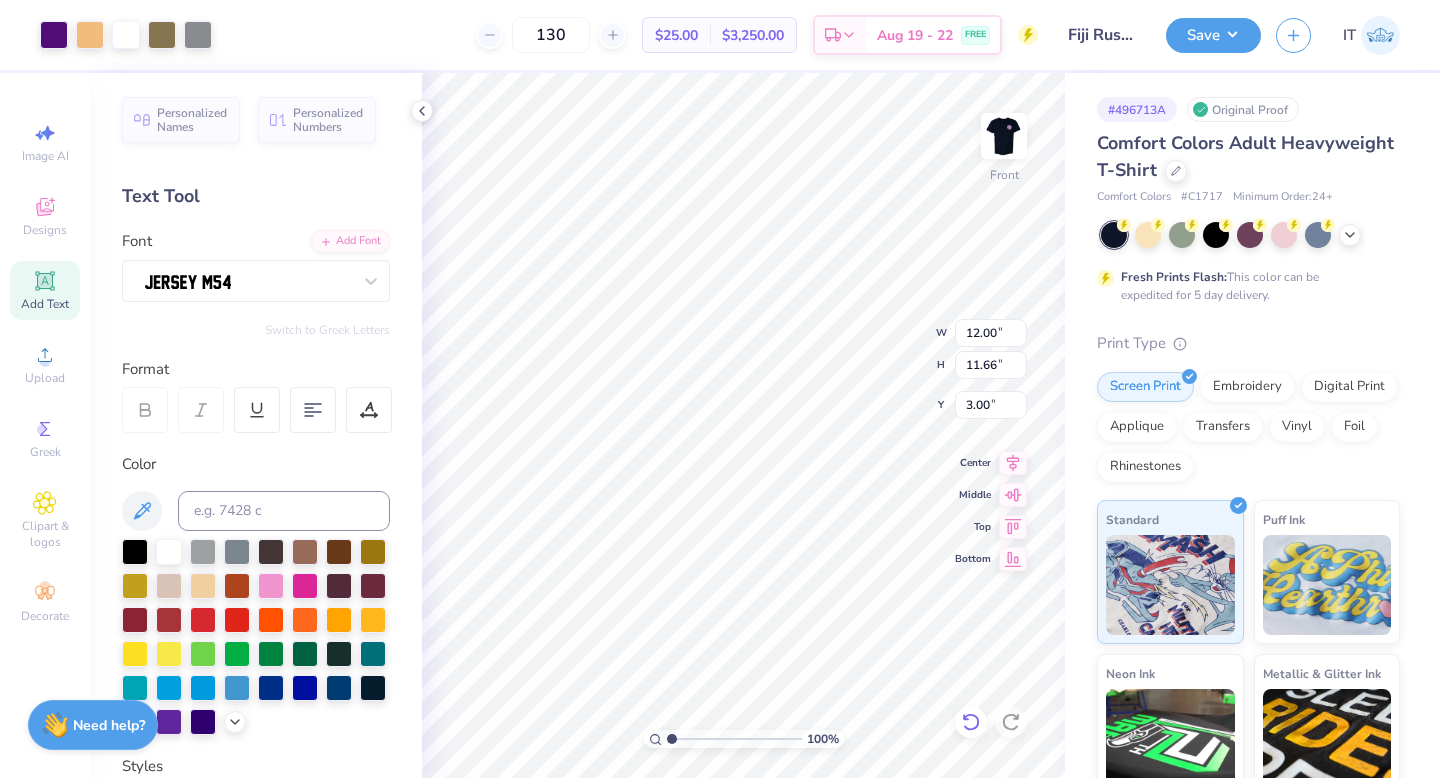 click 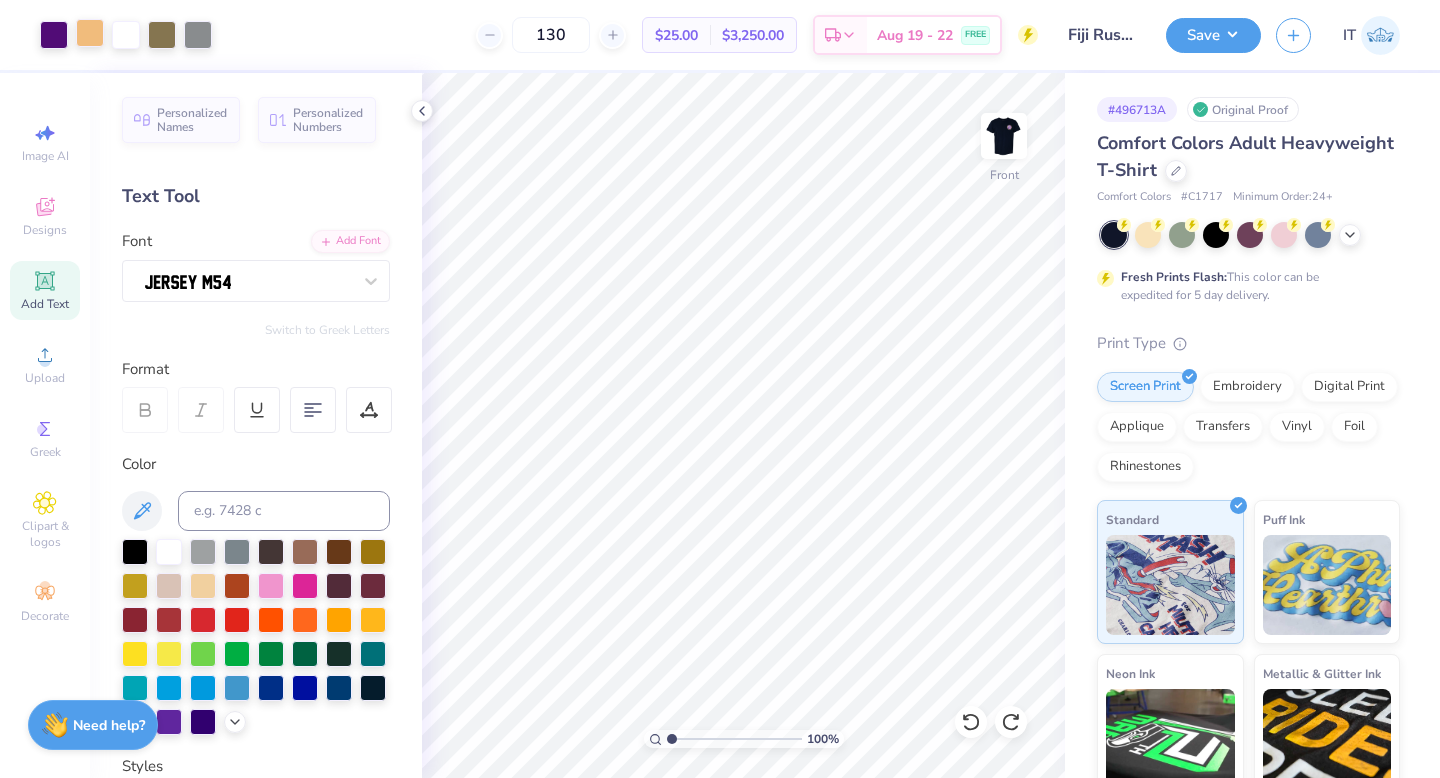 click at bounding box center (90, 33) 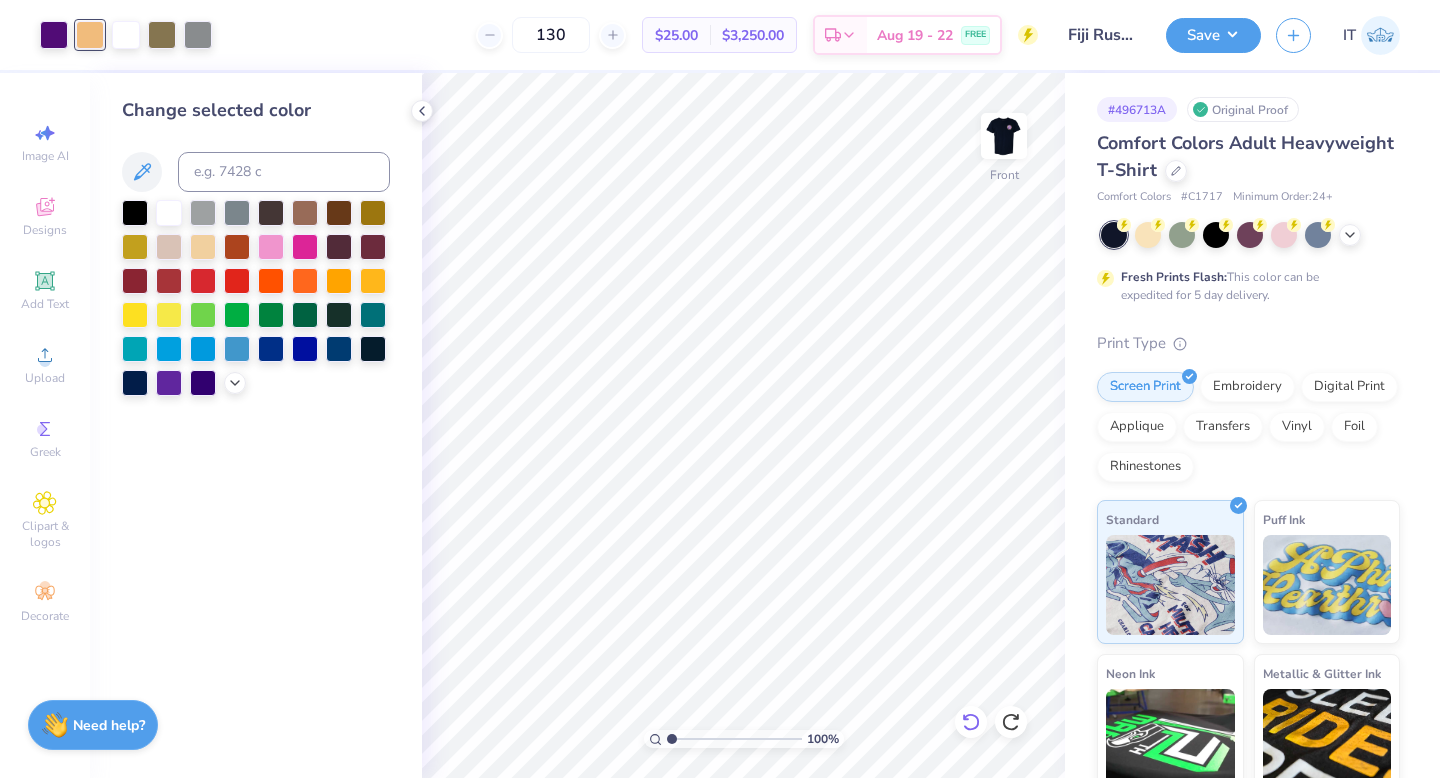 click 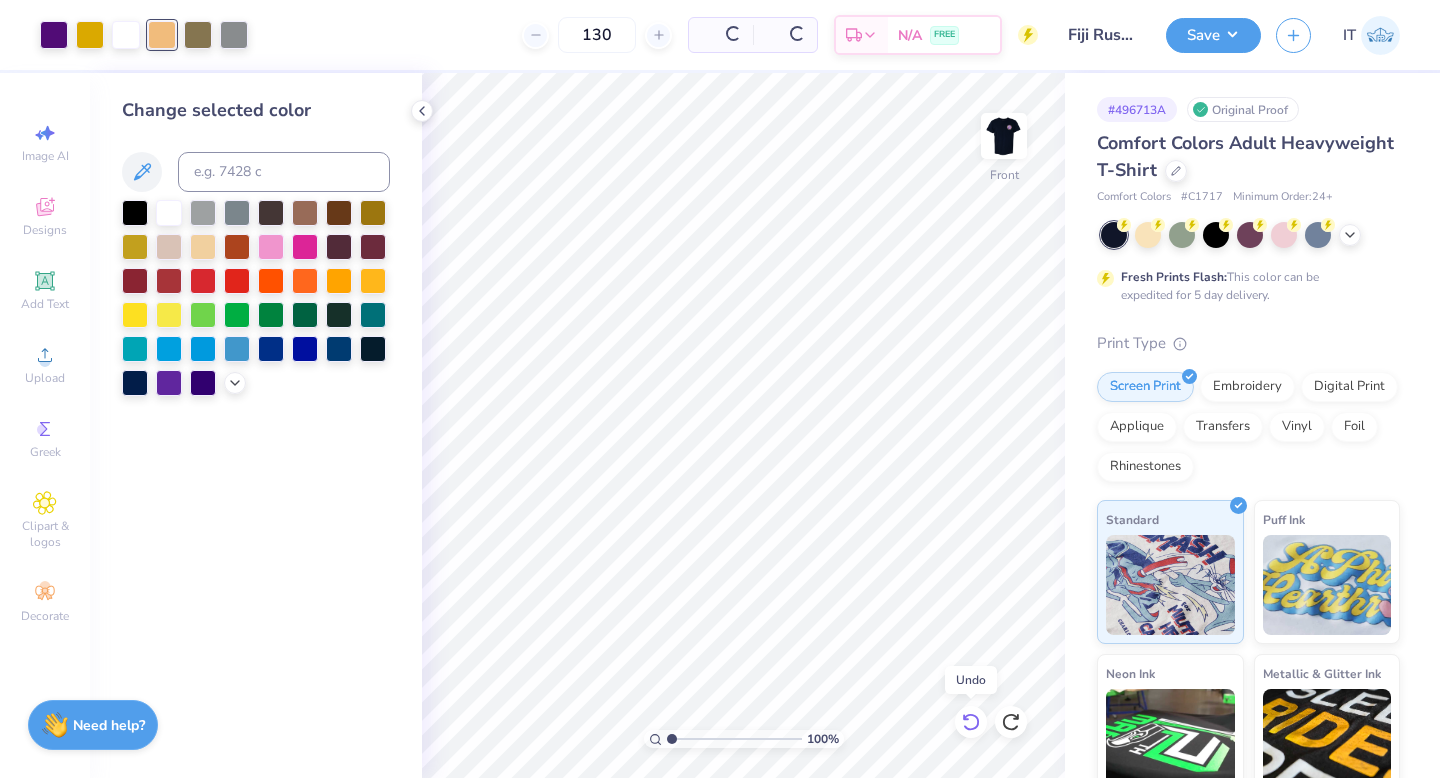 click 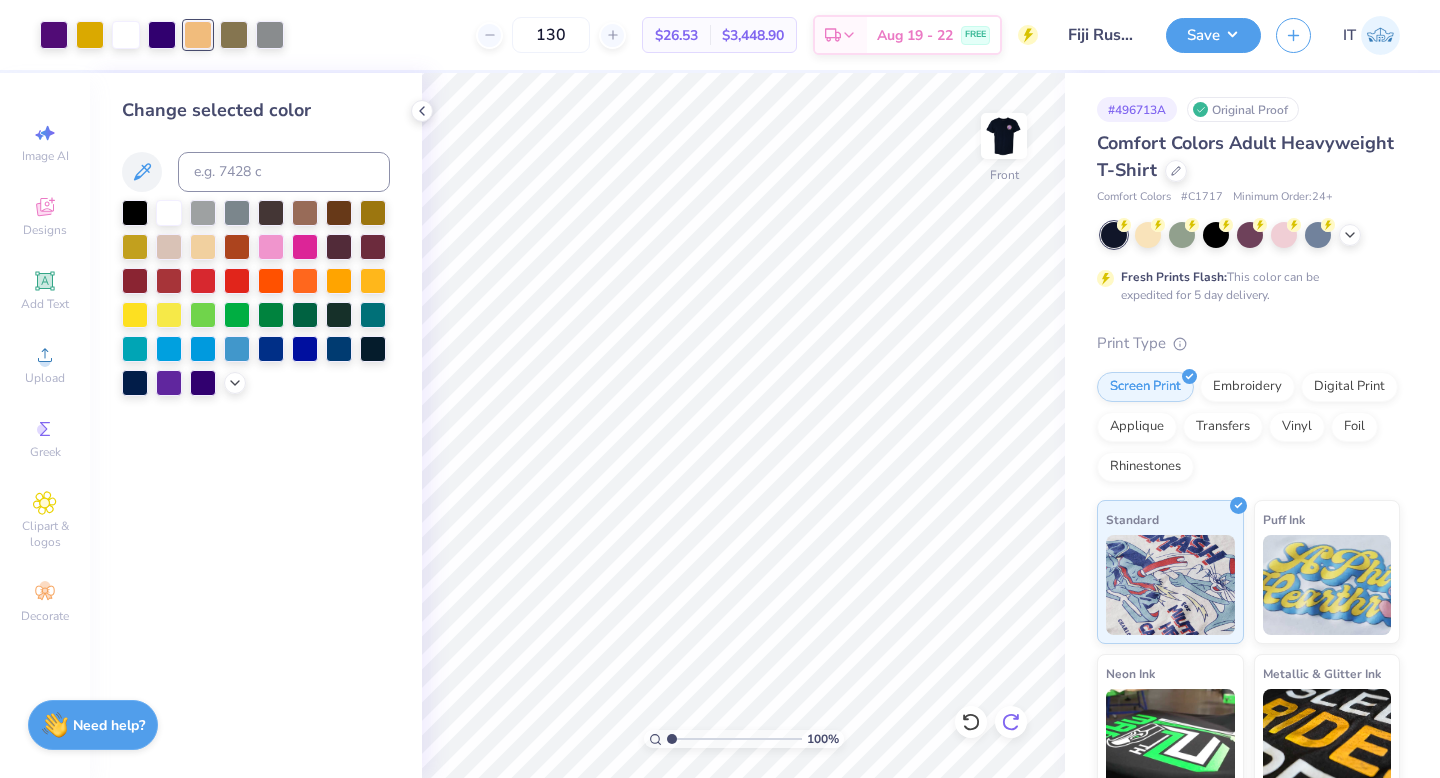 click 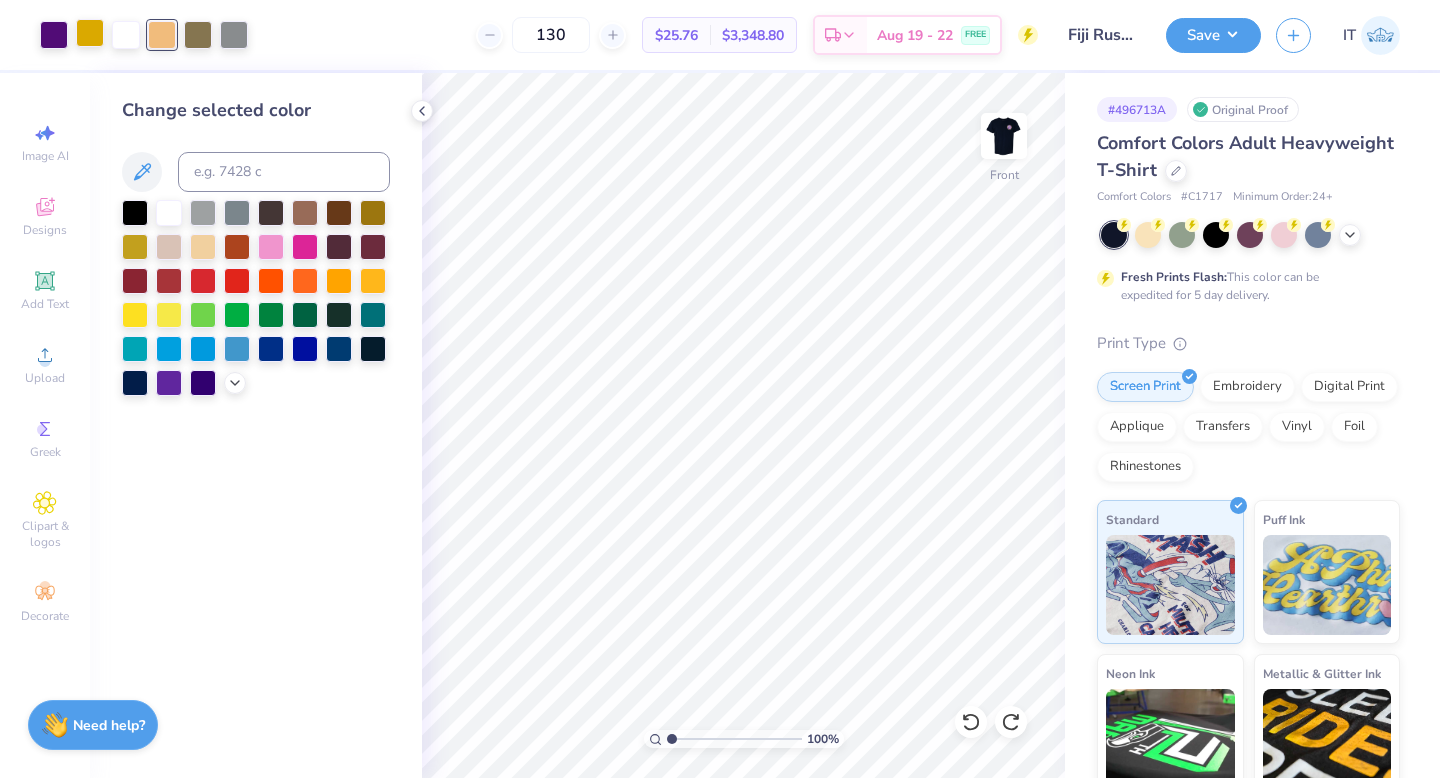 click at bounding box center [90, 33] 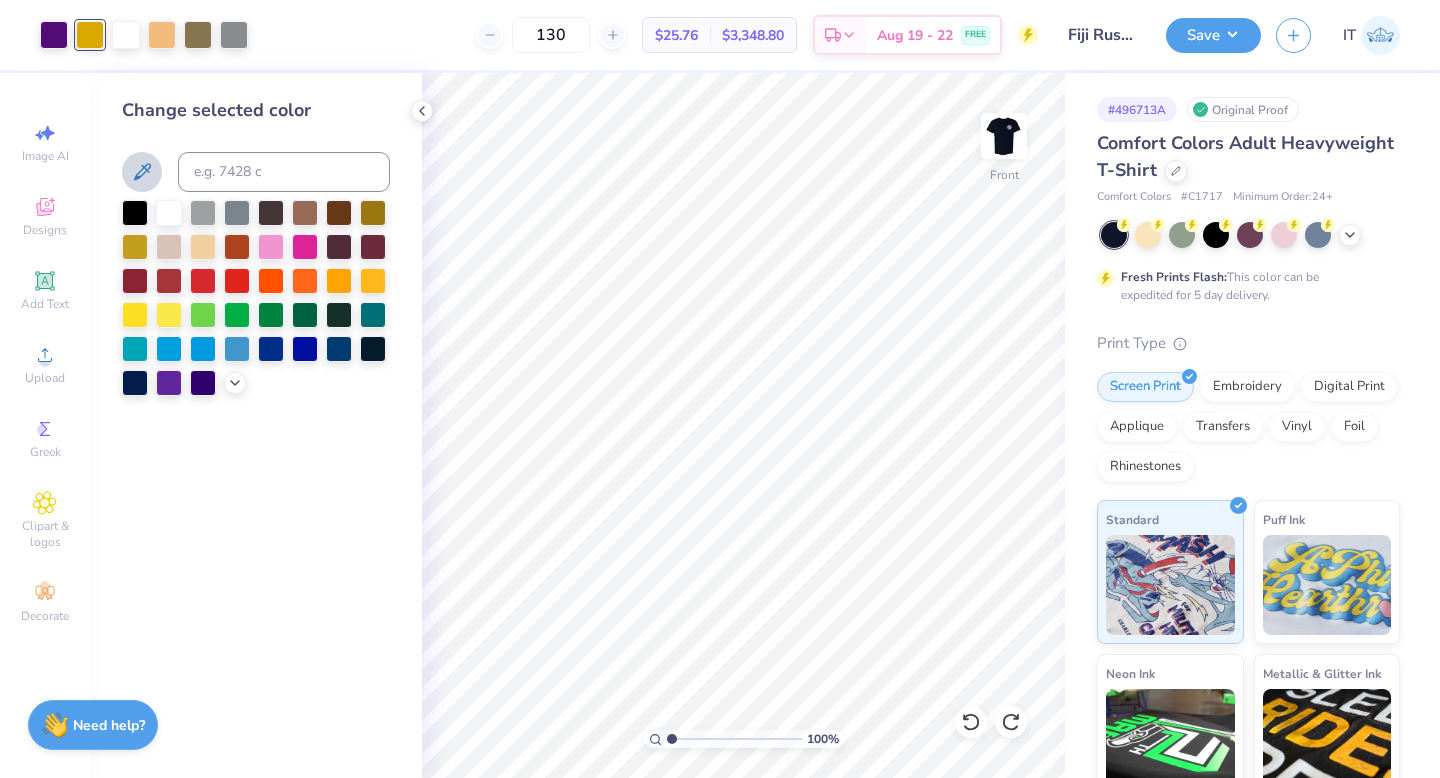 click 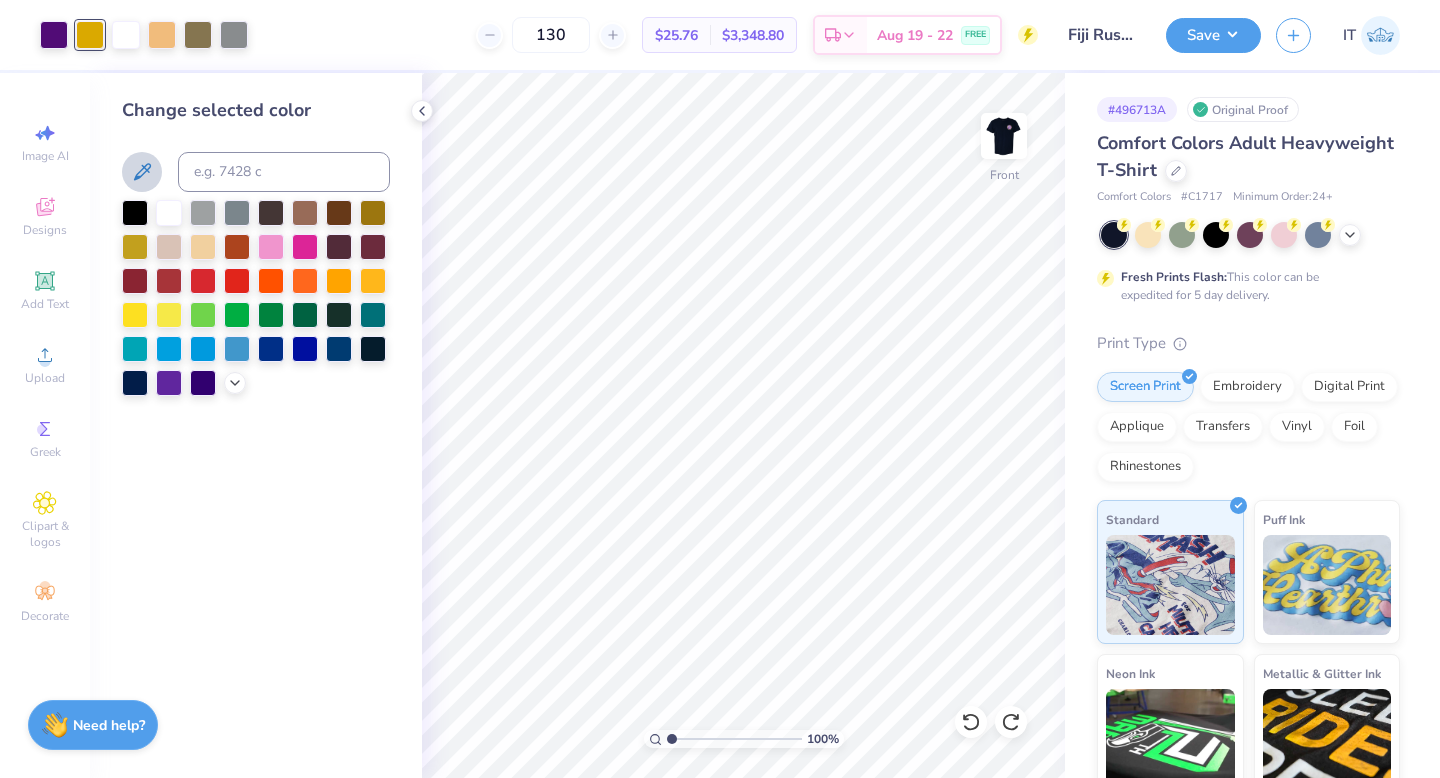 click 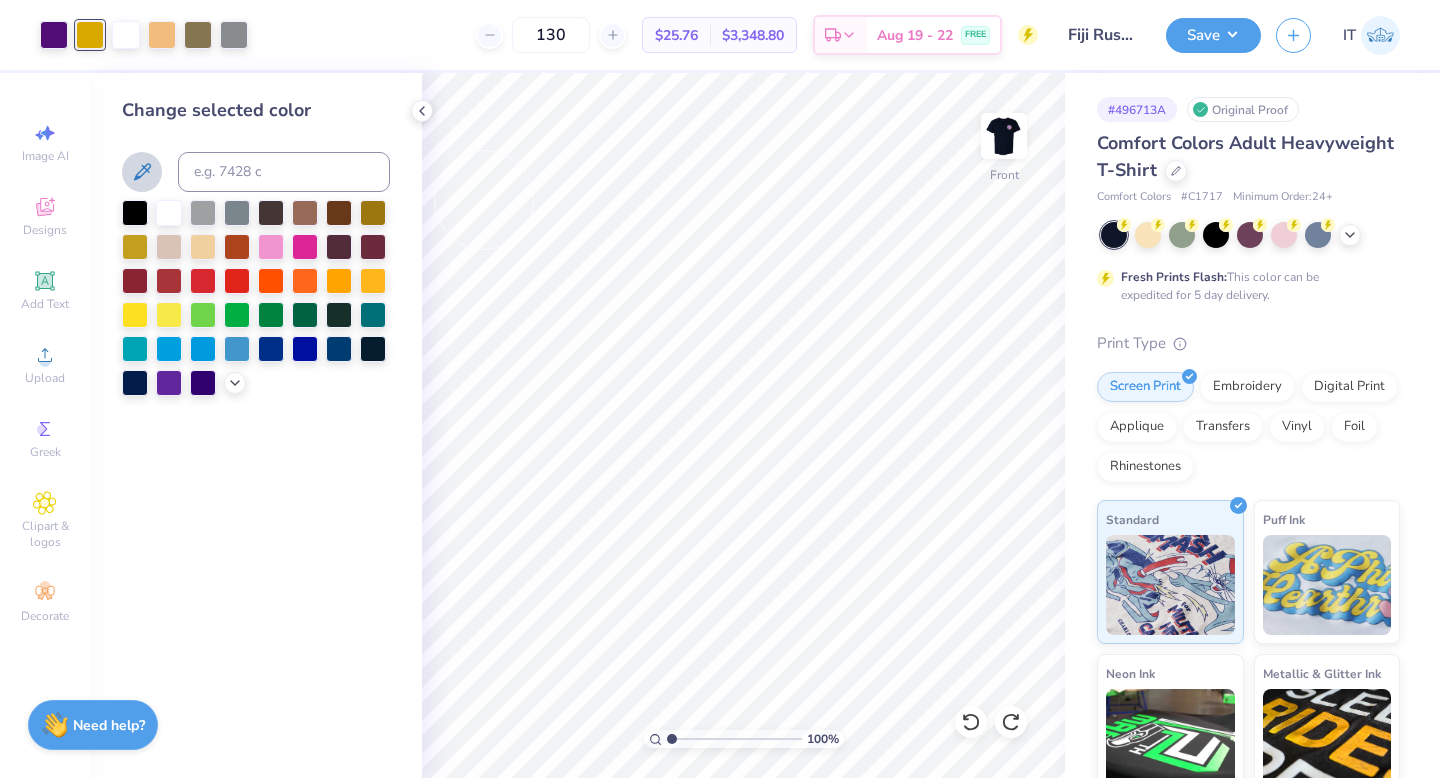 click on "Change selected color" at bounding box center [256, 246] 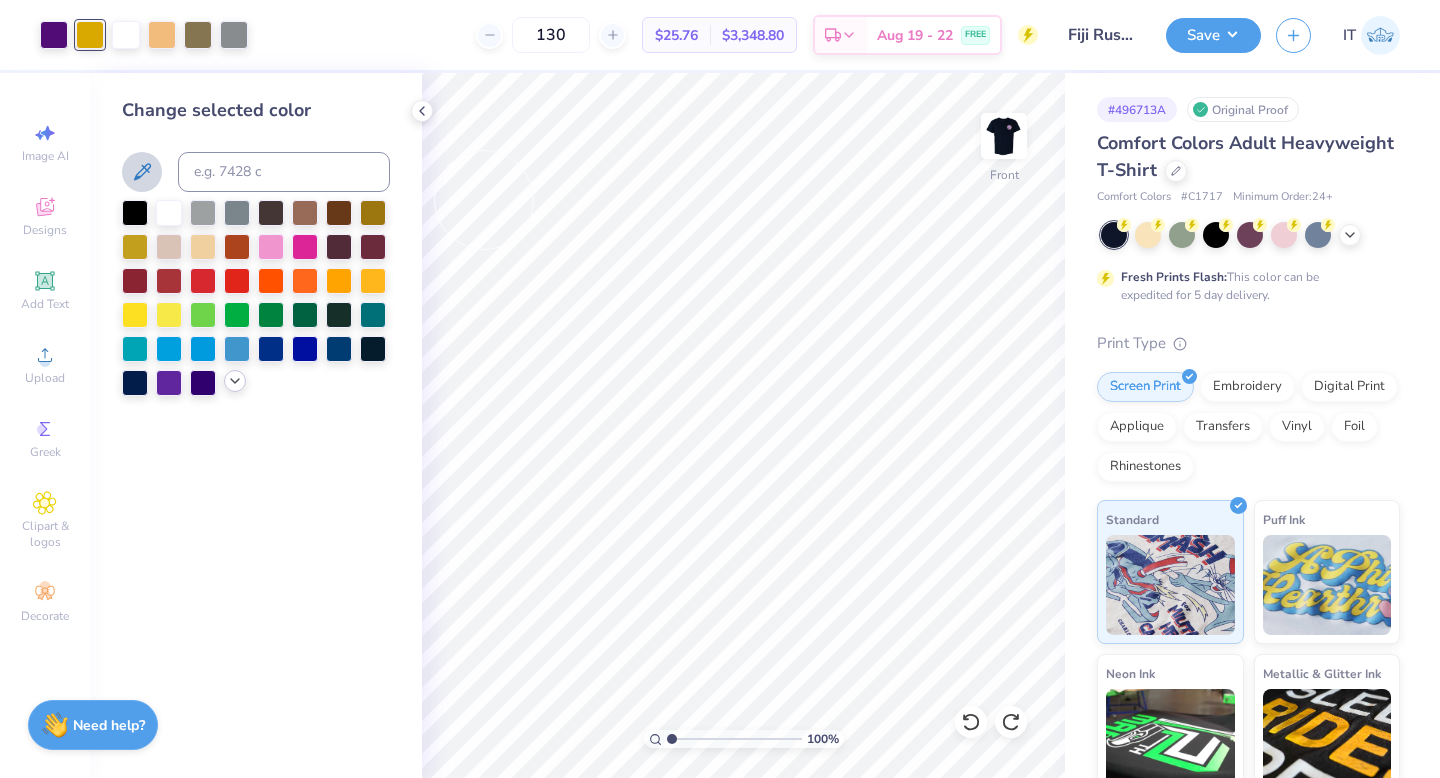 click 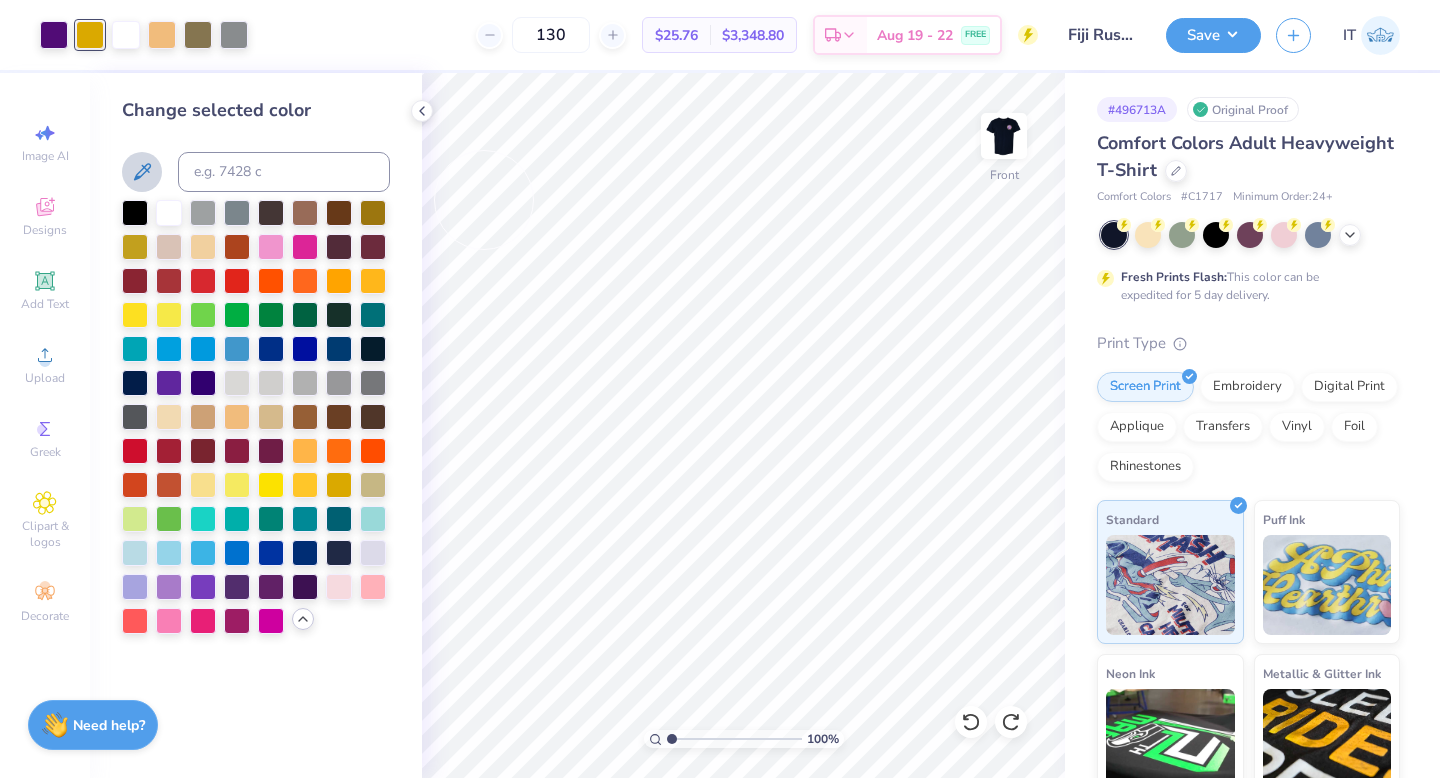 click 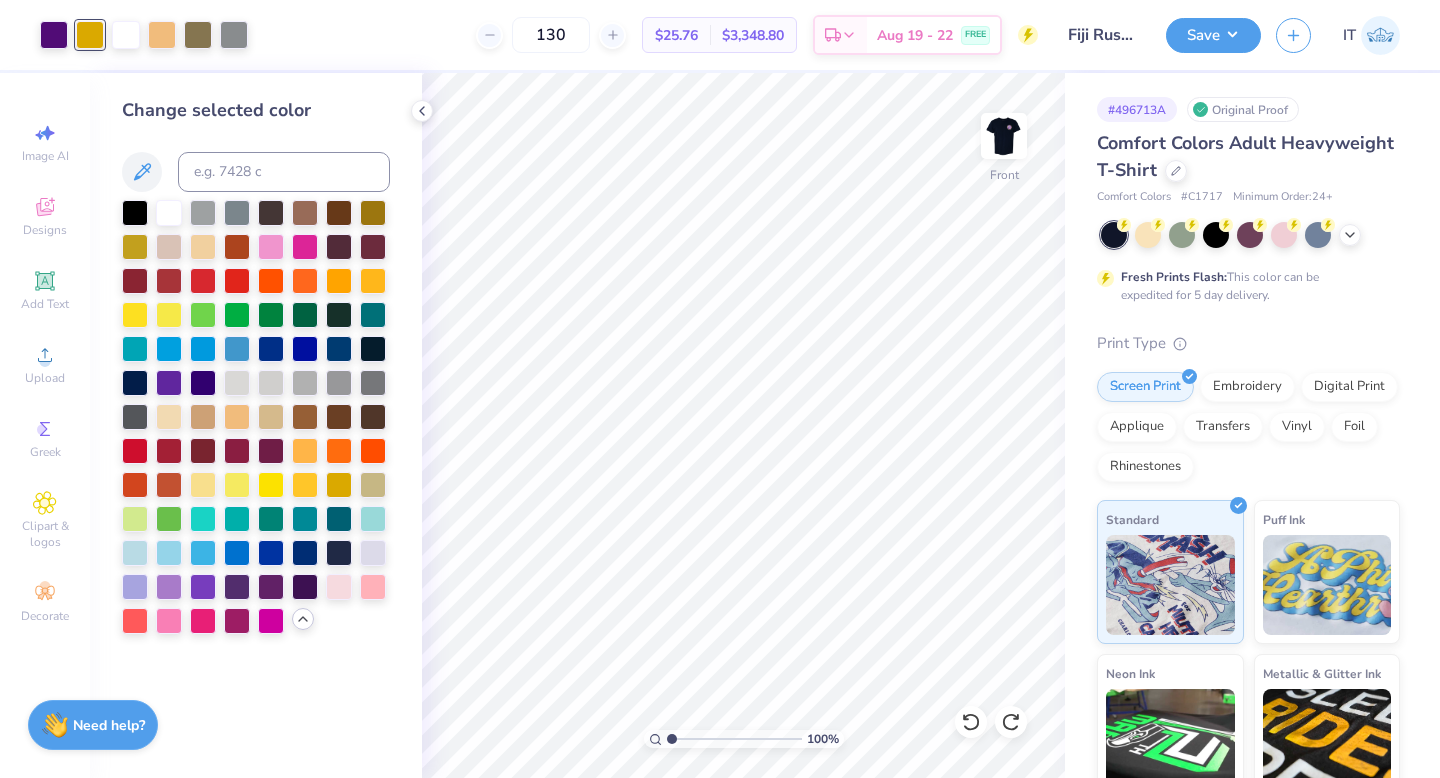 click at bounding box center (90, 35) 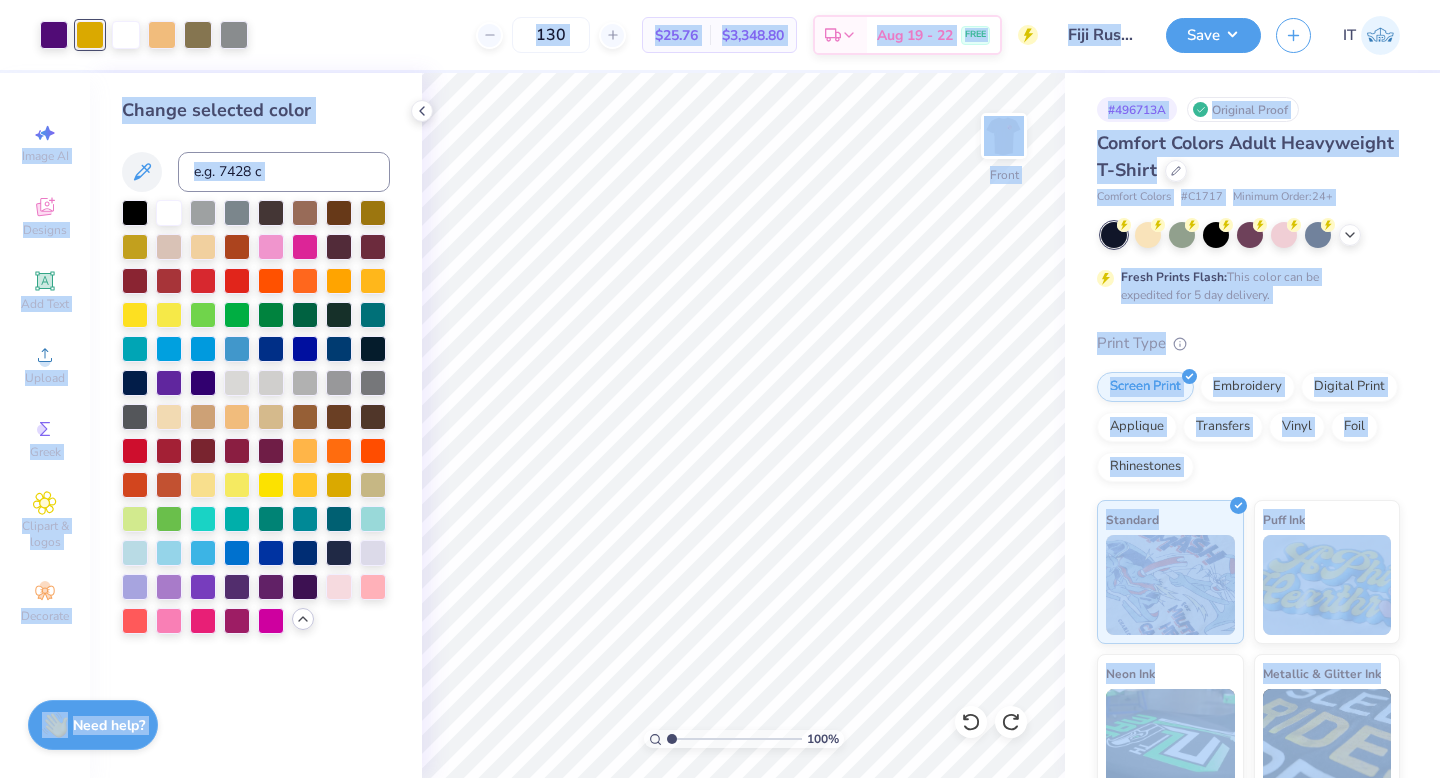 drag, startPoint x: 86, startPoint y: 36, endPoint x: 120, endPoint y: 65, distance: 44.687805 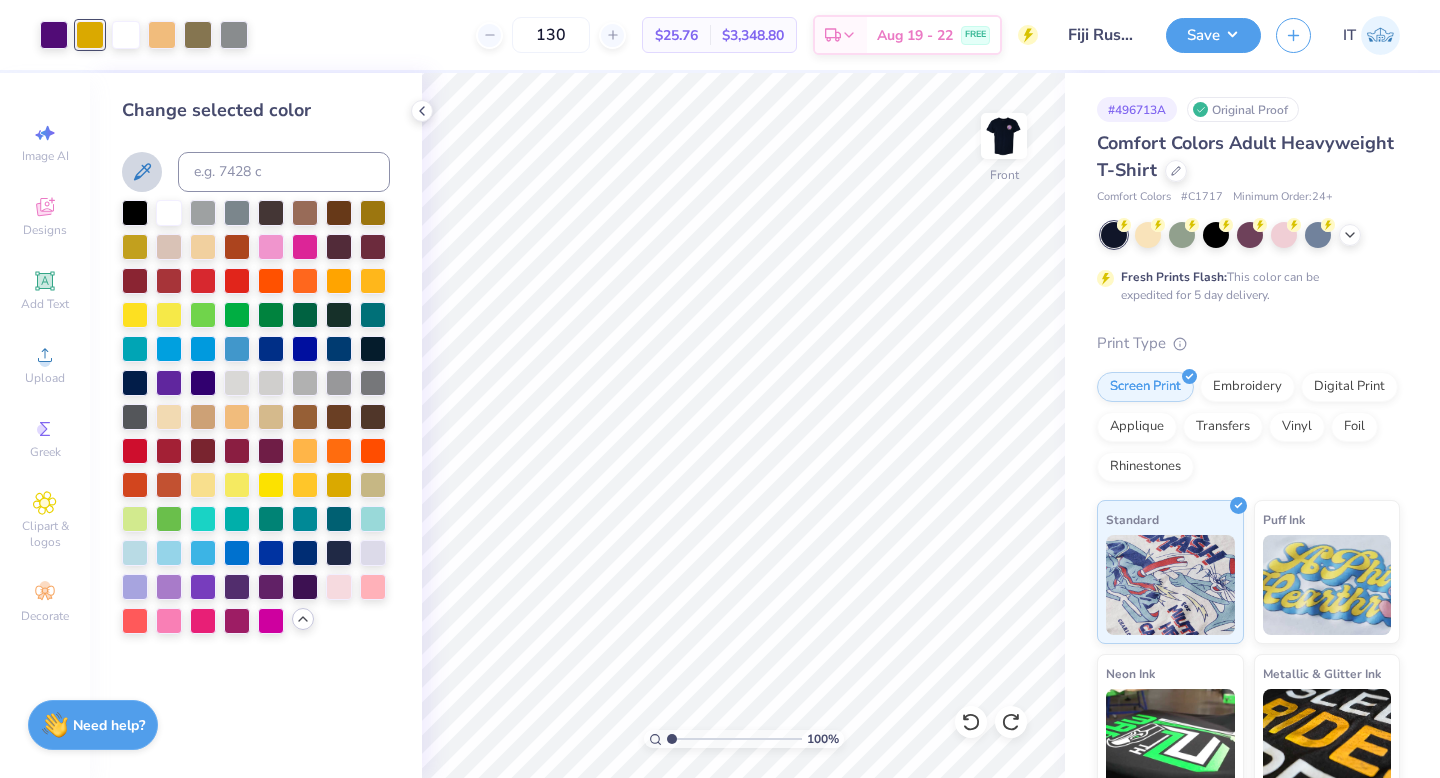 click 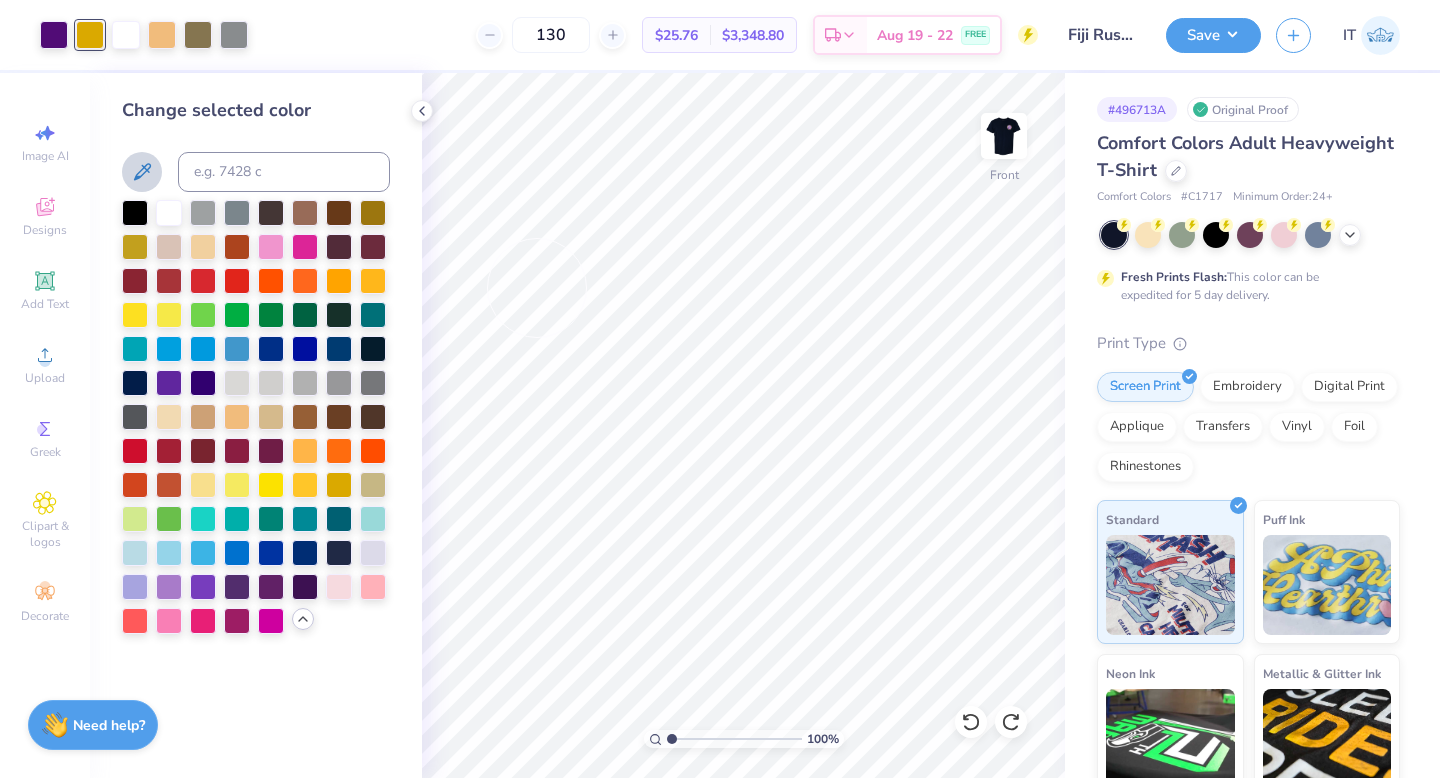 click 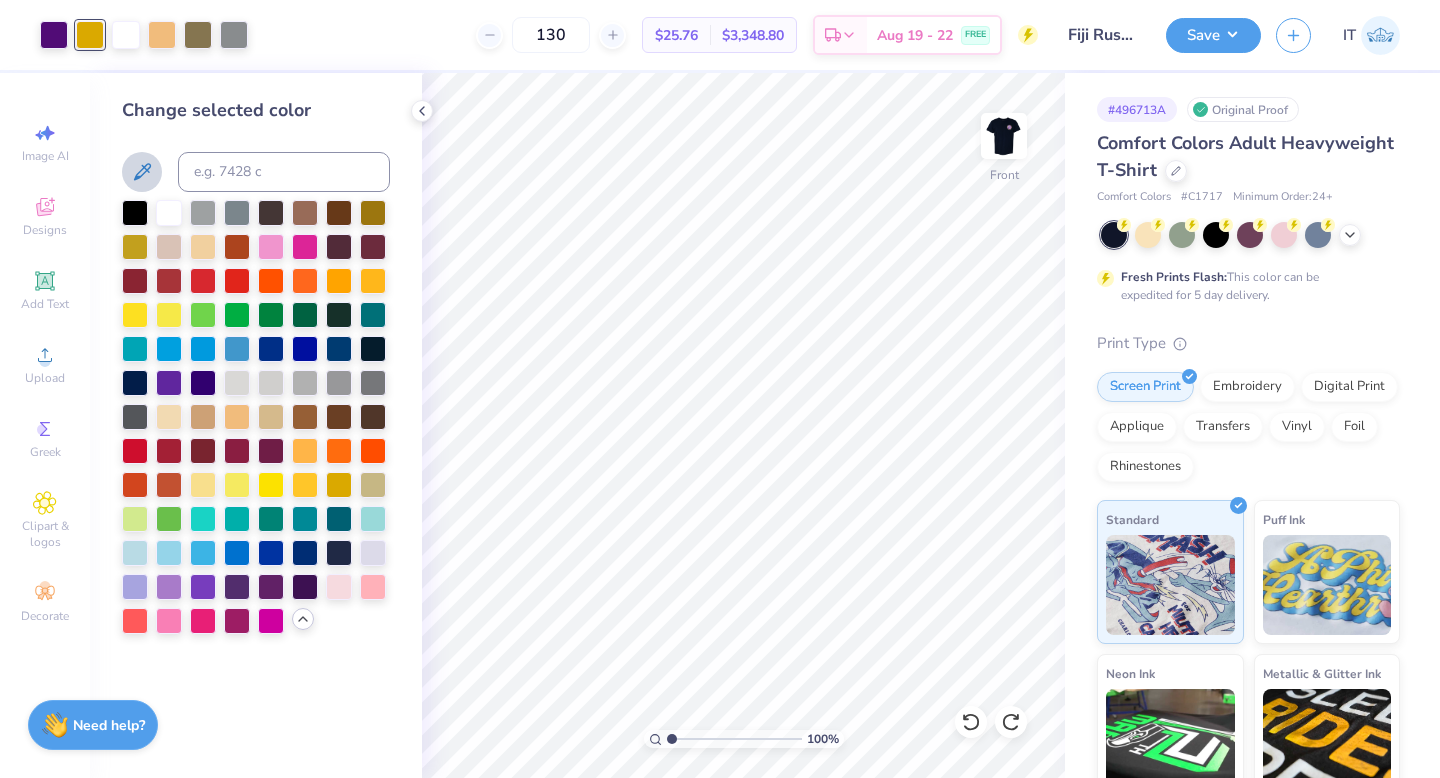 click 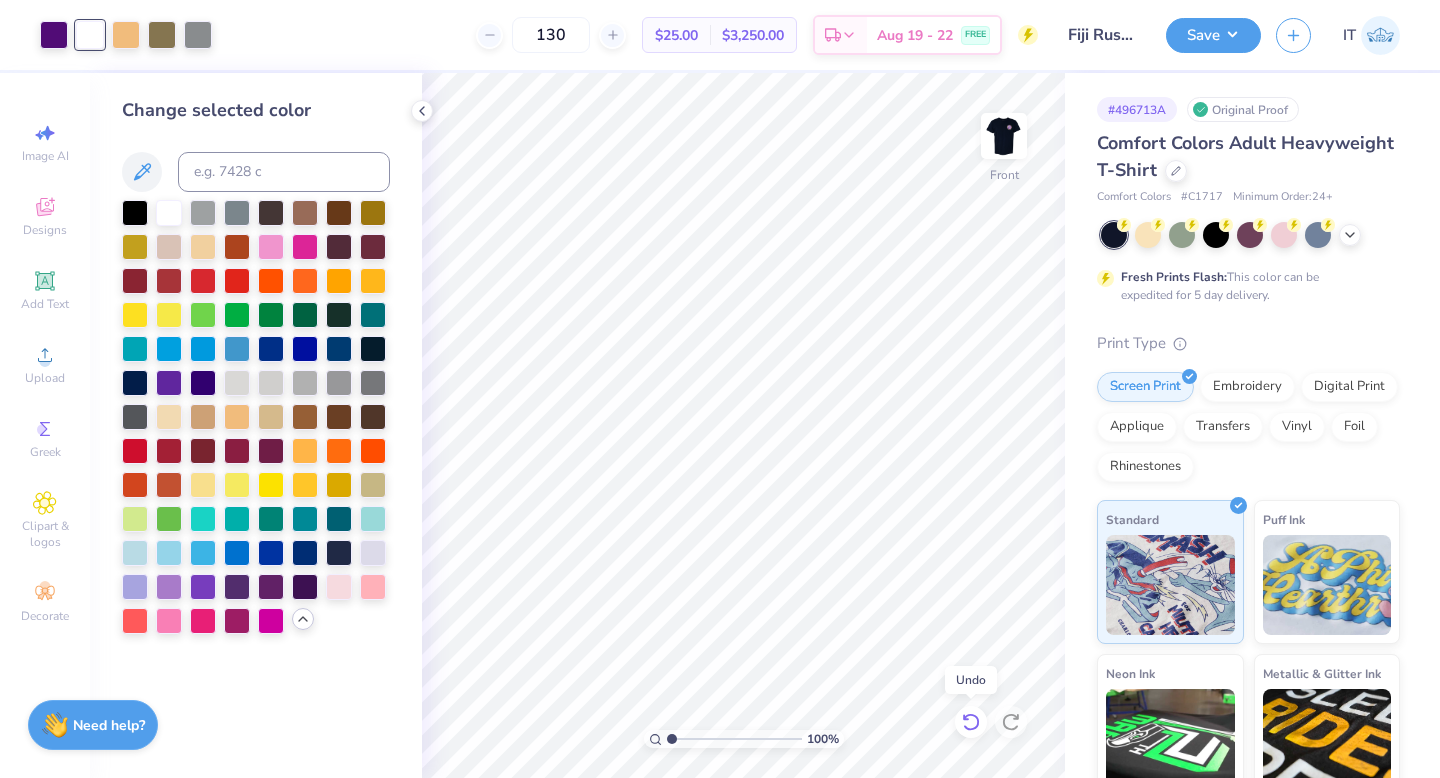 click 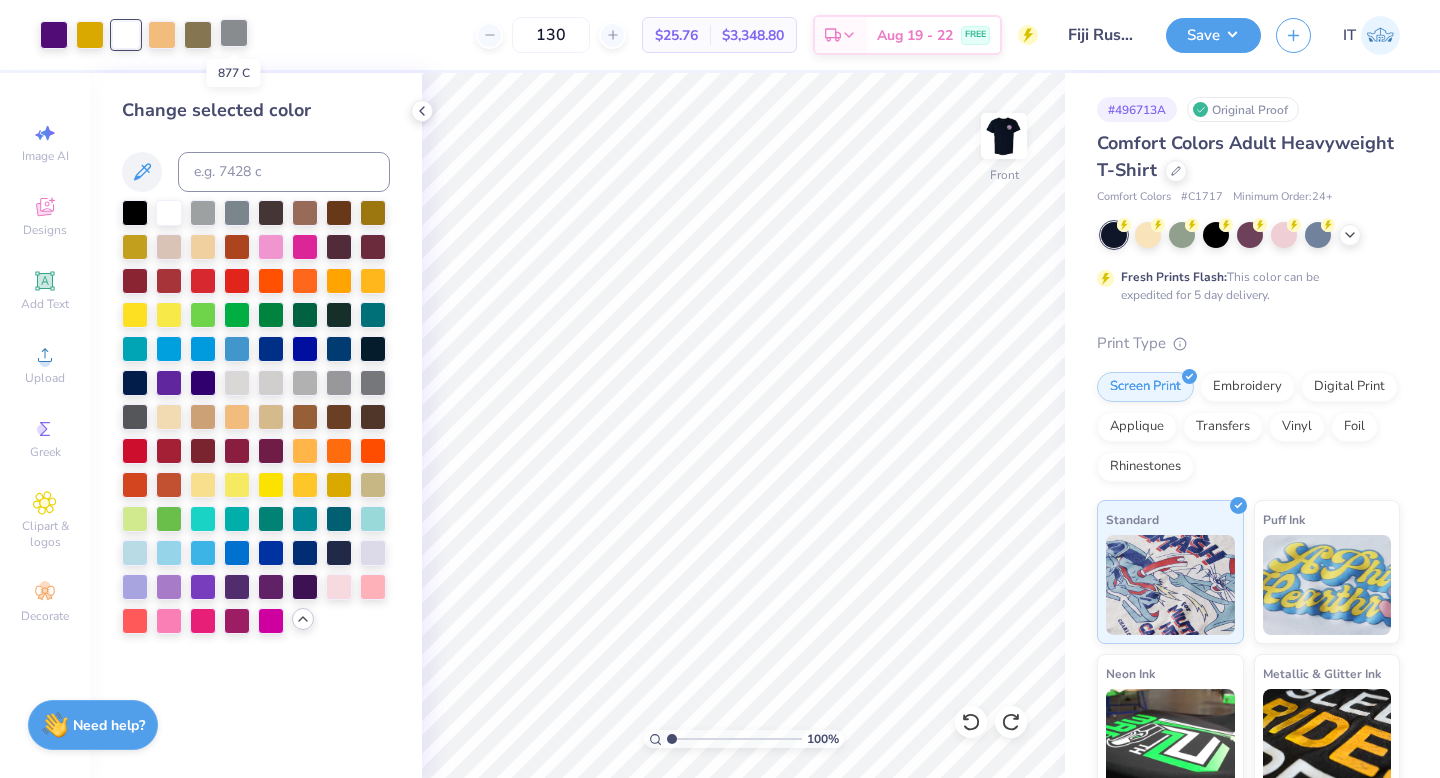 click at bounding box center (234, 33) 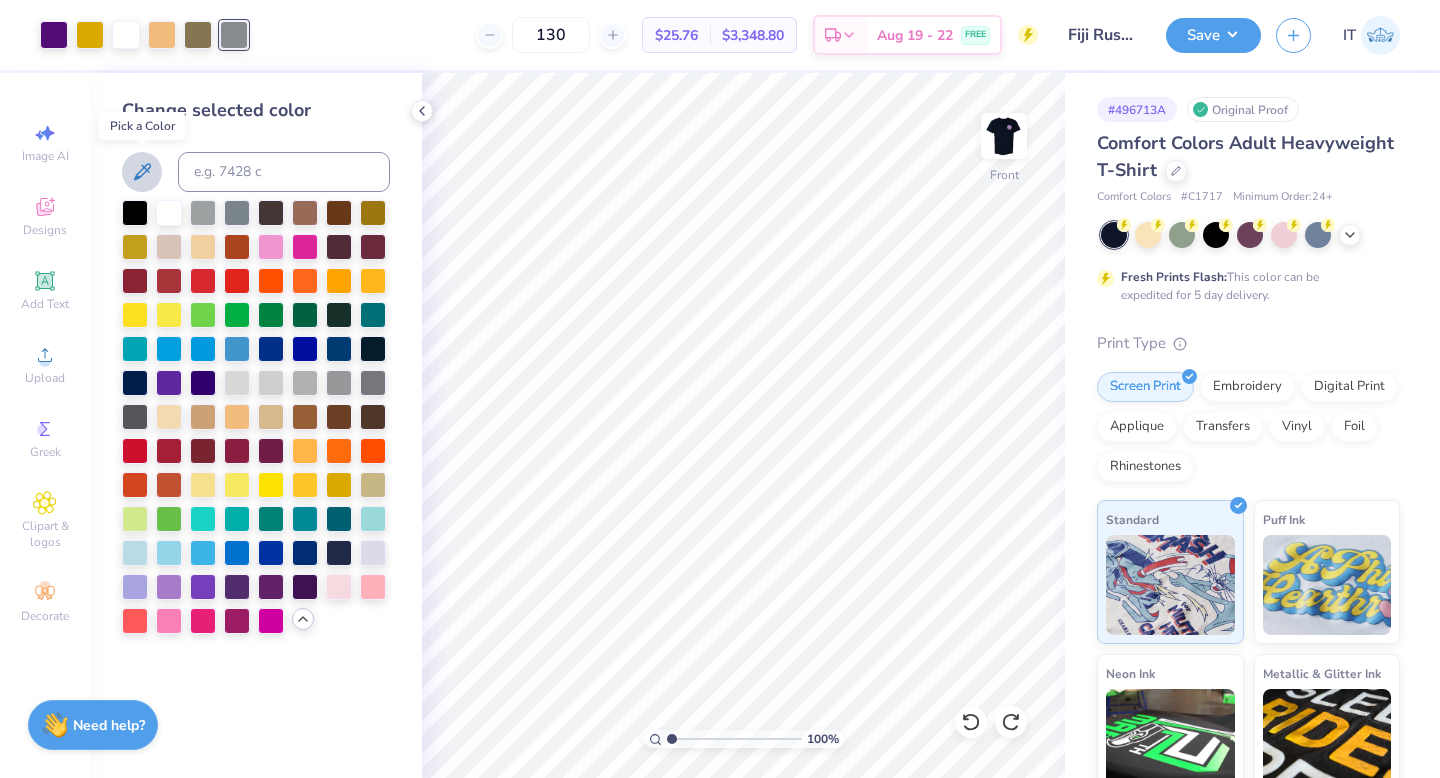 click at bounding box center (142, 172) 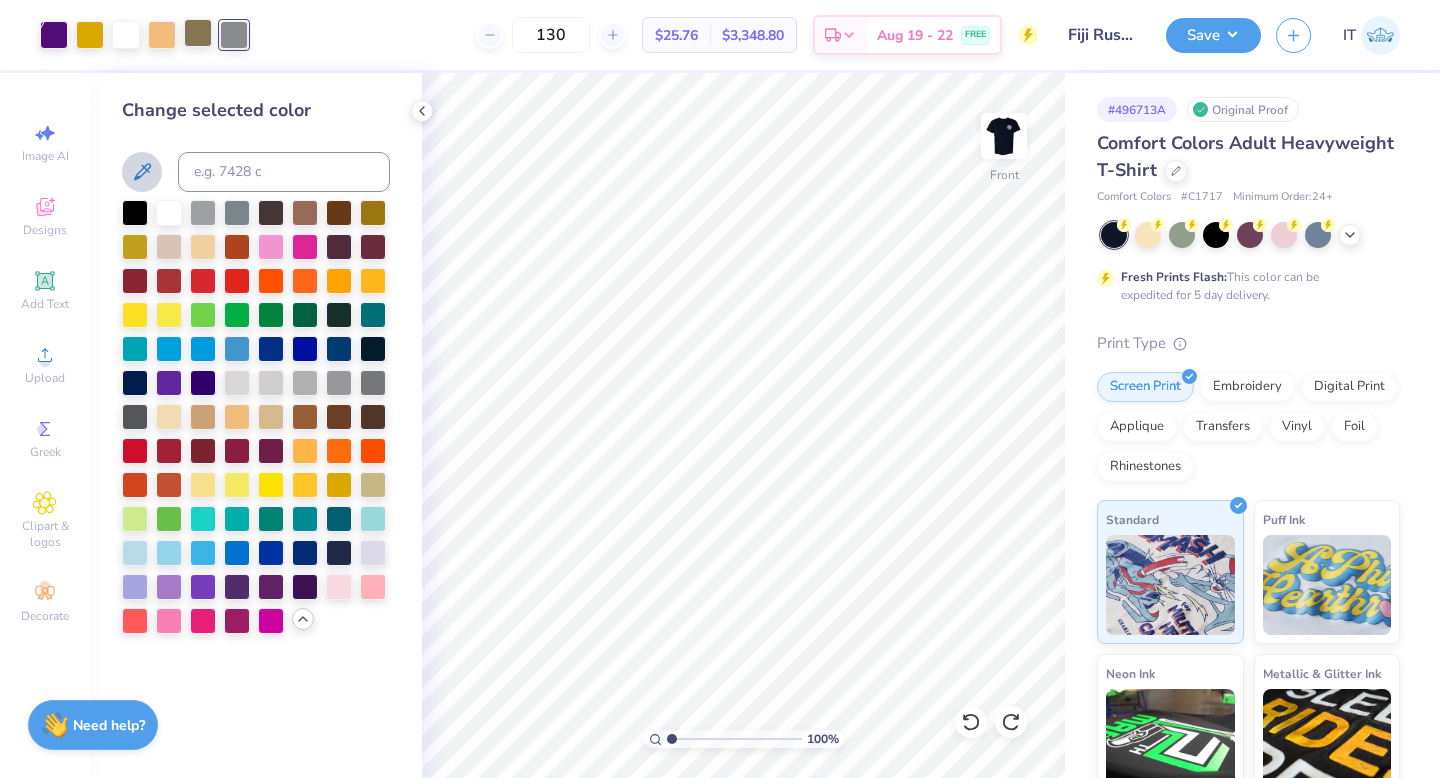 click at bounding box center [198, 33] 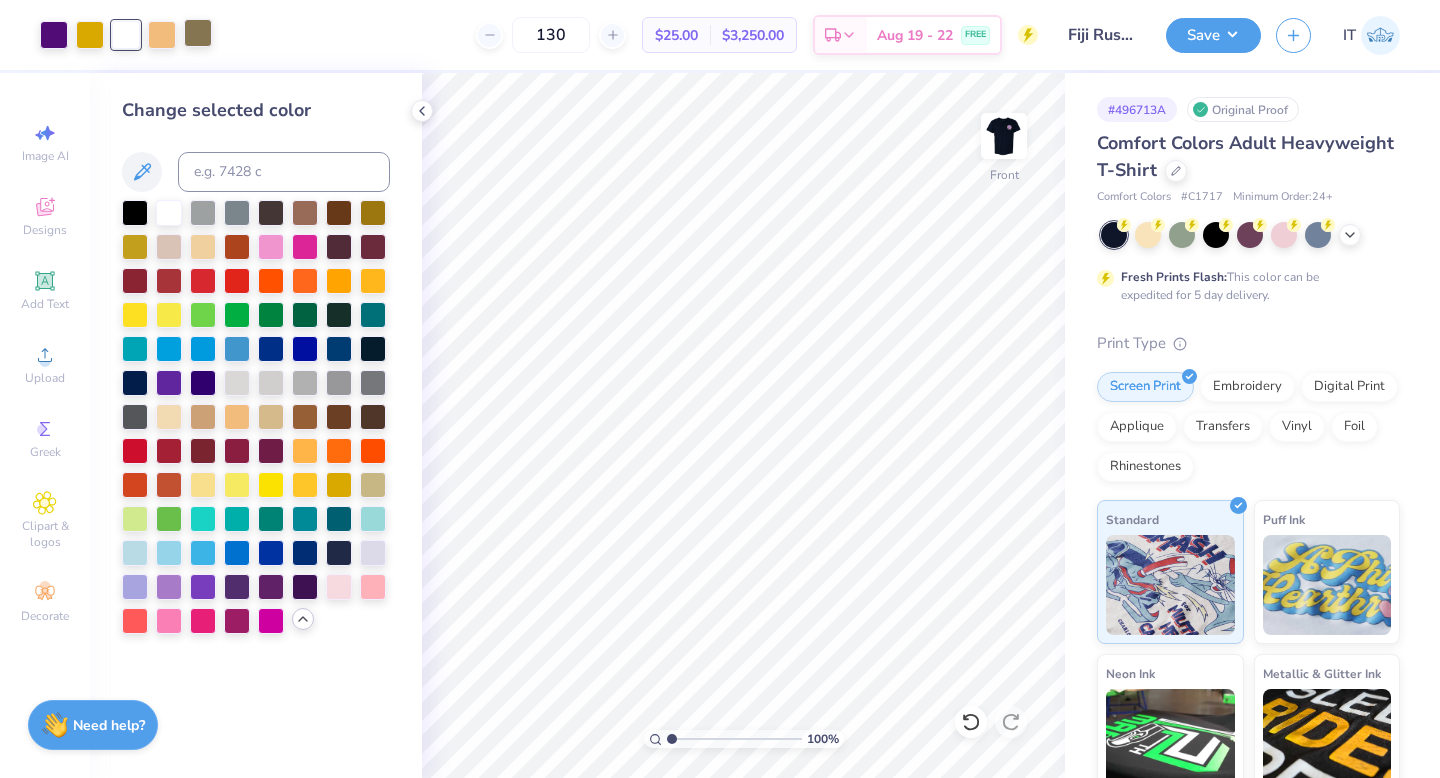 click at bounding box center (198, 33) 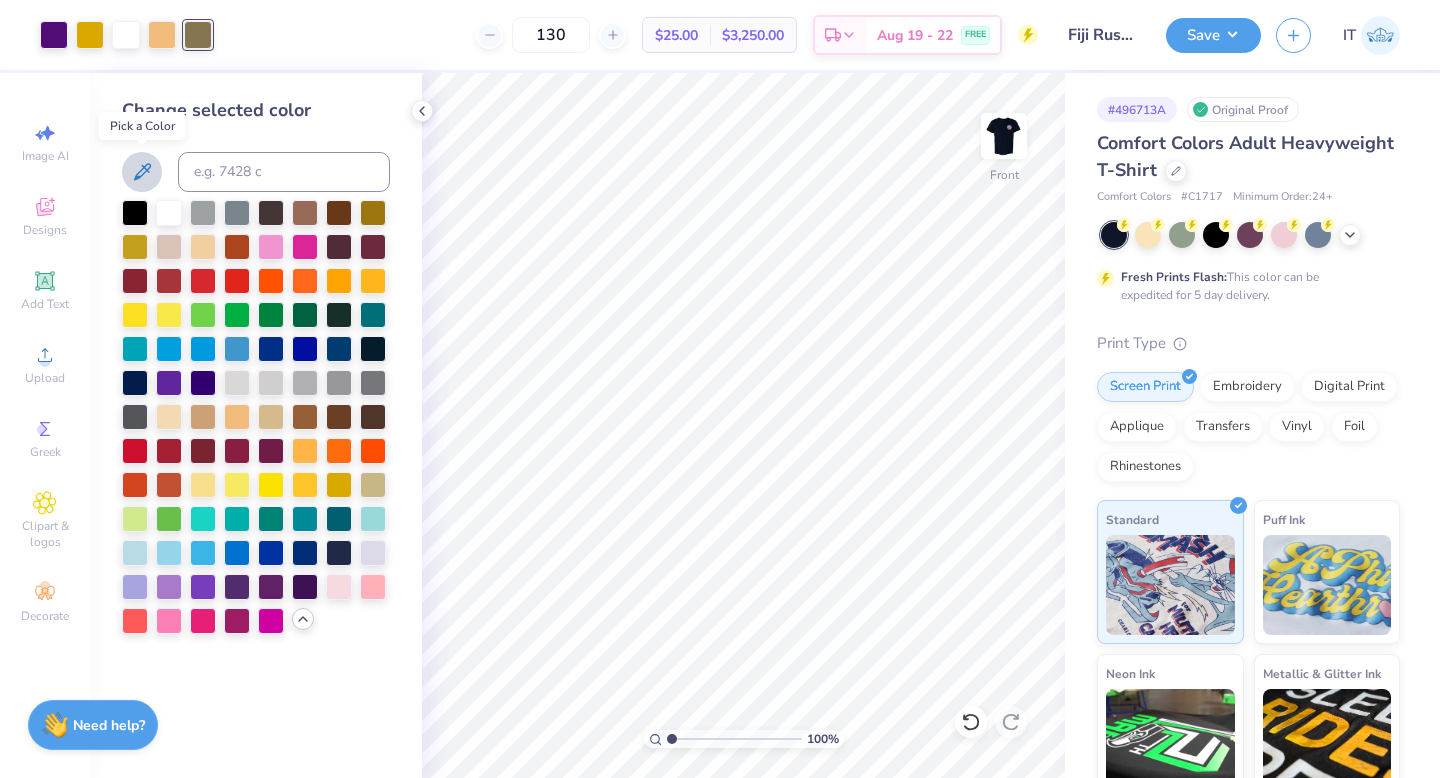 click 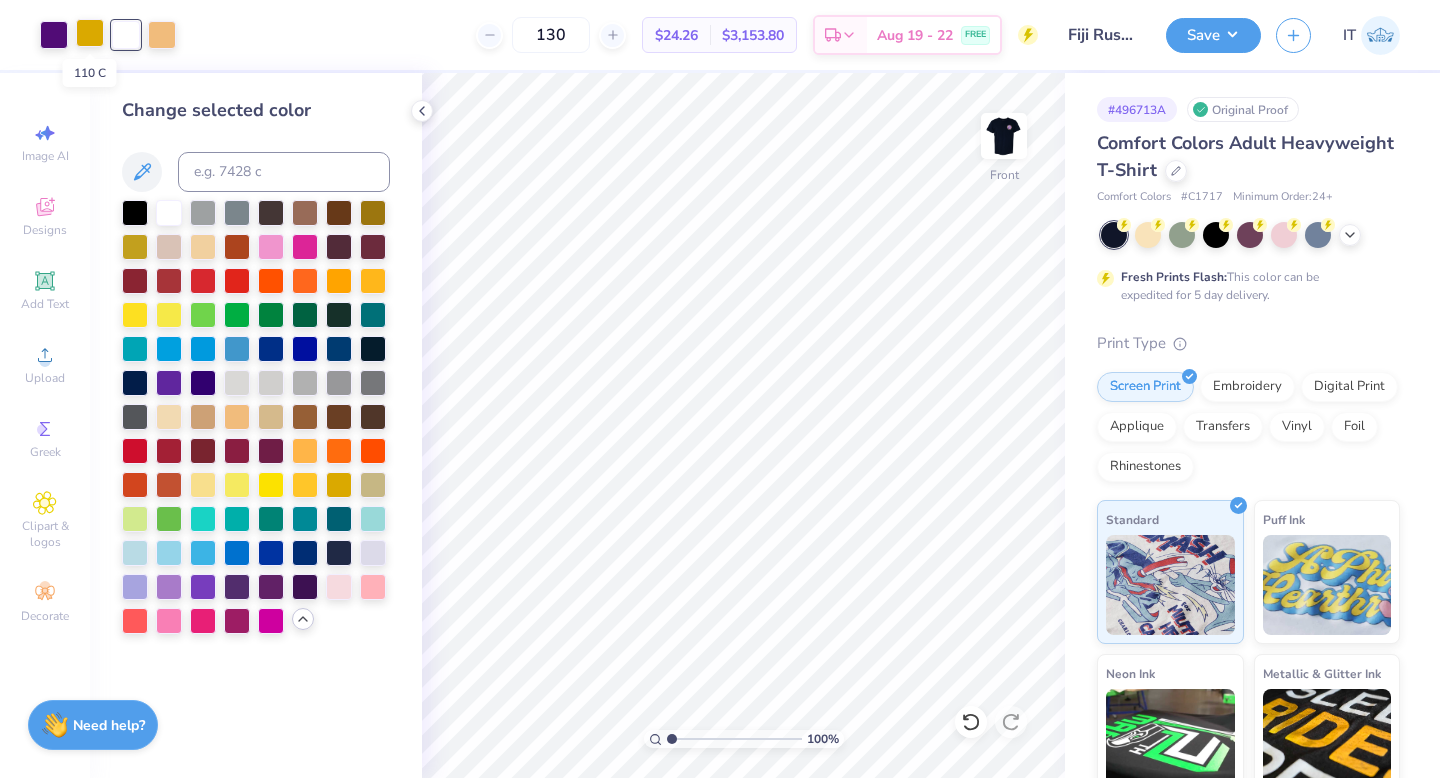 click at bounding box center (90, 33) 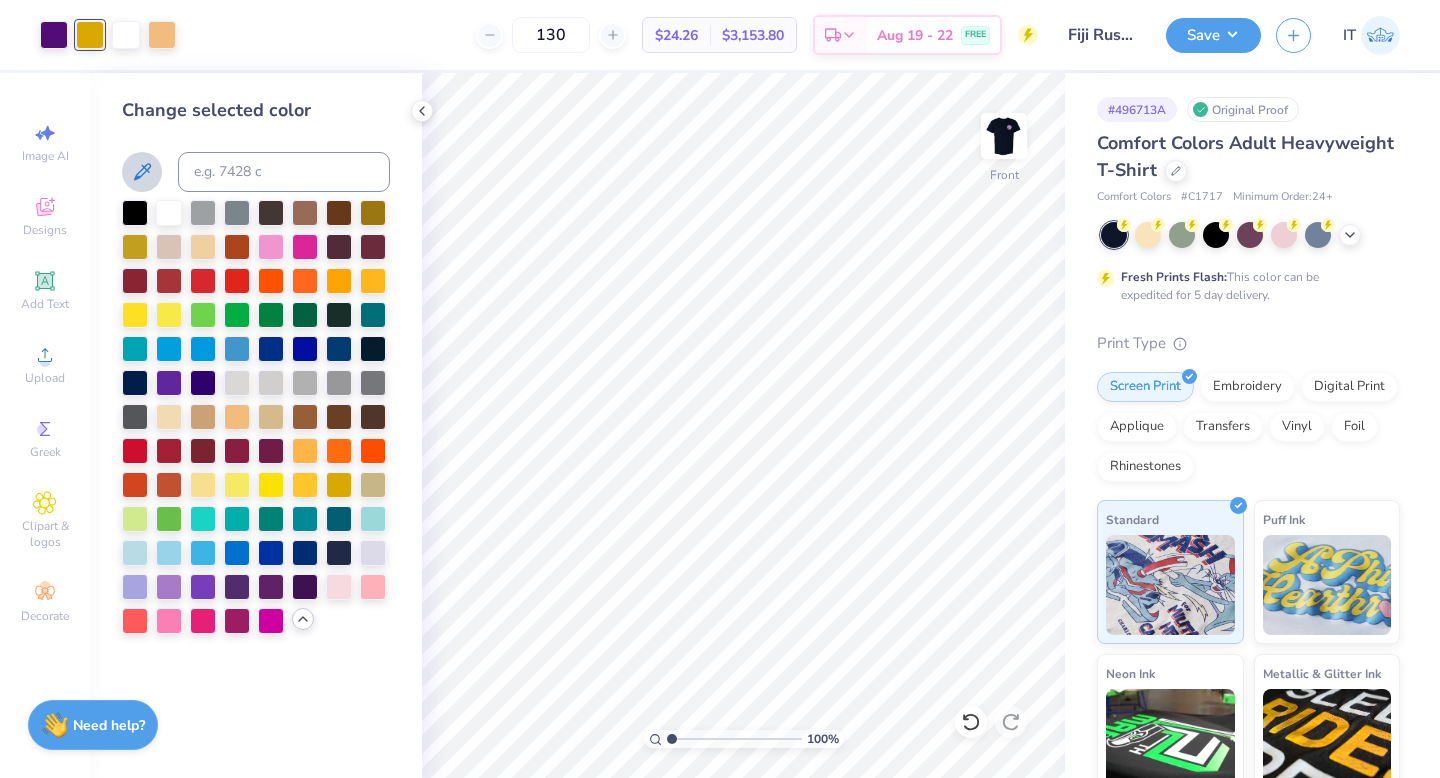 click 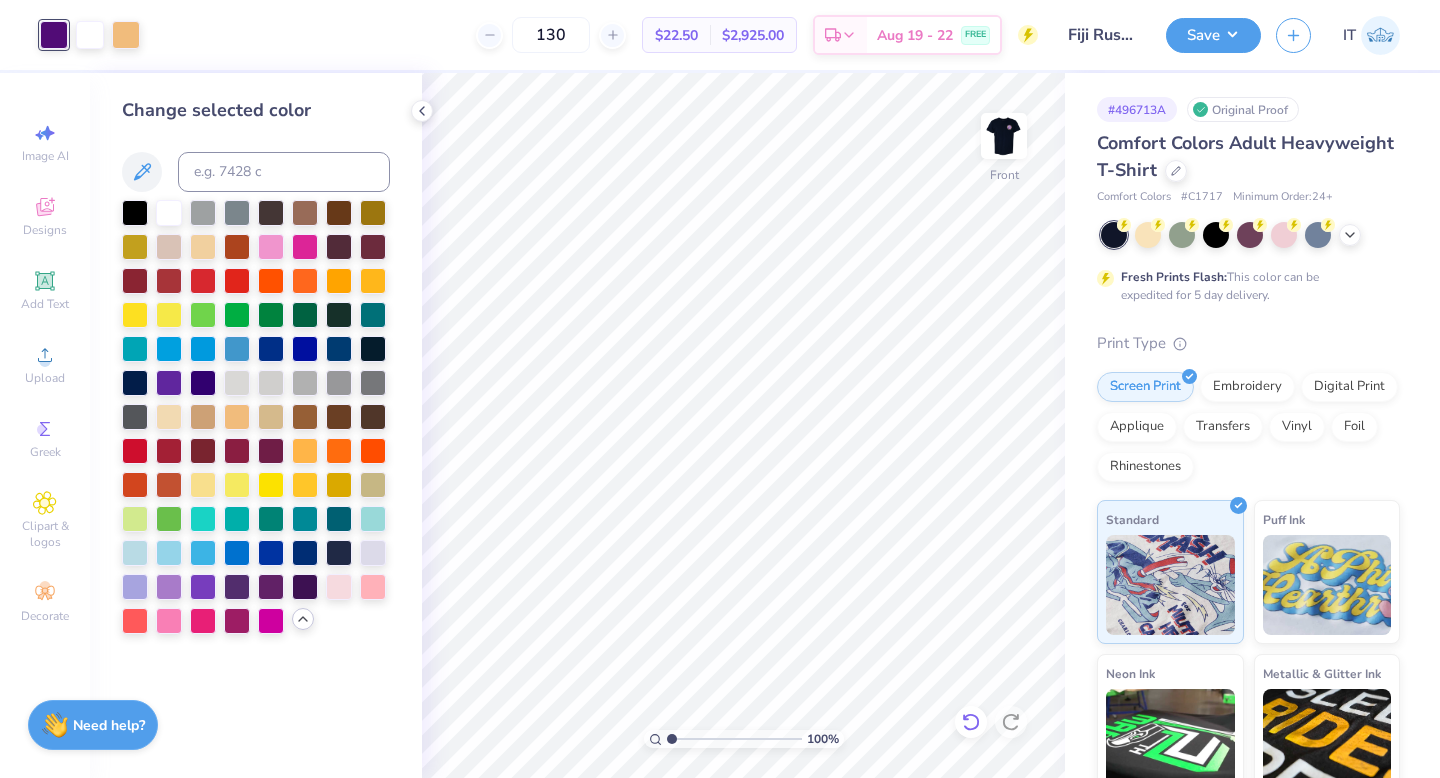 click 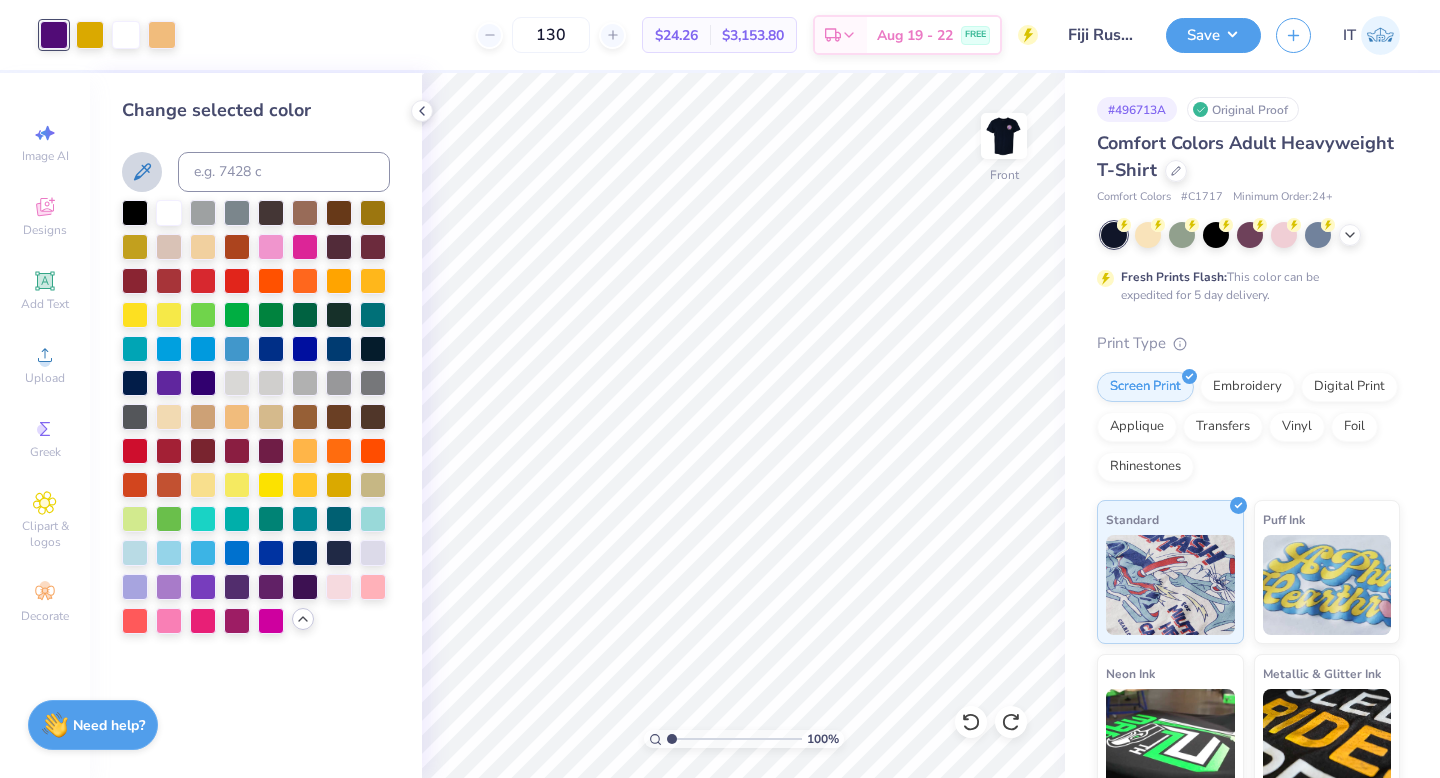 click at bounding box center (142, 172) 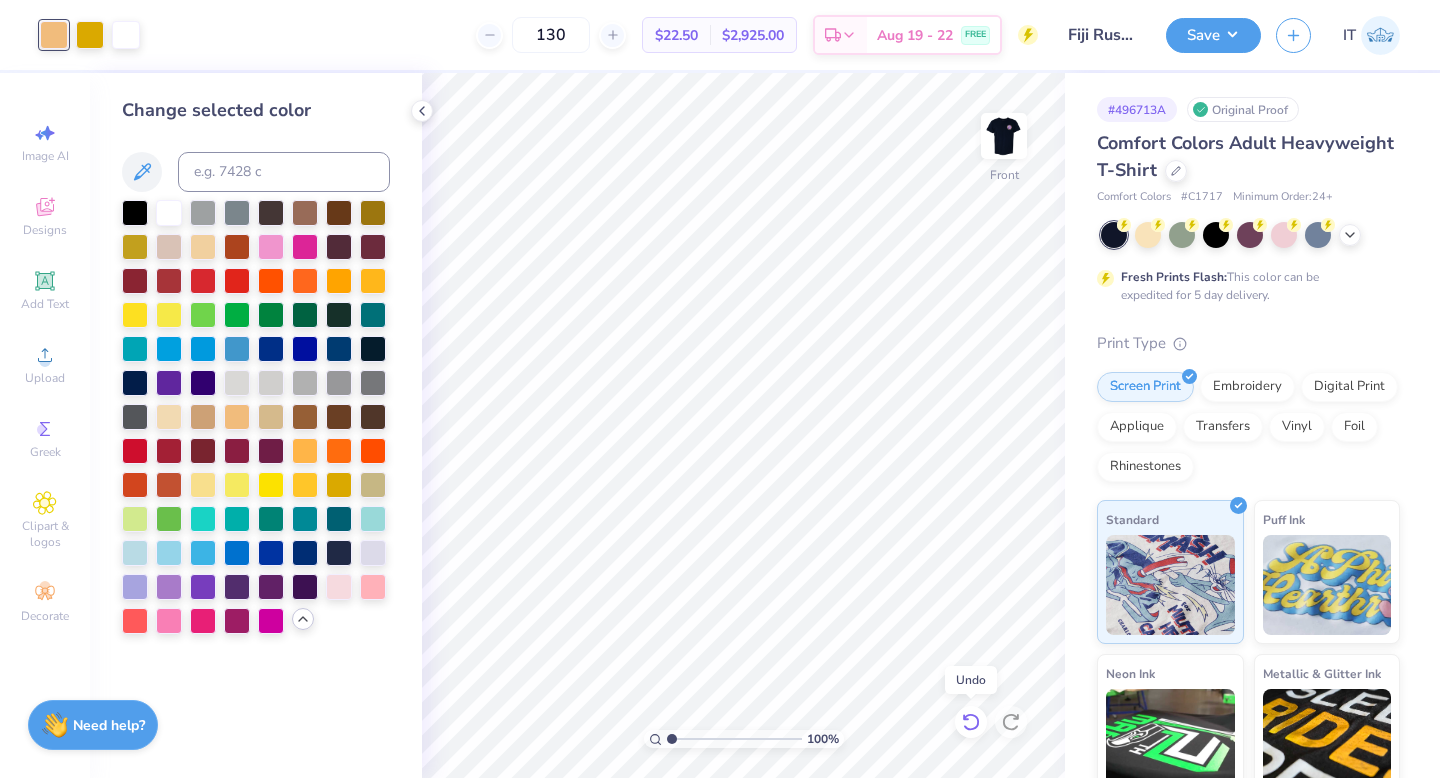 click 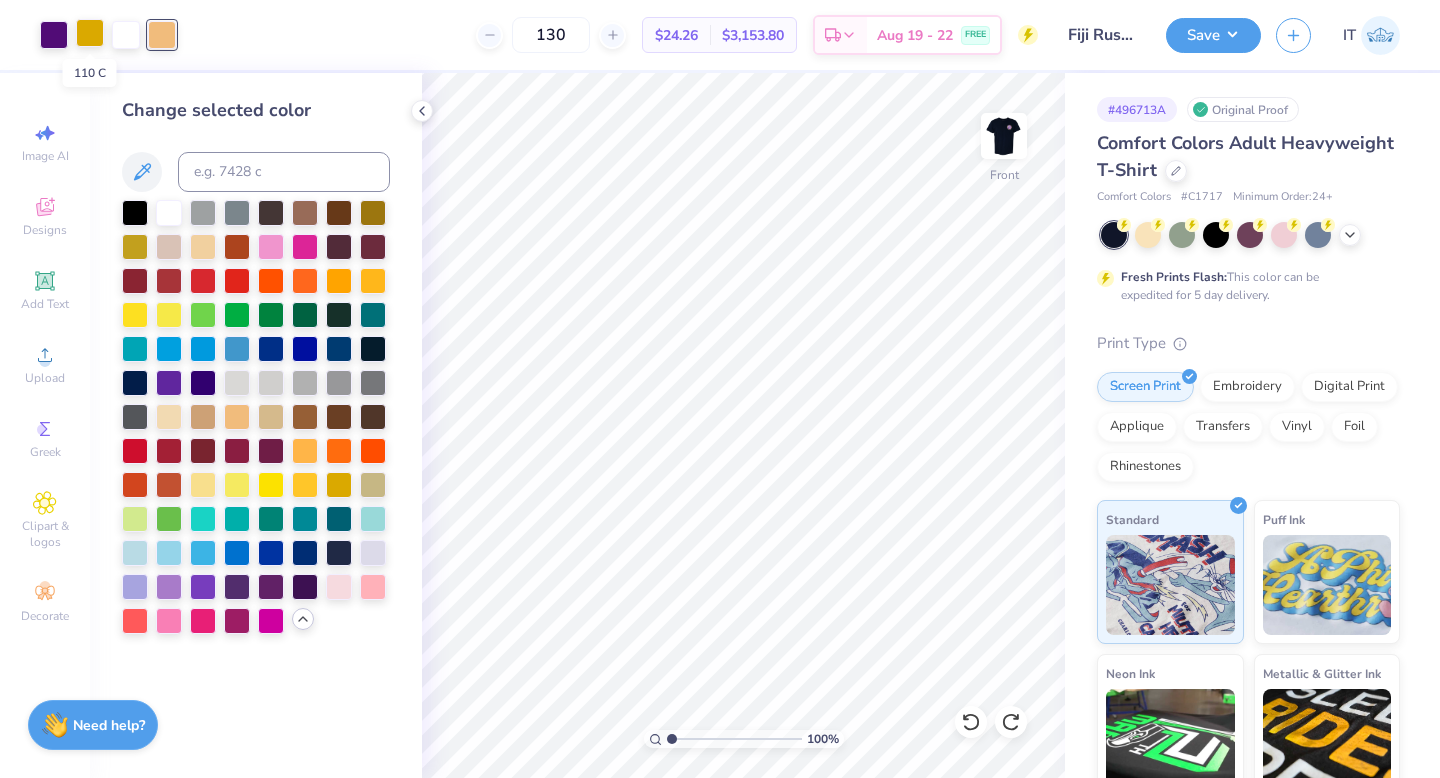 click at bounding box center [90, 33] 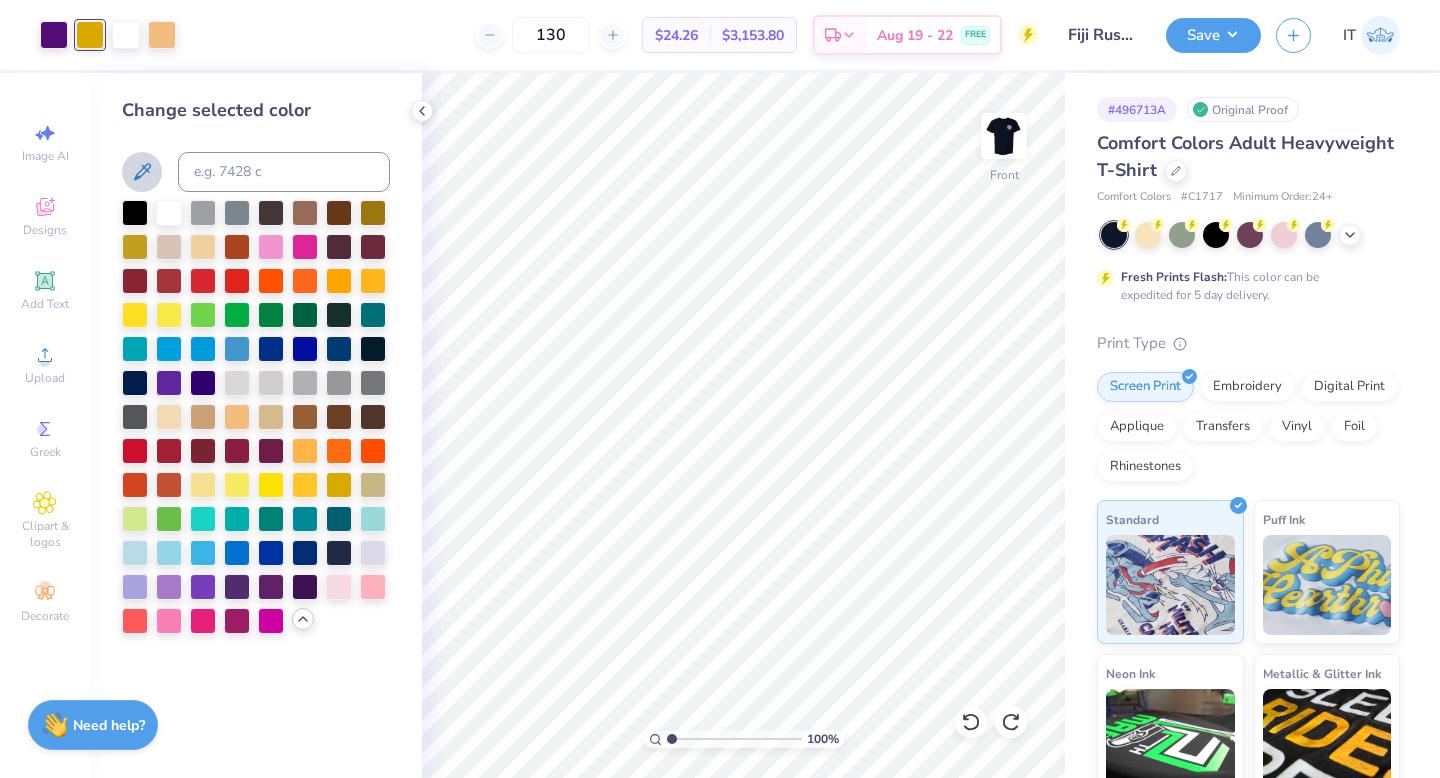 click 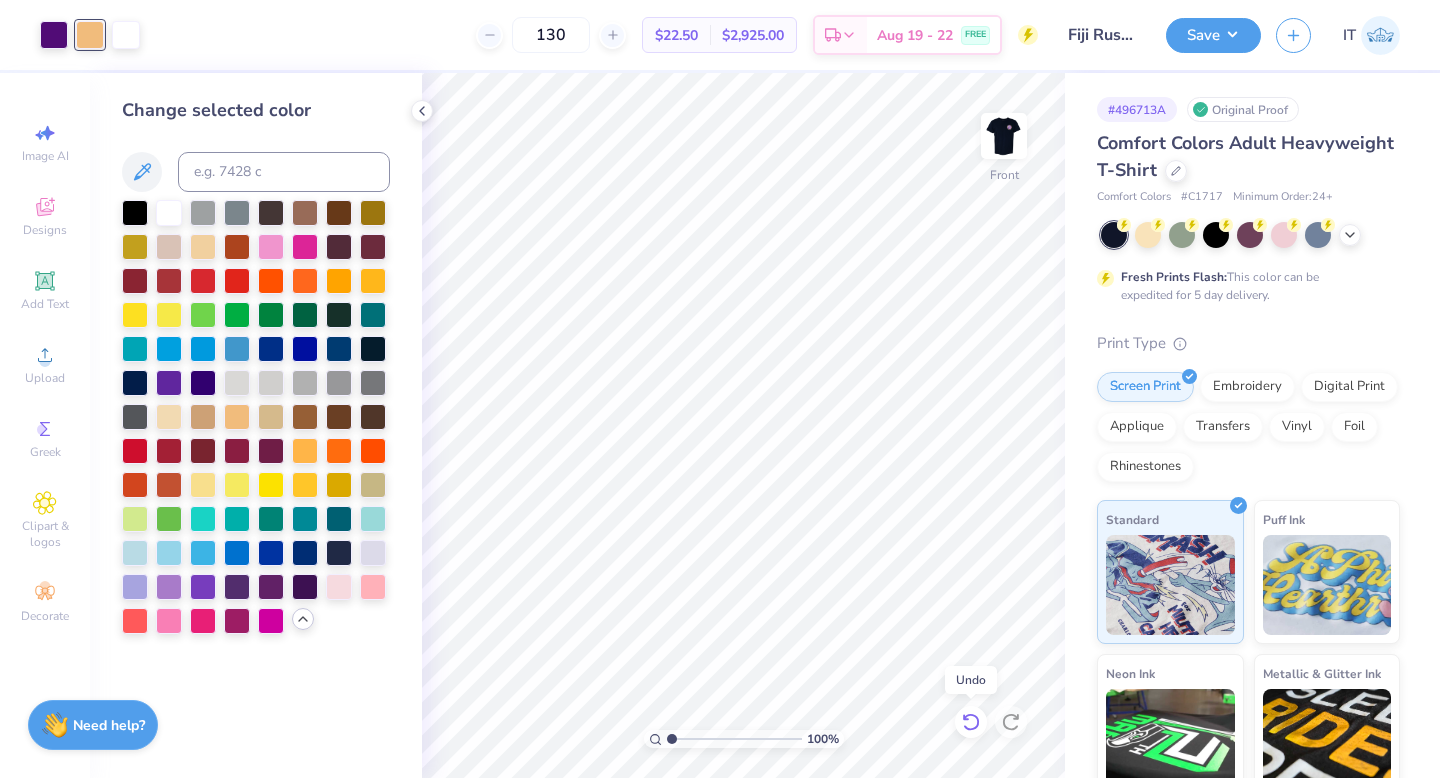 click 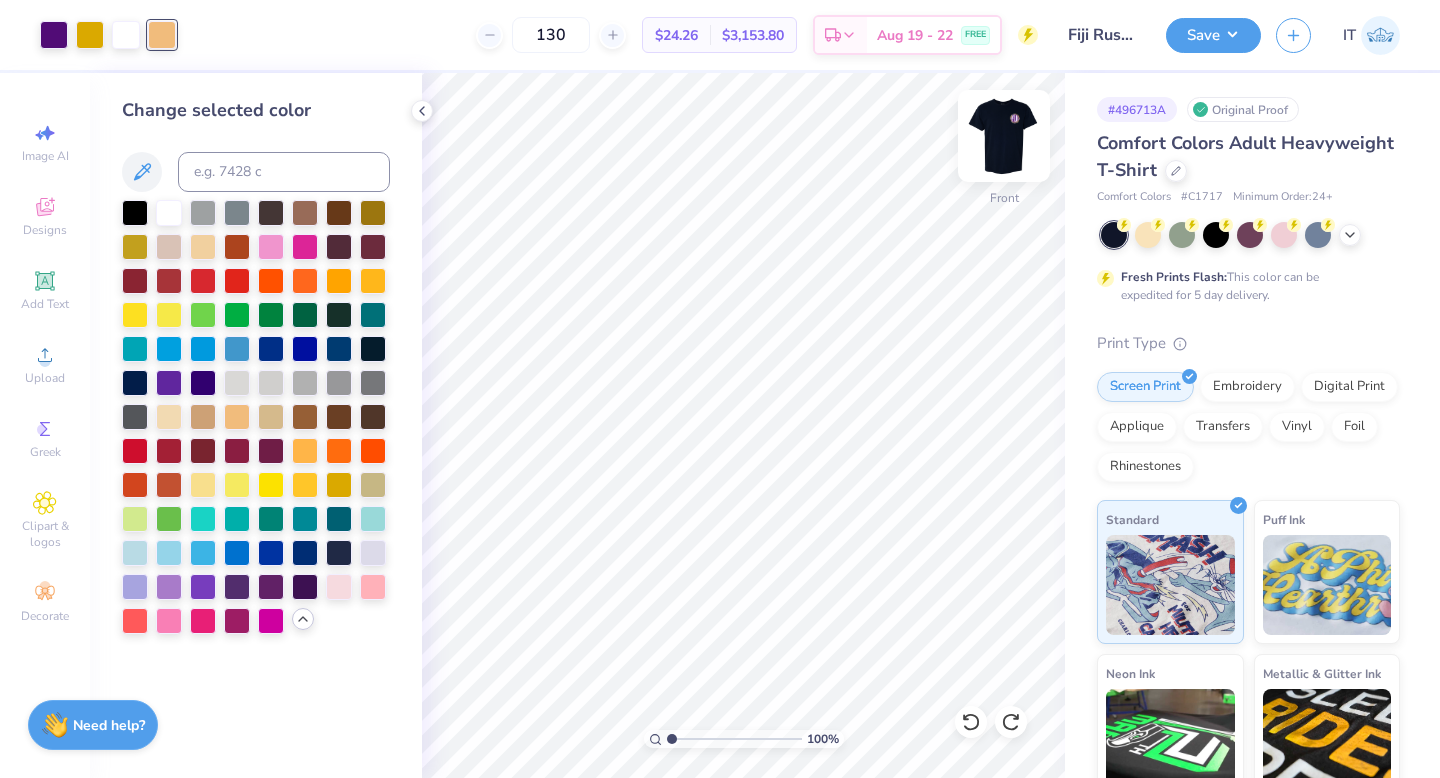 click at bounding box center (1004, 136) 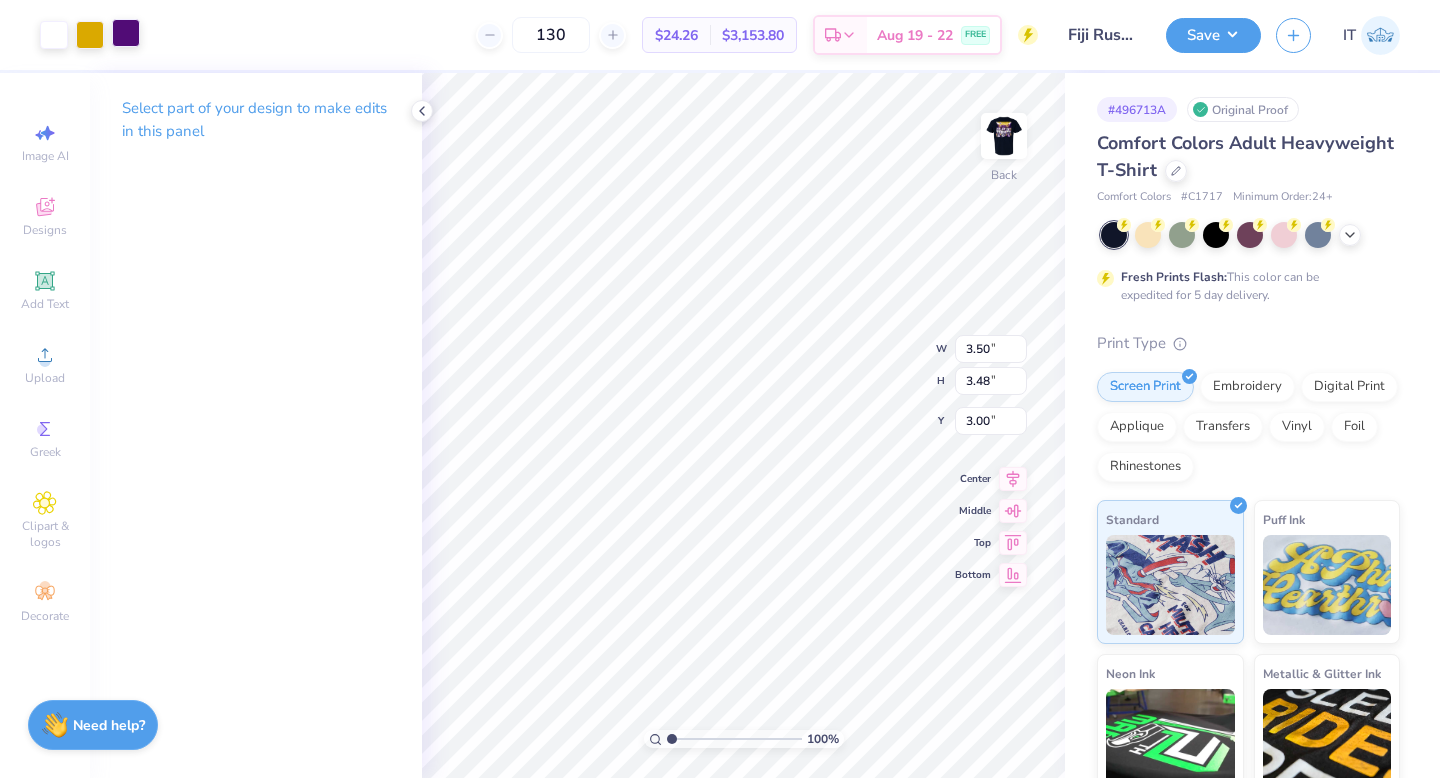 click at bounding box center (126, 33) 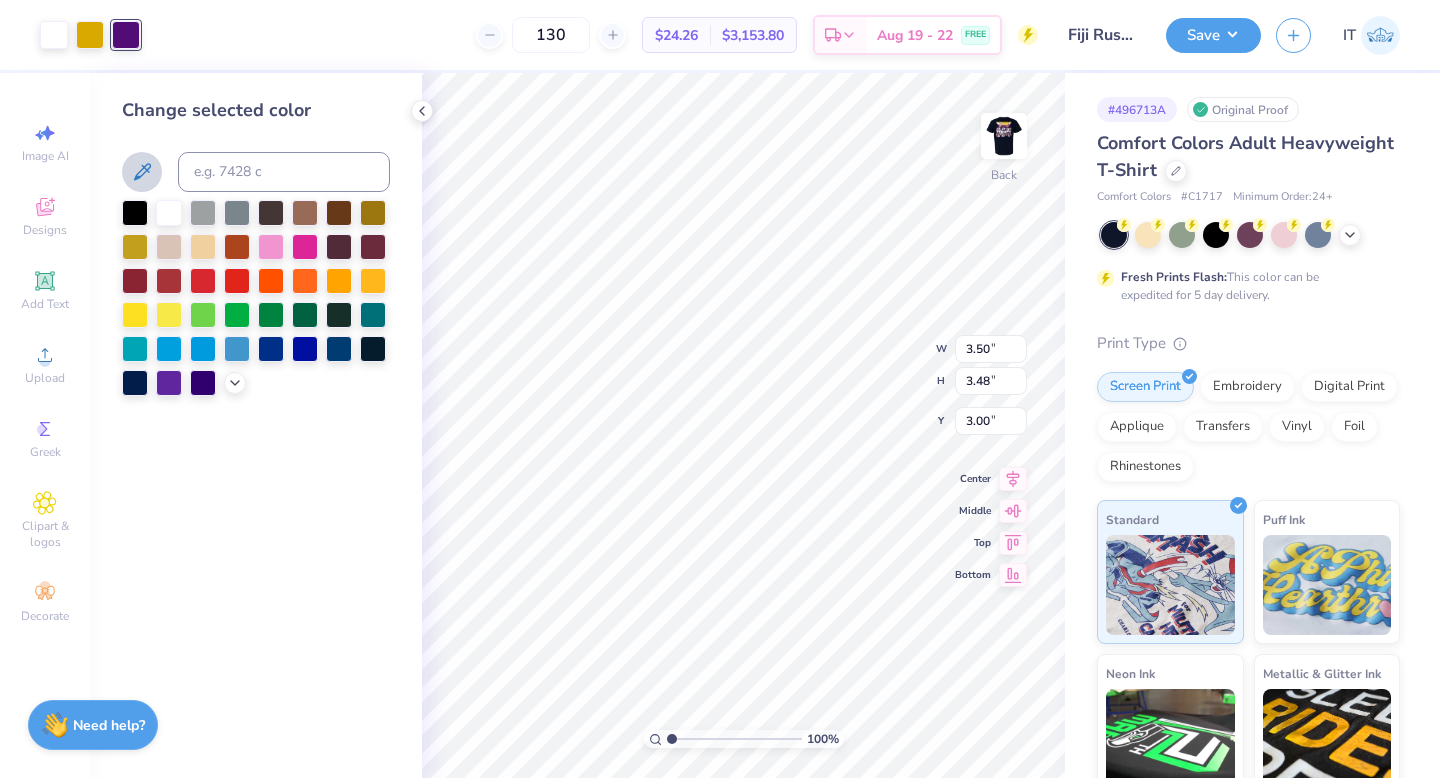 click at bounding box center [142, 172] 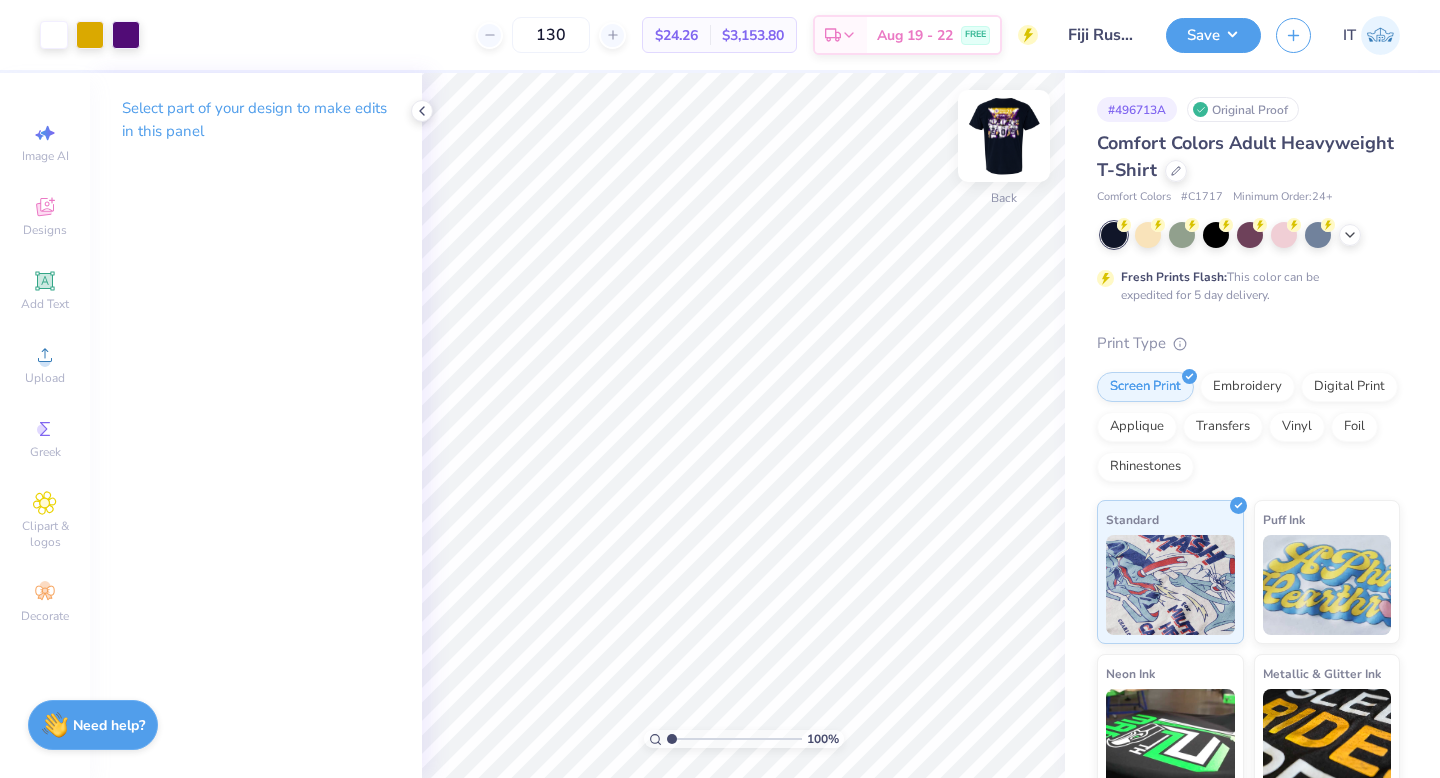 click at bounding box center [1004, 136] 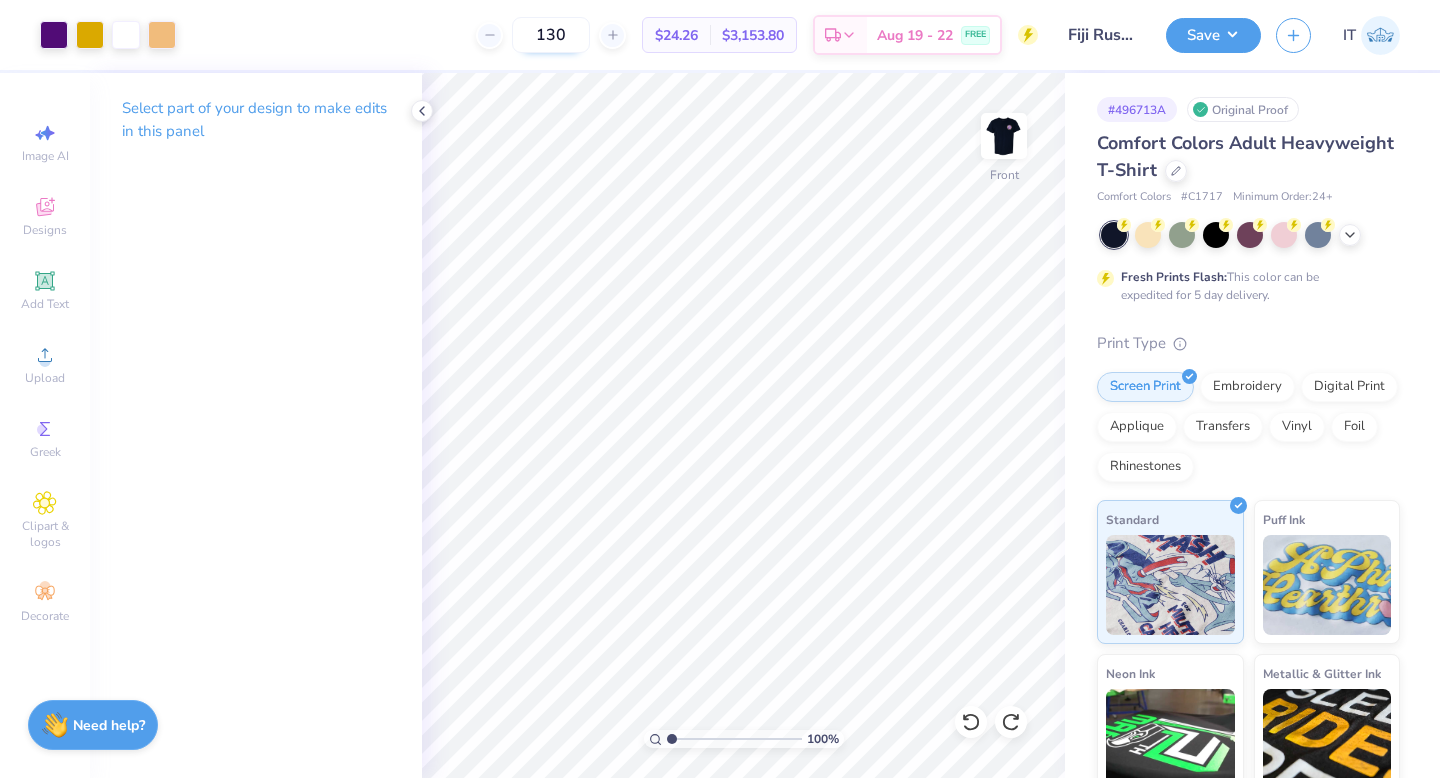 click on "130" at bounding box center [551, 35] 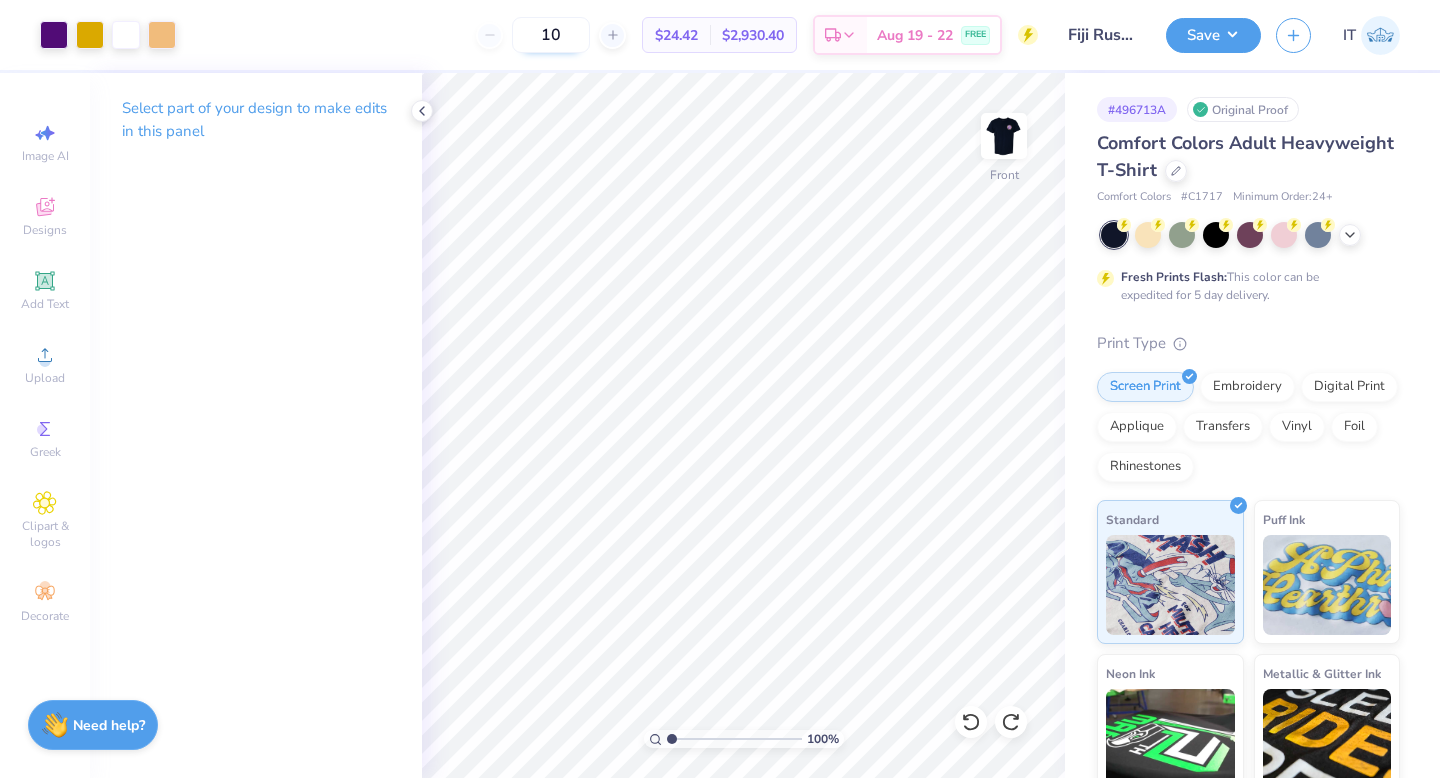 type on "130" 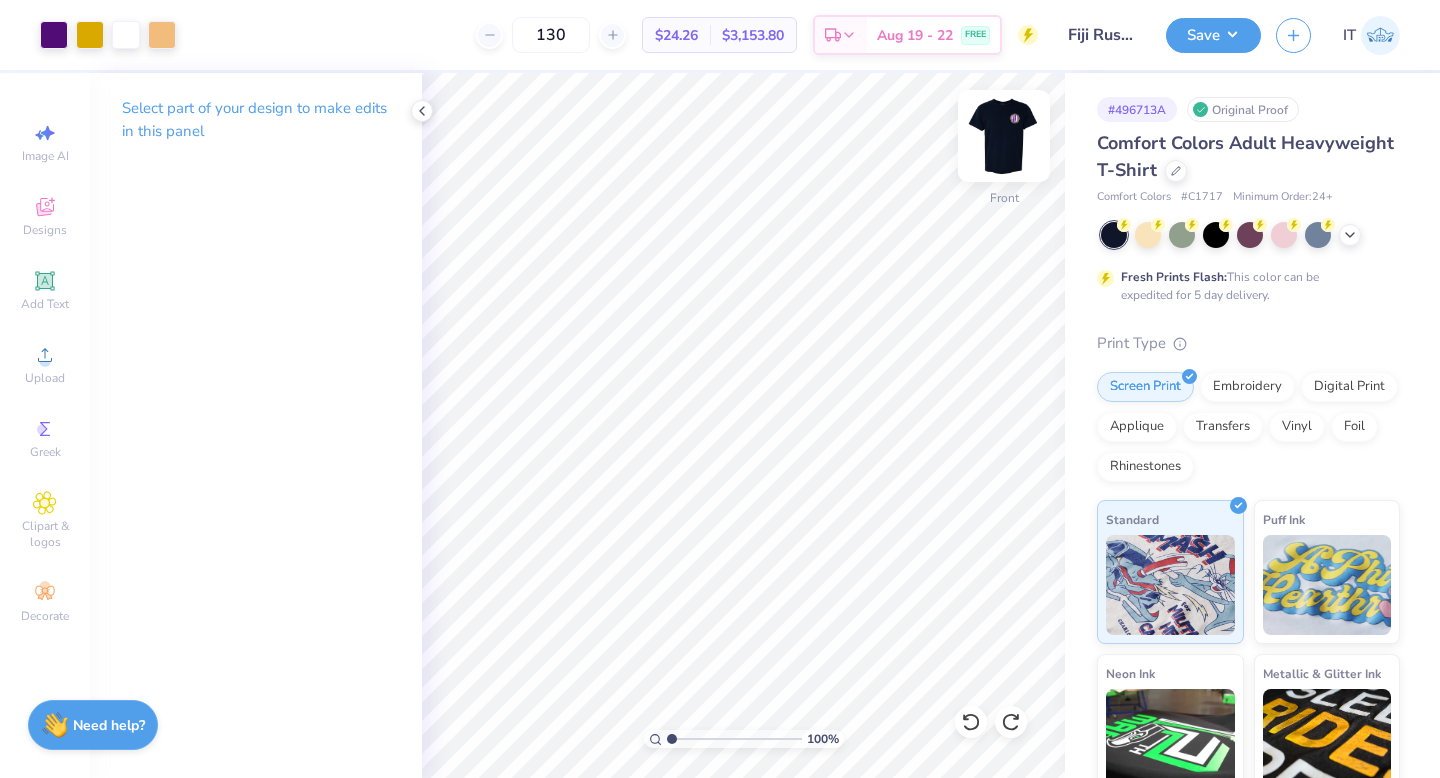 click at bounding box center [1004, 136] 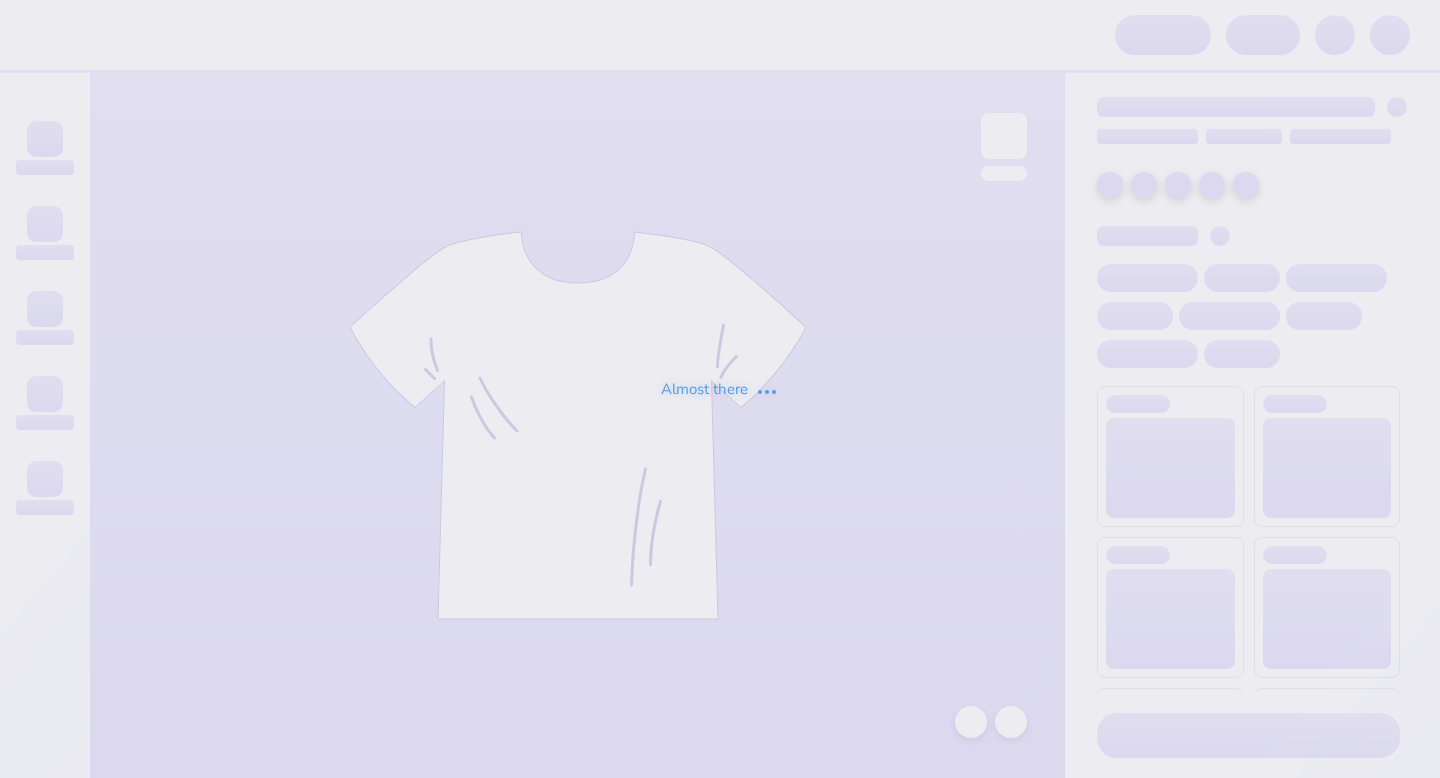 scroll, scrollTop: 0, scrollLeft: 0, axis: both 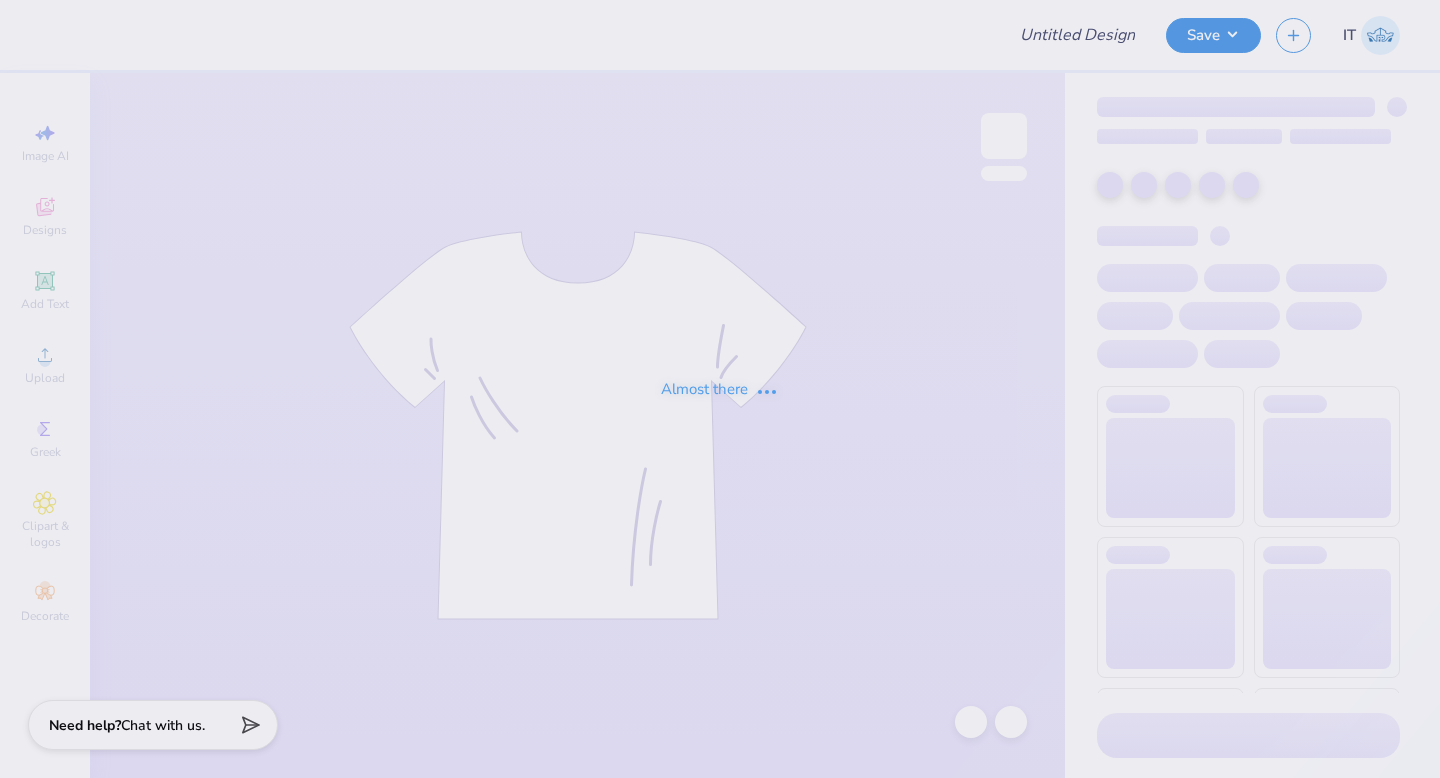type on "UT Tennis Tee 1" 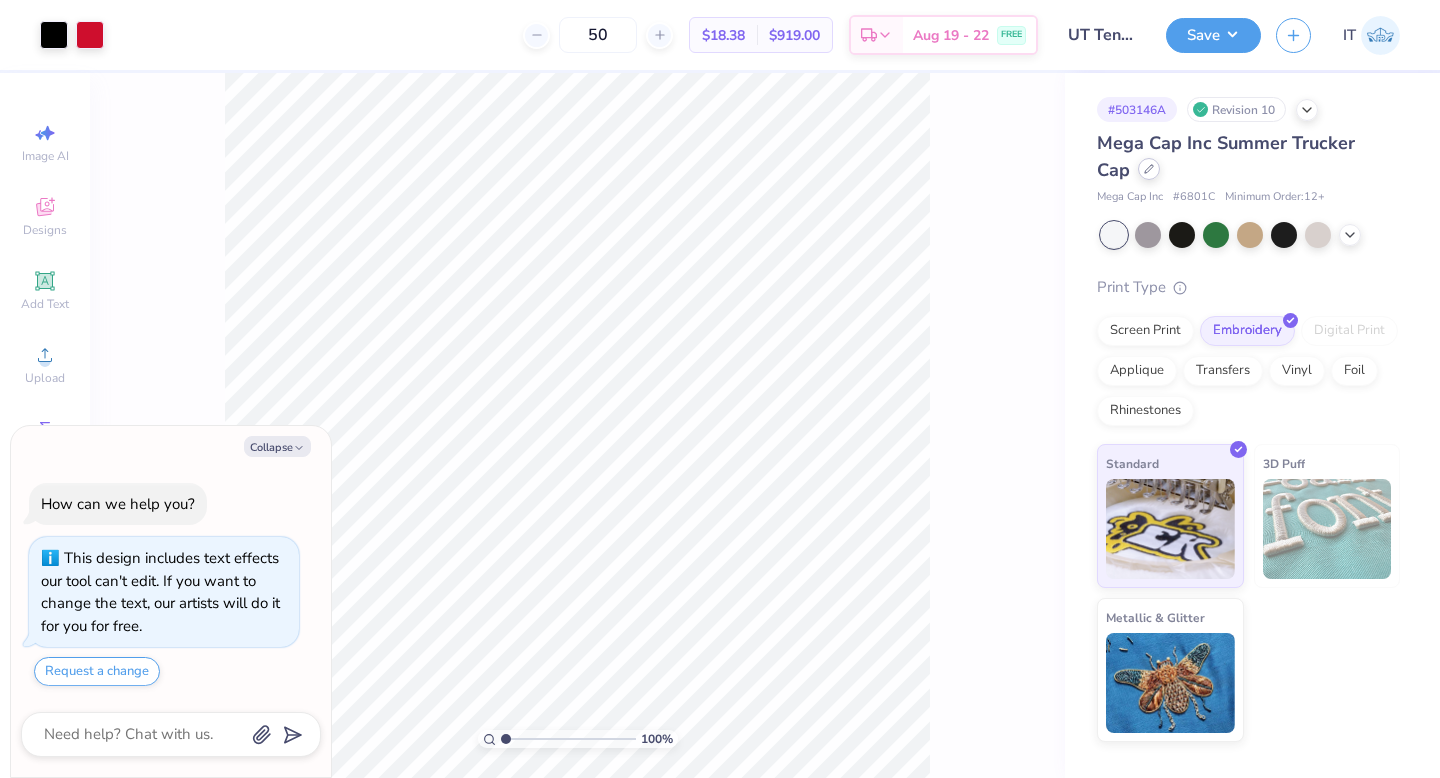 click at bounding box center [1149, 169] 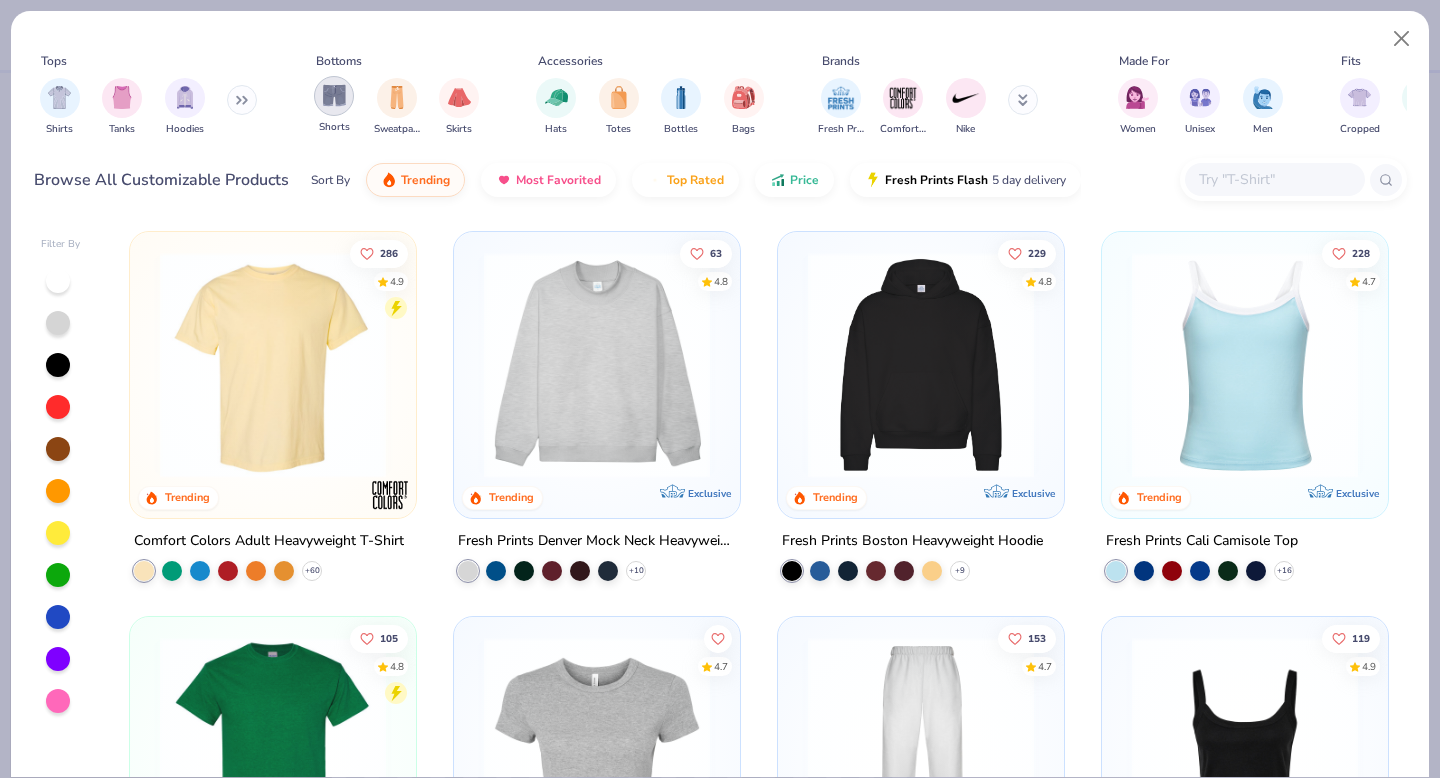 click at bounding box center (334, 95) 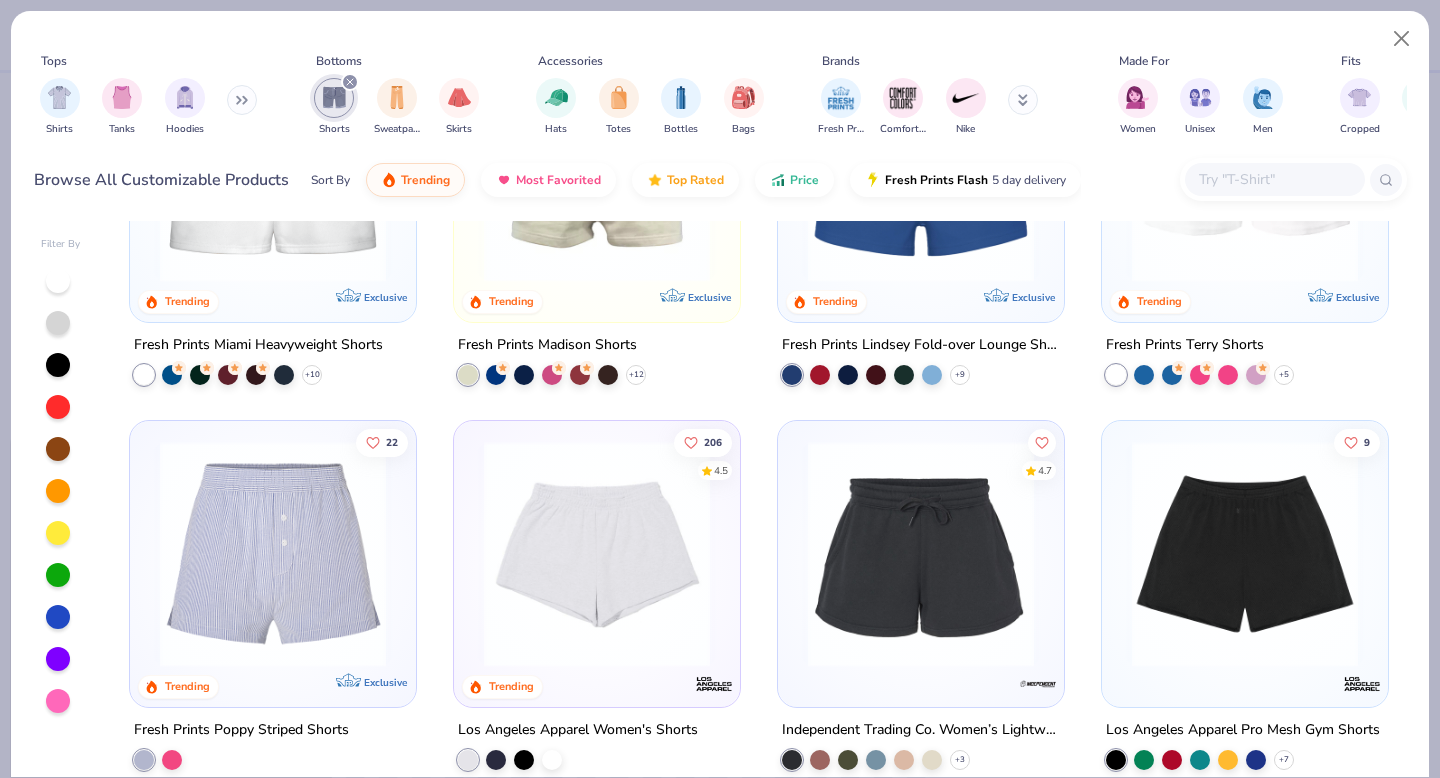 scroll, scrollTop: 261, scrollLeft: 0, axis: vertical 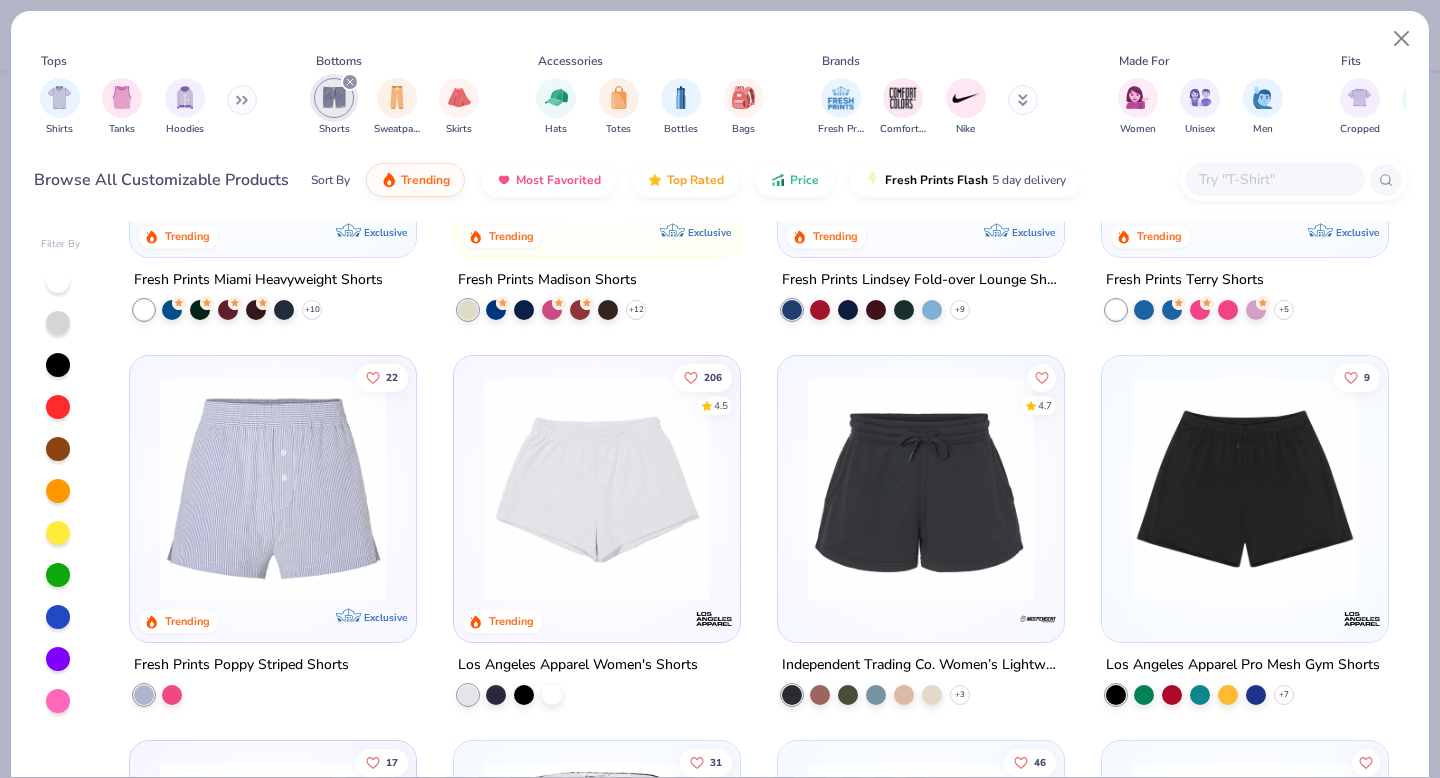 click at bounding box center (597, 489) 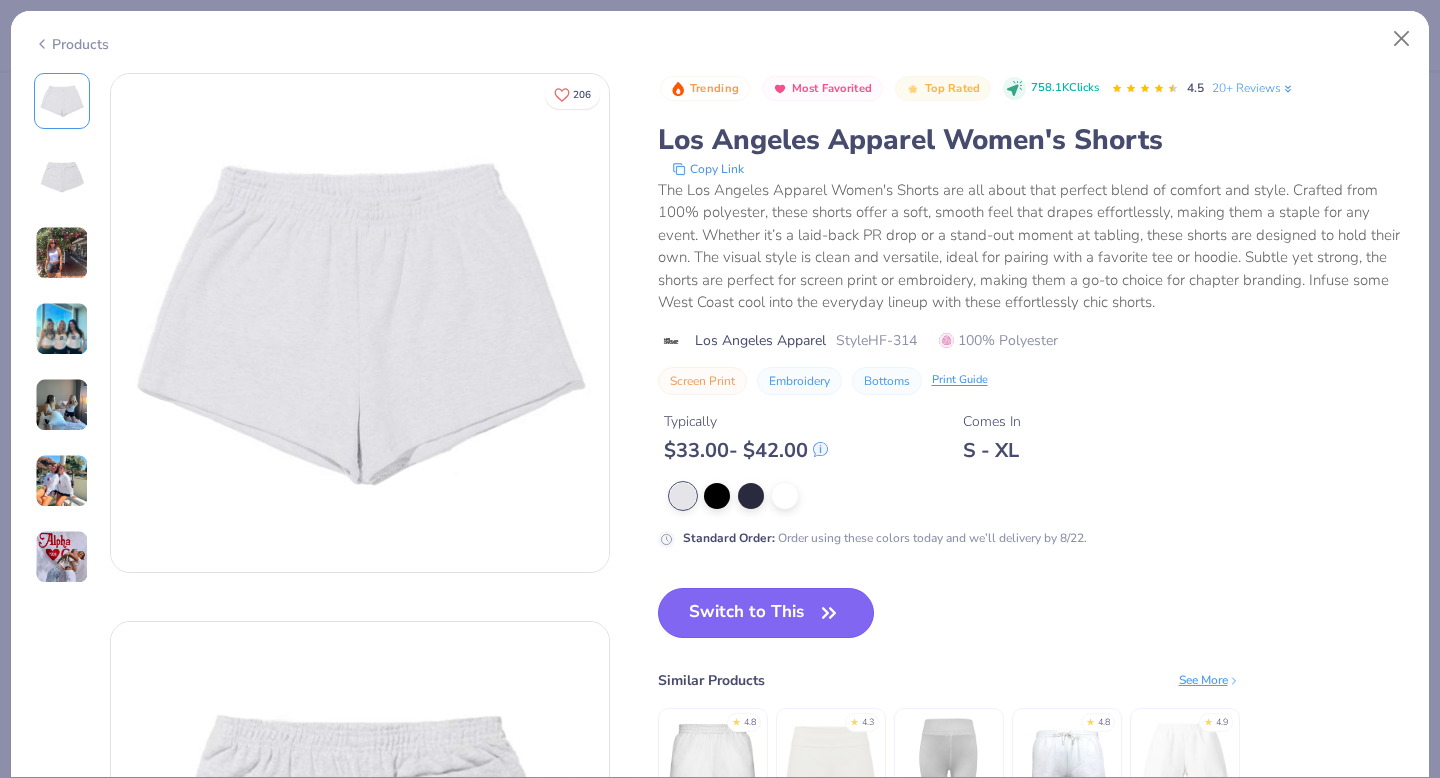 click on "Switch to This" at bounding box center (766, 613) 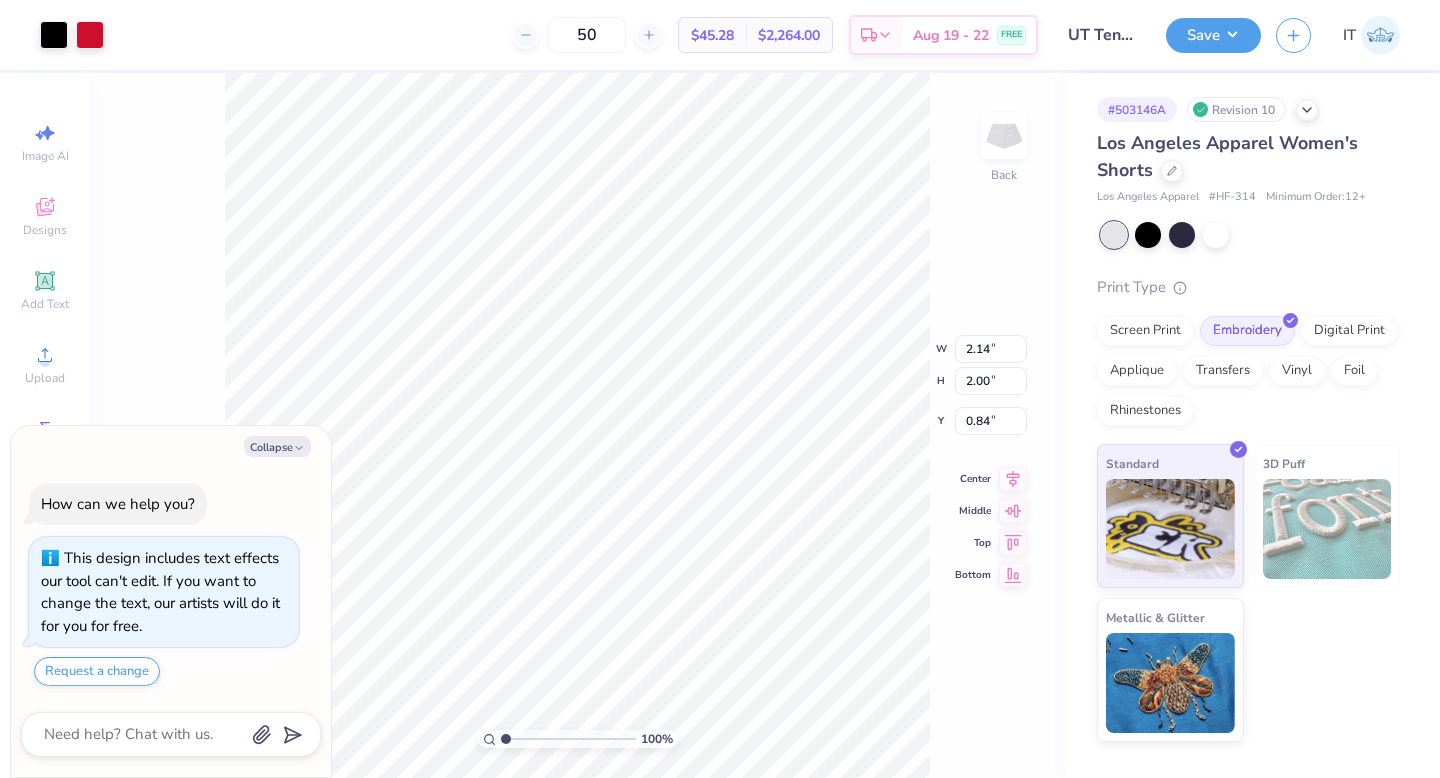 type on "x" 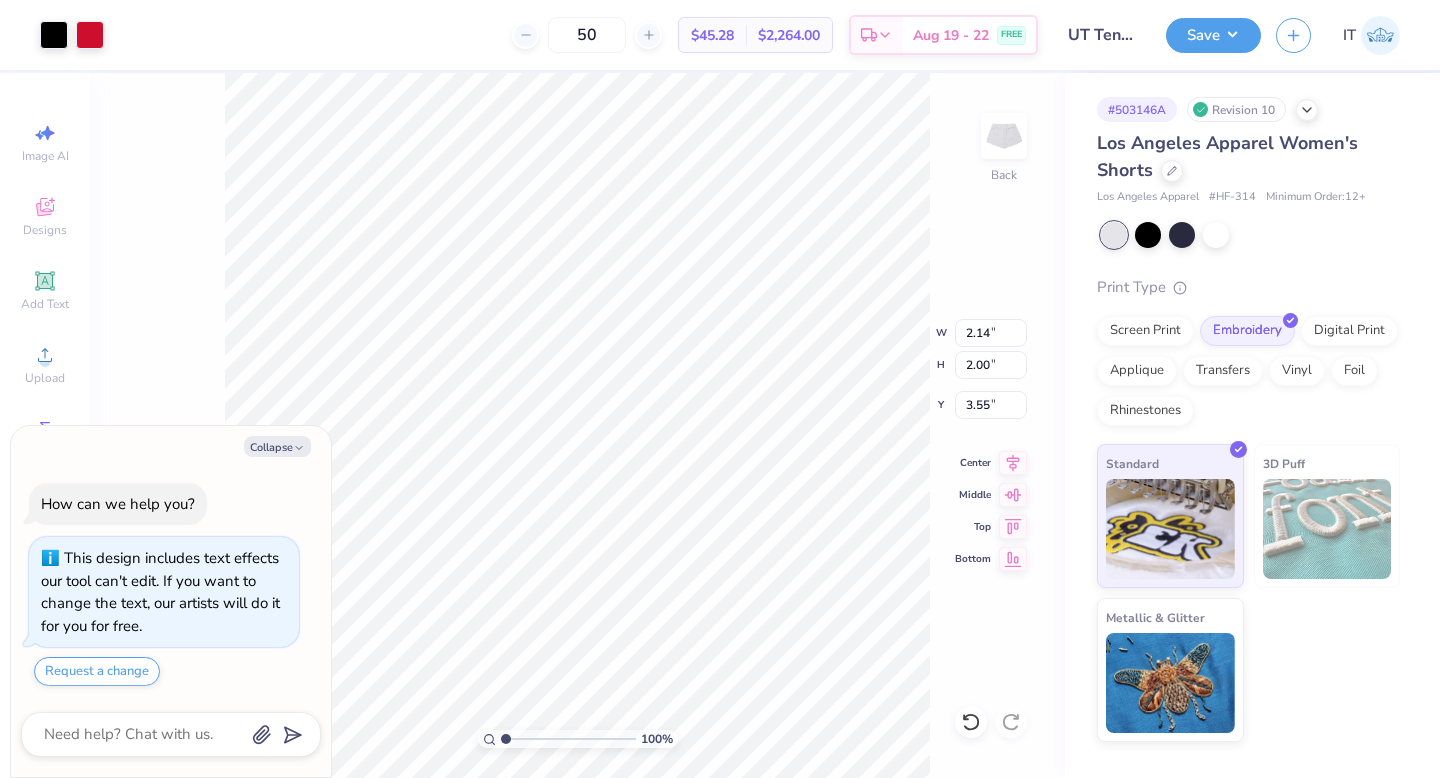 type on "x" 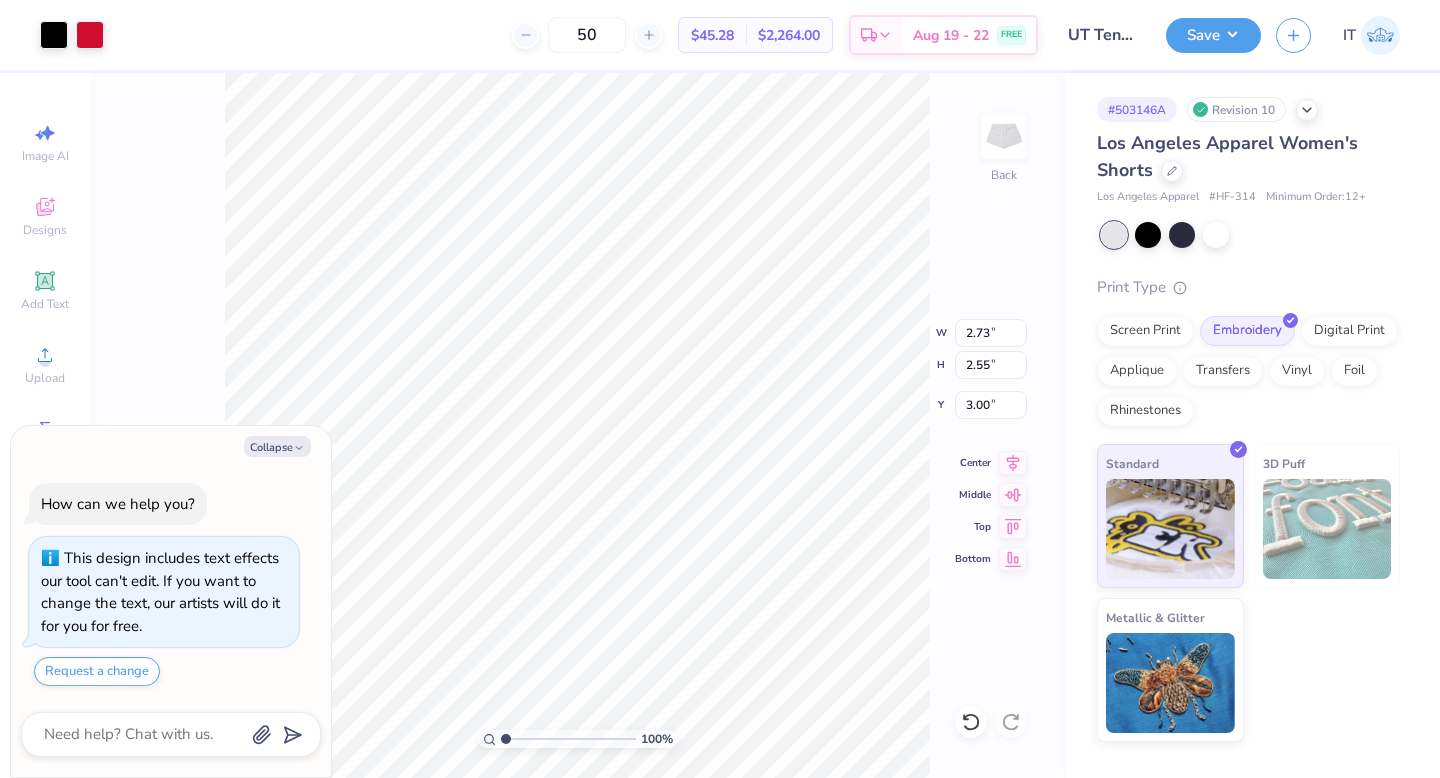 type on "x" 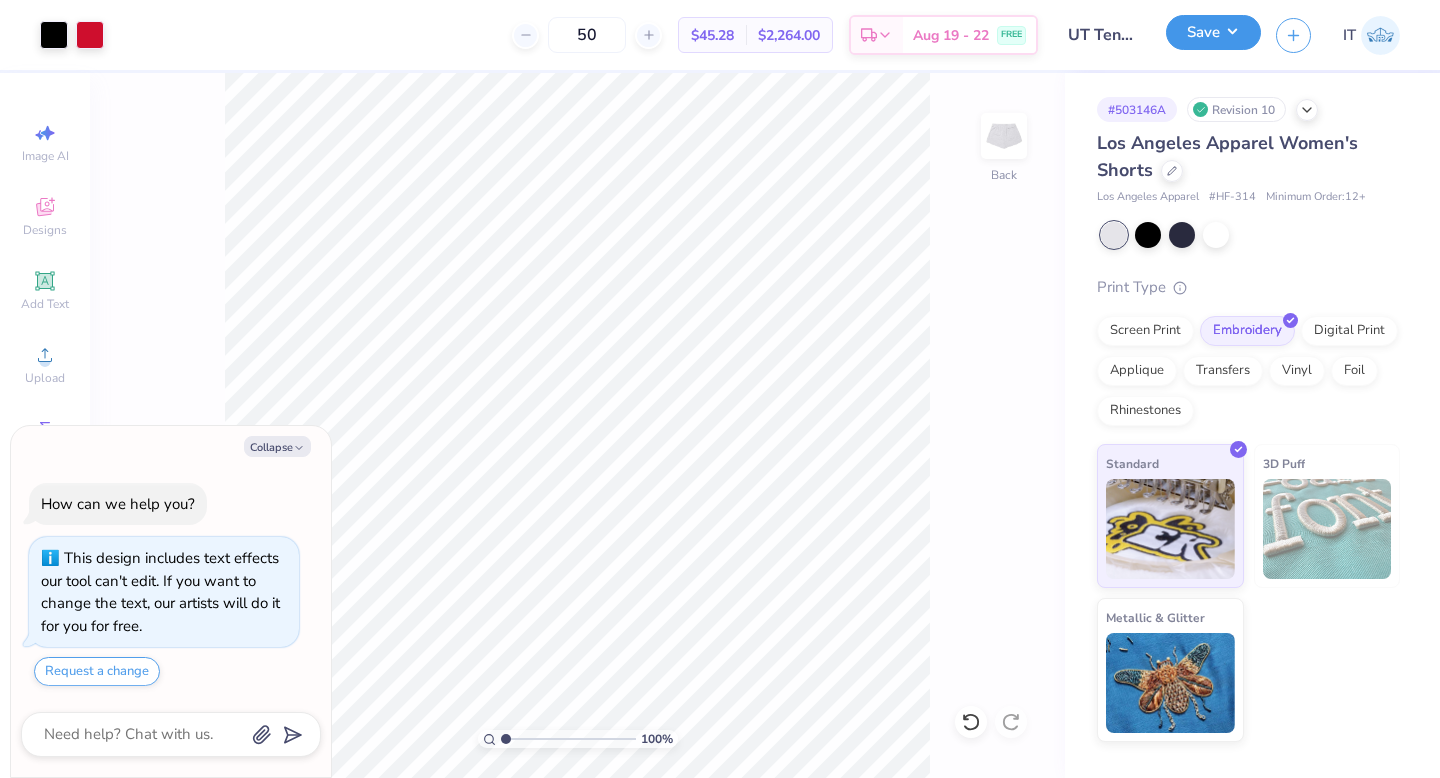 click on "Save" at bounding box center [1213, 32] 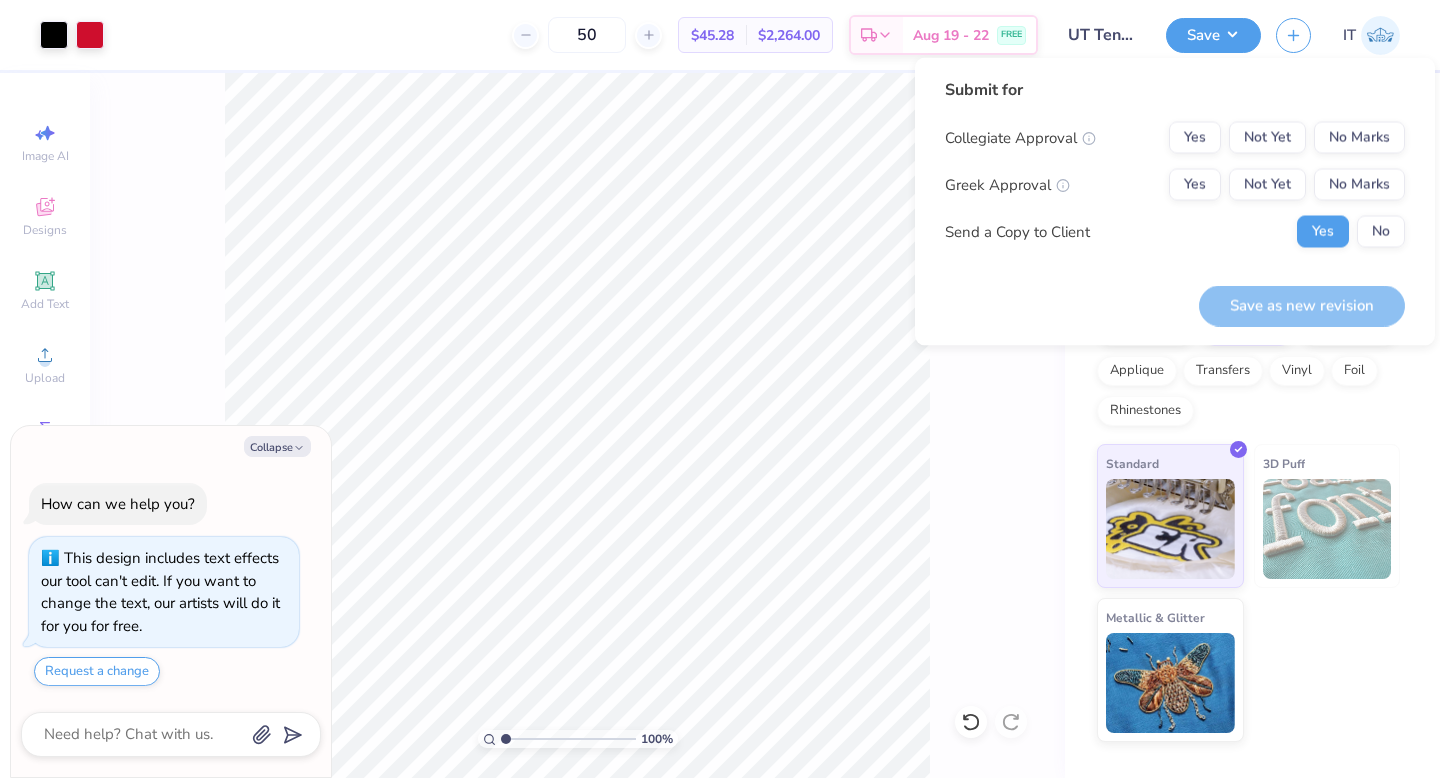 click on "Collegiate Approval Yes Not Yet No Marks Greek Approval Yes Not Yet No Marks Send a Copy to Client Yes No" at bounding box center (1175, 185) 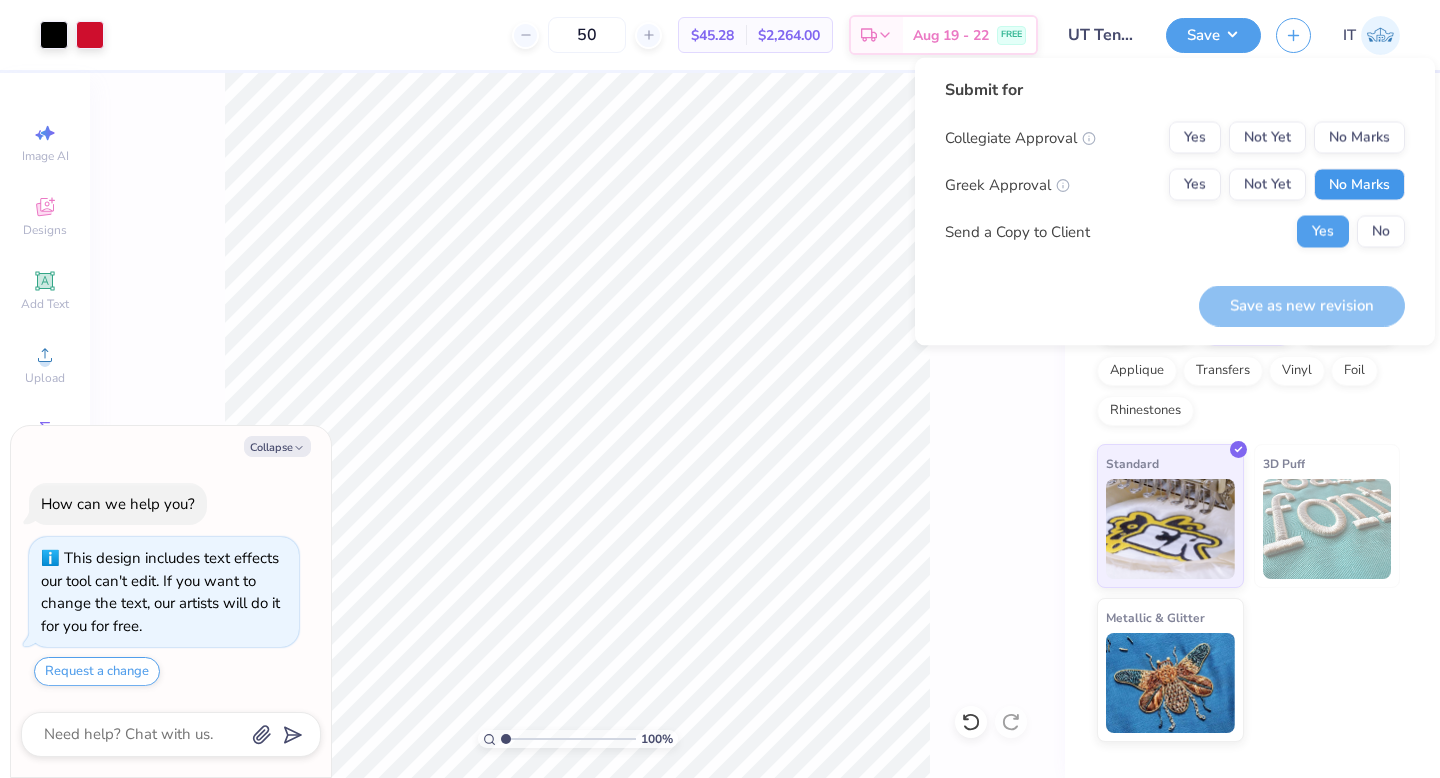 click on "No Marks" at bounding box center (1359, 185) 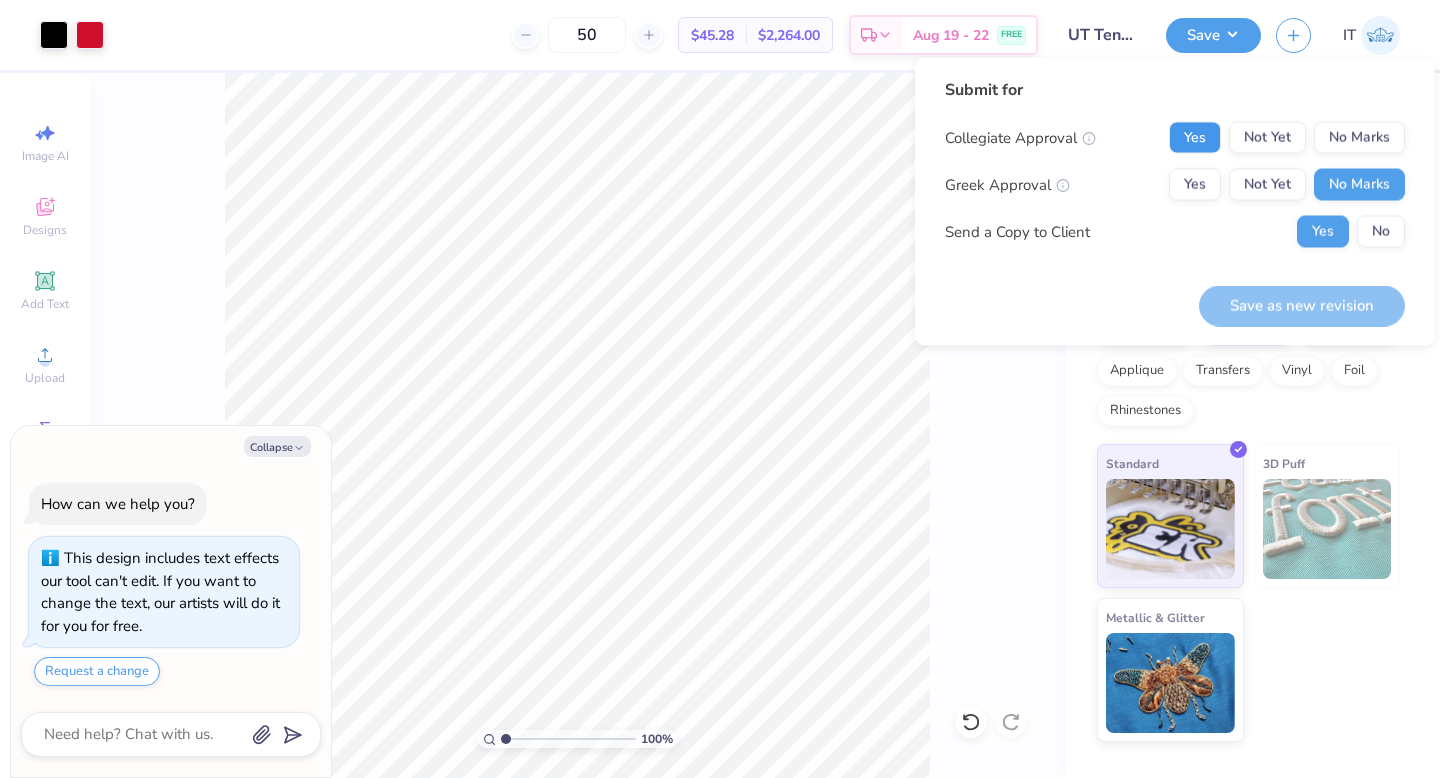 click on "Yes" at bounding box center [1195, 138] 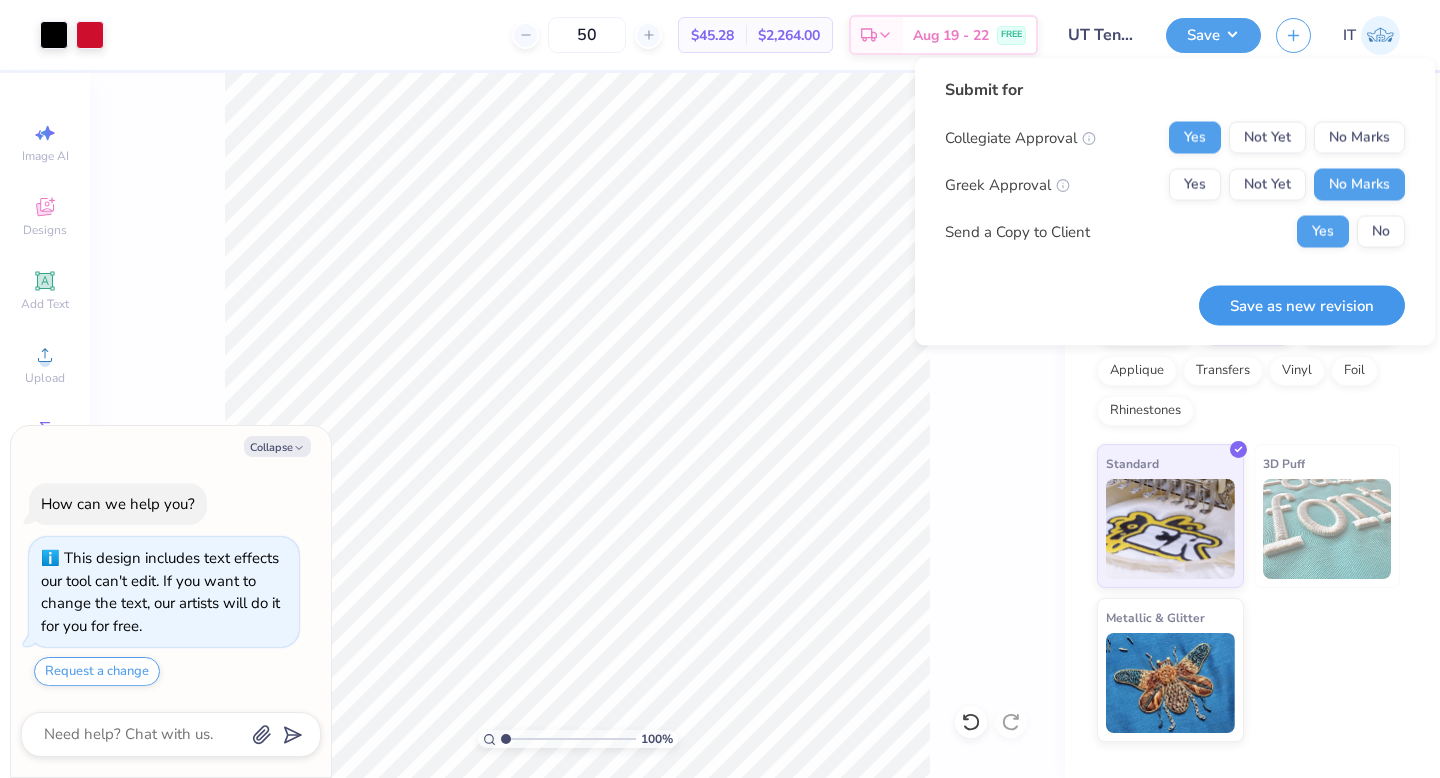 click on "Save as new revision" at bounding box center (1302, 305) 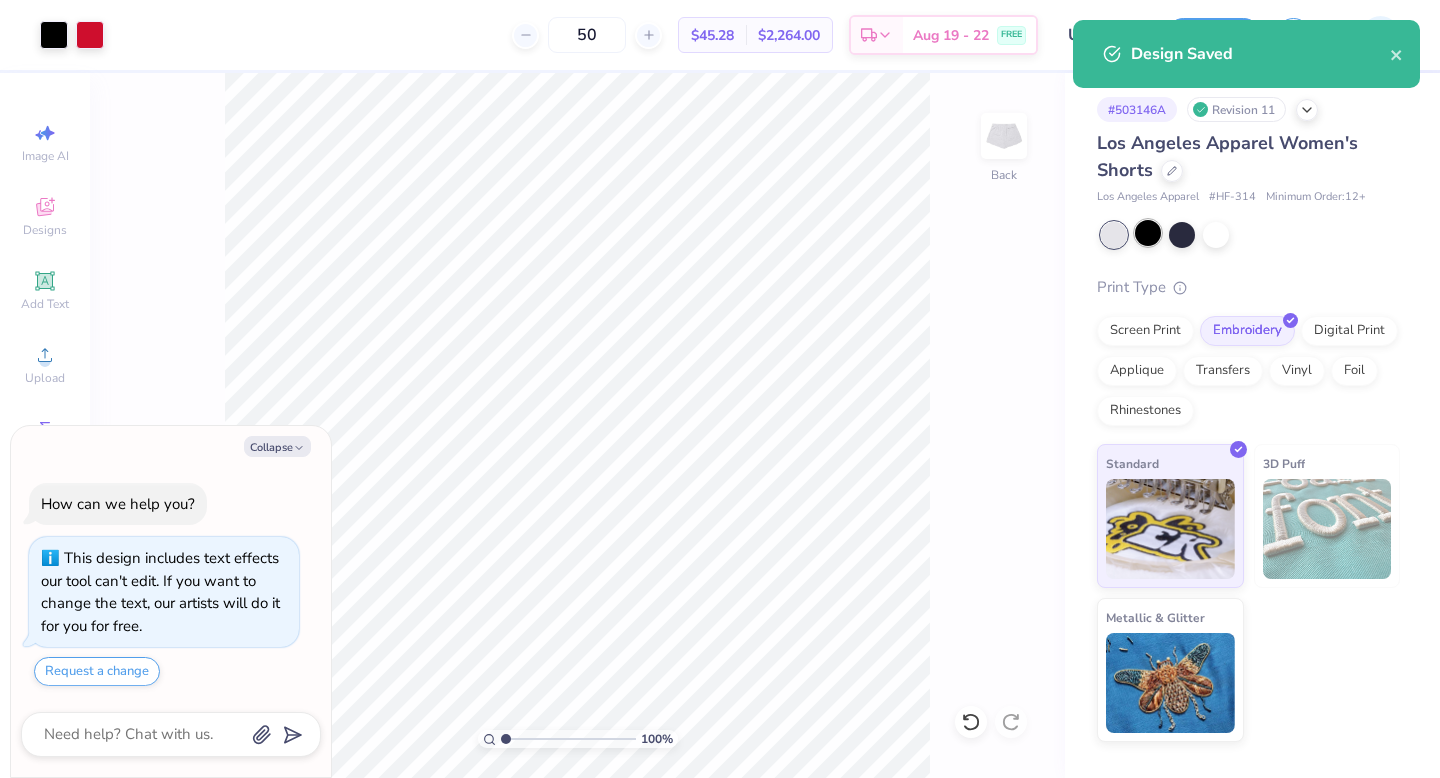 click at bounding box center [1148, 233] 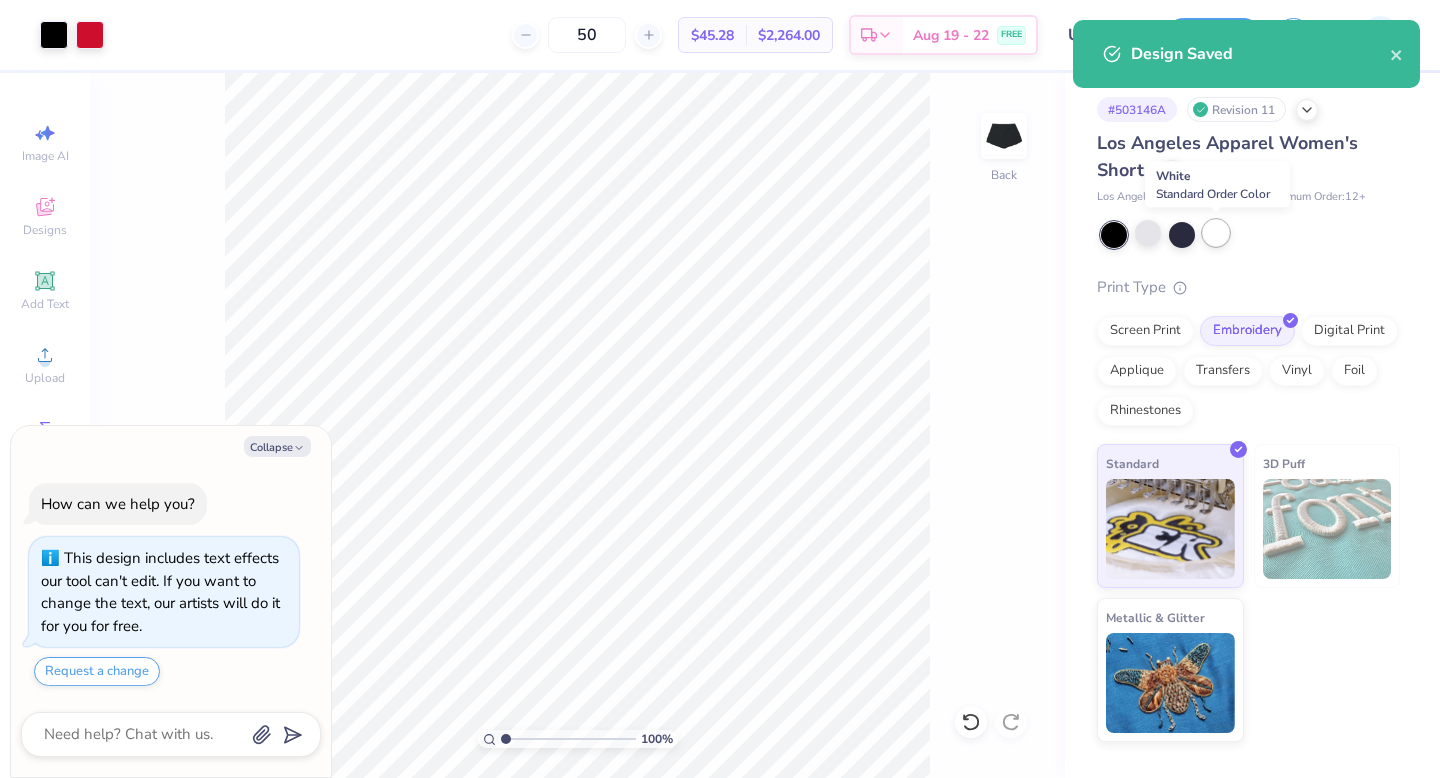 click at bounding box center [1216, 233] 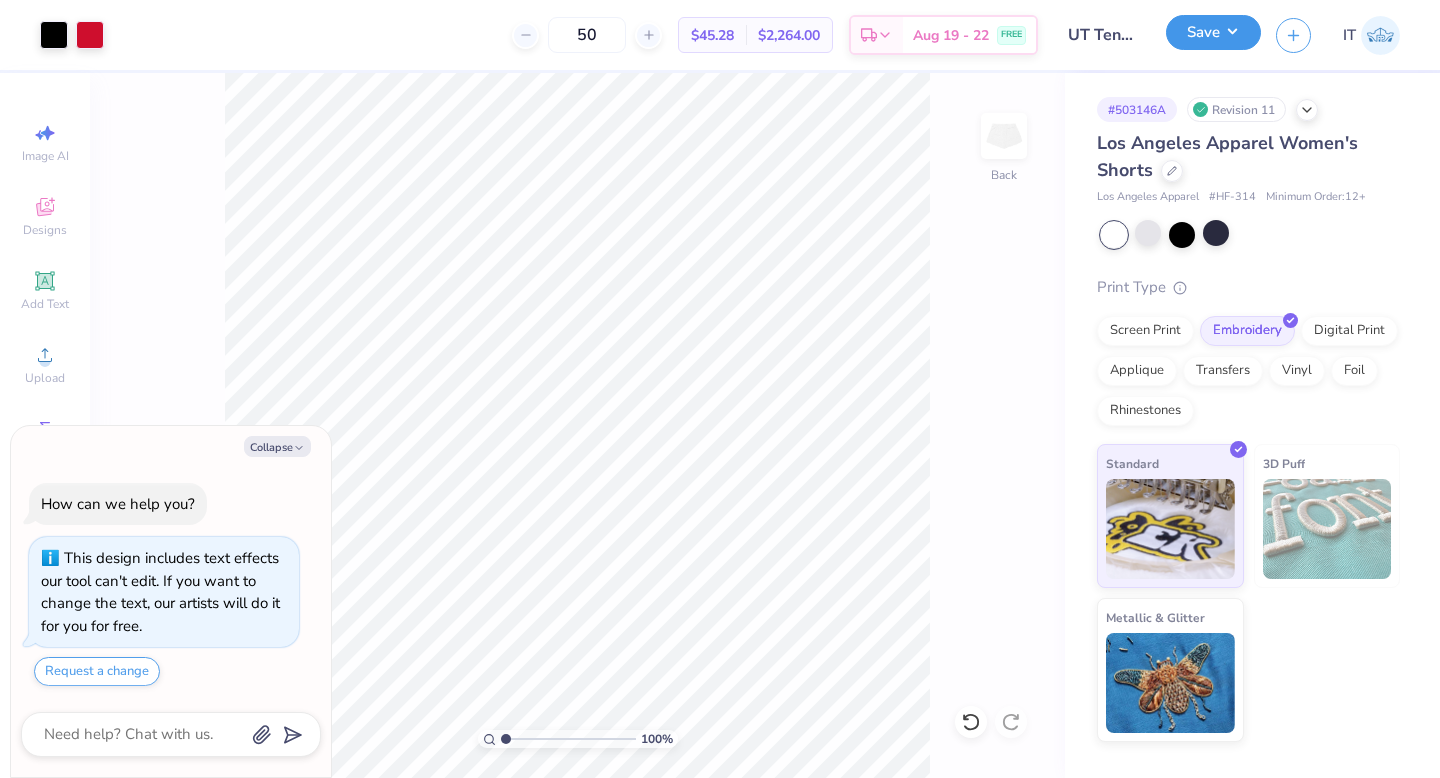click on "Save" at bounding box center (1213, 32) 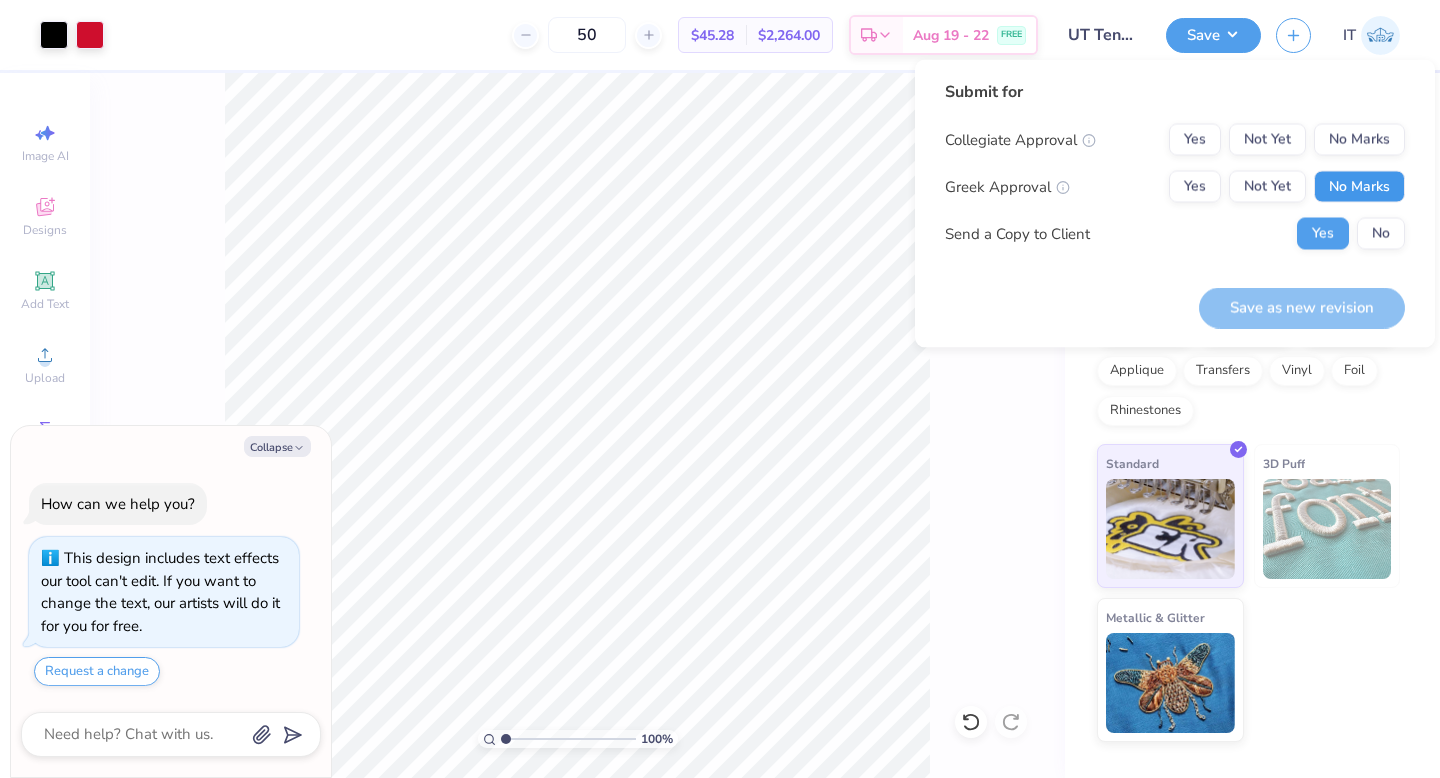 click on "No Marks" at bounding box center (1359, 187) 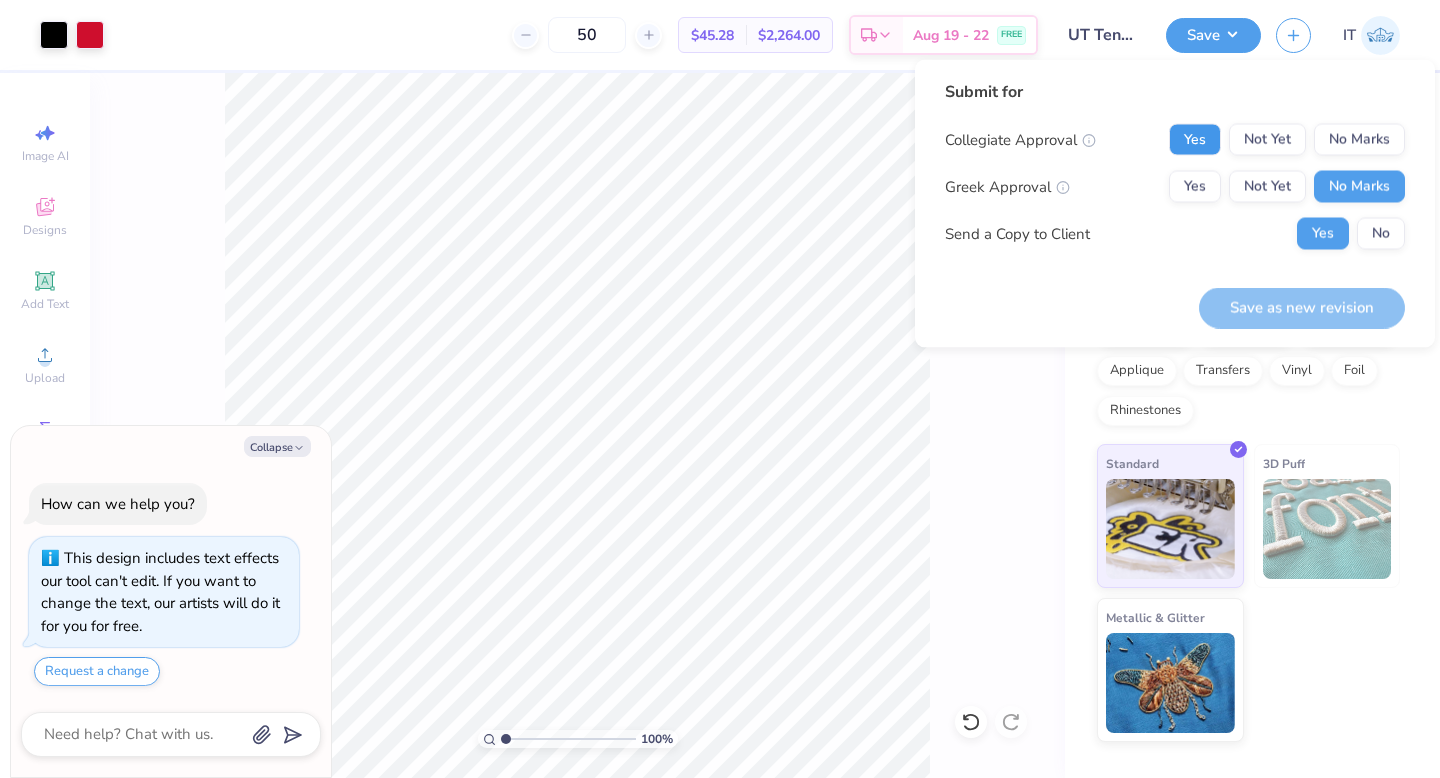 click on "Yes" at bounding box center (1195, 140) 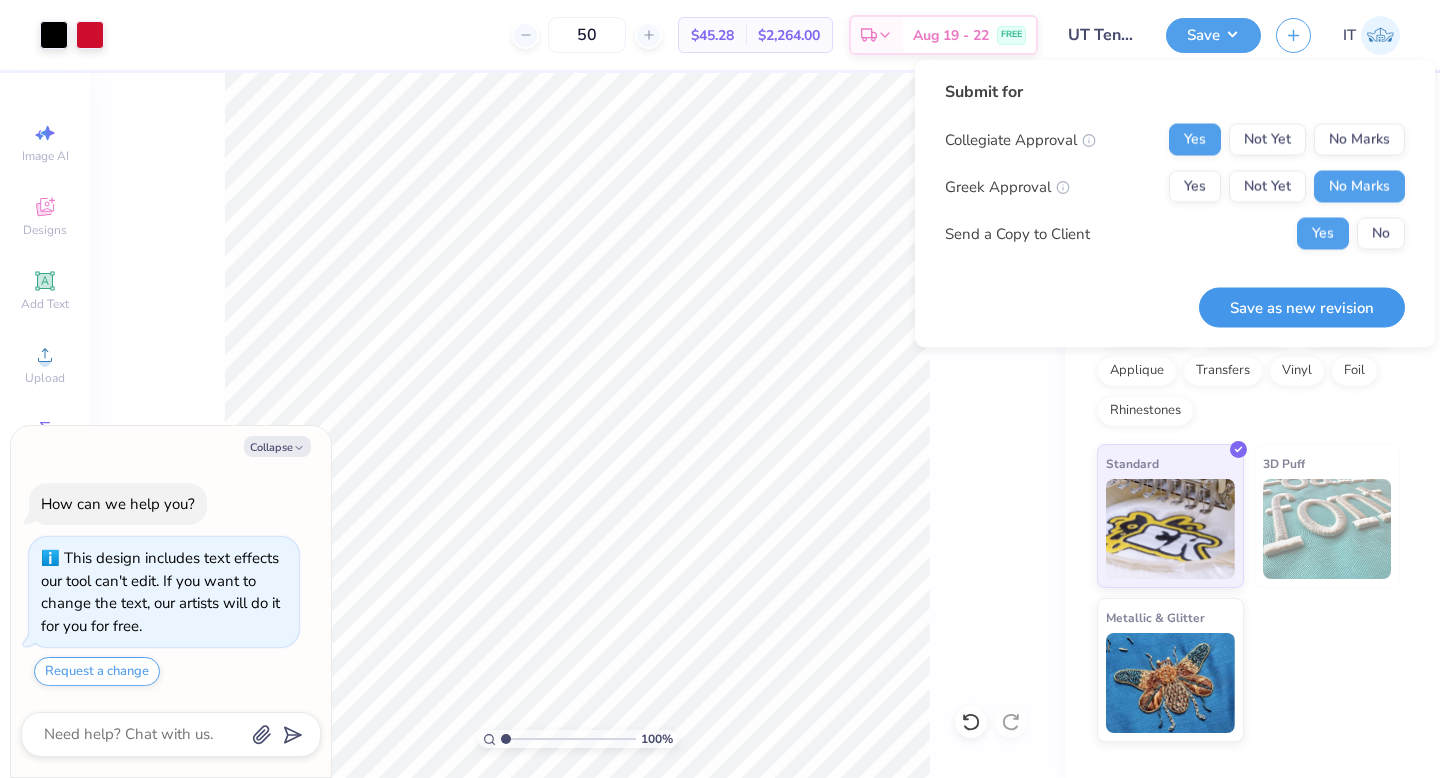 click on "Save as new revision" at bounding box center (1302, 307) 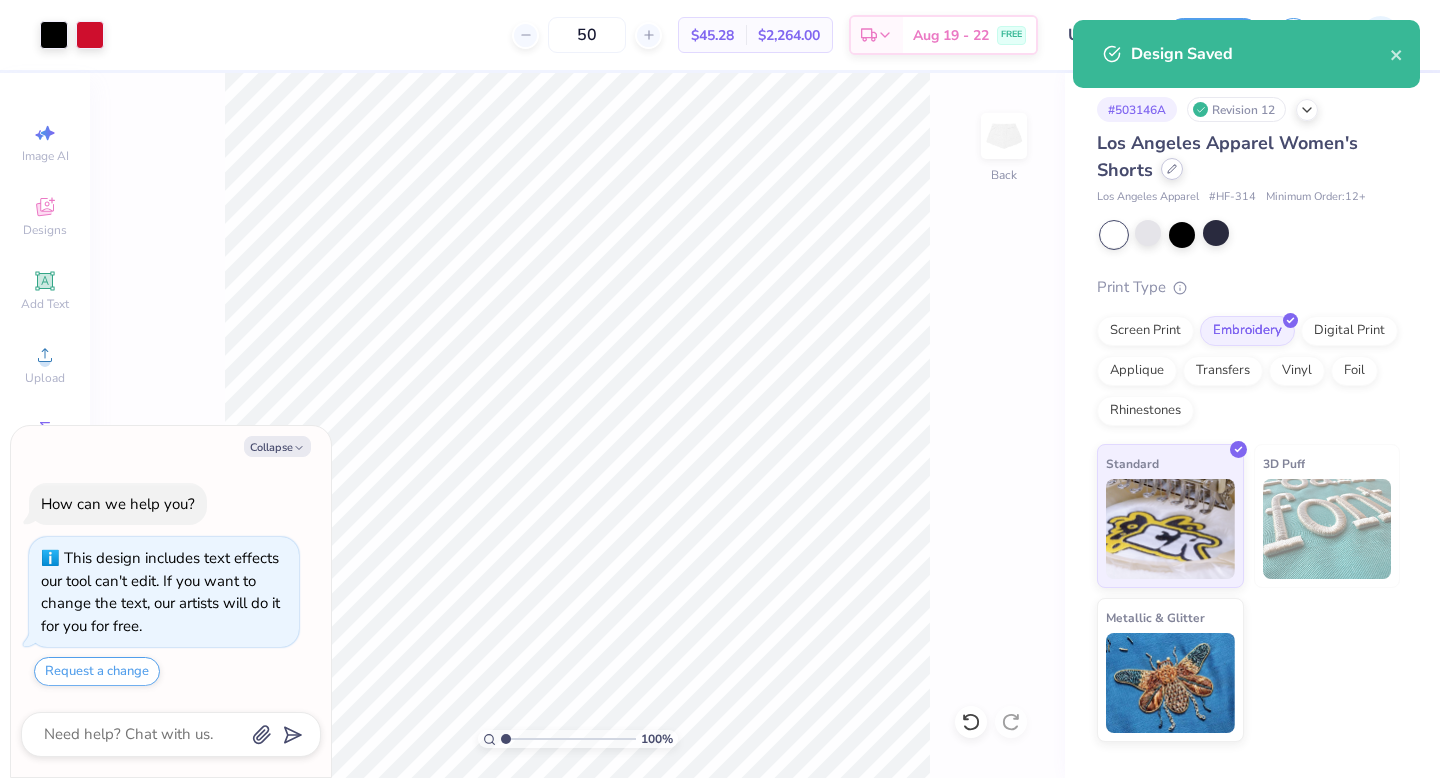click 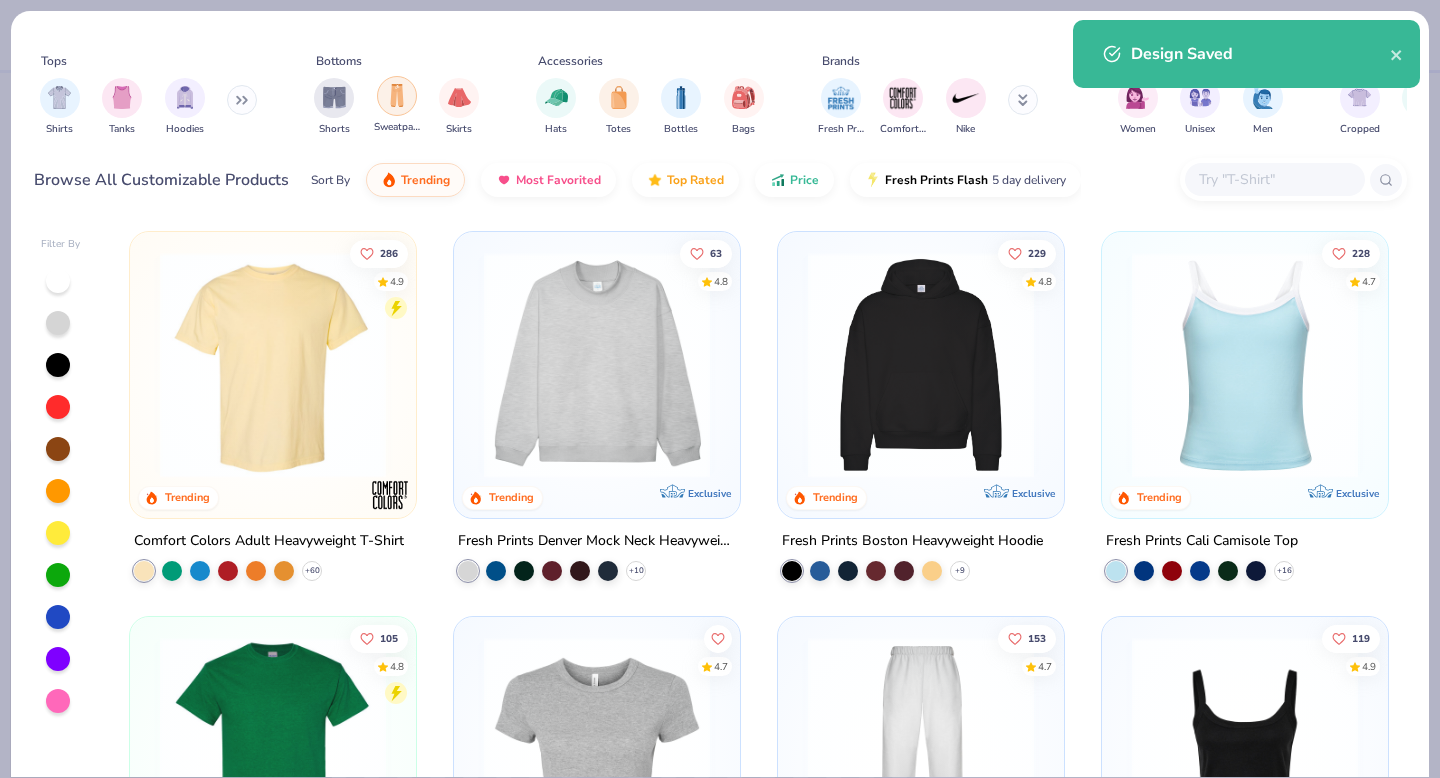 click at bounding box center [397, 95] 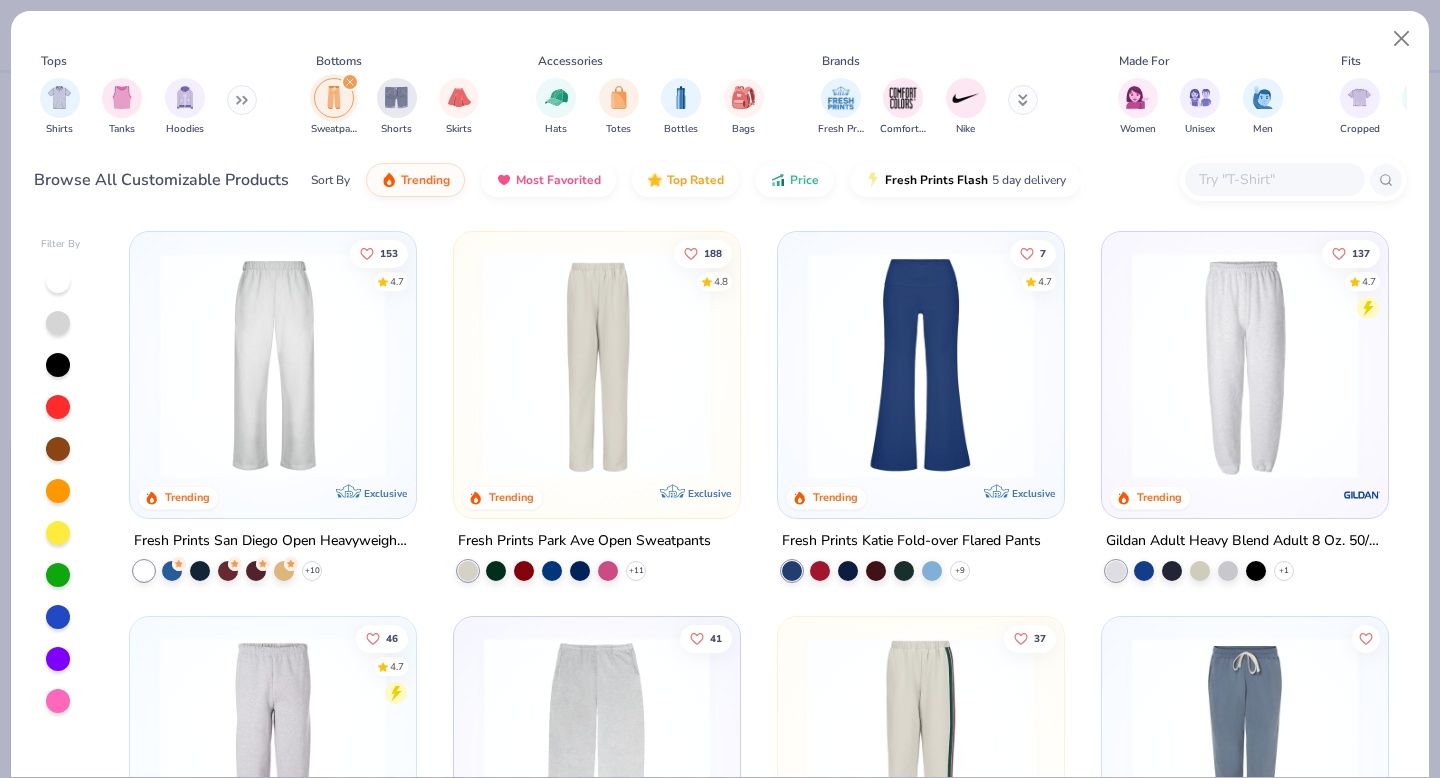 click at bounding box center [273, 365] 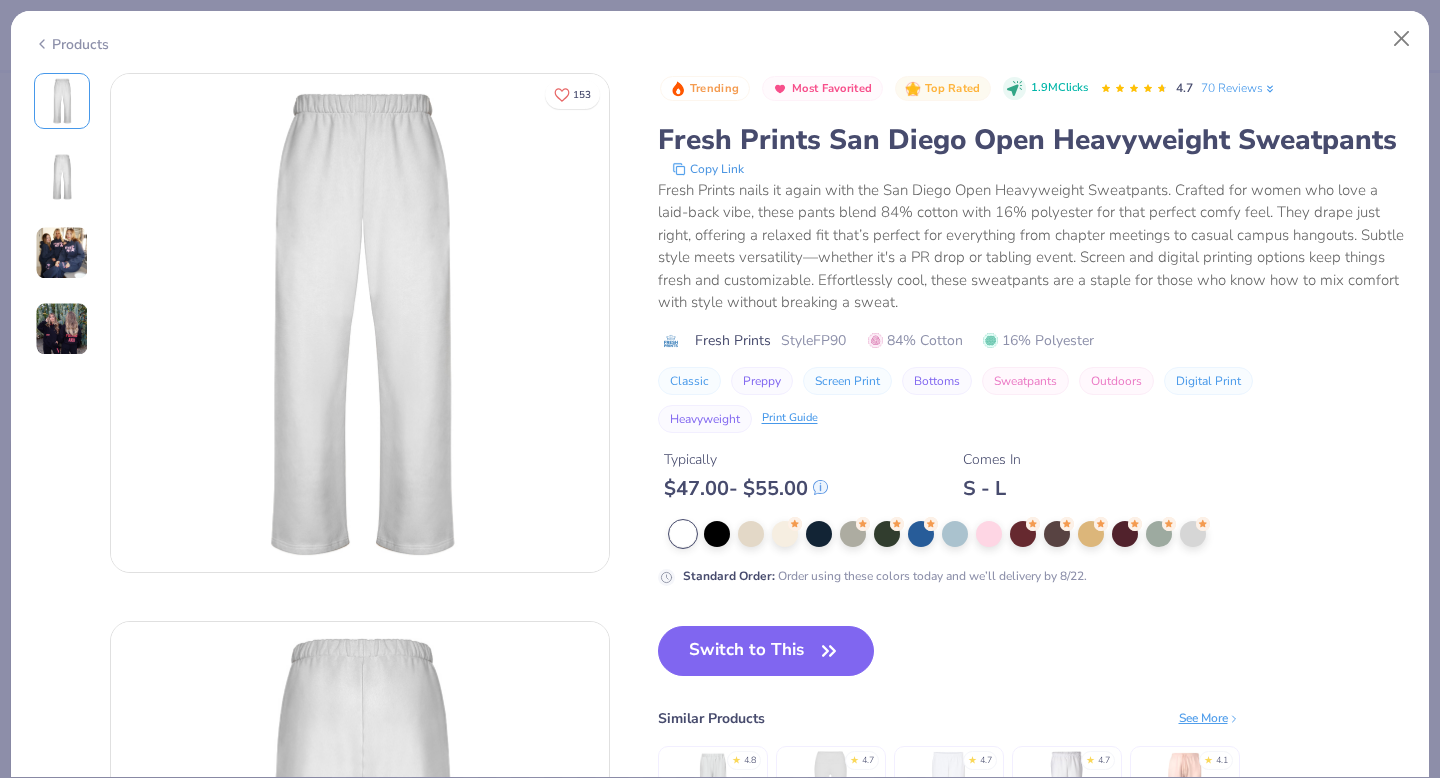 click on "Trending Most Favorited Top Rated 1.9M  Clicks 4.7 70 Reviews Fresh Prints San Diego Open Heavyweight Sweatpants Copy Link Fresh Prints nails it again with the San Diego Open Heavyweight Sweatpants. Crafted for women who love a laid-back vibe, these pants blend 84% cotton with 16% polyester for that perfect comfy feel. They drape just right, offering a relaxed fit that’s perfect for everything from chapter meetings to casual campus hangouts. Subtle style meets versatility—whether it's a PR drop or tabling event. Screen and digital printing options keep things fresh and customizable. Effortlessly cool, these sweatpants are a staple for those who know how to mix comfort with style without breaking a sweat. Fresh Prints Style  FP90   84% Cotton   16% Polyester Classic Preppy Screen Print Bottoms Sweatpants Outdoors Digital Print Heavyweight Print Guide Typically   $ 47.00  - $ 55.00   Comes In S - L     Standard Order :   Order using these colors today and we’ll delivery by 8/22. Switch to This See More" at bounding box center [1032, 484] 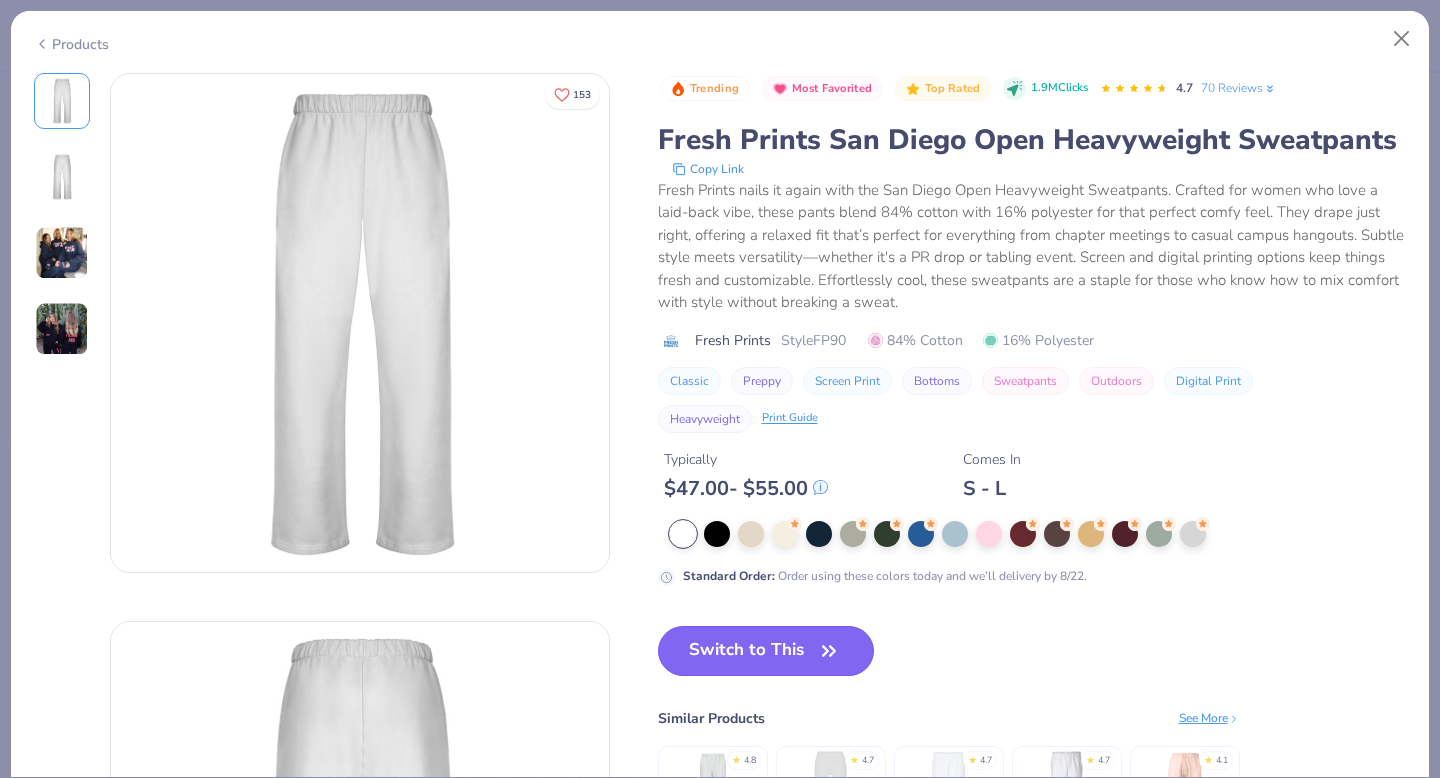 click on "Switch to This" at bounding box center [766, 651] 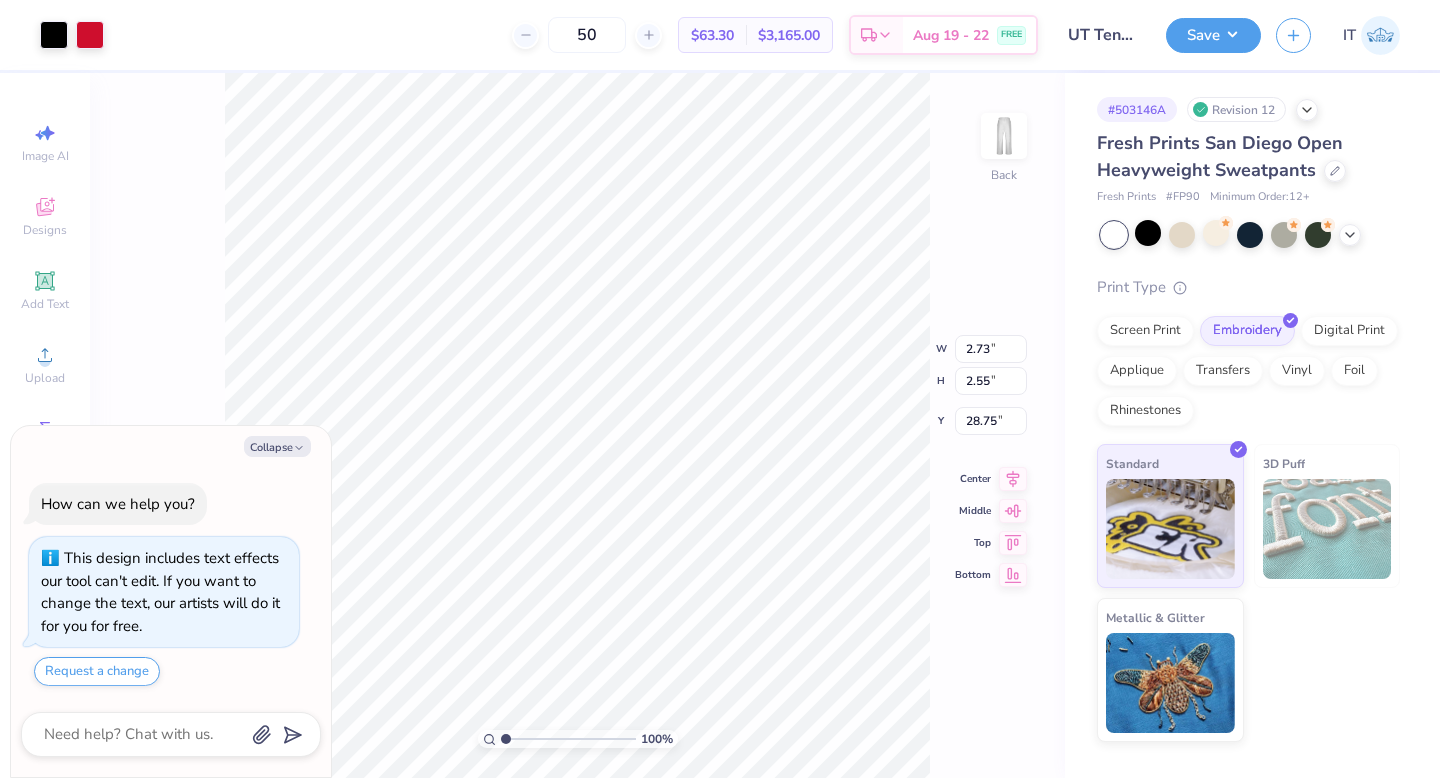 type on "x" 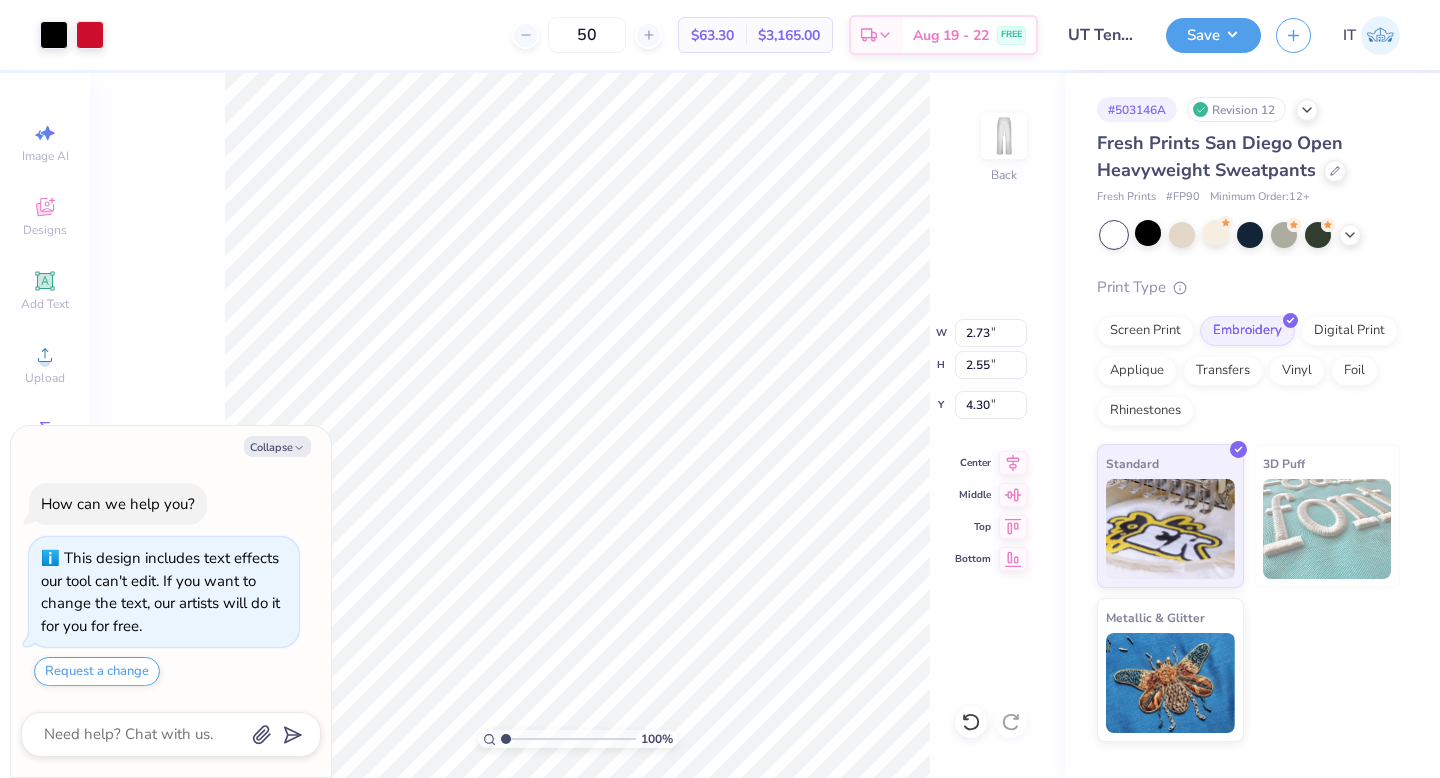 type on "x" 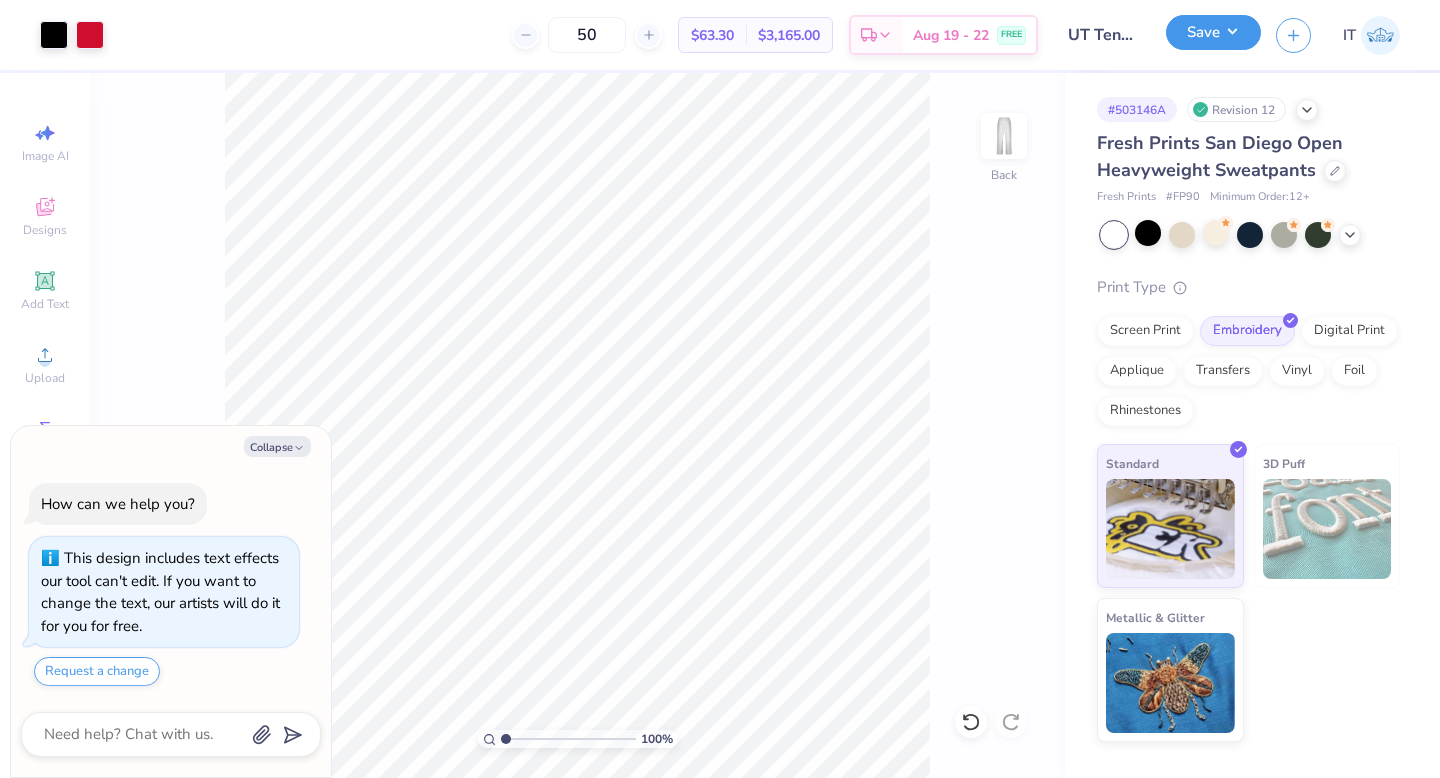 click on "Save" at bounding box center (1213, 32) 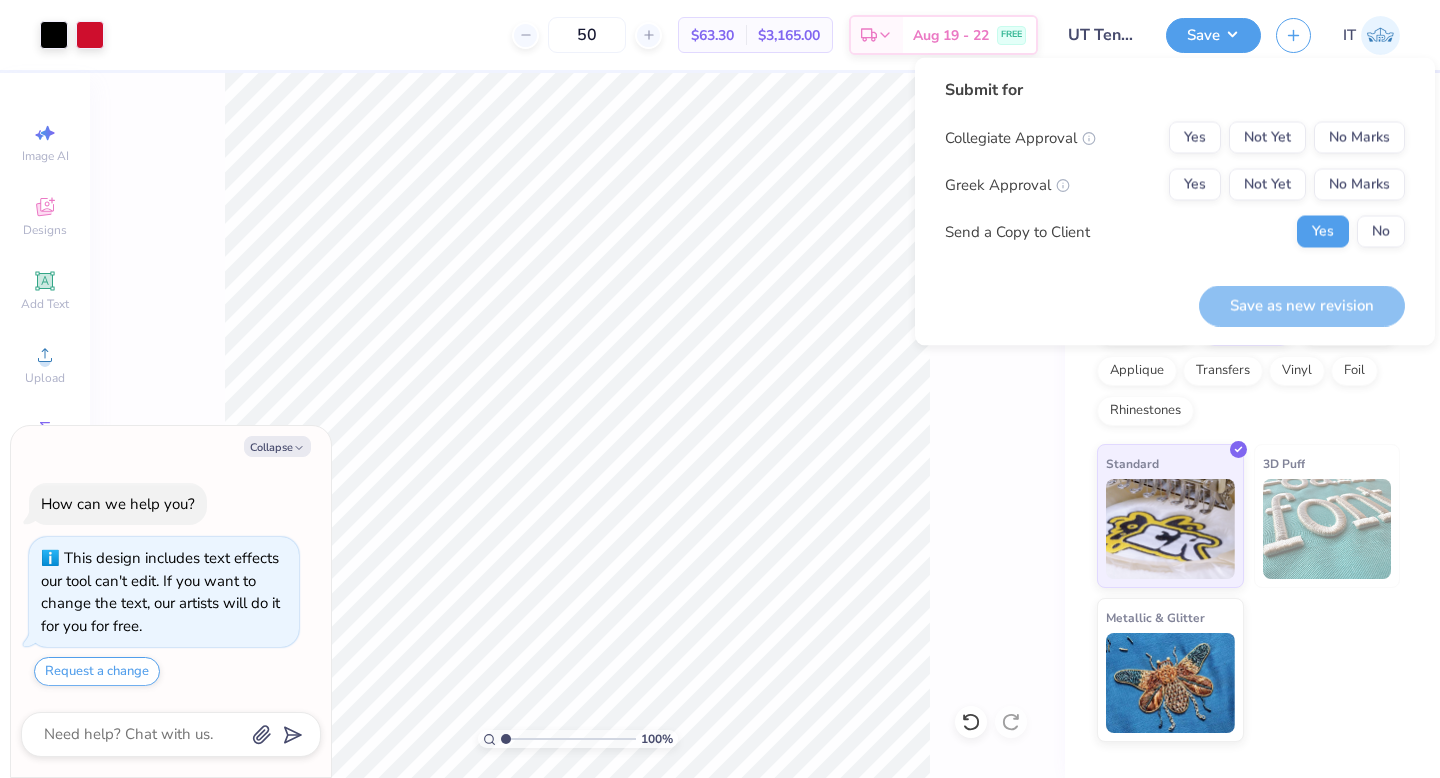 click on "Collegiate Approval Yes Not Yet No Marks Greek Approval Yes Not Yet No Marks Send a Copy to Client Yes No" at bounding box center [1175, 185] 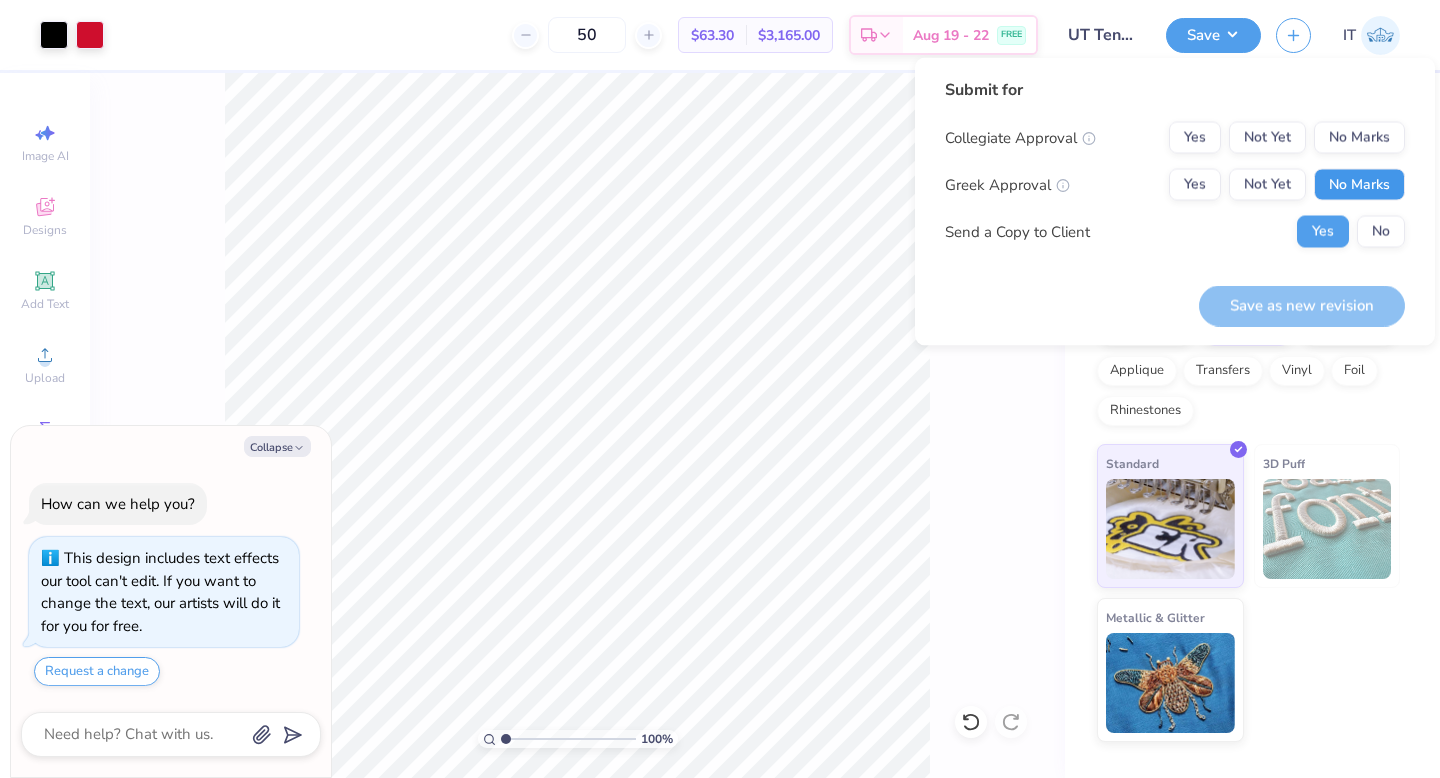 click on "No Marks" at bounding box center [1359, 185] 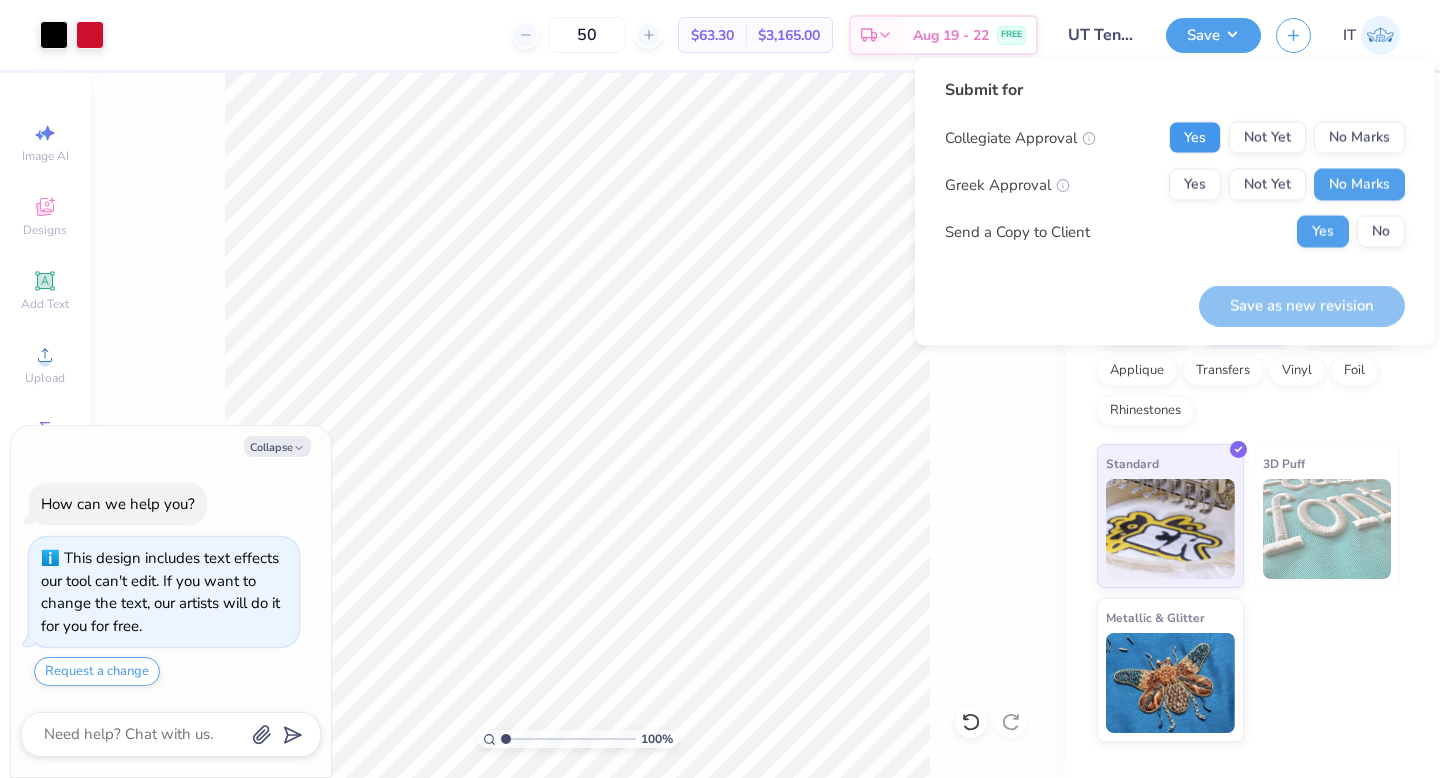 click on "Yes" at bounding box center (1195, 138) 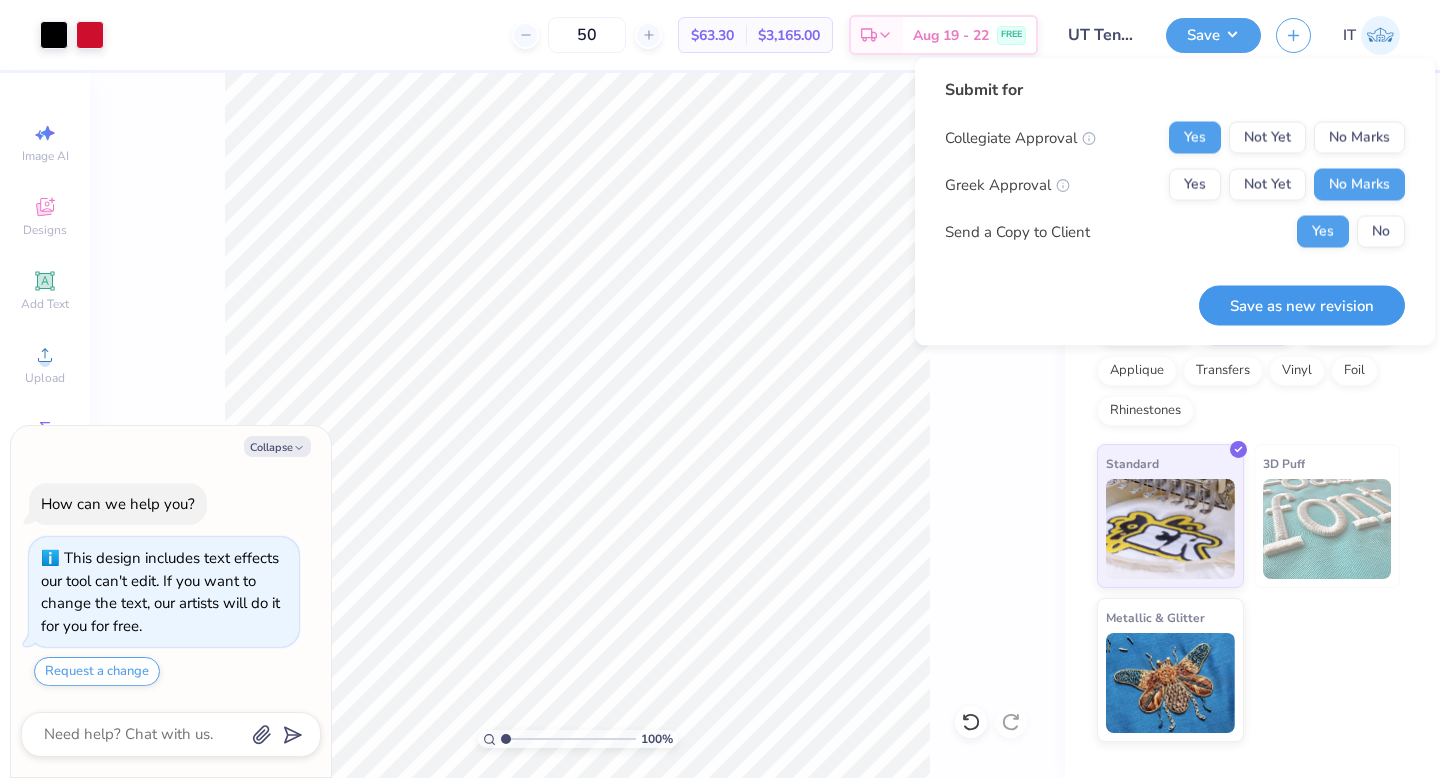 click on "Save as new revision" at bounding box center (1302, 305) 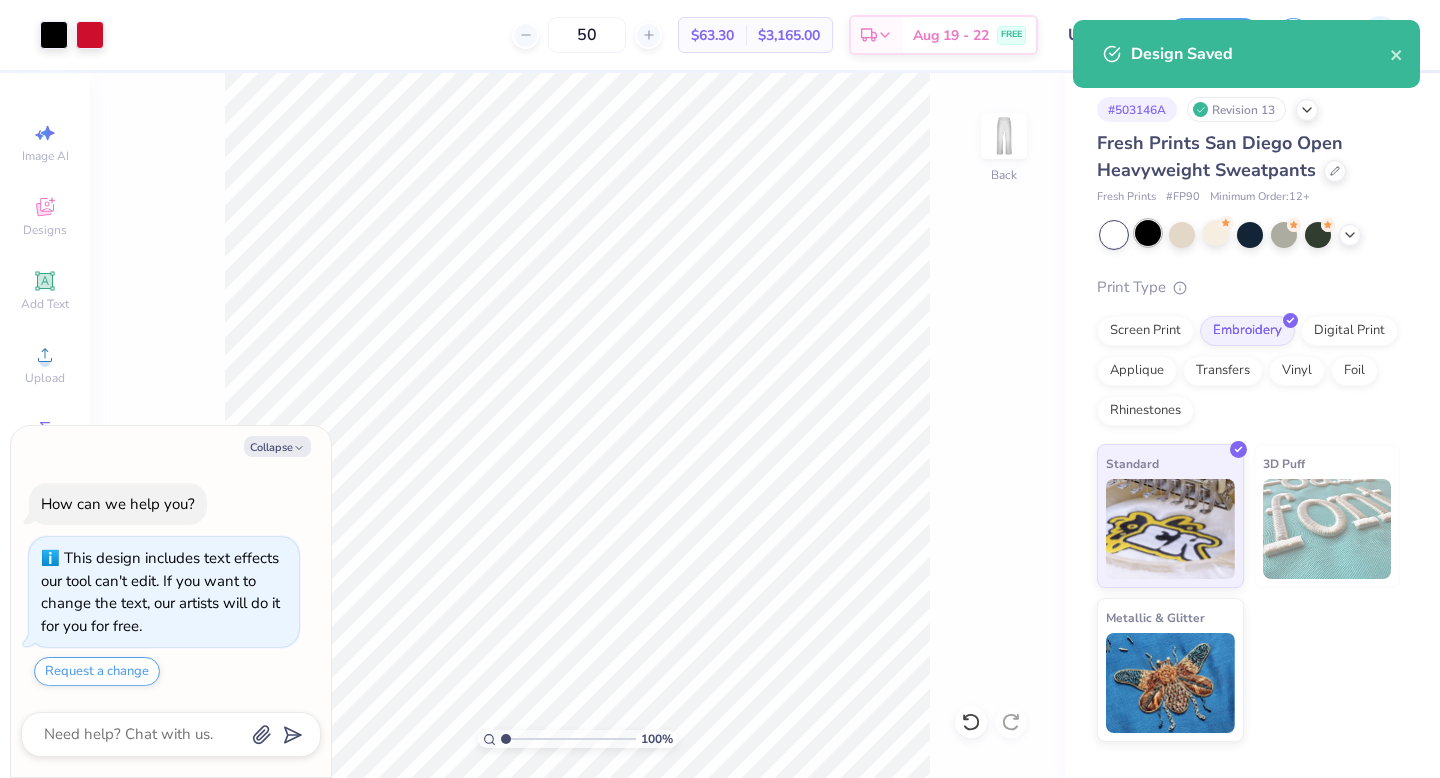 click at bounding box center (1148, 233) 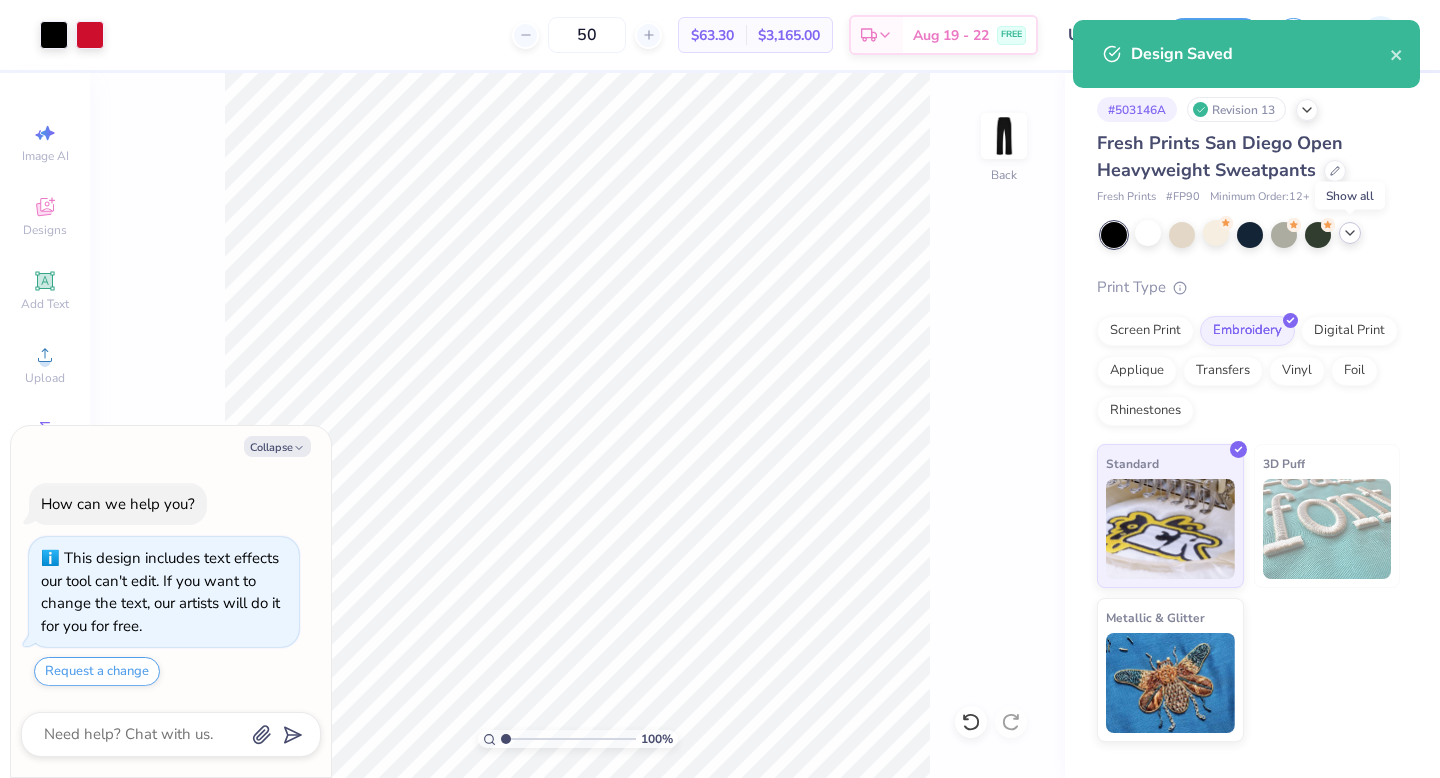 click 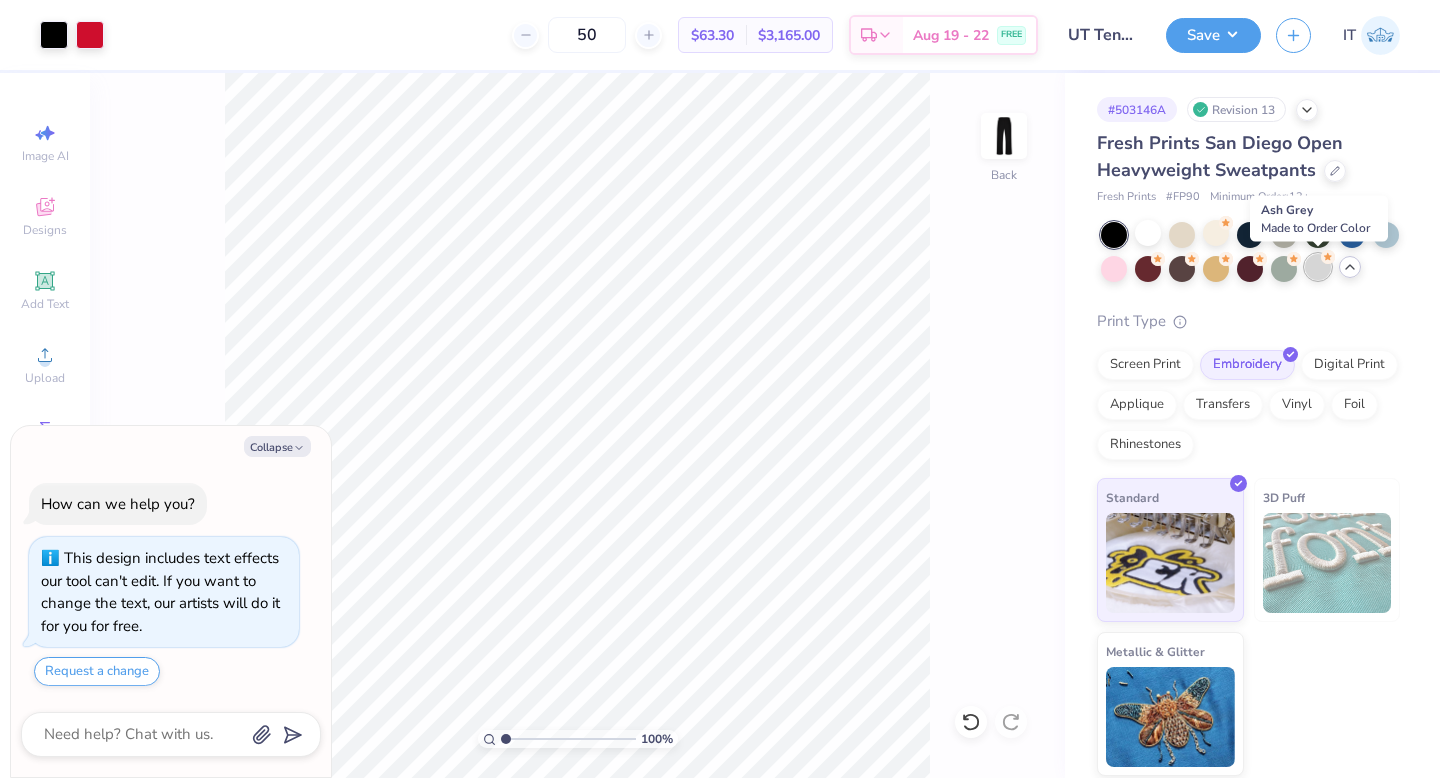 click at bounding box center [1318, 267] 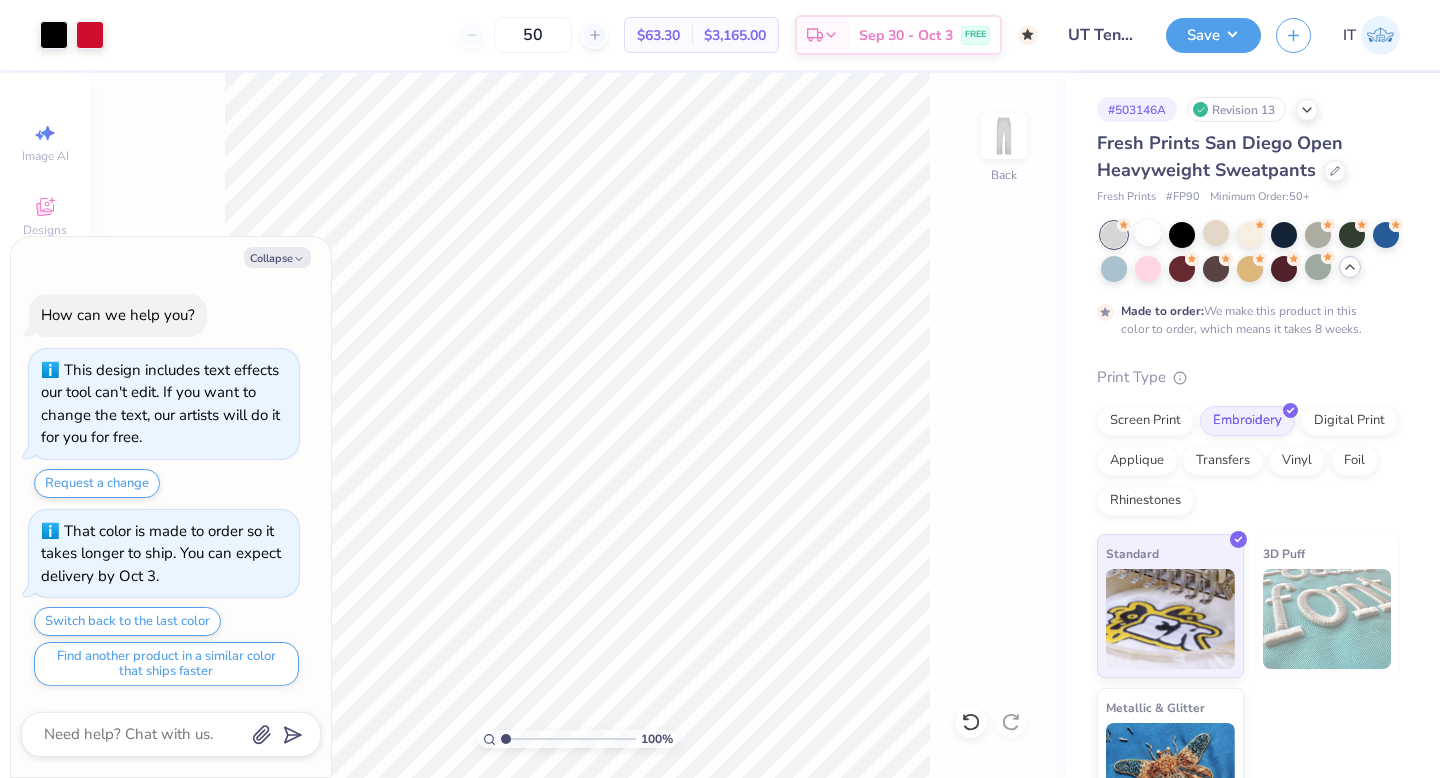click at bounding box center [1250, 252] 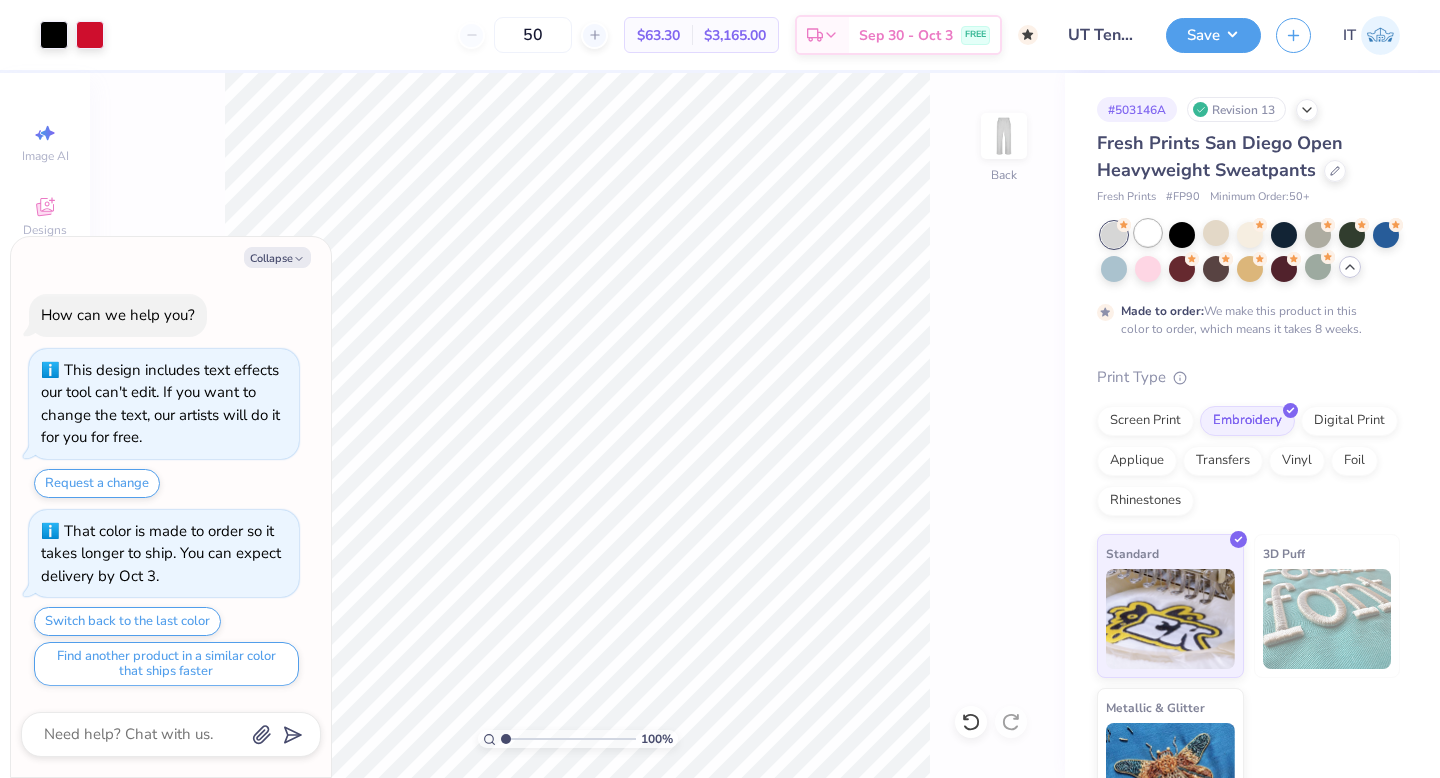 click at bounding box center (1148, 233) 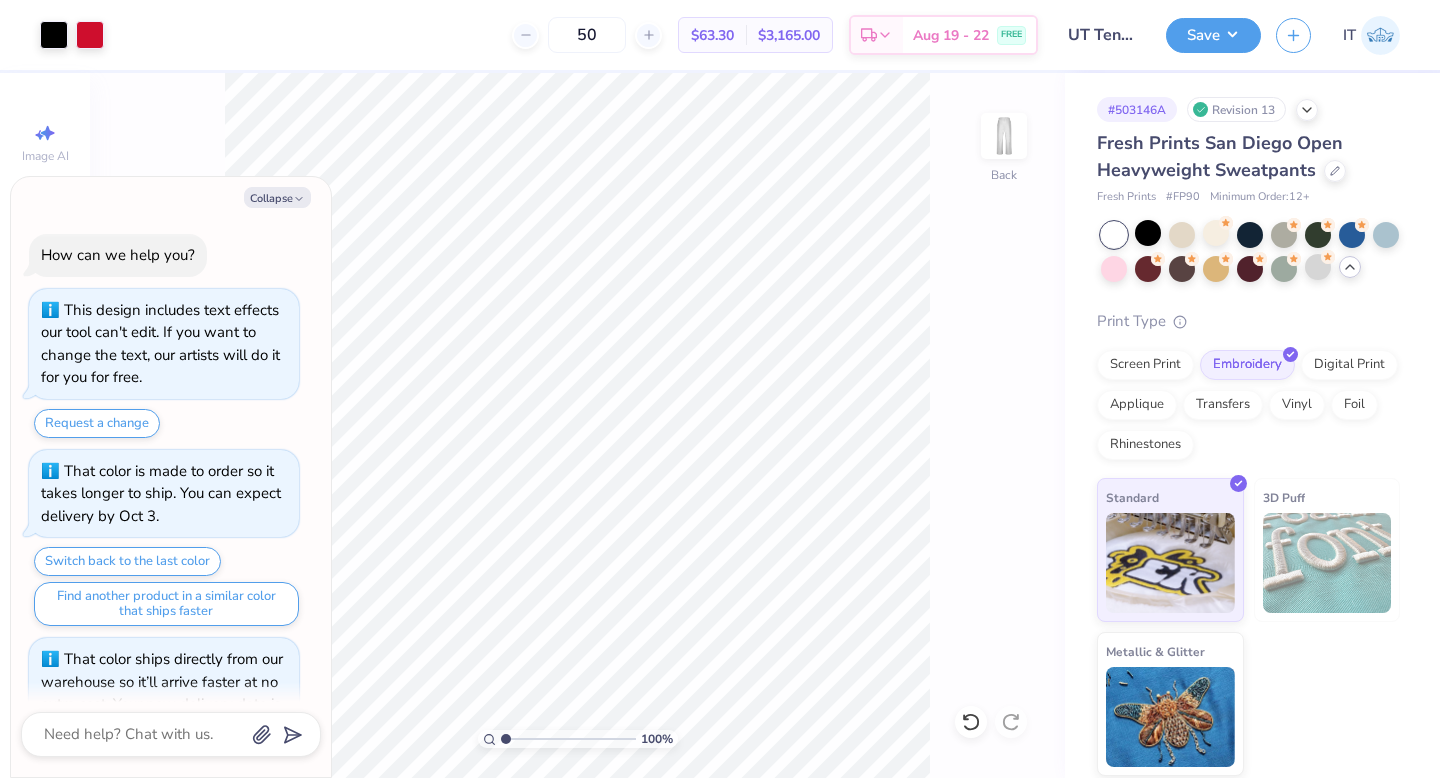 scroll, scrollTop: 62, scrollLeft: 0, axis: vertical 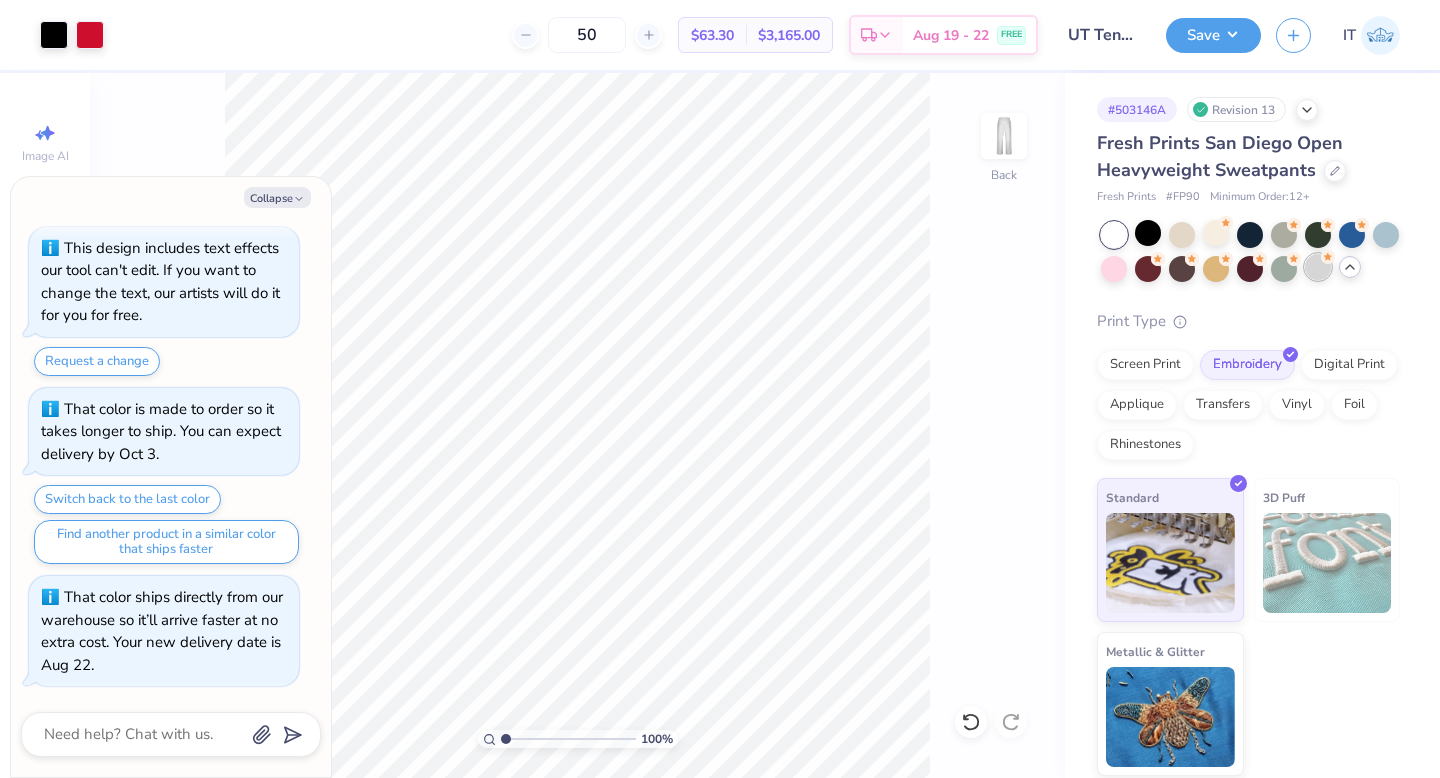 click at bounding box center (1318, 267) 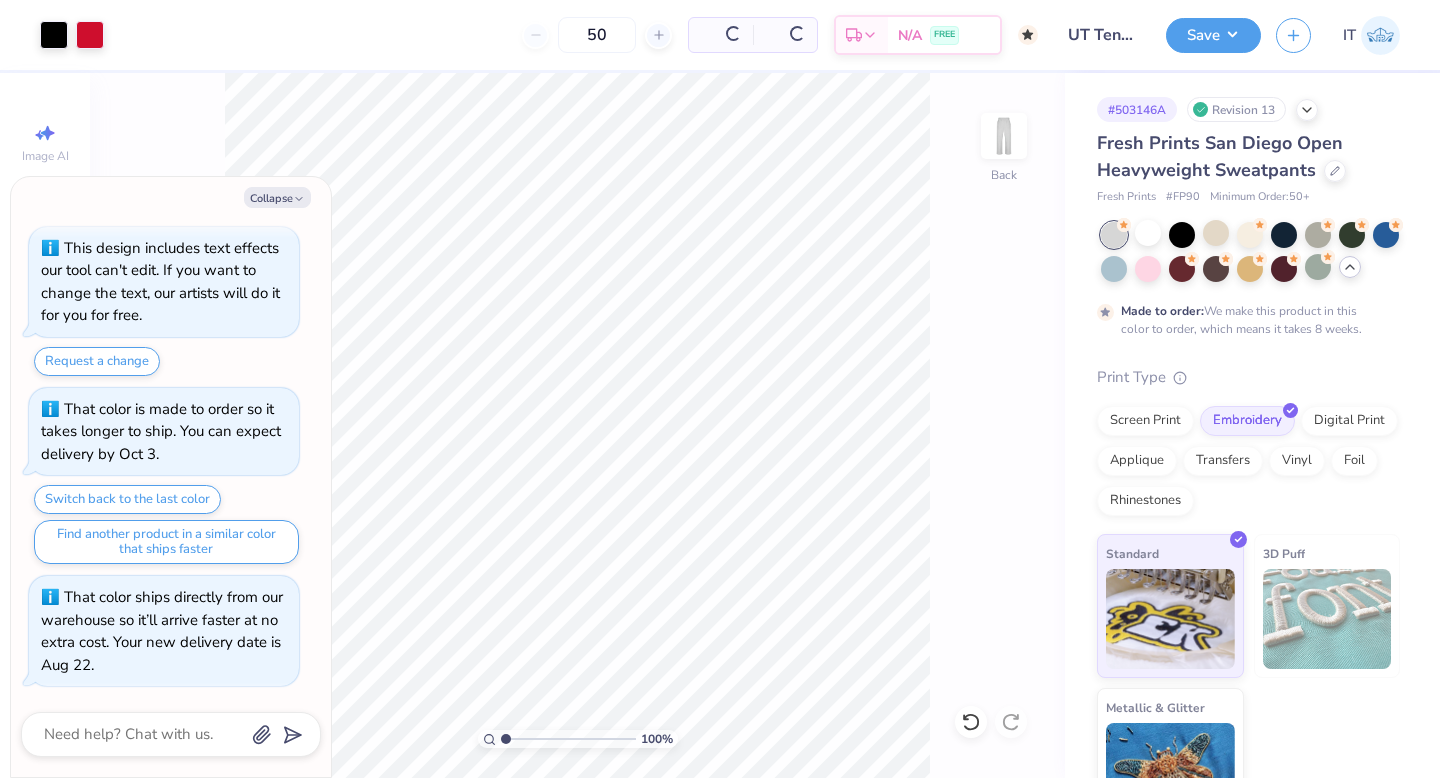 scroll, scrollTop: 250, scrollLeft: 0, axis: vertical 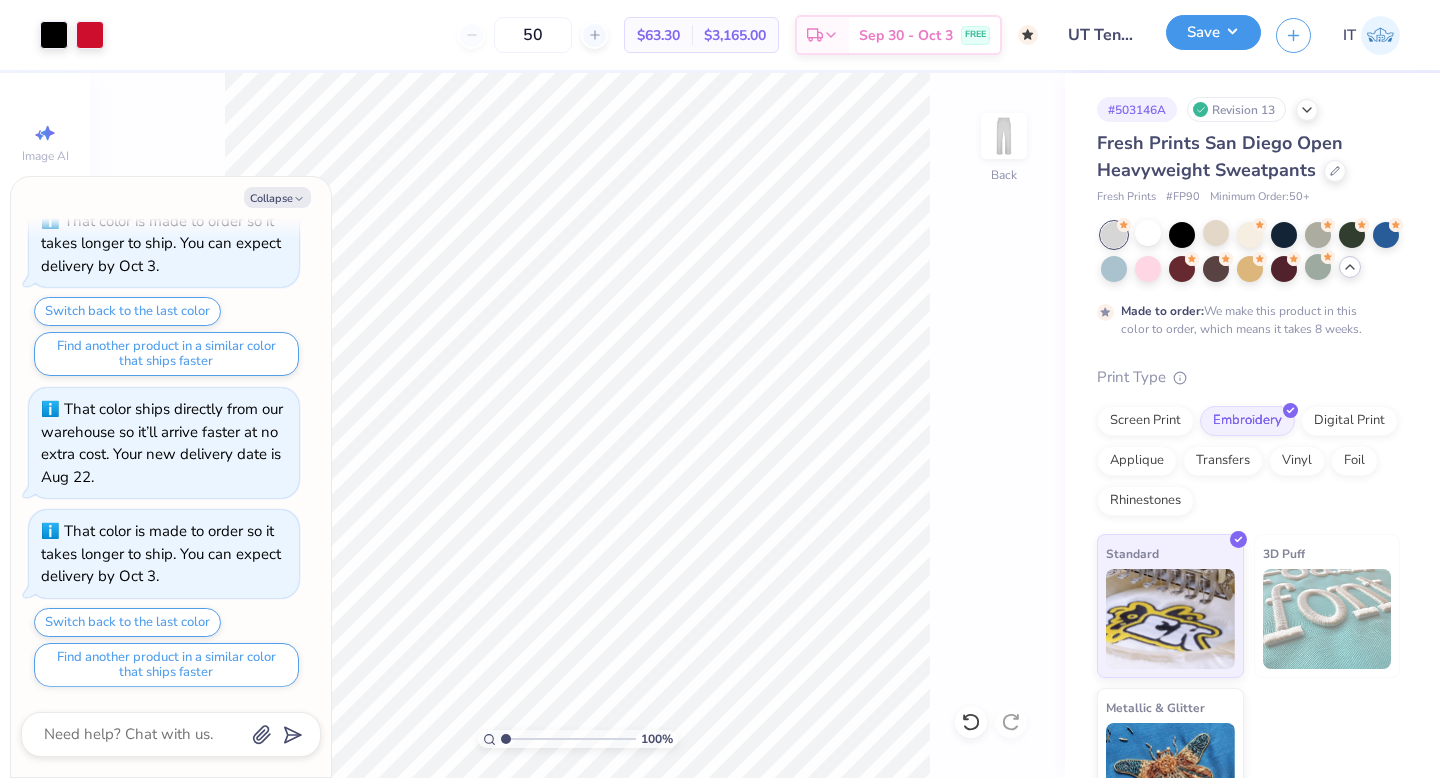 click on "Save" at bounding box center (1213, 32) 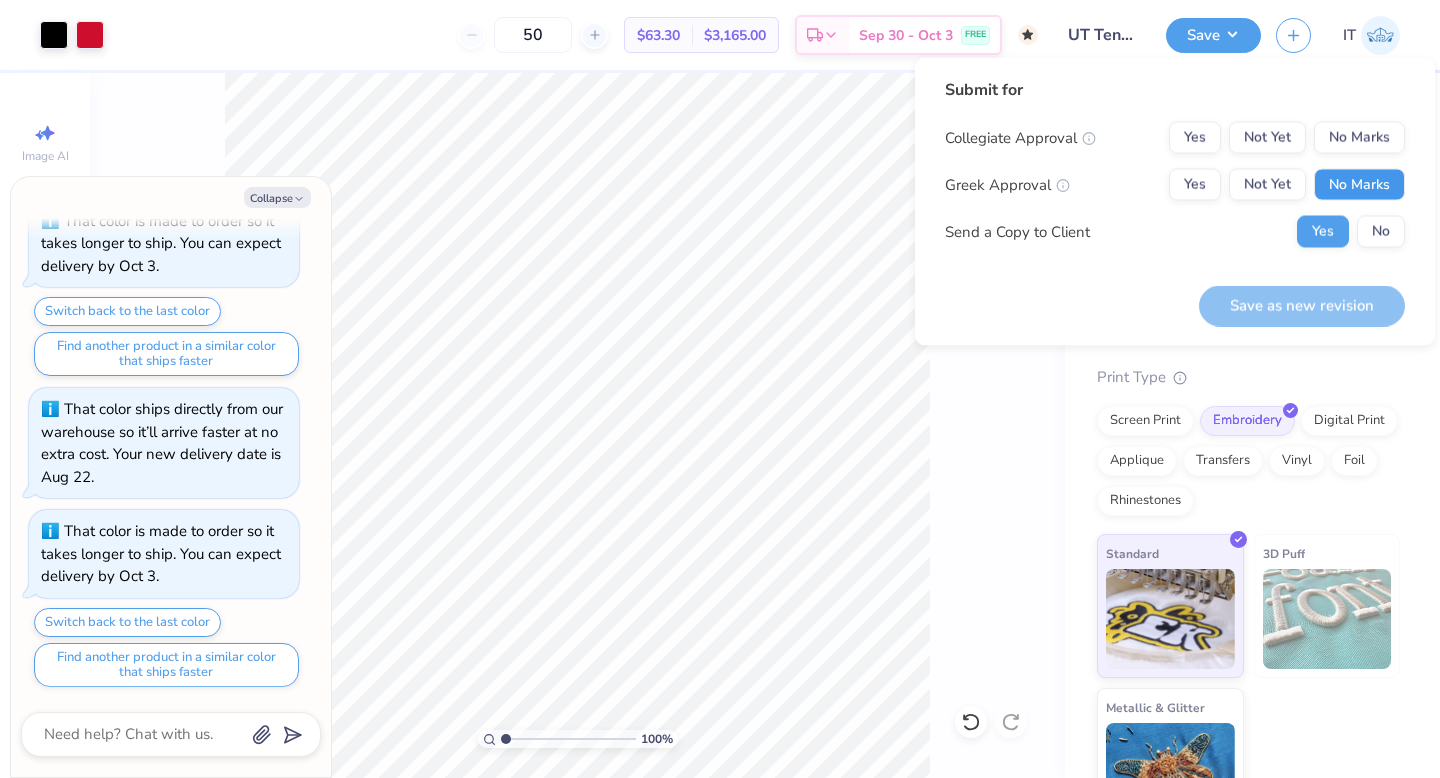 click on "No Marks" at bounding box center (1359, 185) 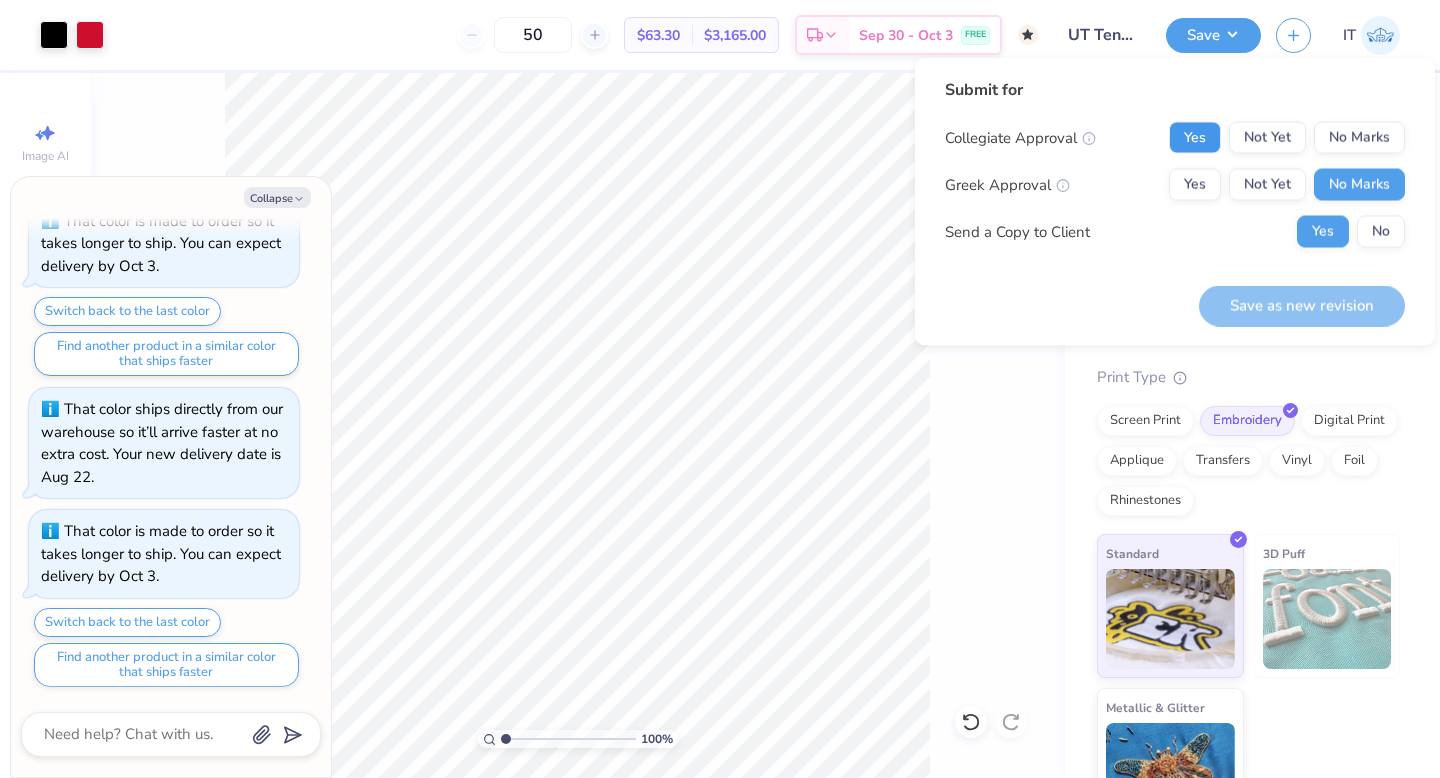 click on "Yes" at bounding box center [1195, 138] 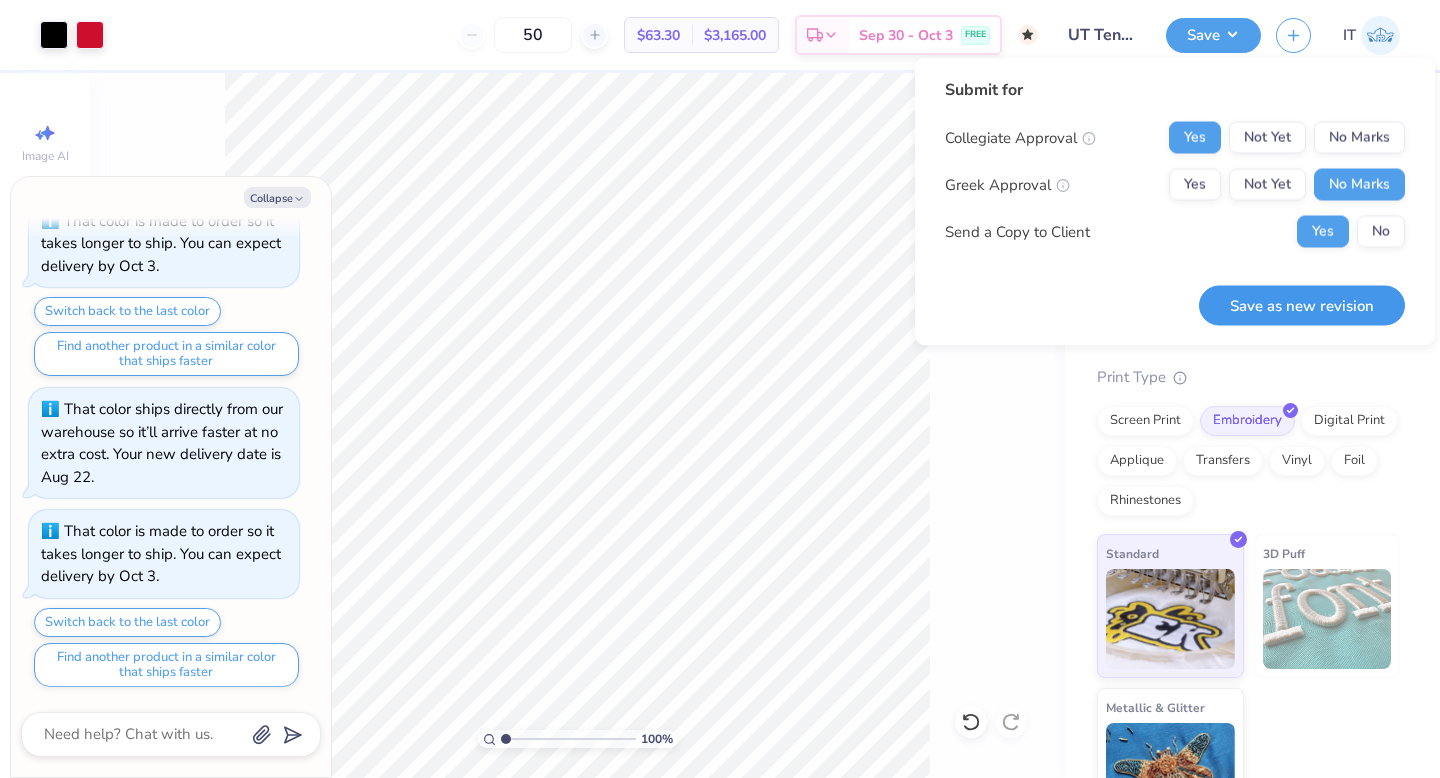 click on "Save as new revision" at bounding box center (1302, 305) 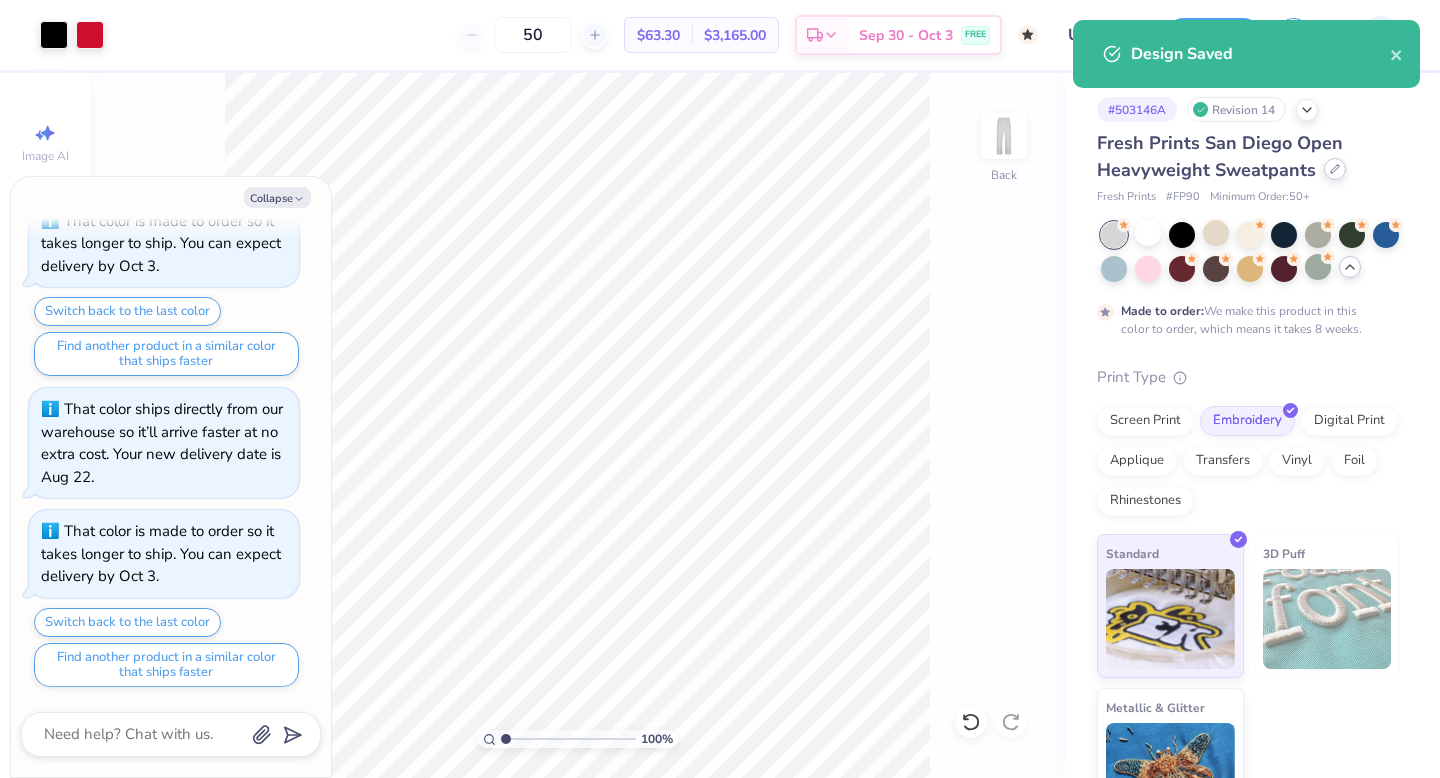 click 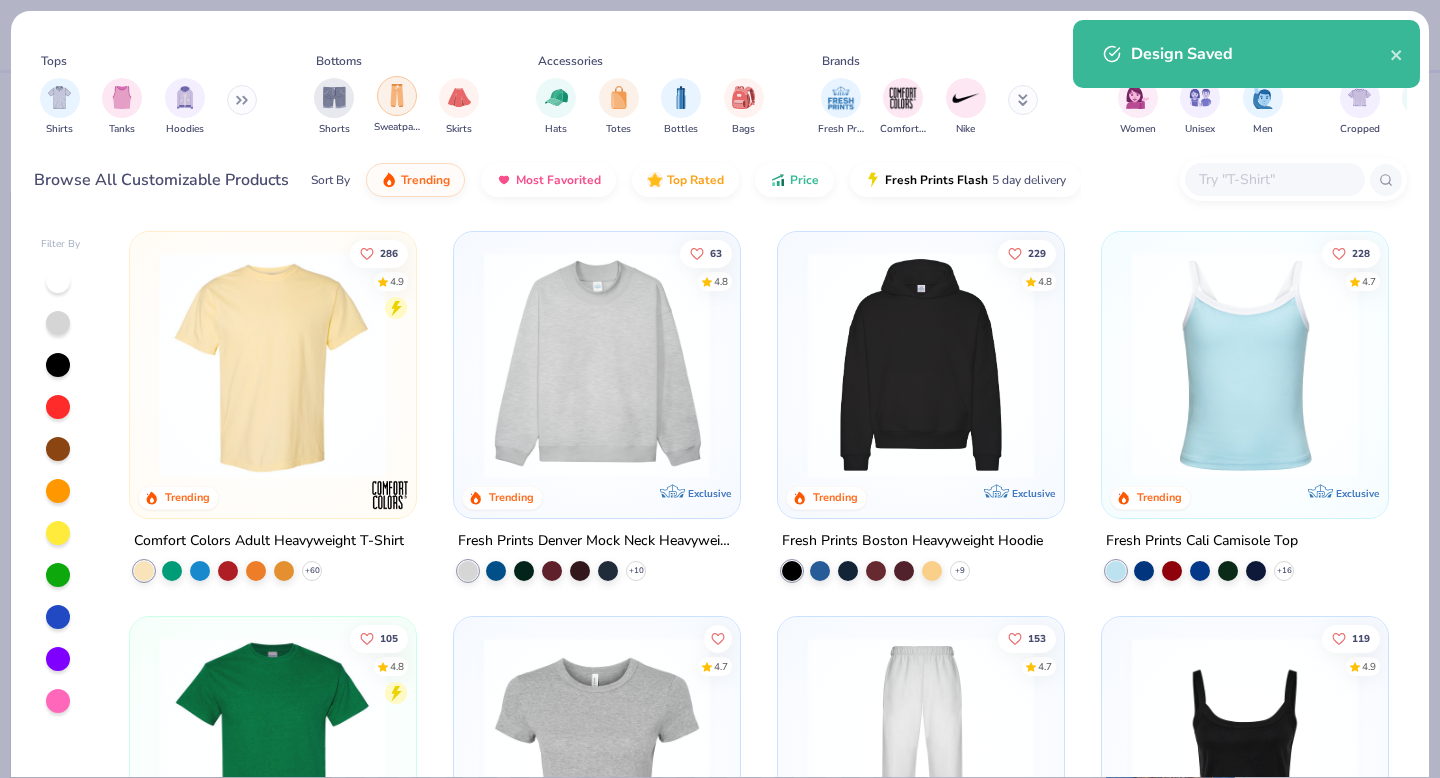 click at bounding box center (397, 96) 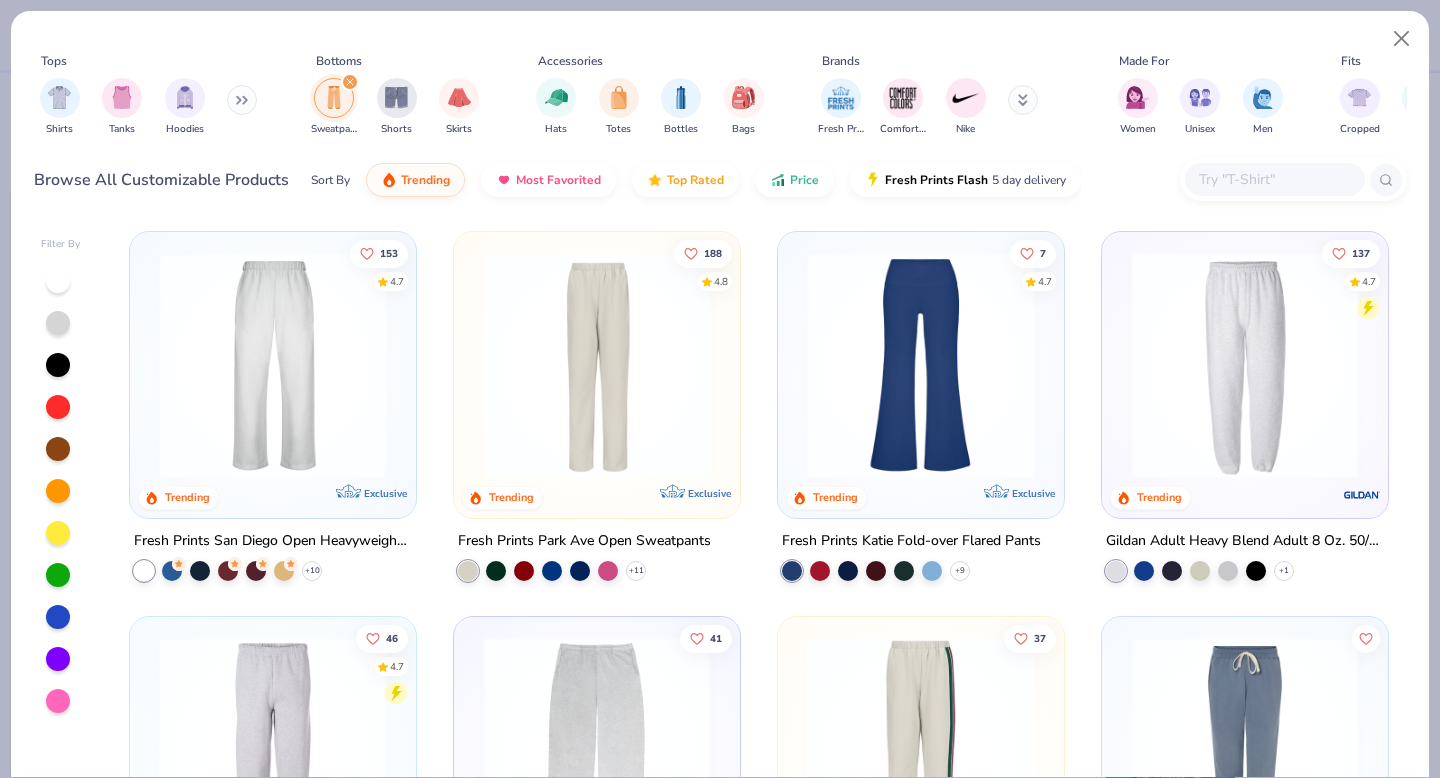 click at bounding box center [1245, 365] 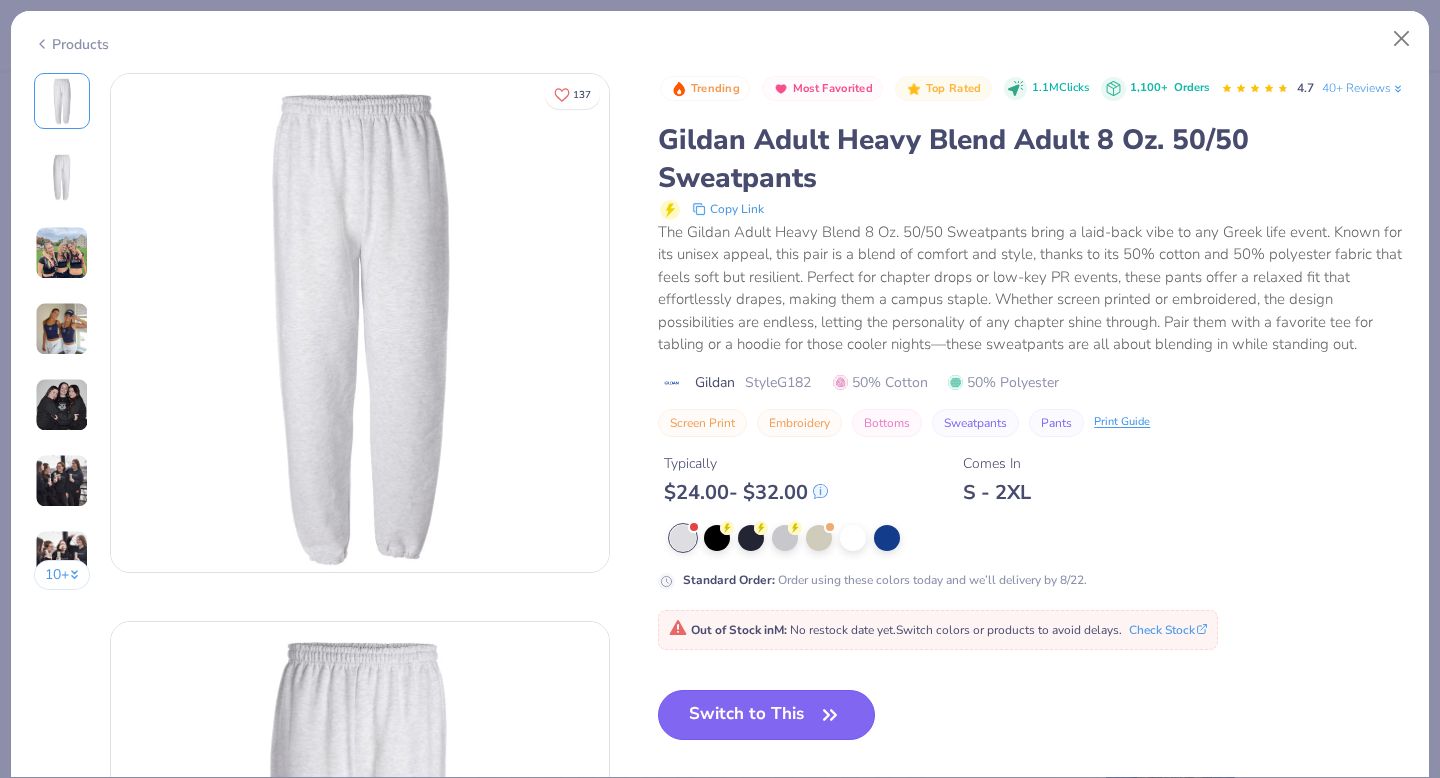 click on "Switch to This" at bounding box center [766, 715] 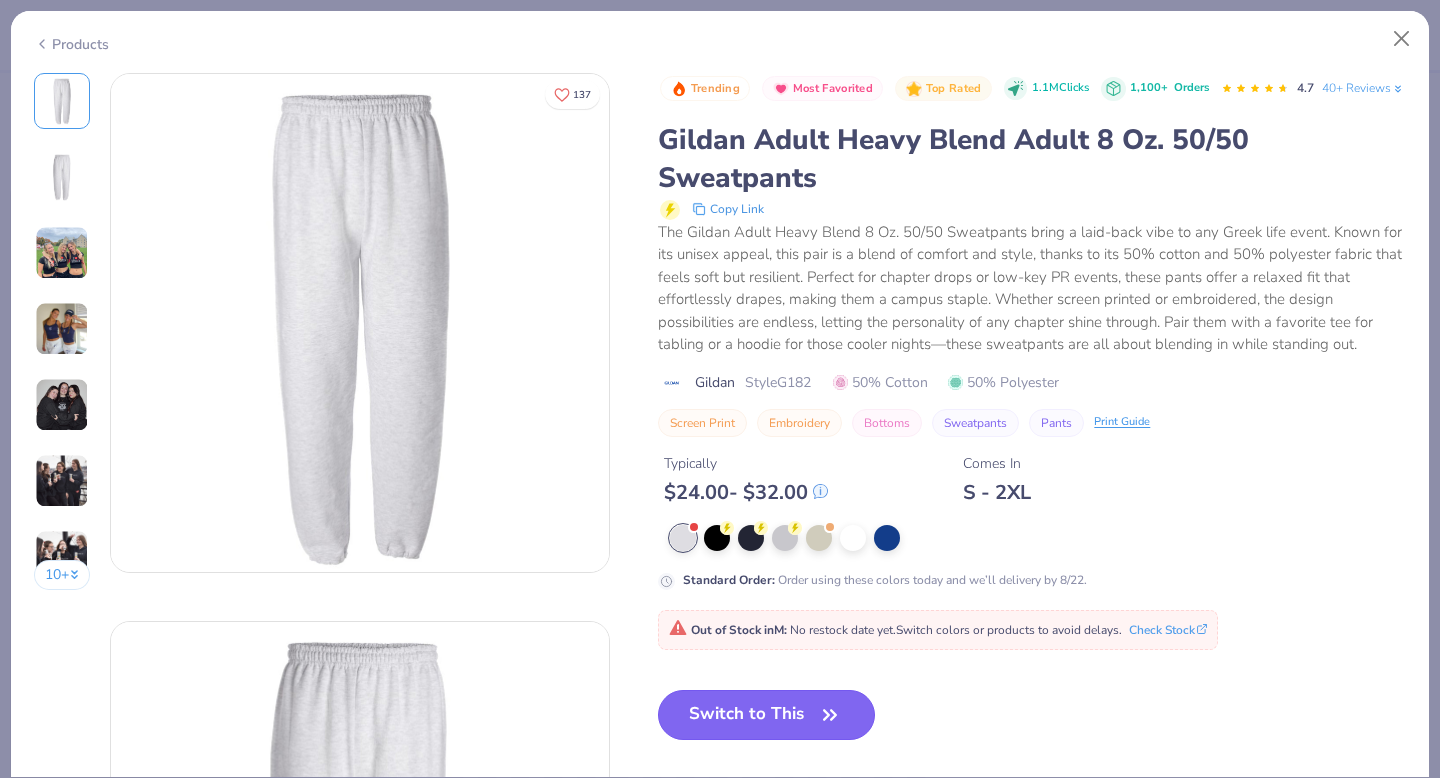 scroll, scrollTop: 594, scrollLeft: 0, axis: vertical 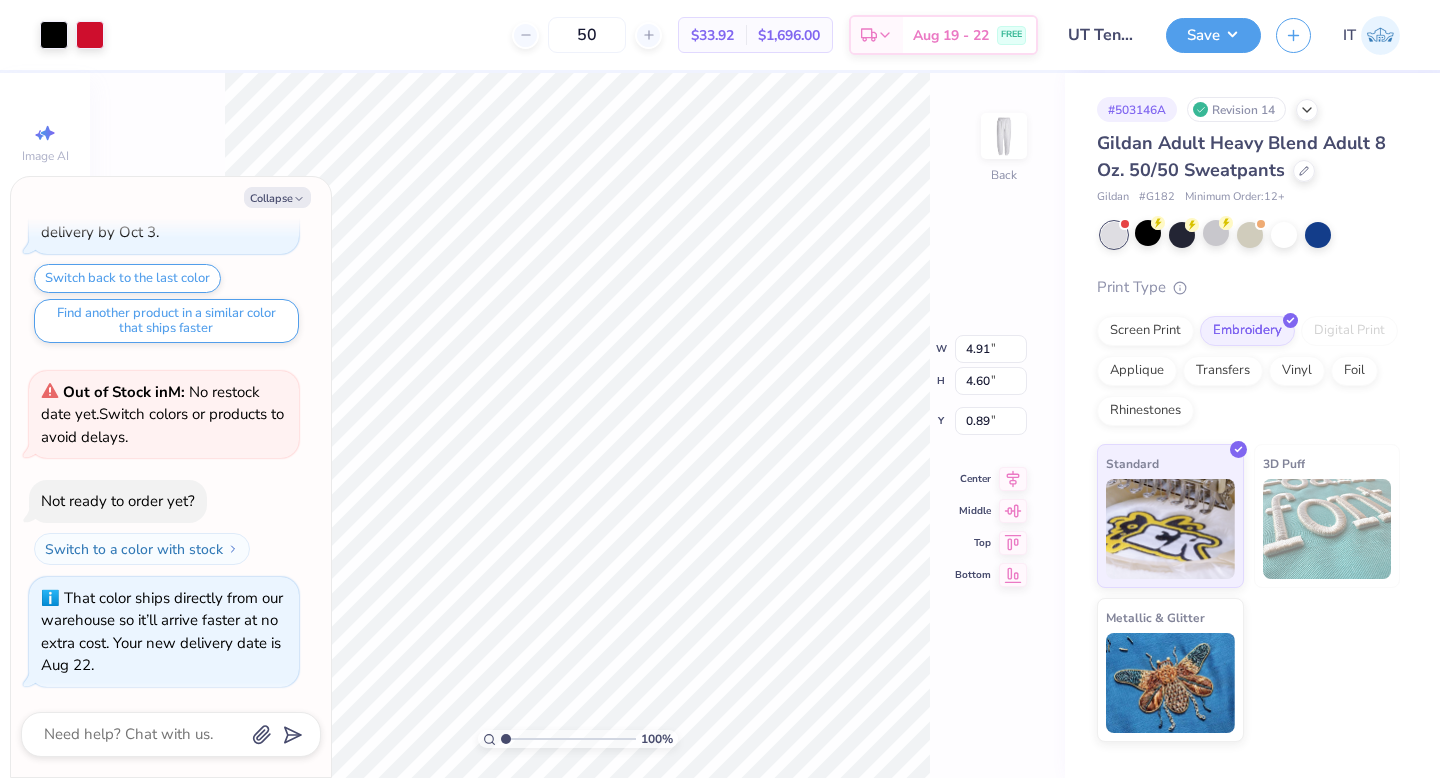 type on "x" 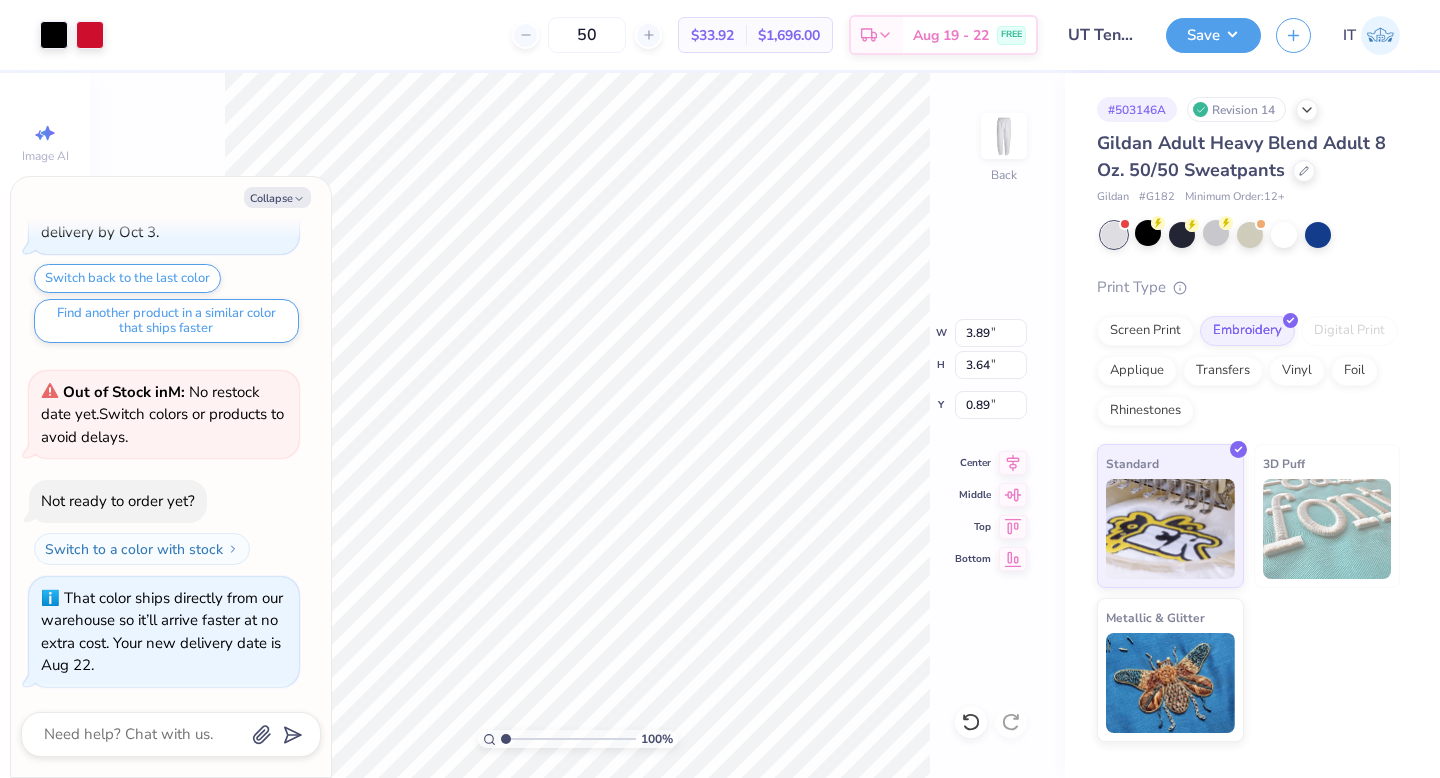 type on "x" 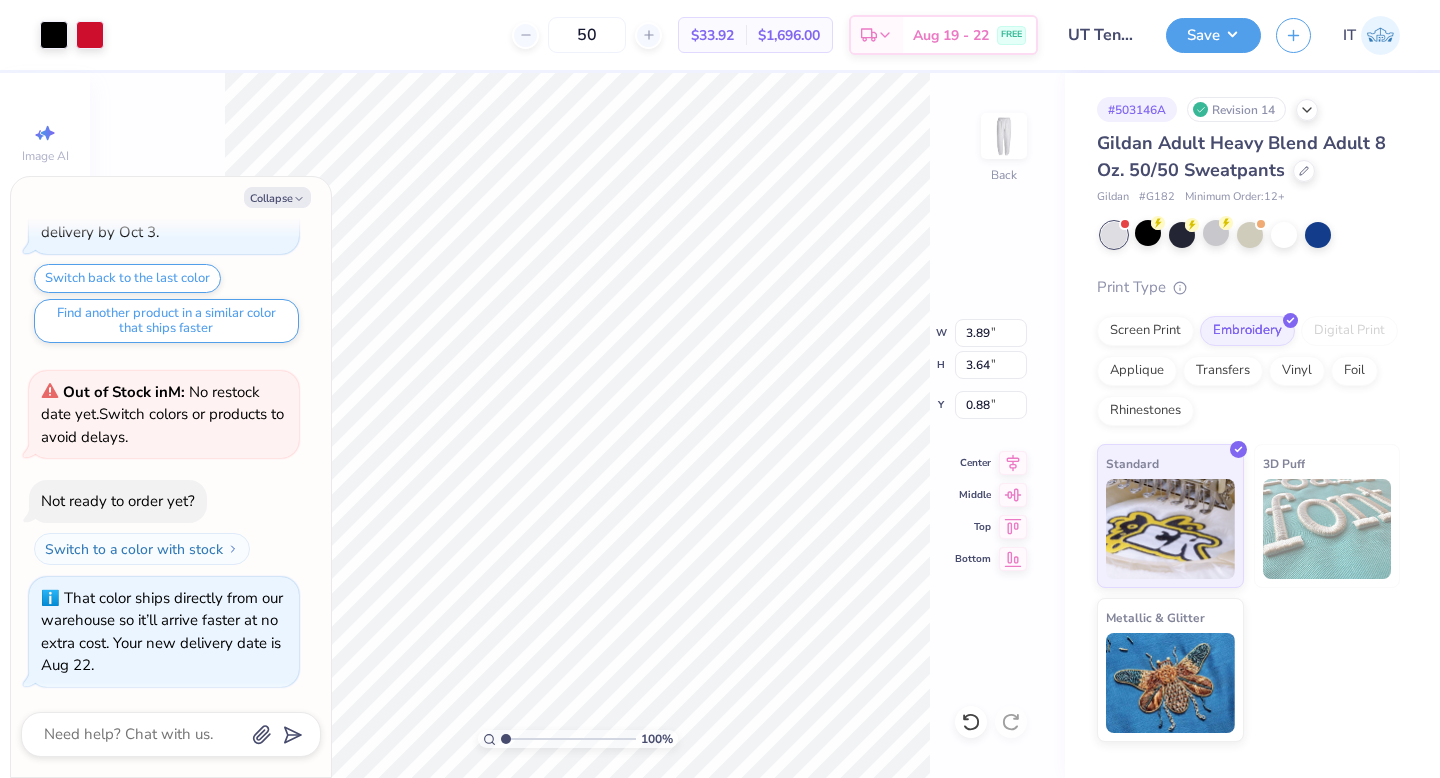 type on "x" 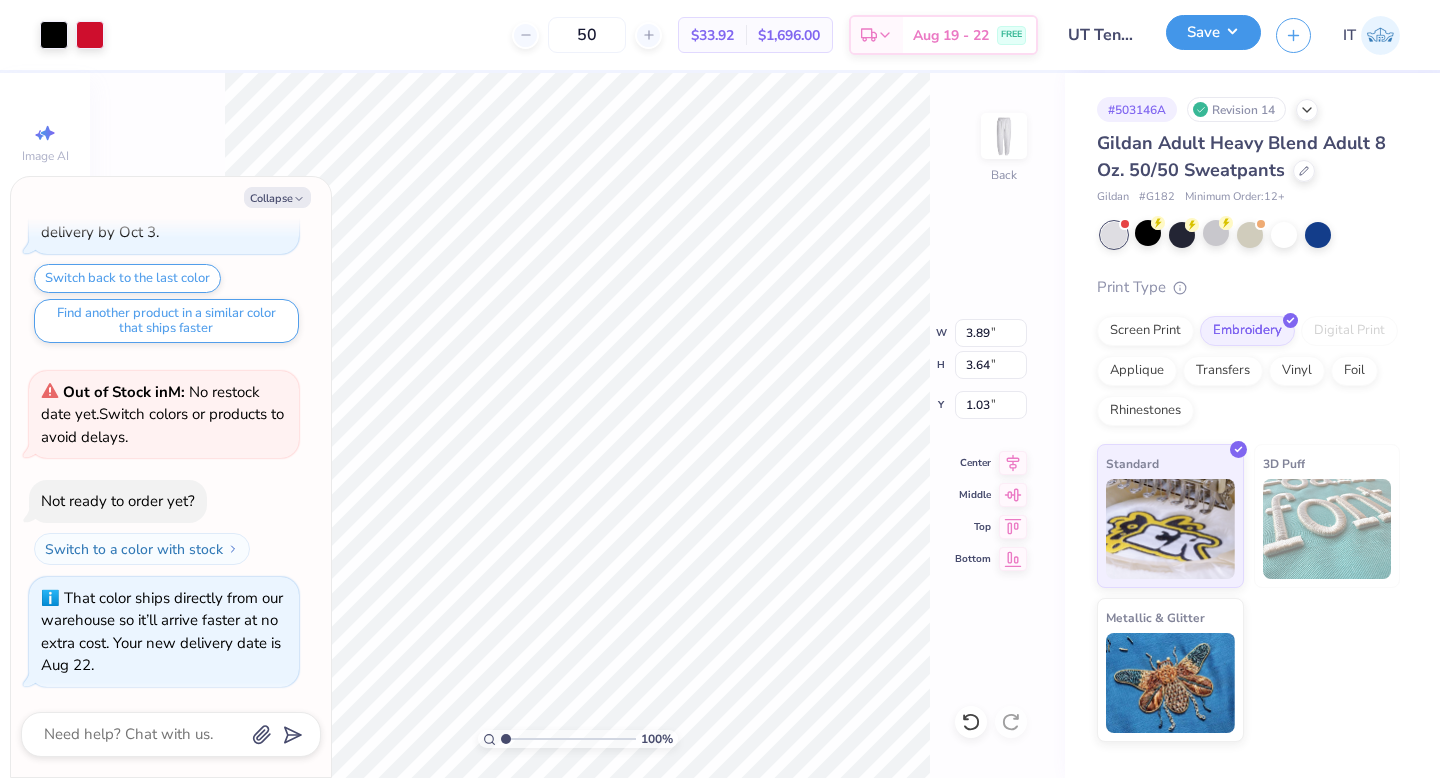 click on "Save" at bounding box center (1213, 32) 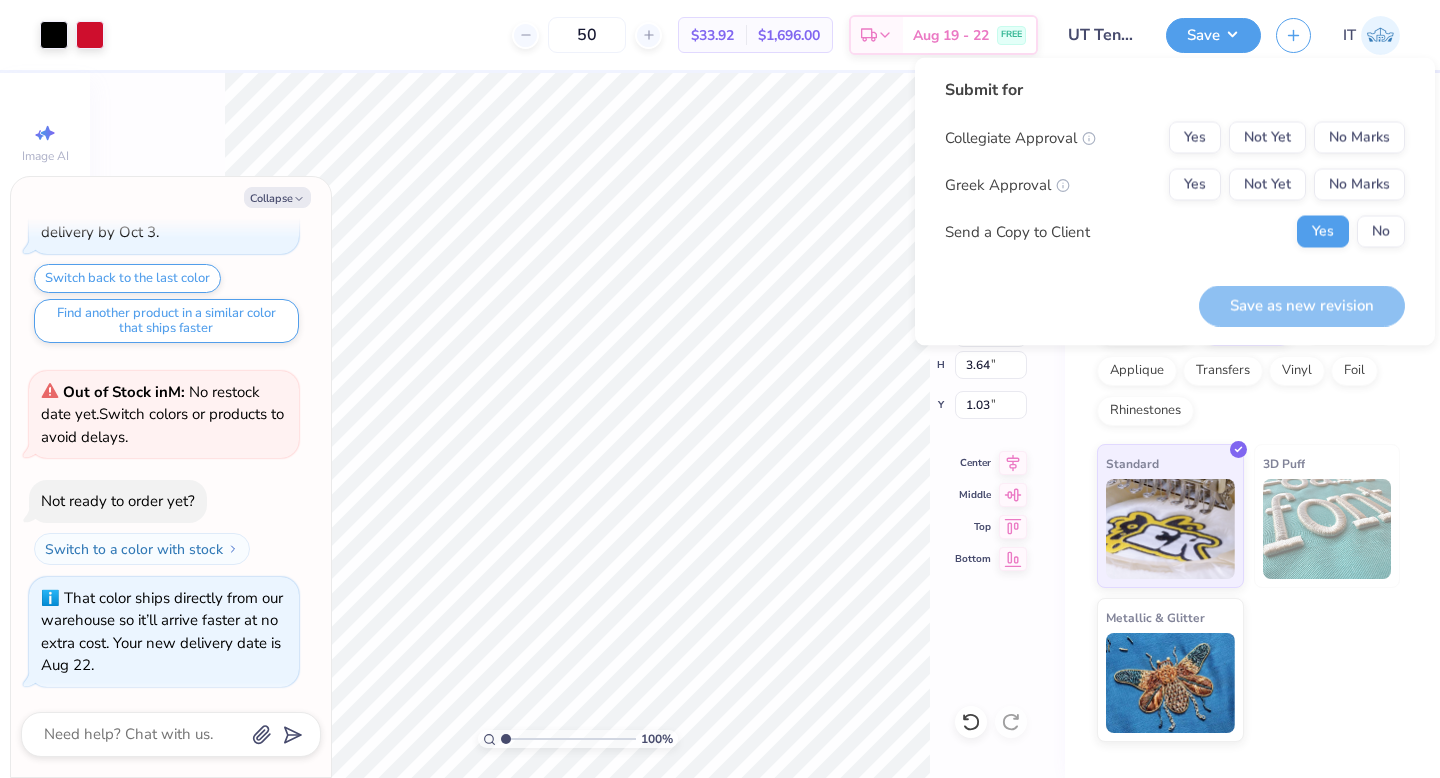 click on "Collegiate Approval Yes Not Yet No Marks Greek Approval Yes Not Yet No Marks Send a Copy to Client Yes No" at bounding box center (1175, 185) 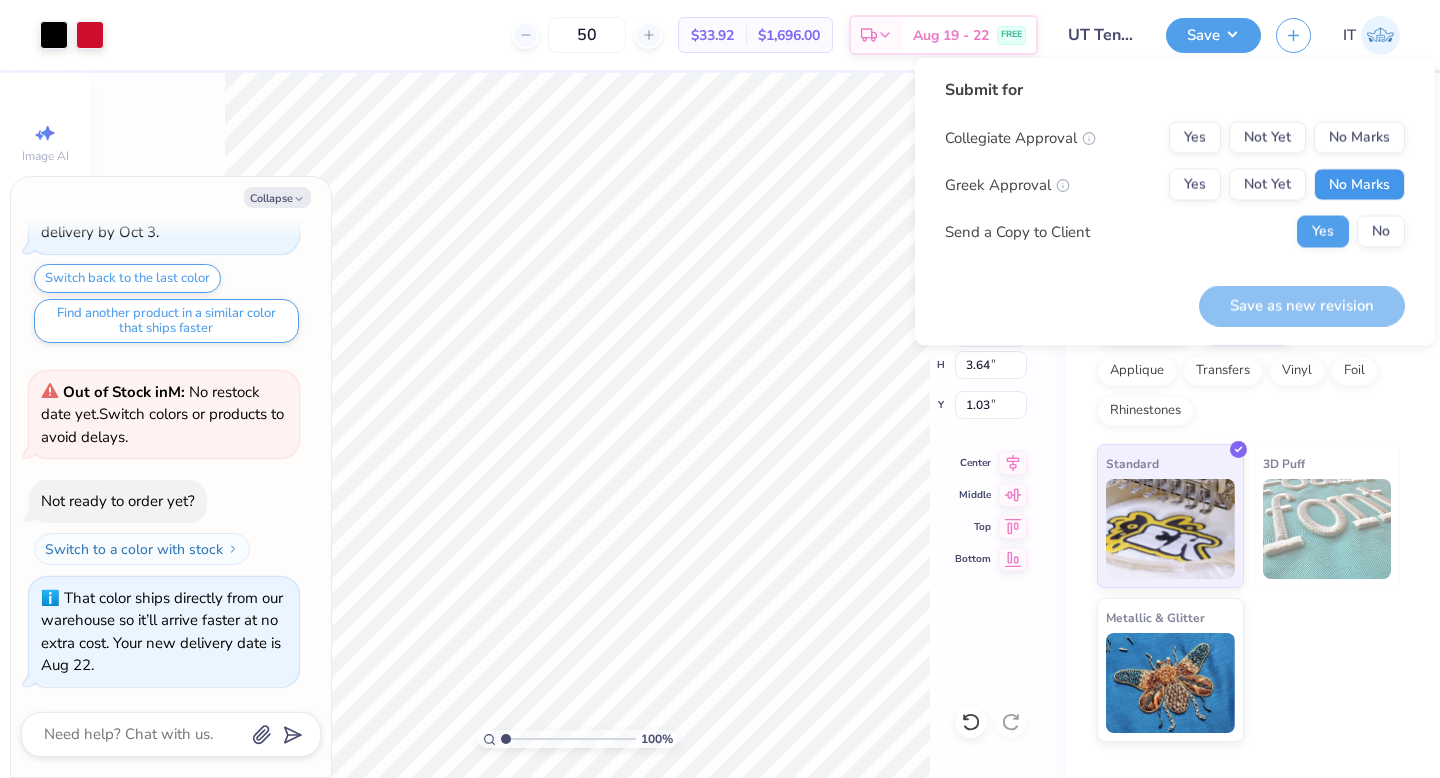 click on "No Marks" at bounding box center [1359, 185] 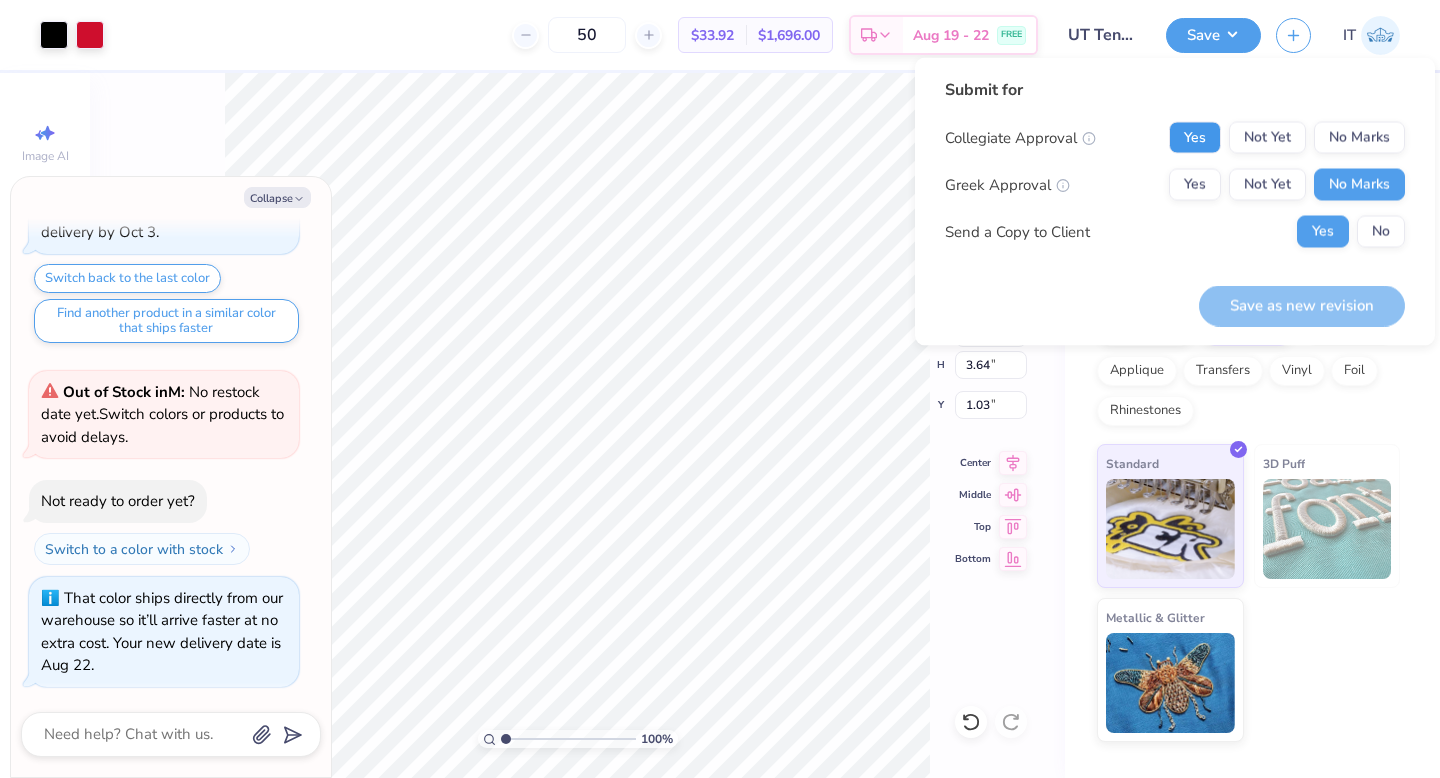 click on "Yes" at bounding box center [1195, 138] 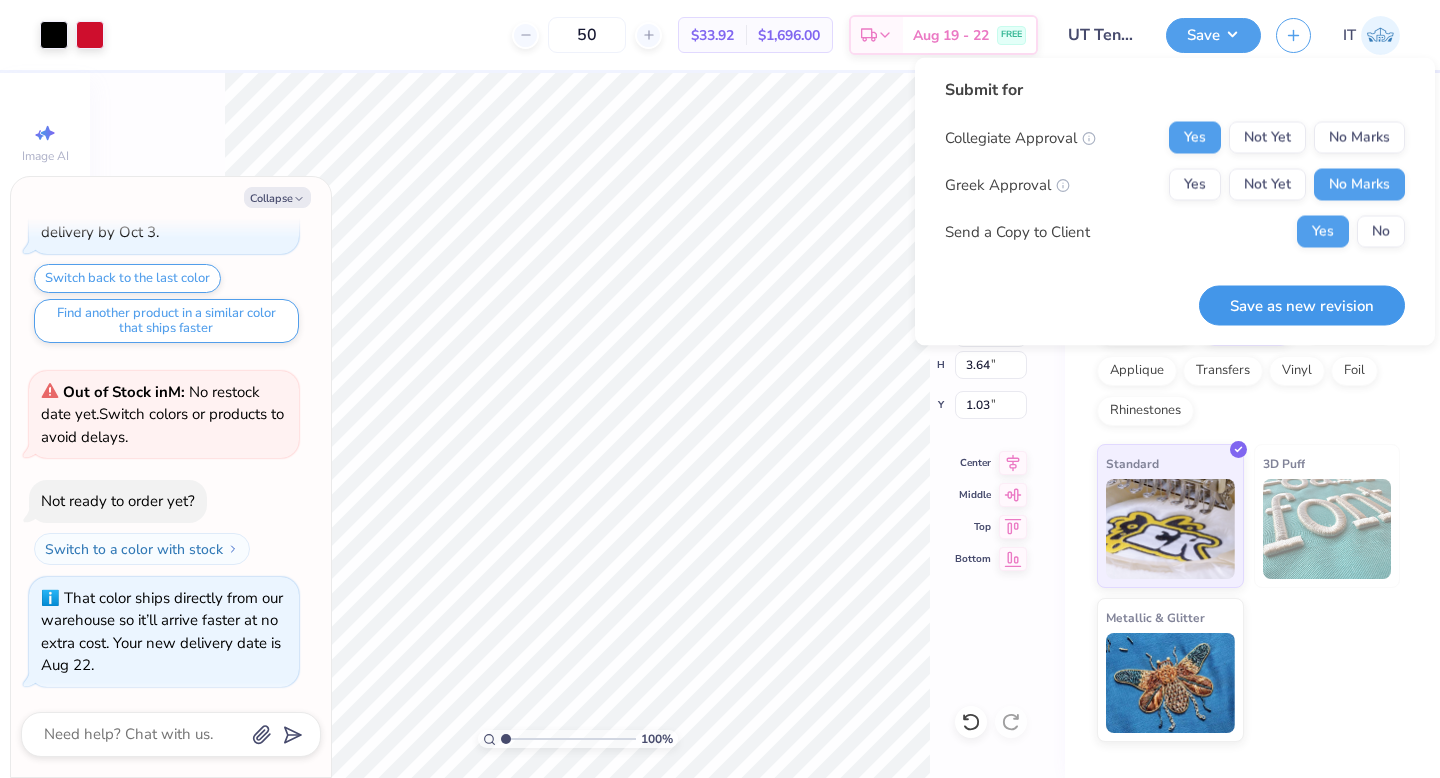 click on "Save as new revision" at bounding box center (1302, 305) 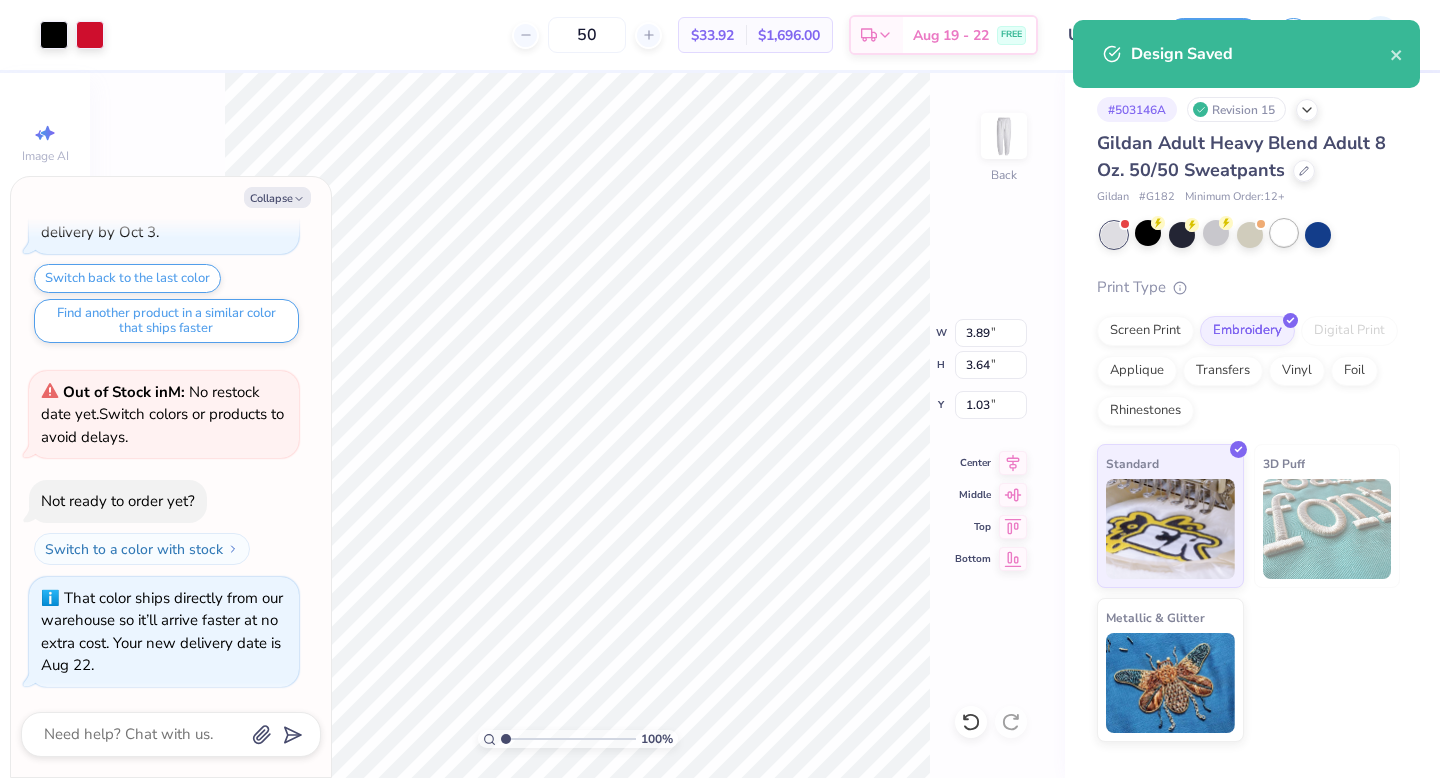 click at bounding box center [1284, 233] 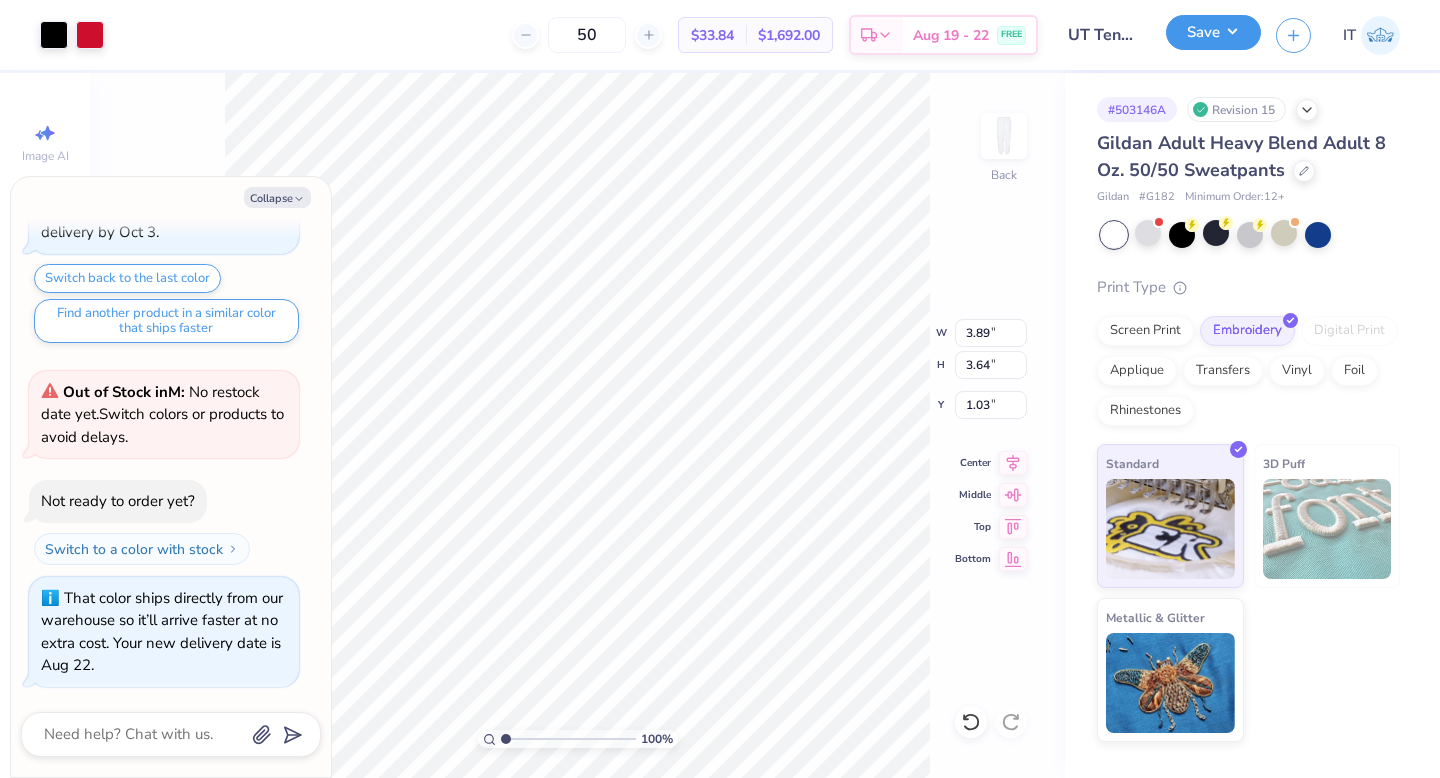 click on "Save" at bounding box center [1213, 32] 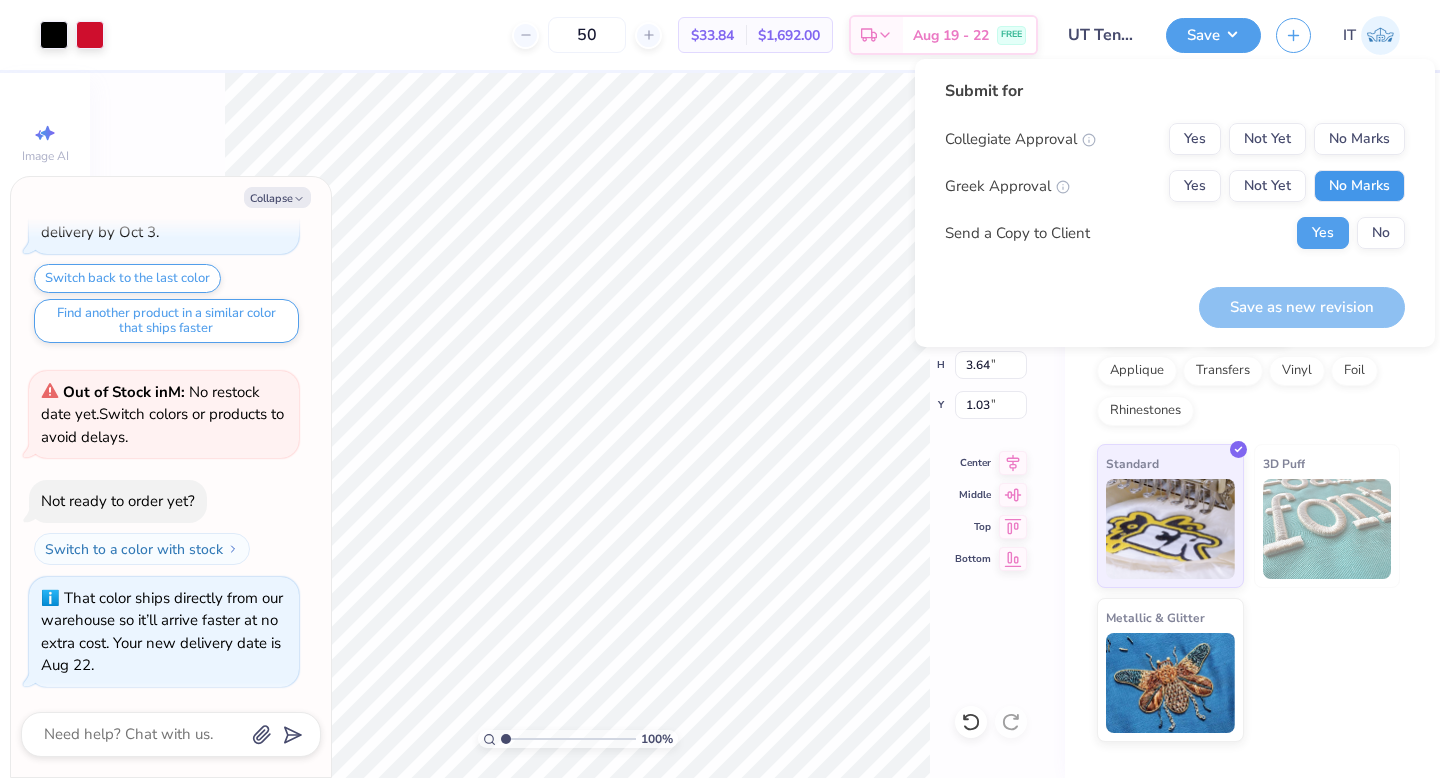 click on "No Marks" at bounding box center [1359, 186] 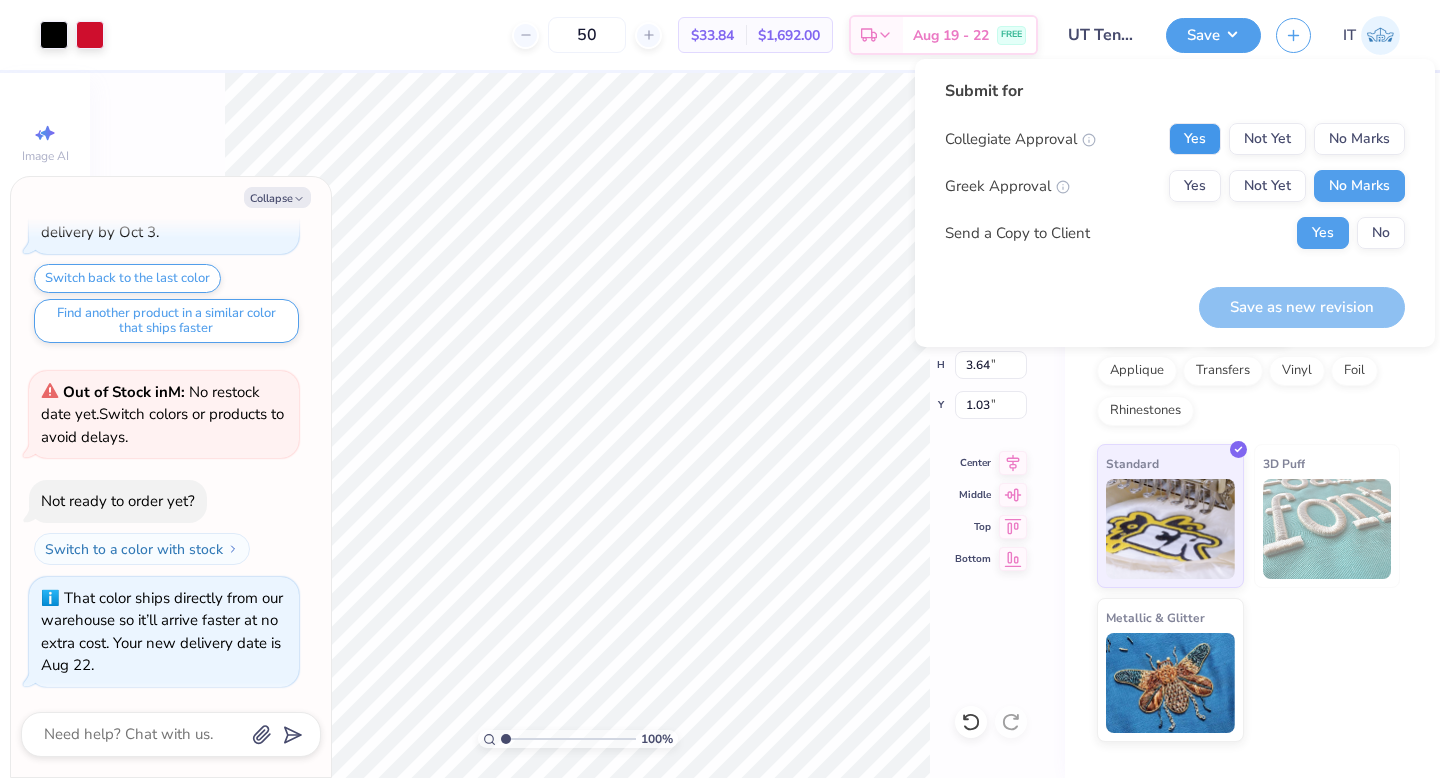 click on "Yes" at bounding box center [1195, 139] 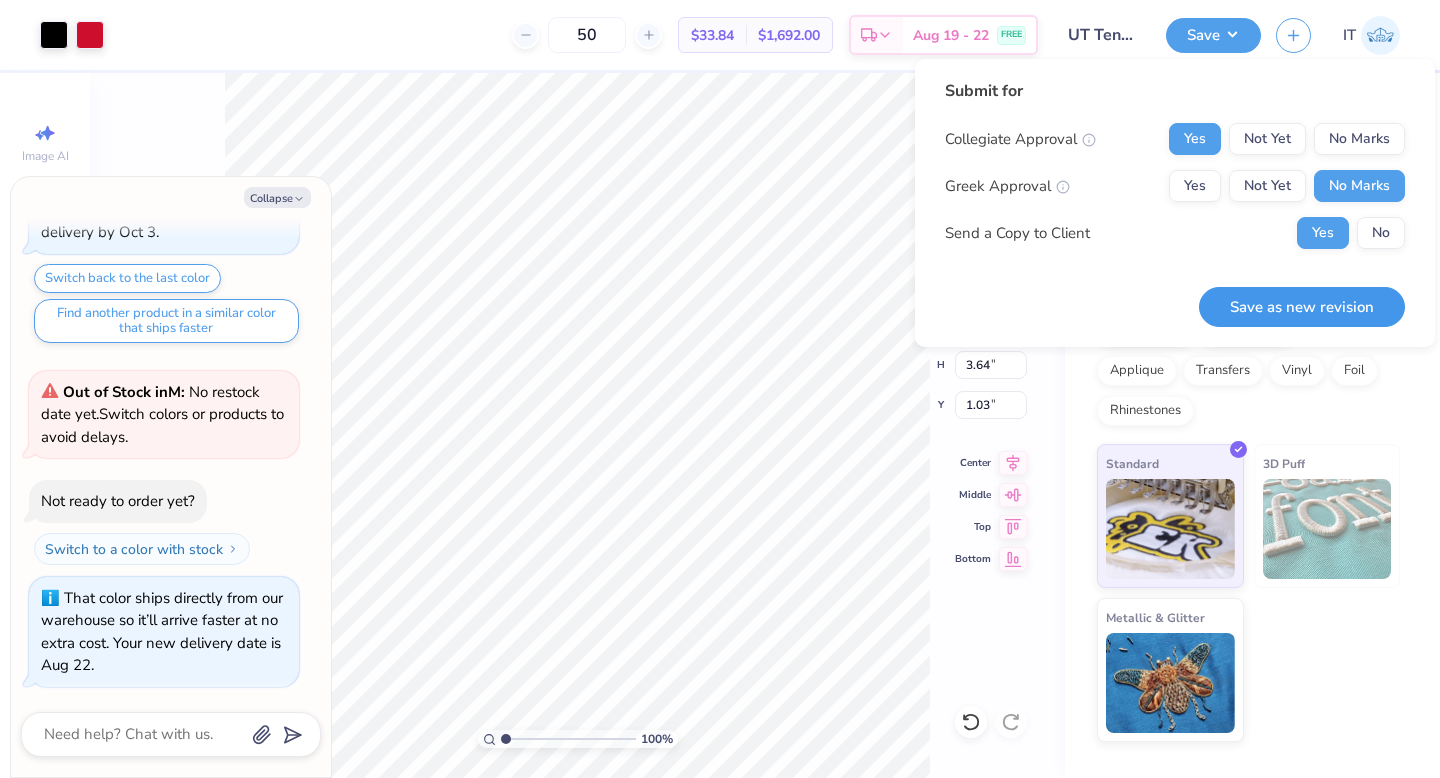click on "Save as new revision" at bounding box center [1302, 307] 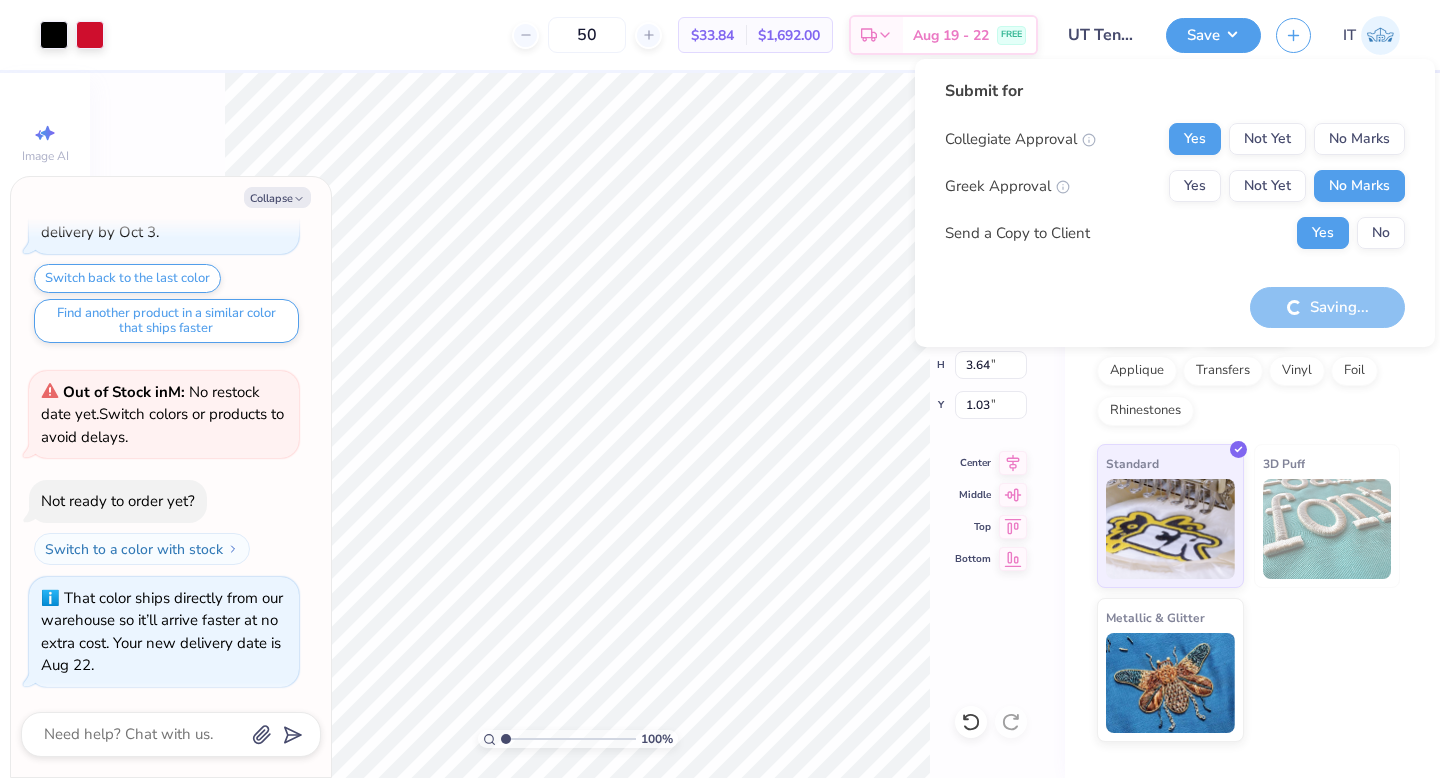 type on "x" 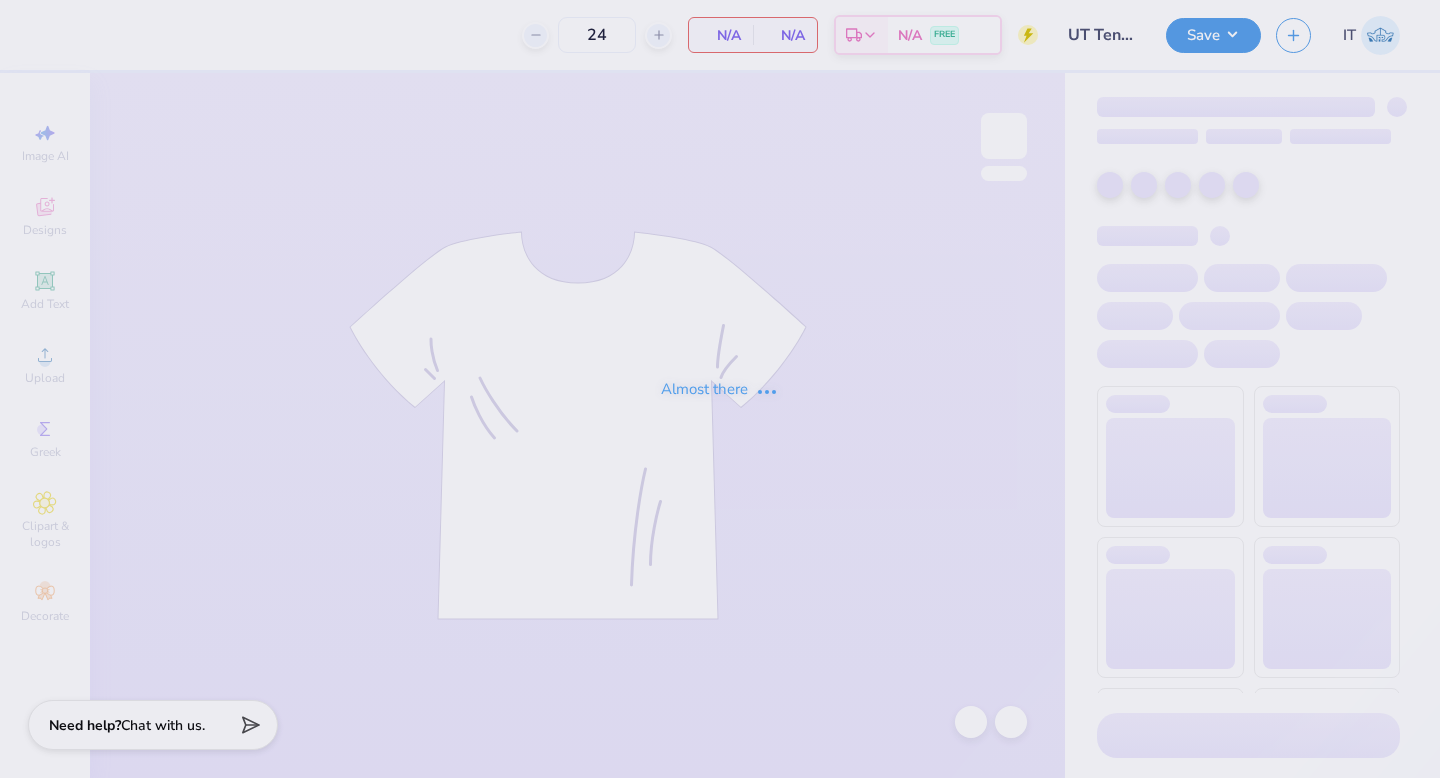scroll, scrollTop: 0, scrollLeft: 0, axis: both 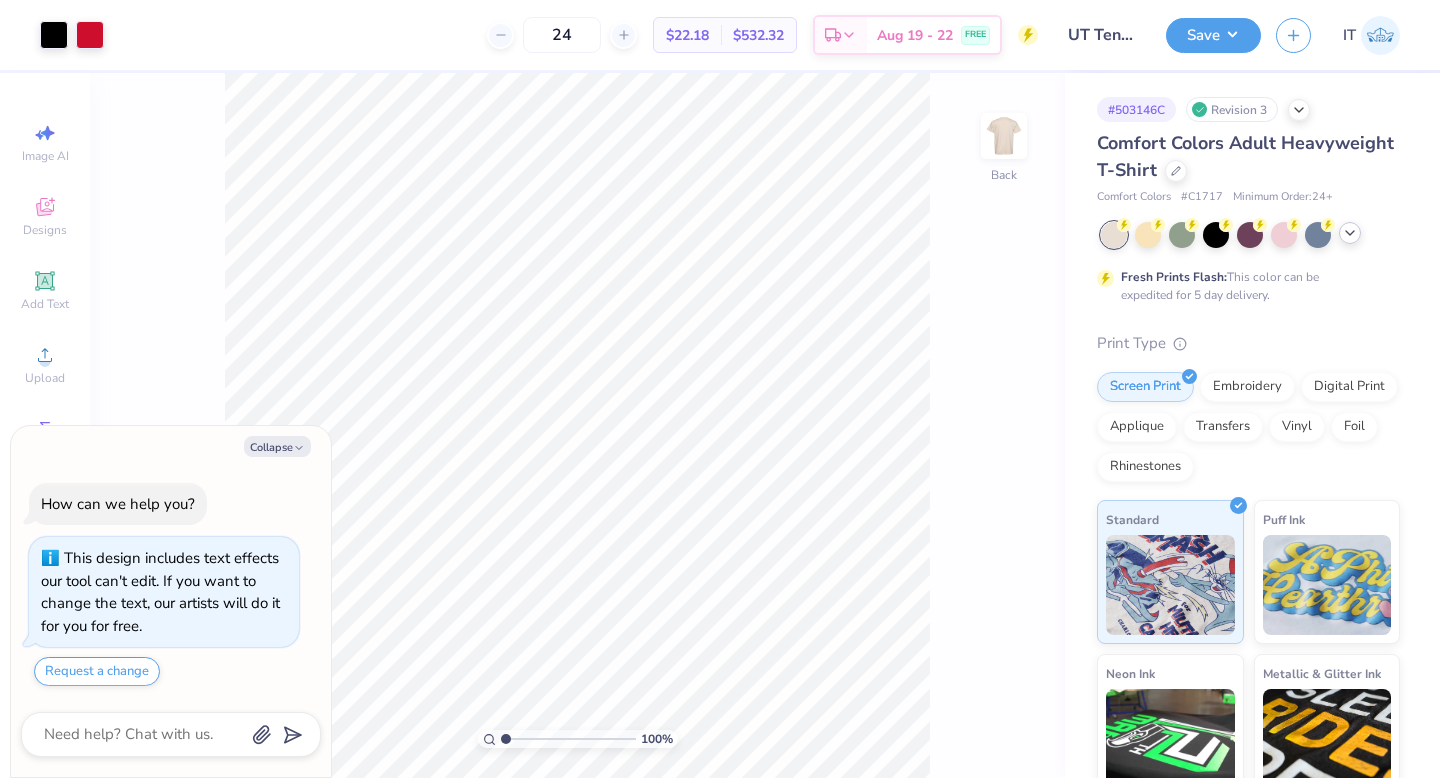 click 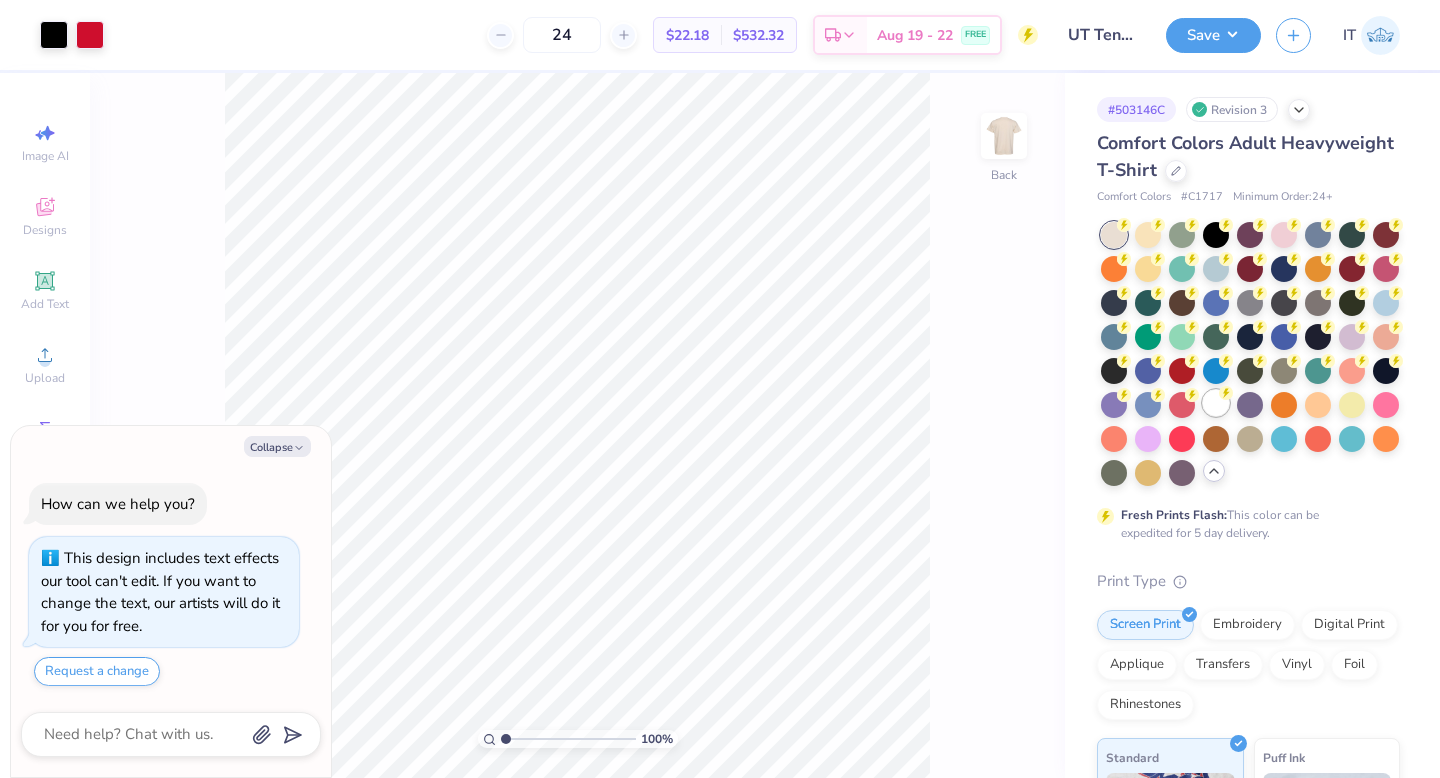 click at bounding box center [1216, 403] 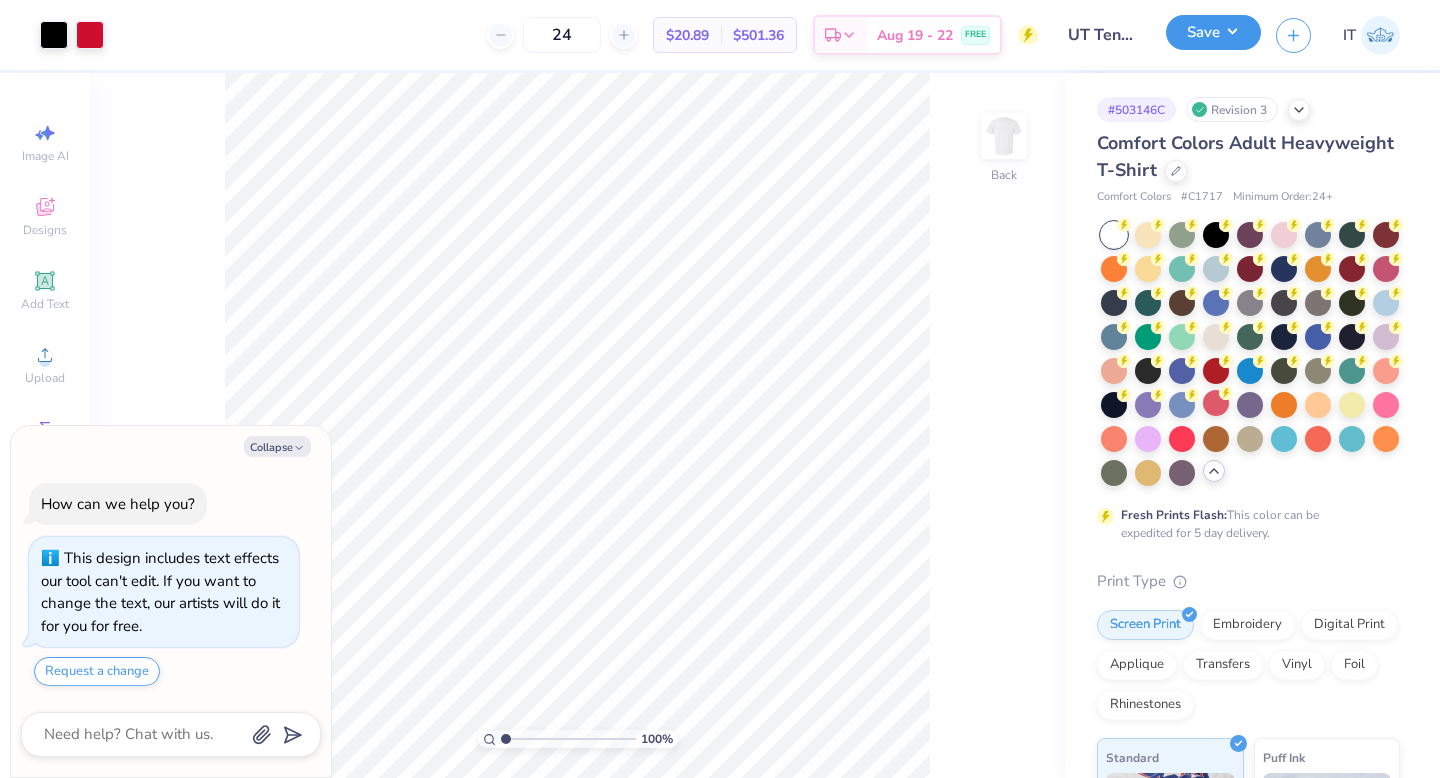 click on "Save" at bounding box center [1213, 32] 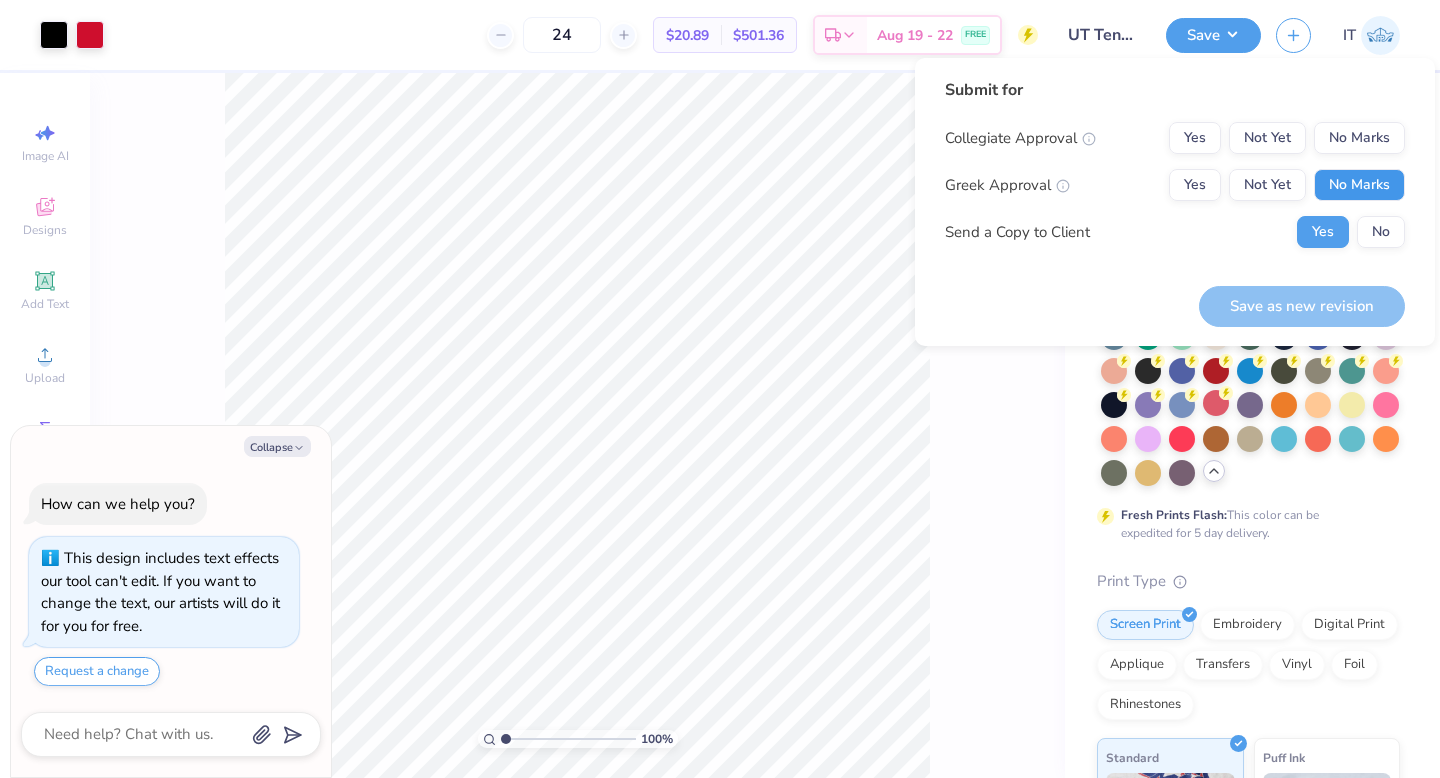 click on "No Marks" at bounding box center [1359, 185] 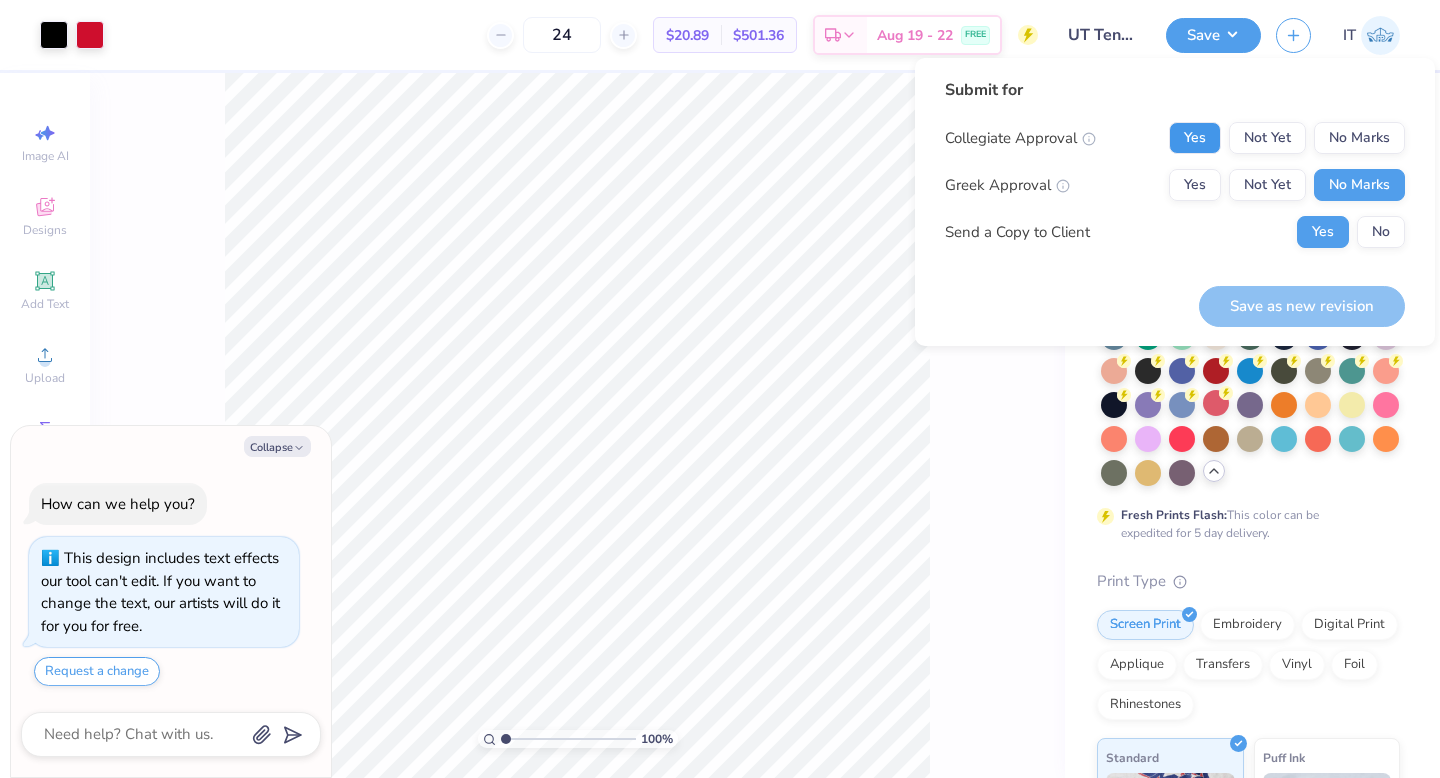 click on "Yes" at bounding box center [1195, 138] 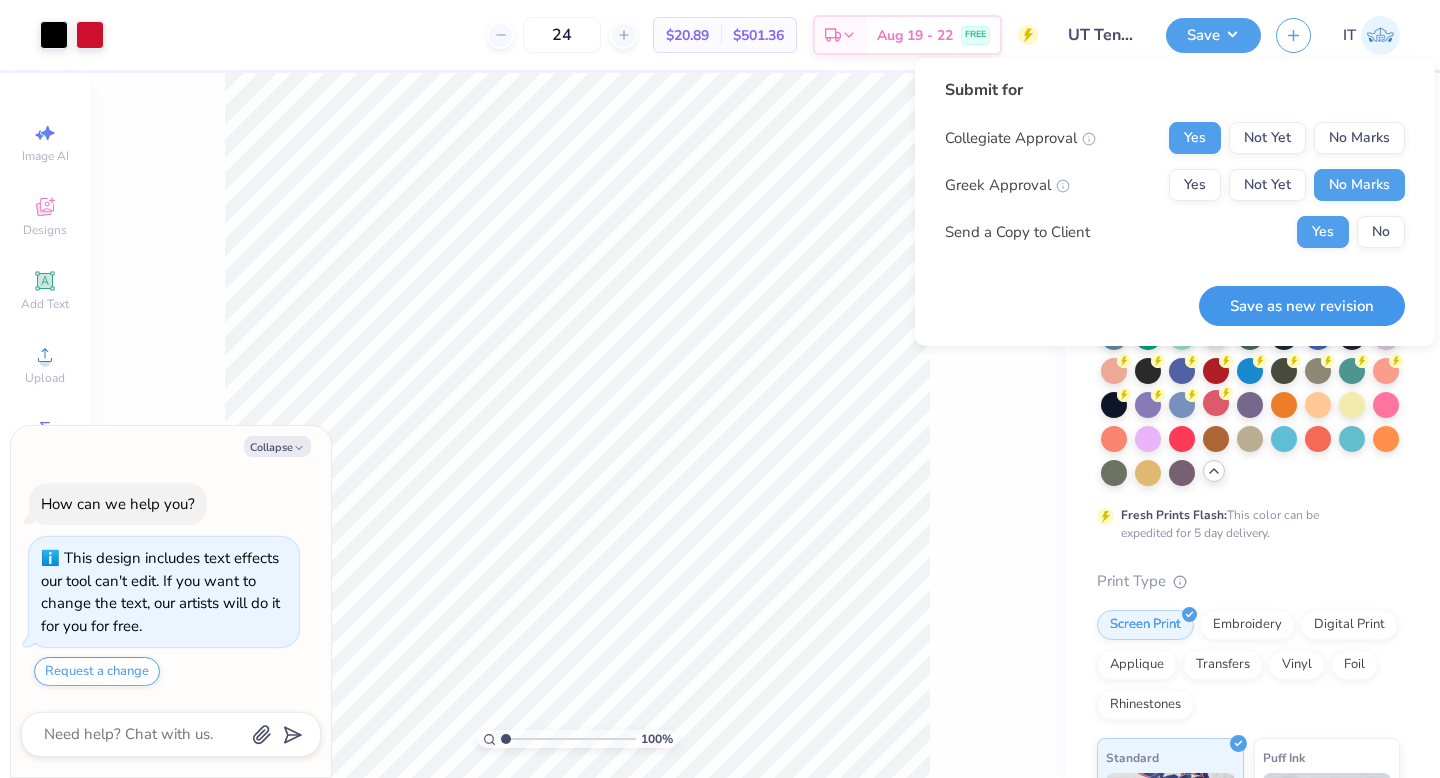 click on "Save as new revision" at bounding box center (1302, 306) 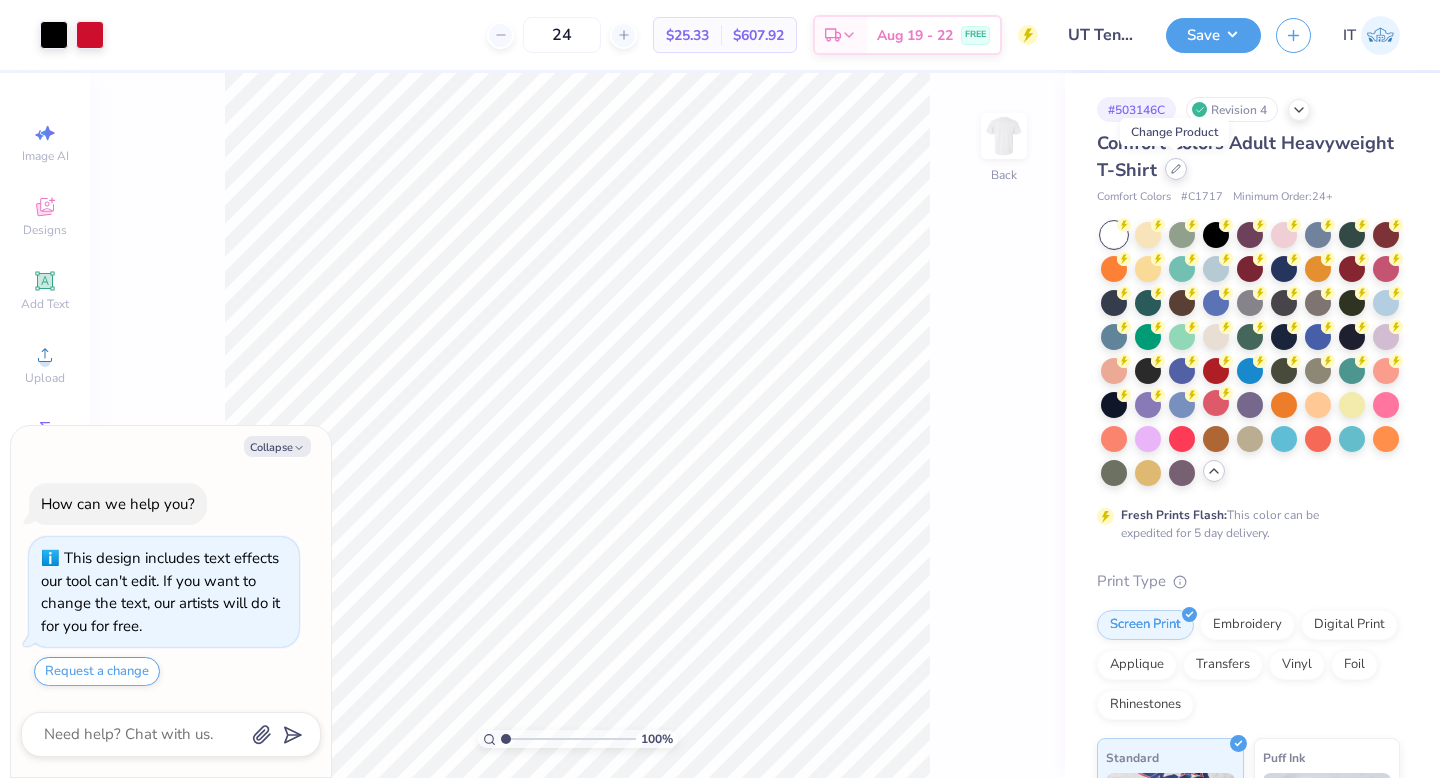 click 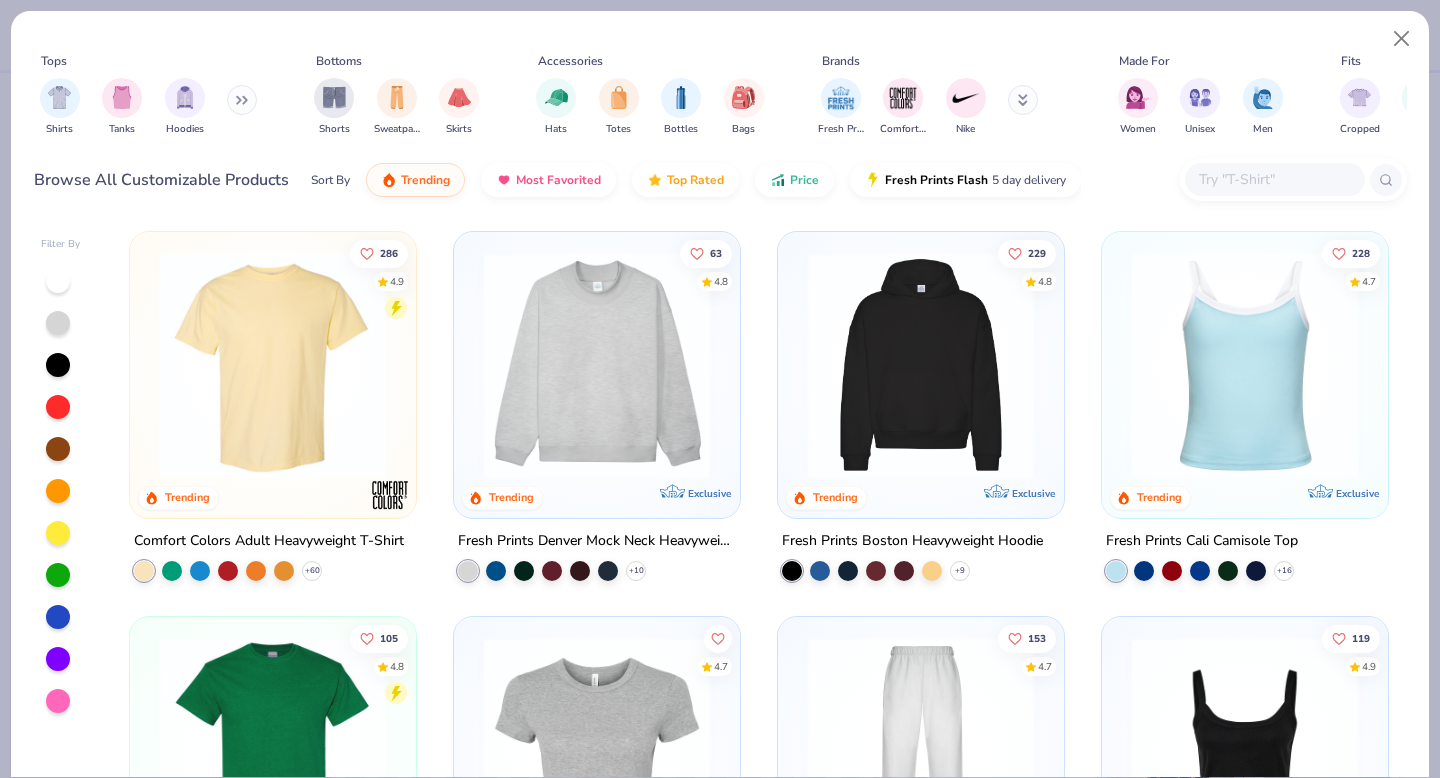 click at bounding box center (597, 365) 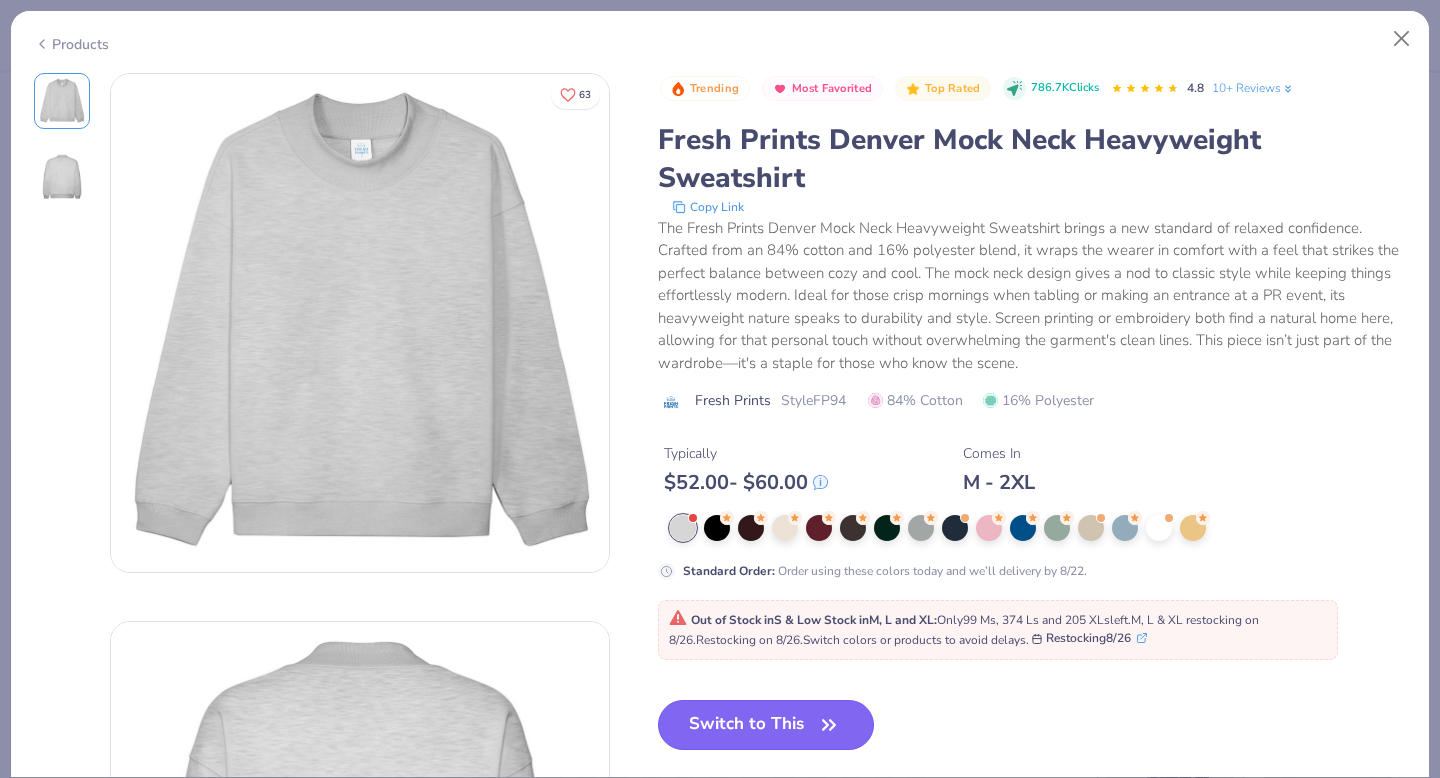 click on "Switch to This" at bounding box center [766, 725] 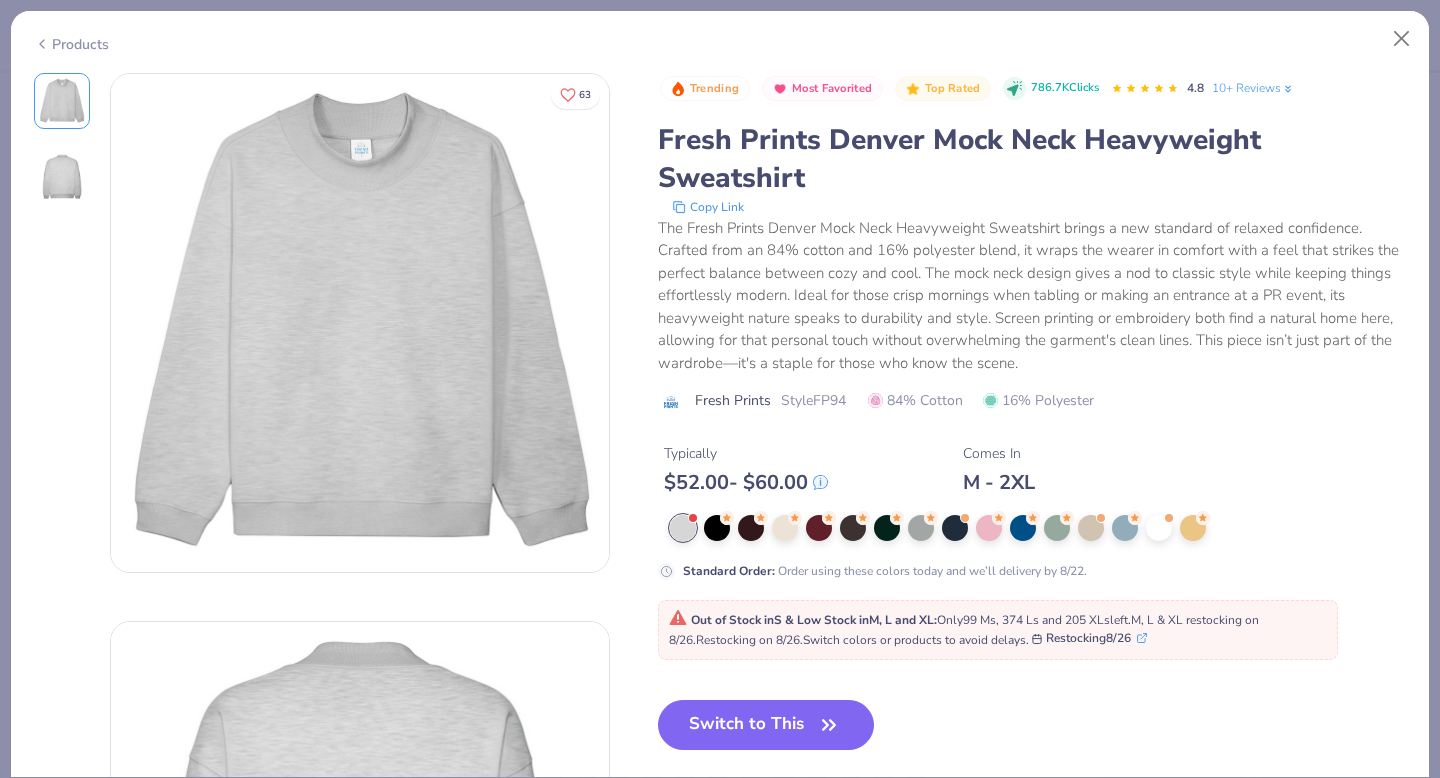 type on "x" 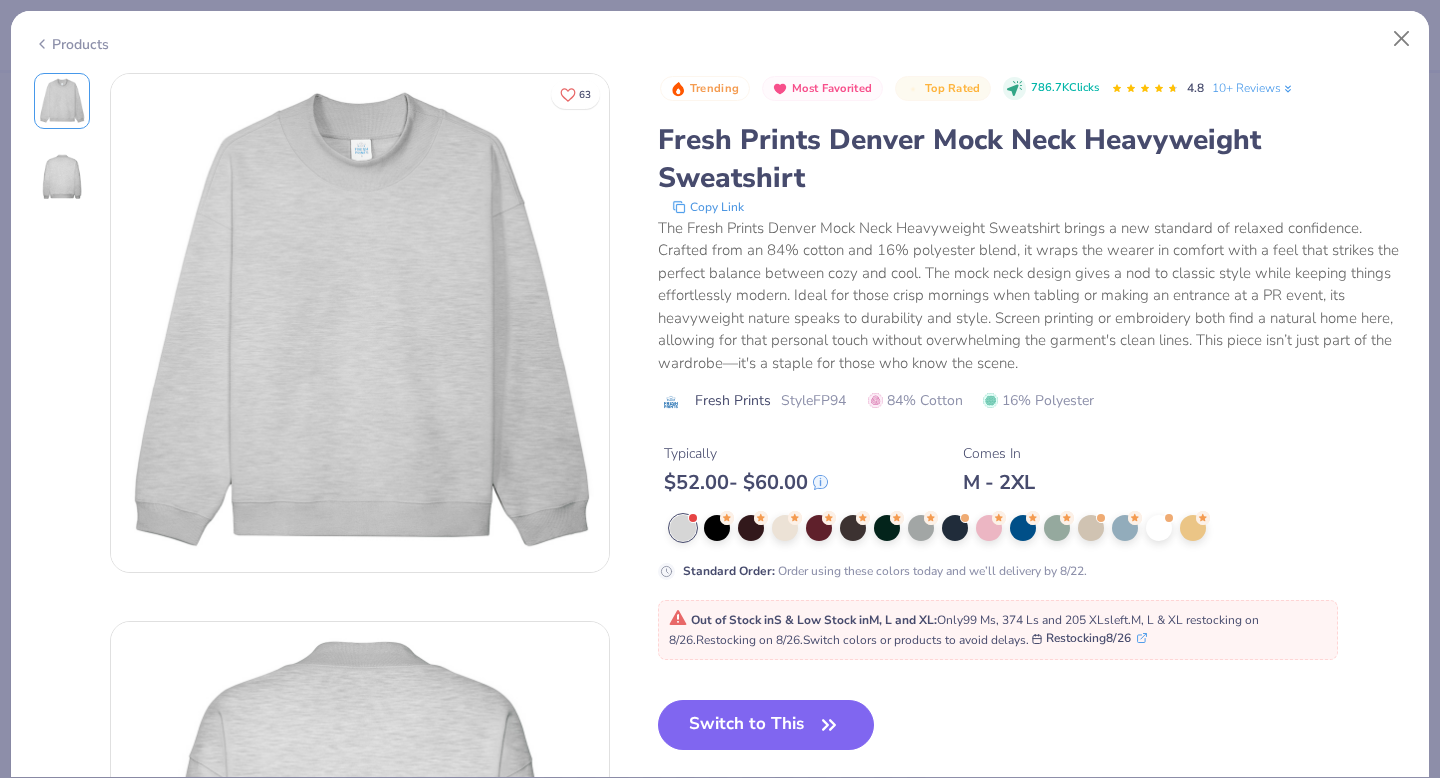 type on "50" 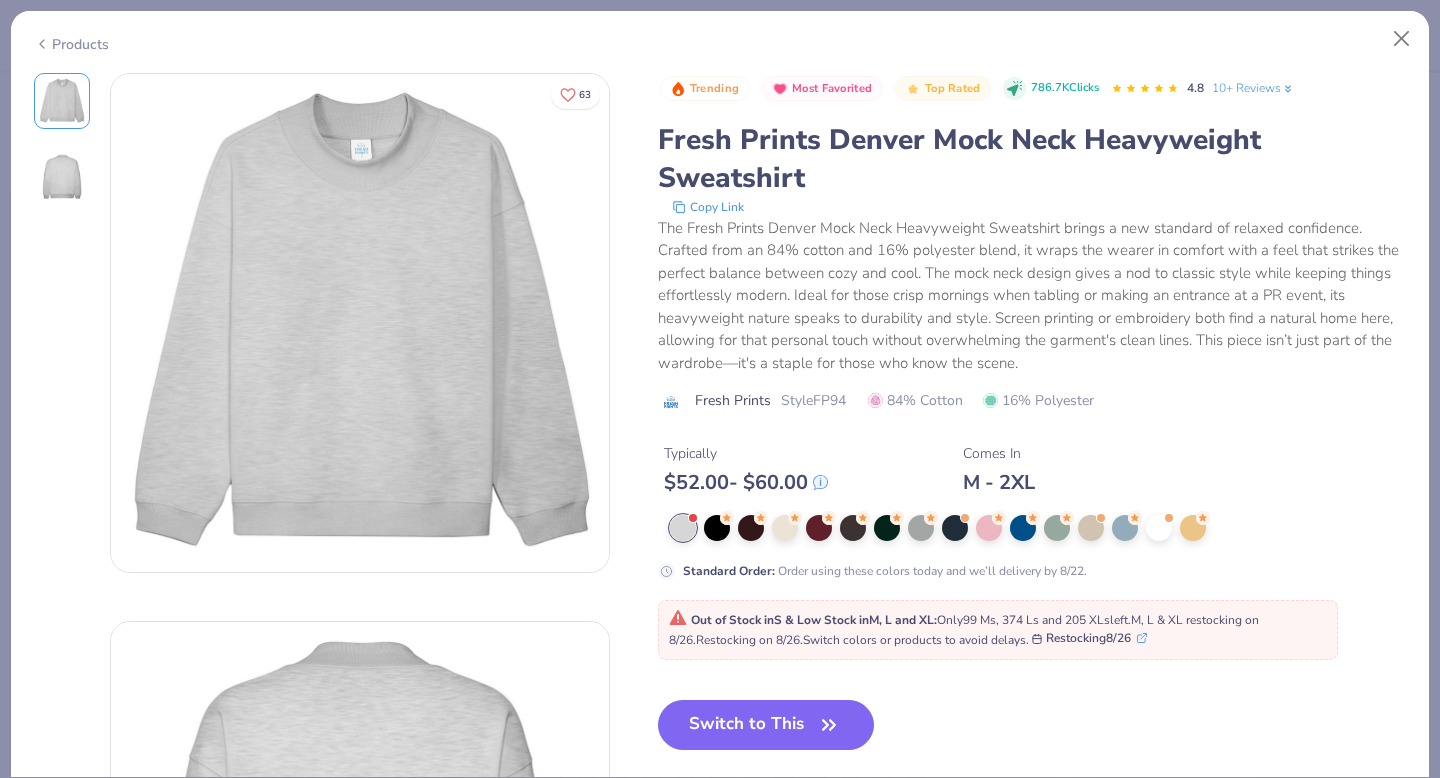 scroll, scrollTop: 79, scrollLeft: 0, axis: vertical 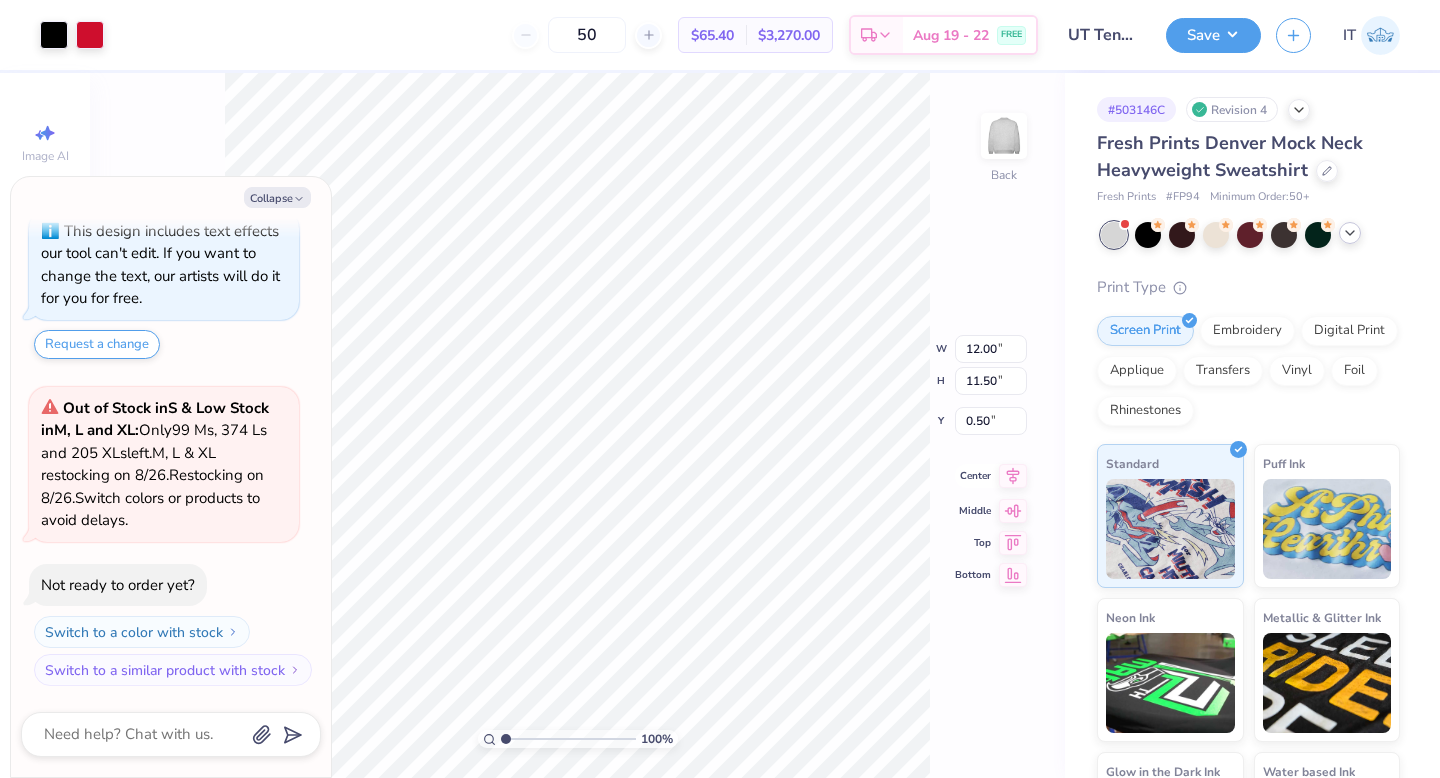 click 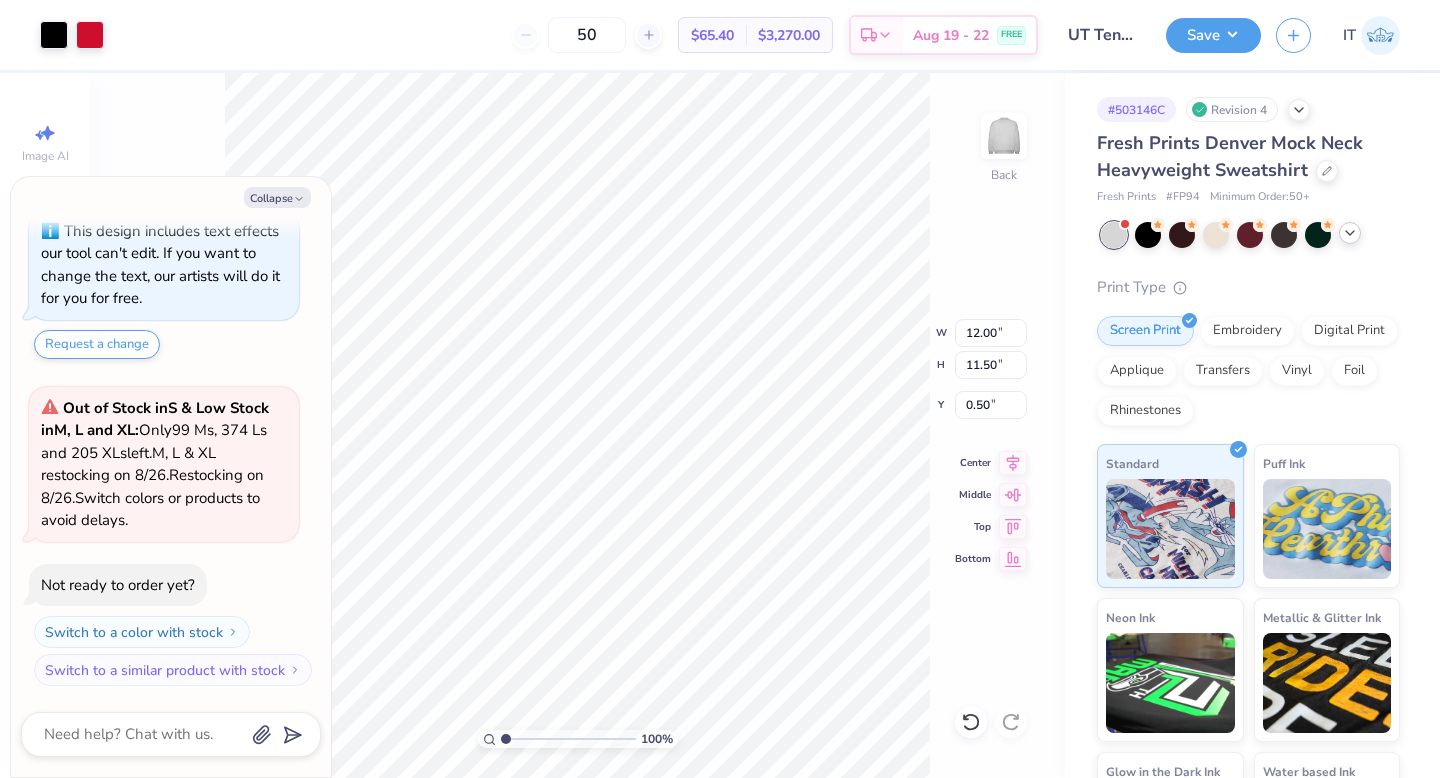 type on "x" 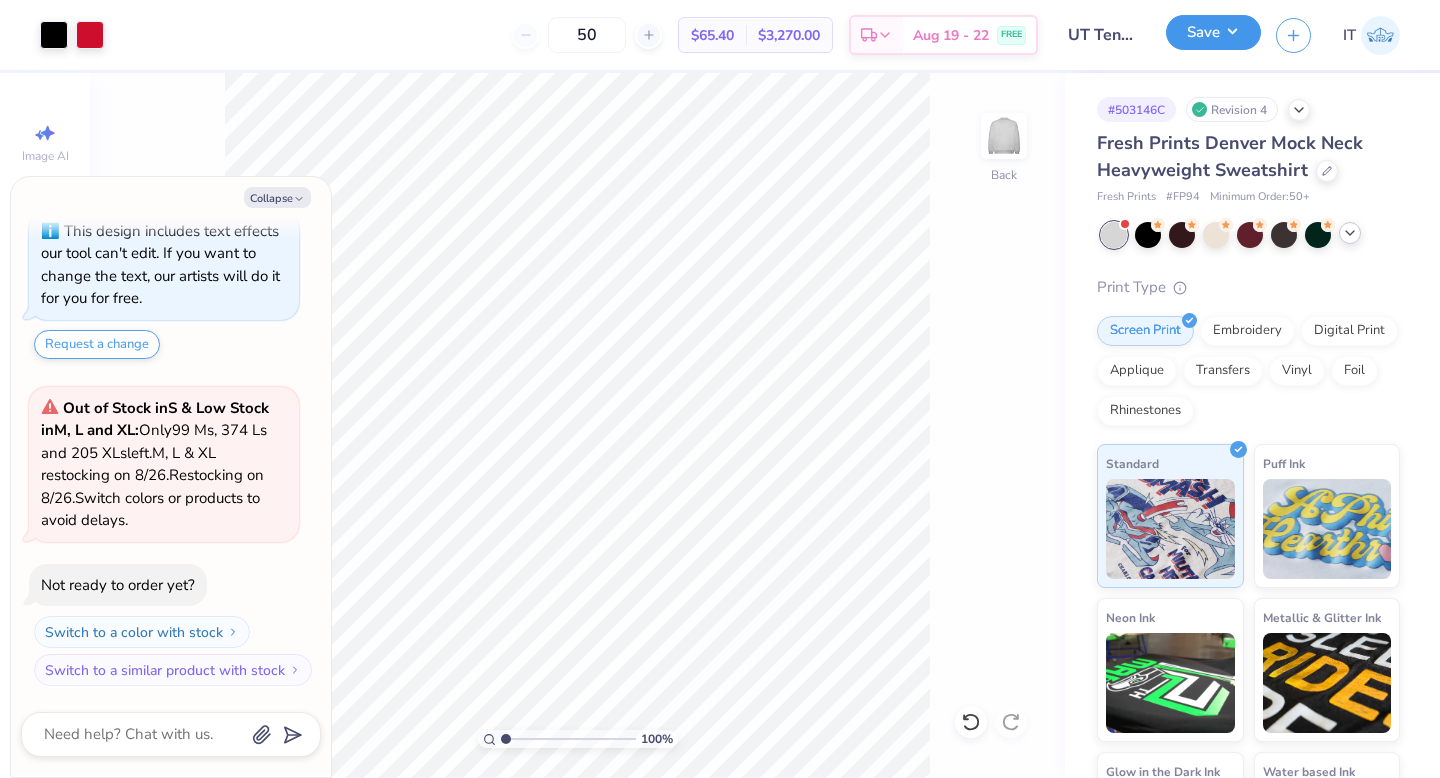 click on "Save" at bounding box center (1213, 32) 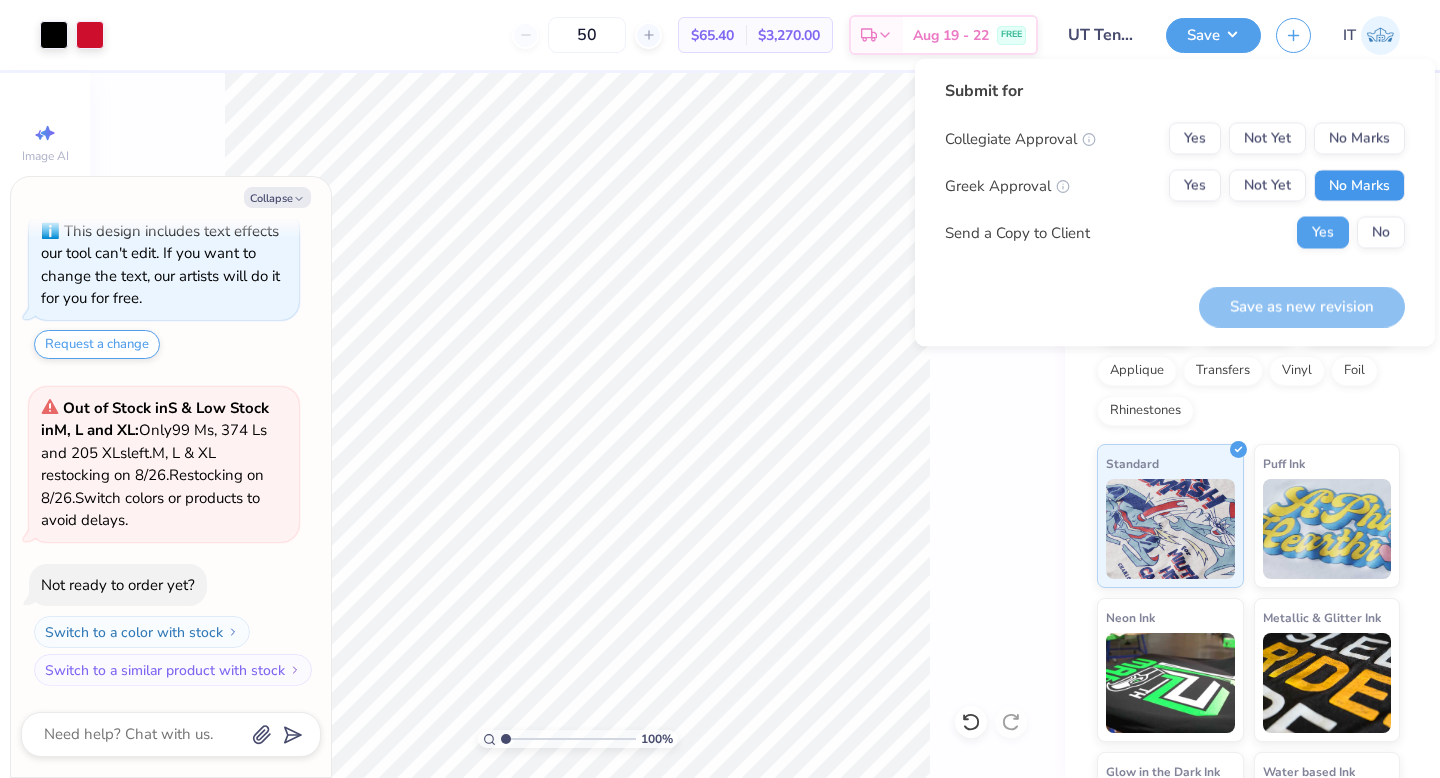 click on "No Marks" at bounding box center [1359, 186] 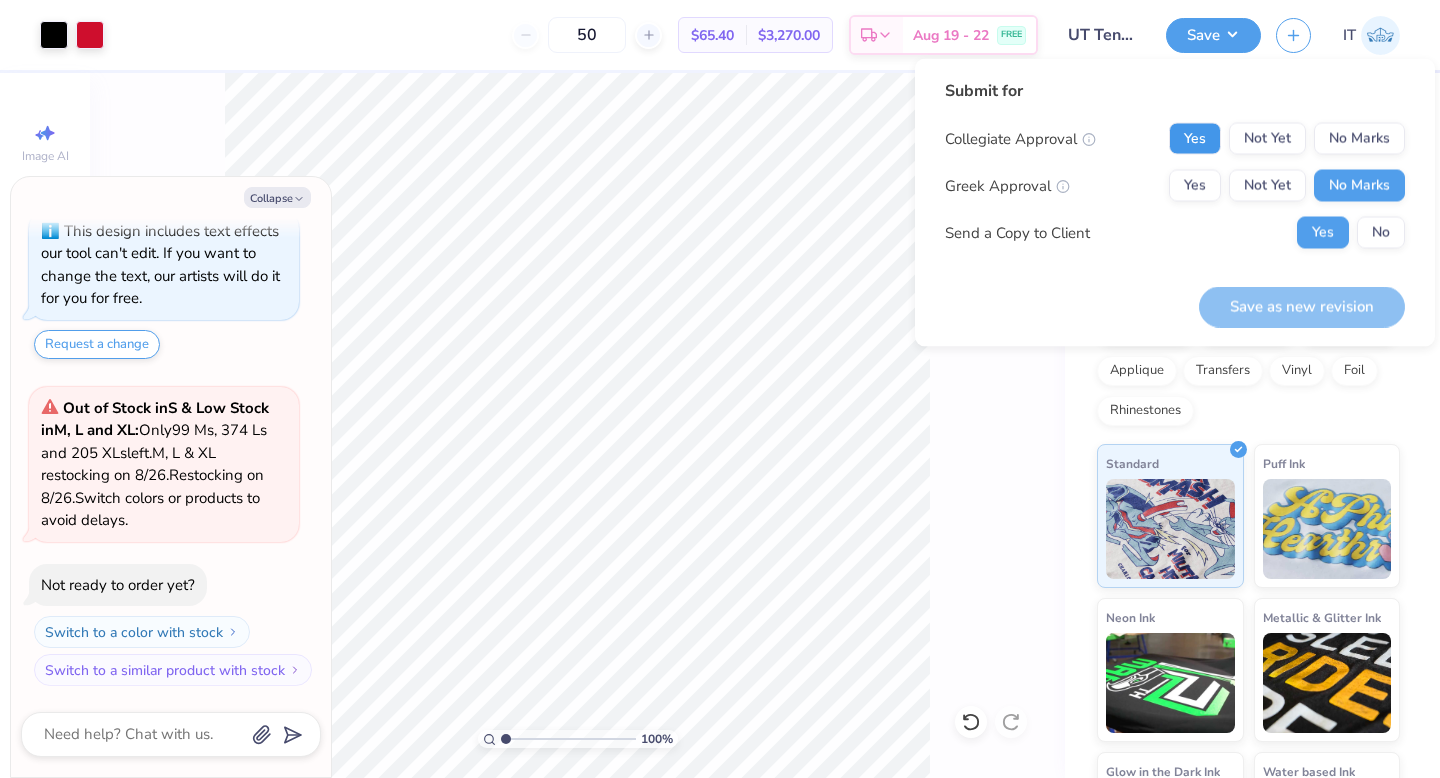 click on "Yes" at bounding box center (1195, 139) 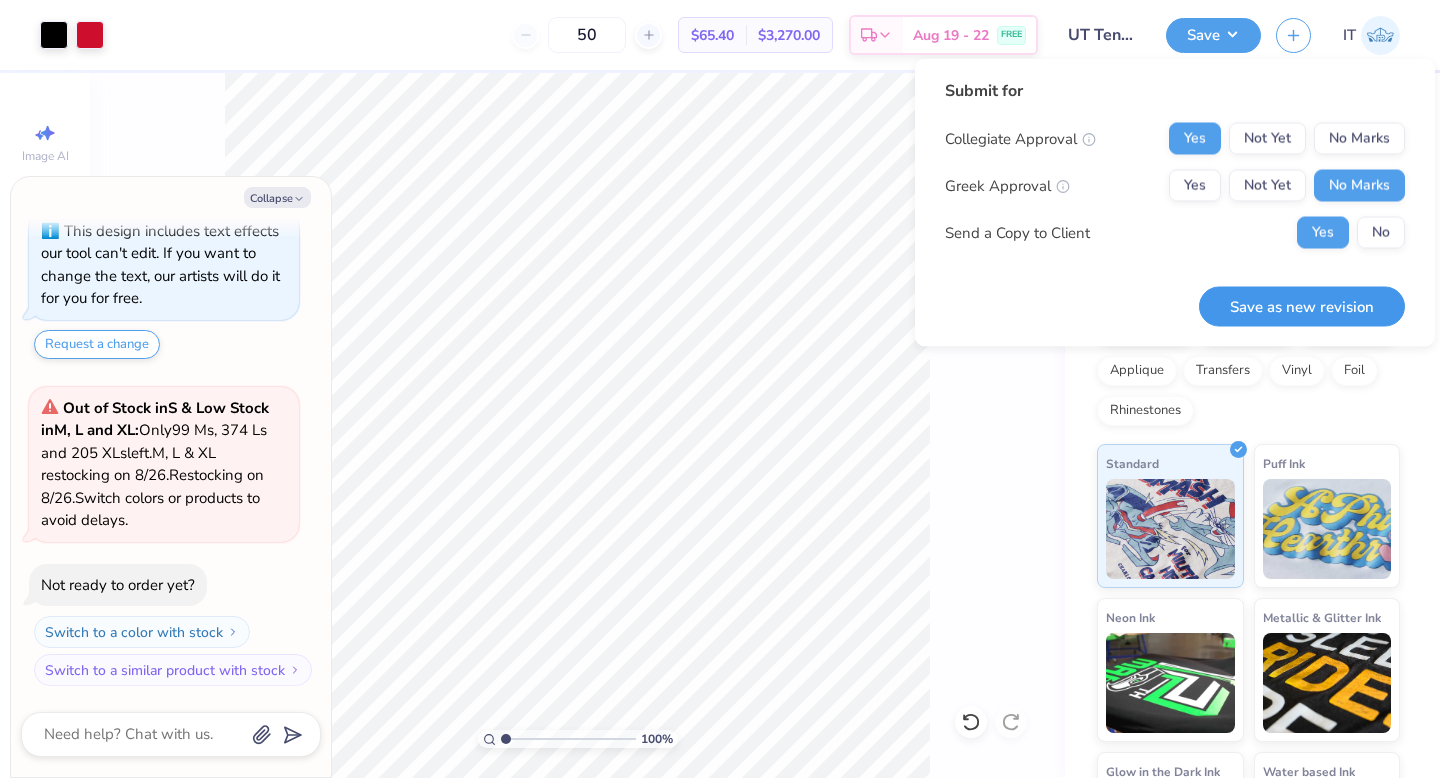 click on "Save as new revision" at bounding box center [1302, 306] 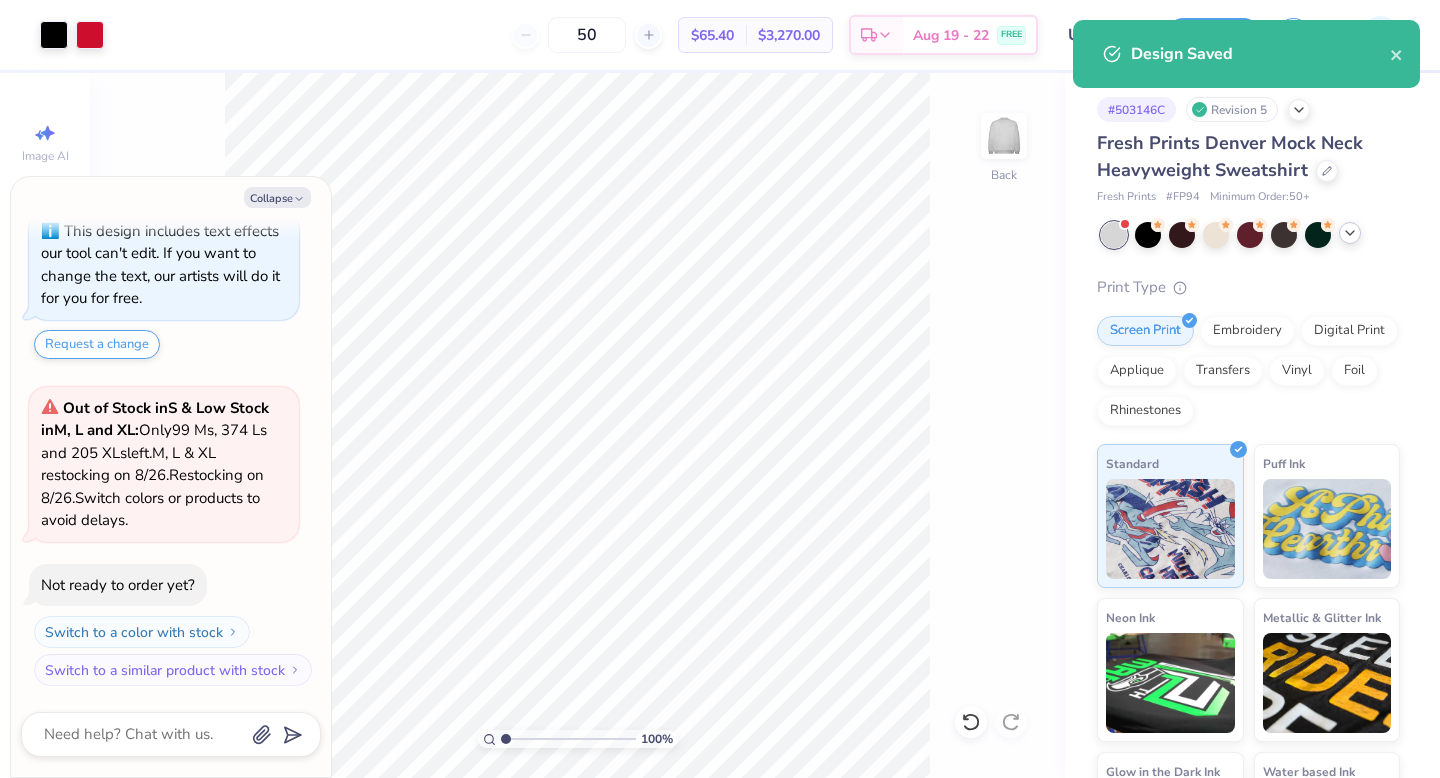 click at bounding box center (1350, 233) 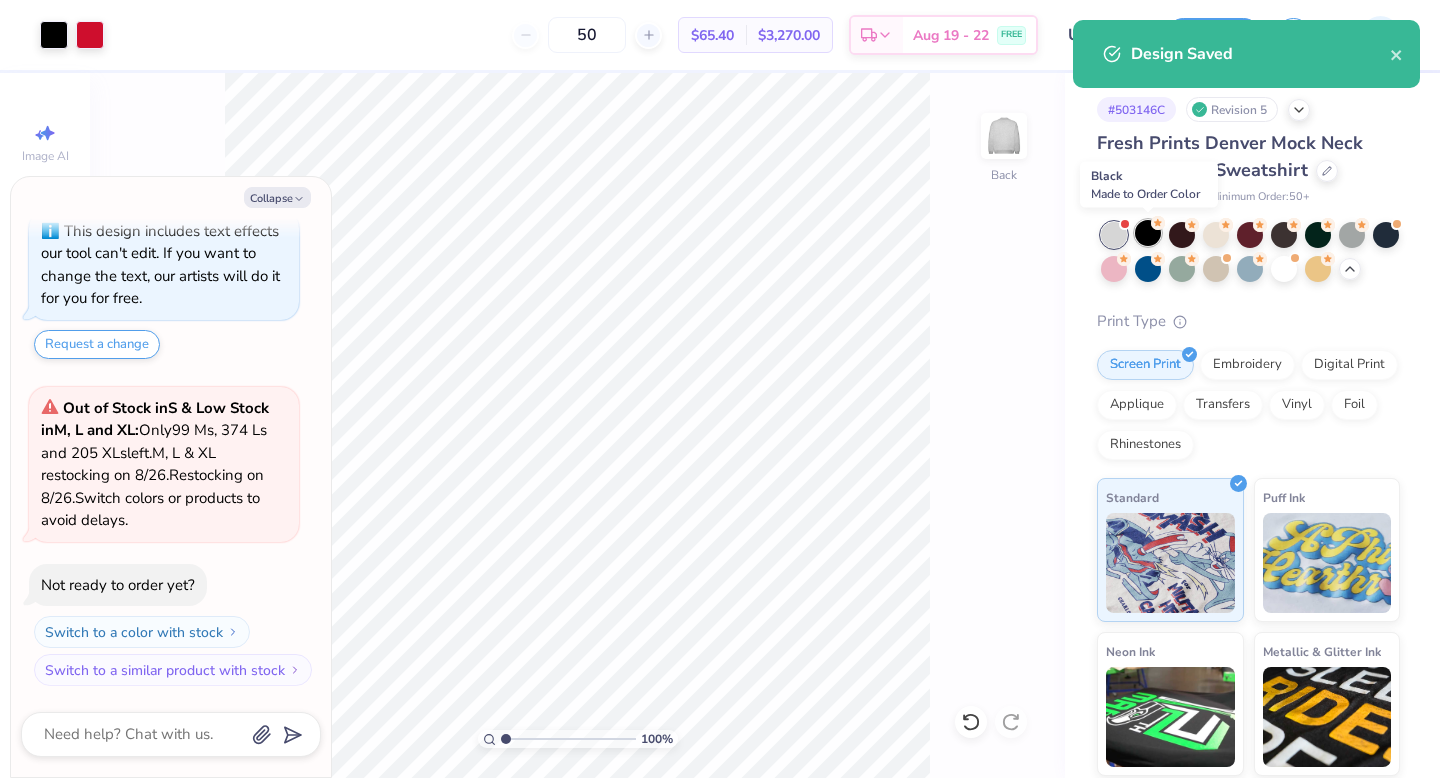 click at bounding box center [1148, 233] 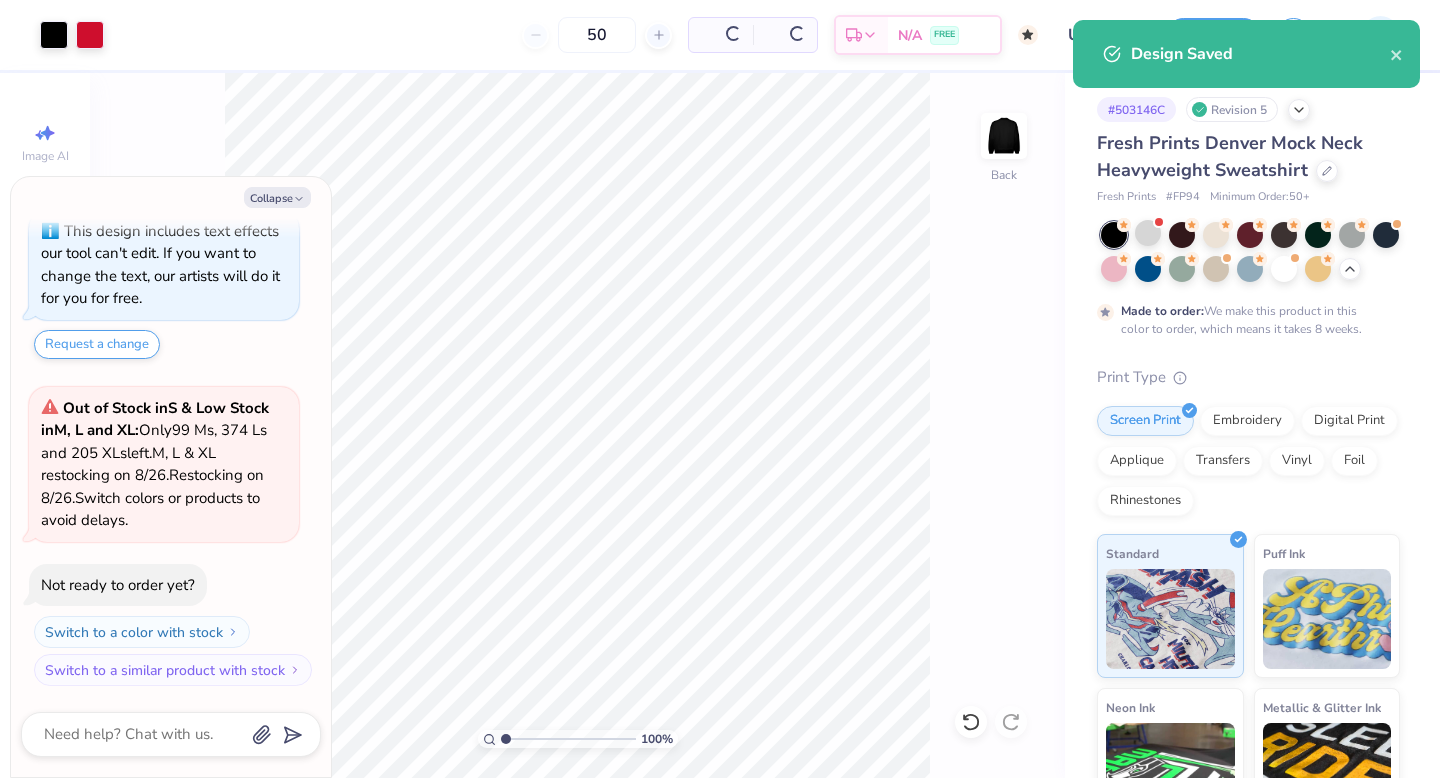 scroll, scrollTop: 267, scrollLeft: 0, axis: vertical 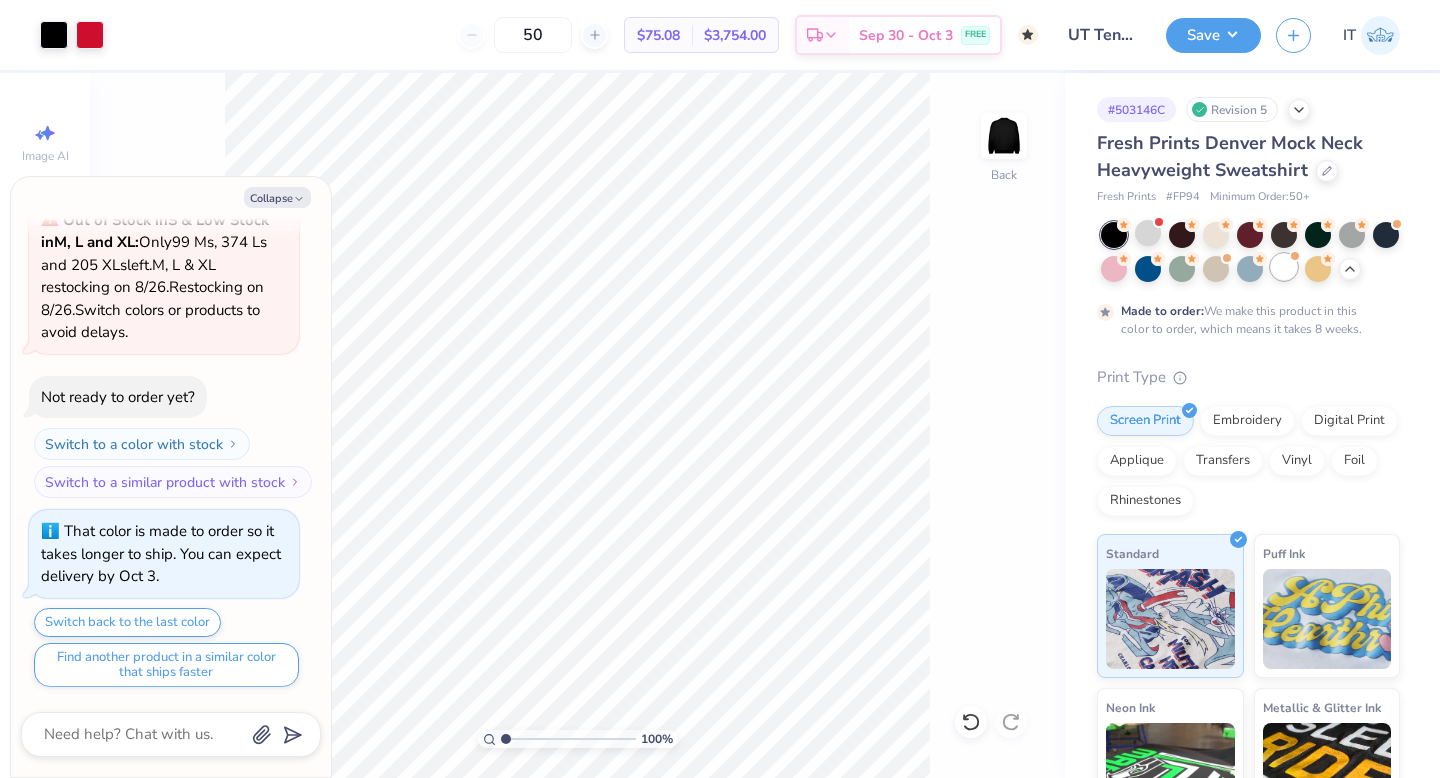click at bounding box center [1284, 267] 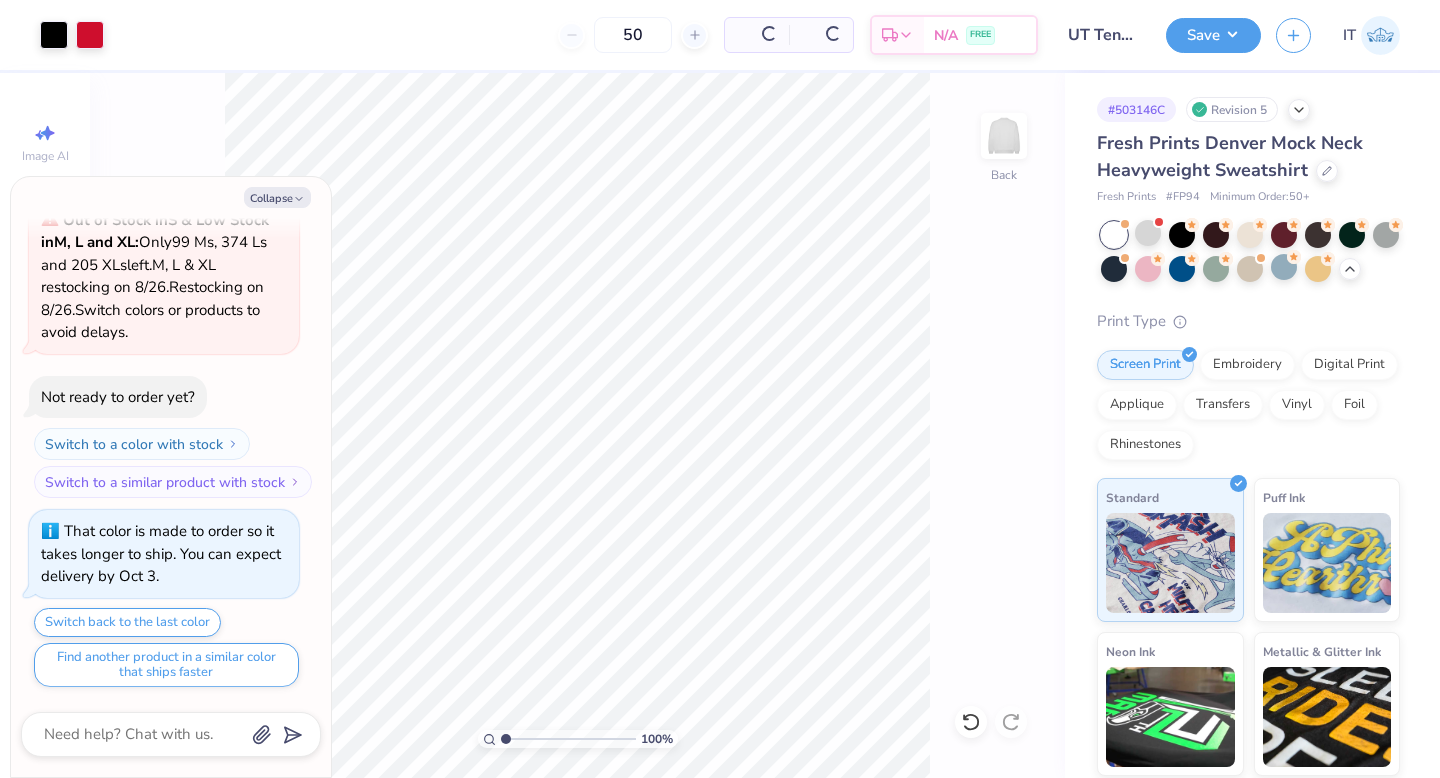 scroll, scrollTop: 694, scrollLeft: 0, axis: vertical 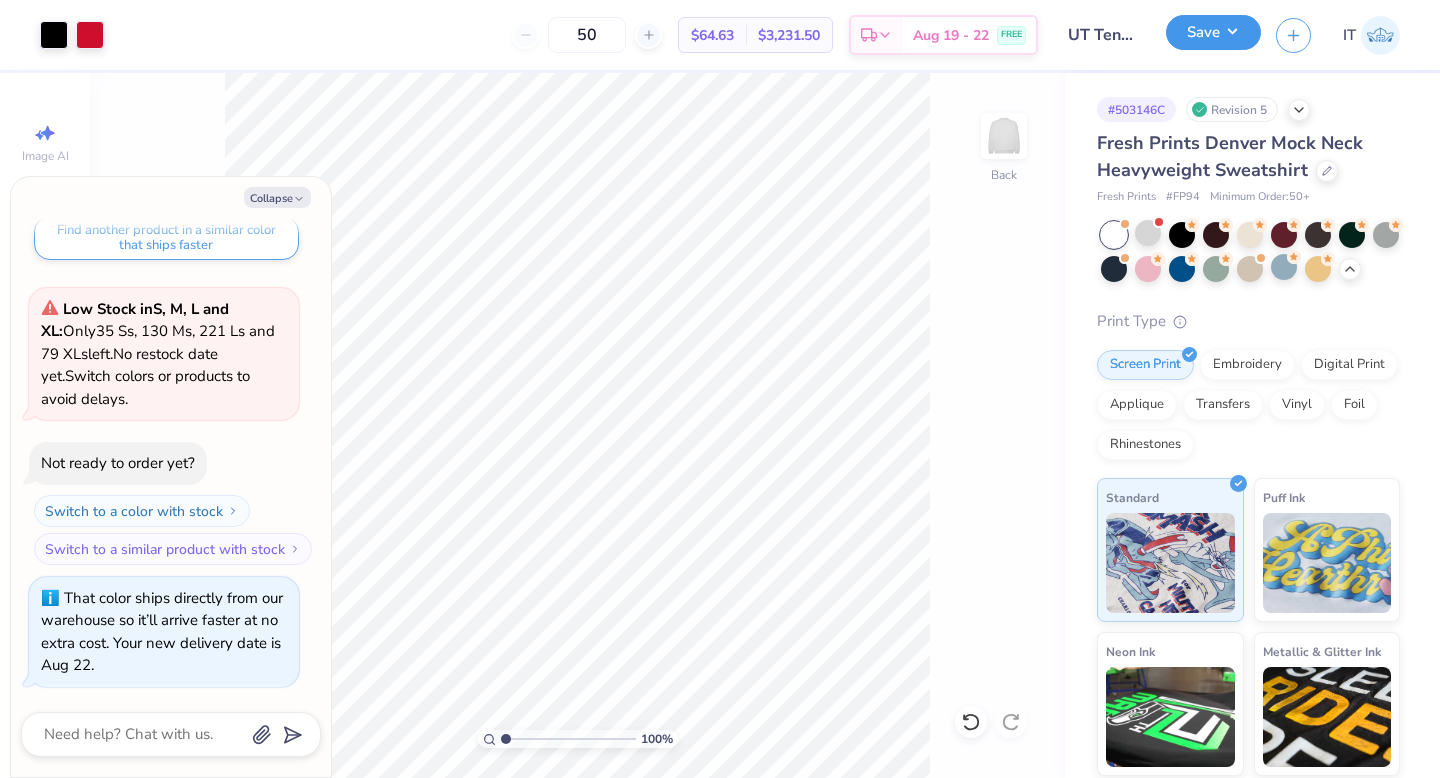 click on "Save" at bounding box center (1213, 32) 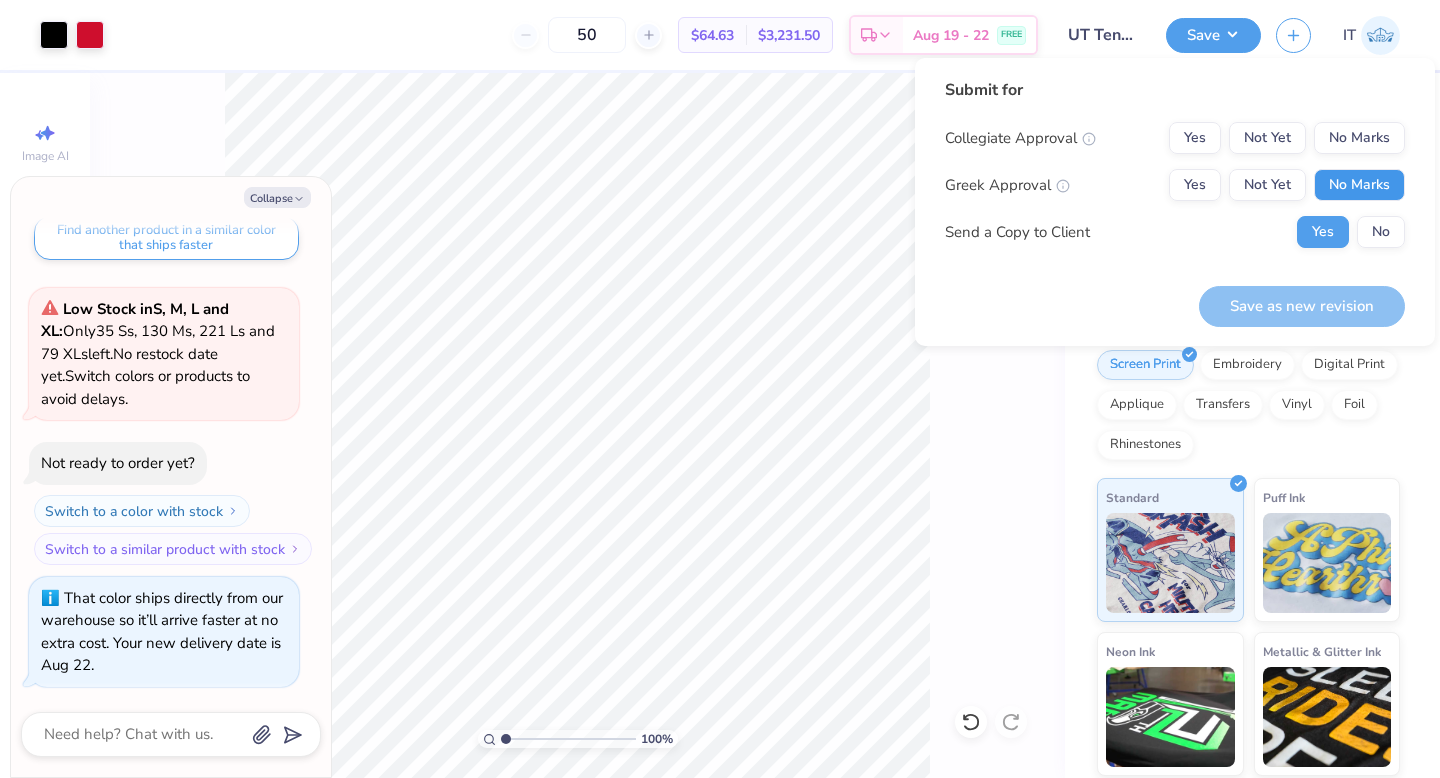 click on "No Marks" at bounding box center [1359, 185] 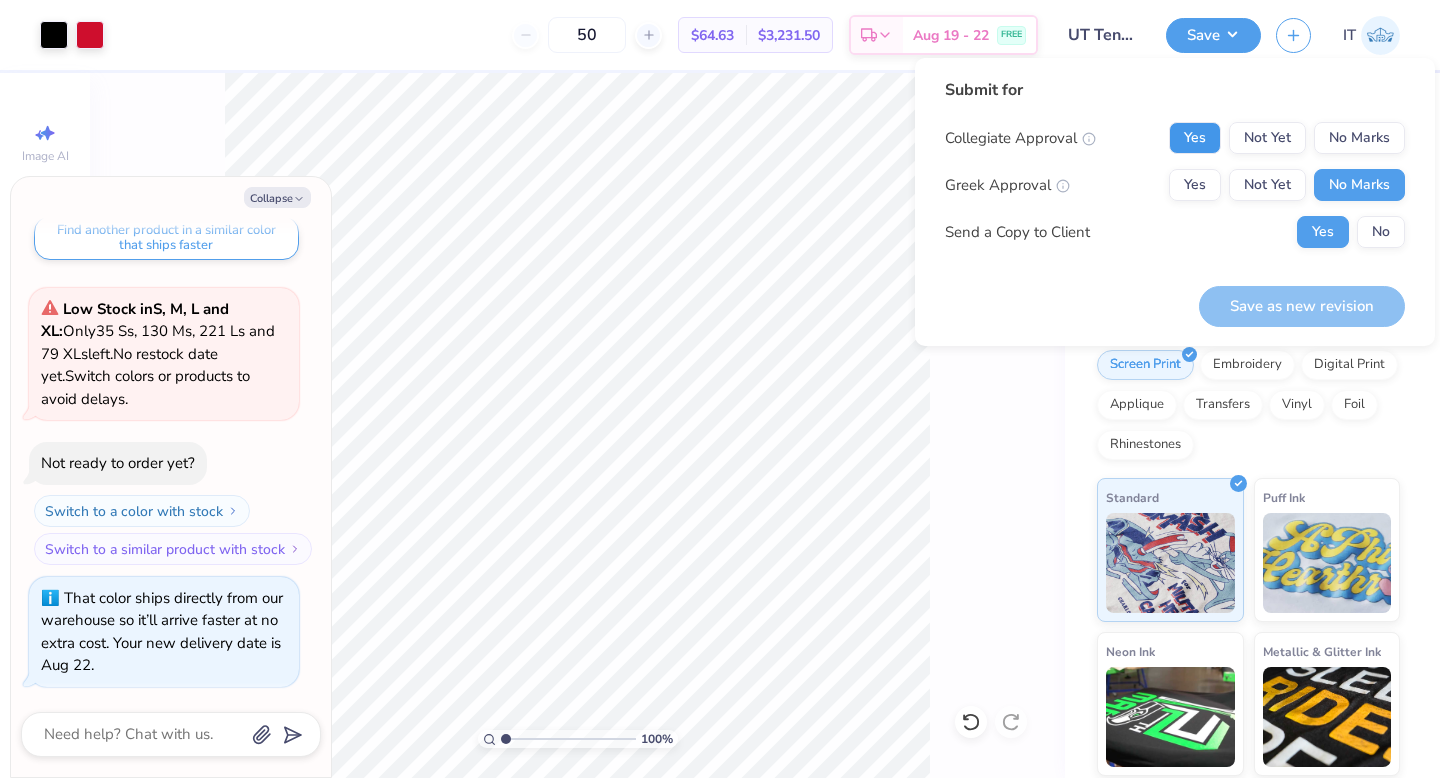 click on "Yes" at bounding box center [1195, 138] 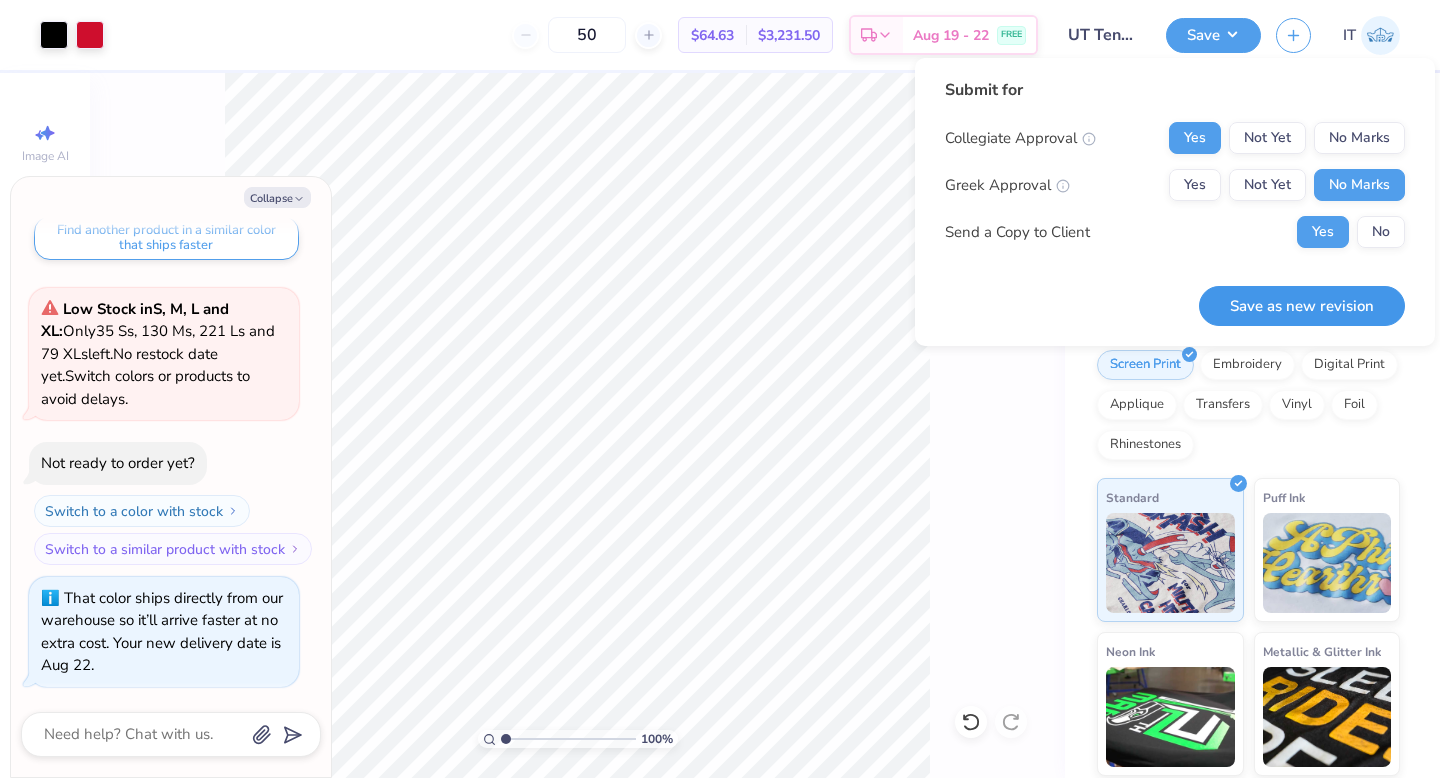 click on "Save as new revision" at bounding box center (1302, 306) 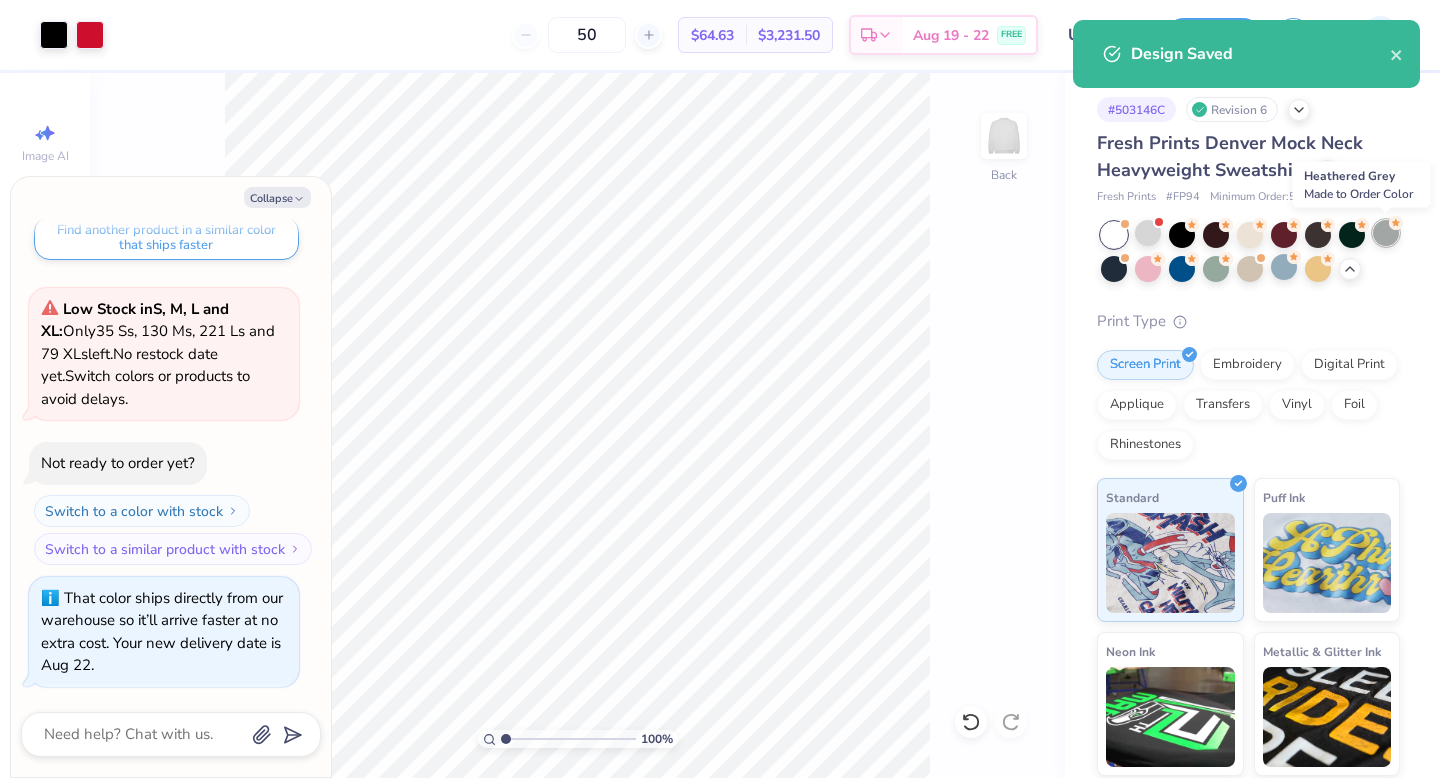click at bounding box center (1386, 233) 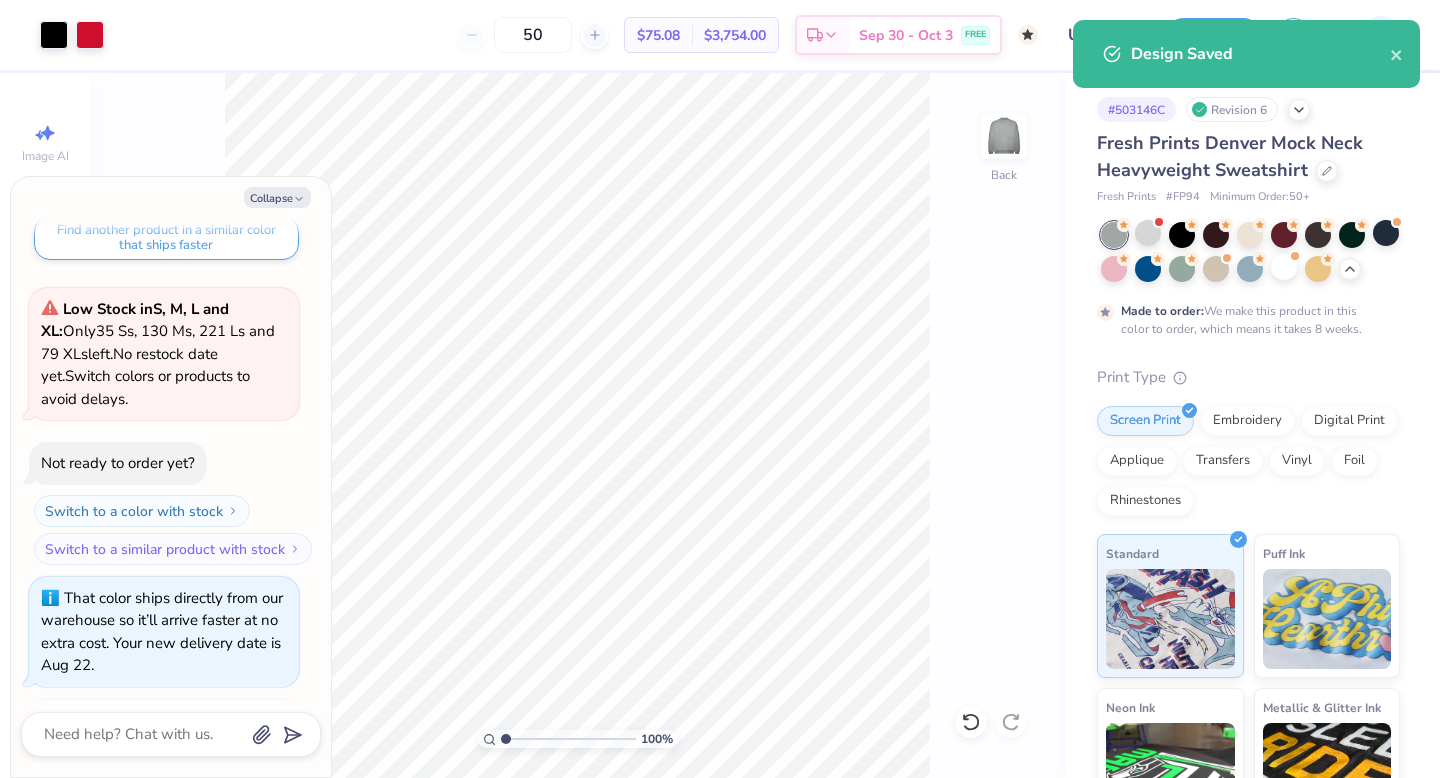 scroll, scrollTop: 883, scrollLeft: 0, axis: vertical 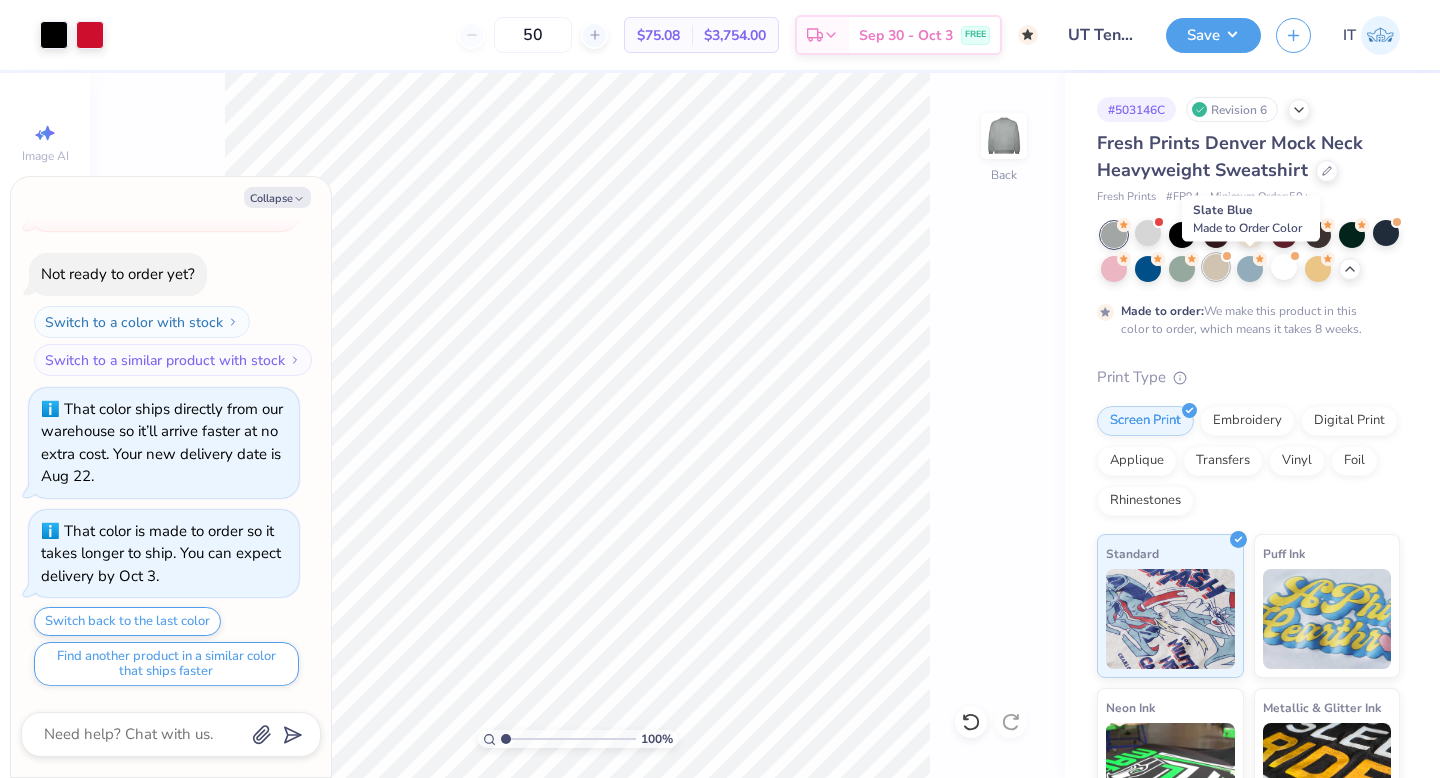 click at bounding box center (1216, 267) 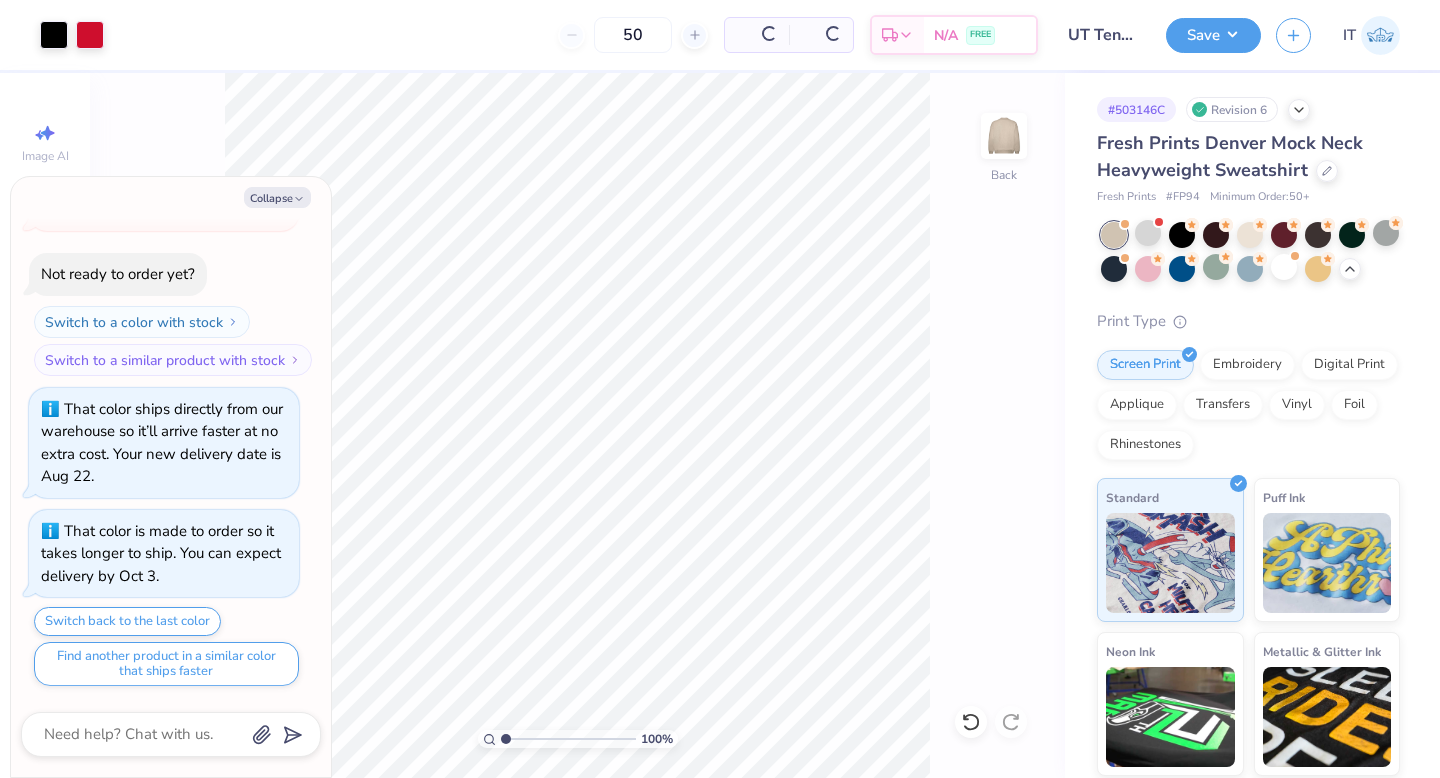 scroll, scrollTop: 1287, scrollLeft: 0, axis: vertical 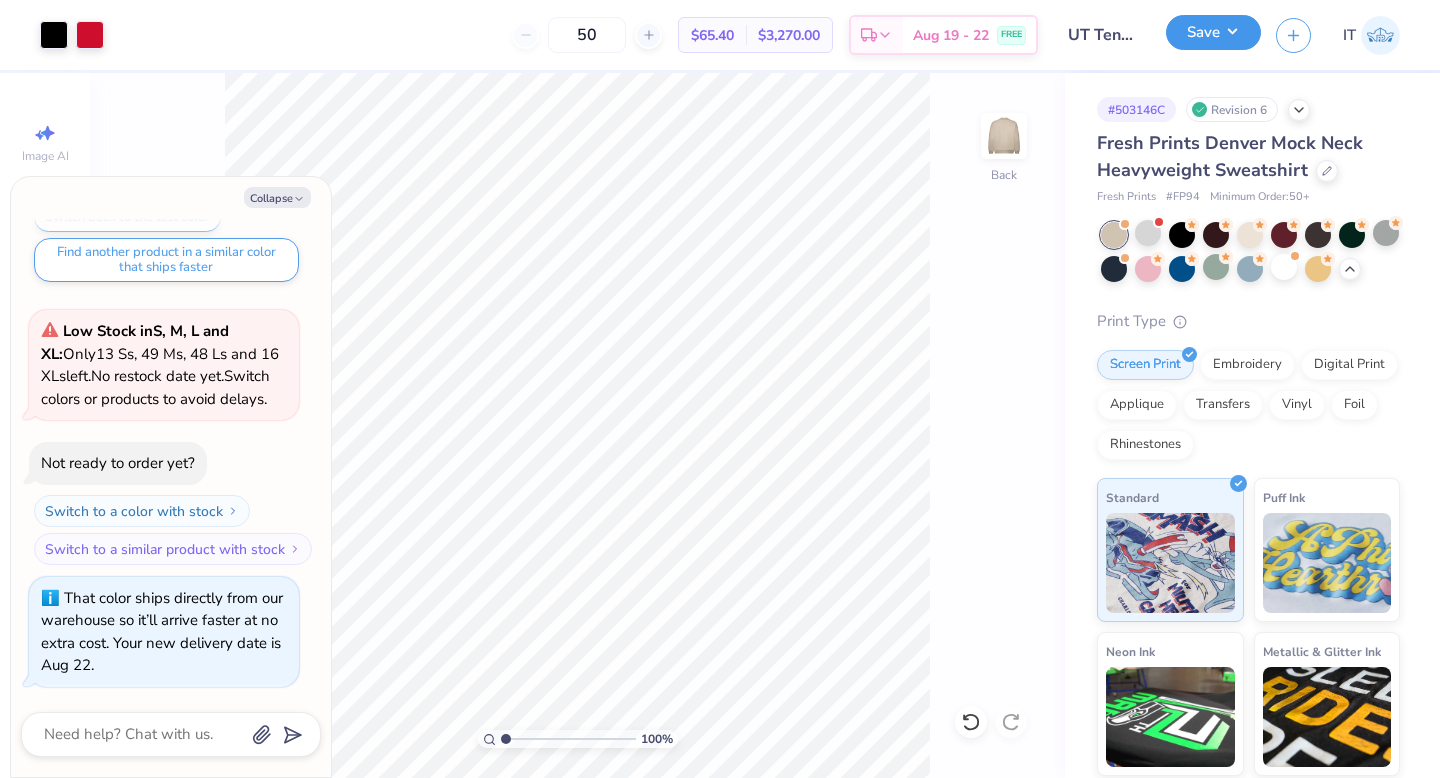 click on "Save" at bounding box center [1213, 32] 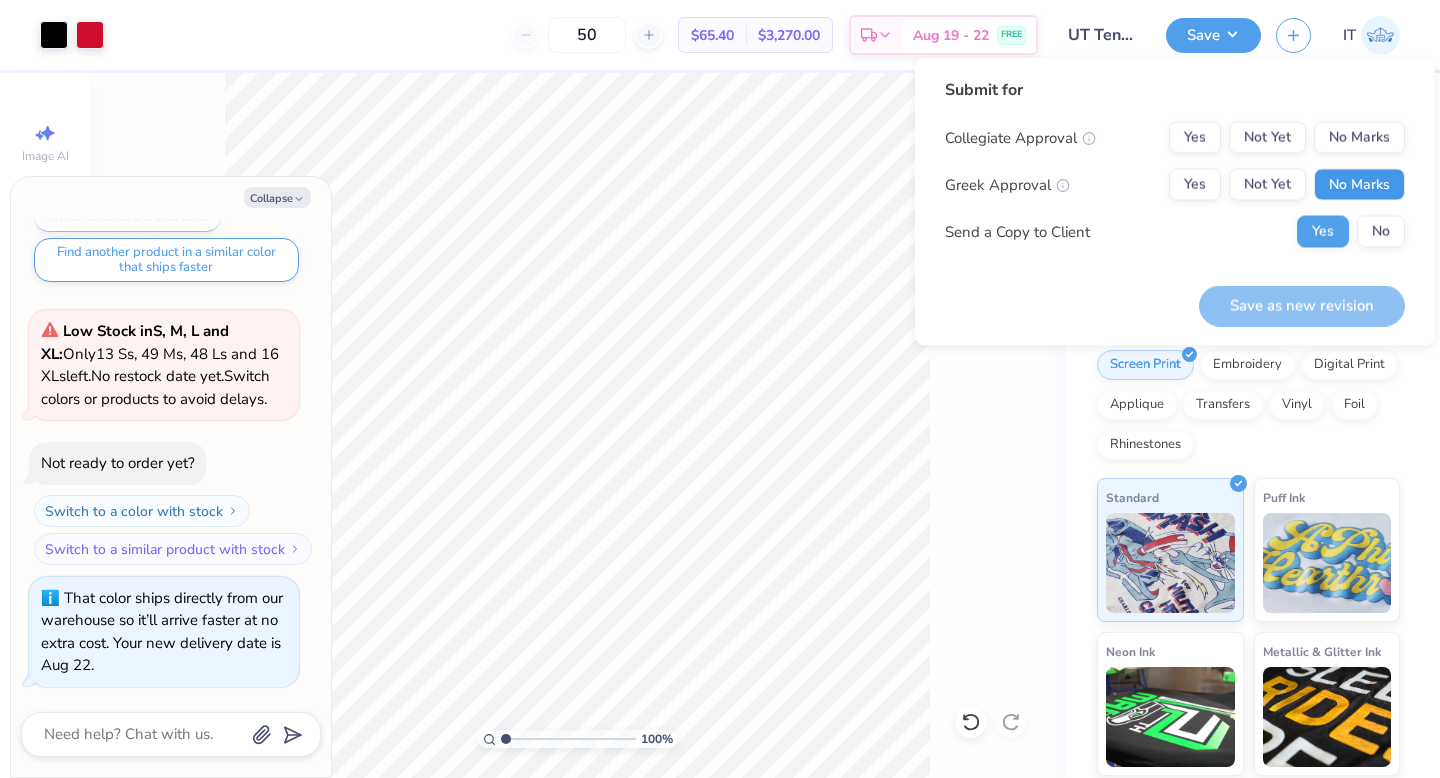 click on "No Marks" at bounding box center [1359, 185] 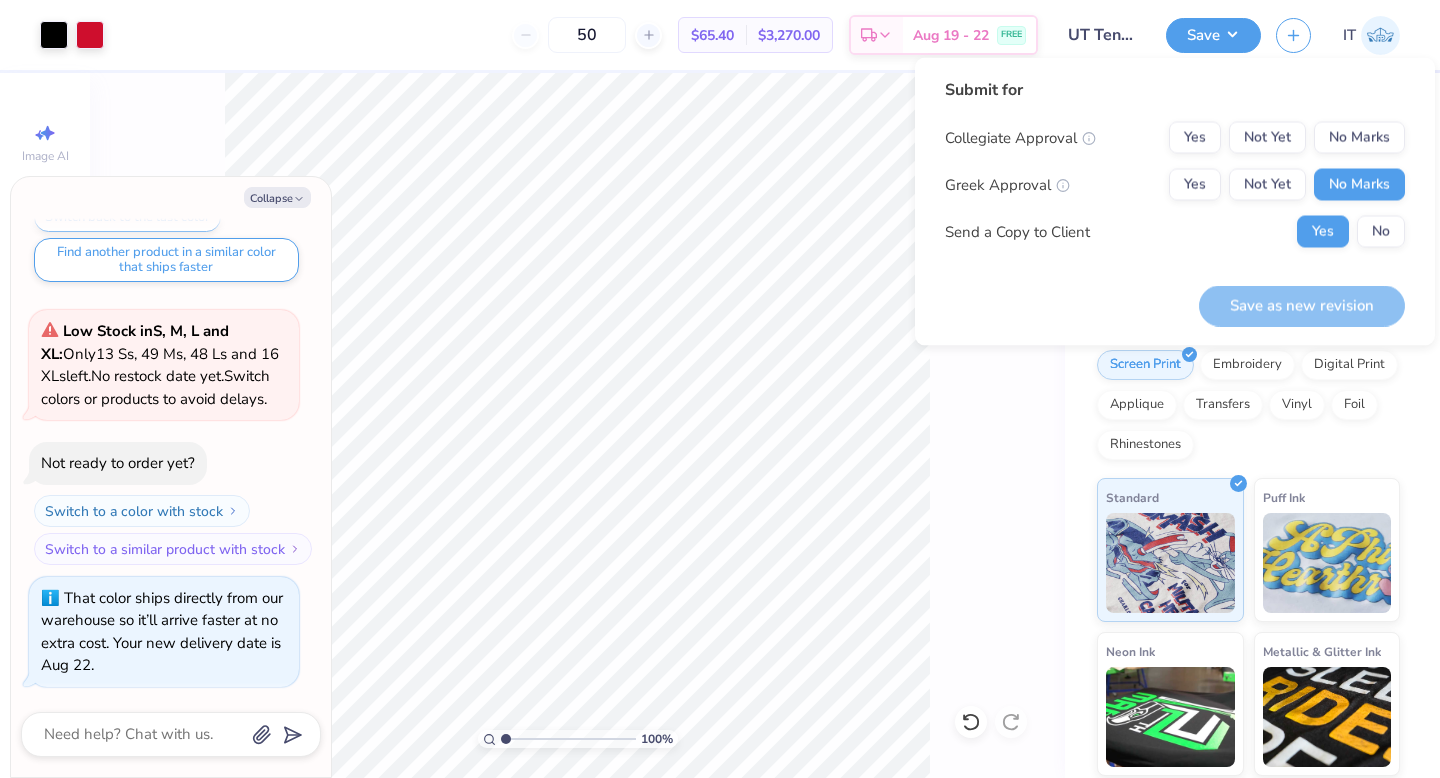 click on "Submit for Collegiate Approval Yes Not Yet No Marks Greek Approval Yes Not Yet No Marks Send a Copy to Client Yes No" at bounding box center (1175, 170) 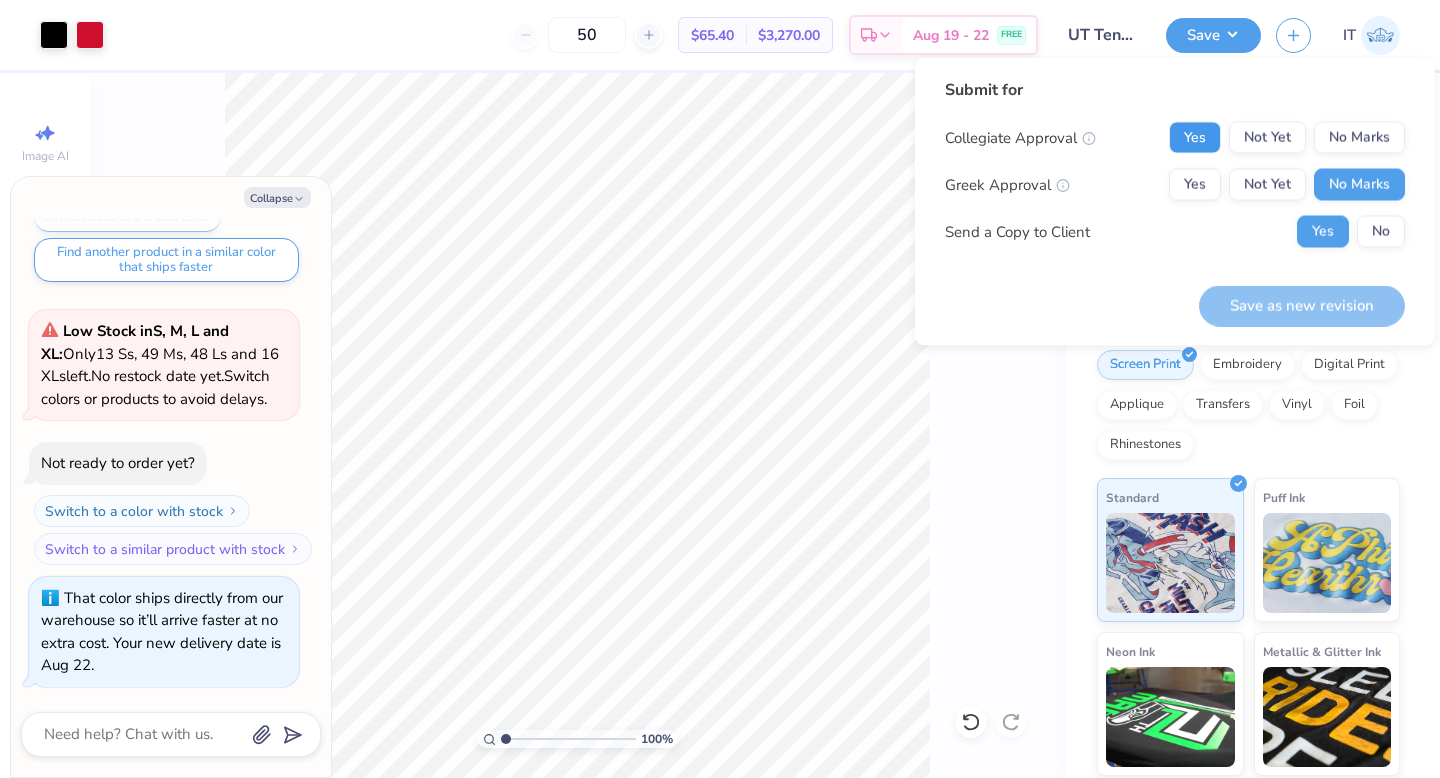 click on "Yes" at bounding box center [1195, 138] 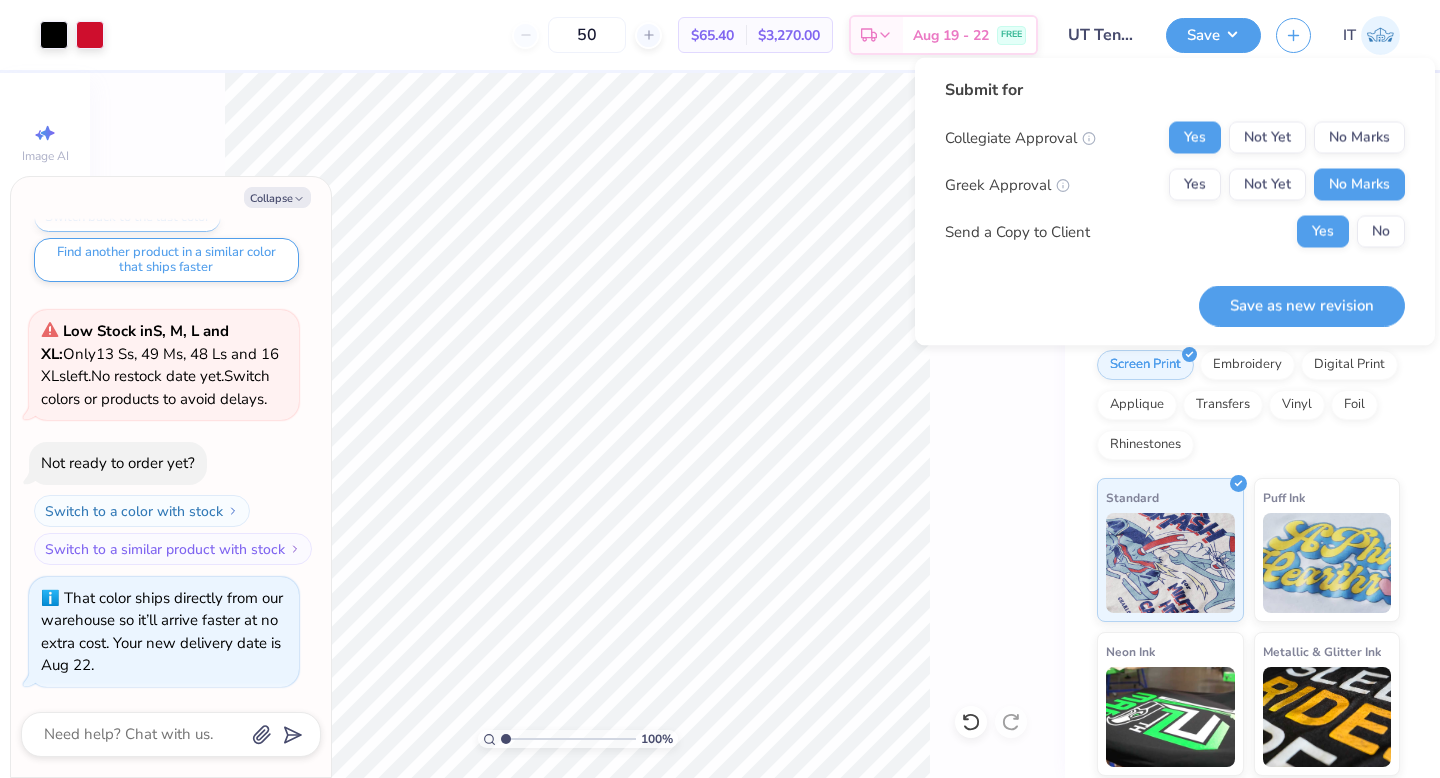 click on "Save as new revision" at bounding box center (1302, 294) 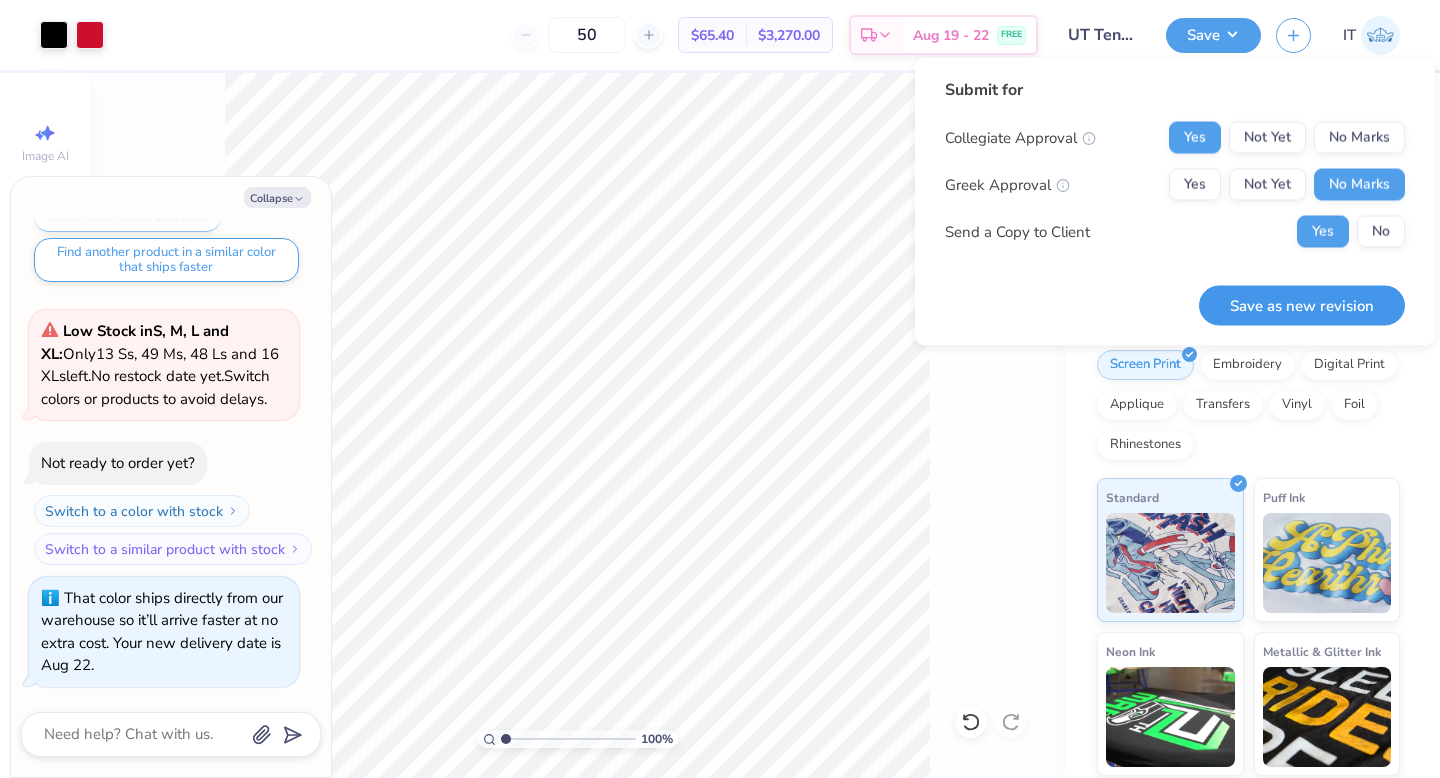 click on "Save as new revision" at bounding box center (1302, 305) 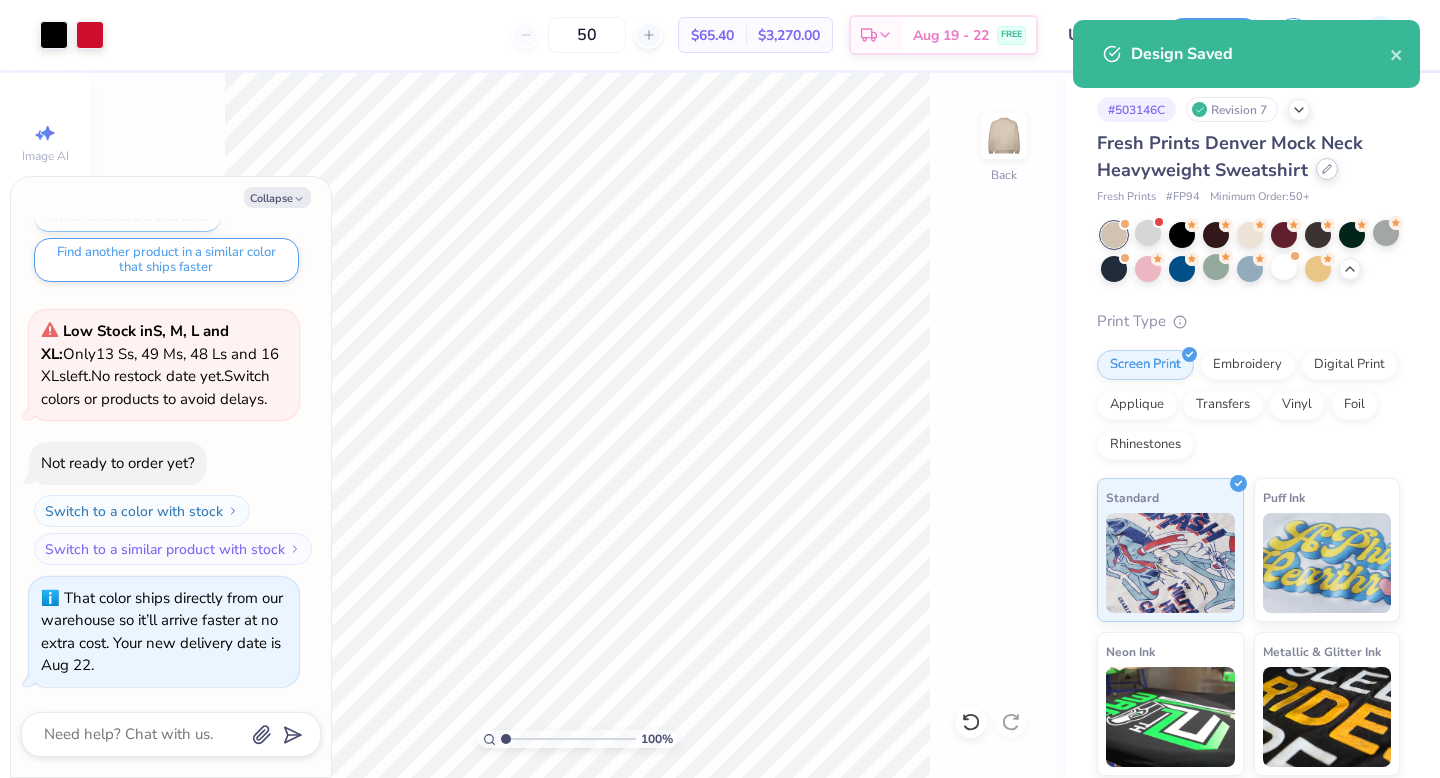 click 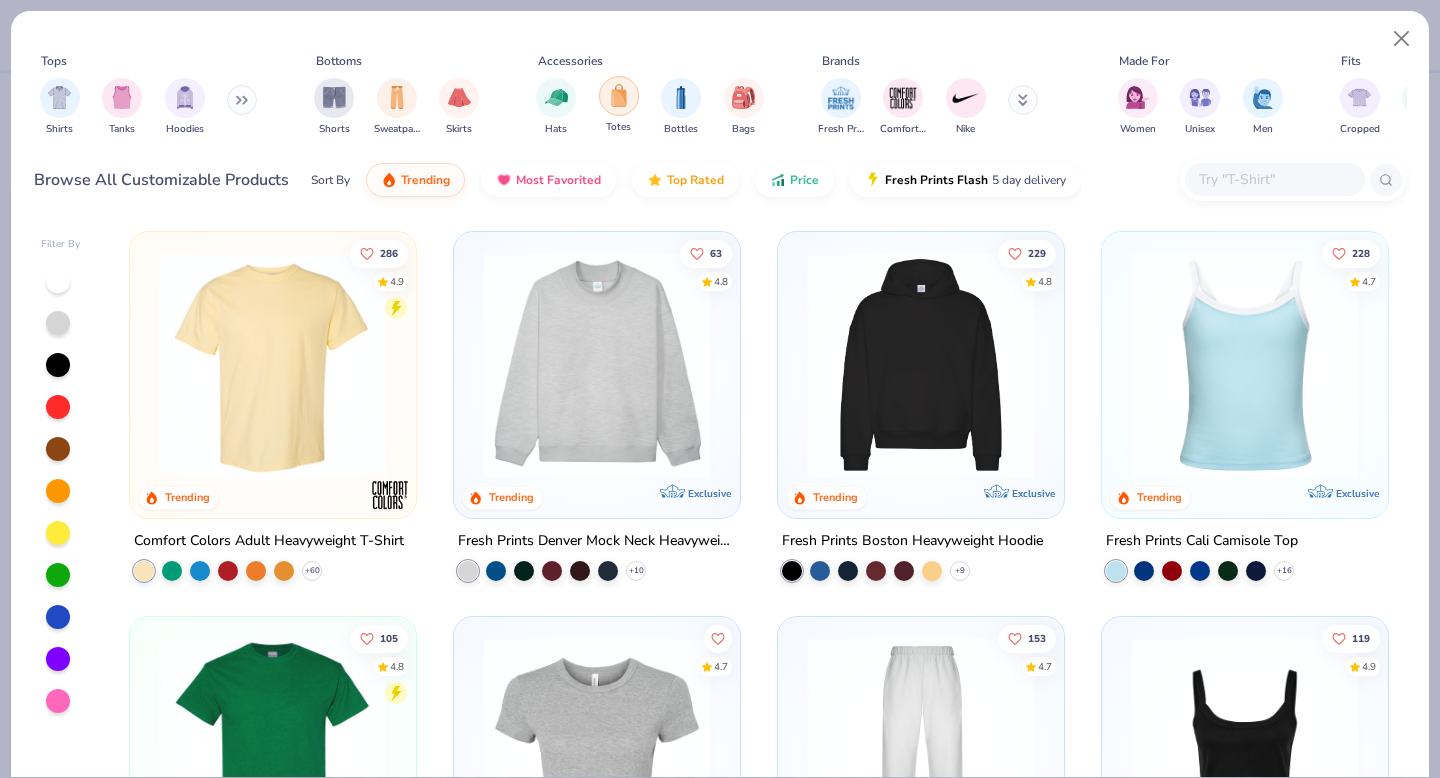click at bounding box center (619, 95) 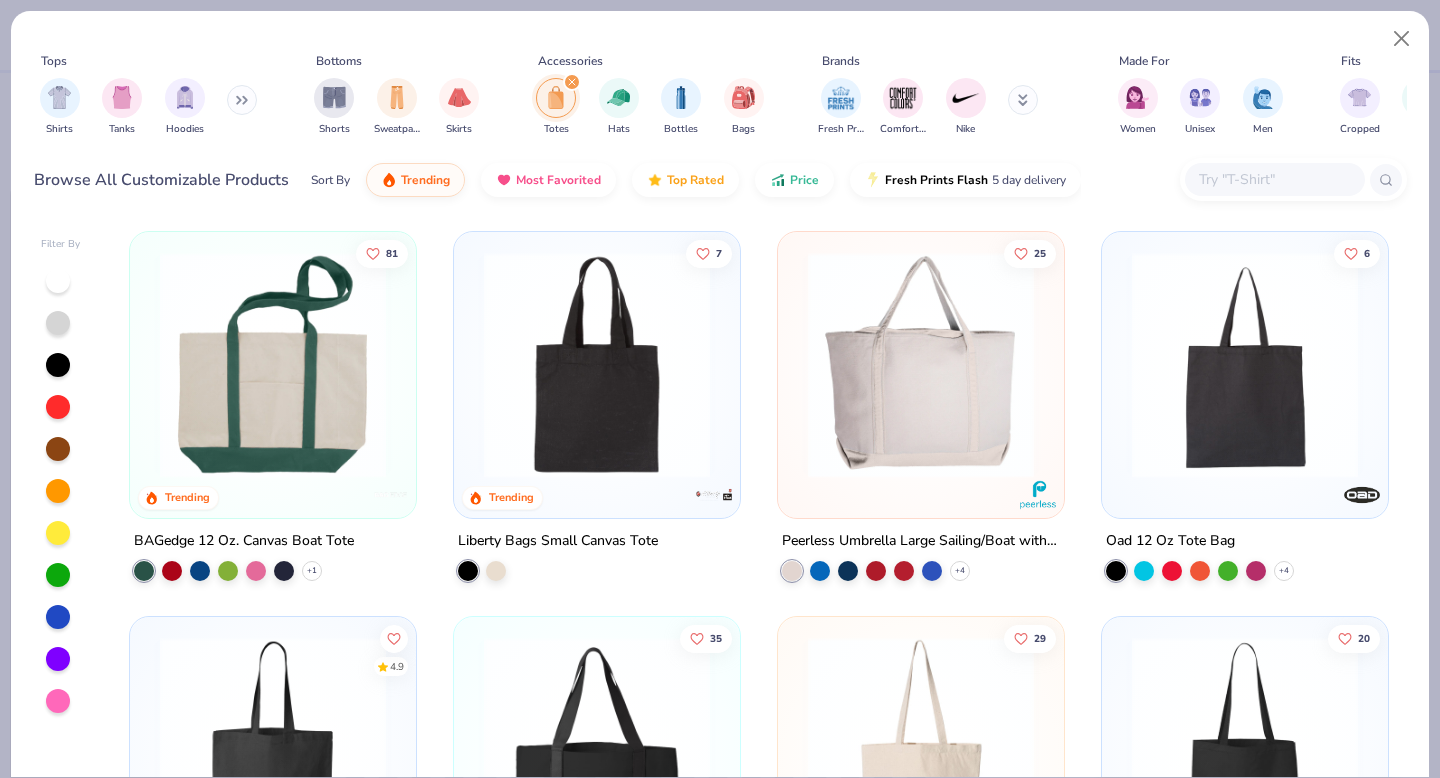 click 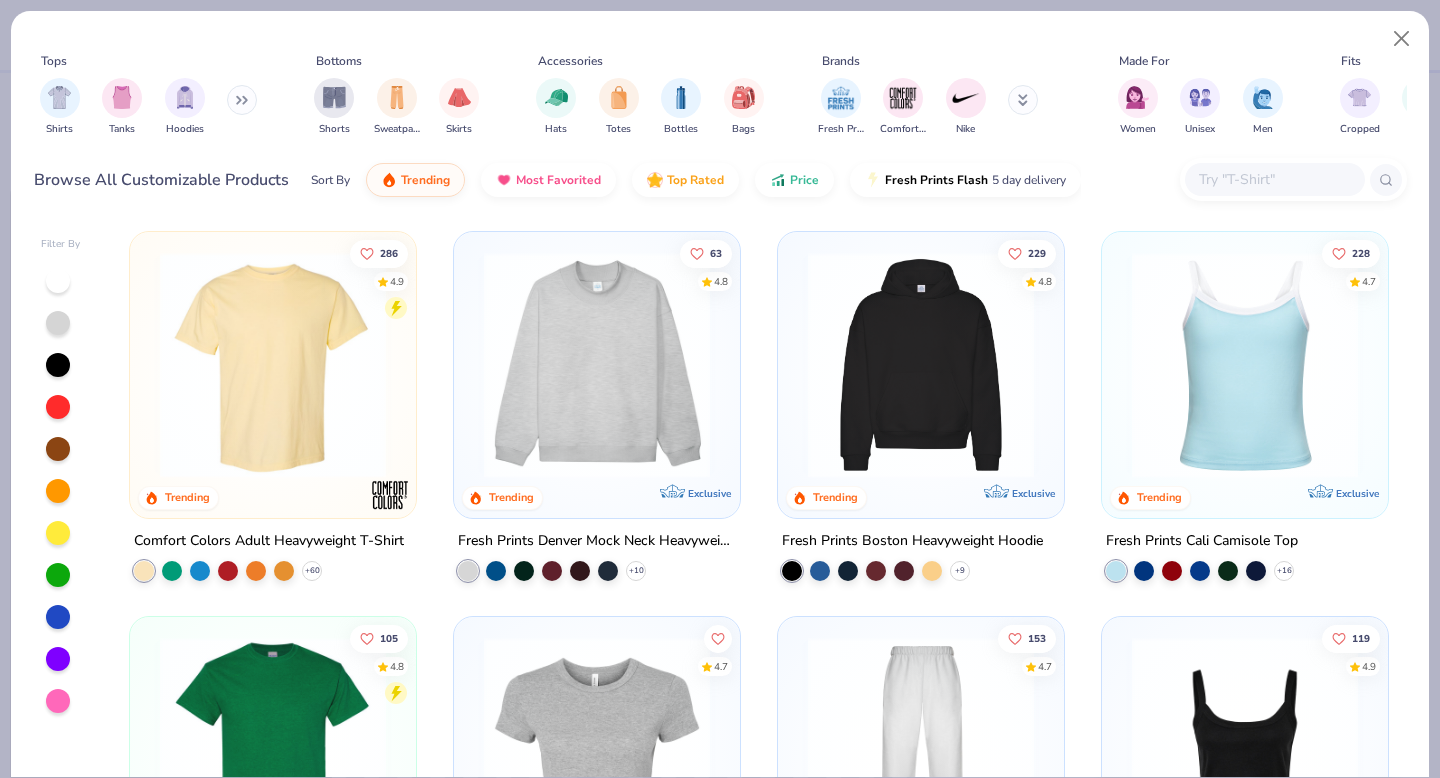 click at bounding box center (1023, 100) 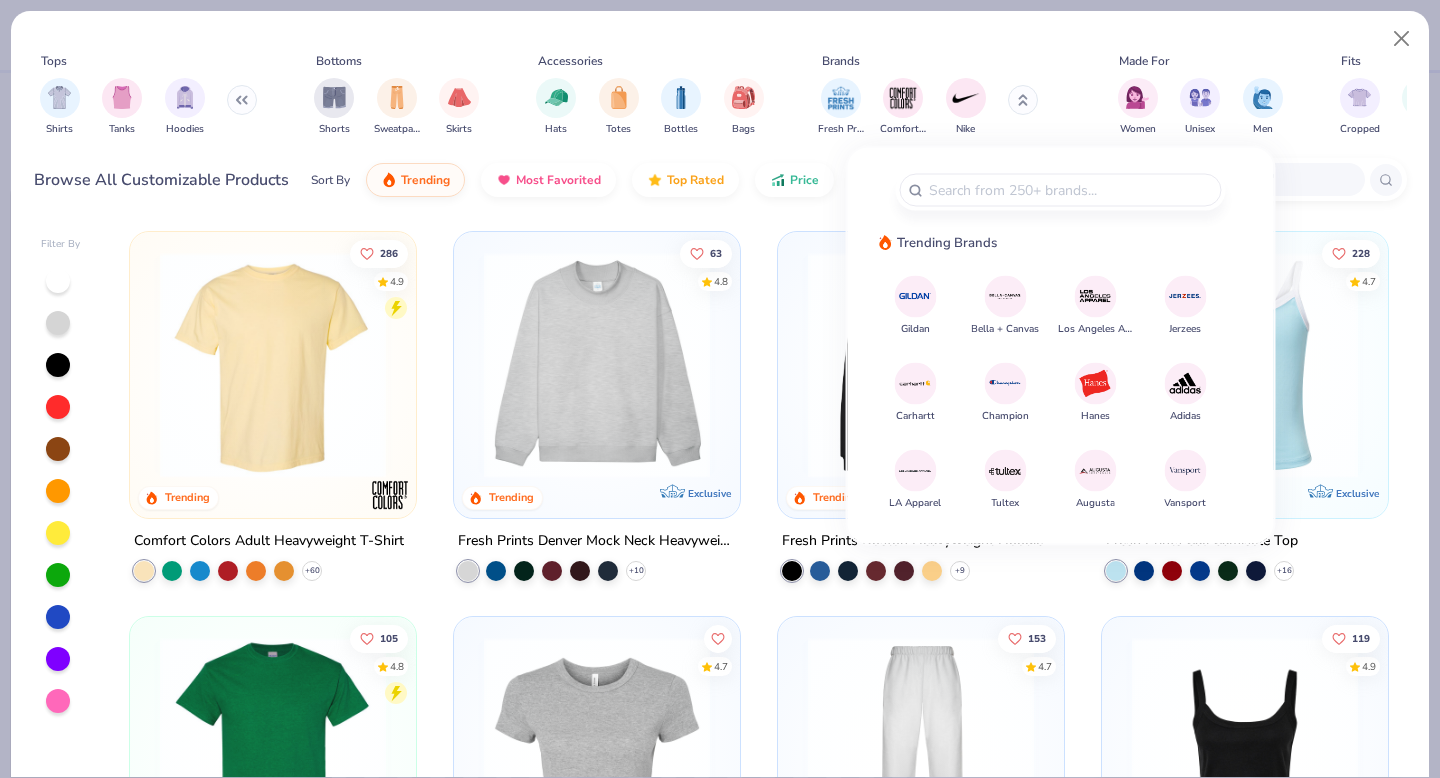 click at bounding box center [915, 296] 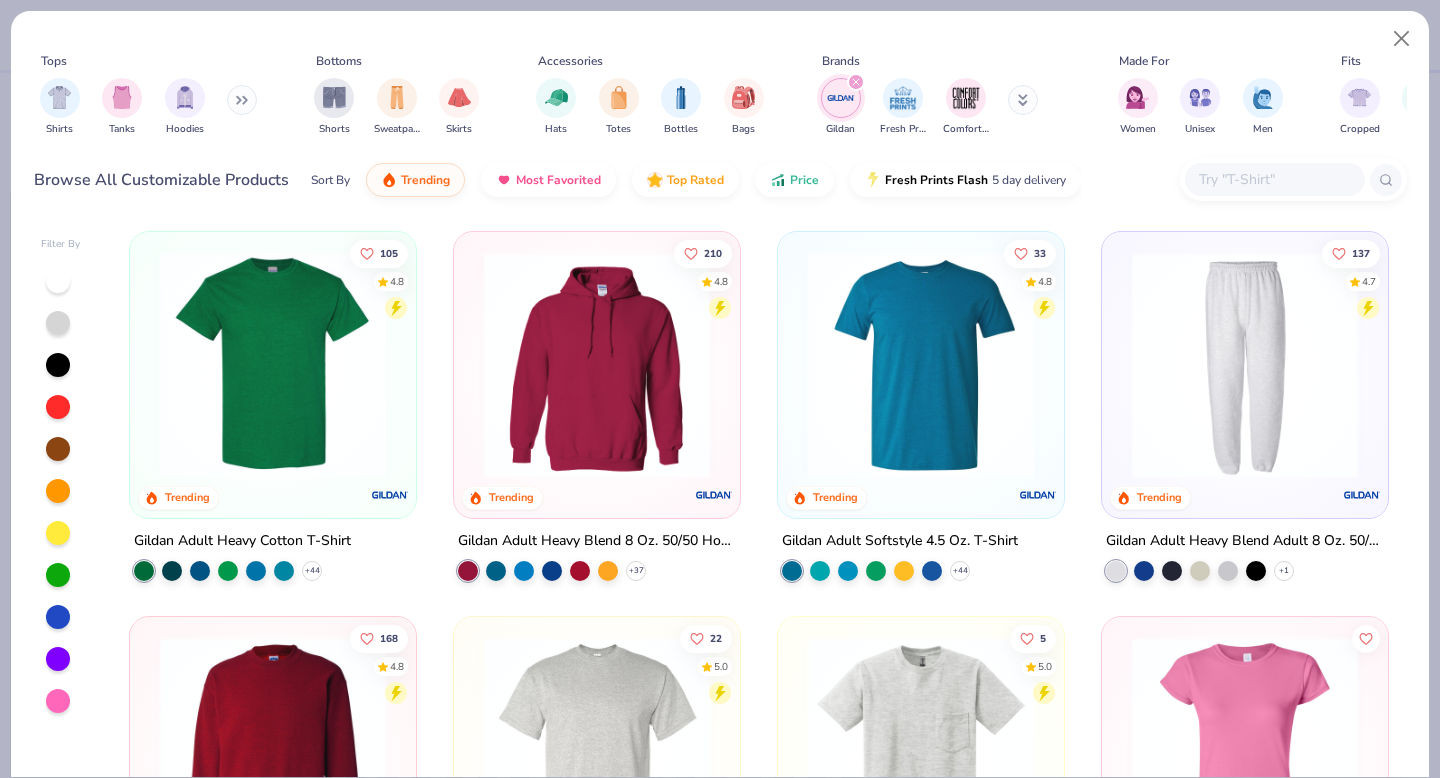 click at bounding box center [597, 365] 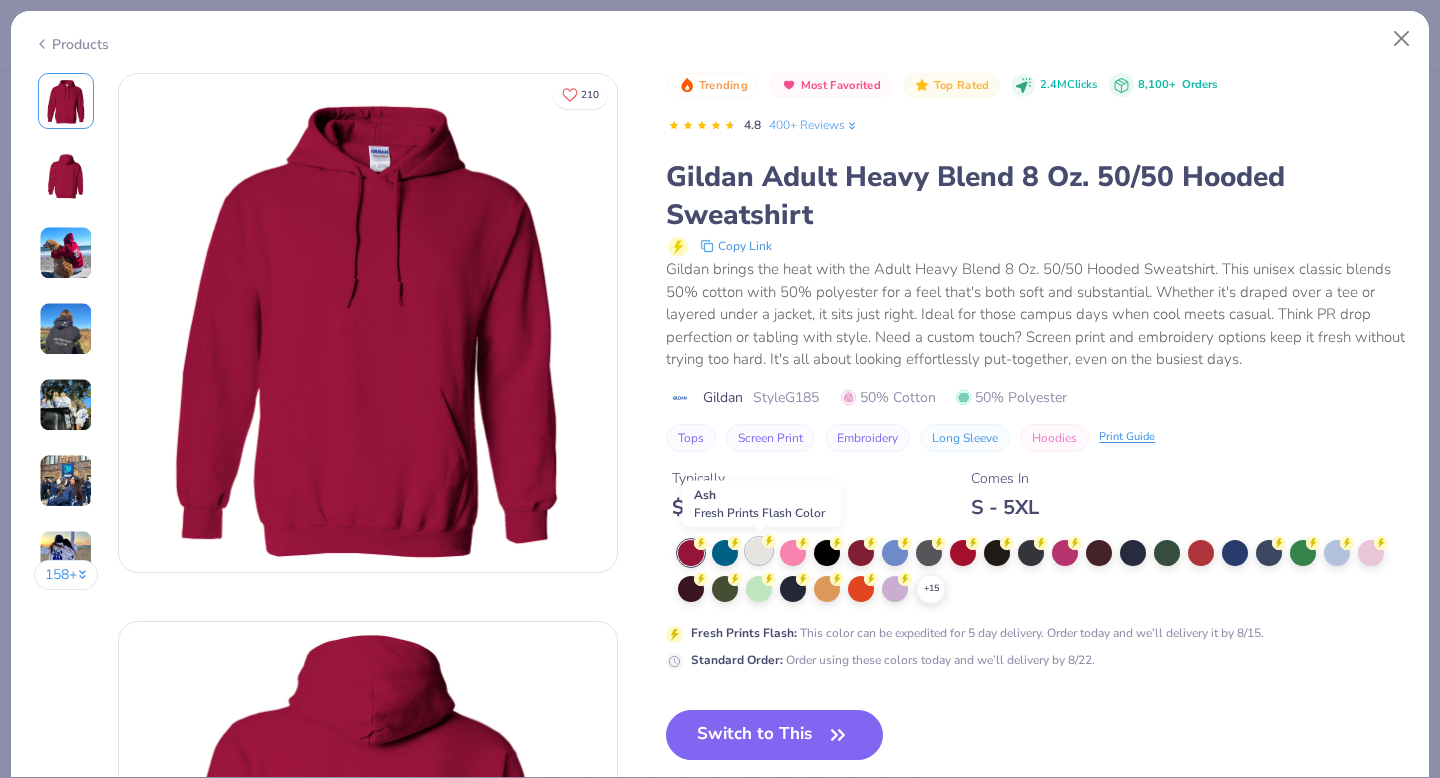 click at bounding box center (759, 551) 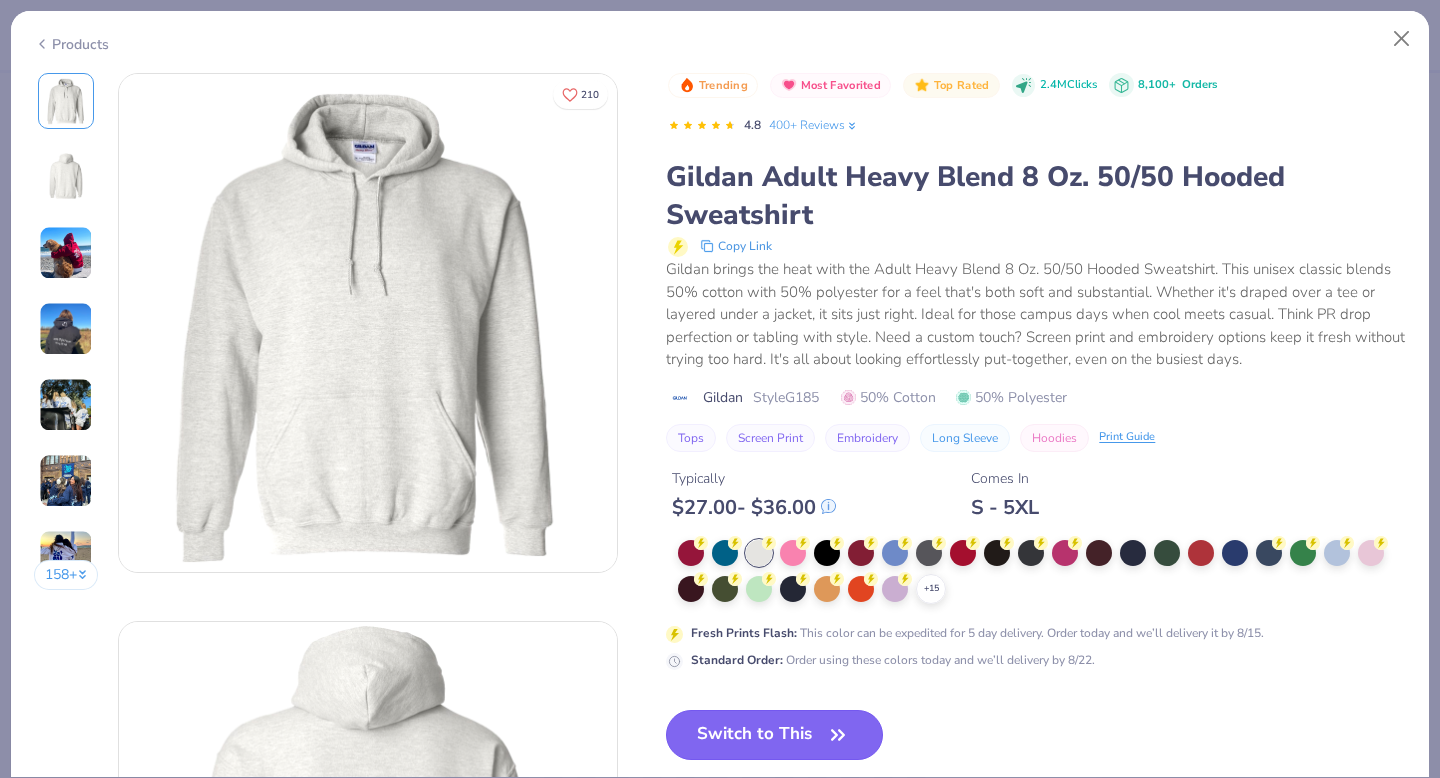 click on "Switch to This" at bounding box center (774, 735) 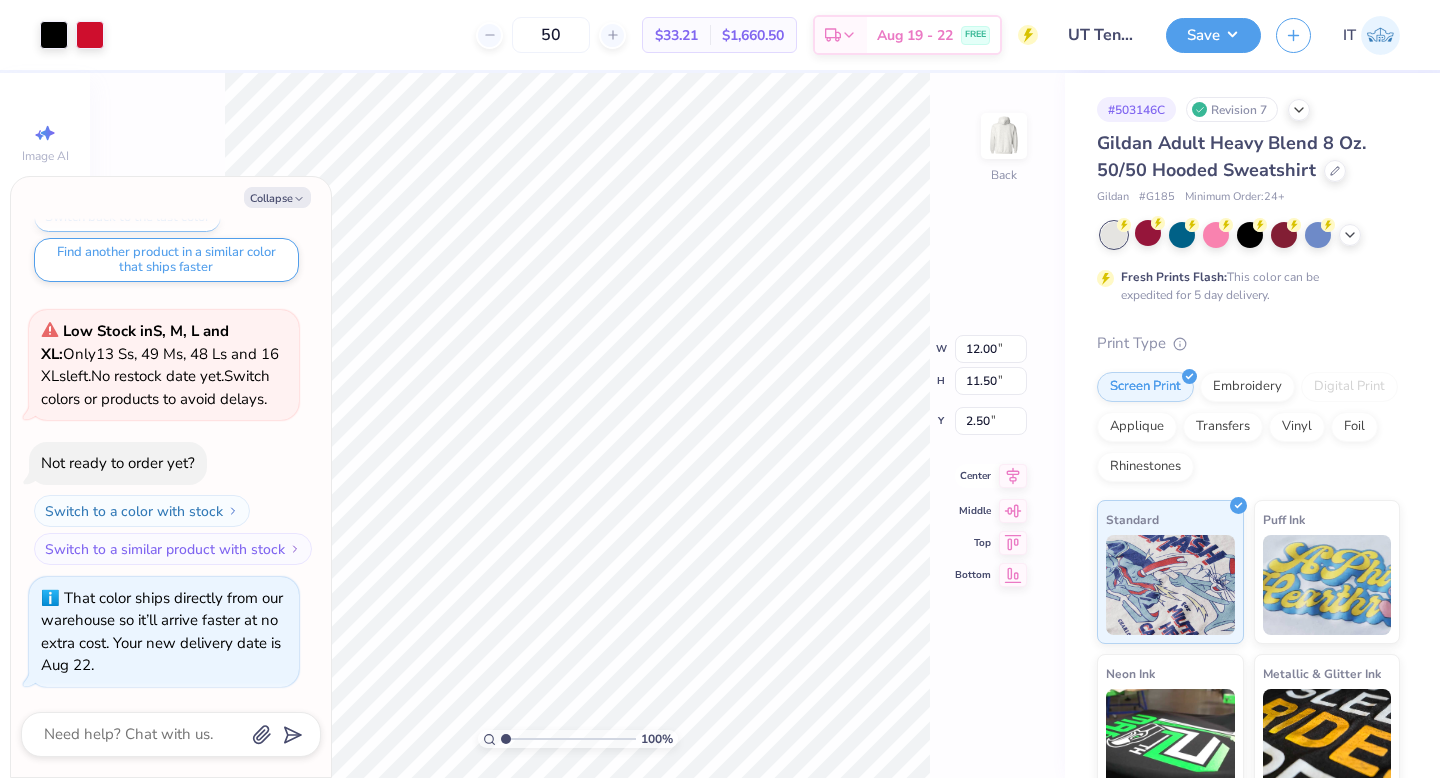 click 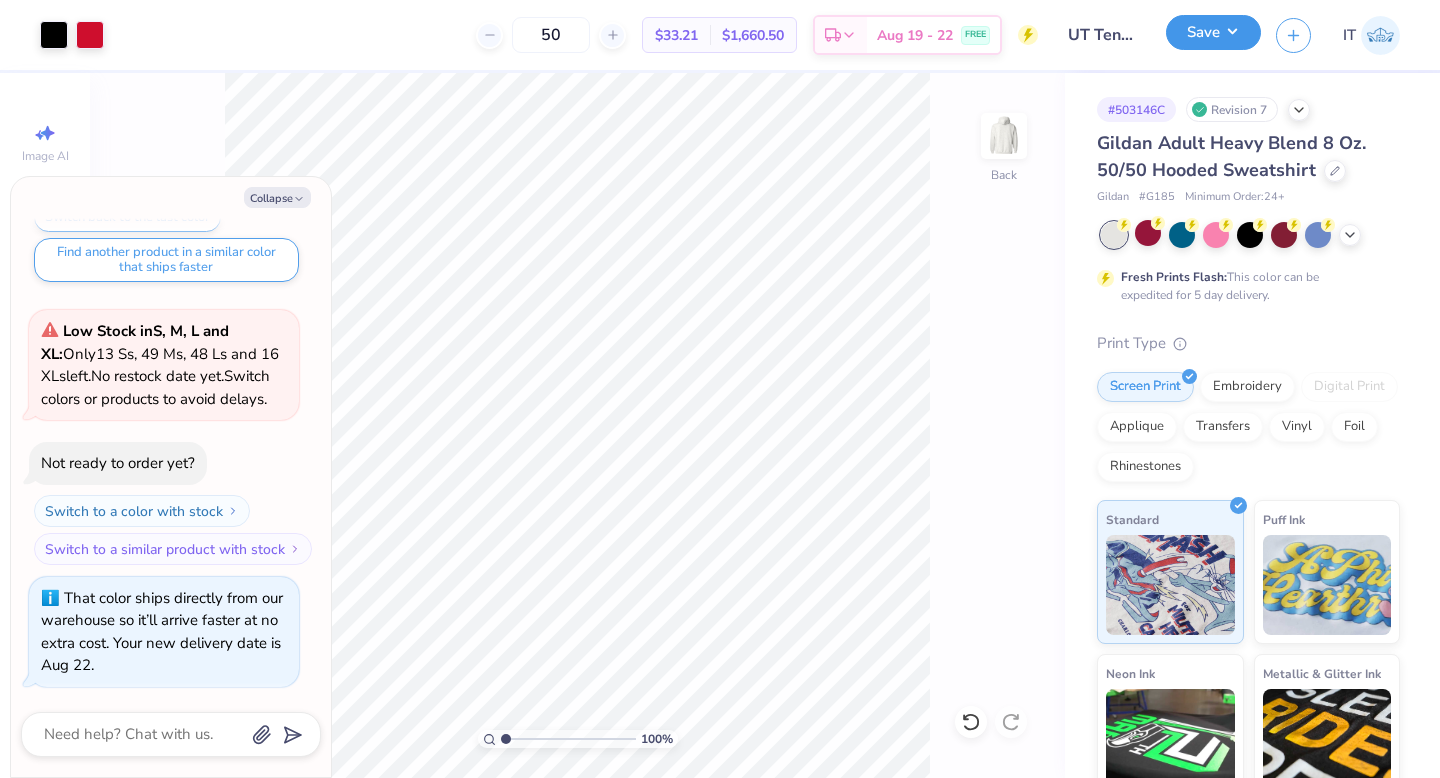 click on "Save" at bounding box center [1213, 32] 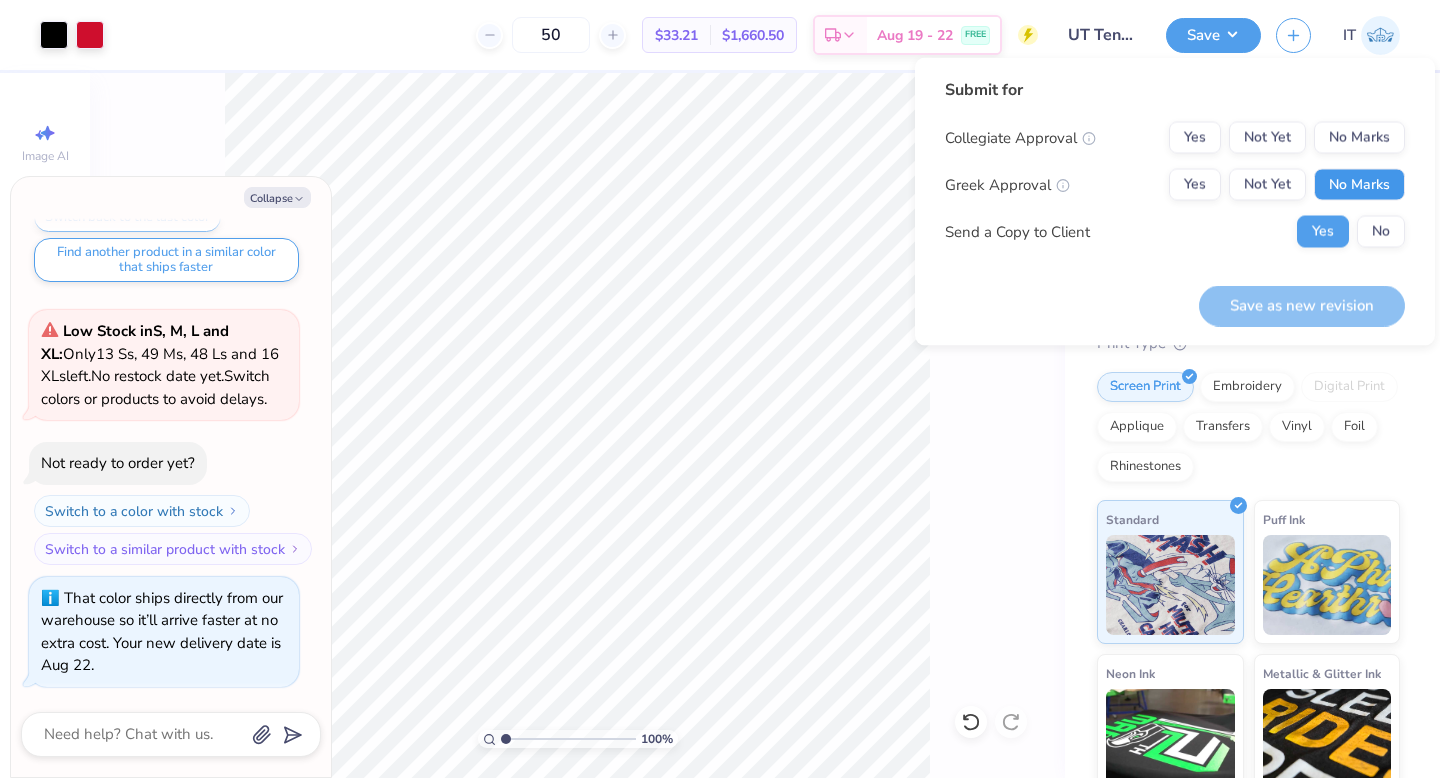 click on "No Marks" at bounding box center (1359, 185) 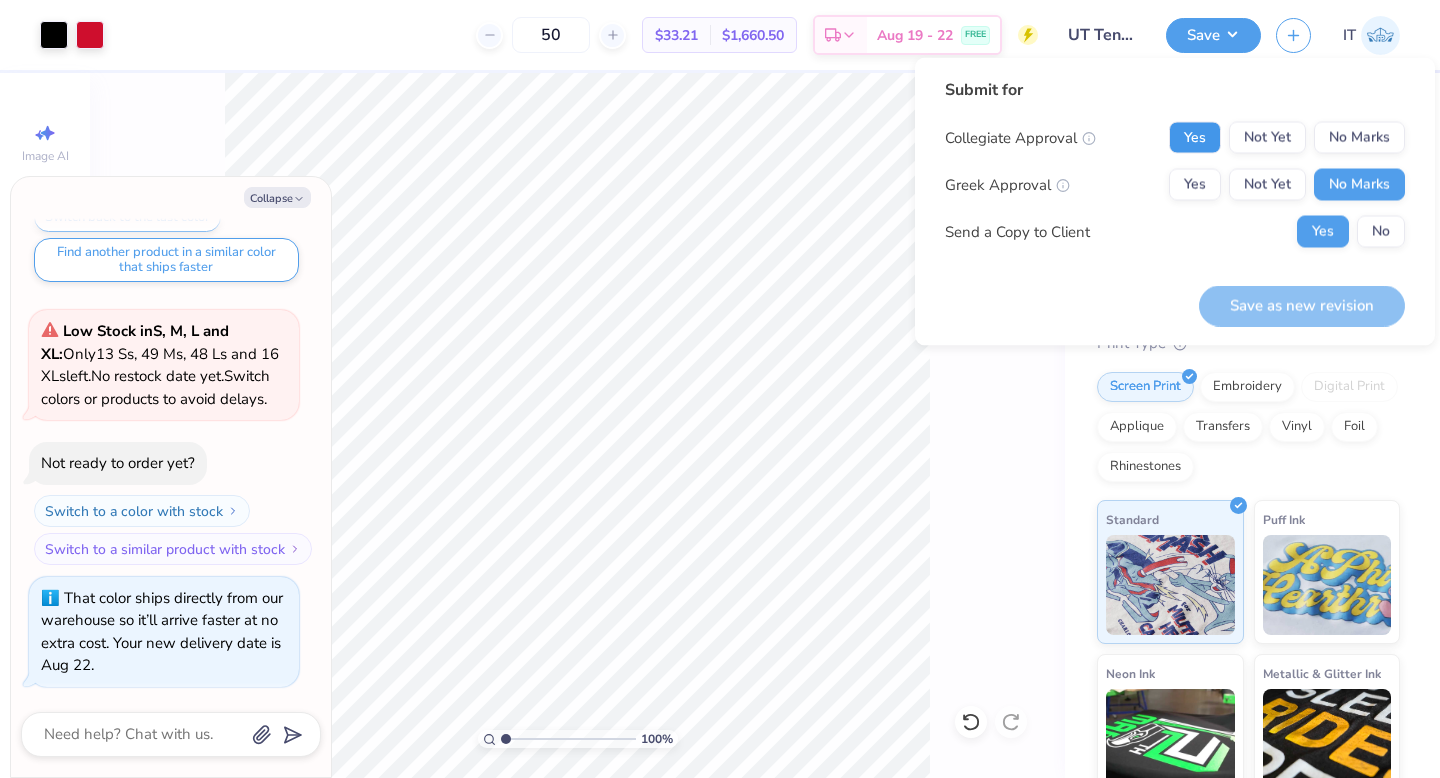 click on "Yes" at bounding box center [1195, 138] 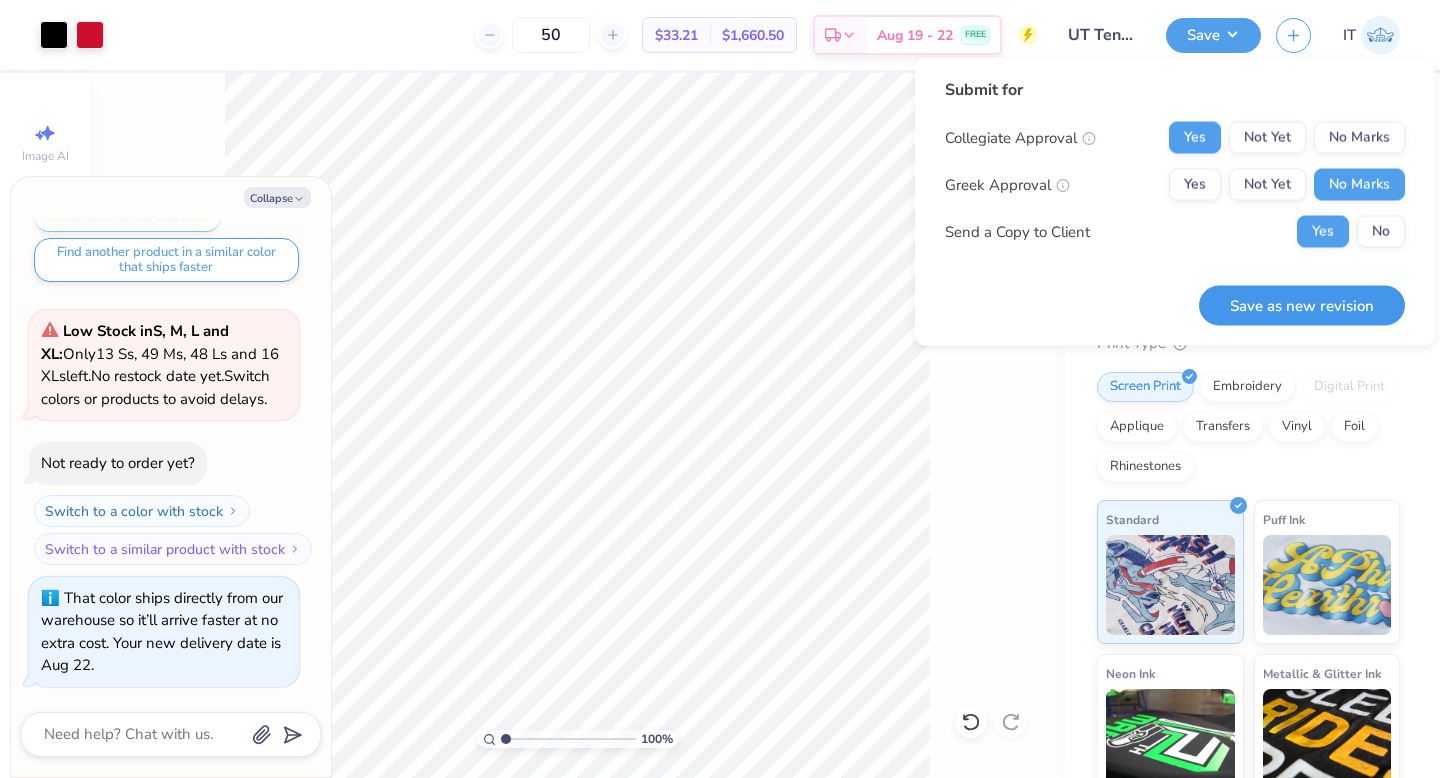 click on "Save as new revision" at bounding box center (1302, 305) 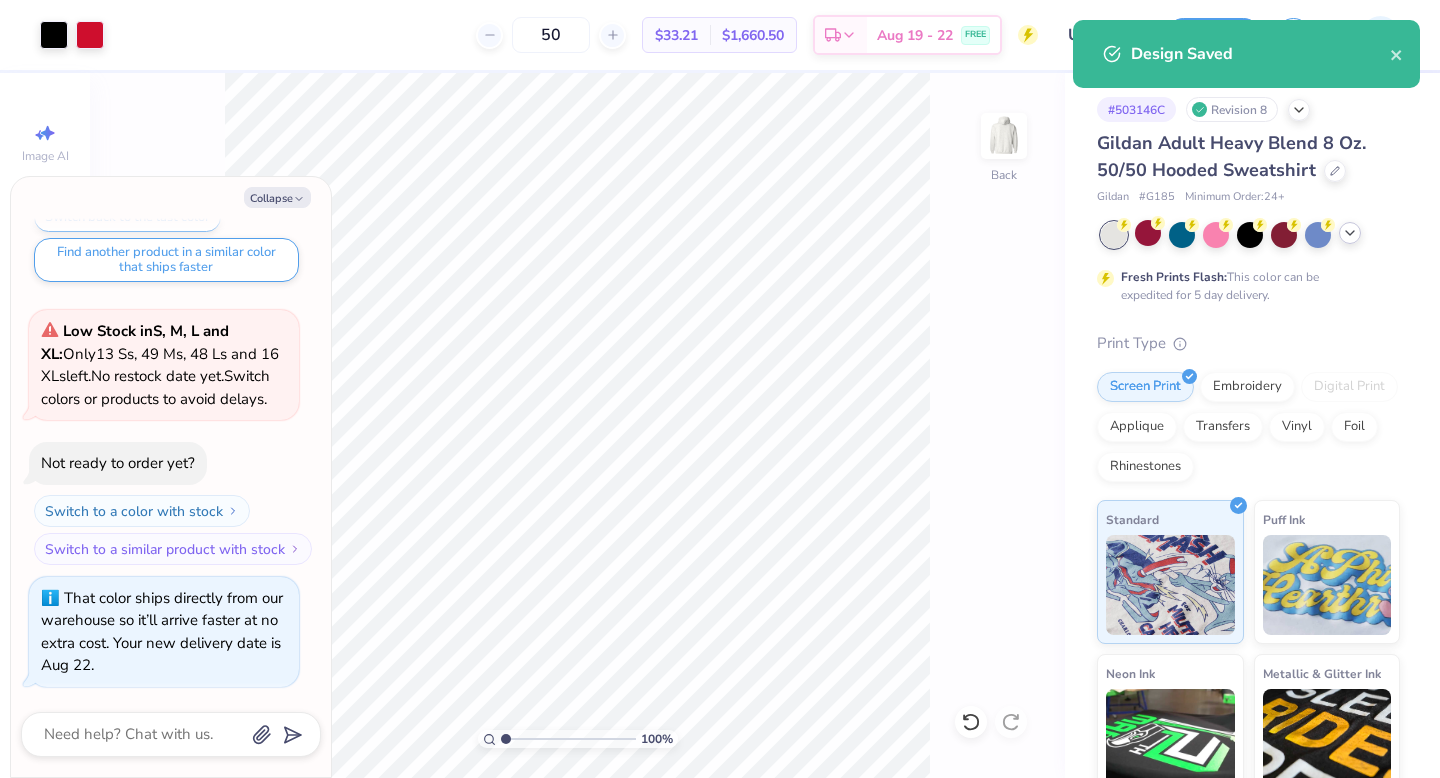click 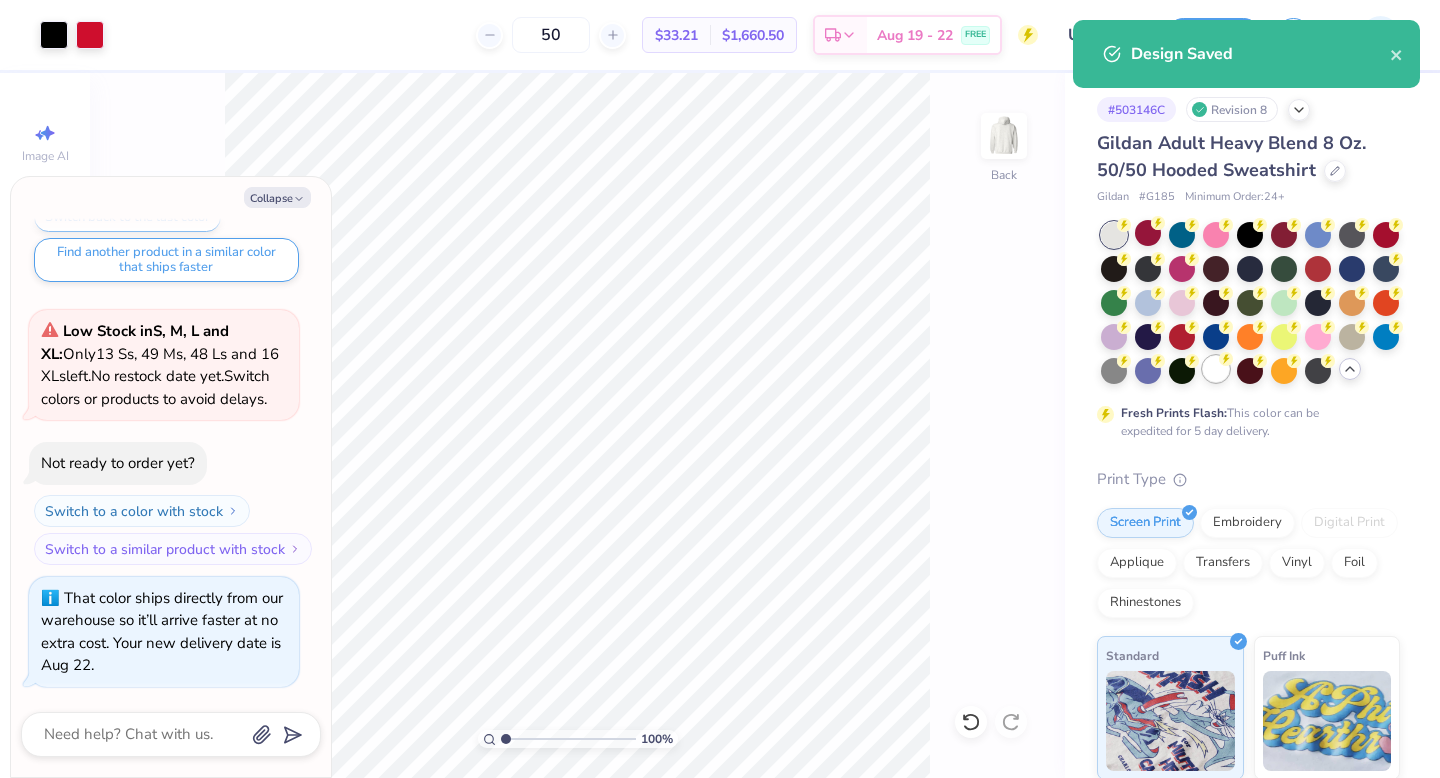 click at bounding box center (1216, 369) 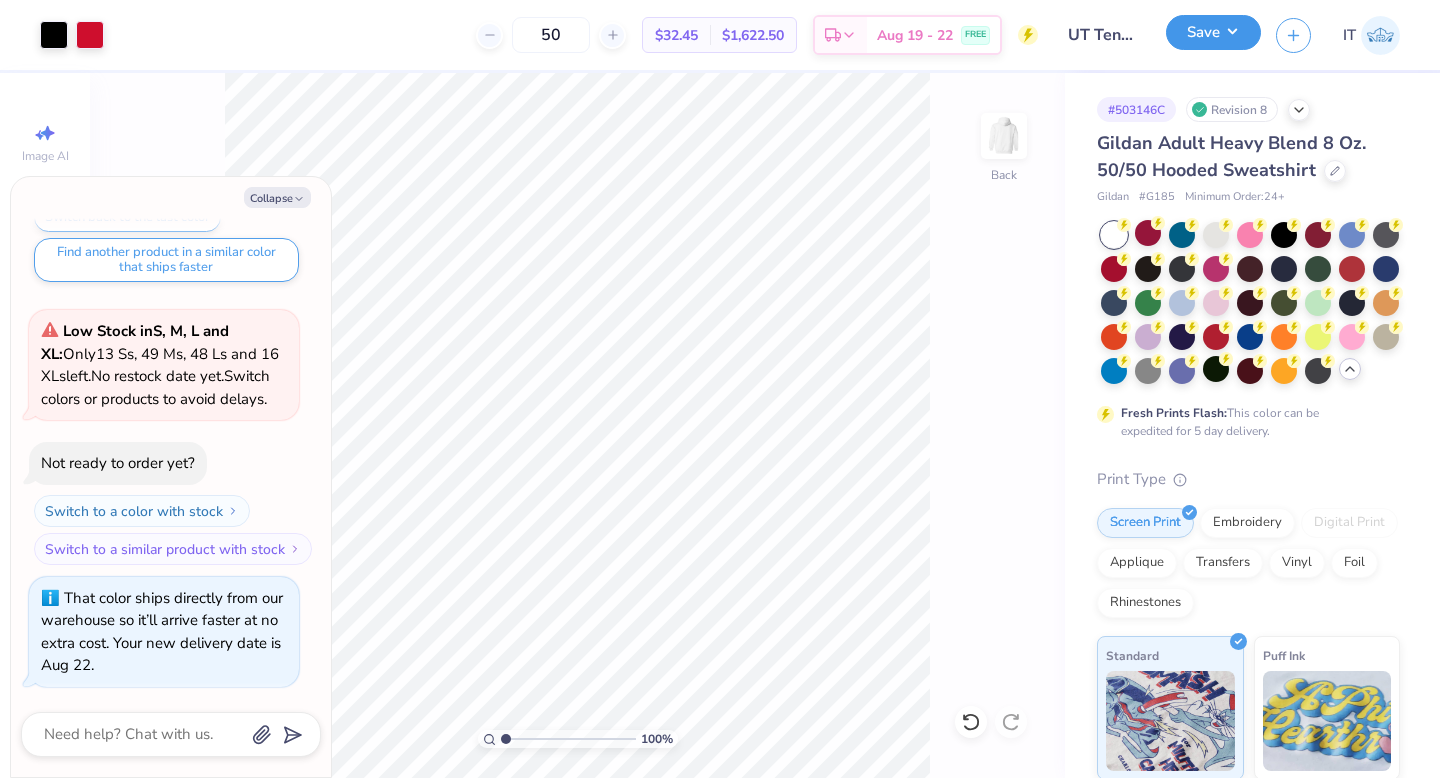 click on "Save" at bounding box center [1213, 32] 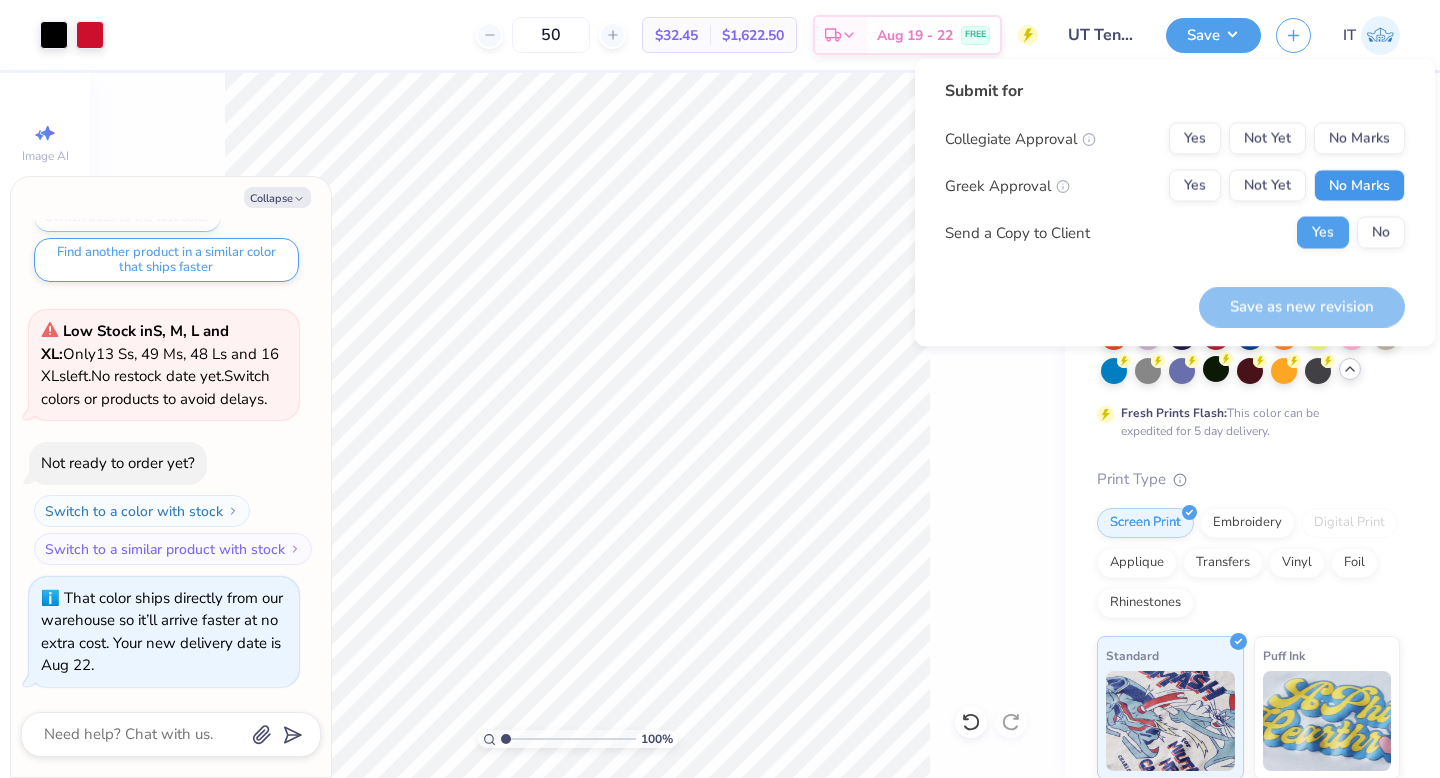 click on "No Marks" at bounding box center (1359, 186) 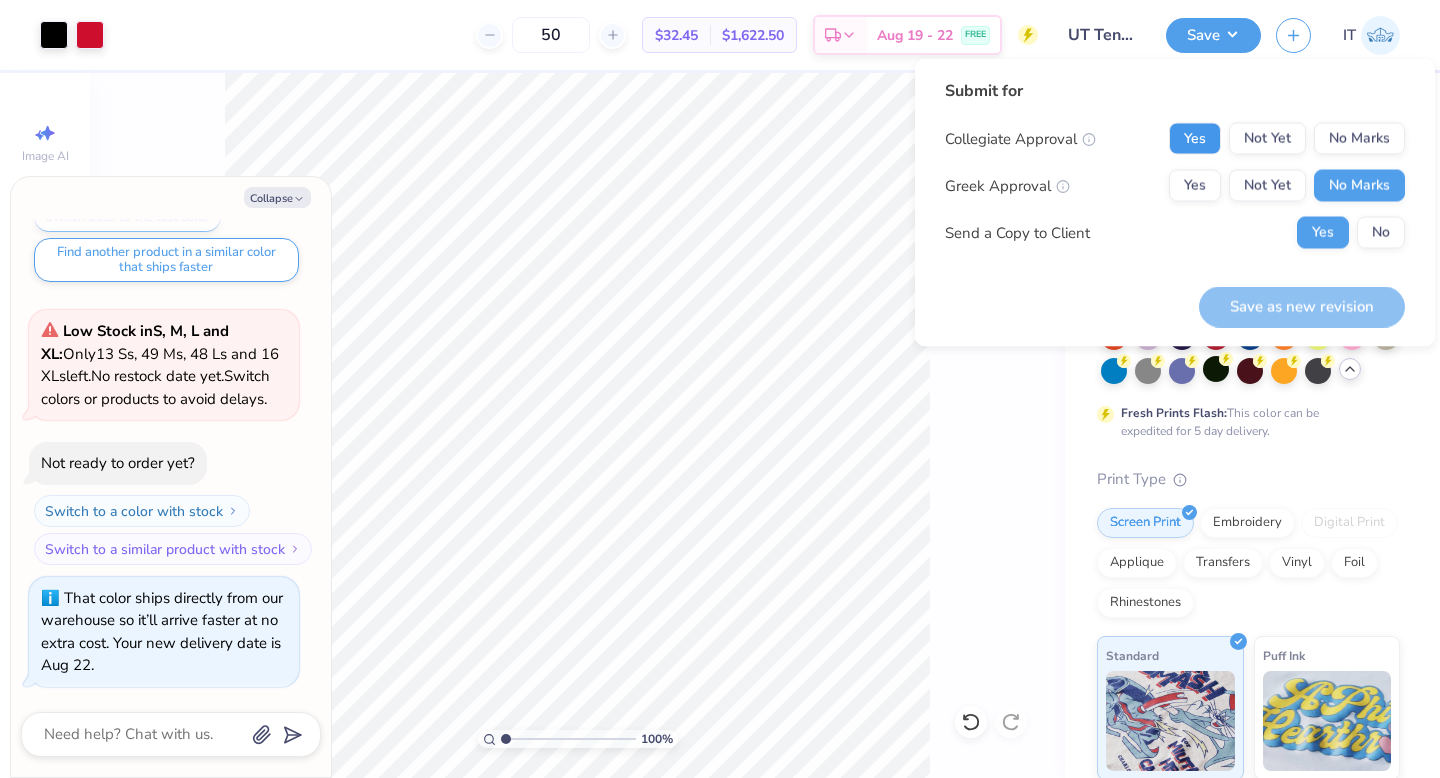 click on "Yes" at bounding box center (1195, 139) 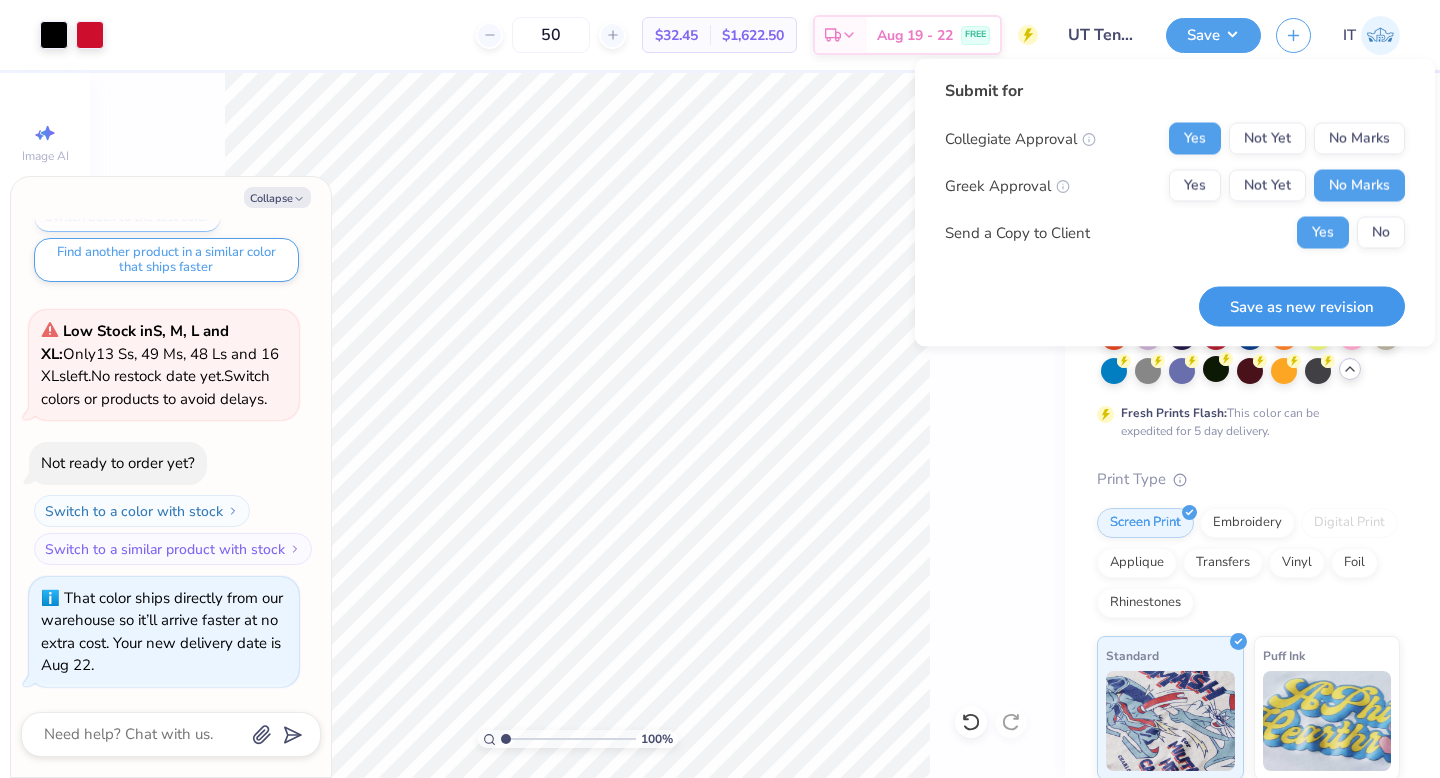 click on "Save as new revision" at bounding box center [1302, 306] 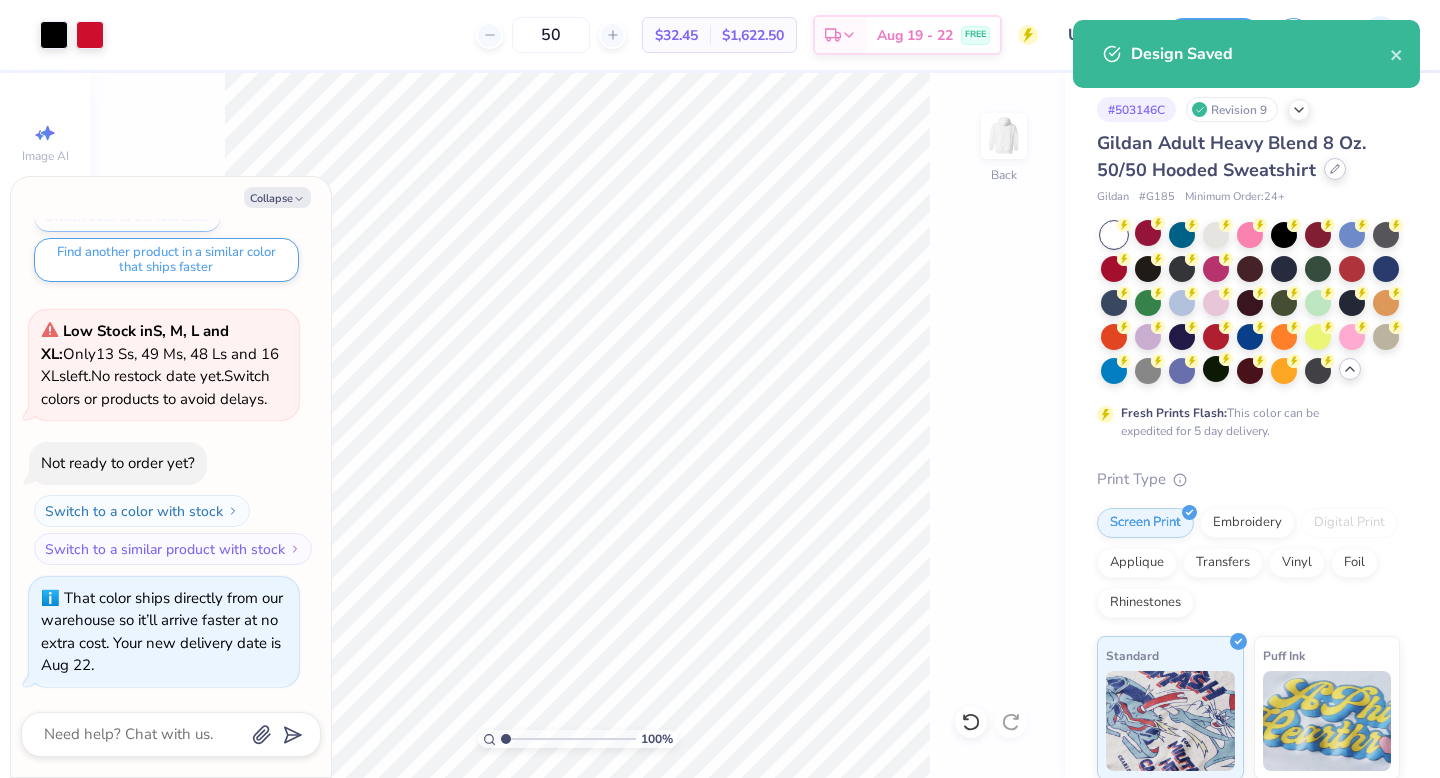 click 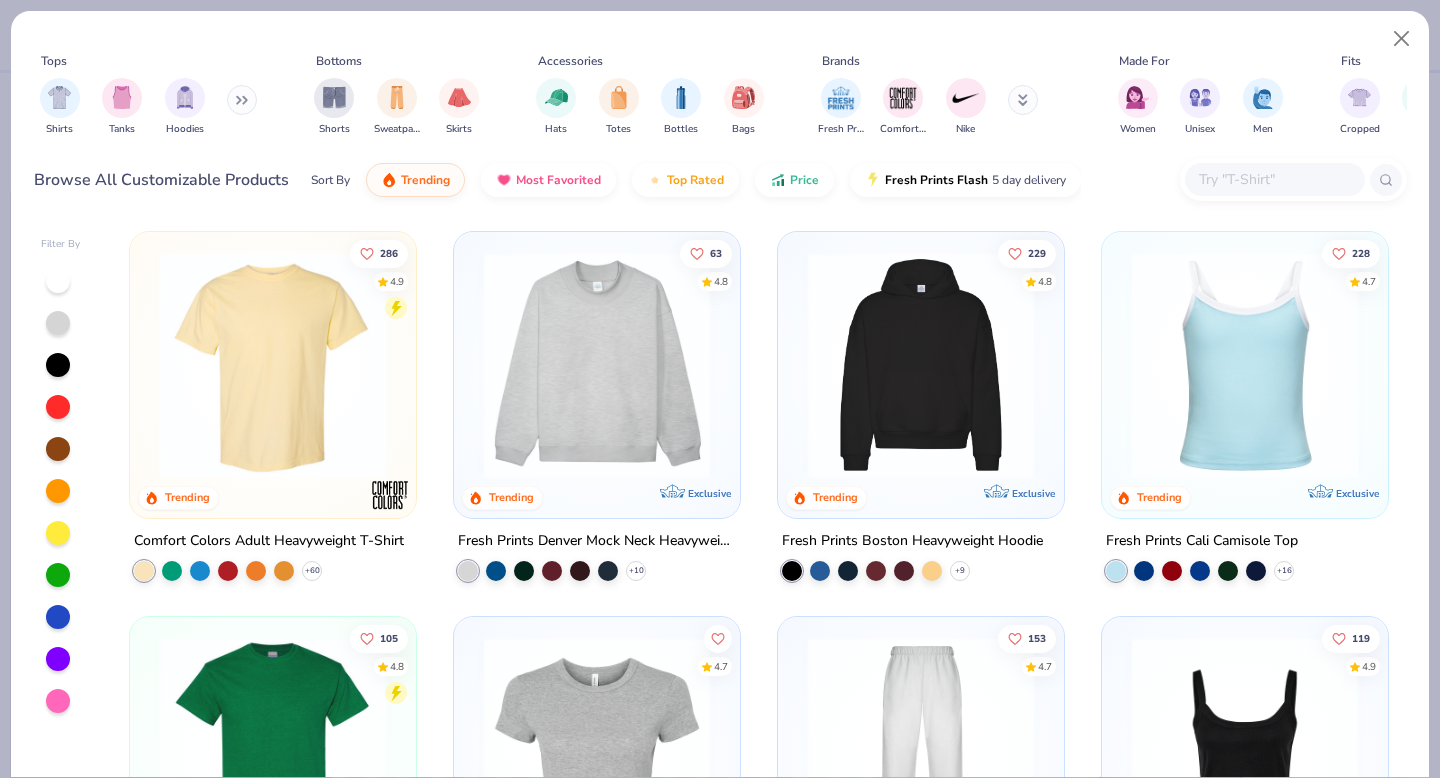 click at bounding box center (1023, 100) 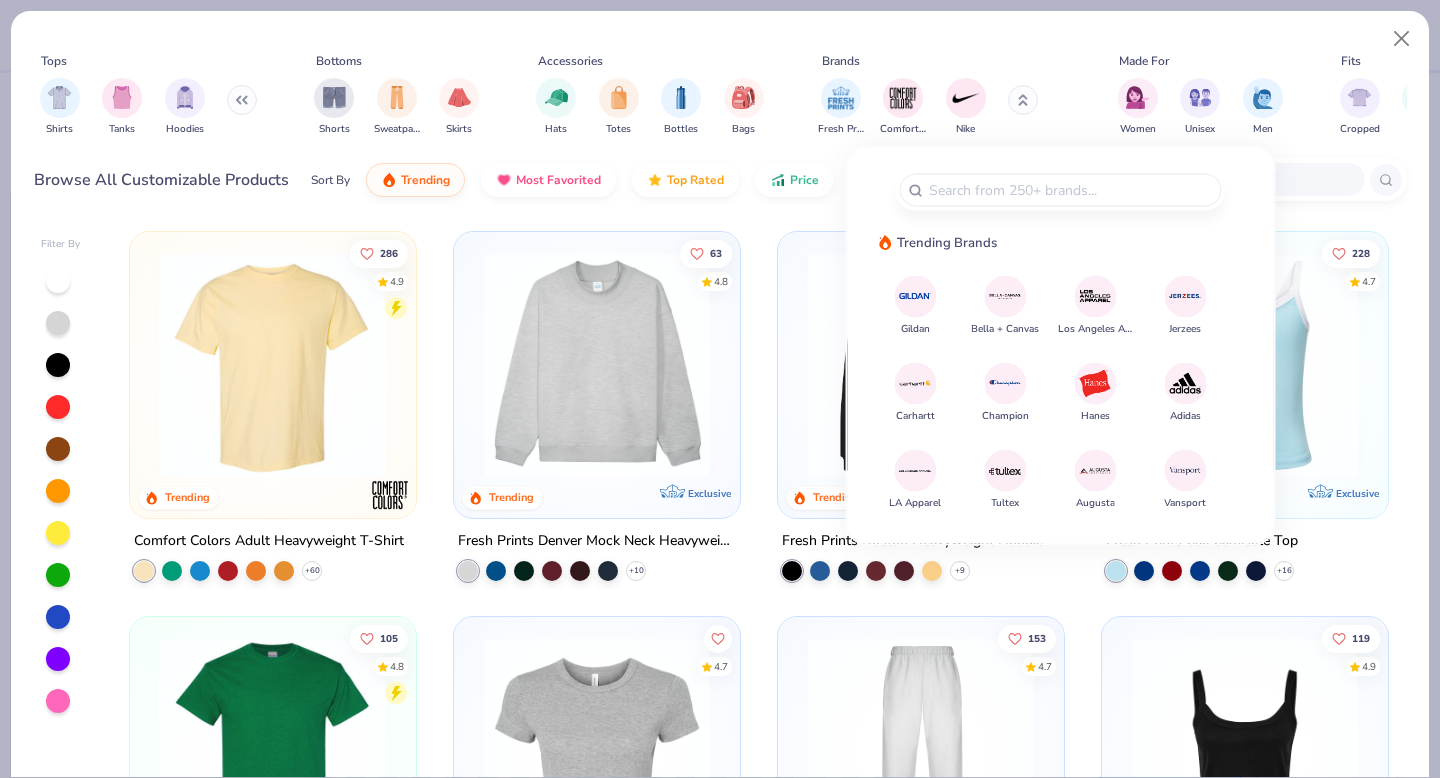 click at bounding box center [915, 296] 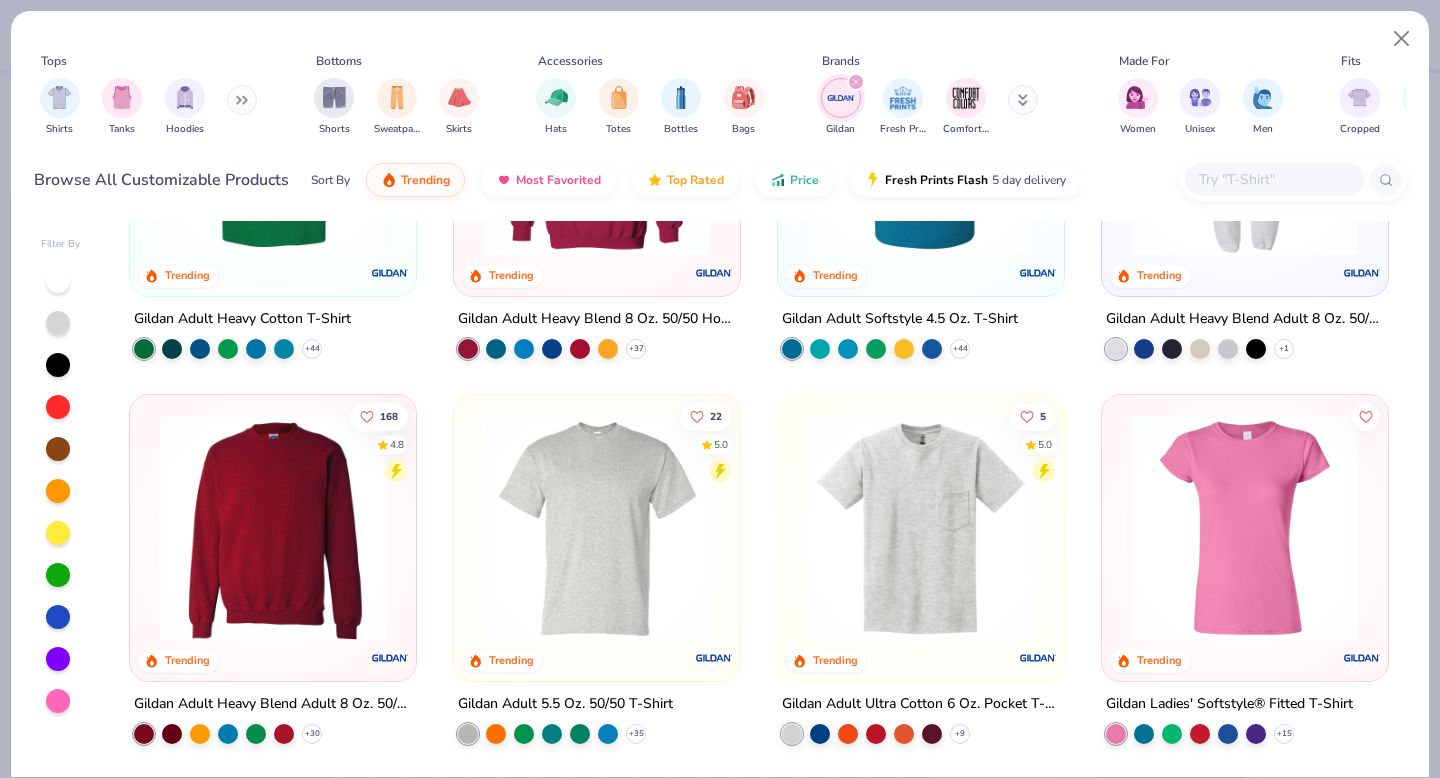 scroll, scrollTop: 287, scrollLeft: 0, axis: vertical 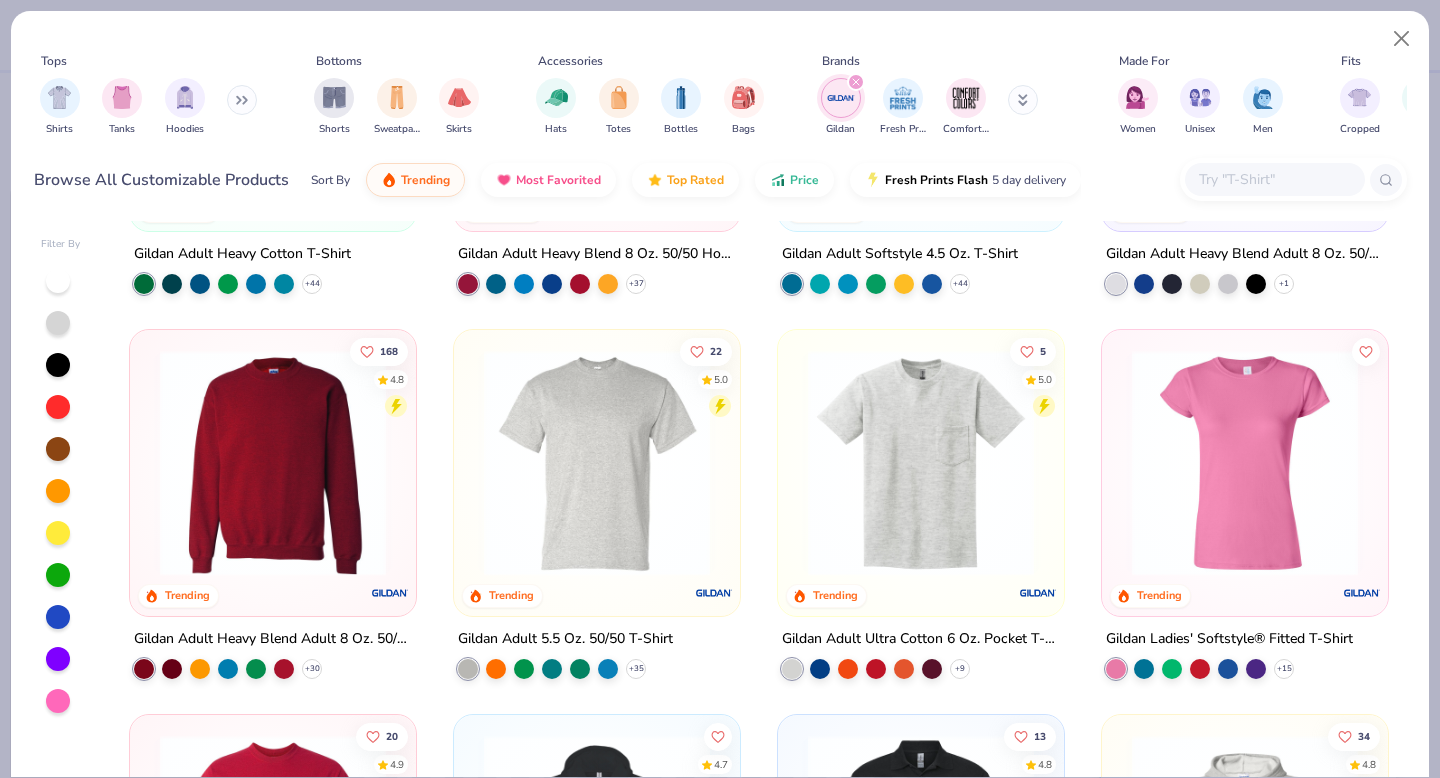 click at bounding box center [273, 463] 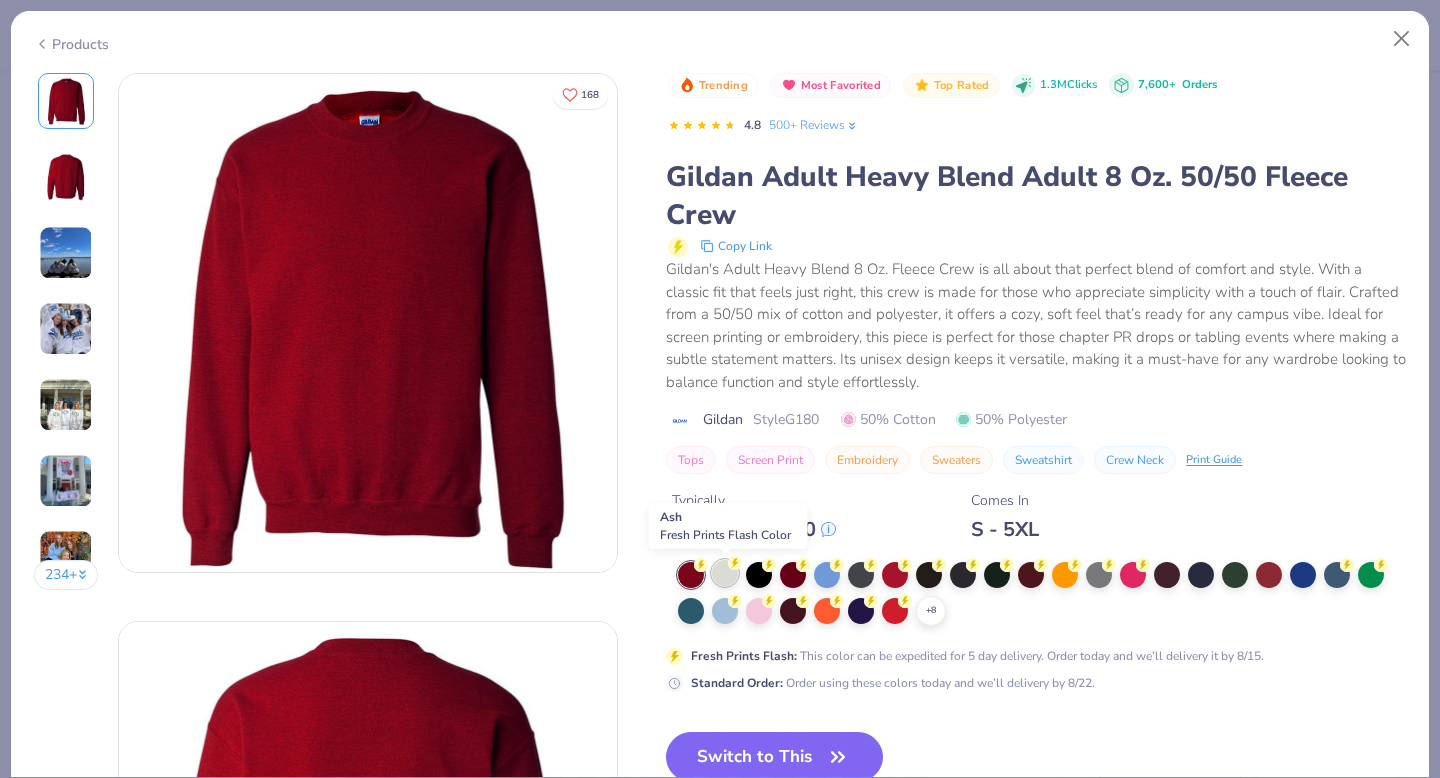 click at bounding box center (725, 573) 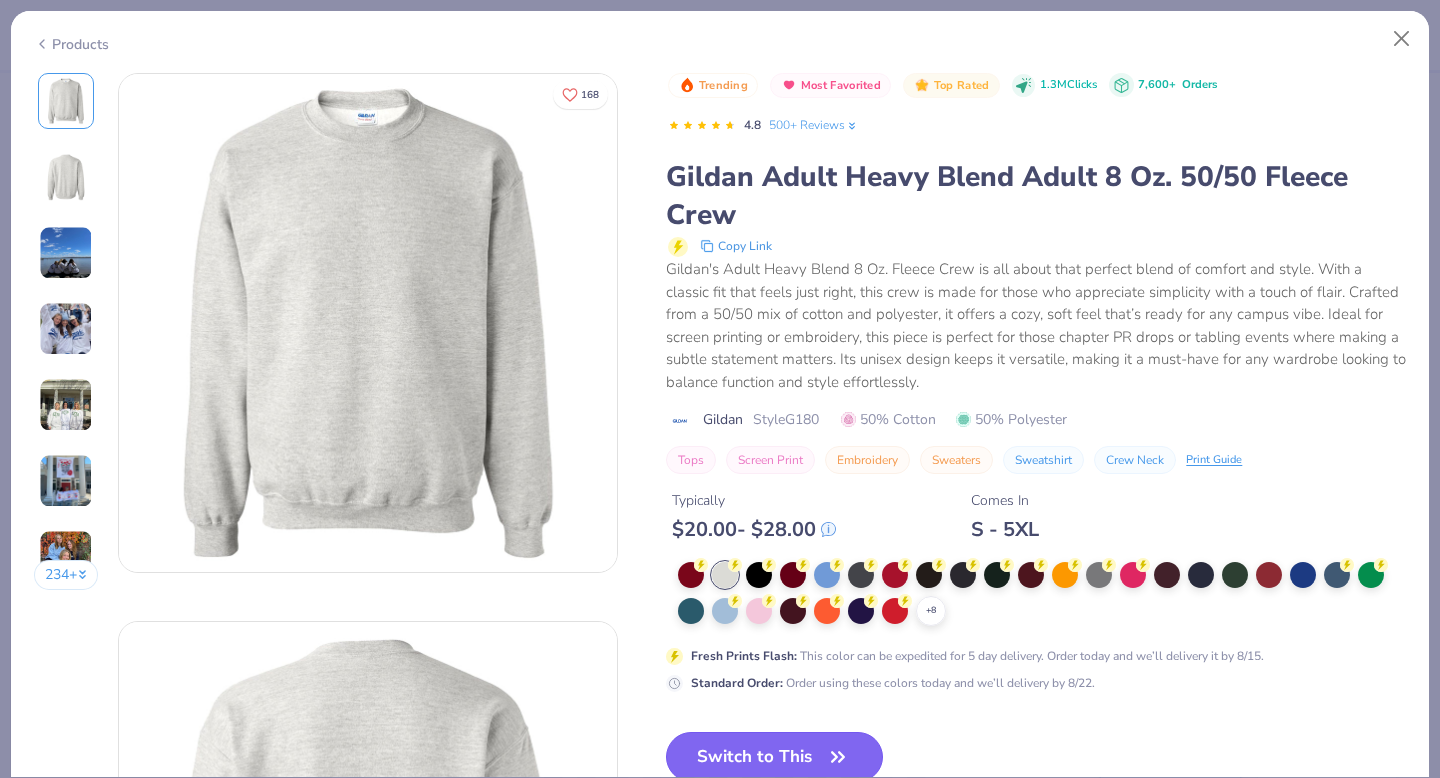 click on "Switch to This" at bounding box center (774, 757) 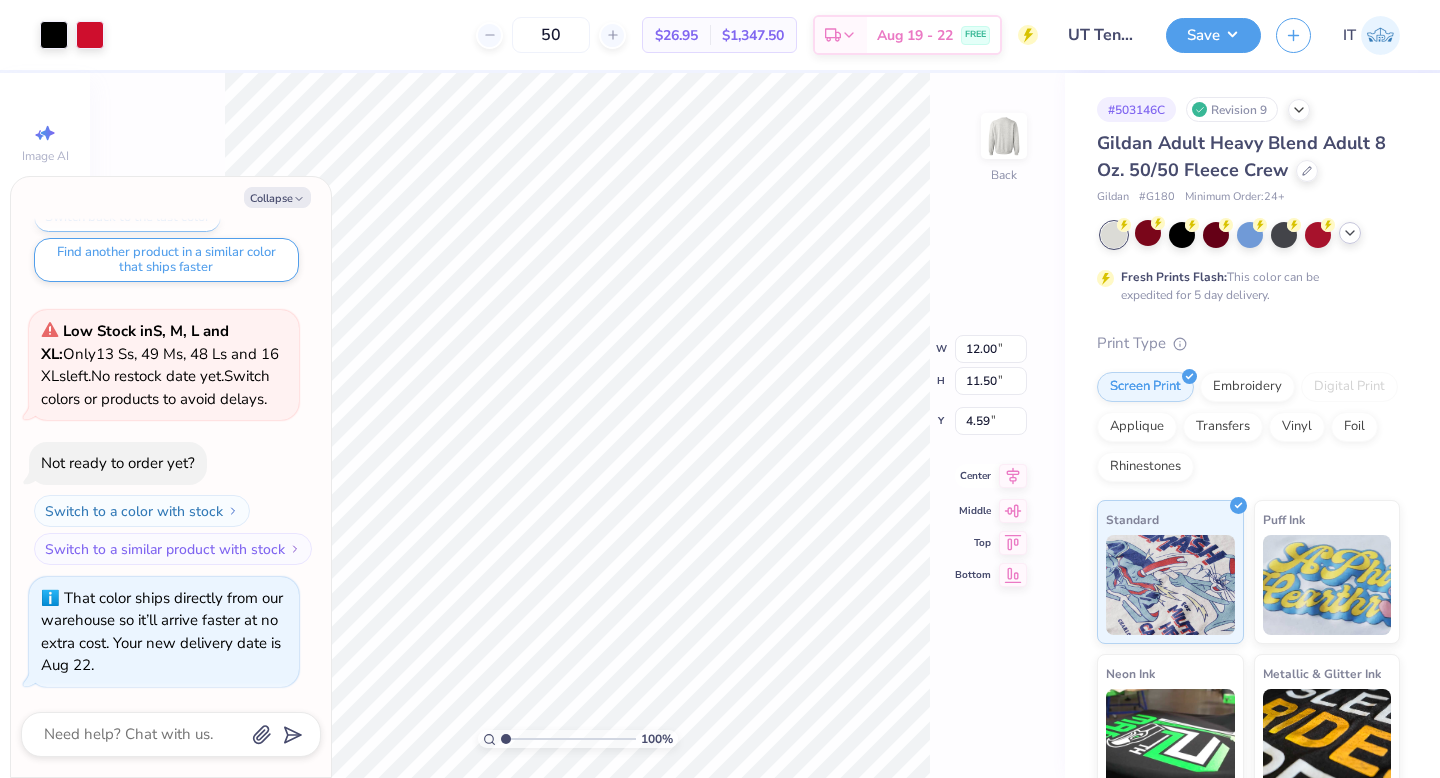 click 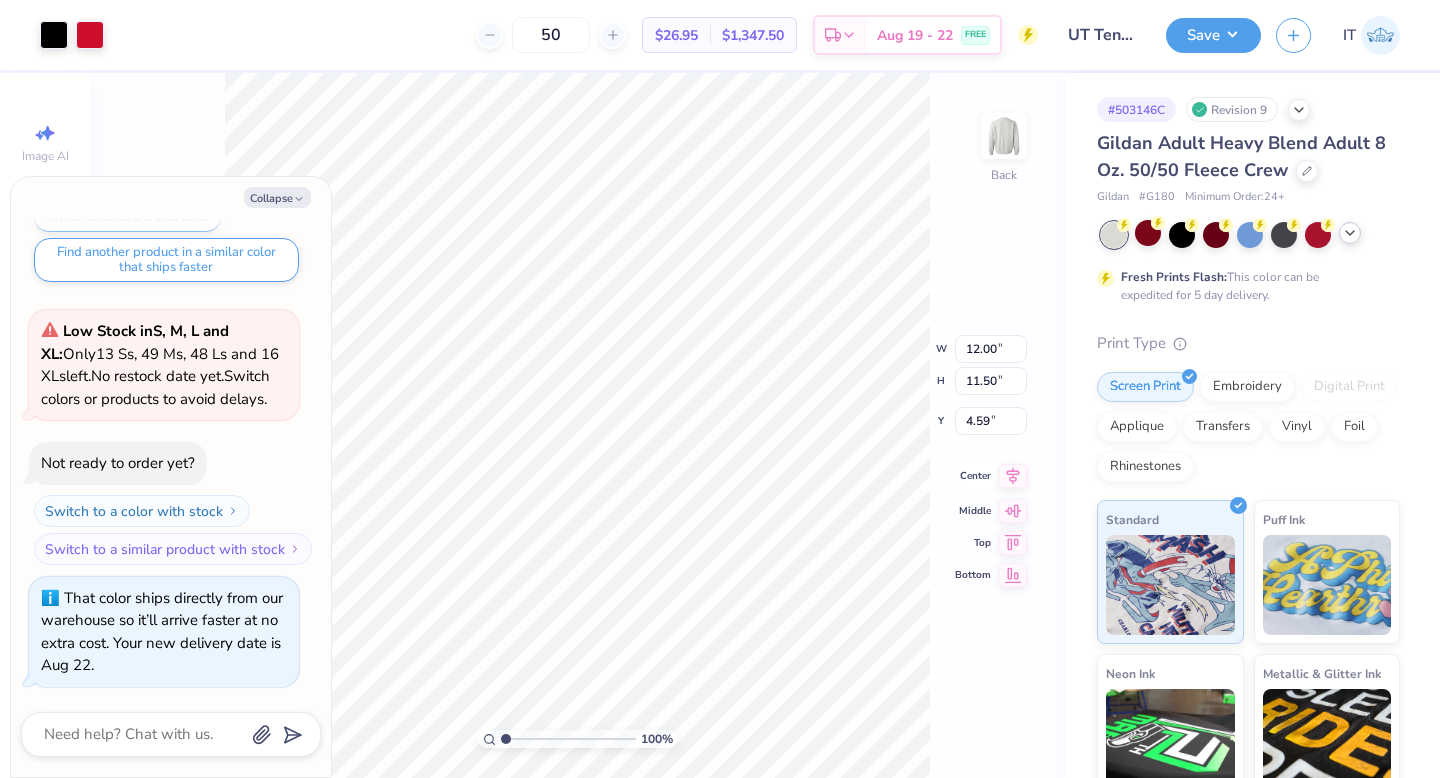 type on "x" 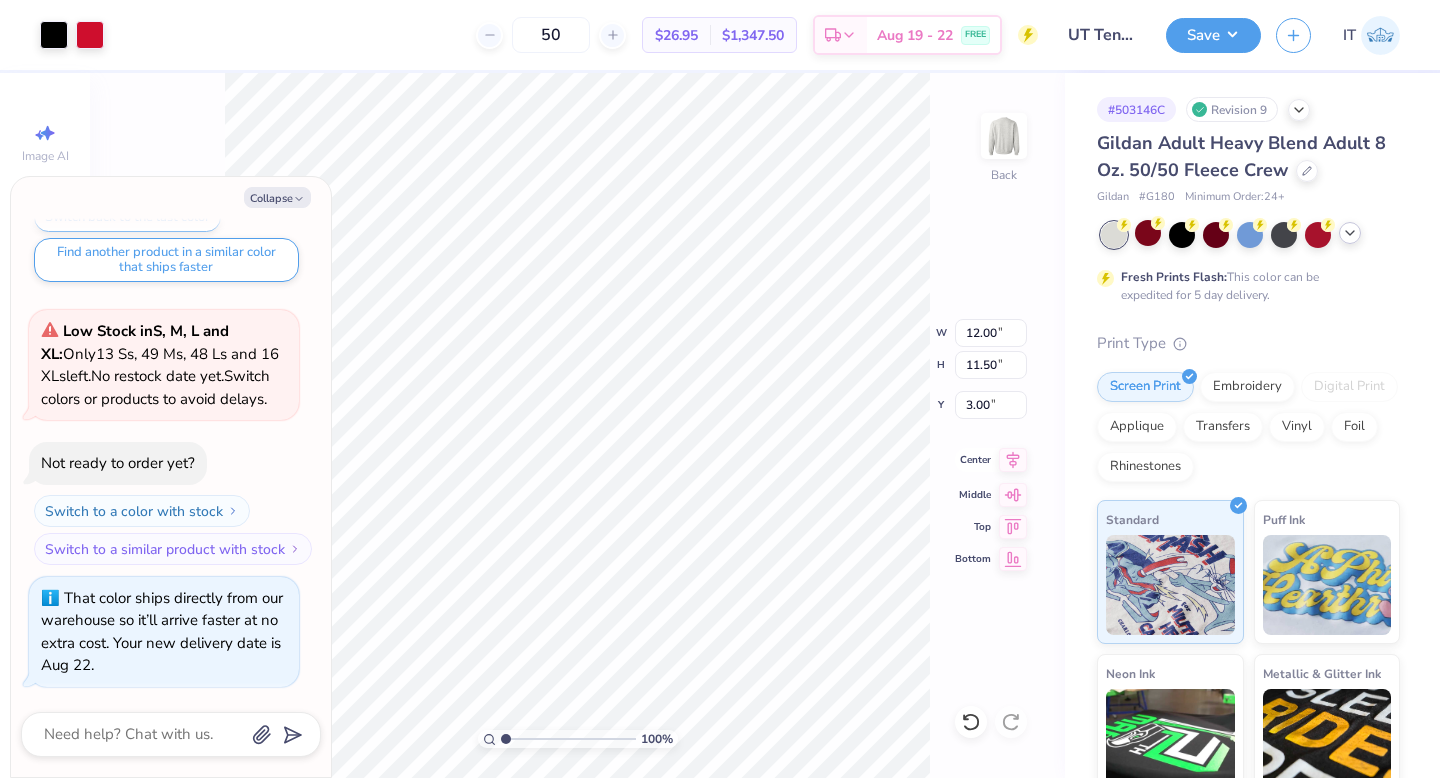 click 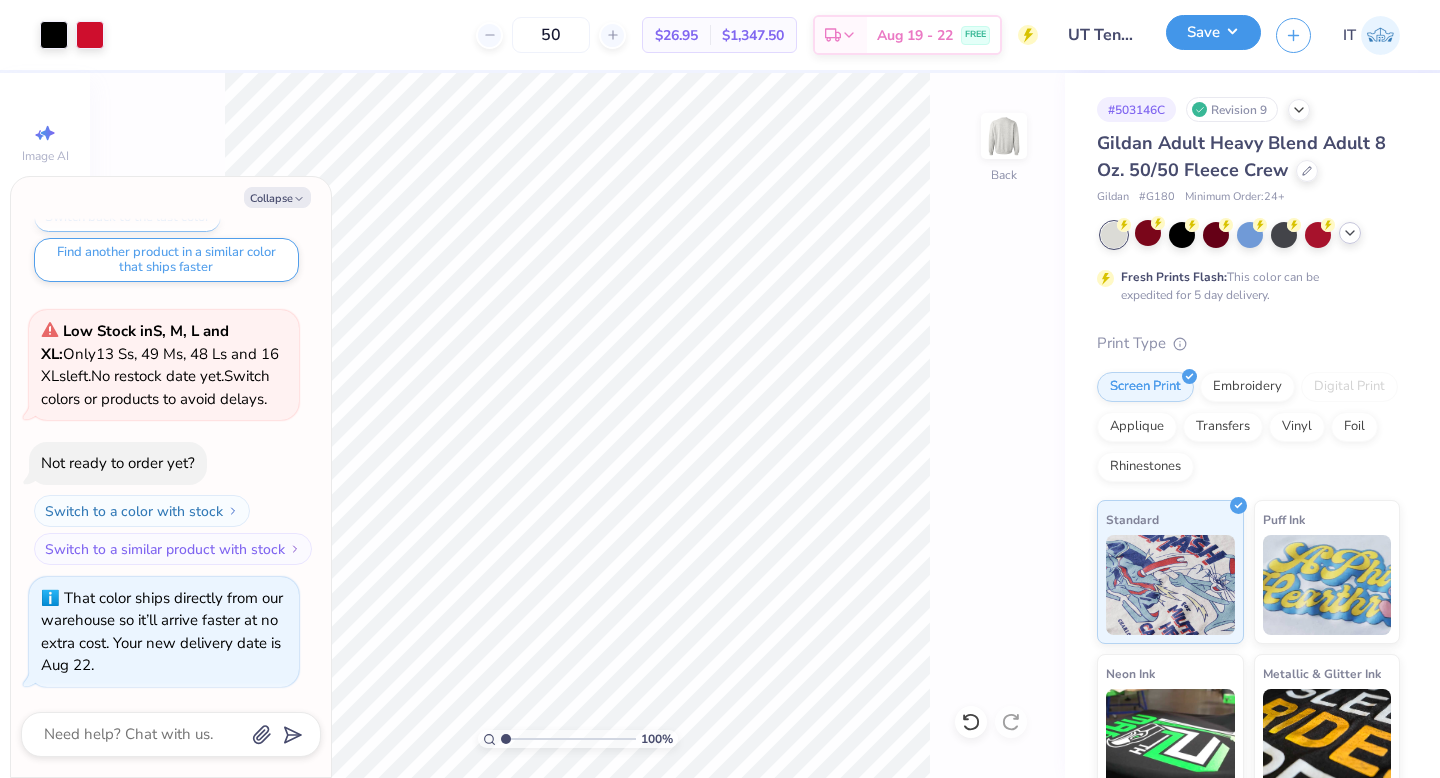 click on "Save" at bounding box center (1213, 32) 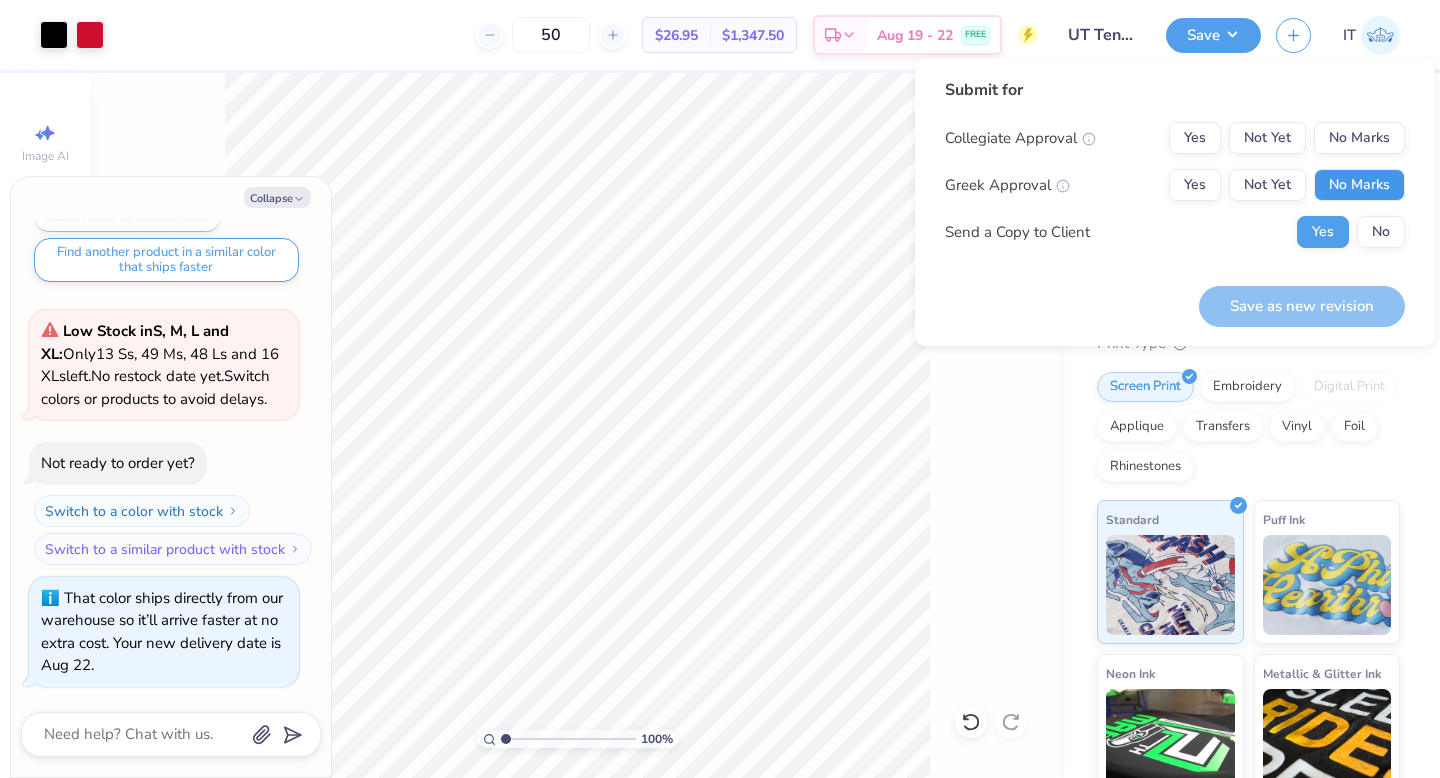 click on "No Marks" at bounding box center [1359, 185] 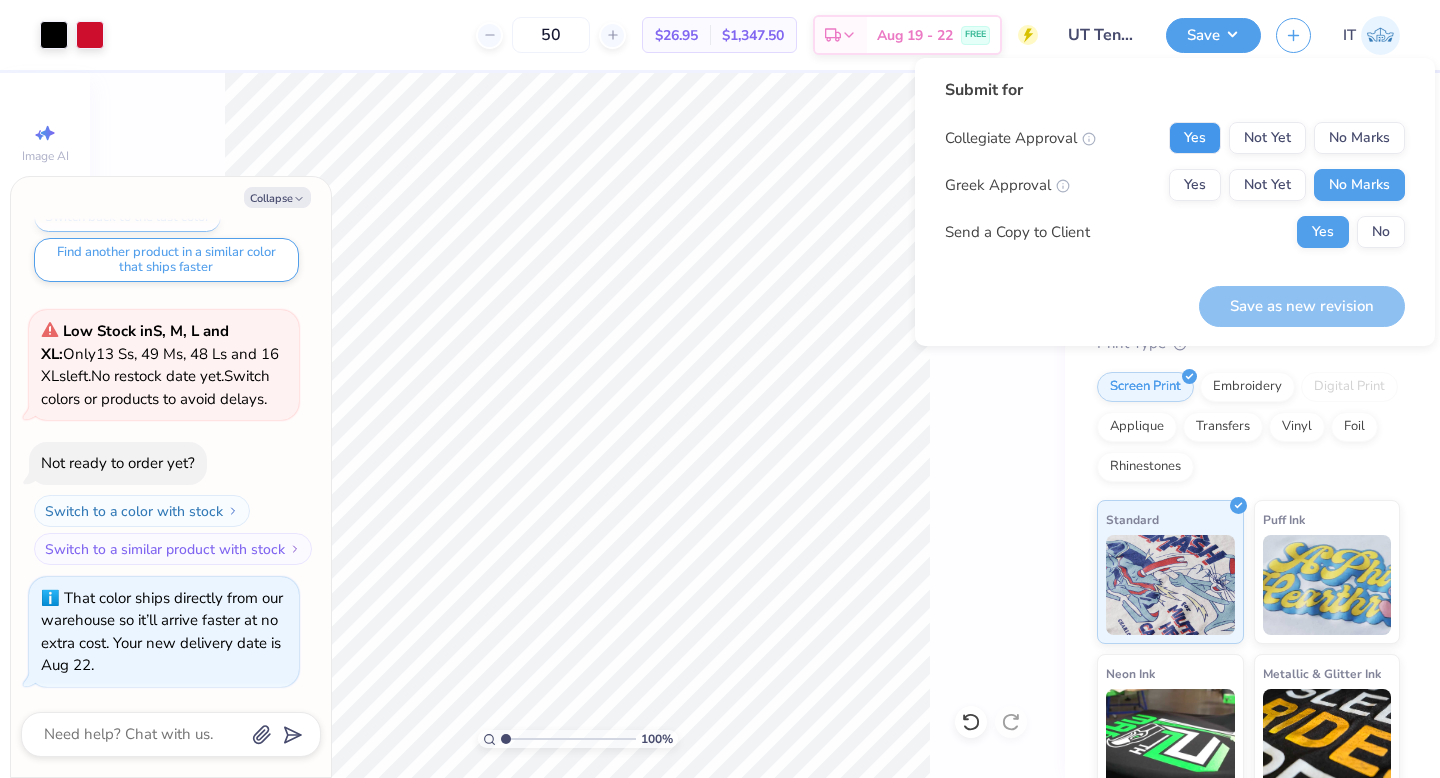click on "Yes" at bounding box center [1195, 138] 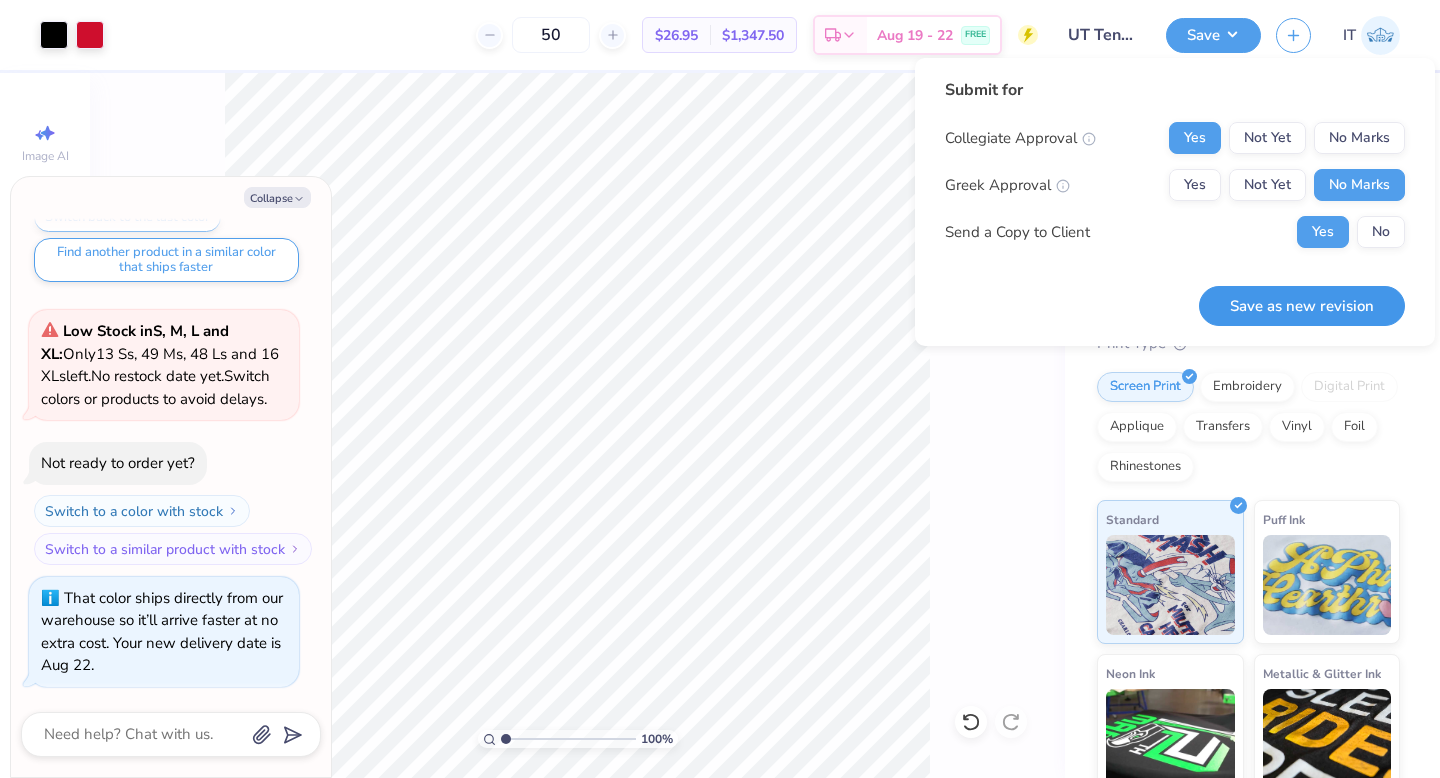 click on "Save as new revision" at bounding box center [1302, 306] 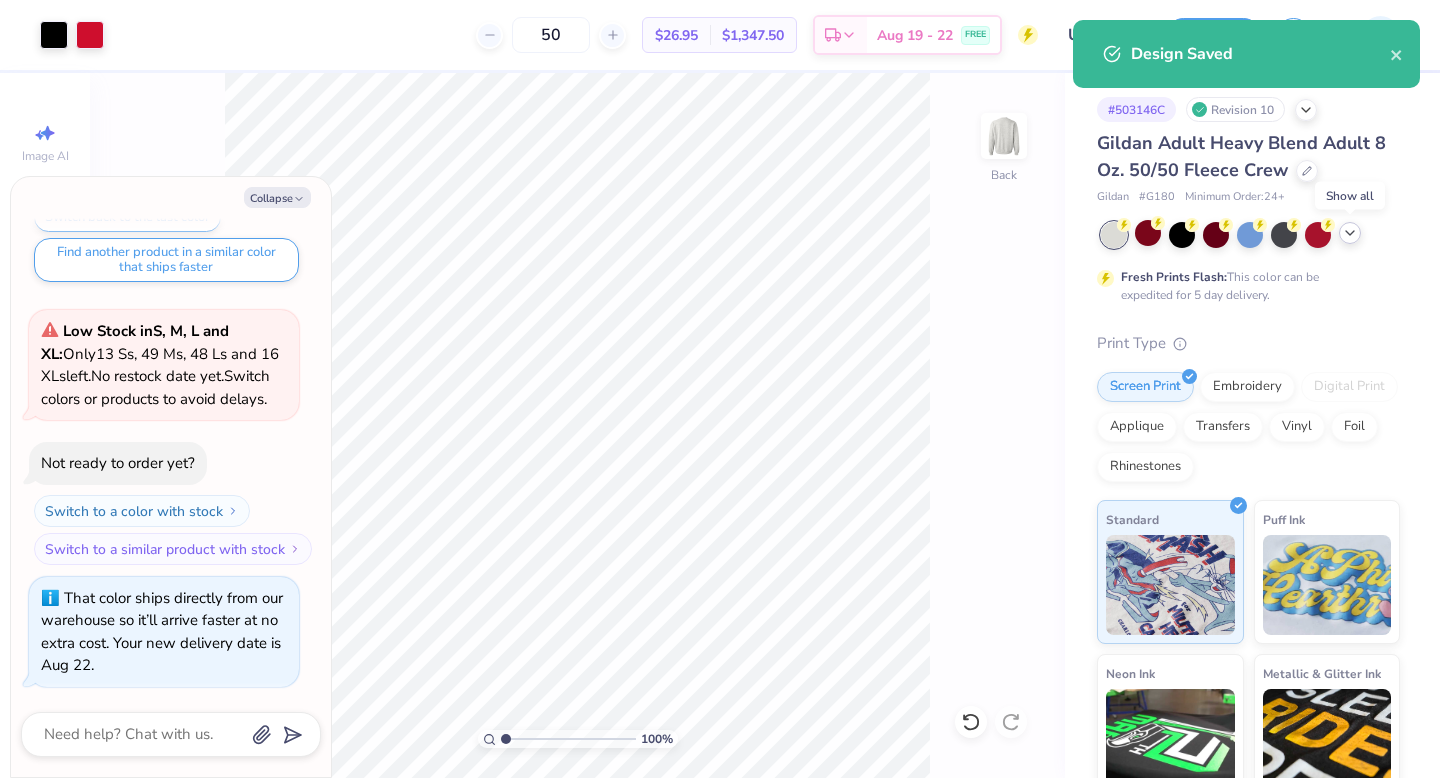 click 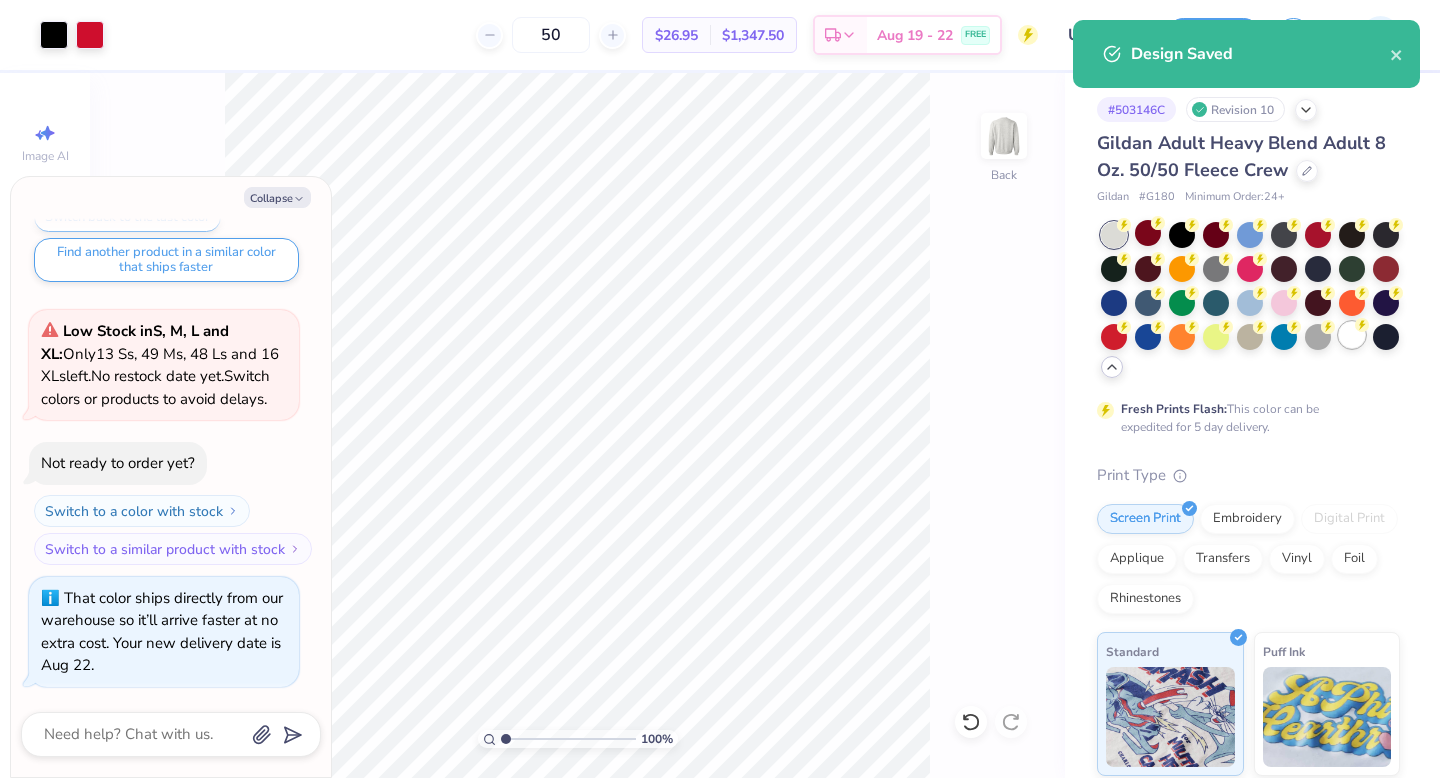 click at bounding box center (1352, 335) 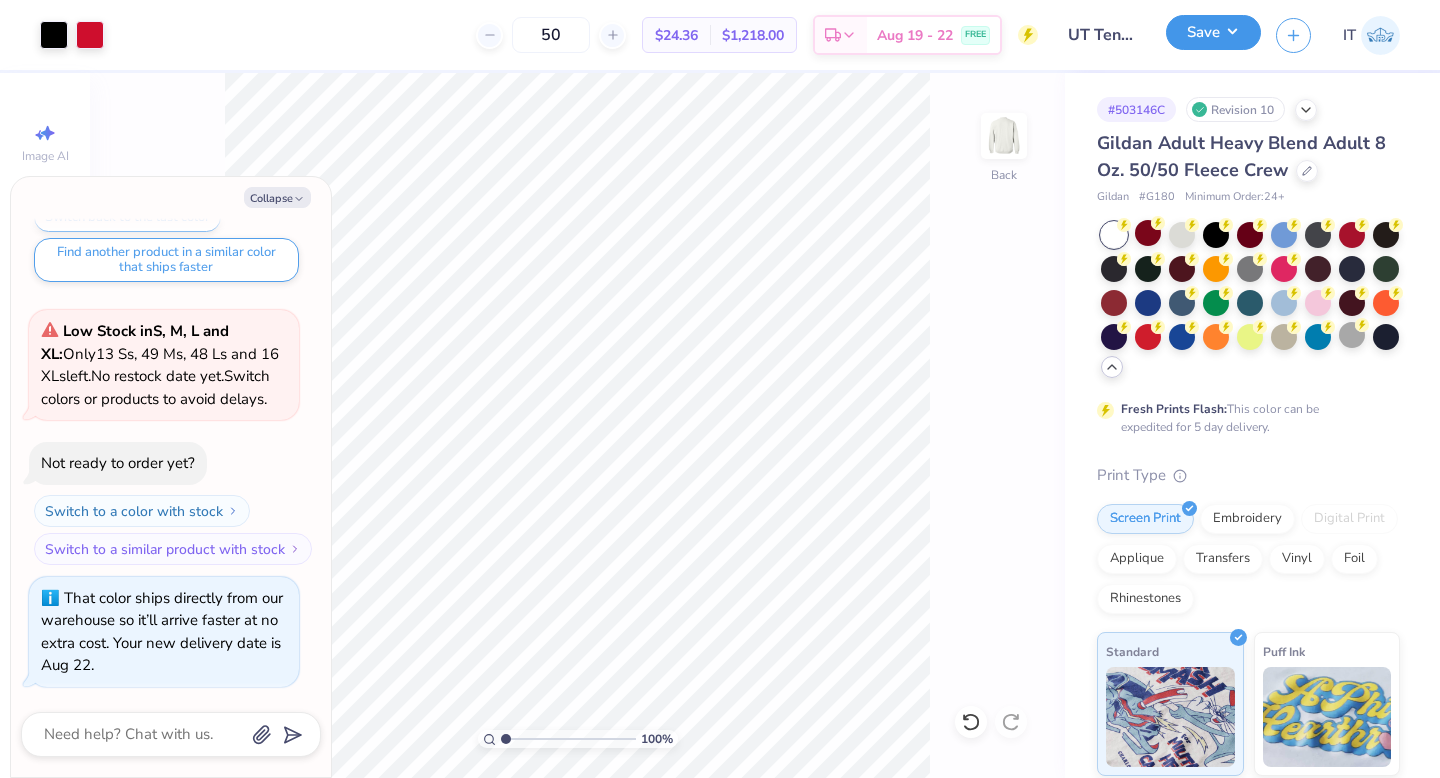 click on "Save" at bounding box center [1213, 32] 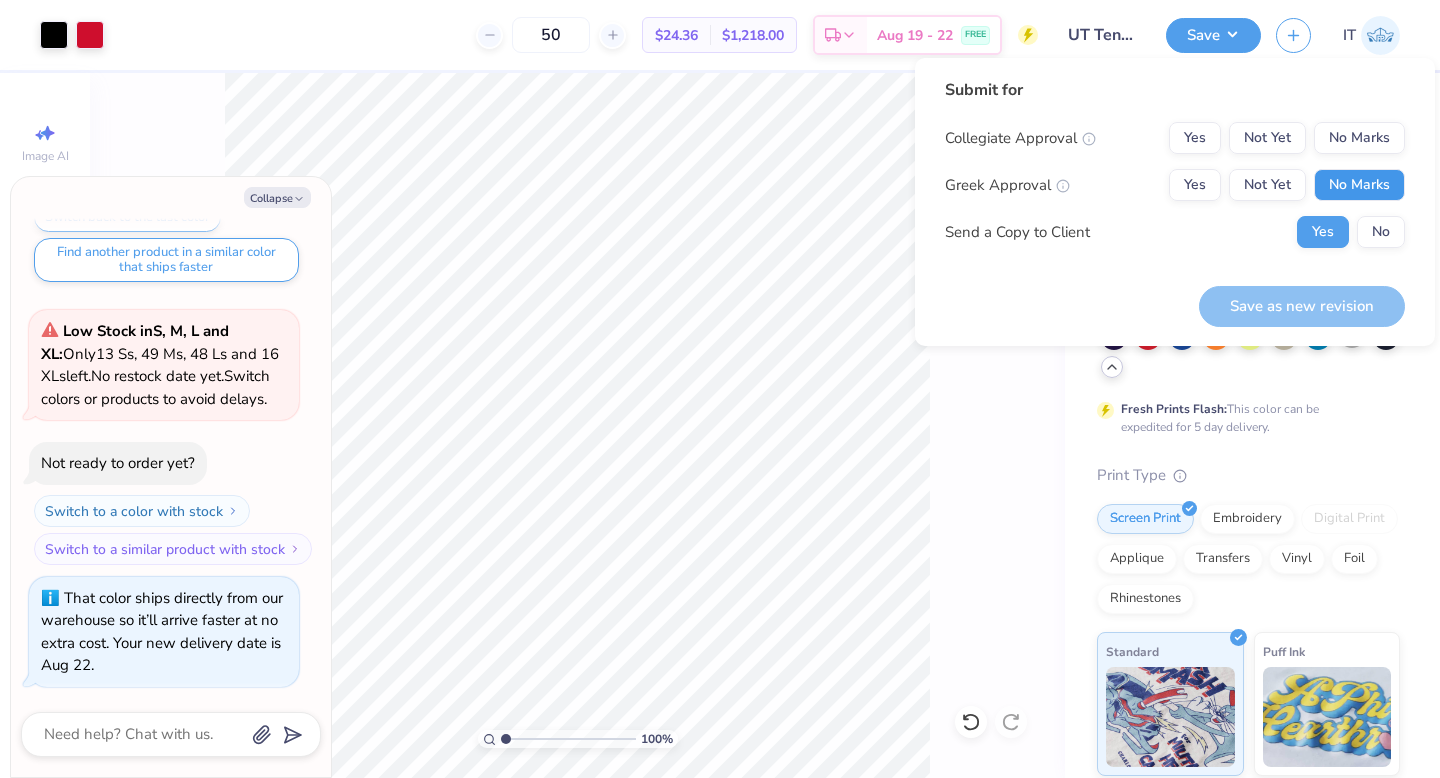 click on "No Marks" at bounding box center [1359, 185] 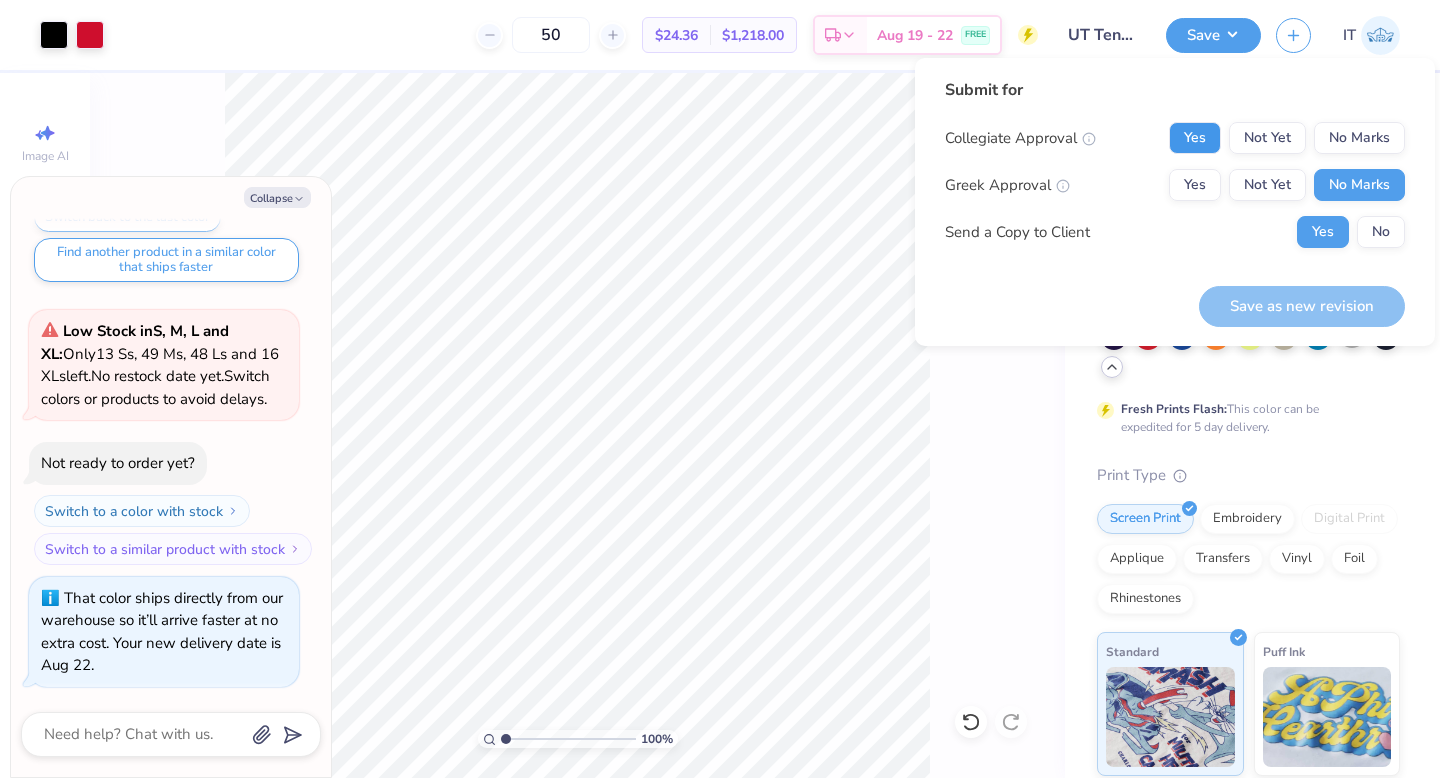 click on "Yes" at bounding box center [1195, 138] 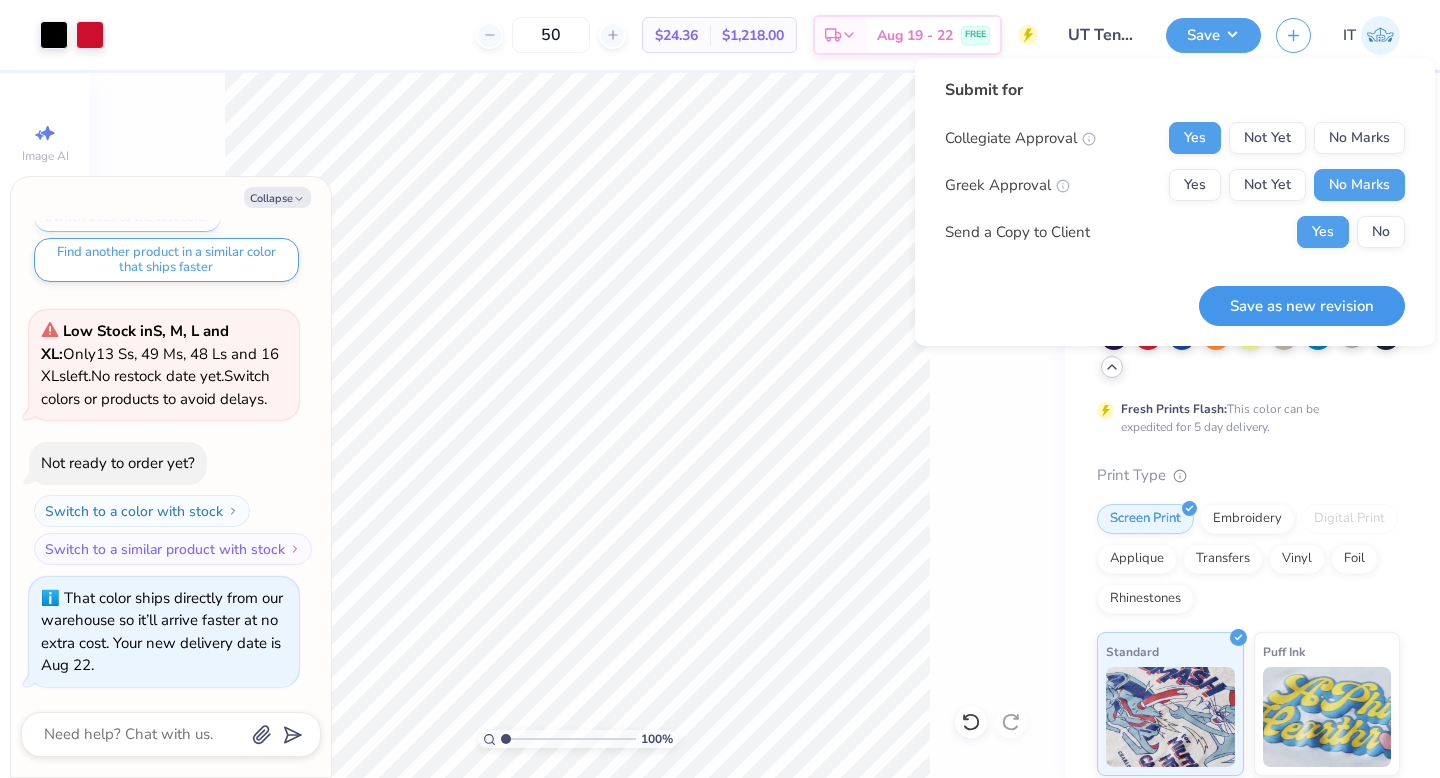 click on "Save as new revision" at bounding box center (1302, 306) 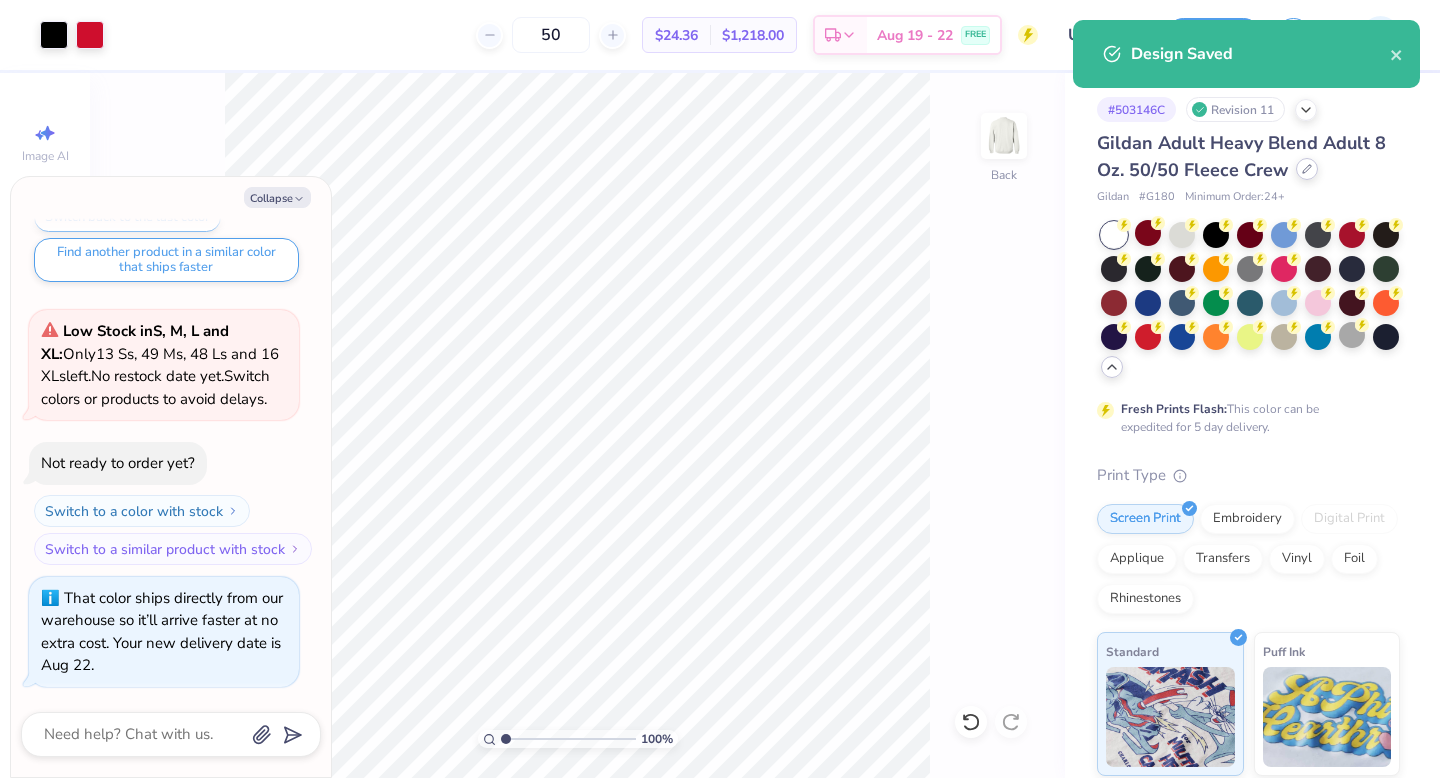 click 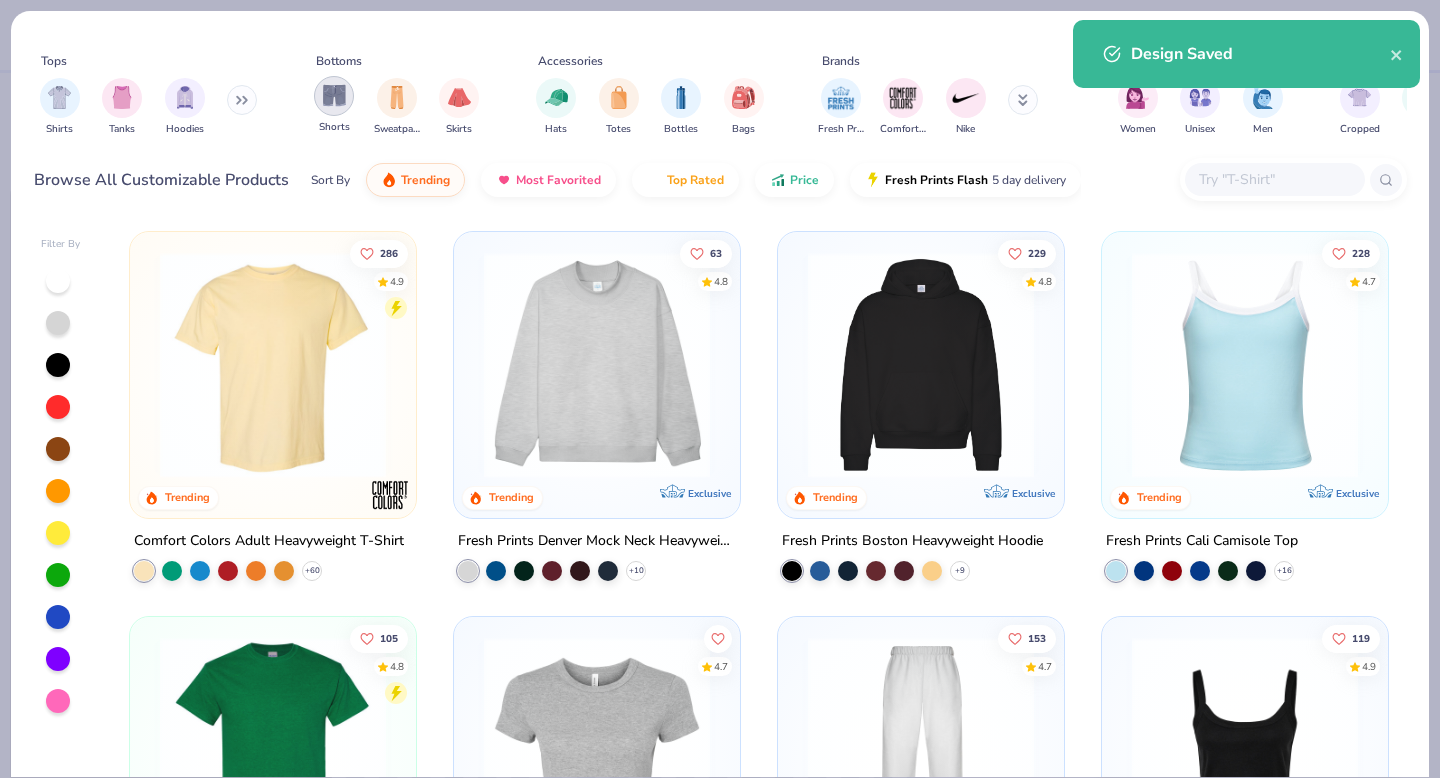 click at bounding box center (334, 96) 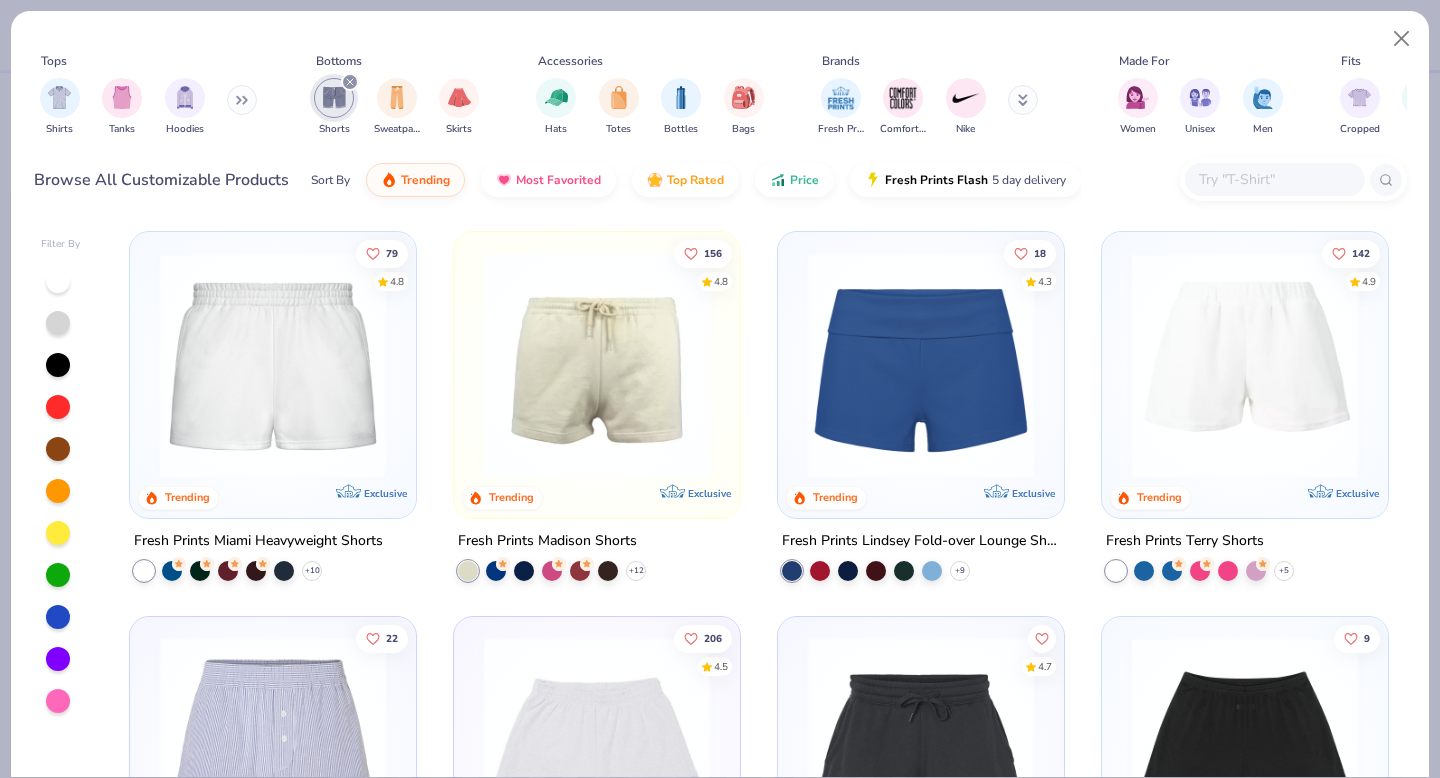 click on "156 4.8 Trending Exclusive Fresh Prints Madison Shorts + 12" at bounding box center [597, 423] 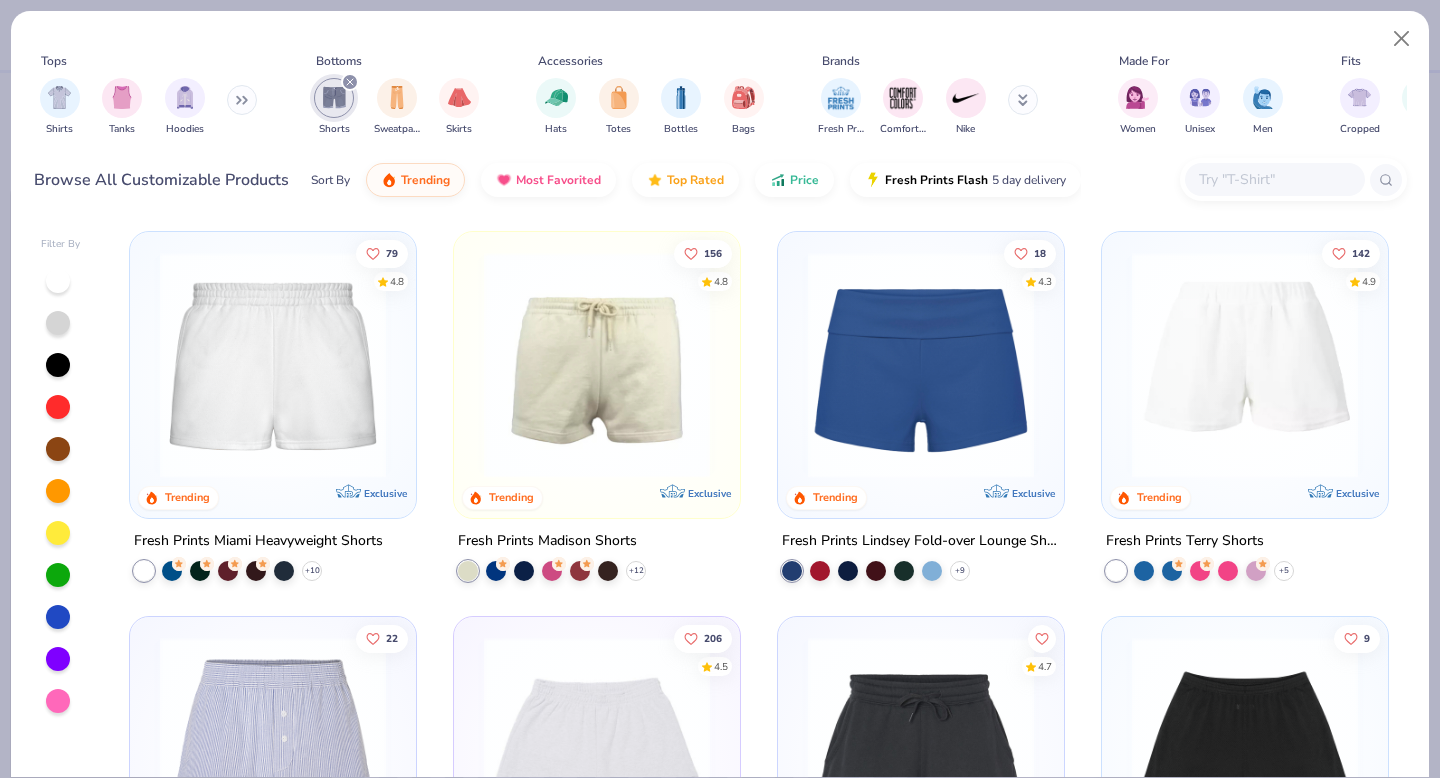 click at bounding box center [597, 750] 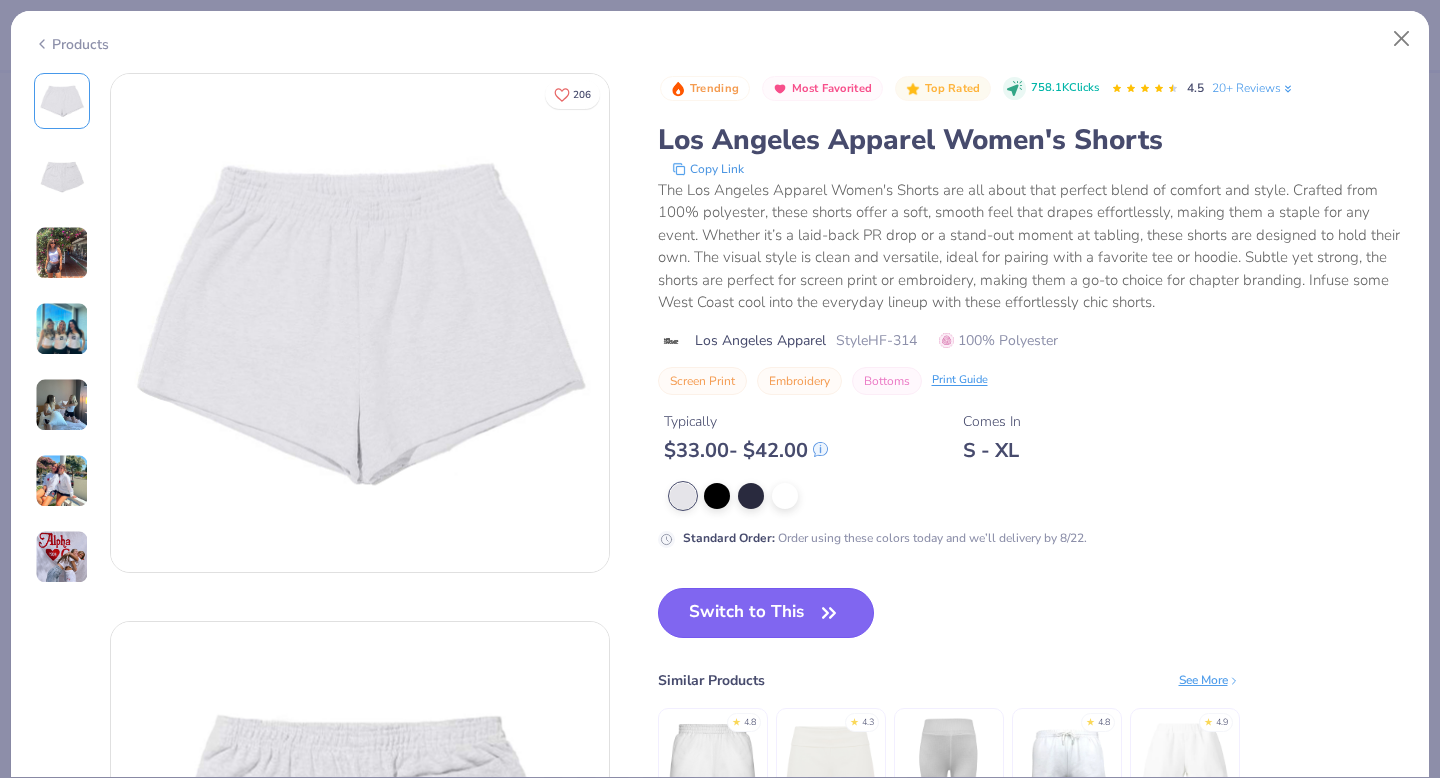 click on "Switch to This" at bounding box center [766, 613] 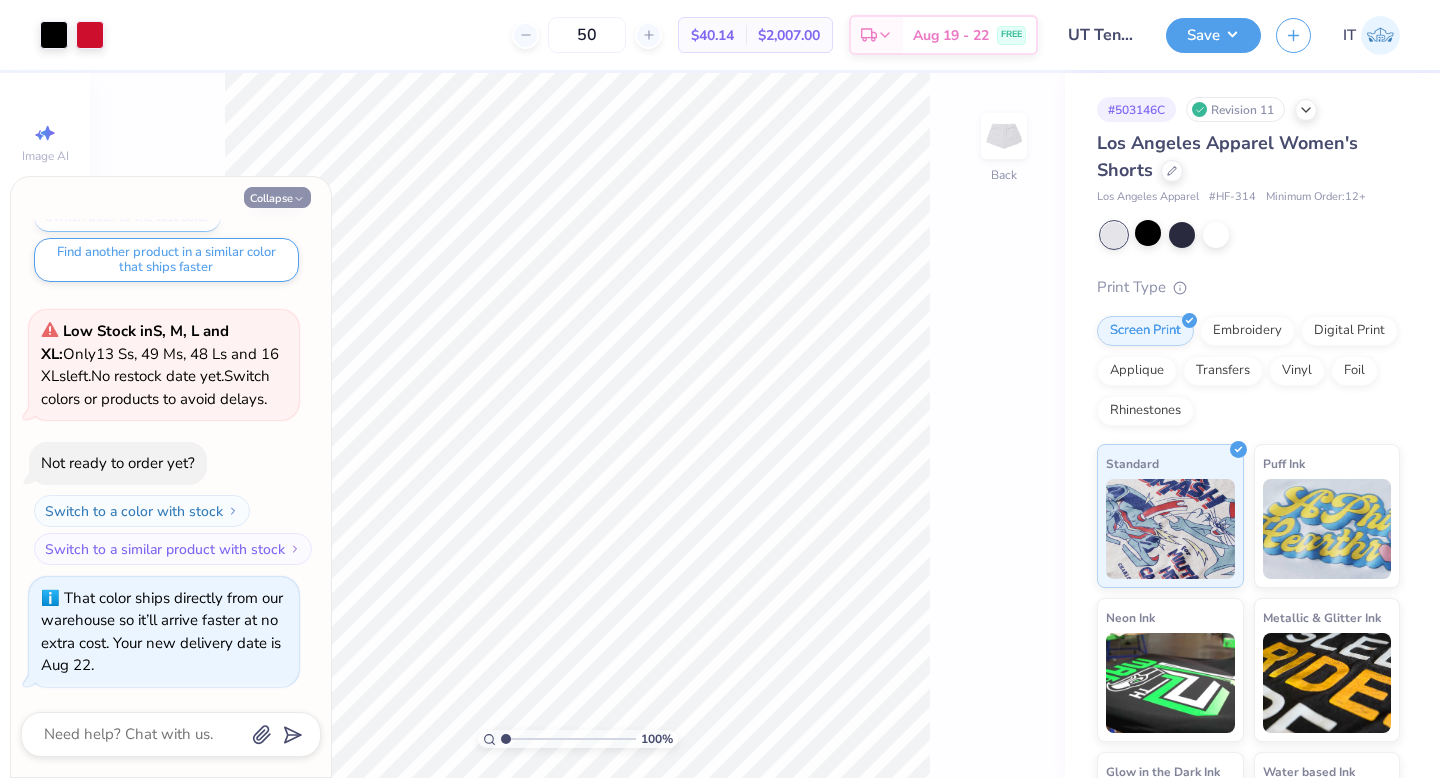 click on "Collapse" at bounding box center [277, 197] 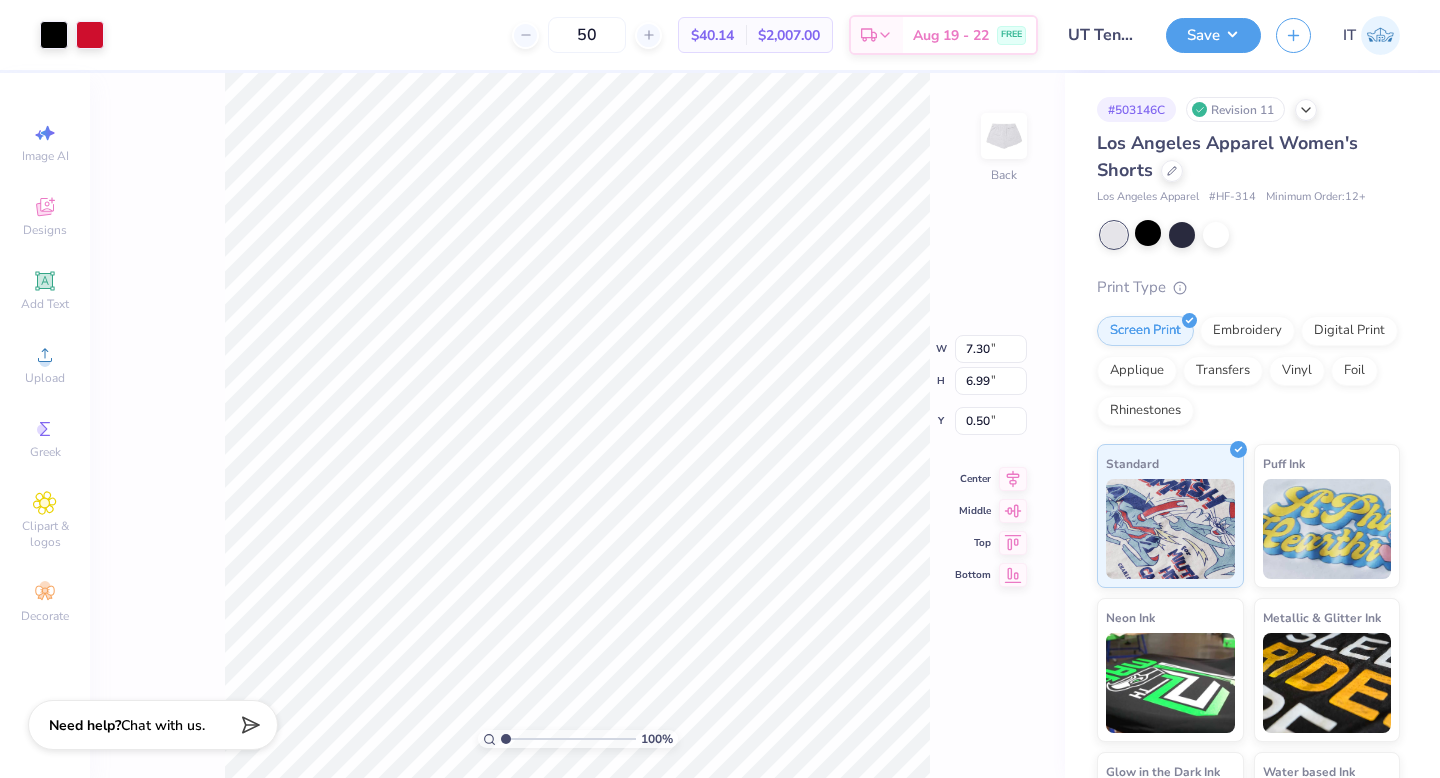 type on "4.33" 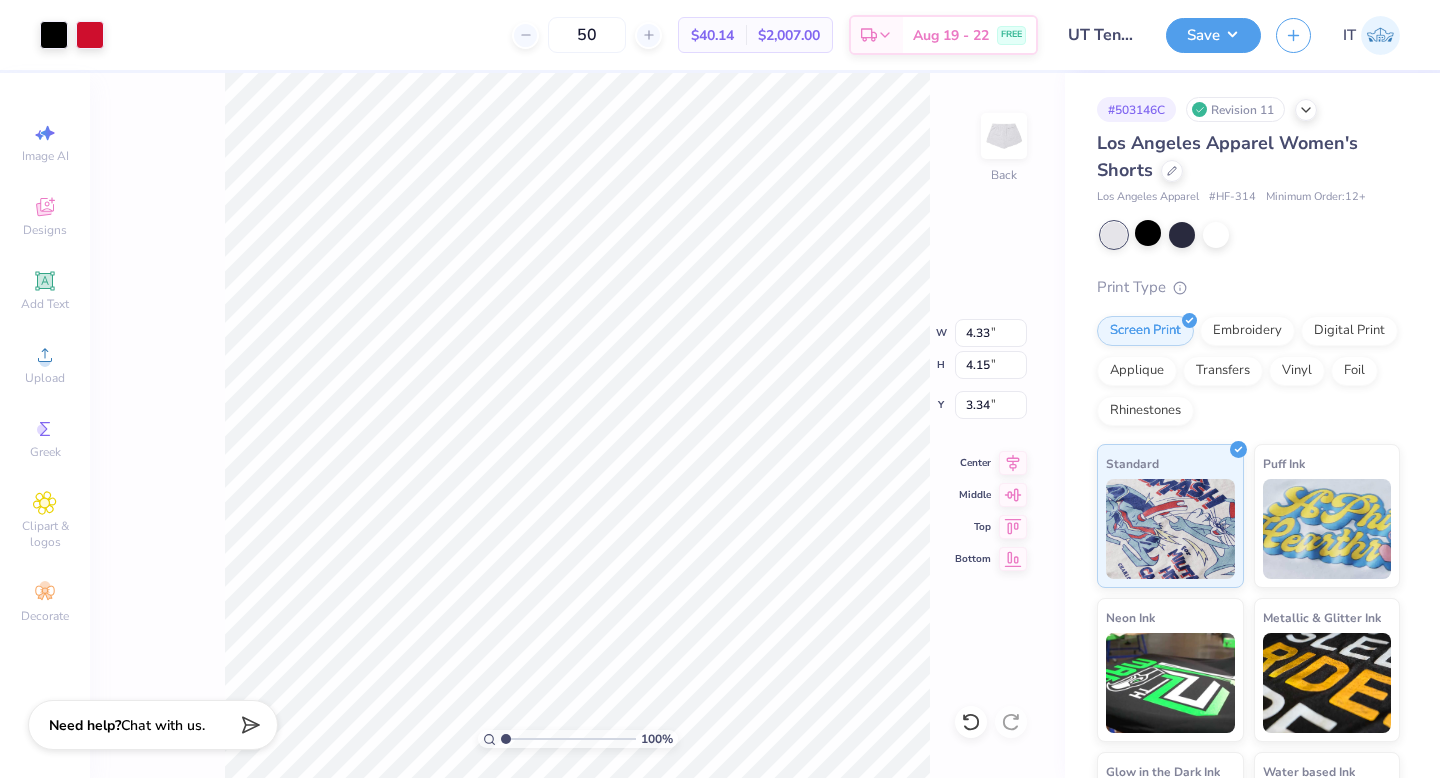 type on "2.18" 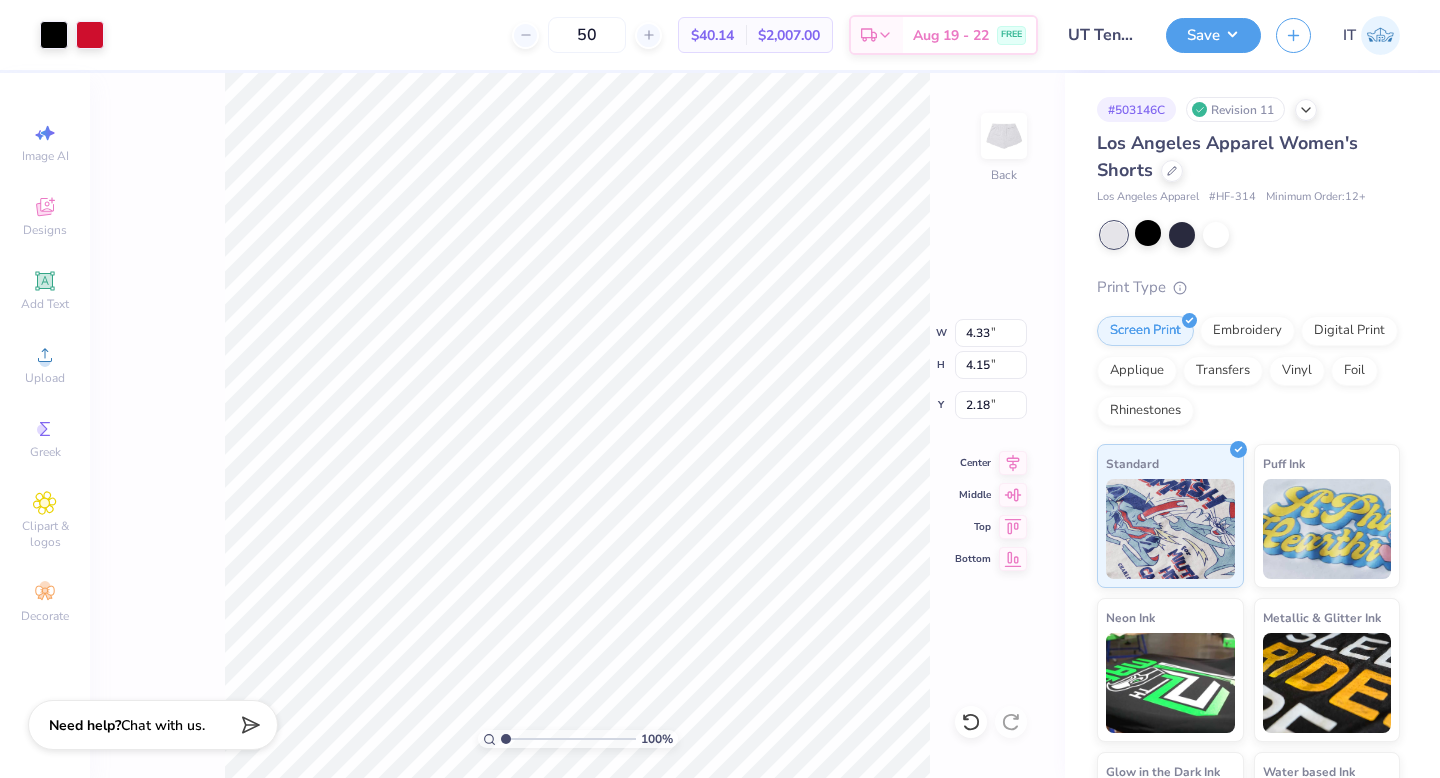 type on "2.98" 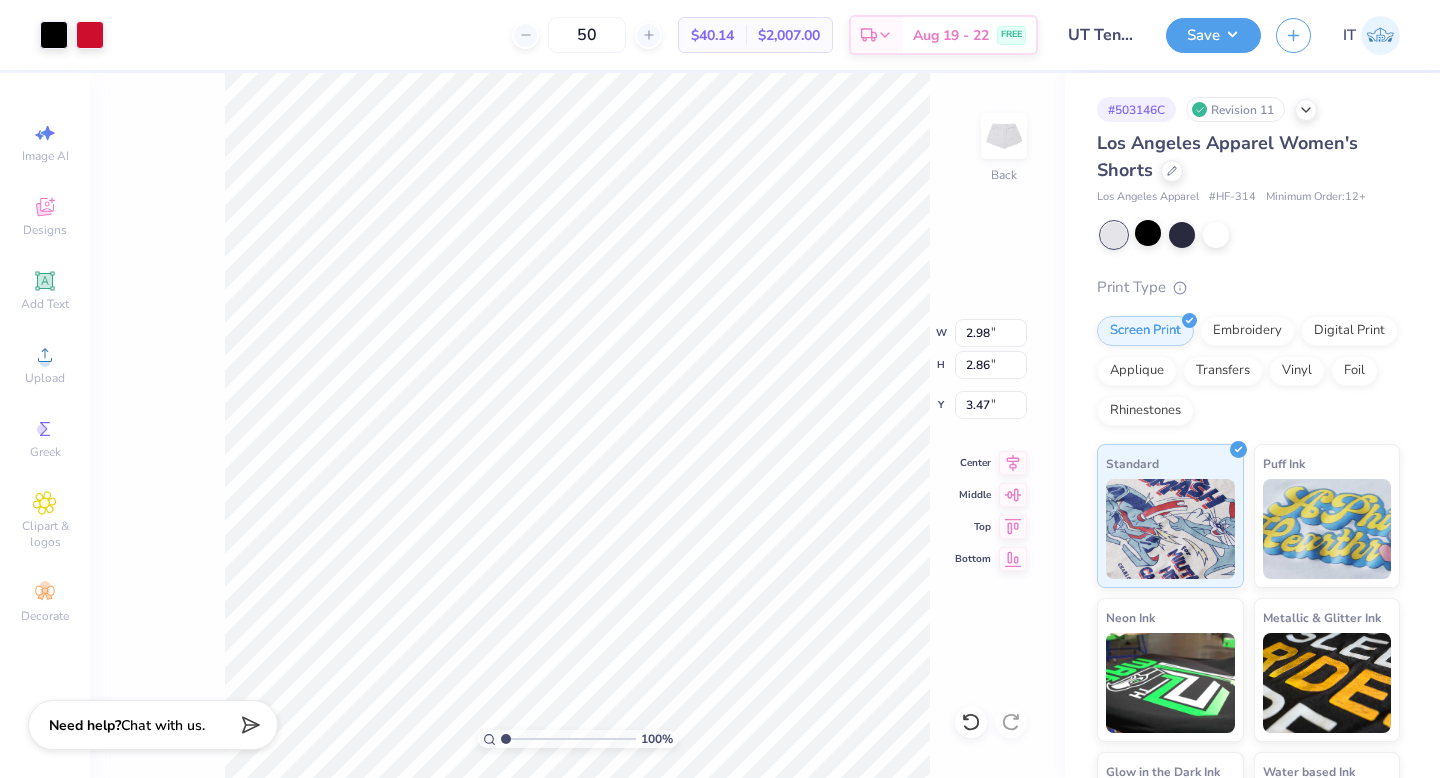 type on "3.22" 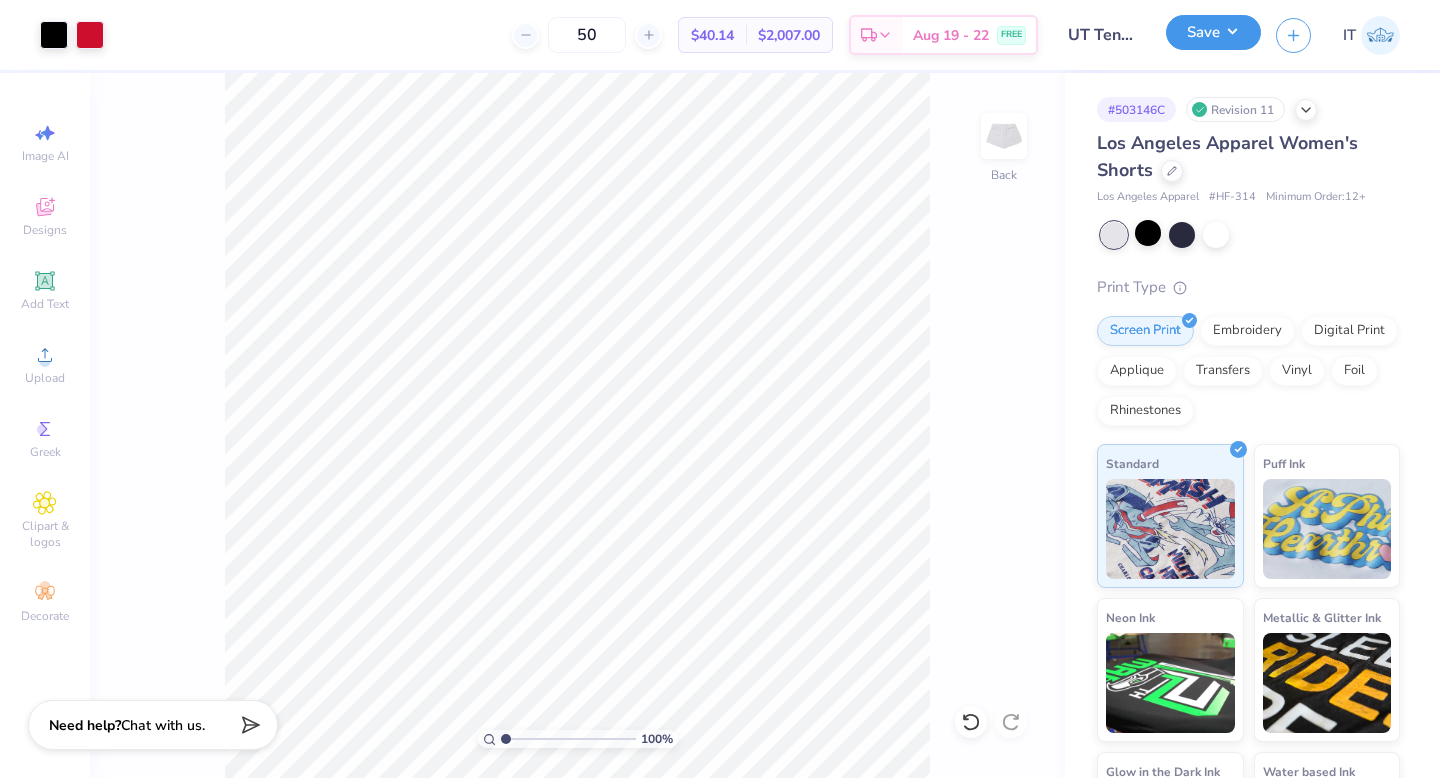 click on "Save" at bounding box center [1213, 32] 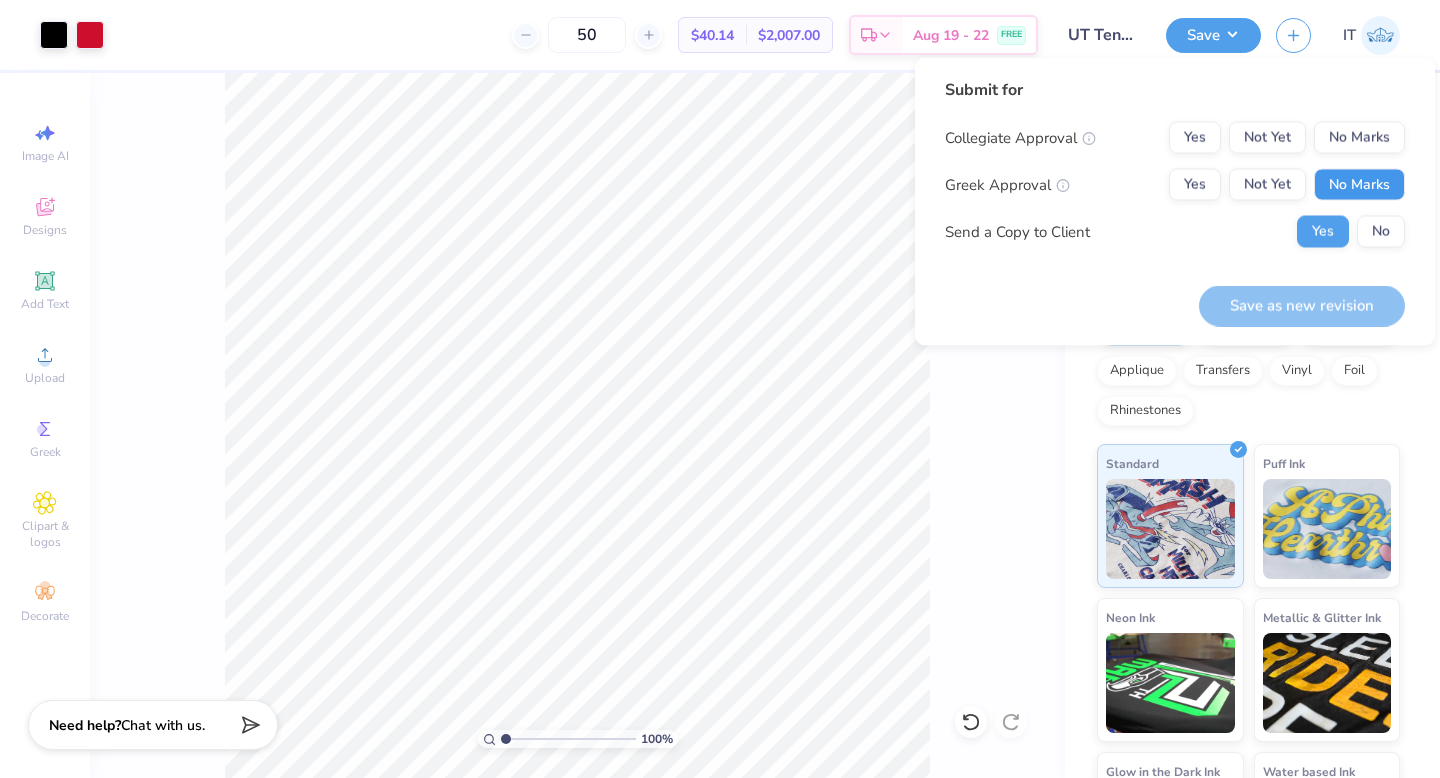 click on "No Marks" at bounding box center [1359, 185] 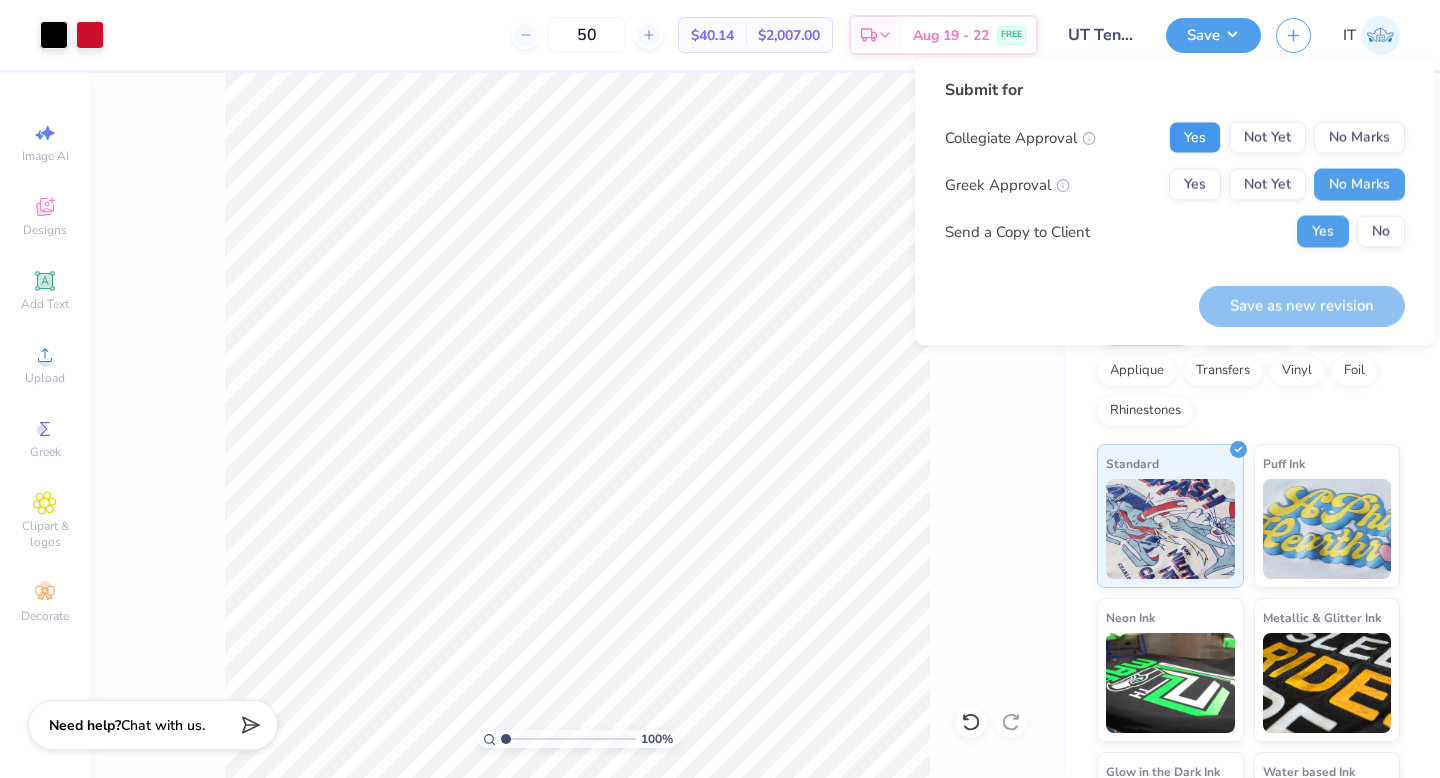 click on "Yes" at bounding box center (1195, 138) 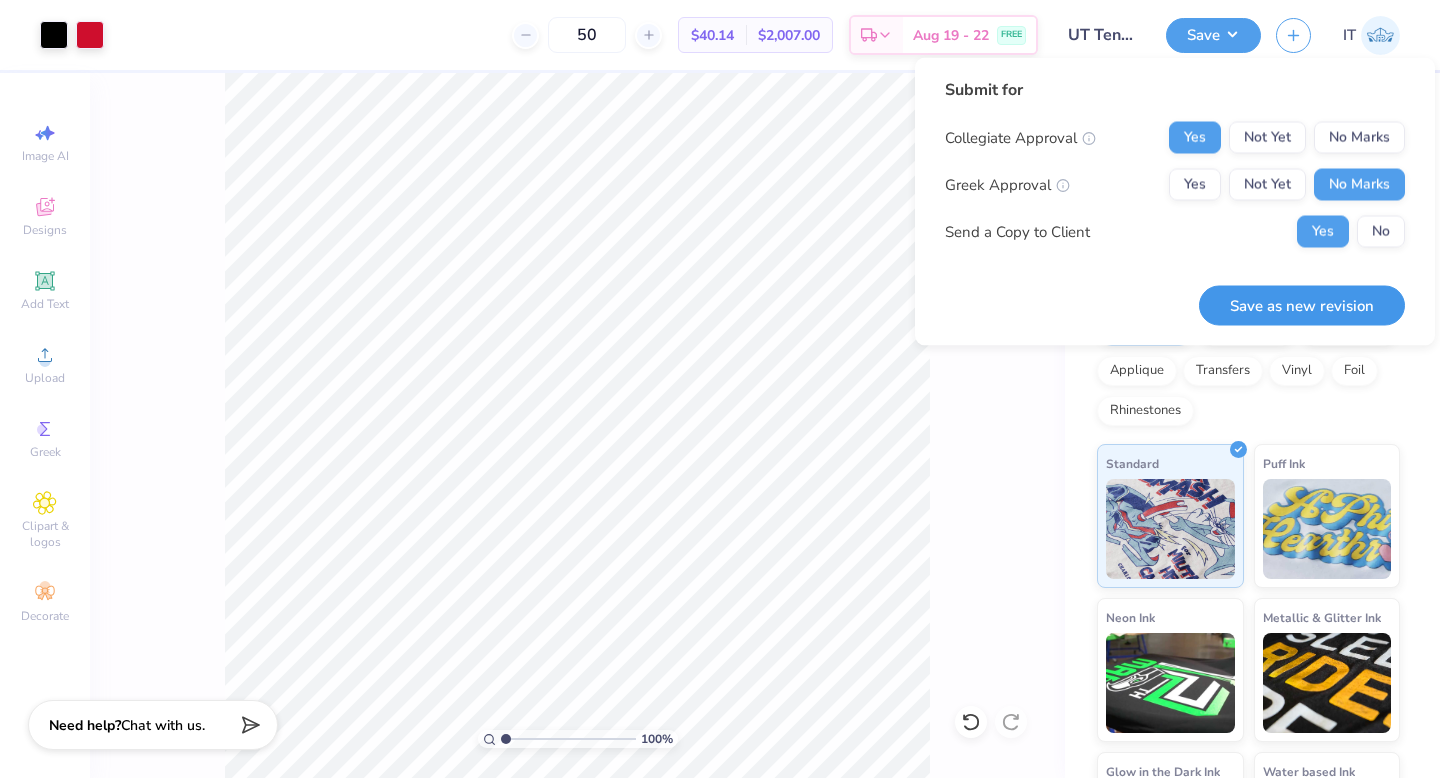 click on "Save as new revision" at bounding box center (1302, 305) 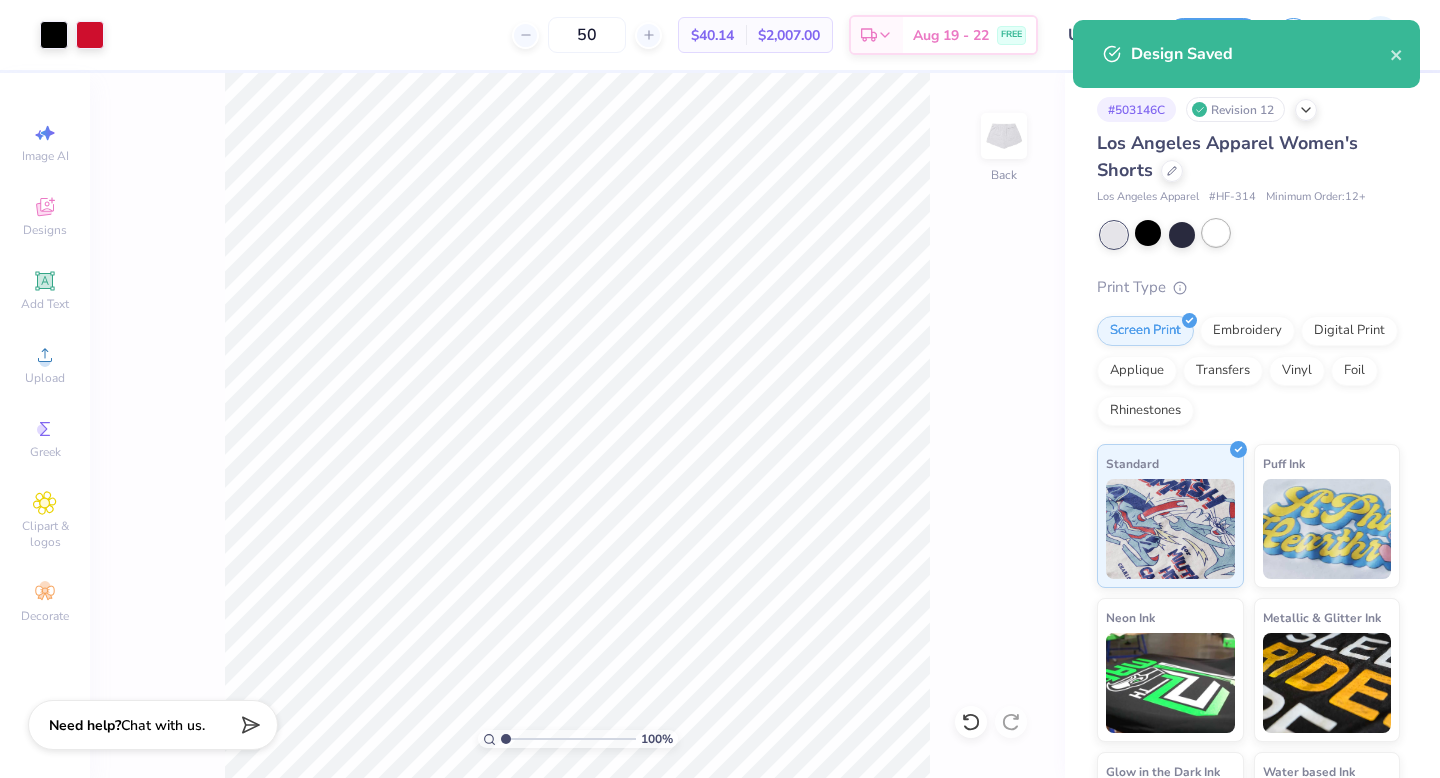 click at bounding box center (1216, 233) 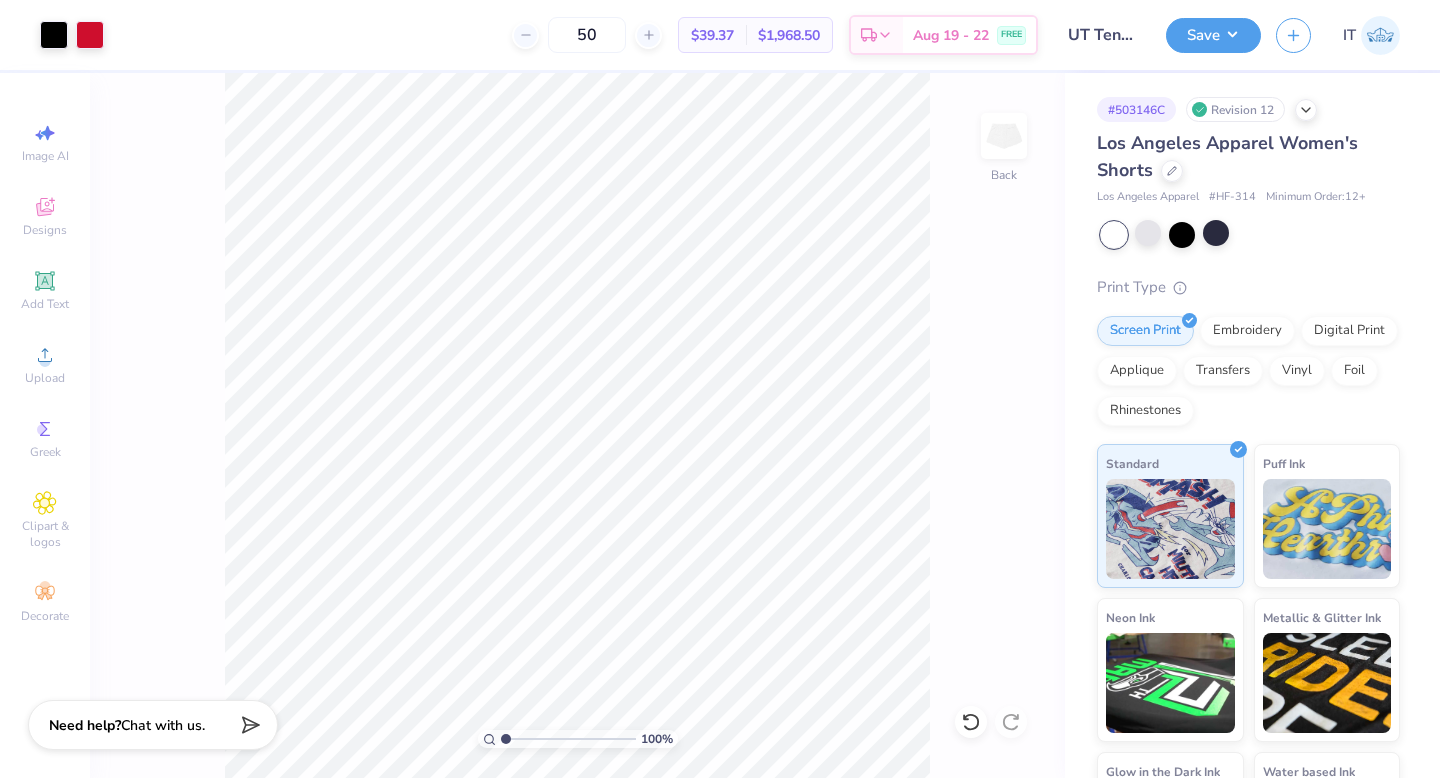click on "Design Saved" at bounding box center (1246, 20) 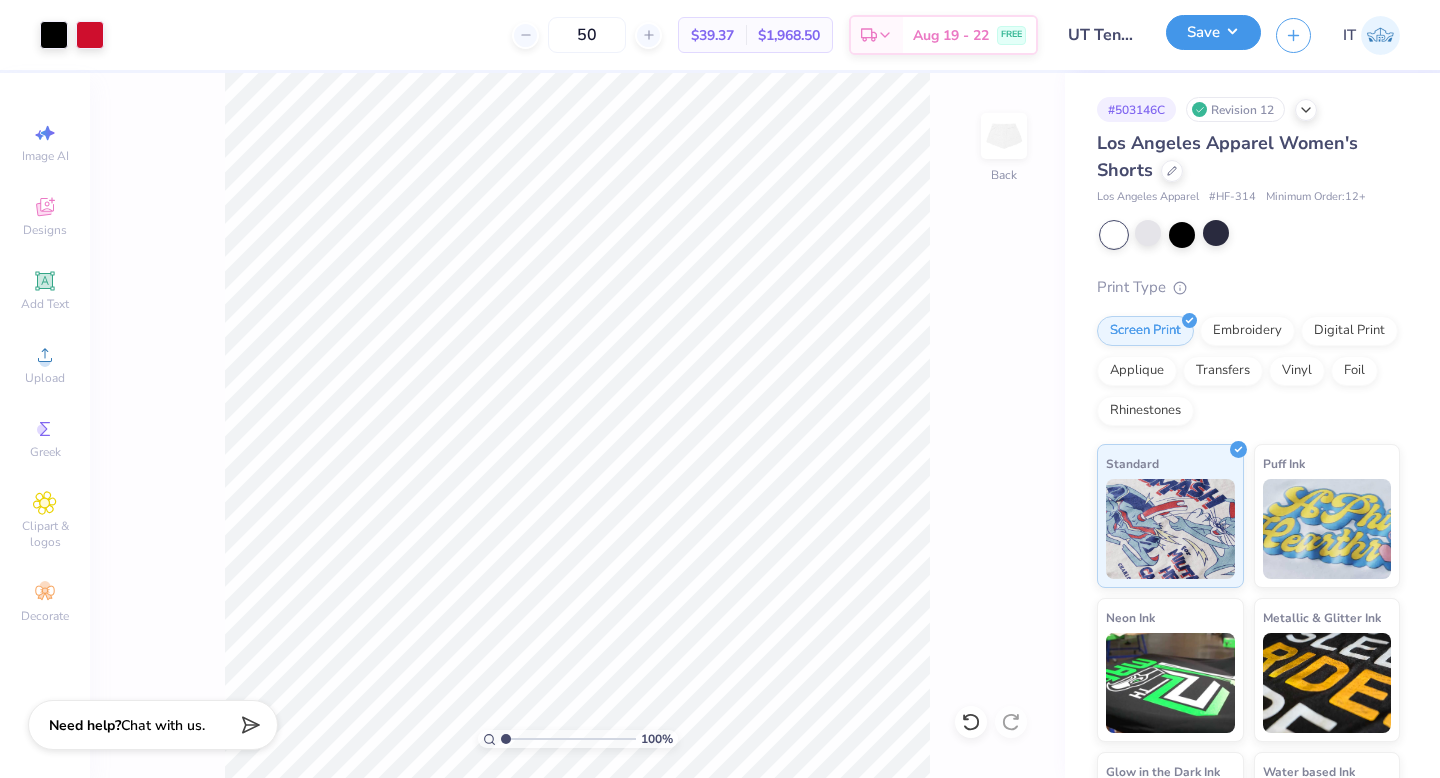 click on "Save" at bounding box center (1213, 32) 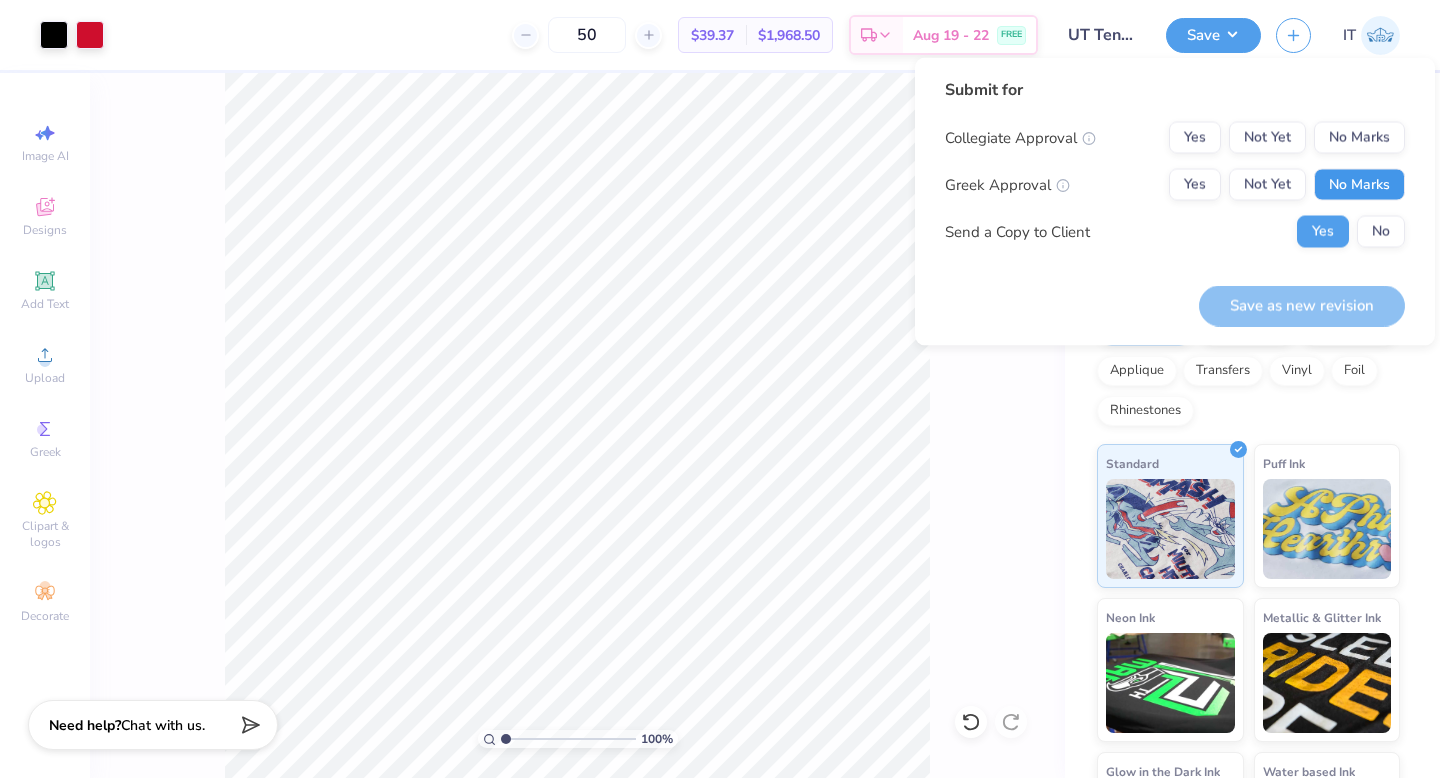 click on "No Marks" at bounding box center (1359, 185) 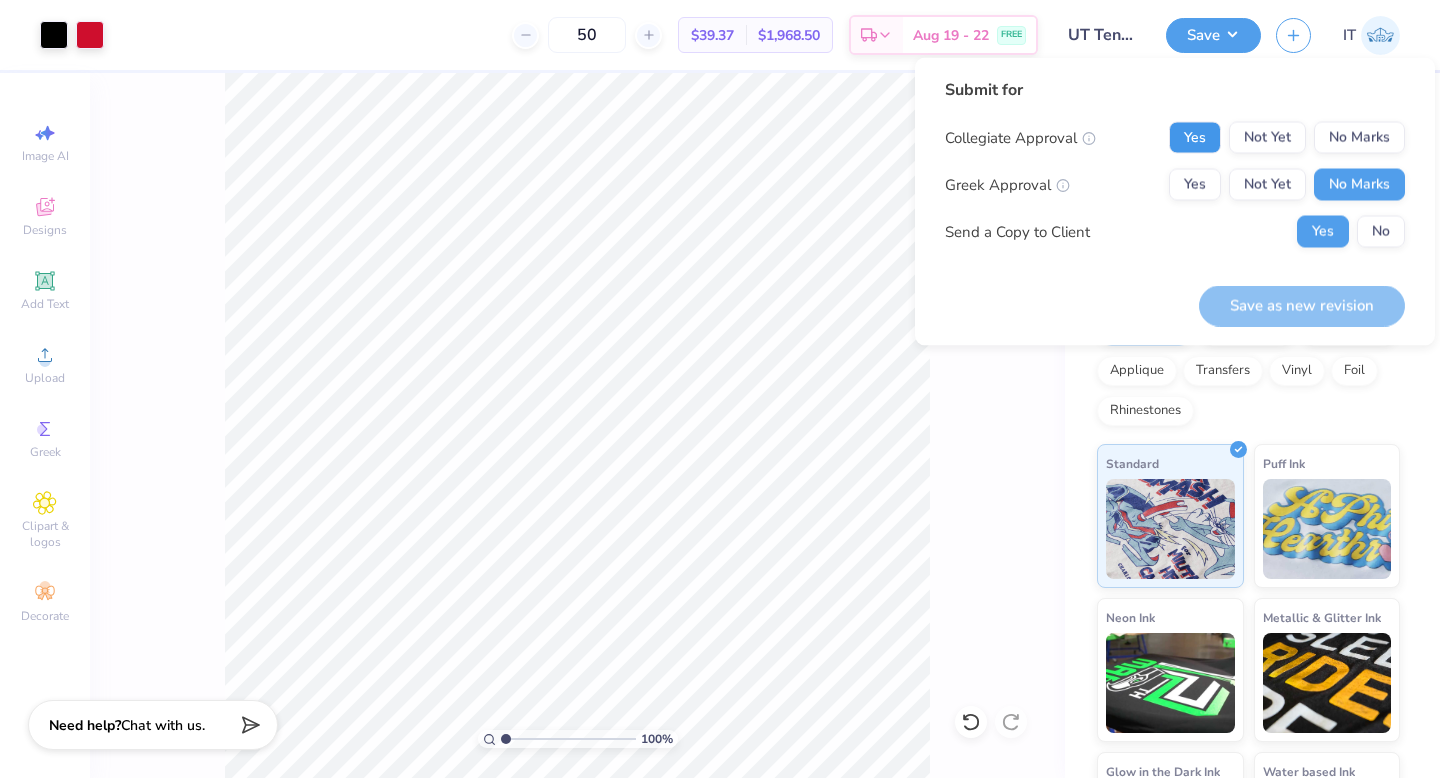 click on "Yes" at bounding box center [1195, 138] 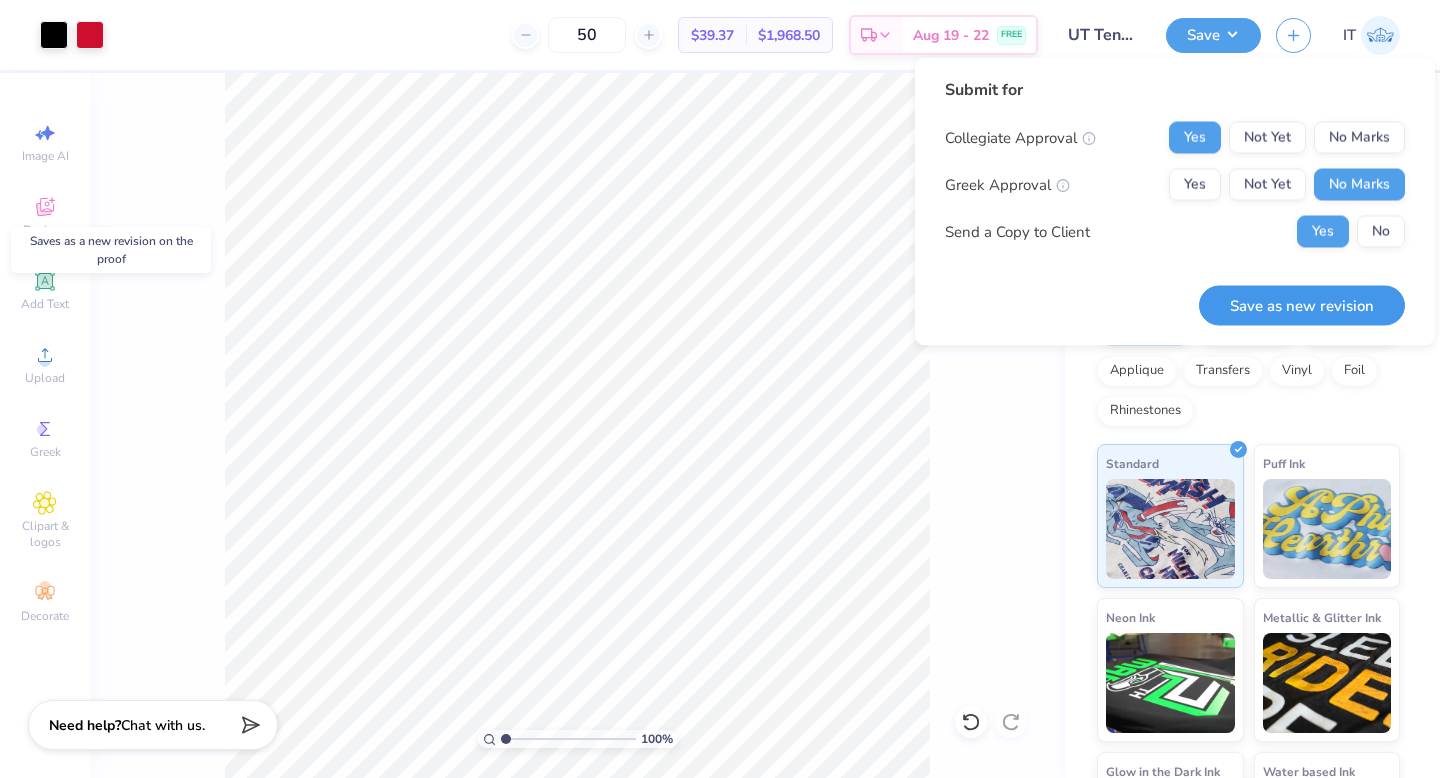 click on "Save as new revision" at bounding box center [1302, 305] 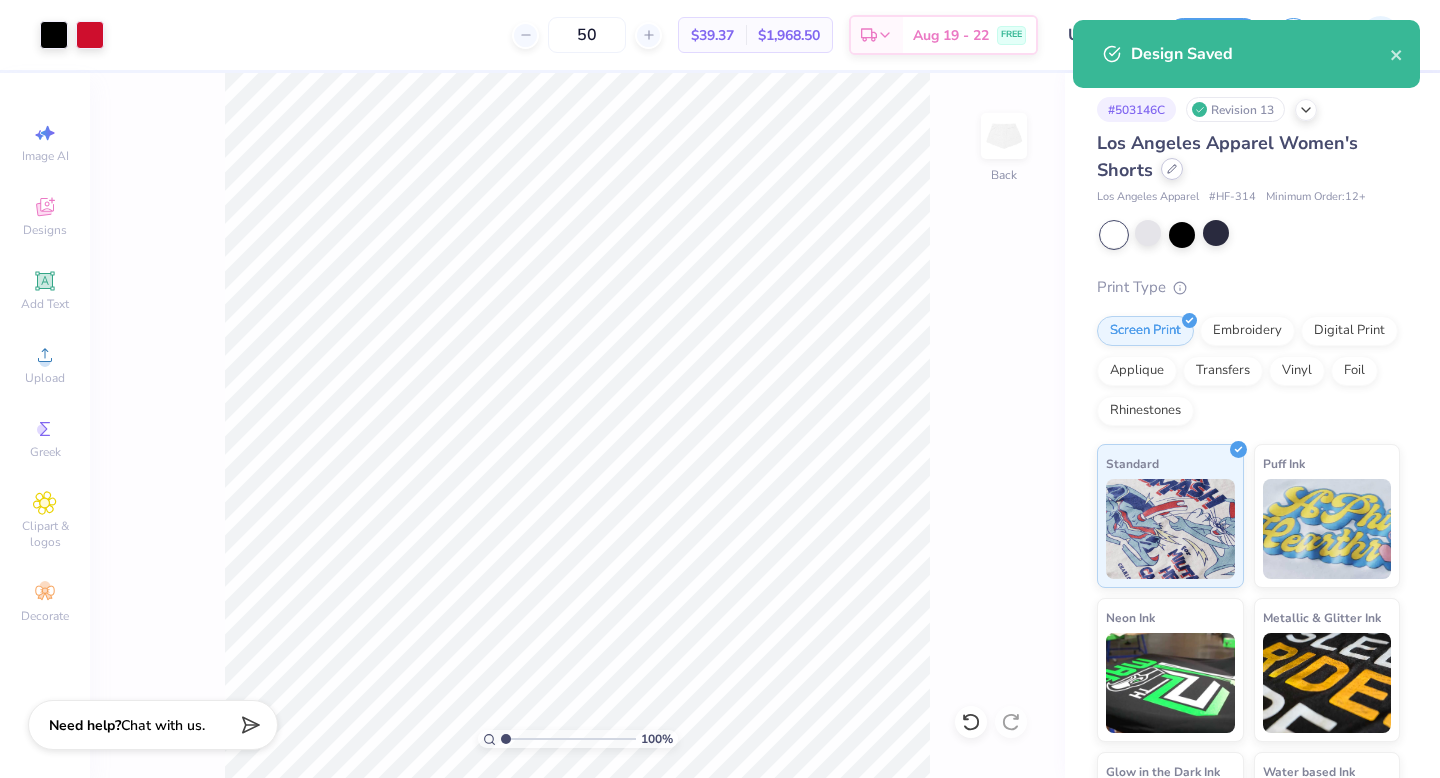 click at bounding box center (1172, 169) 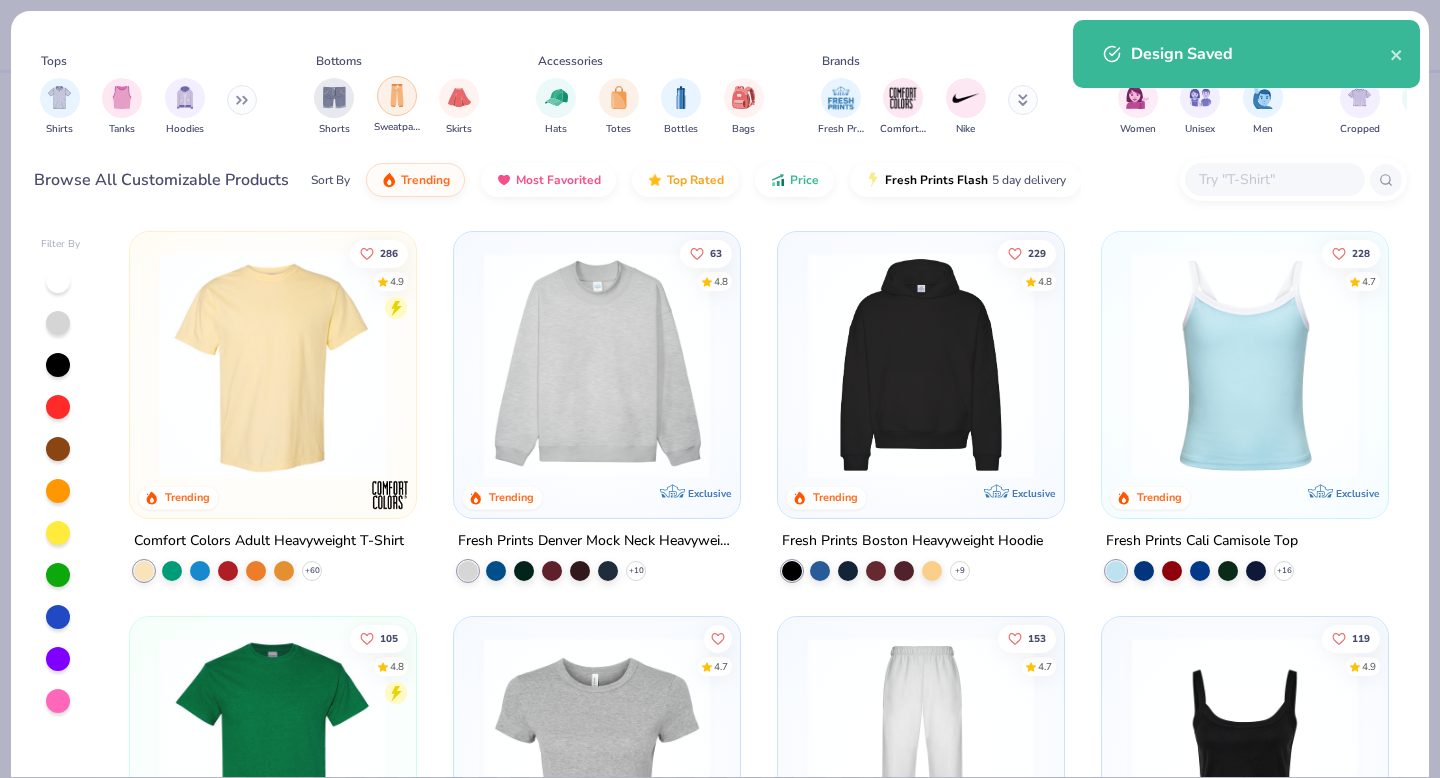 click at bounding box center [397, 95] 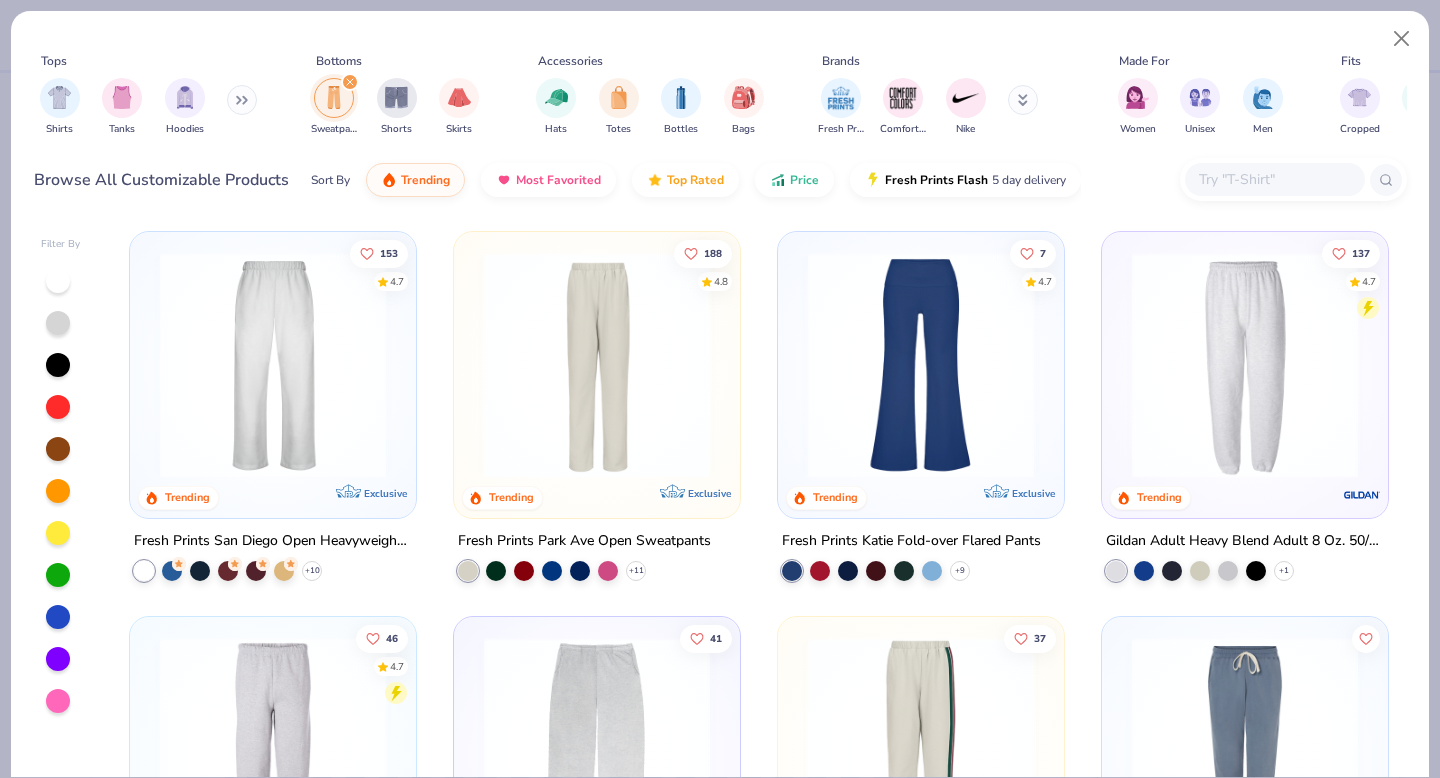 click at bounding box center [273, 365] 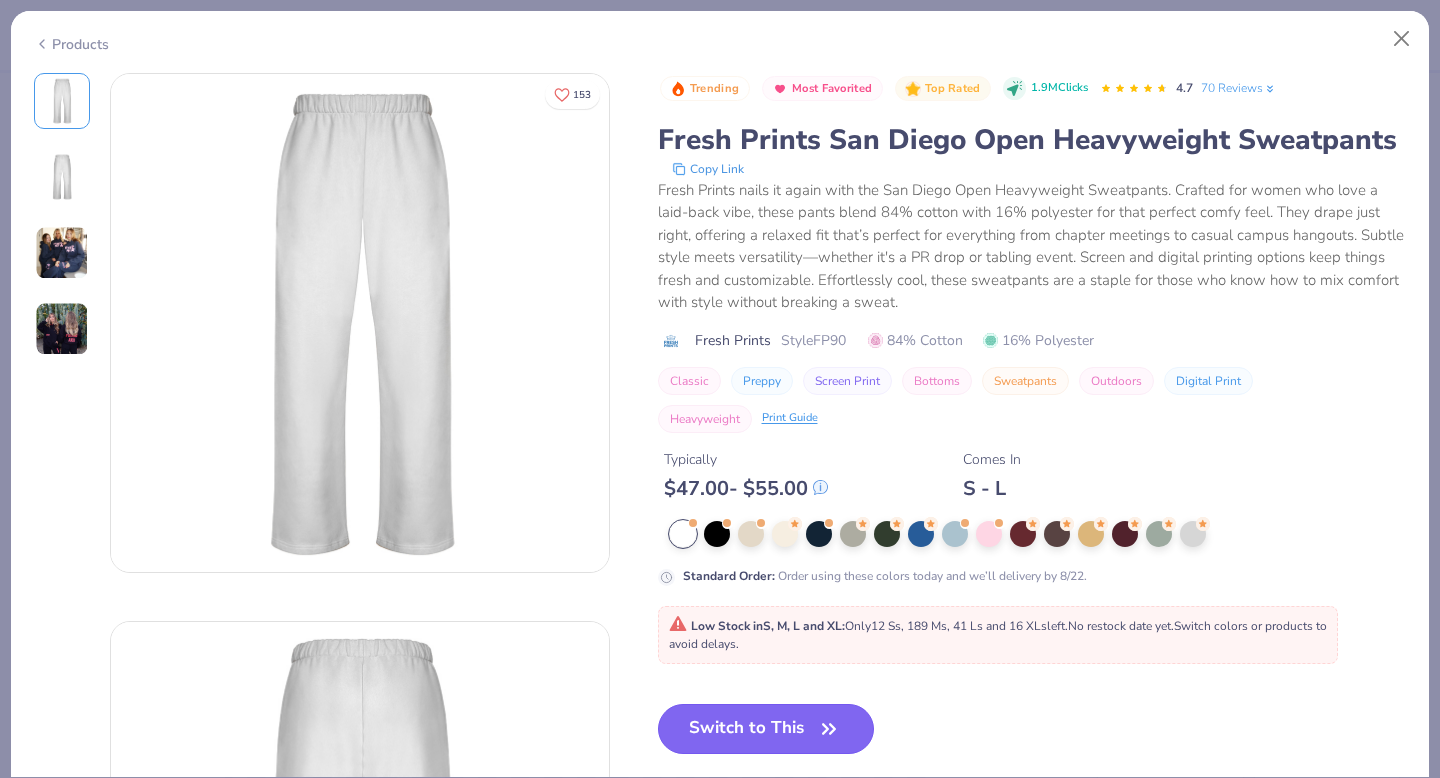 click on "Switch to This" at bounding box center (766, 729) 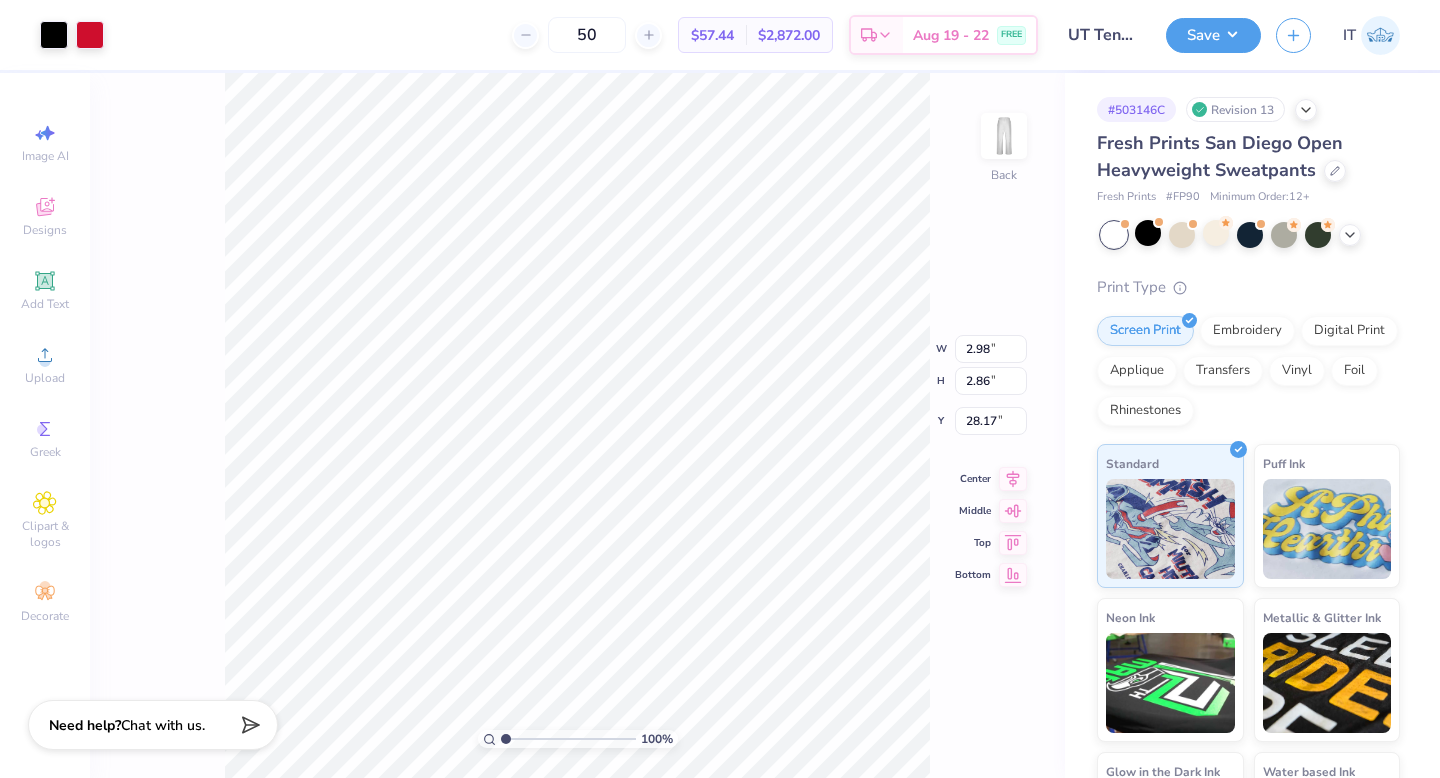type on "3.04" 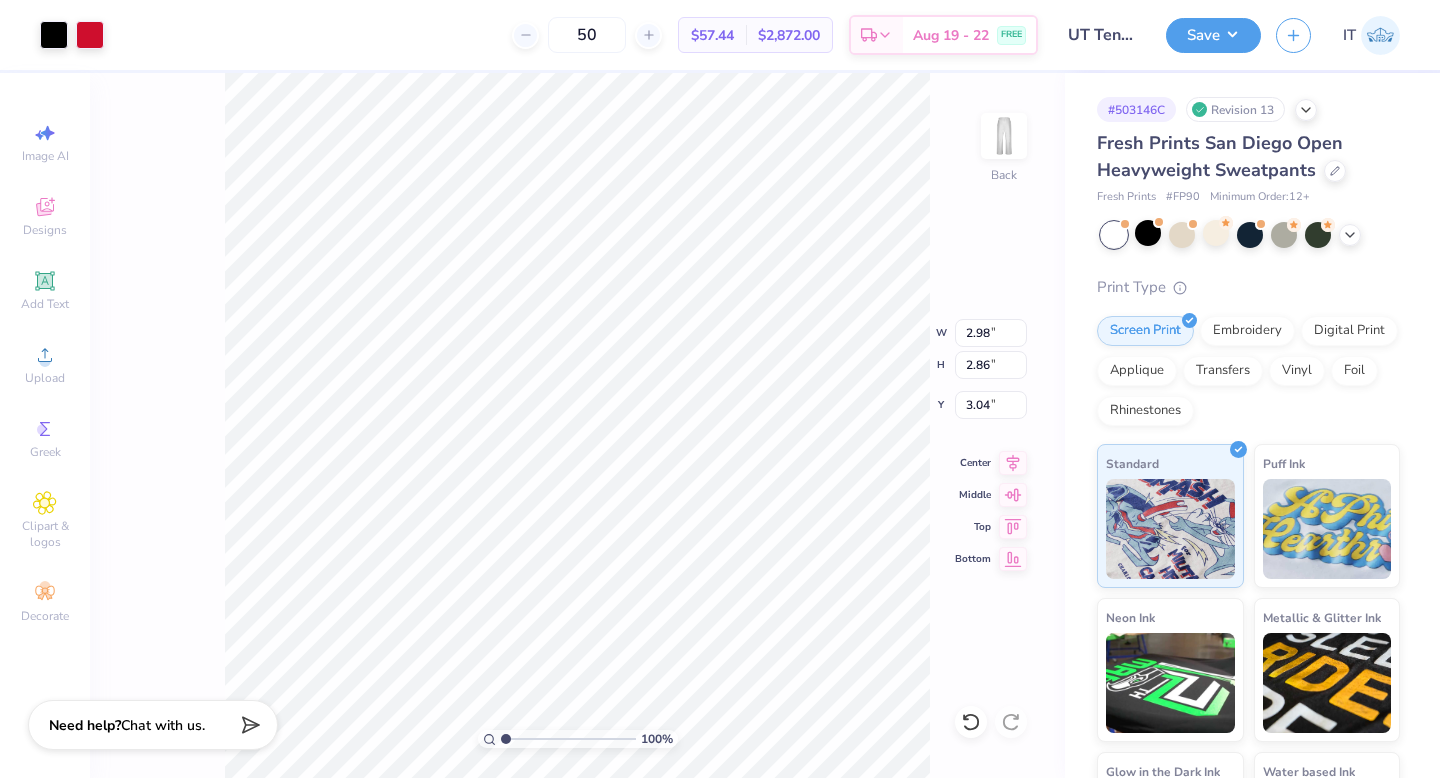 type on "6.70" 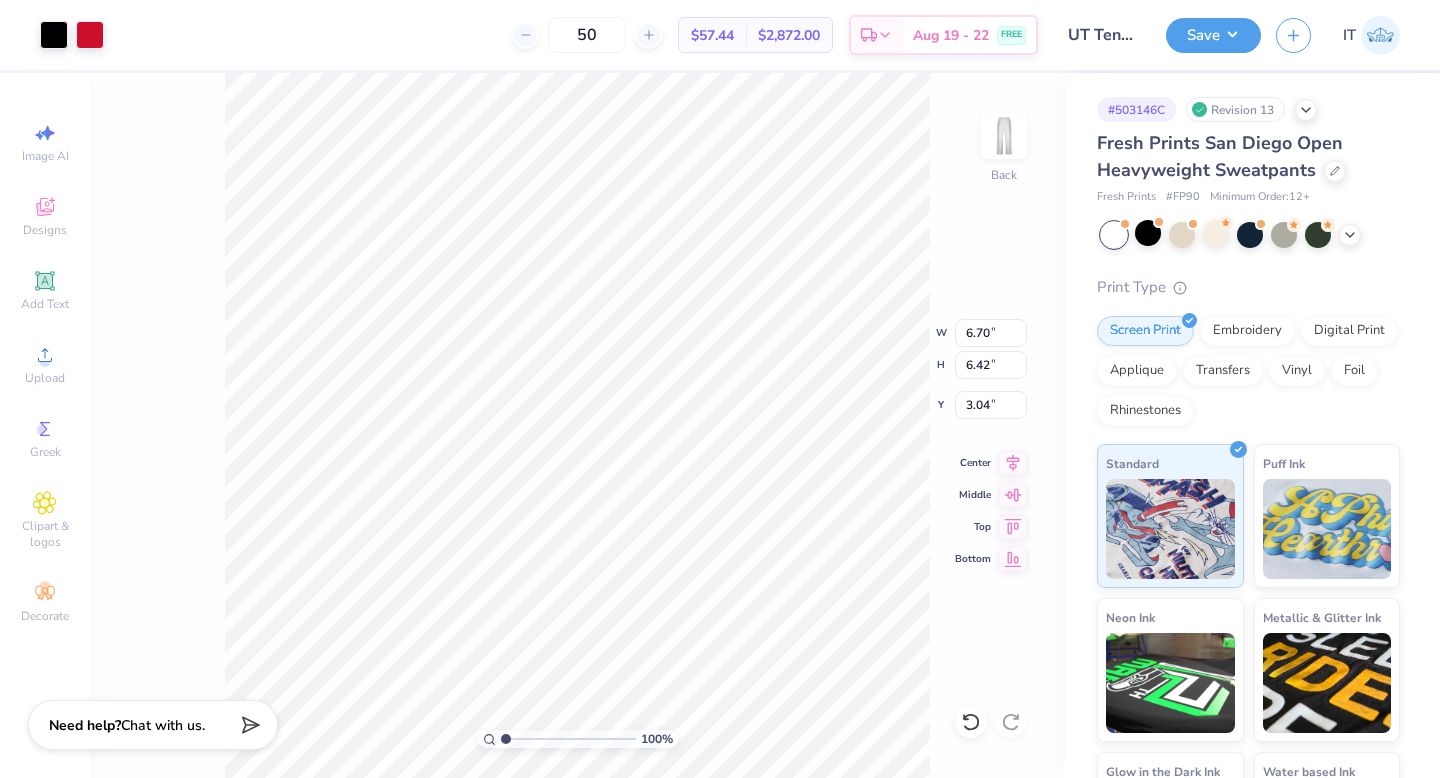type on "4.46" 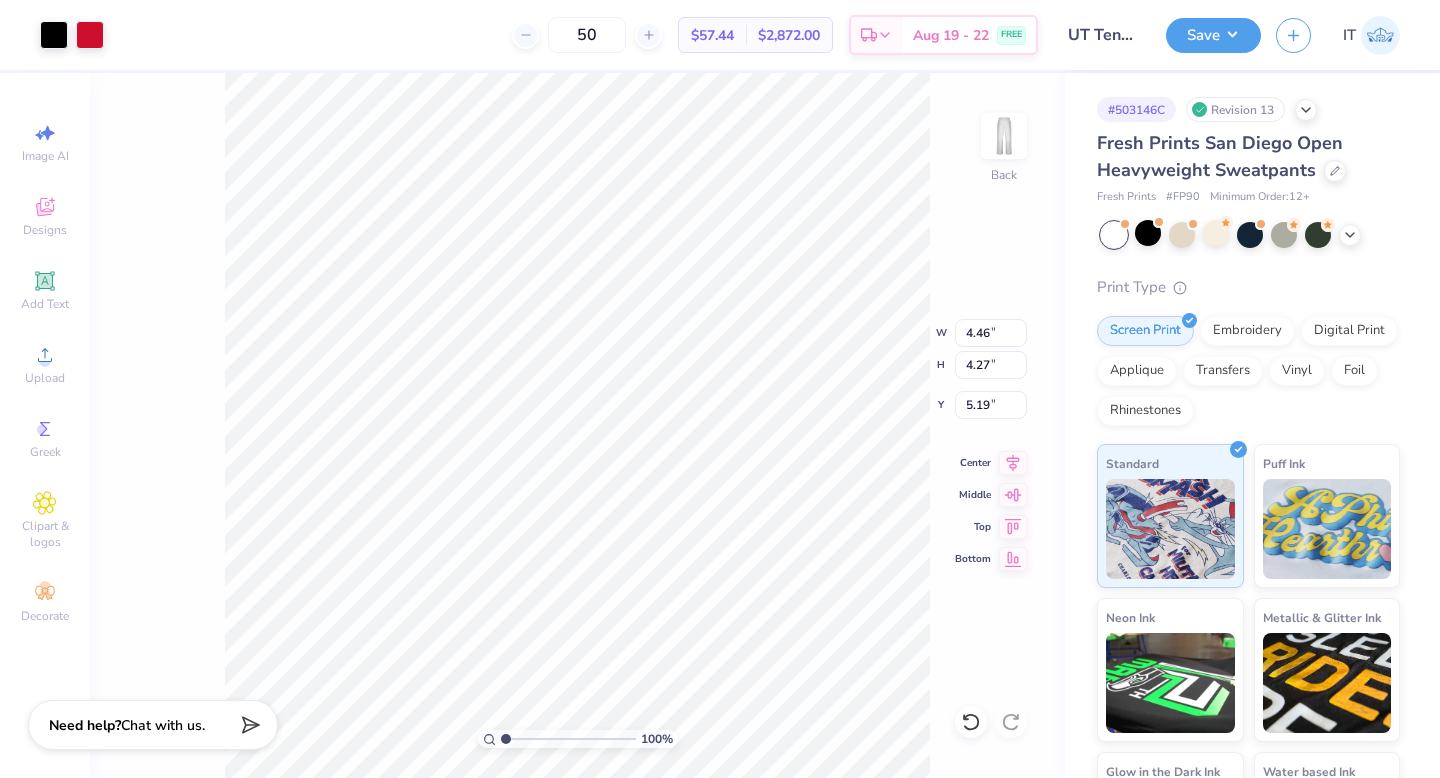 type on "1.69" 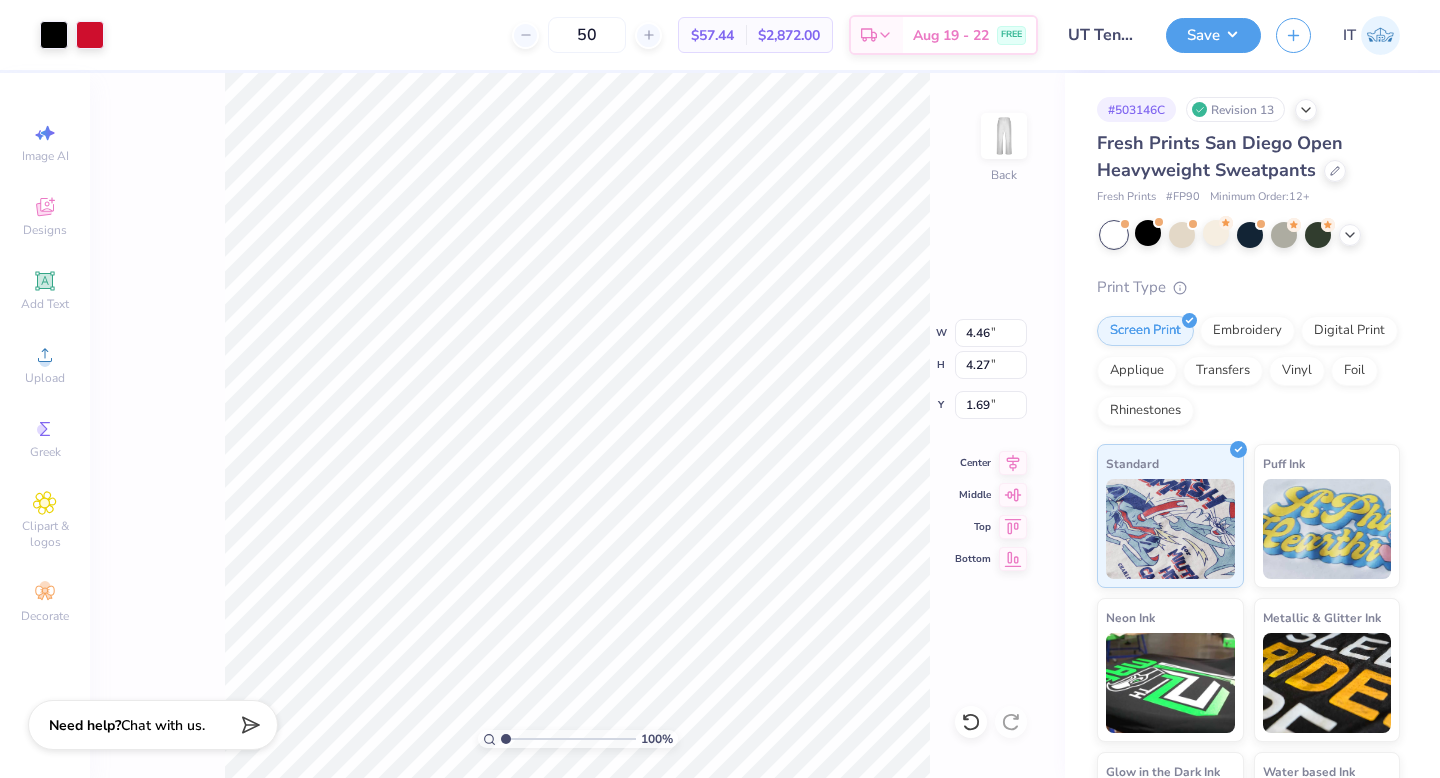 type on "5.71" 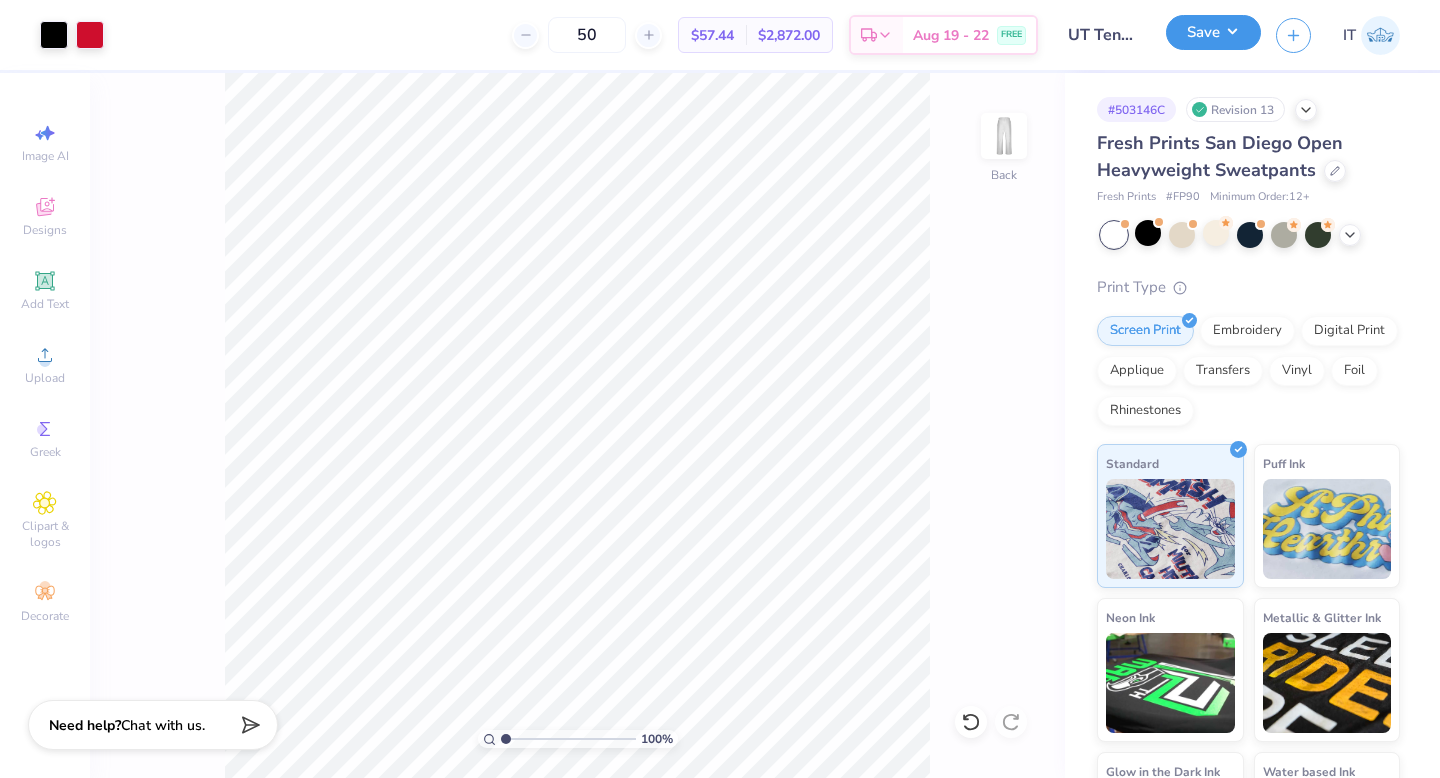 click on "Save" at bounding box center [1213, 32] 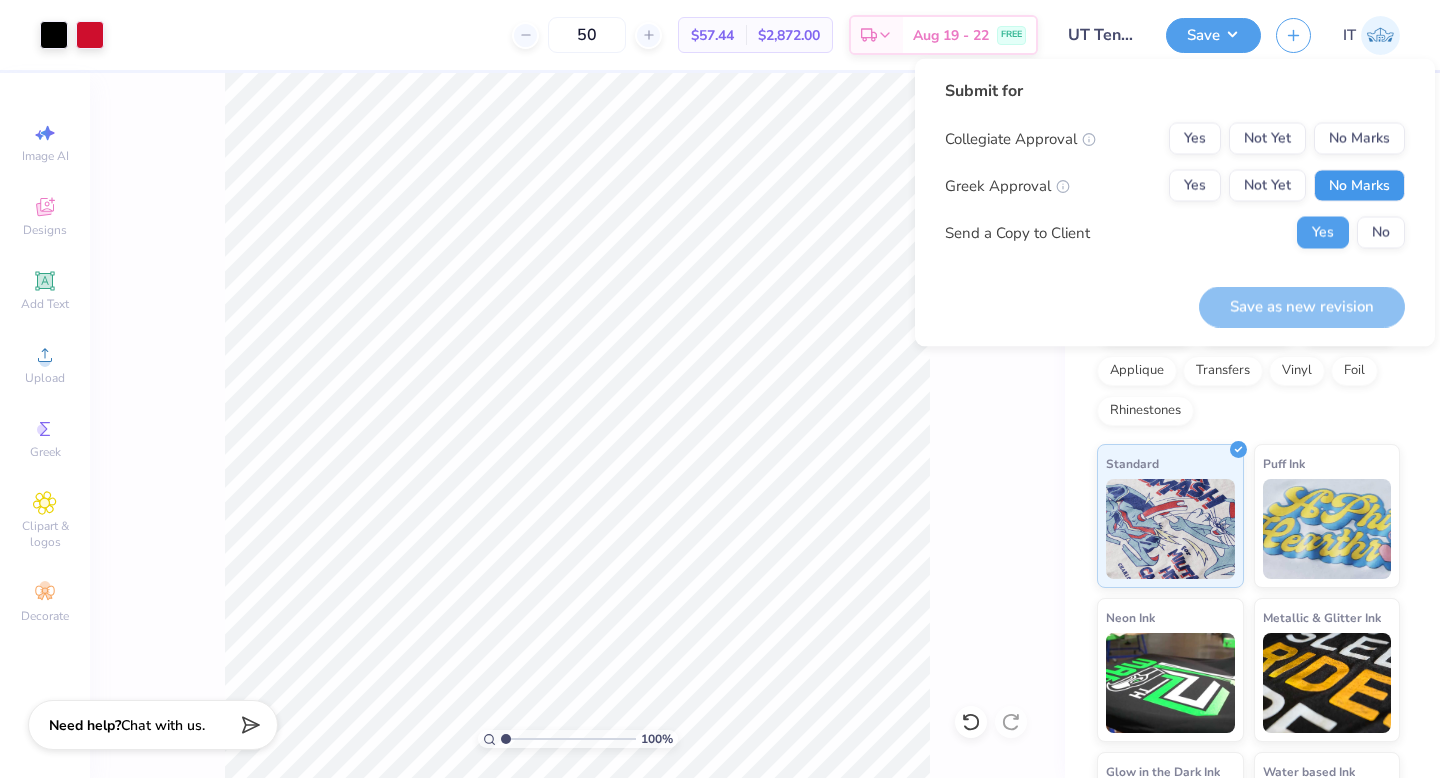 click on "No Marks" at bounding box center [1359, 186] 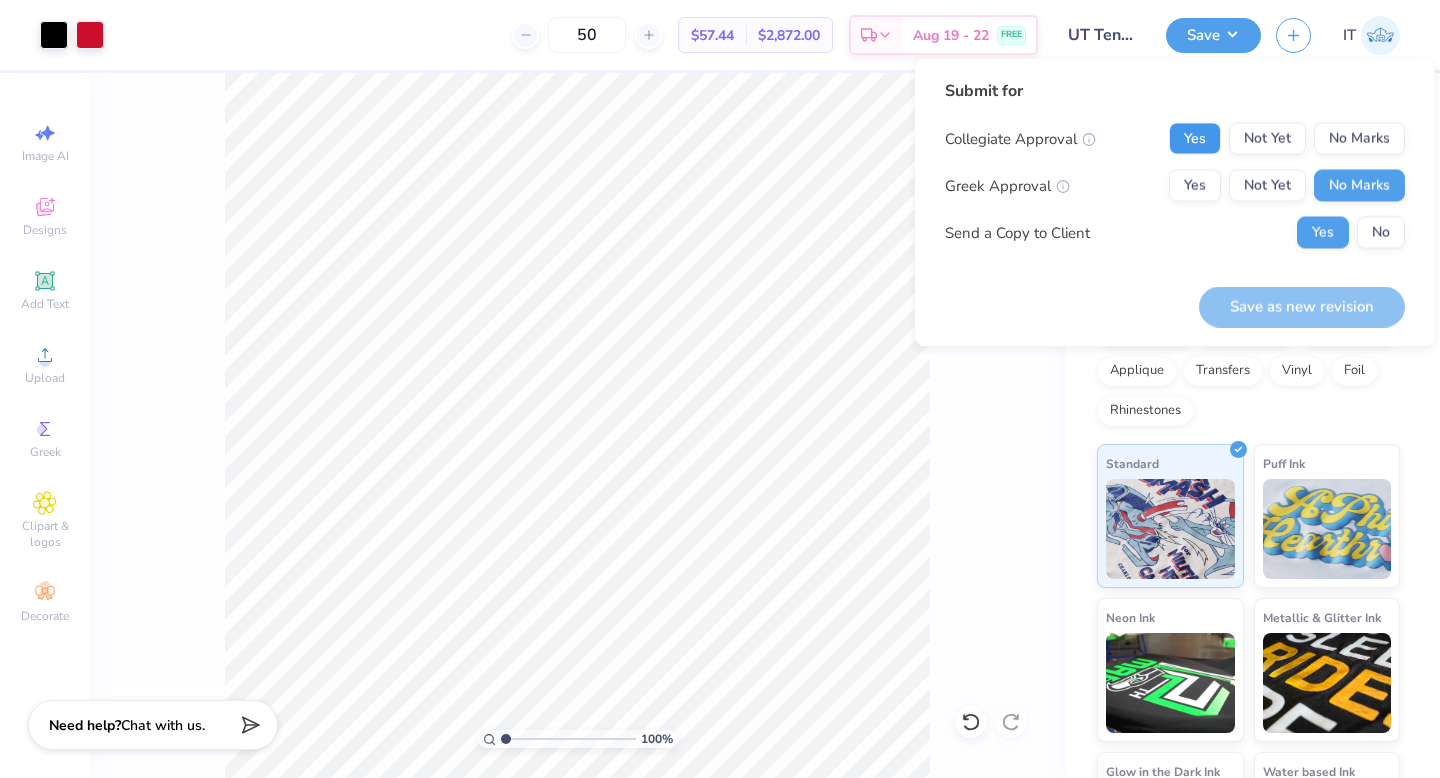 click on "Yes" at bounding box center [1195, 139] 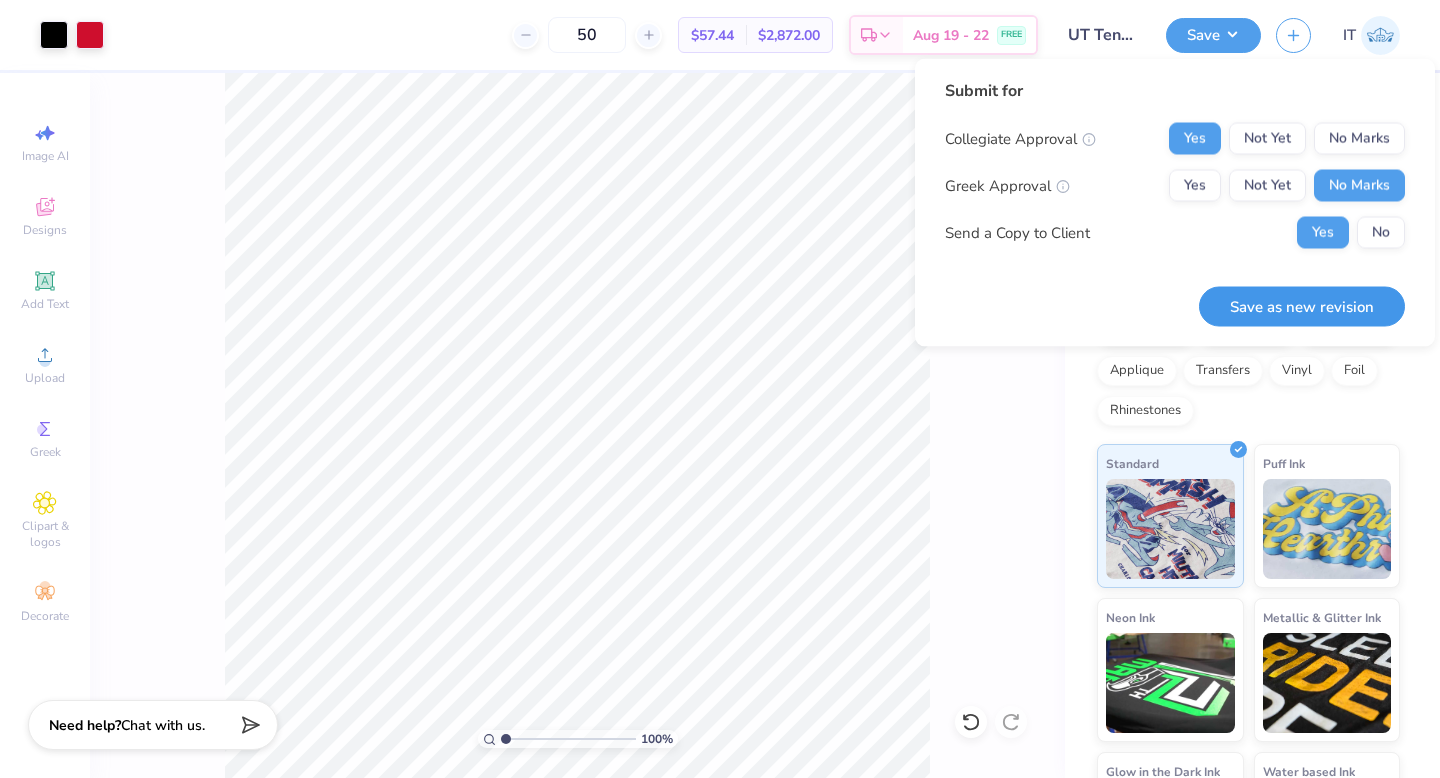 click on "Save as new revision" at bounding box center [1302, 306] 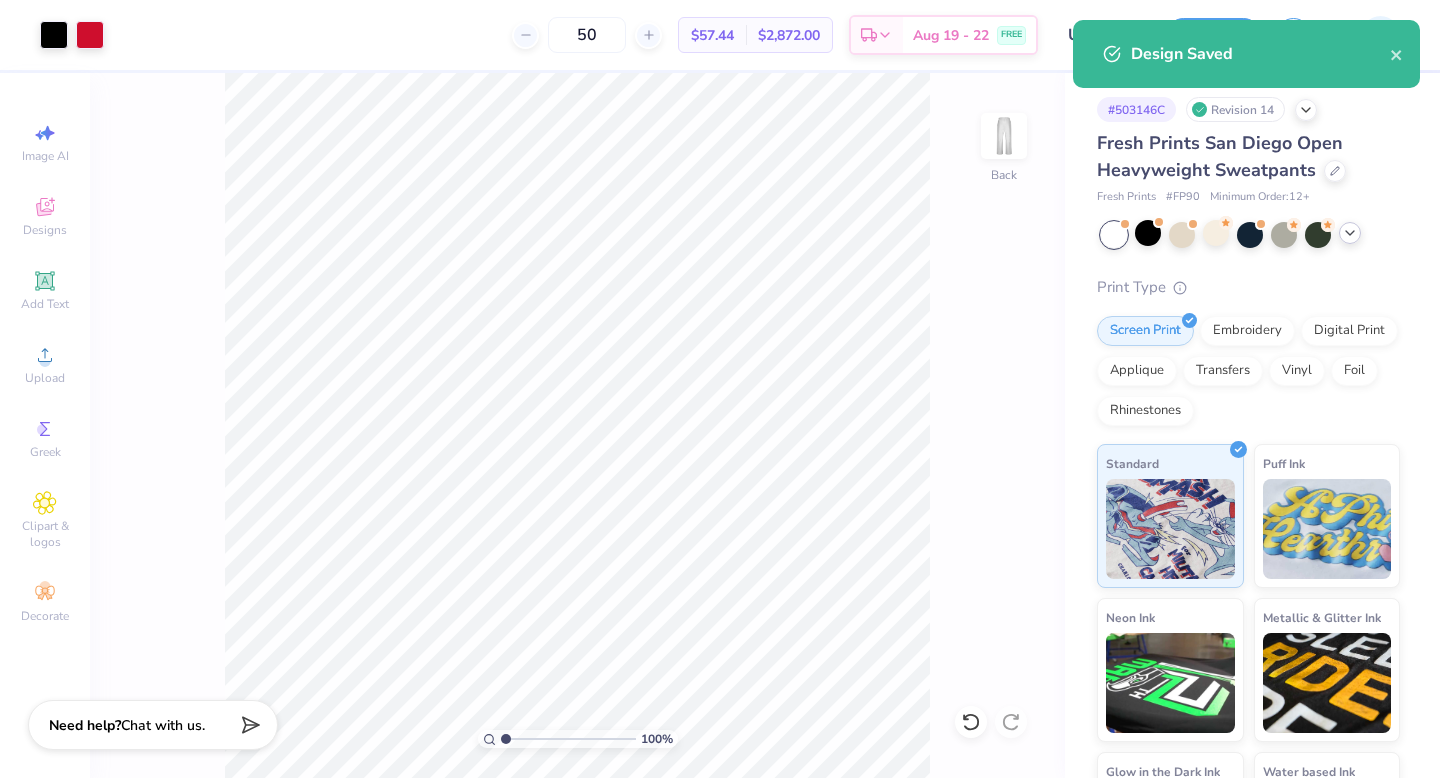 click 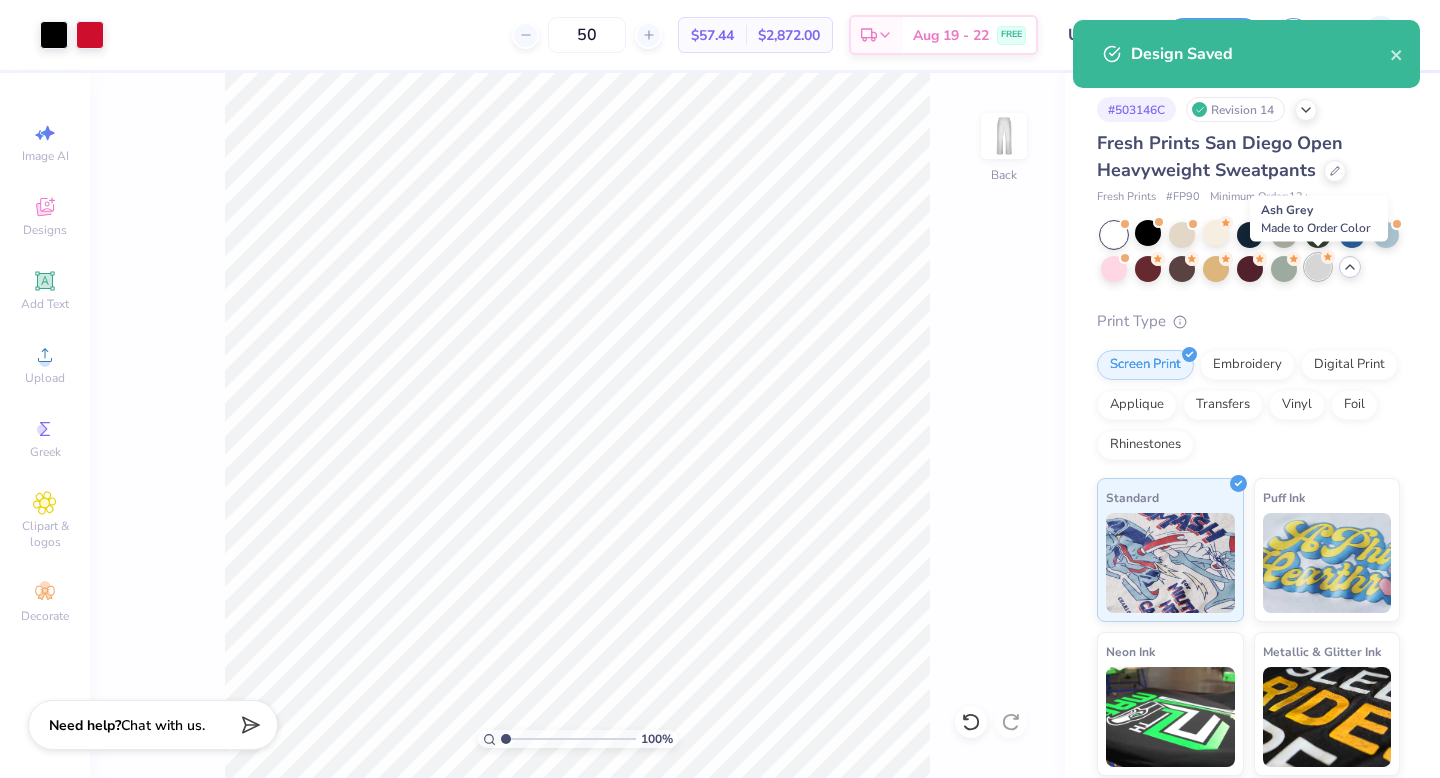 click 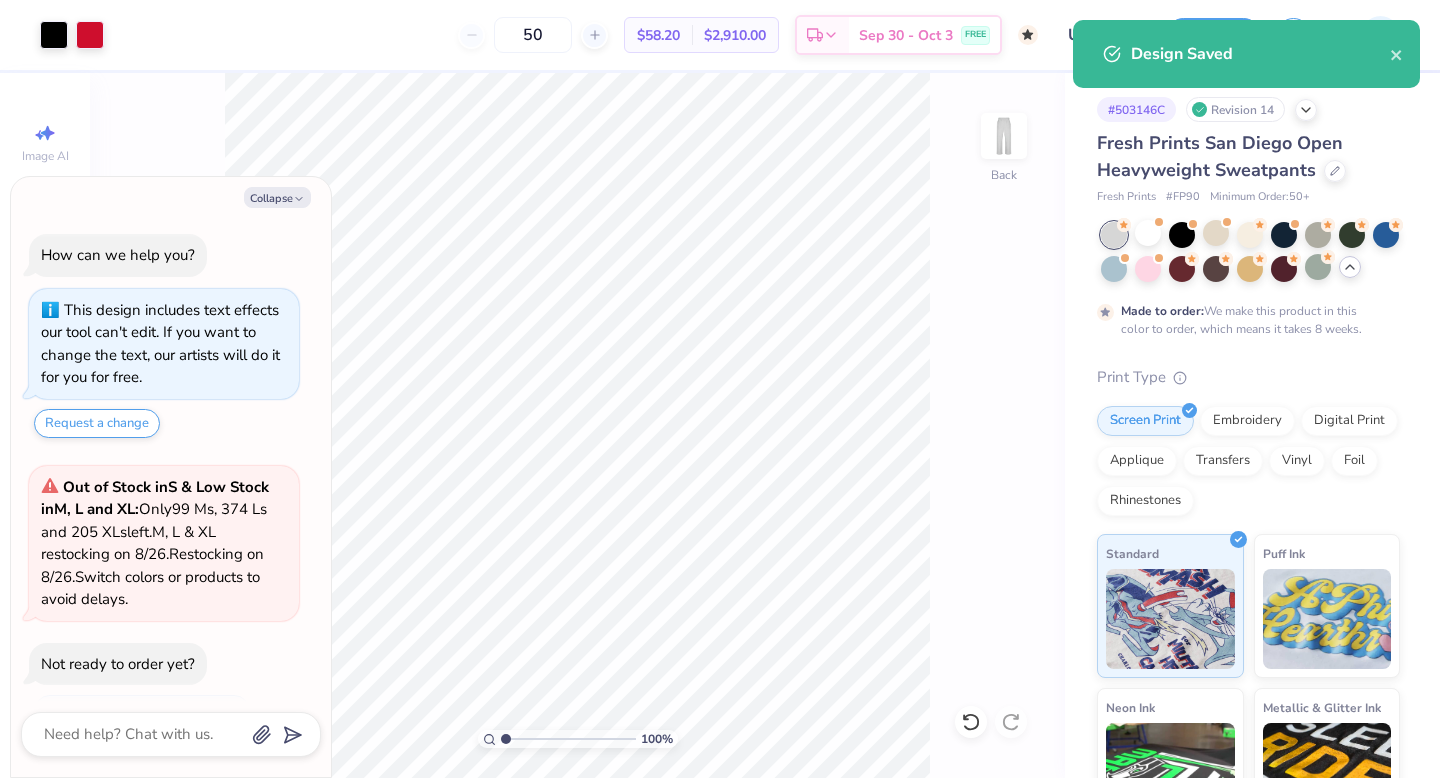 scroll, scrollTop: 1476, scrollLeft: 0, axis: vertical 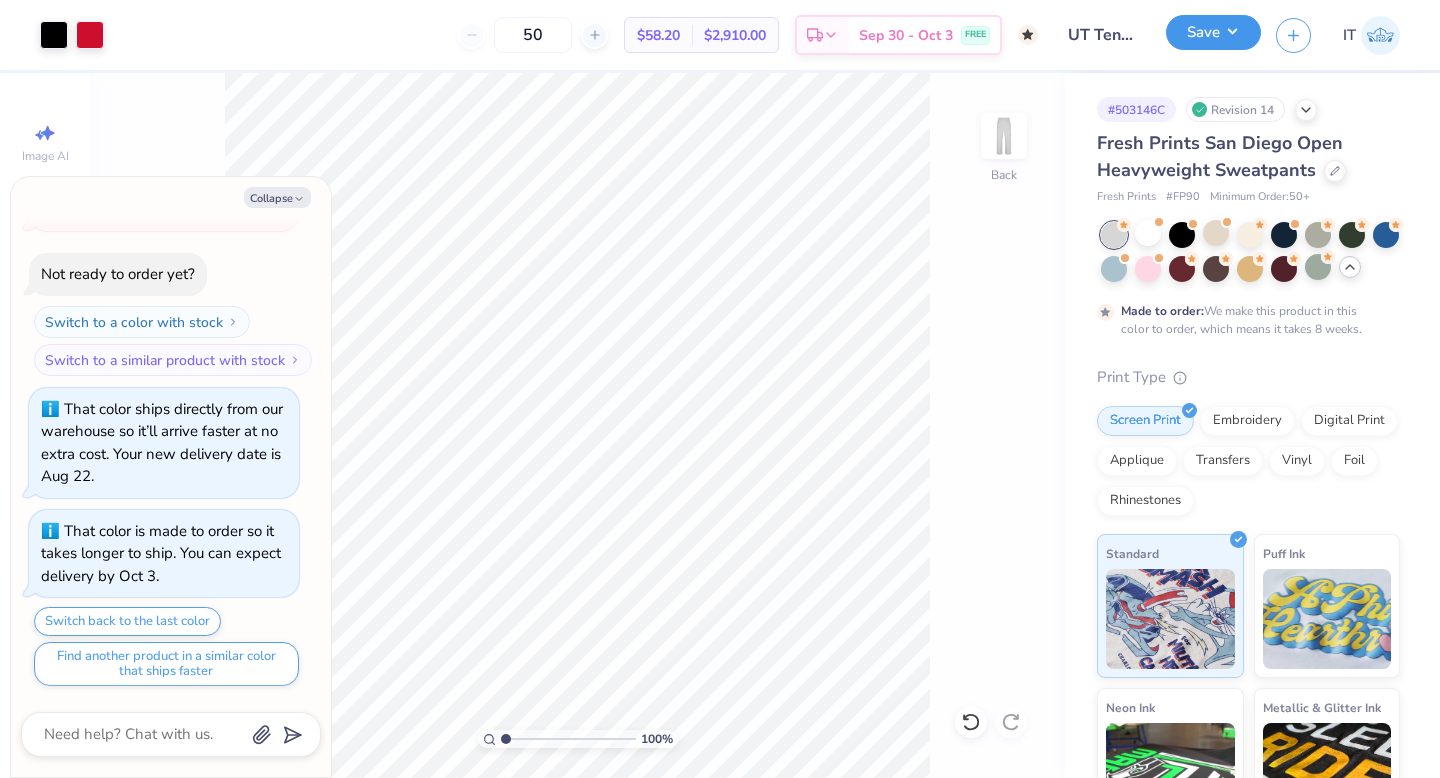 click on "Save" at bounding box center [1213, 32] 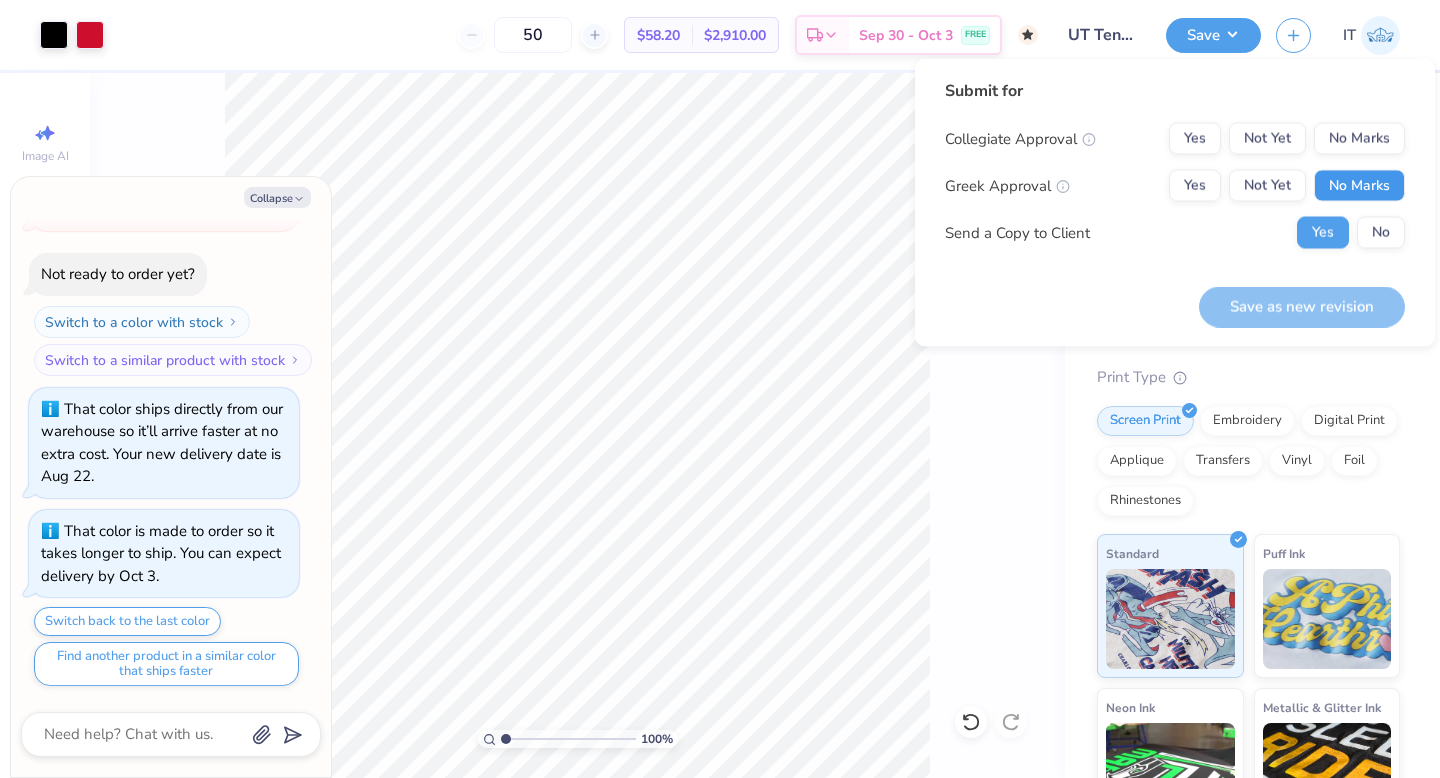click on "No Marks" at bounding box center [1359, 186] 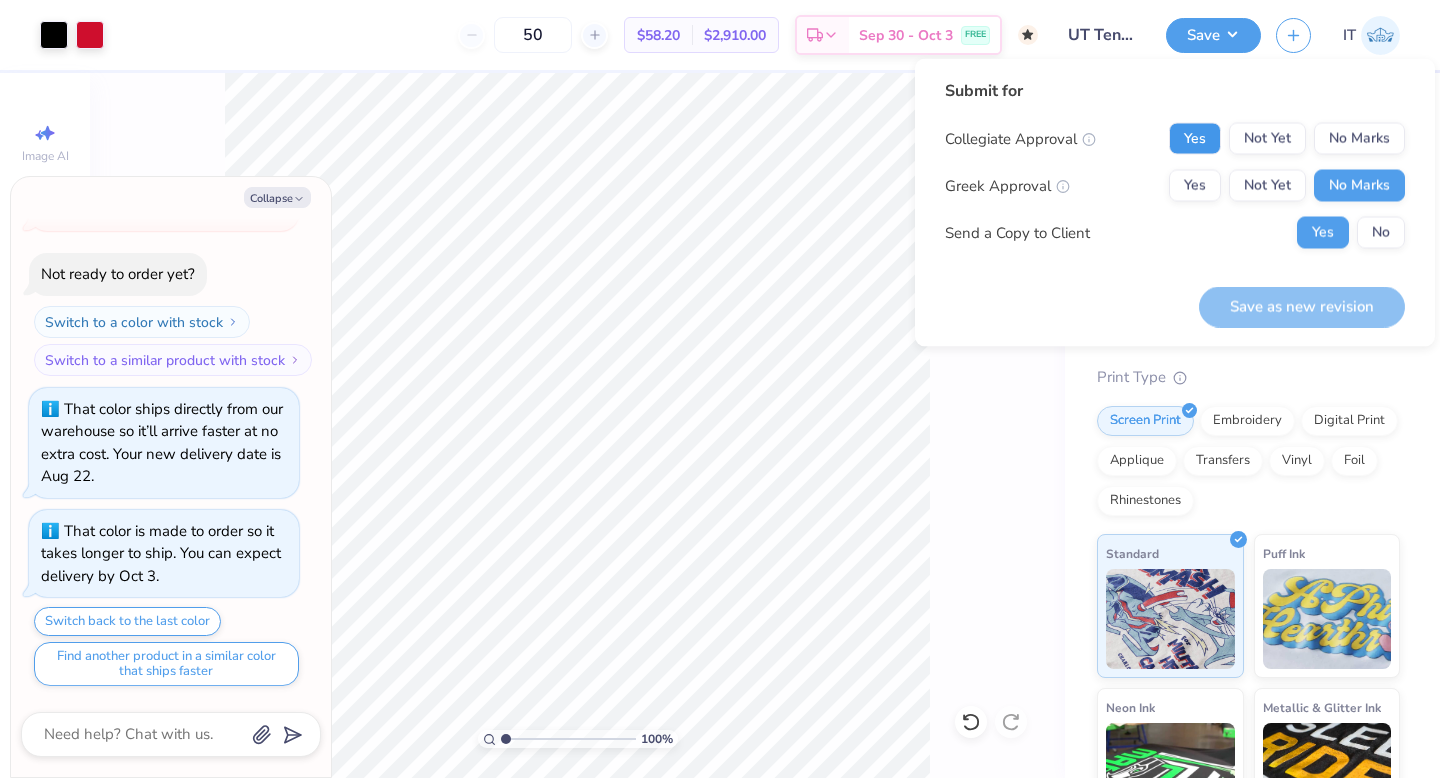 click on "Yes" at bounding box center [1195, 139] 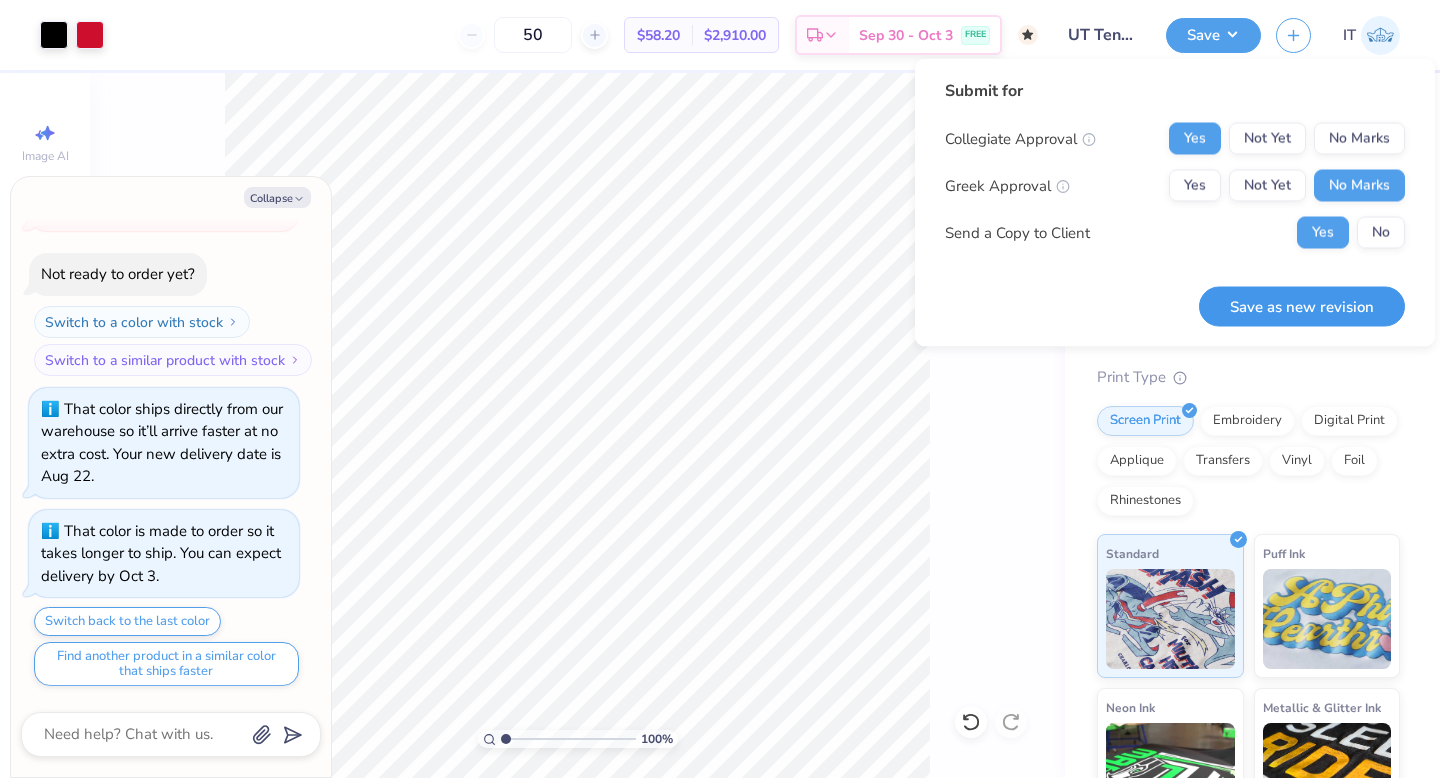 click on "Save as new revision" at bounding box center [1302, 306] 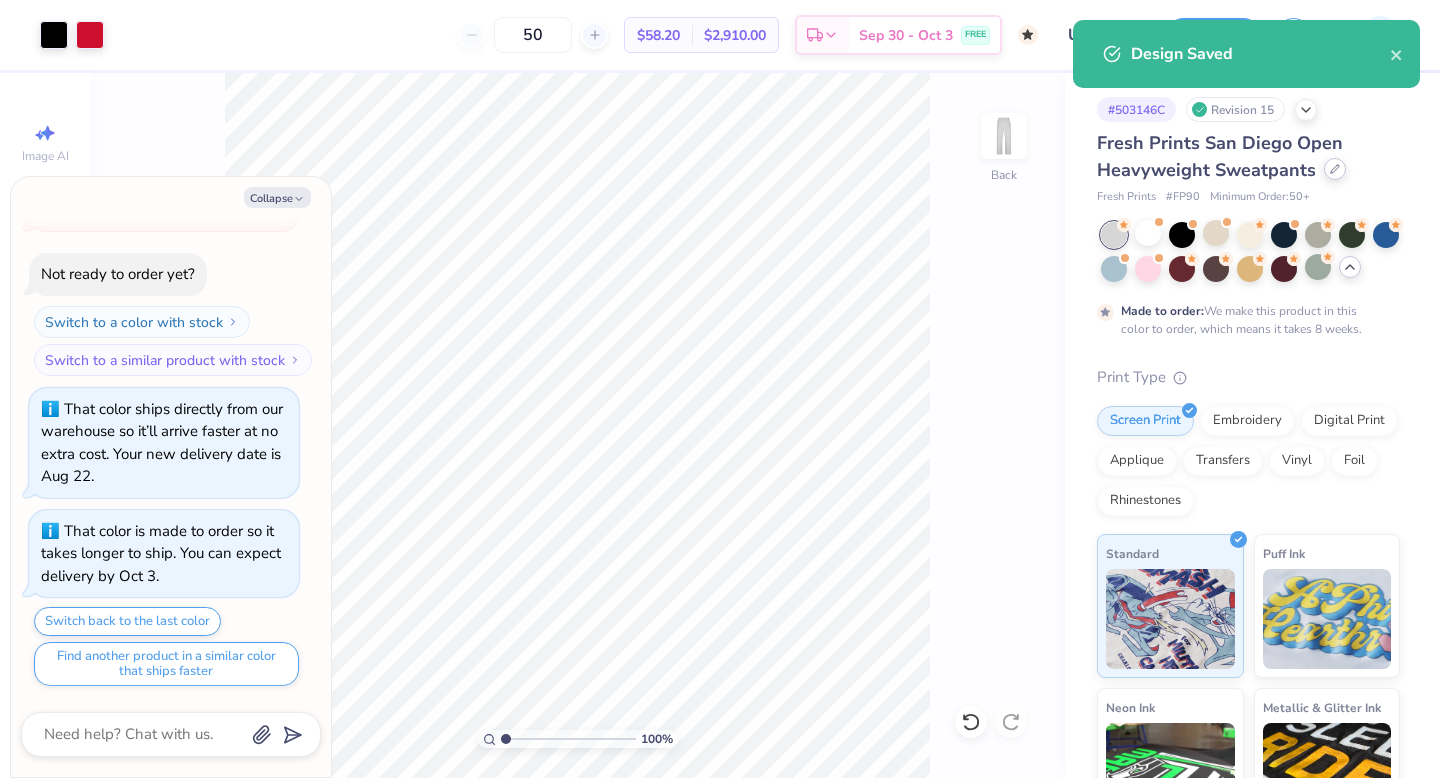 click at bounding box center (1335, 169) 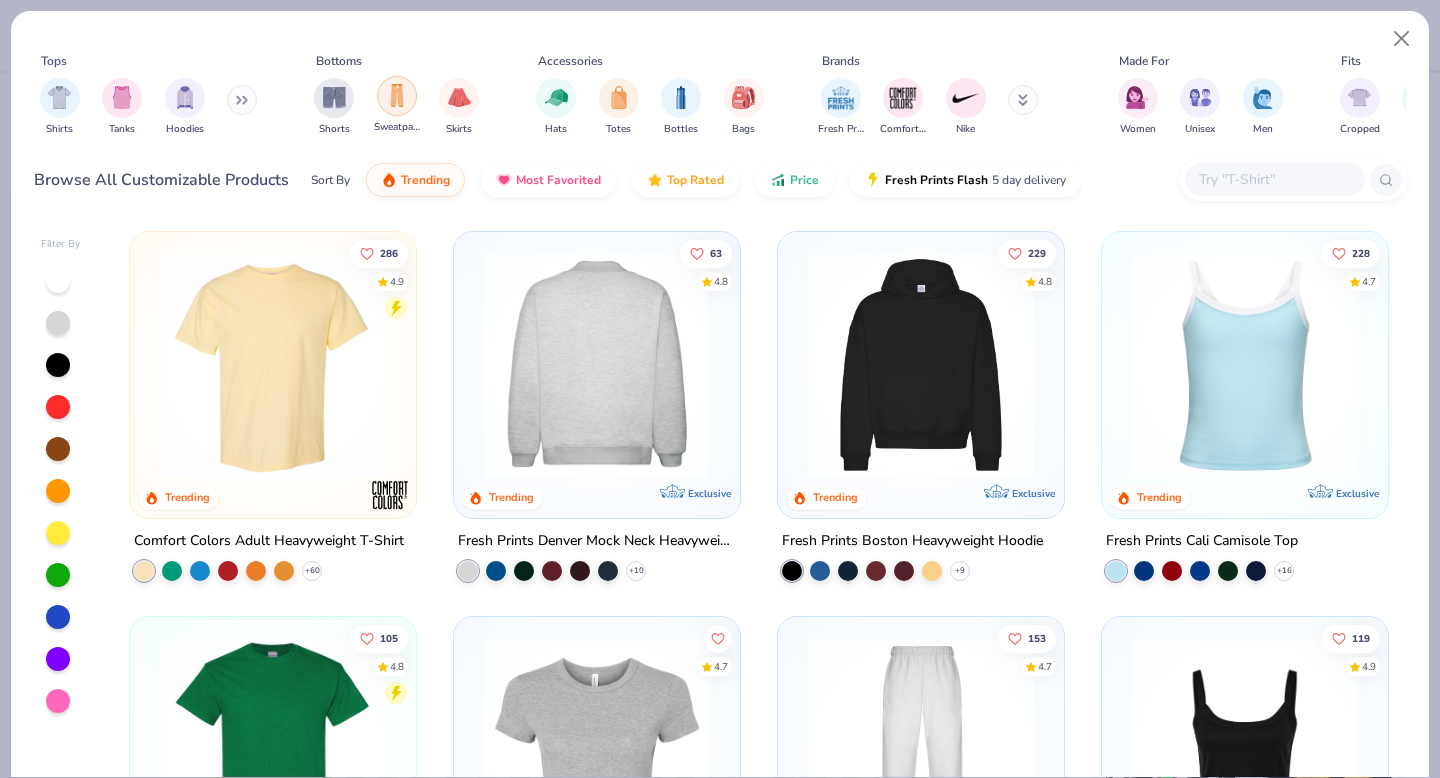 click at bounding box center (397, 95) 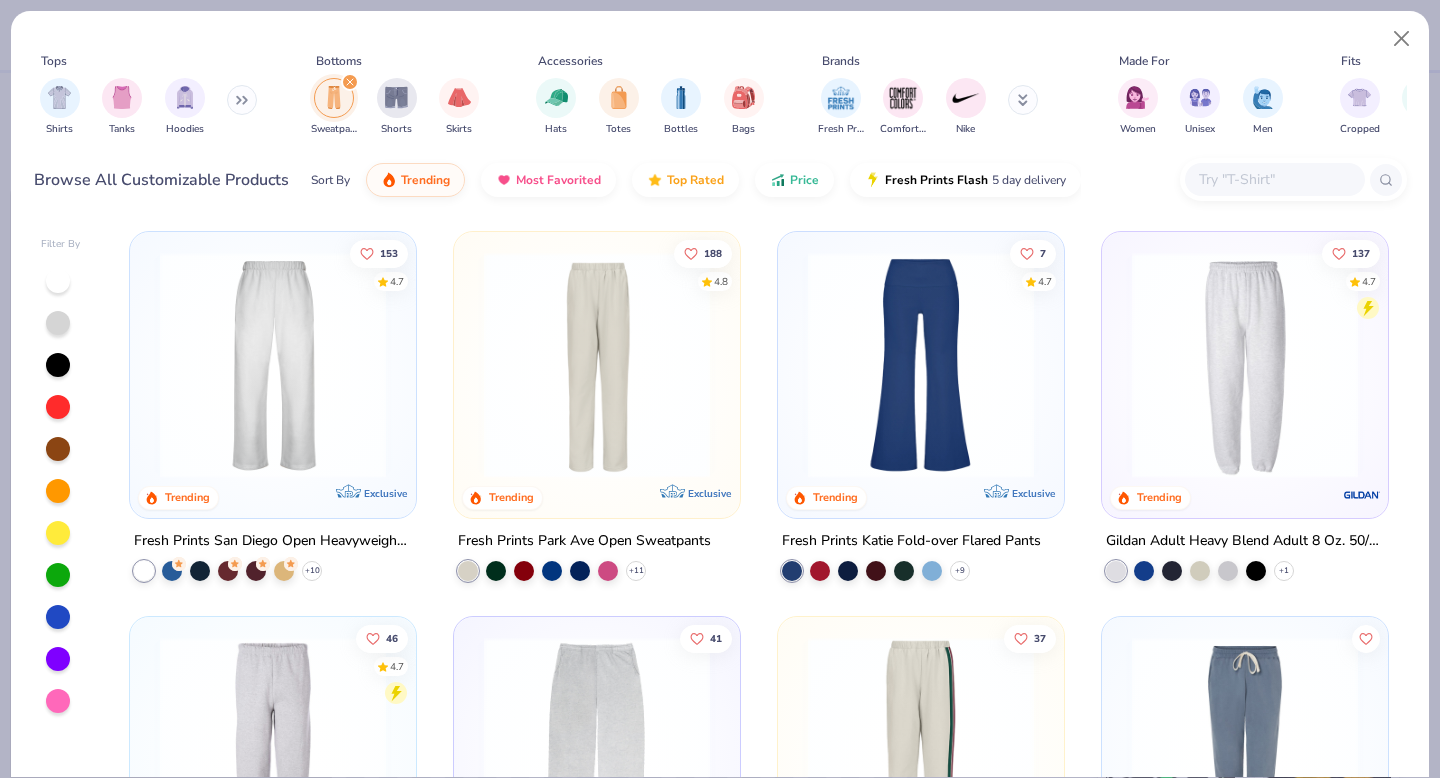click at bounding box center (1245, 365) 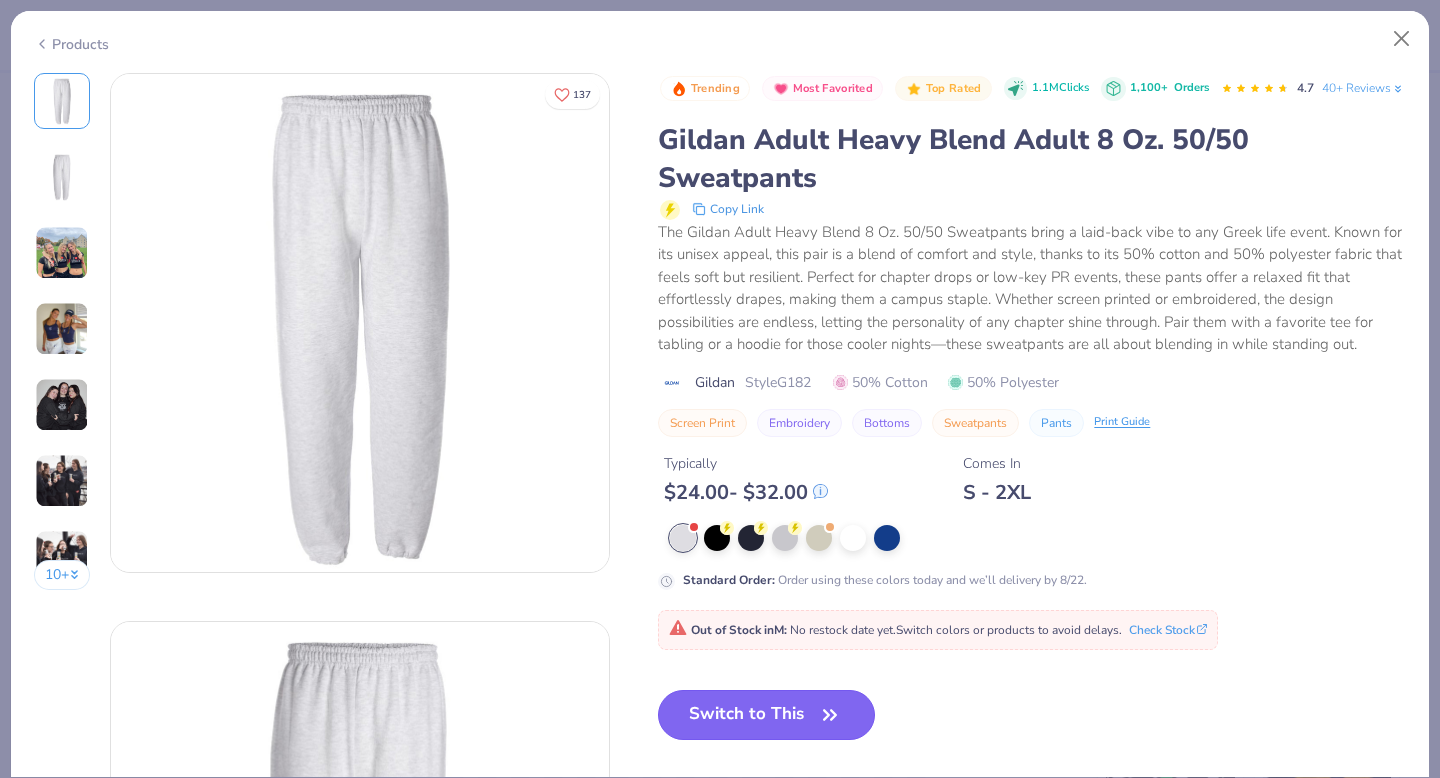 click on "Switch to This" at bounding box center (766, 715) 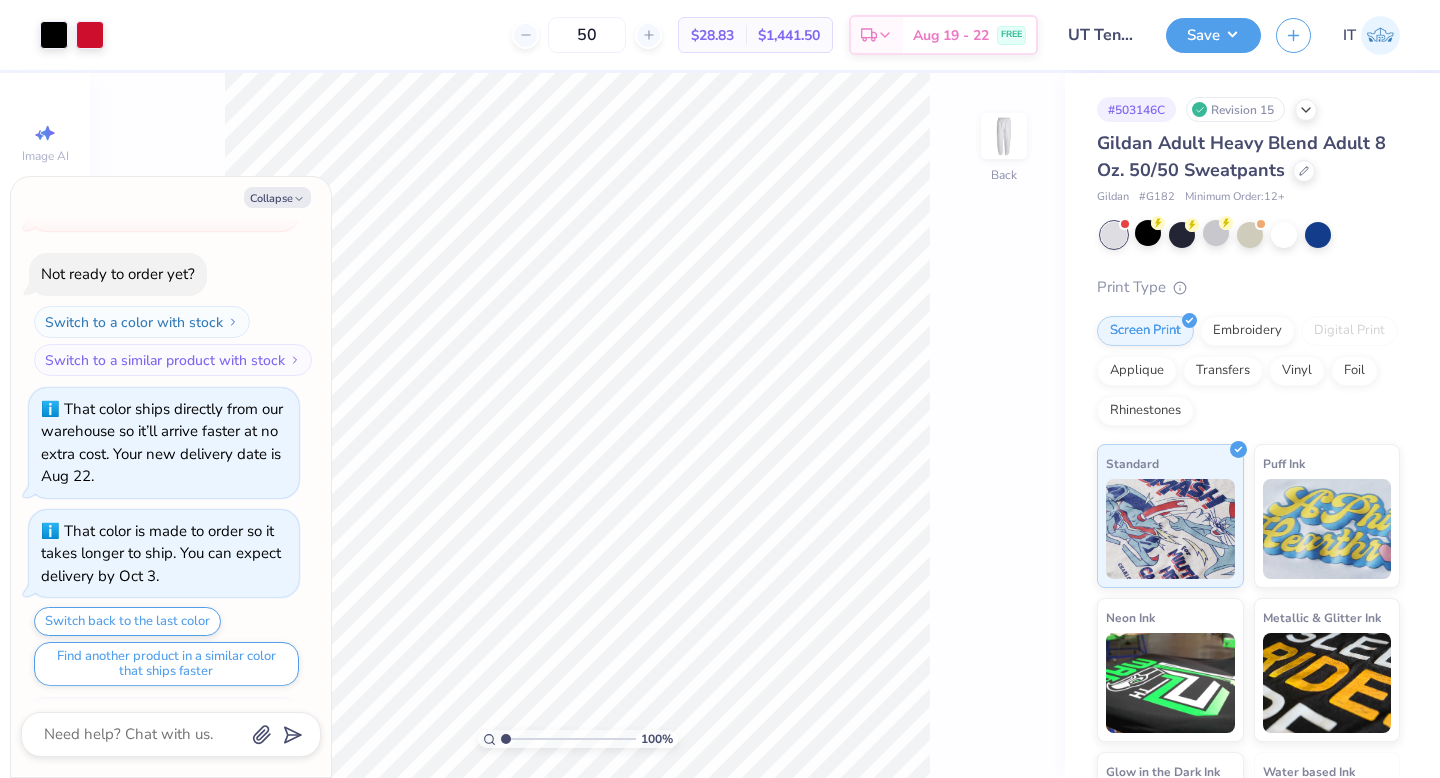 scroll, scrollTop: 1598, scrollLeft: 0, axis: vertical 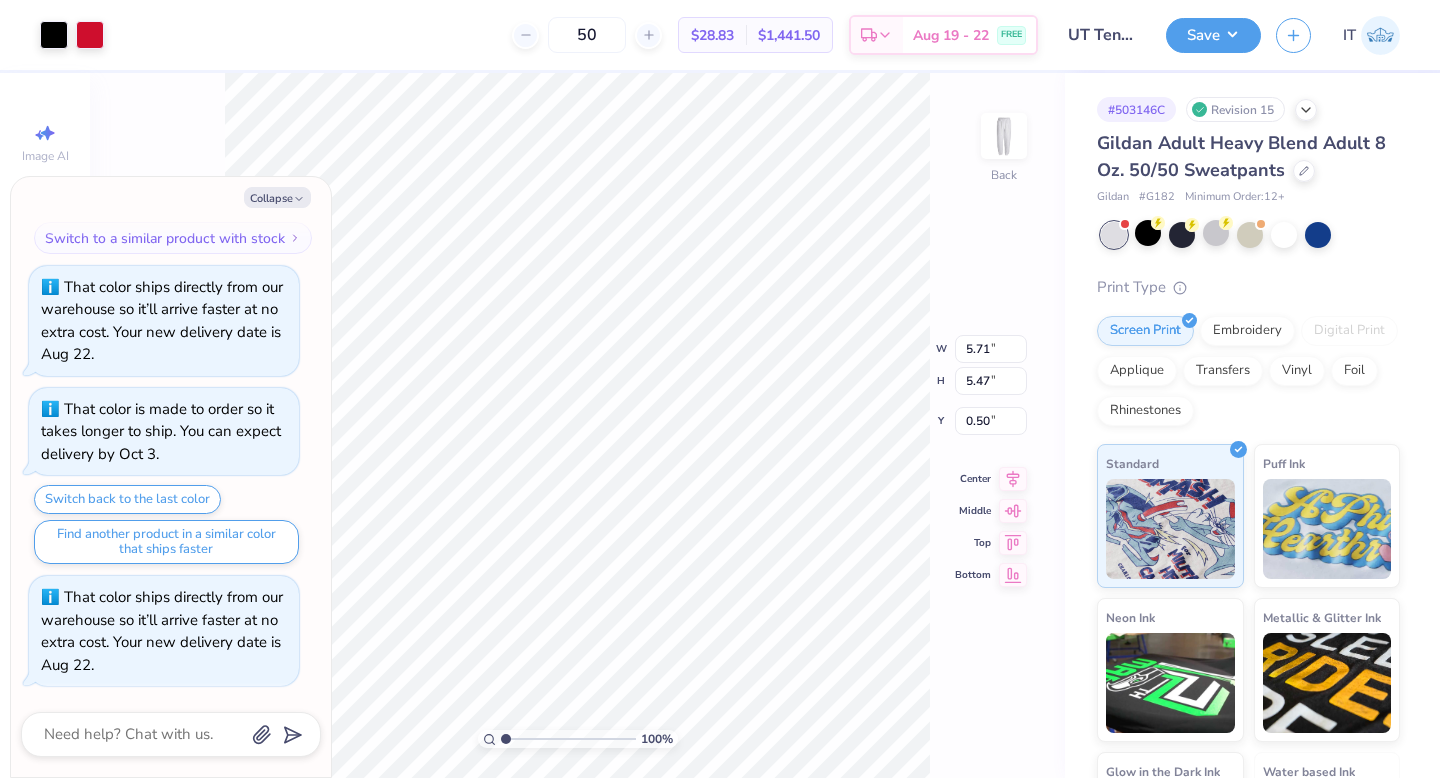 type on "x" 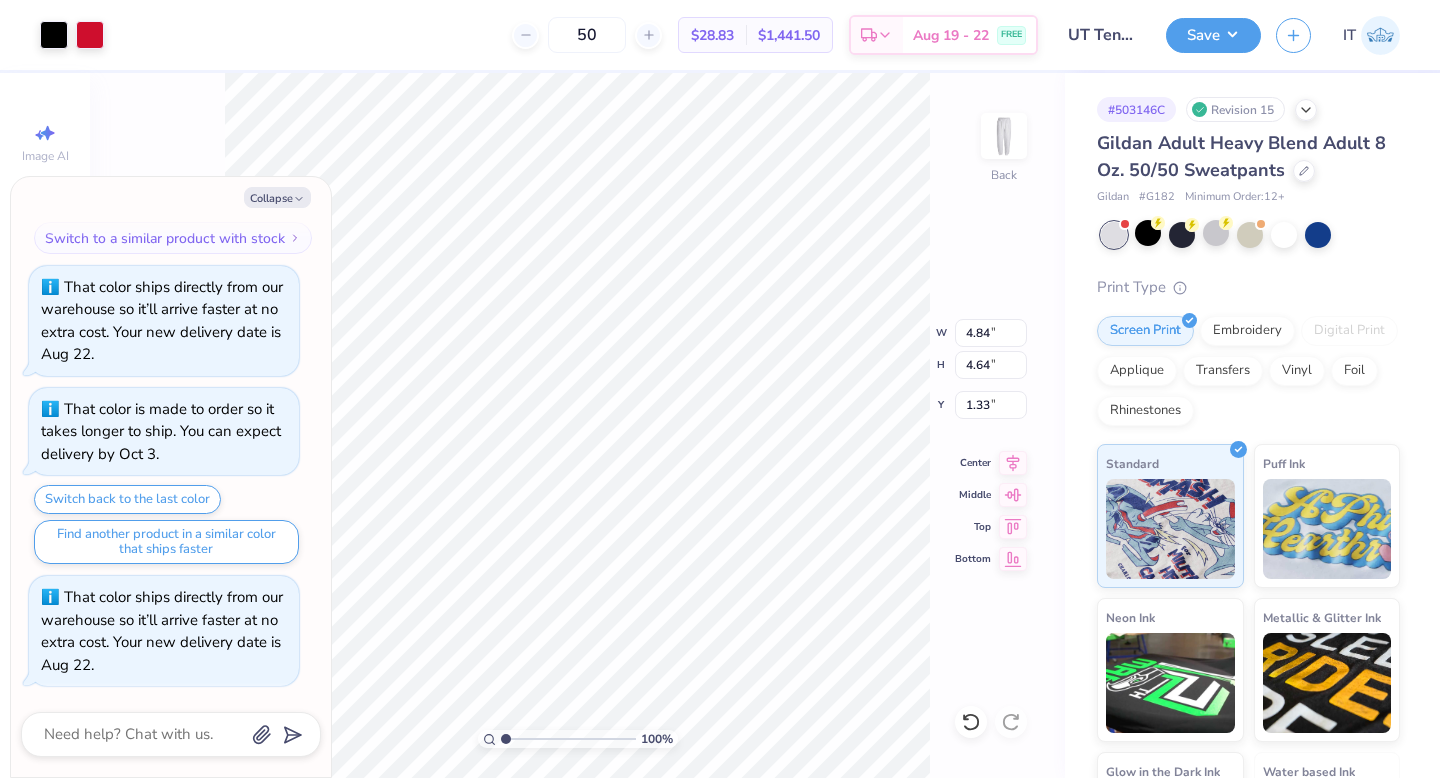 type on "x" 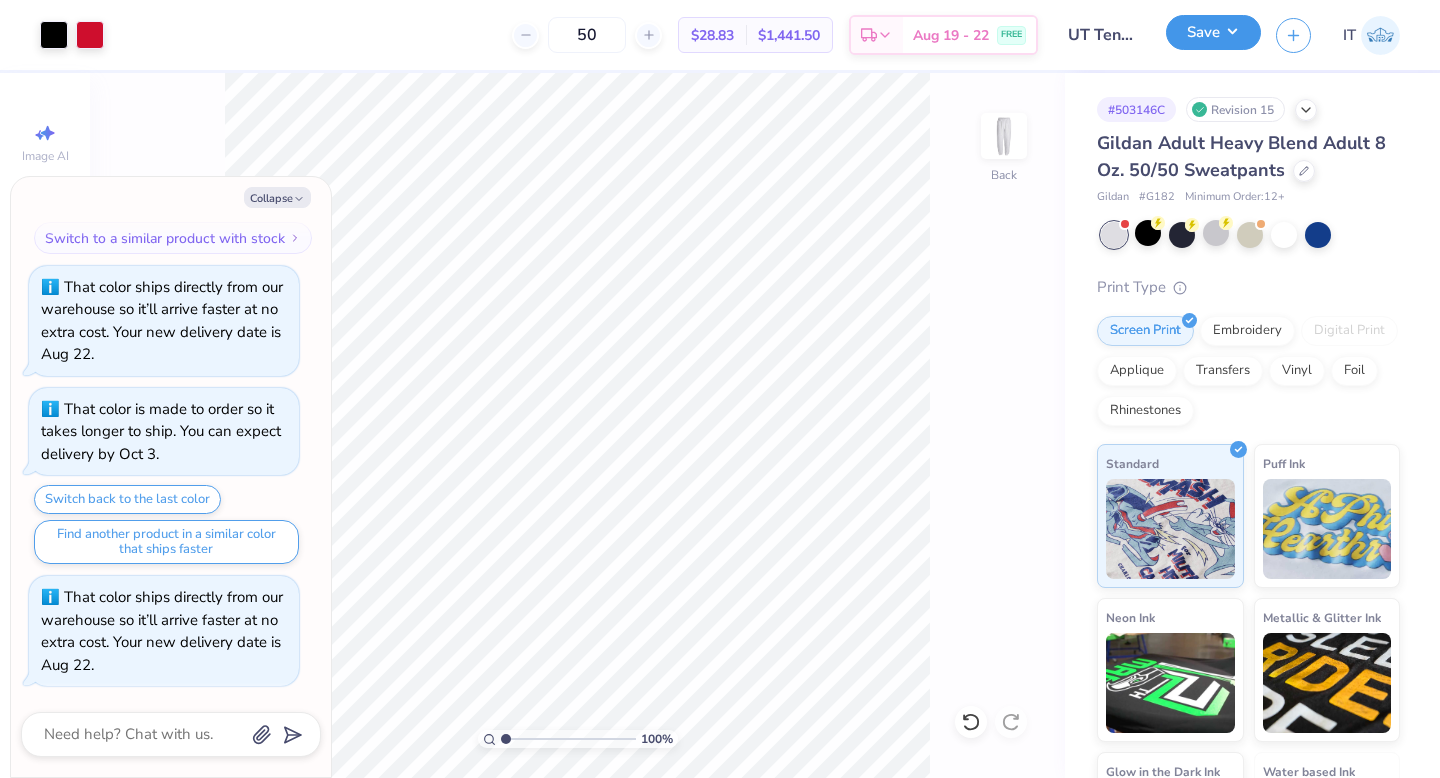 click on "Save" at bounding box center [1213, 32] 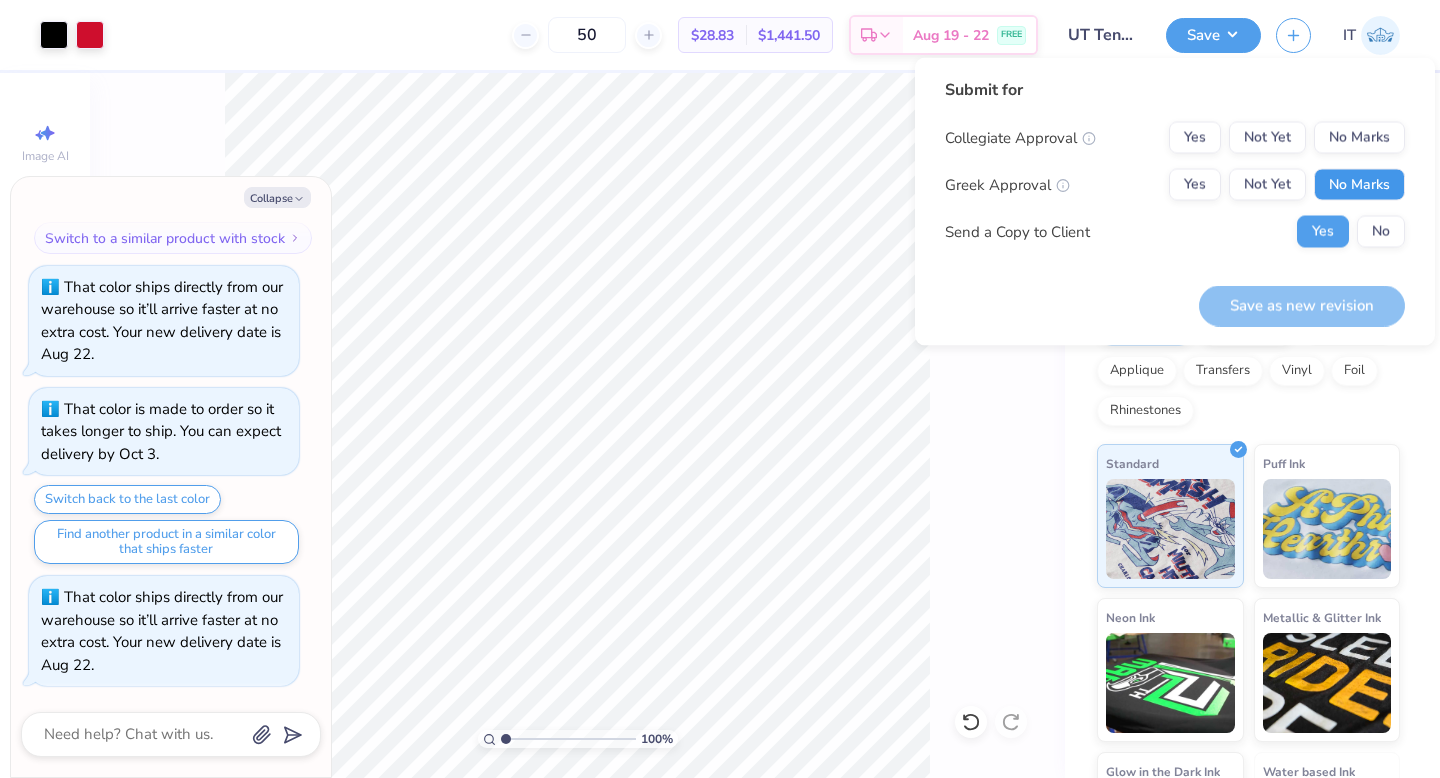 click on "No Marks" at bounding box center [1359, 185] 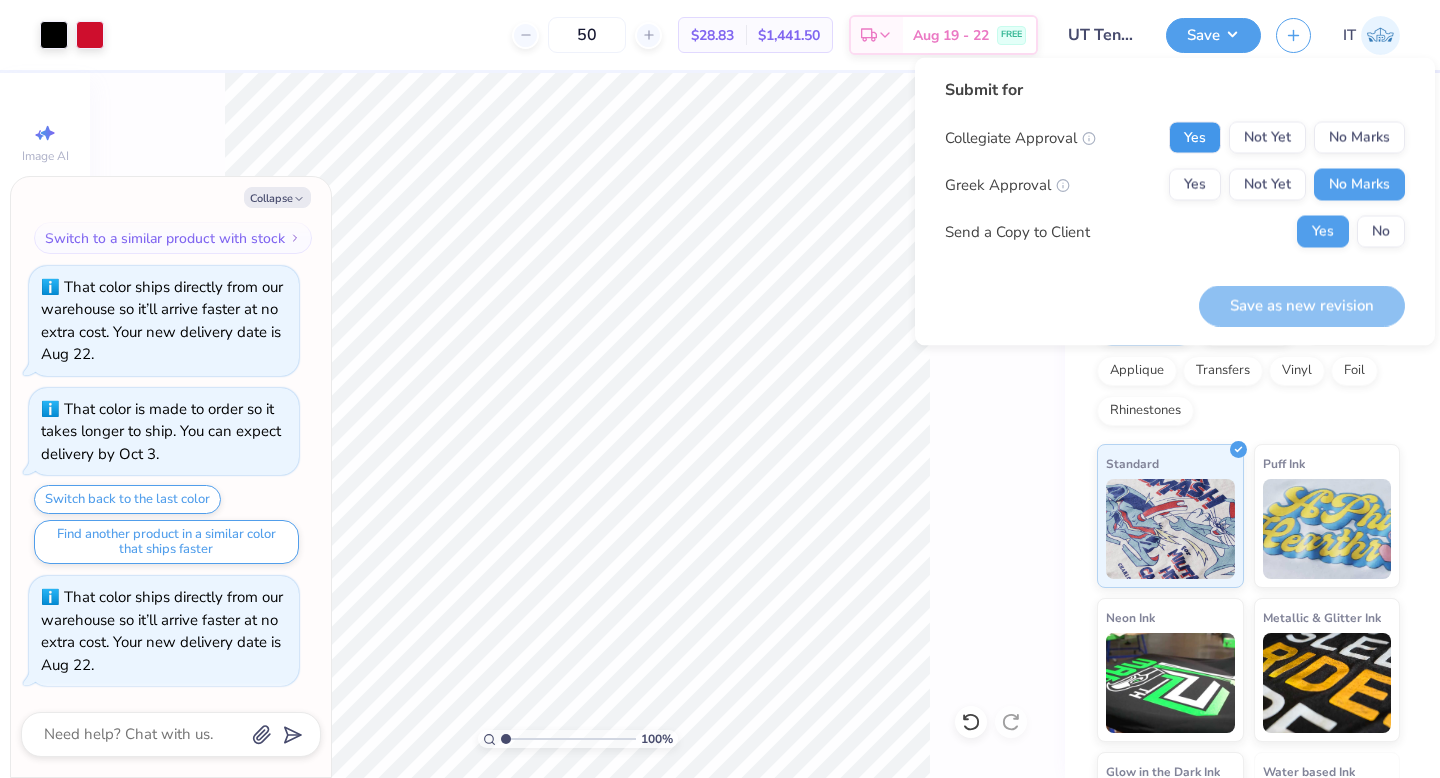 click on "Yes" at bounding box center (1195, 138) 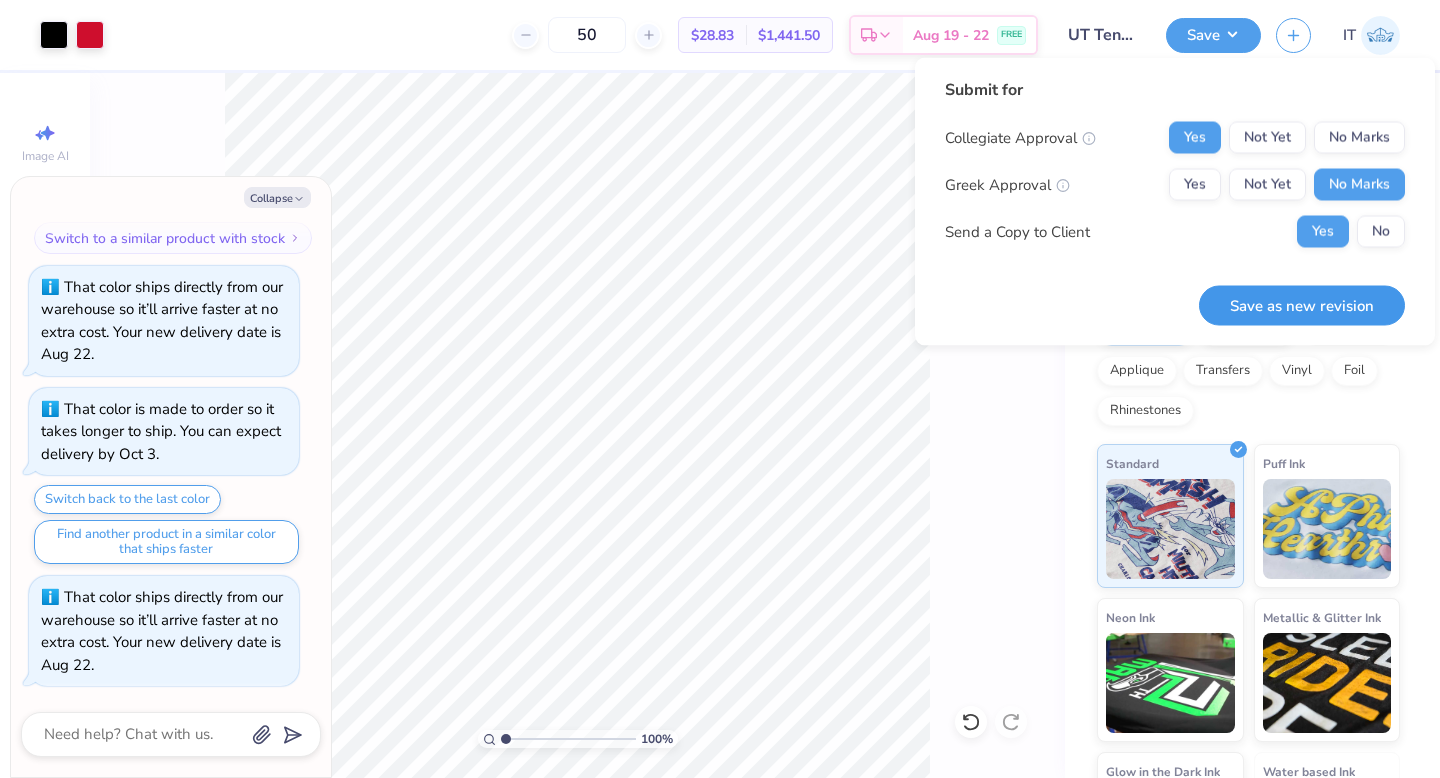 click on "Save as new revision" at bounding box center [1302, 305] 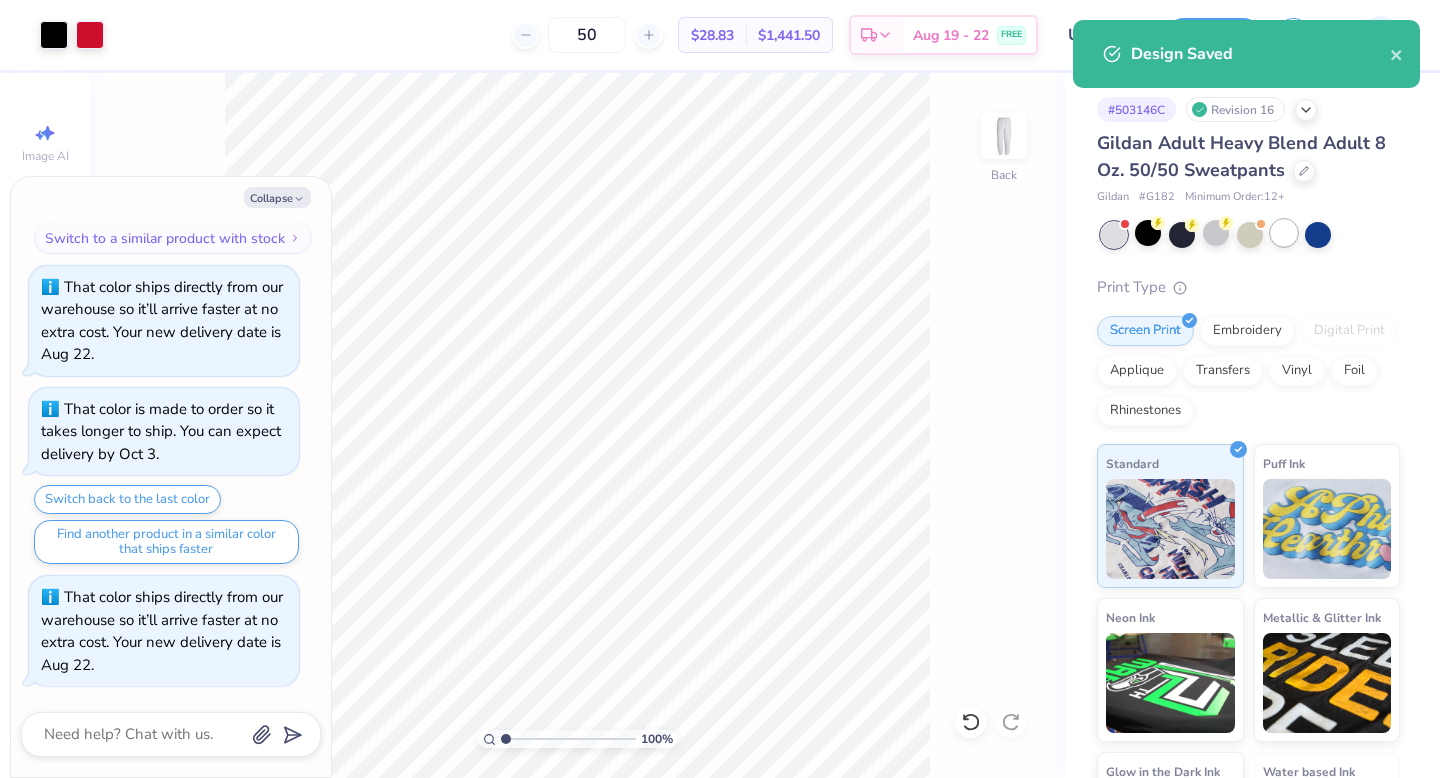 click at bounding box center (1284, 233) 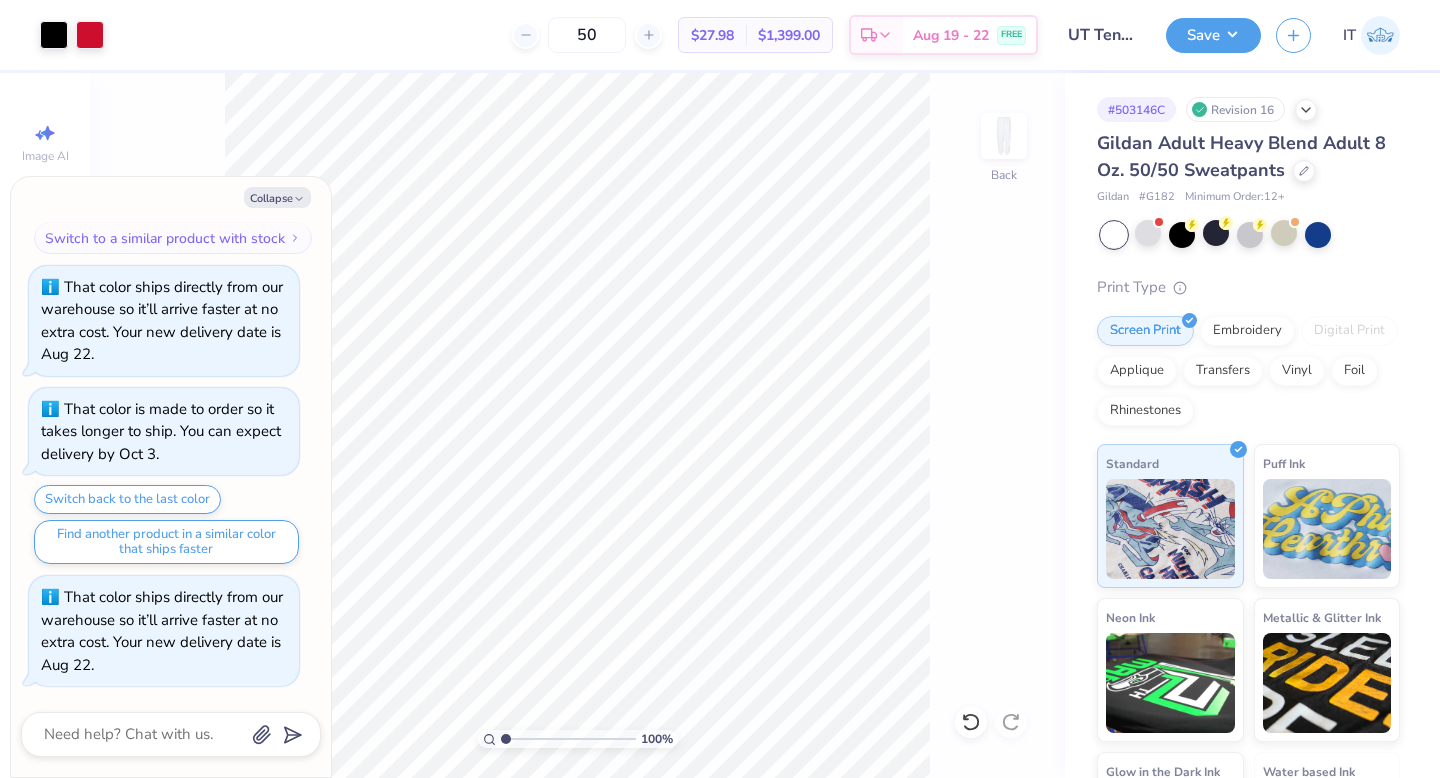click on "Design Saved" at bounding box center (1246, 20) 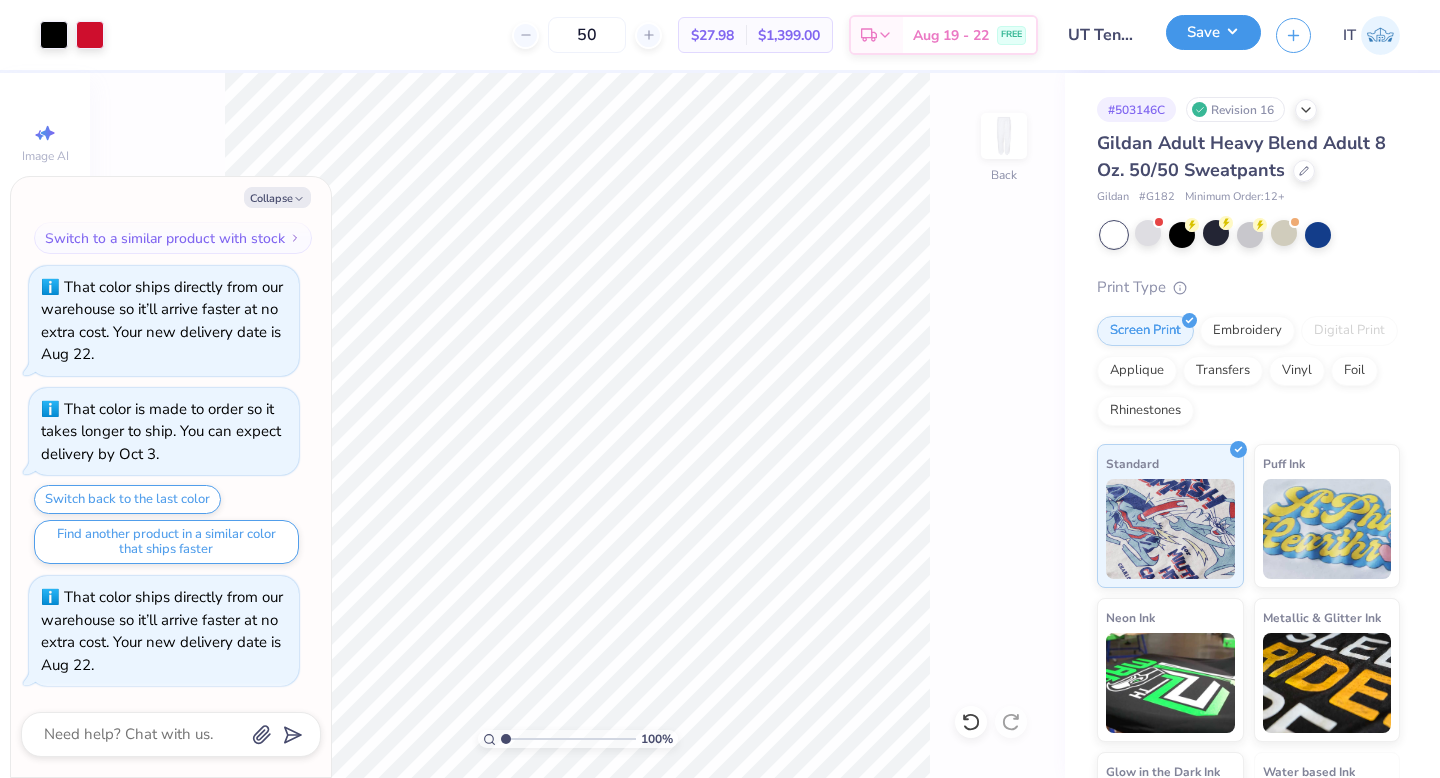 click on "Save" at bounding box center (1213, 32) 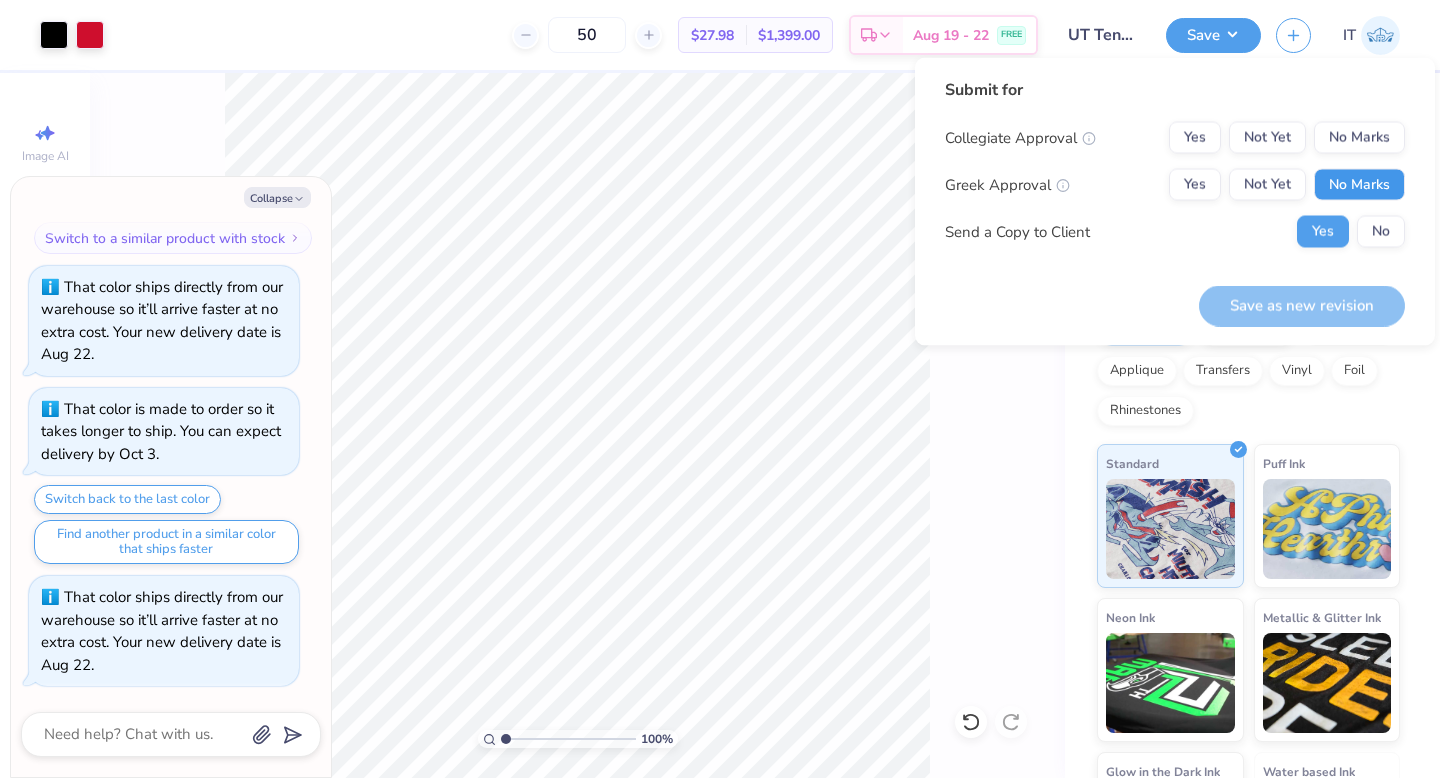 click on "No Marks" at bounding box center (1359, 185) 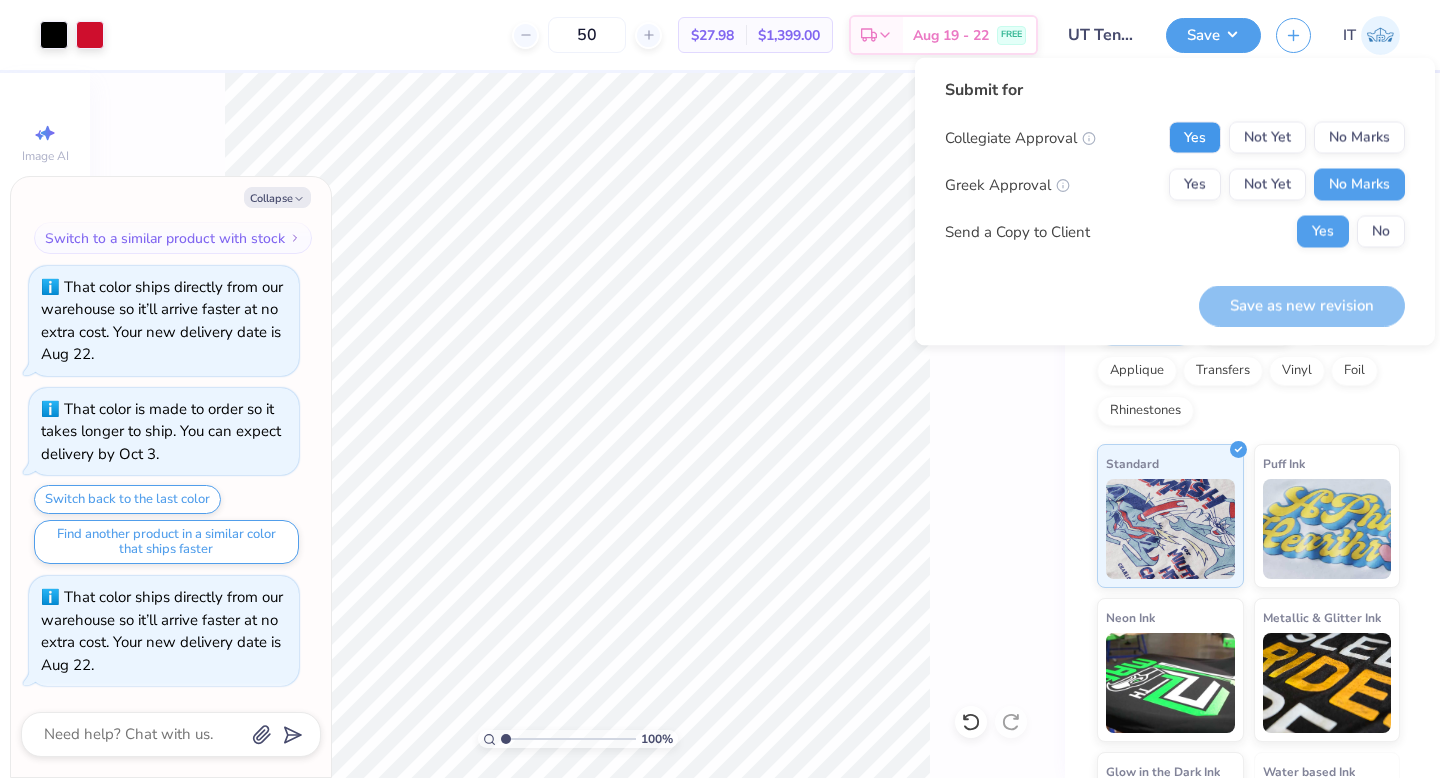 click on "Yes" at bounding box center [1195, 138] 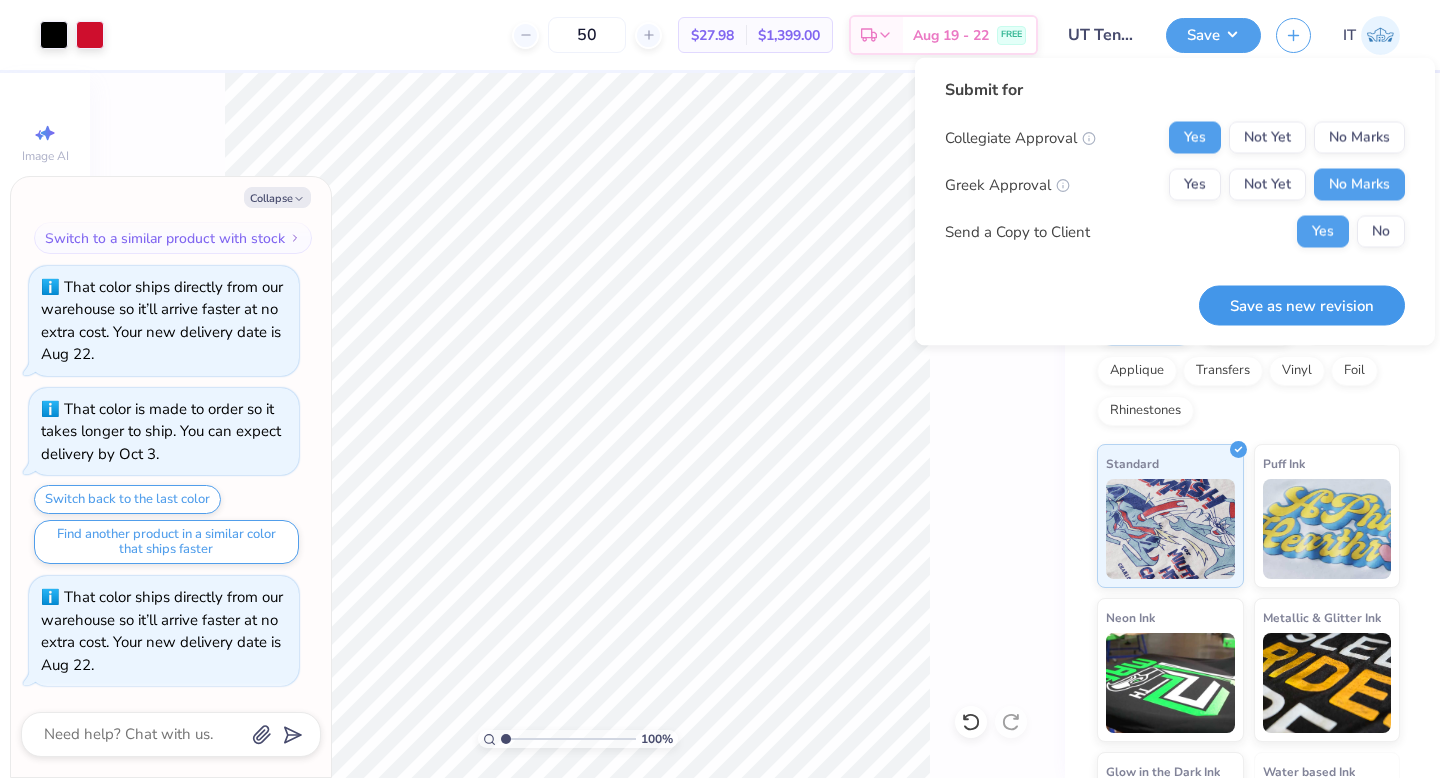 click on "Save as new revision" at bounding box center [1302, 305] 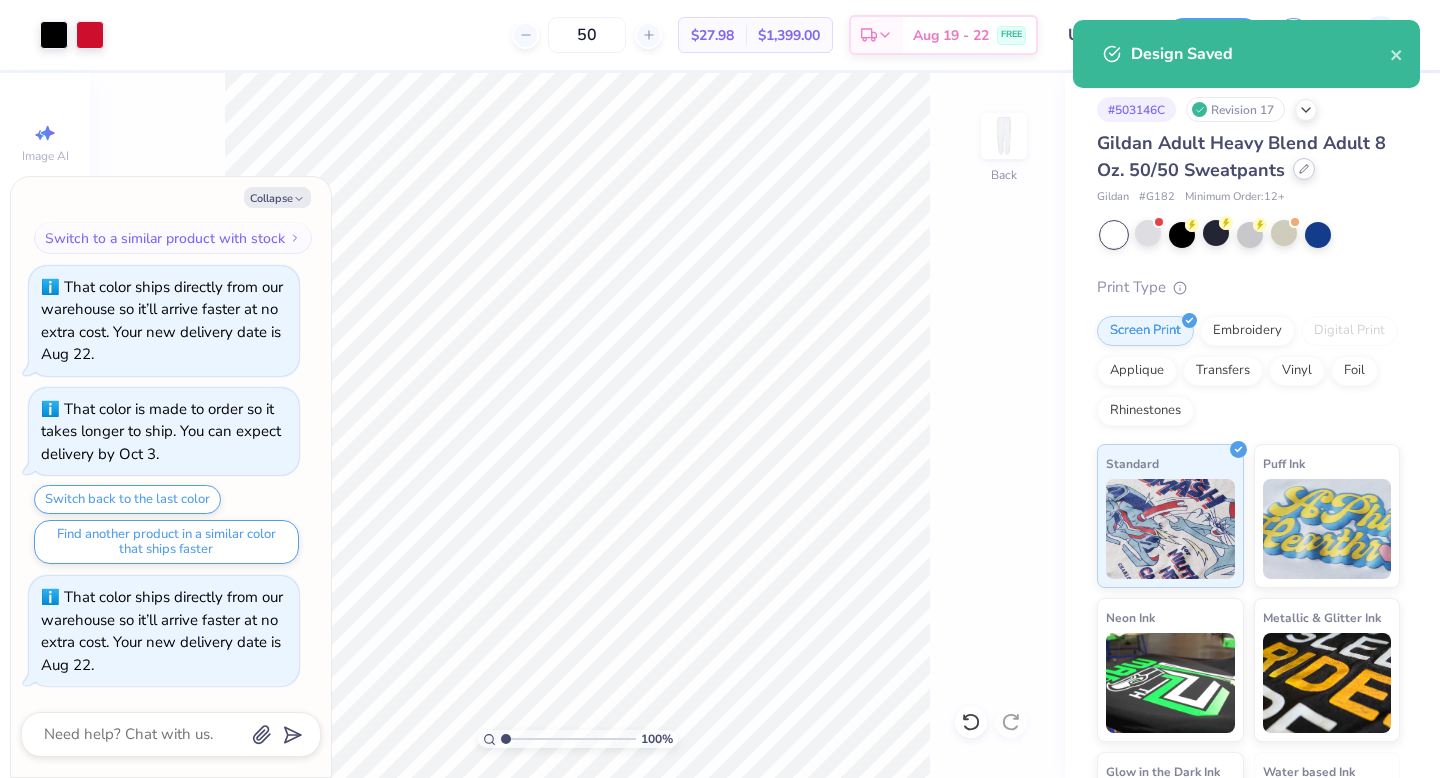 click 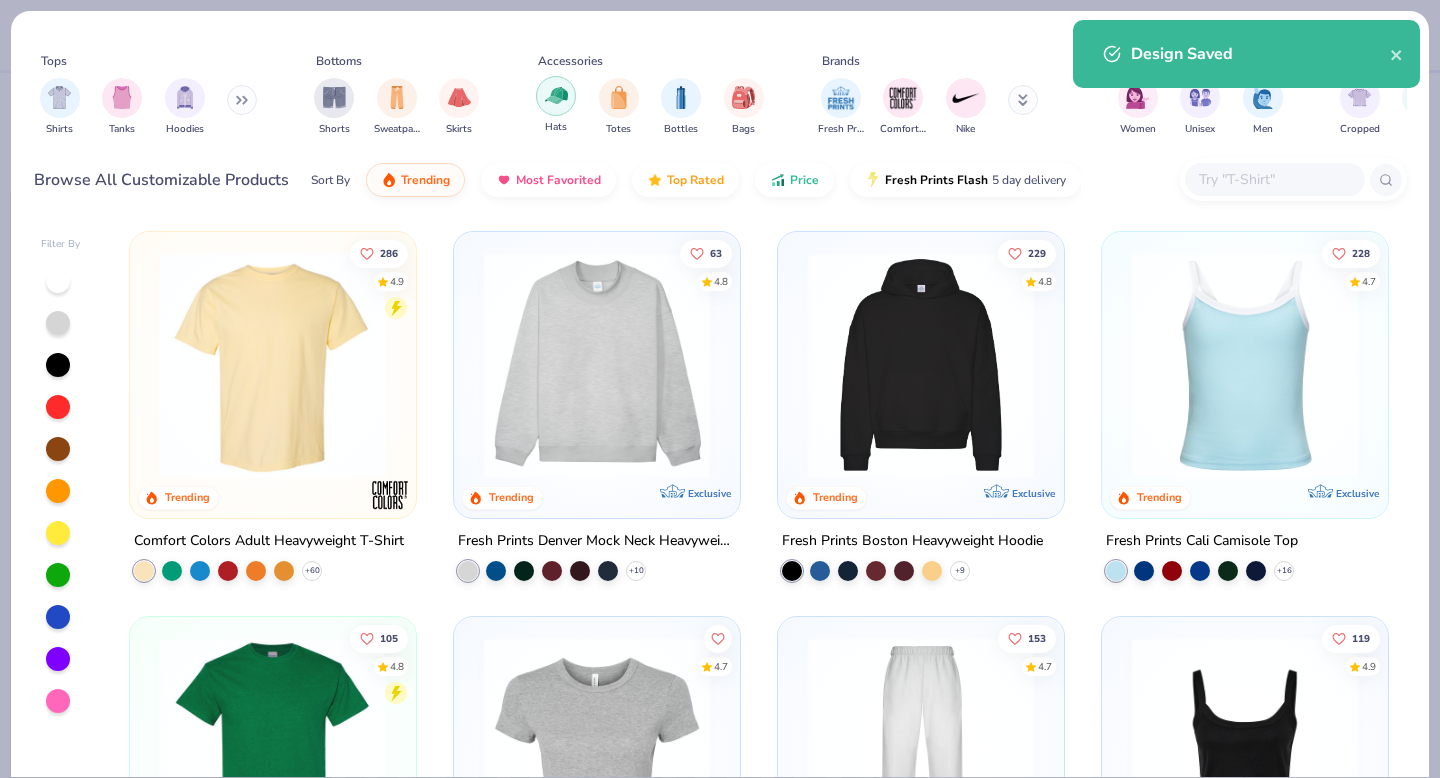 click at bounding box center [556, 95] 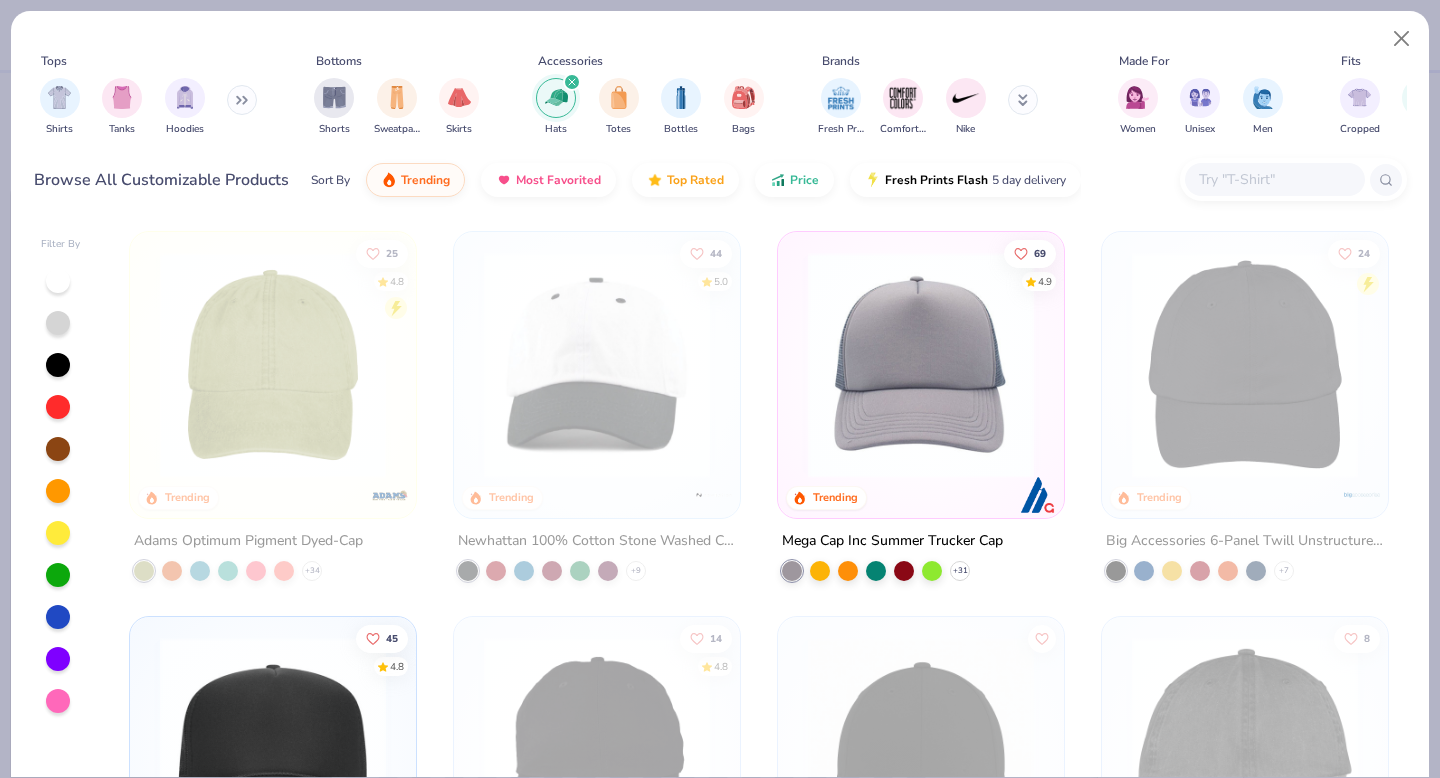 click at bounding box center (921, 365) 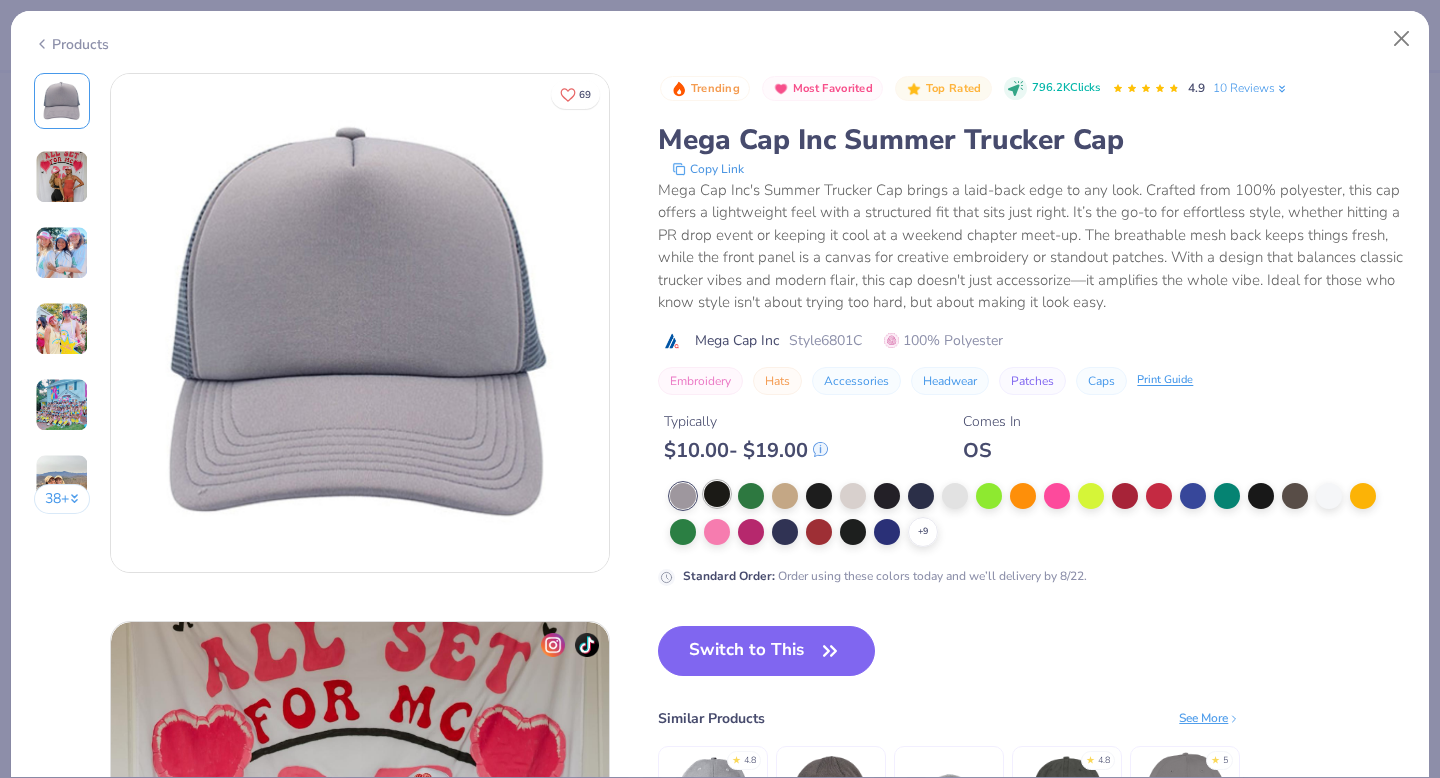 click at bounding box center [717, 494] 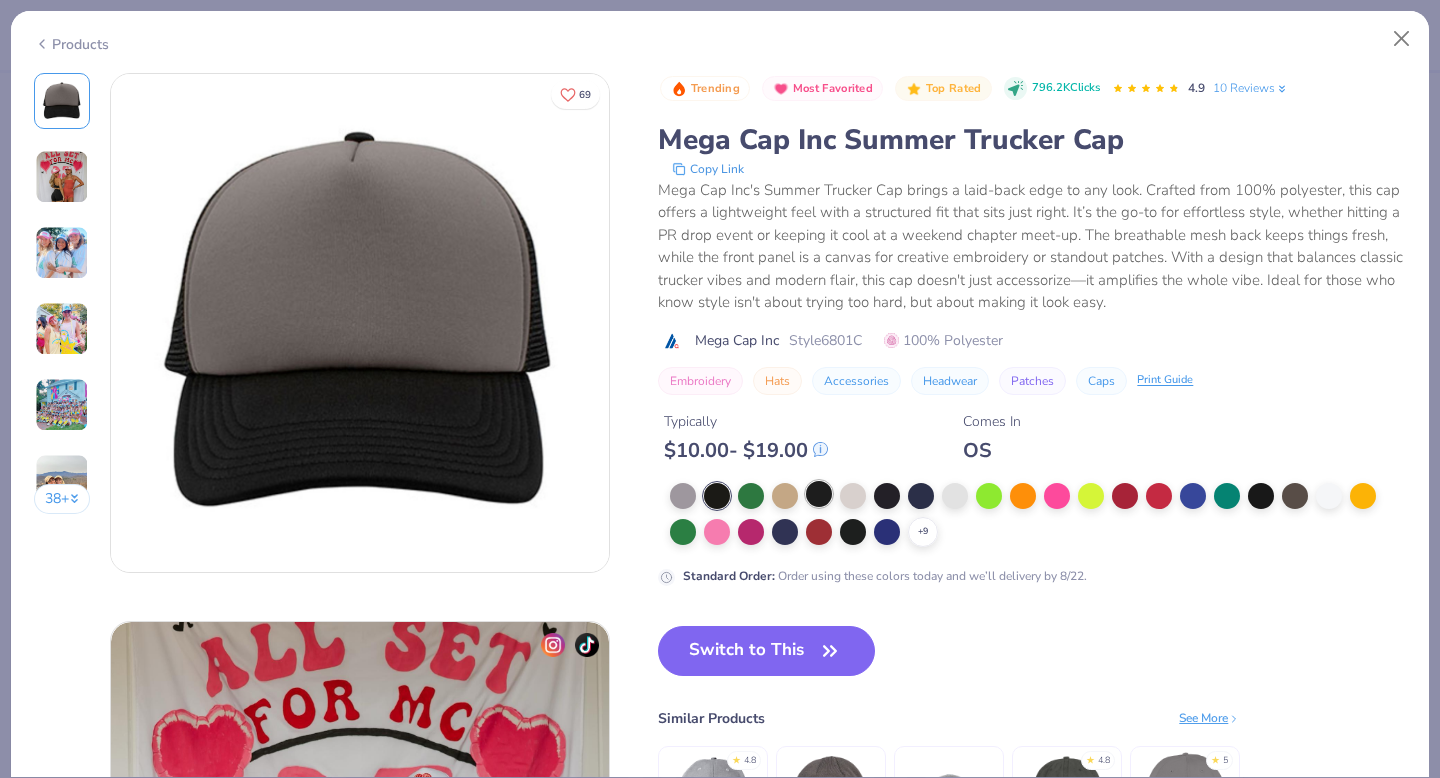click at bounding box center (819, 494) 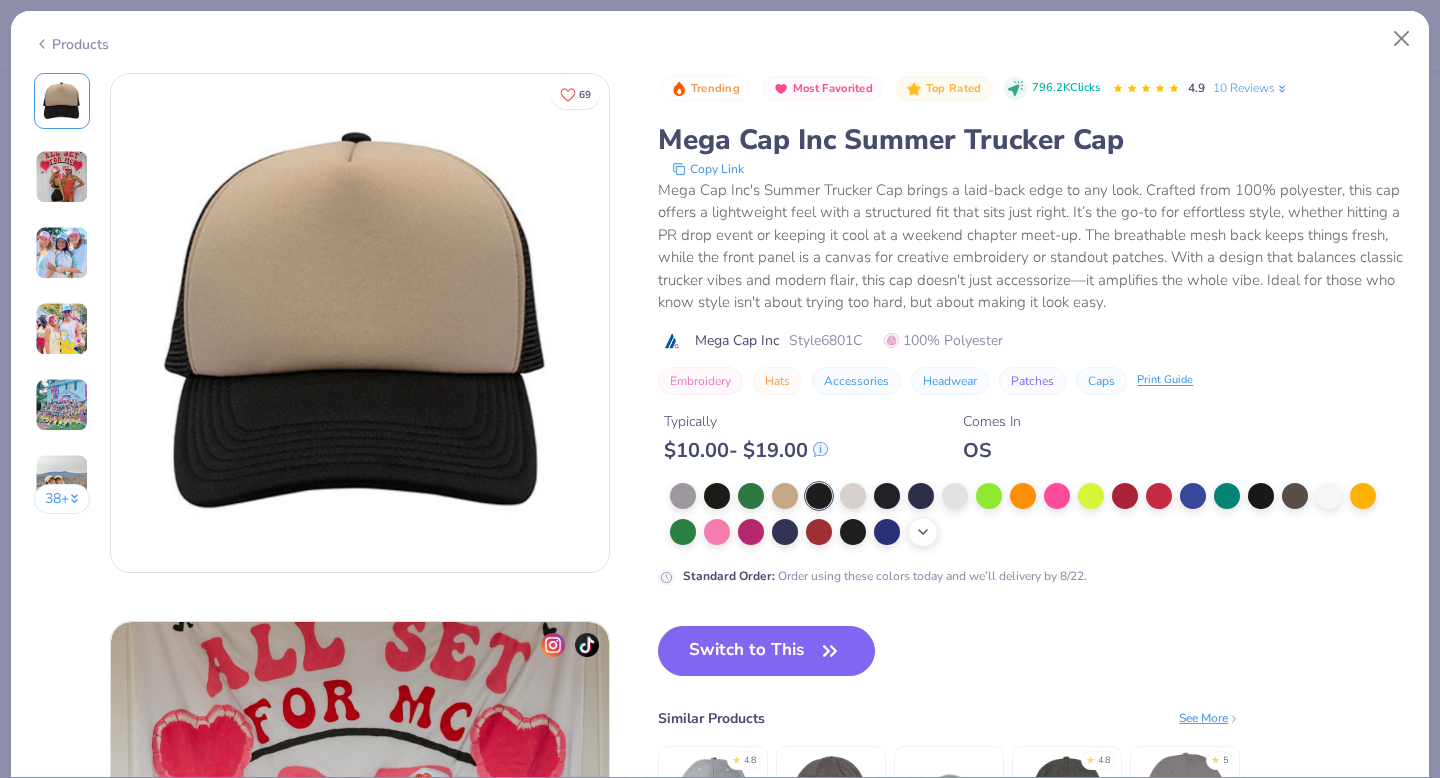click 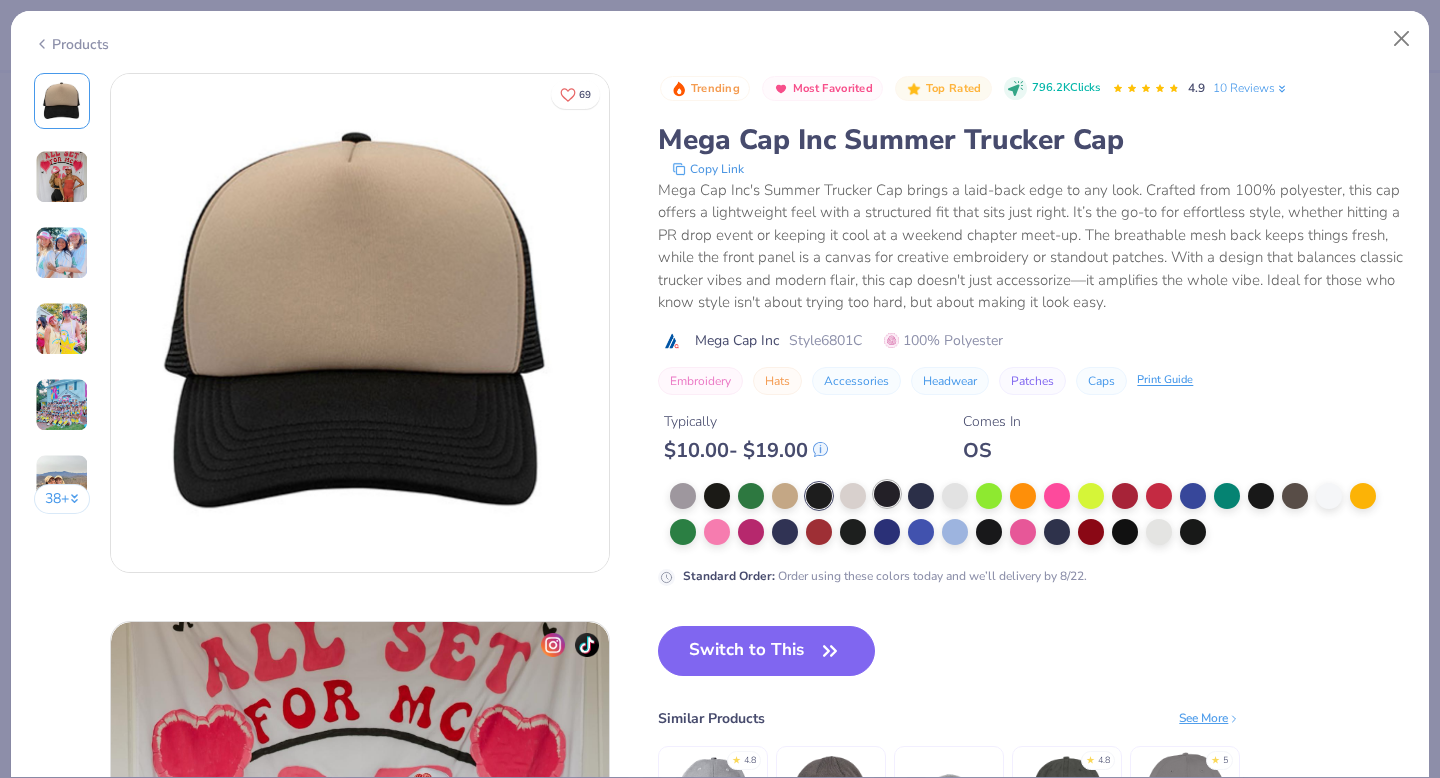 click at bounding box center [887, 494] 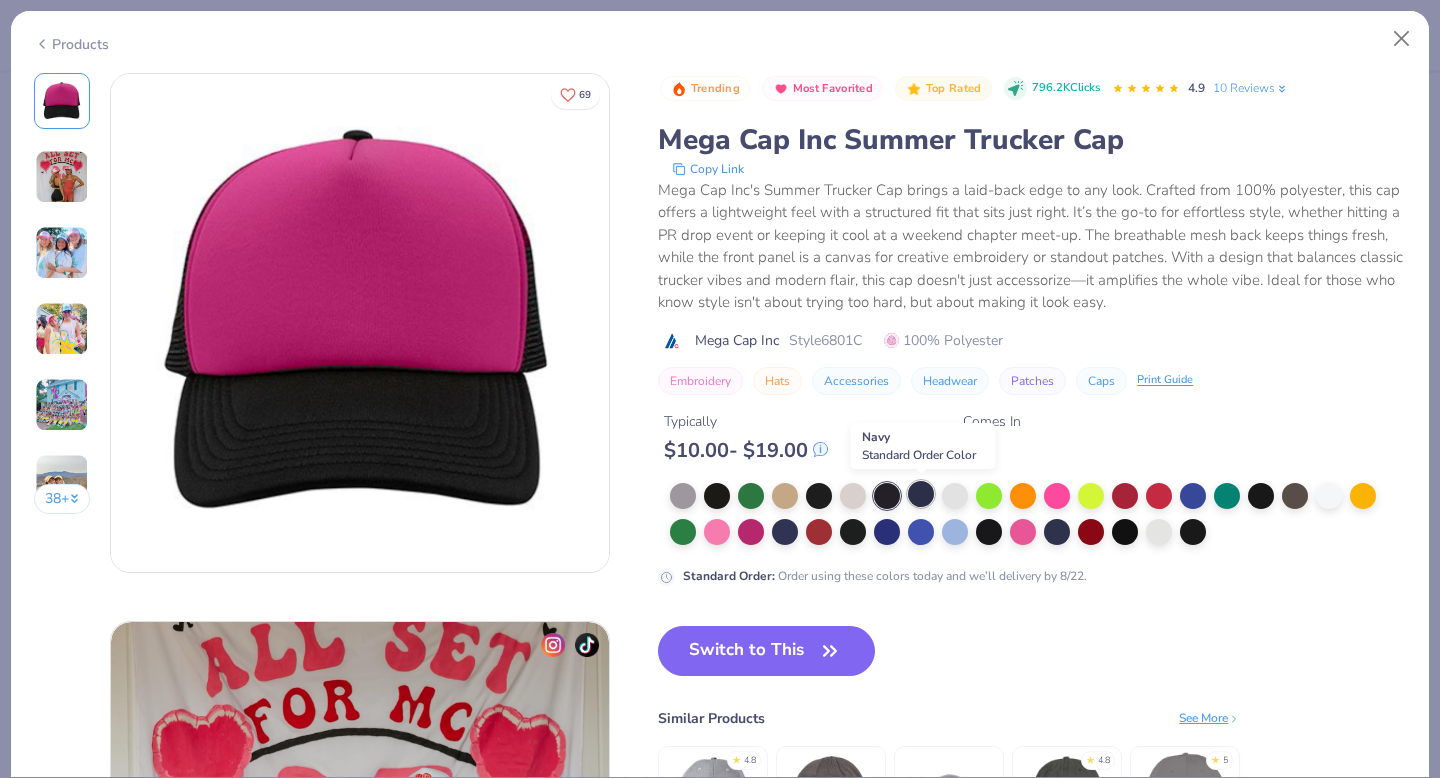 click at bounding box center [921, 494] 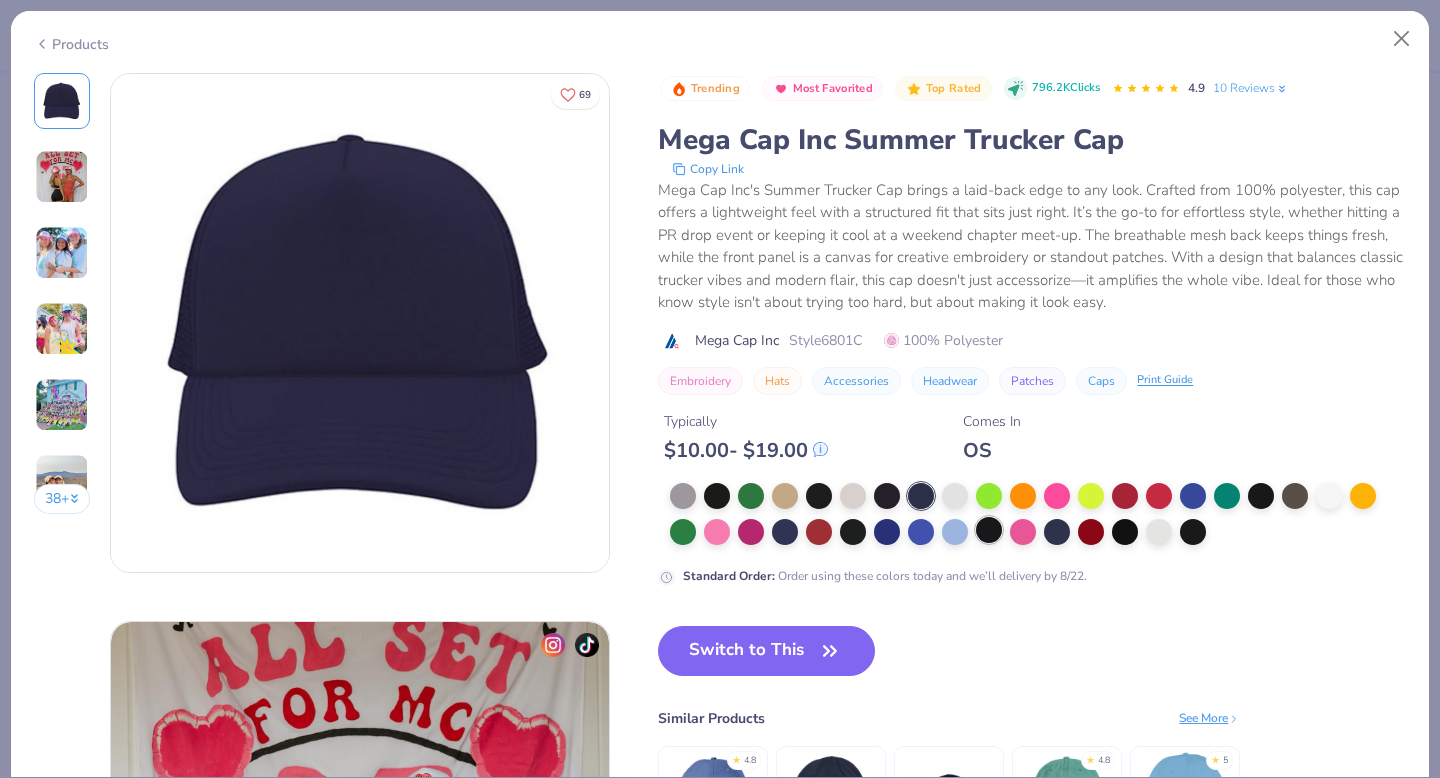 click at bounding box center [989, 530] 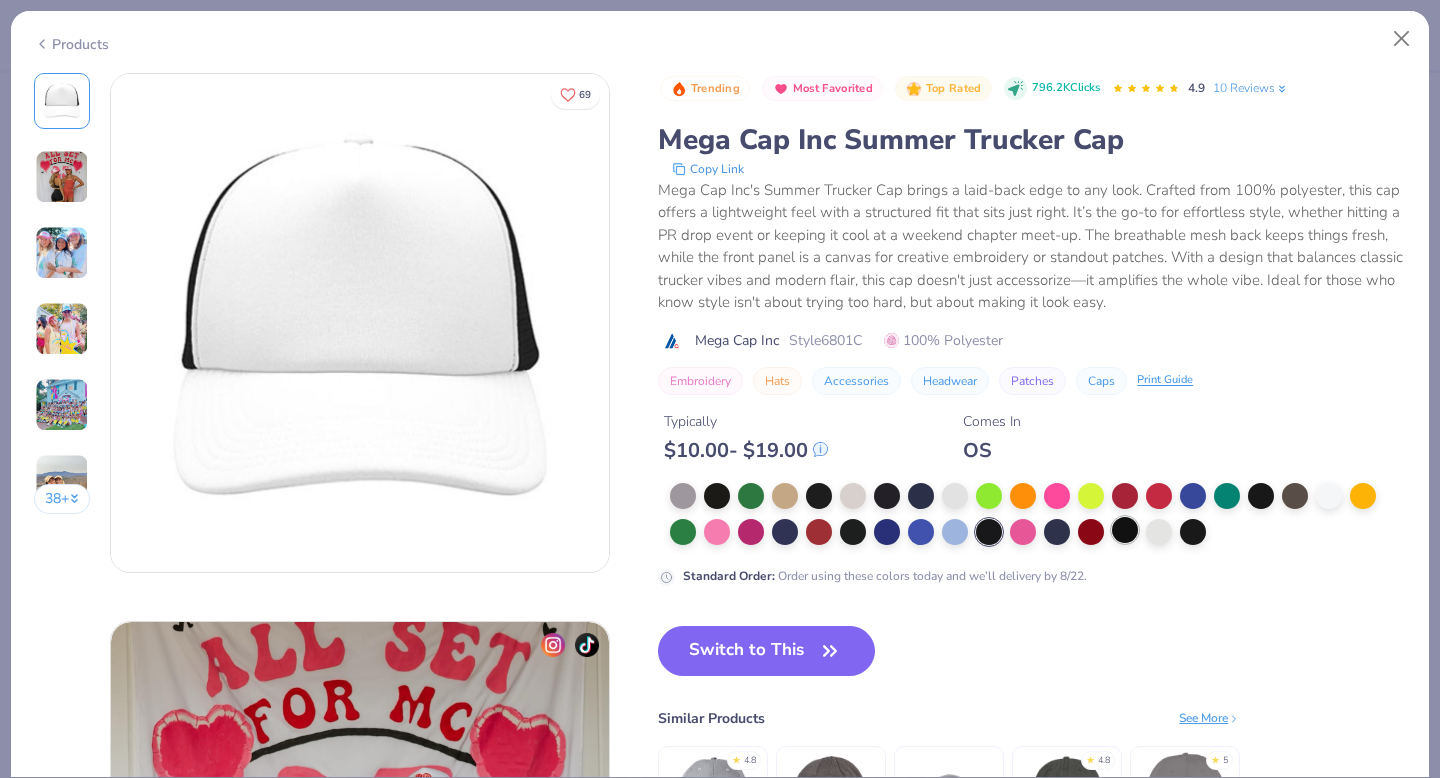 click at bounding box center (1125, 530) 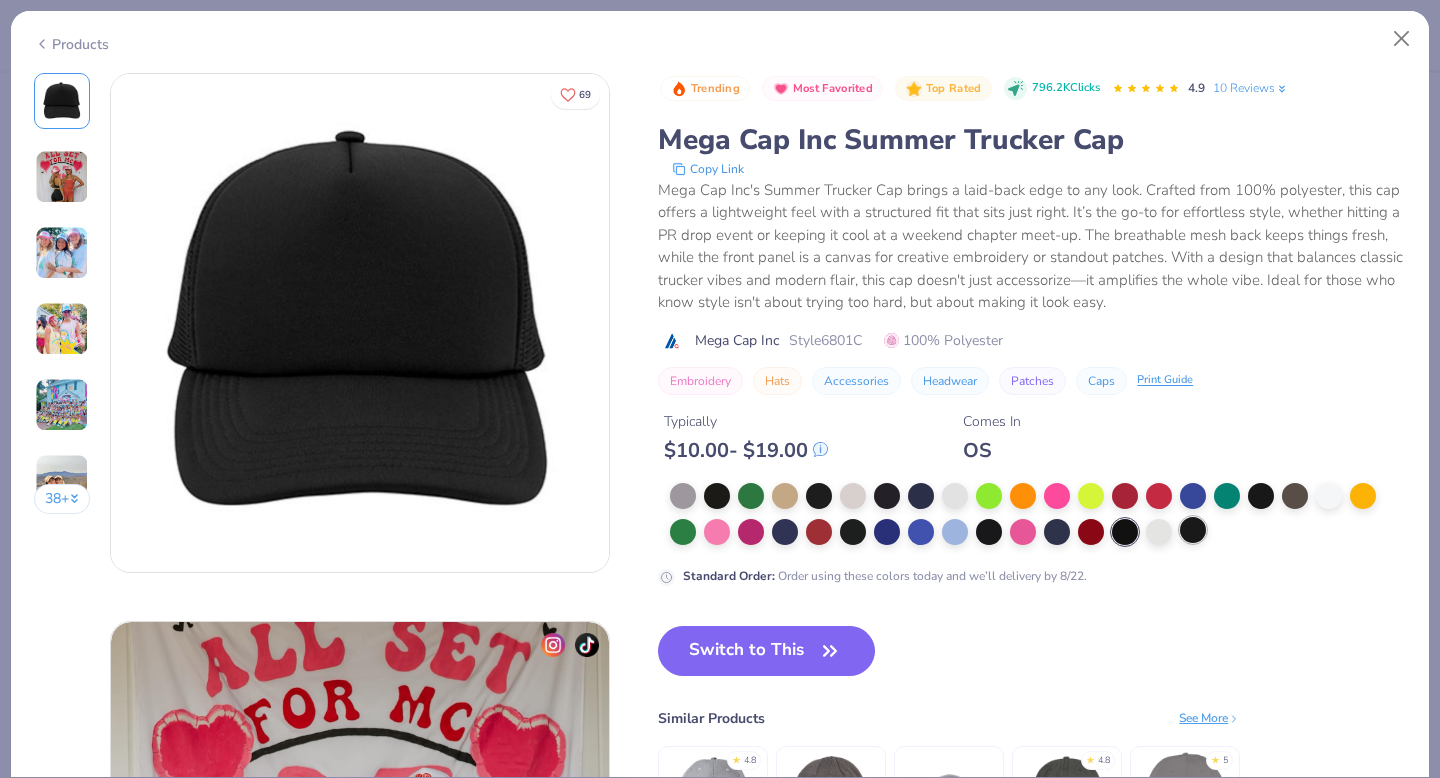 click at bounding box center (1193, 530) 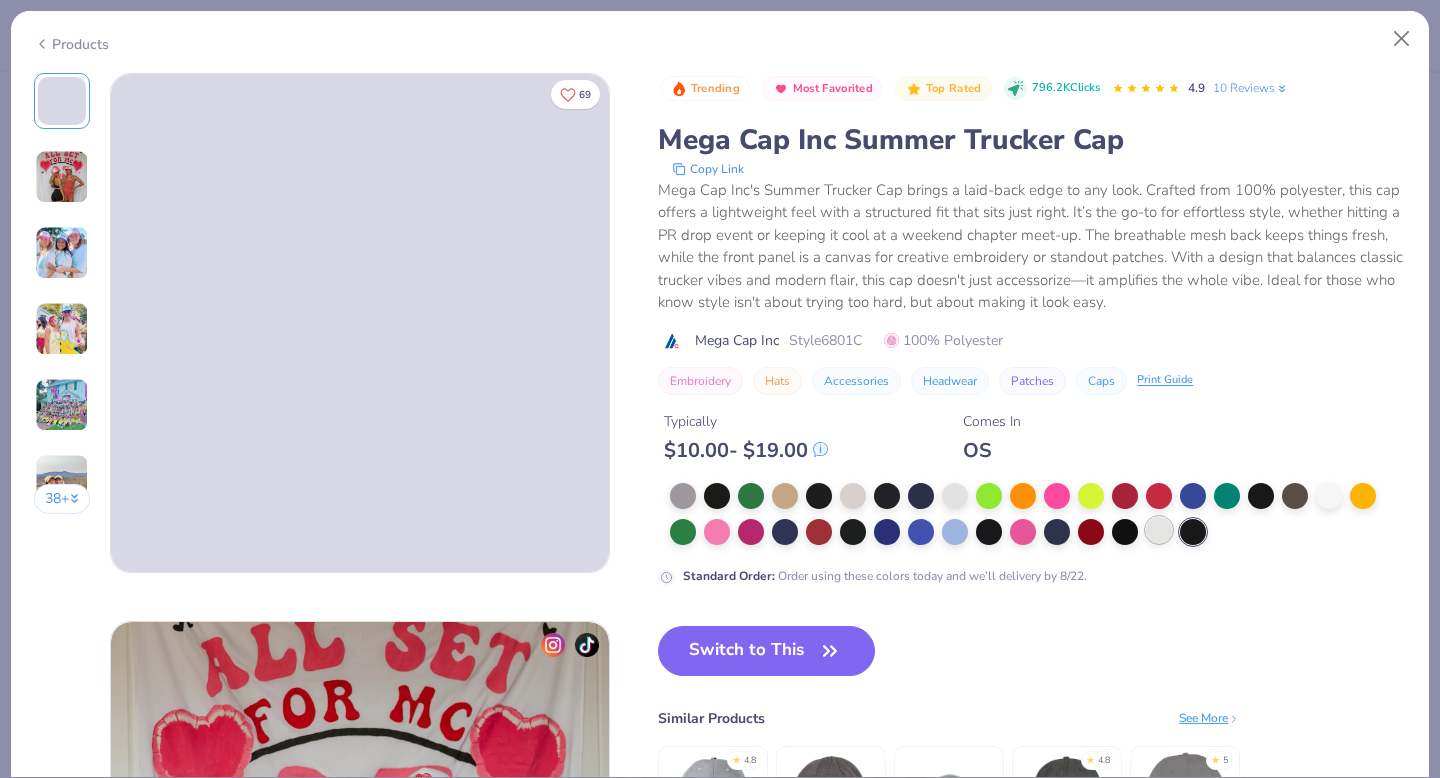 click at bounding box center (1159, 530) 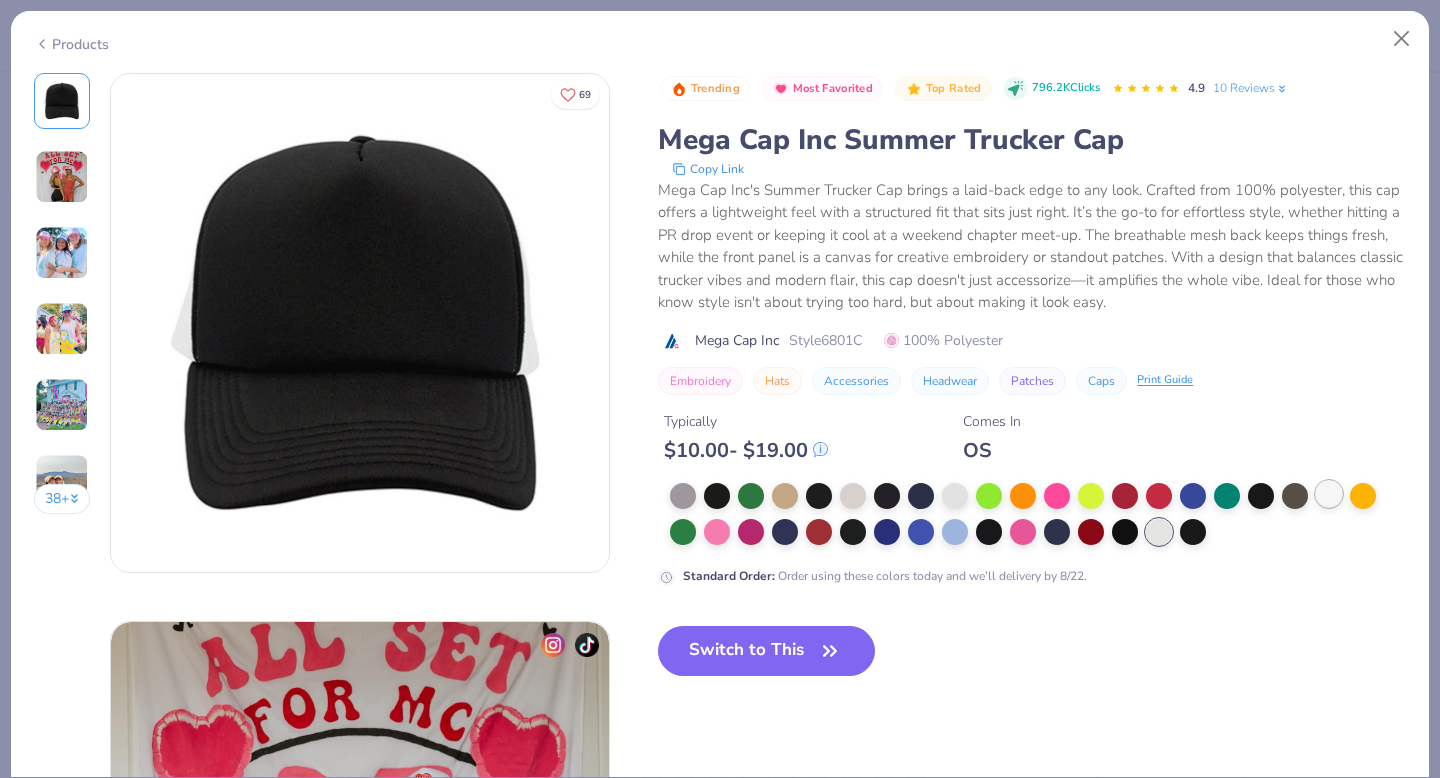 click at bounding box center (1329, 494) 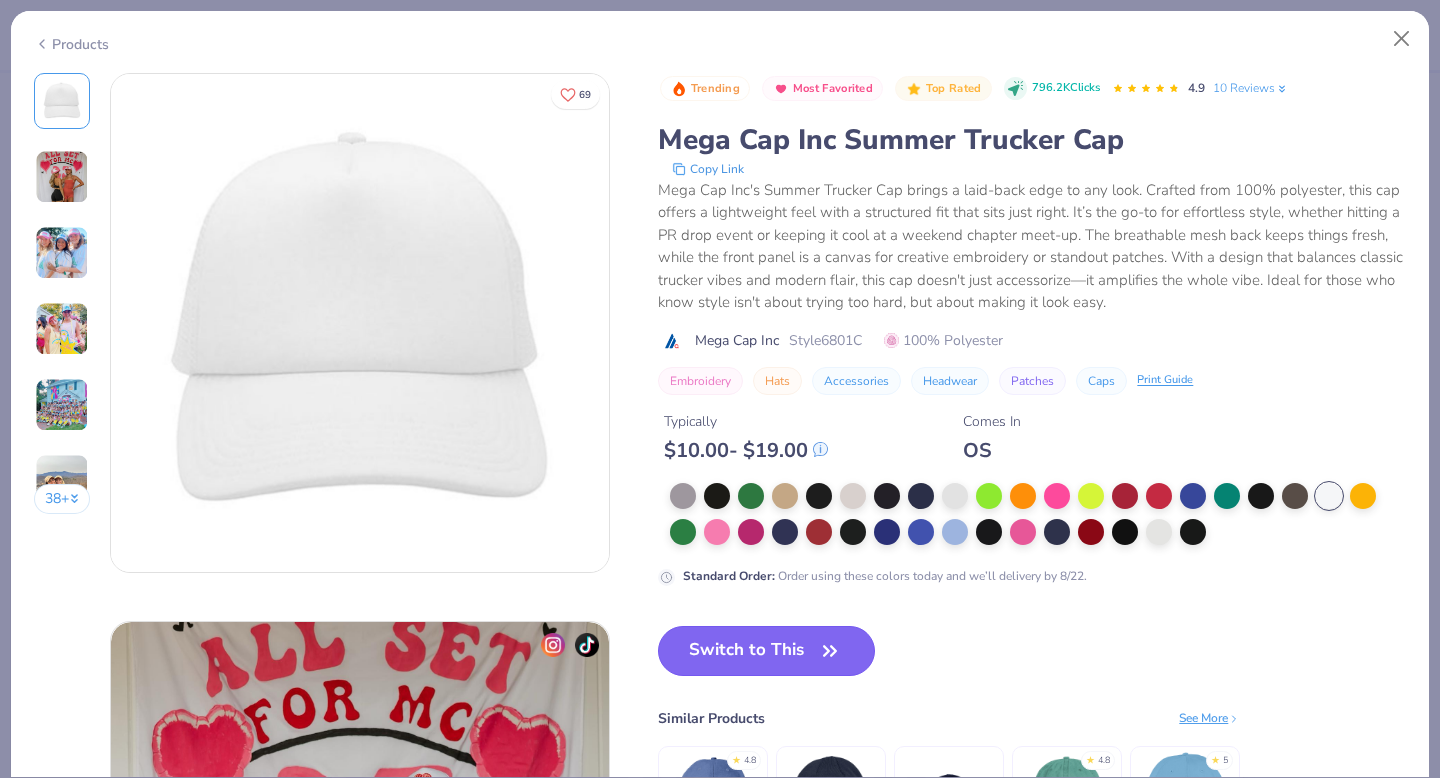 click on "Switch to This" at bounding box center (766, 651) 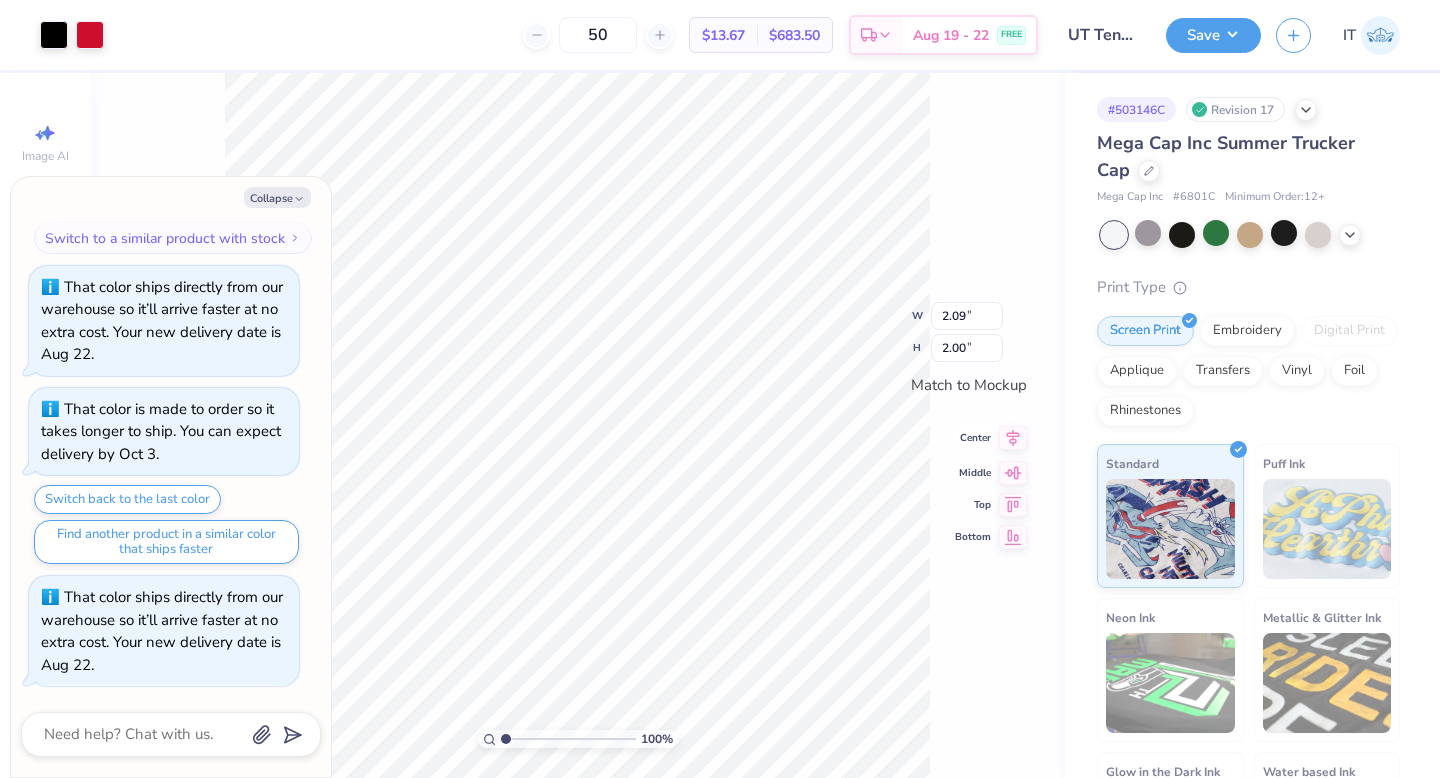 click 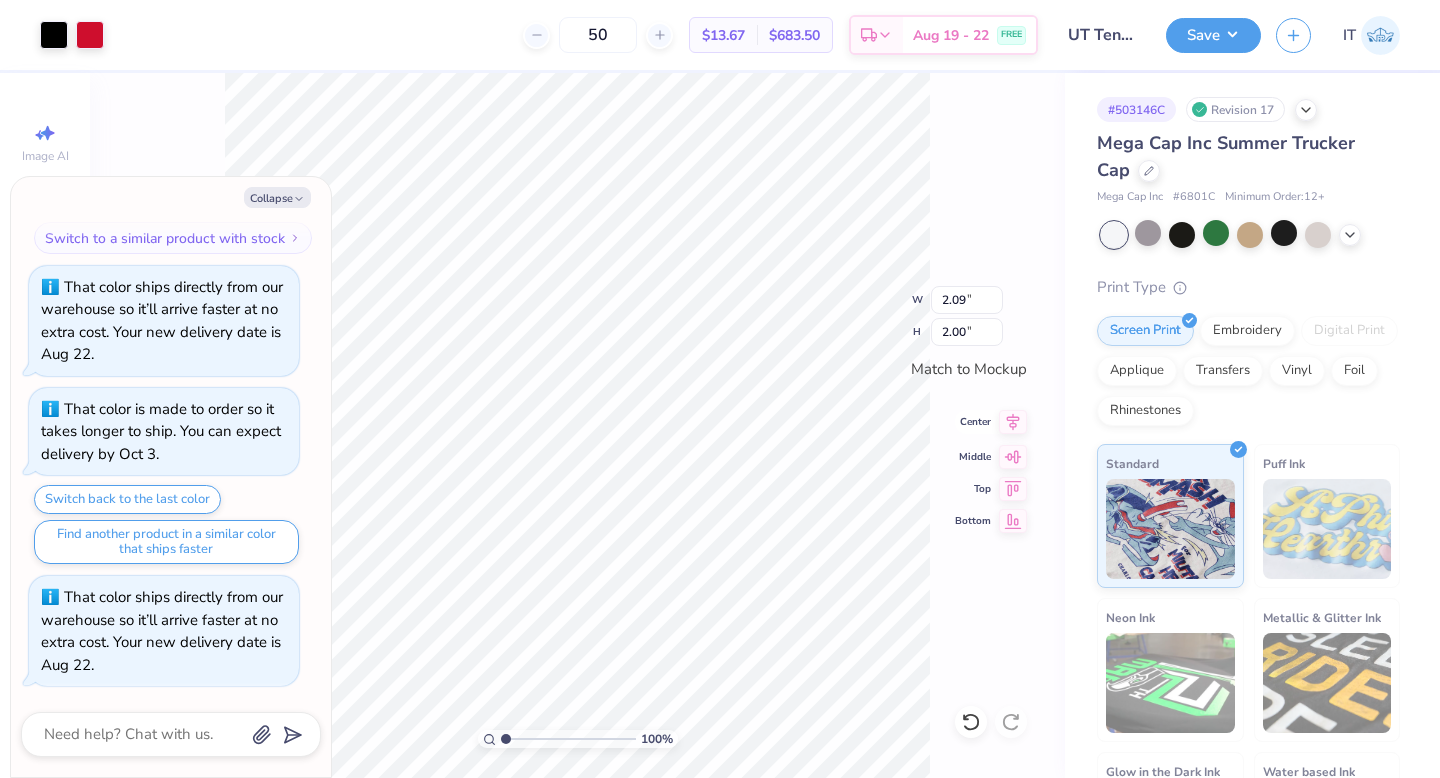 click 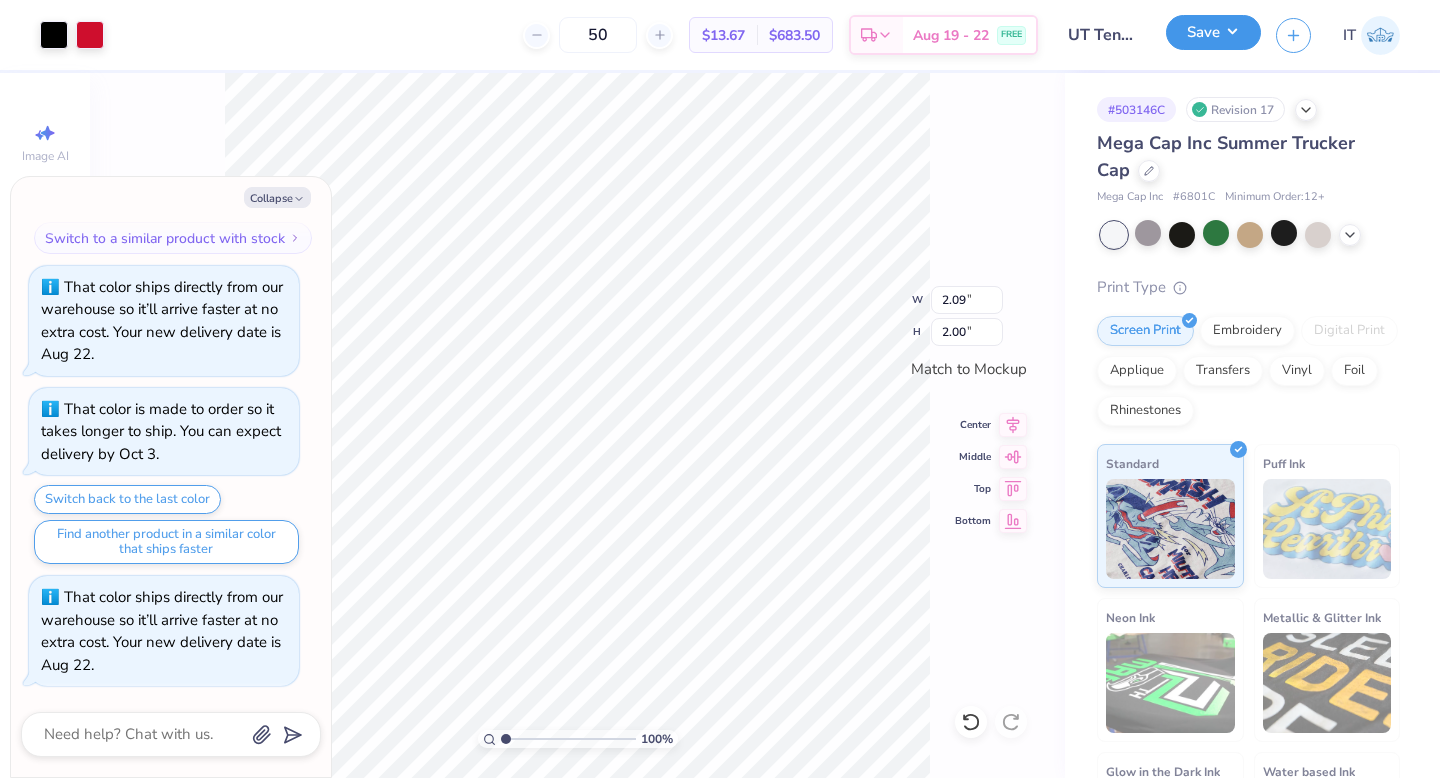 click on "Save" at bounding box center [1213, 32] 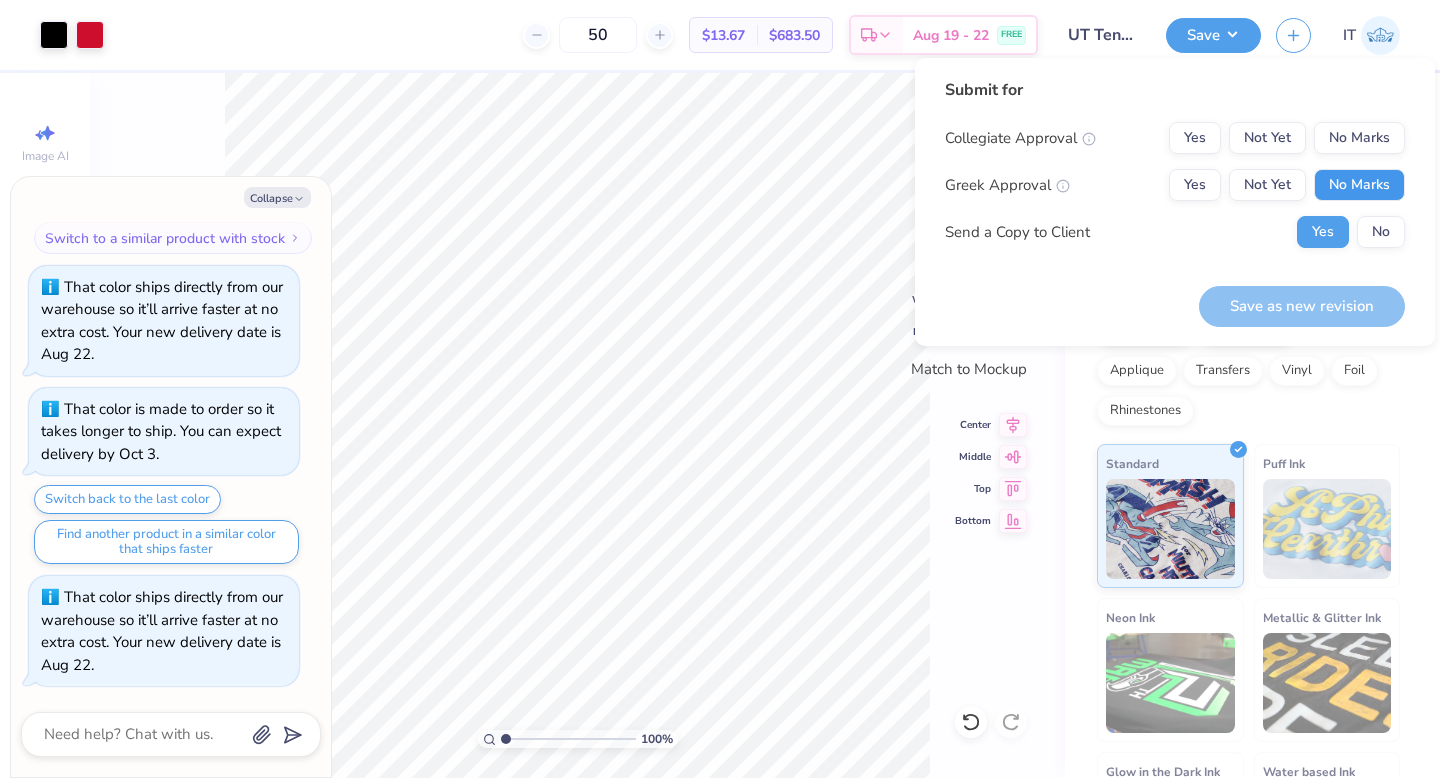 click on "No Marks" at bounding box center [1359, 185] 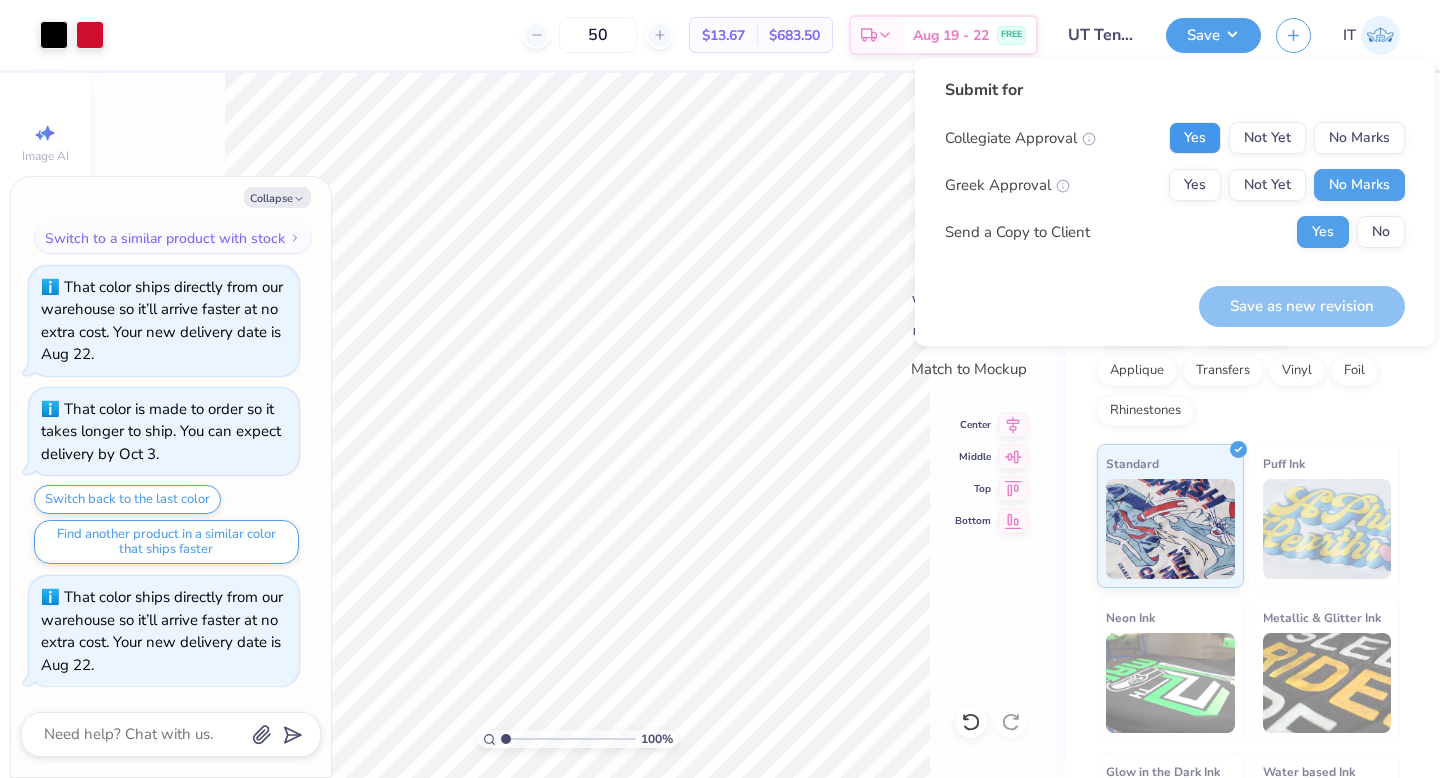 click on "Yes" at bounding box center [1195, 138] 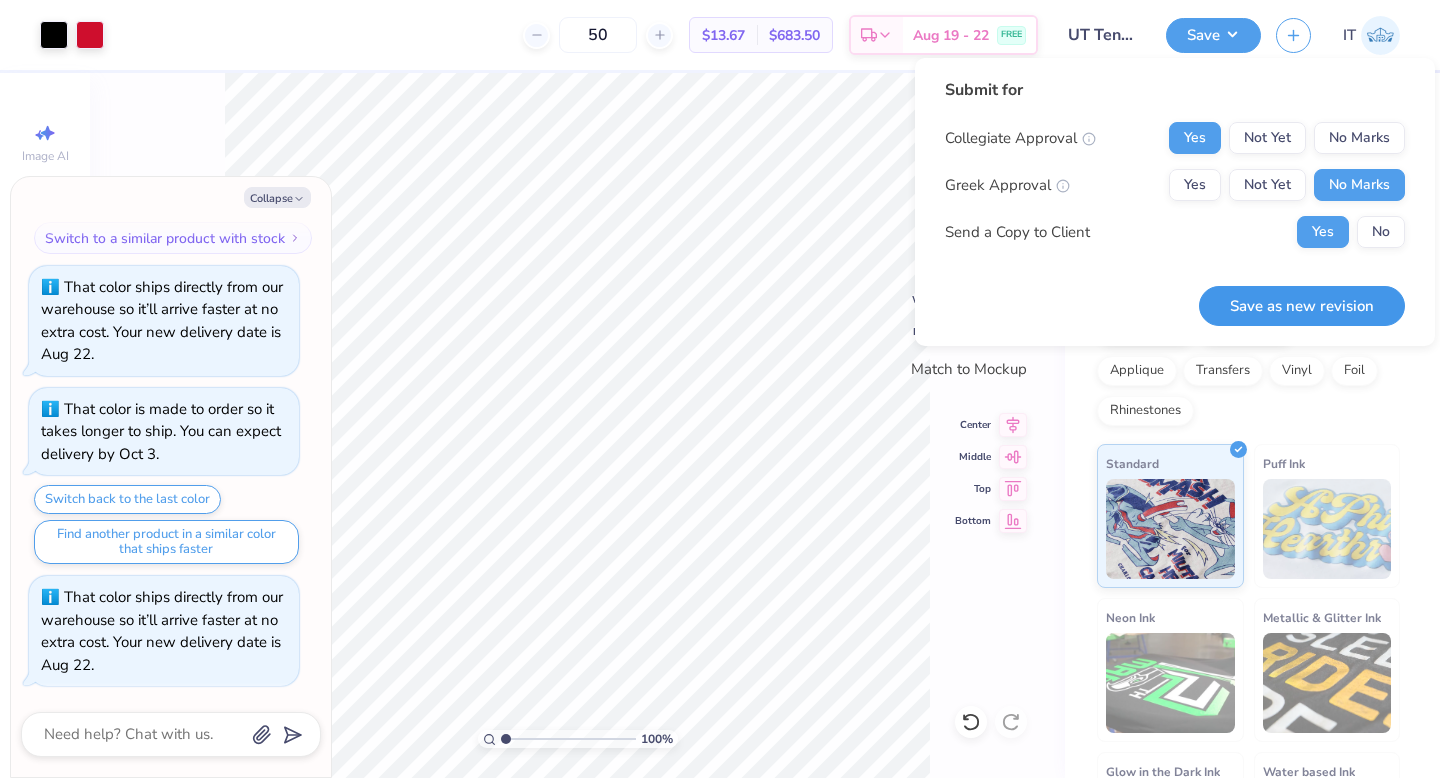 click on "Save as new revision" at bounding box center (1302, 306) 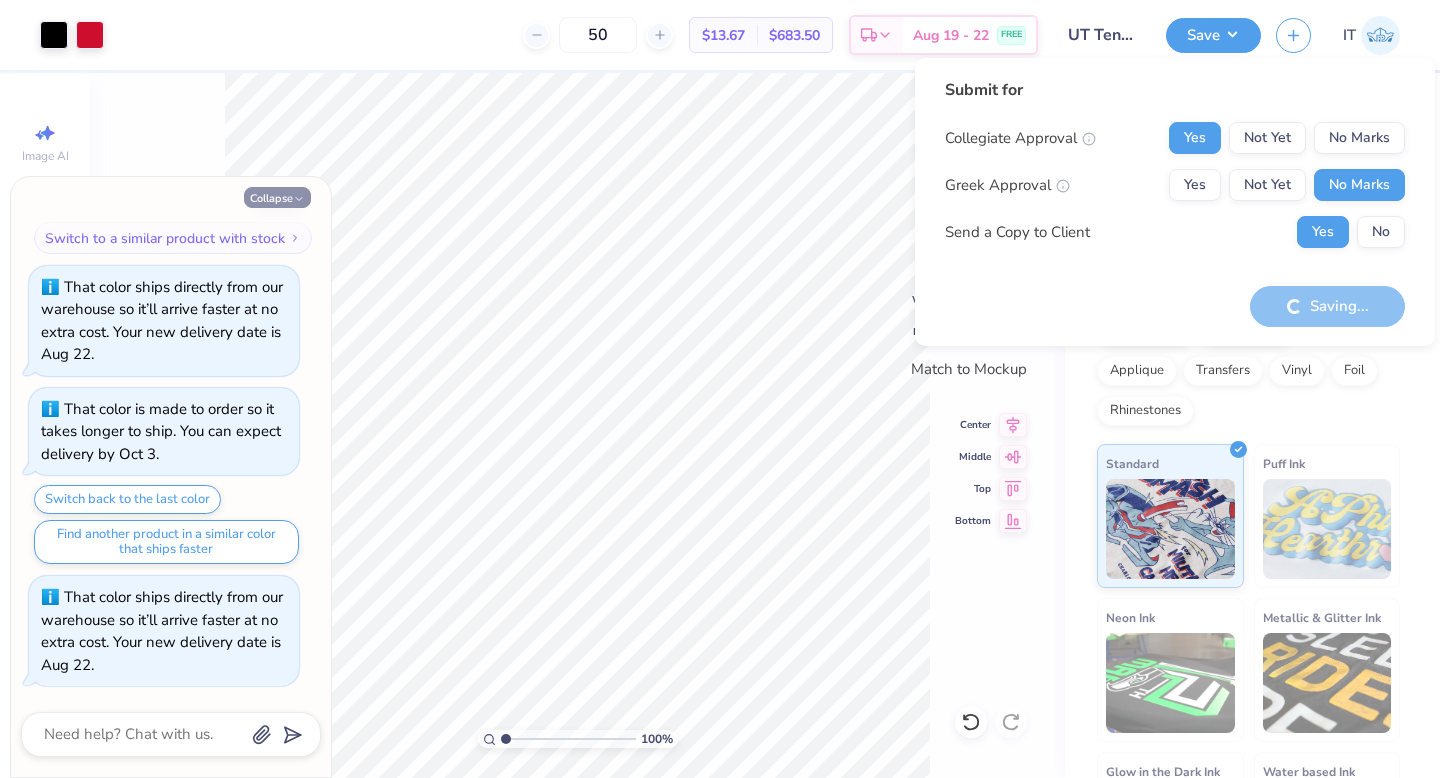 click on "Collapse" at bounding box center [277, 197] 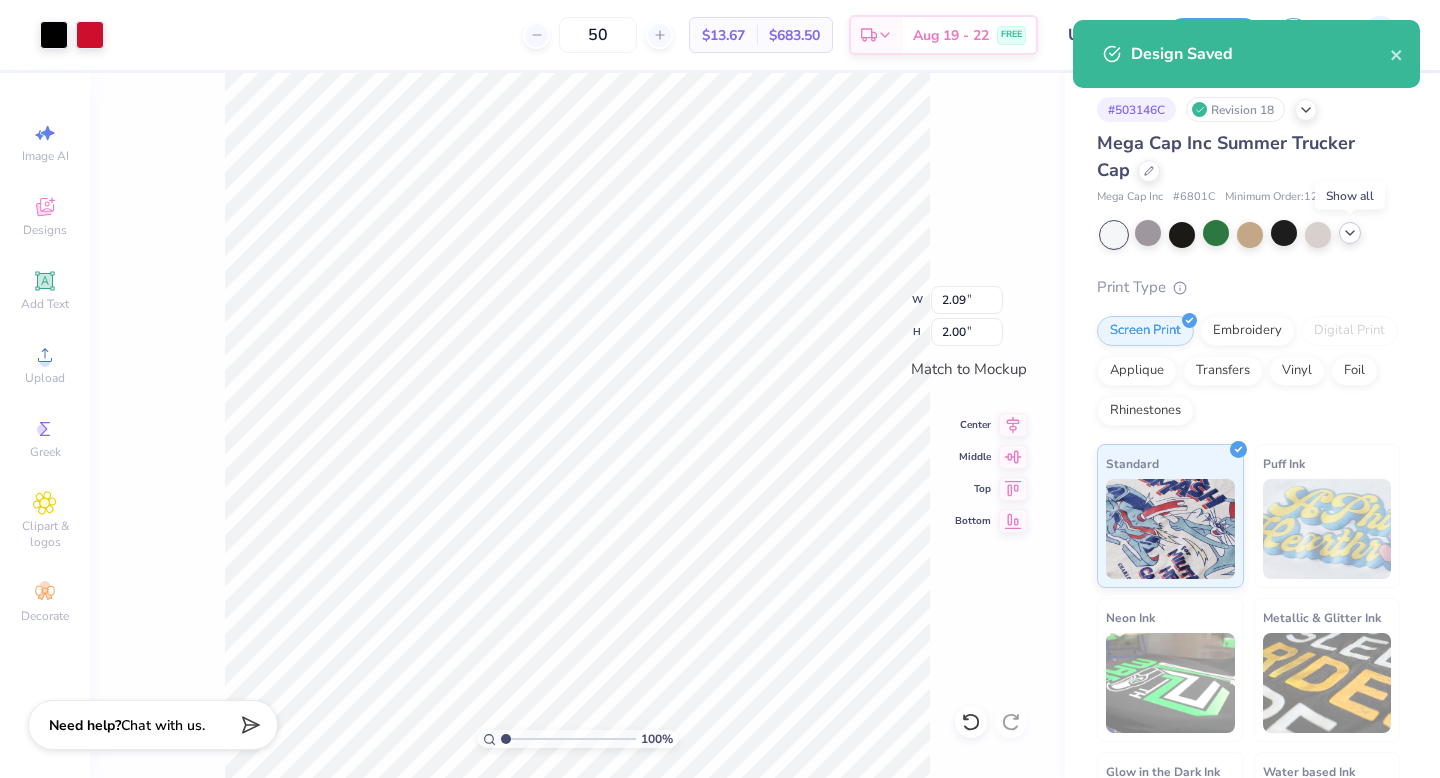 click 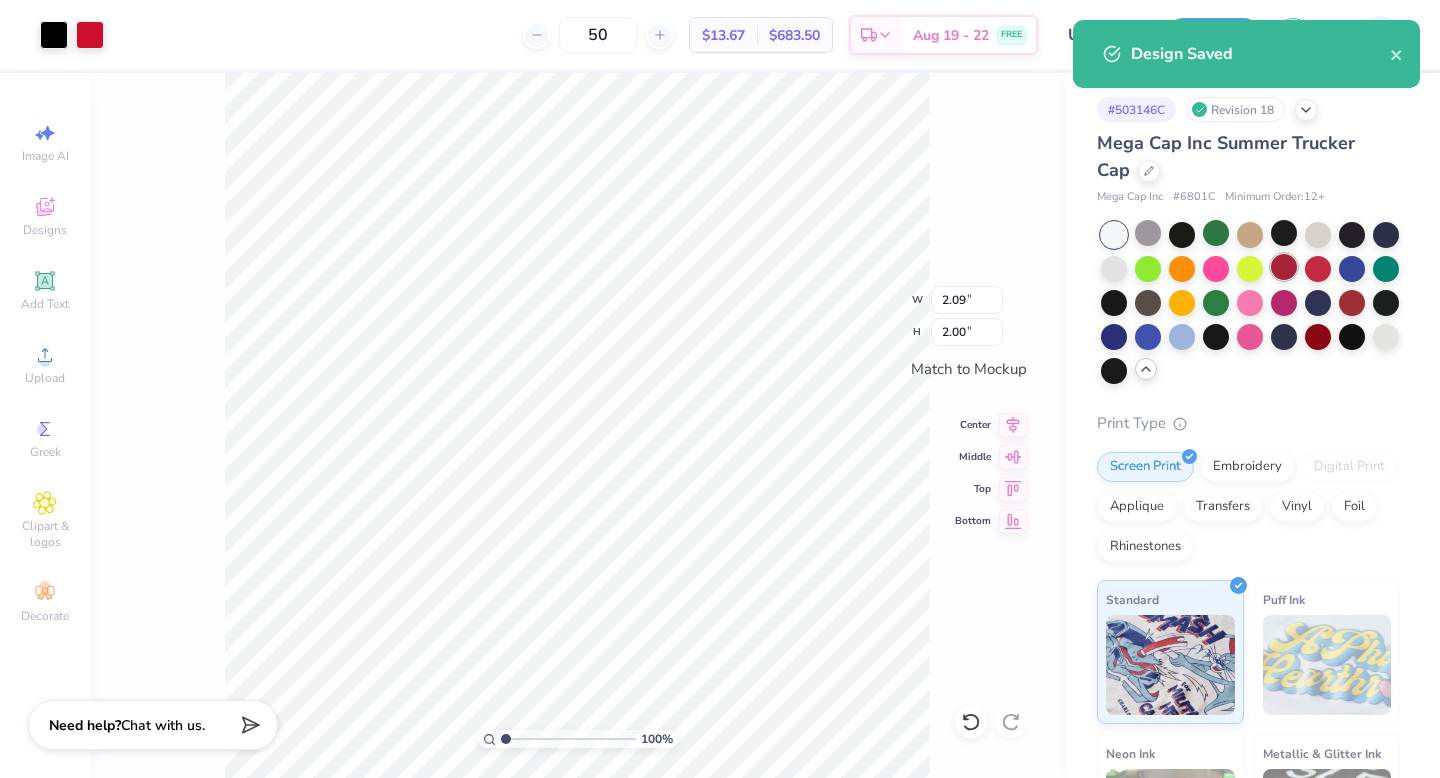 click at bounding box center (1284, 267) 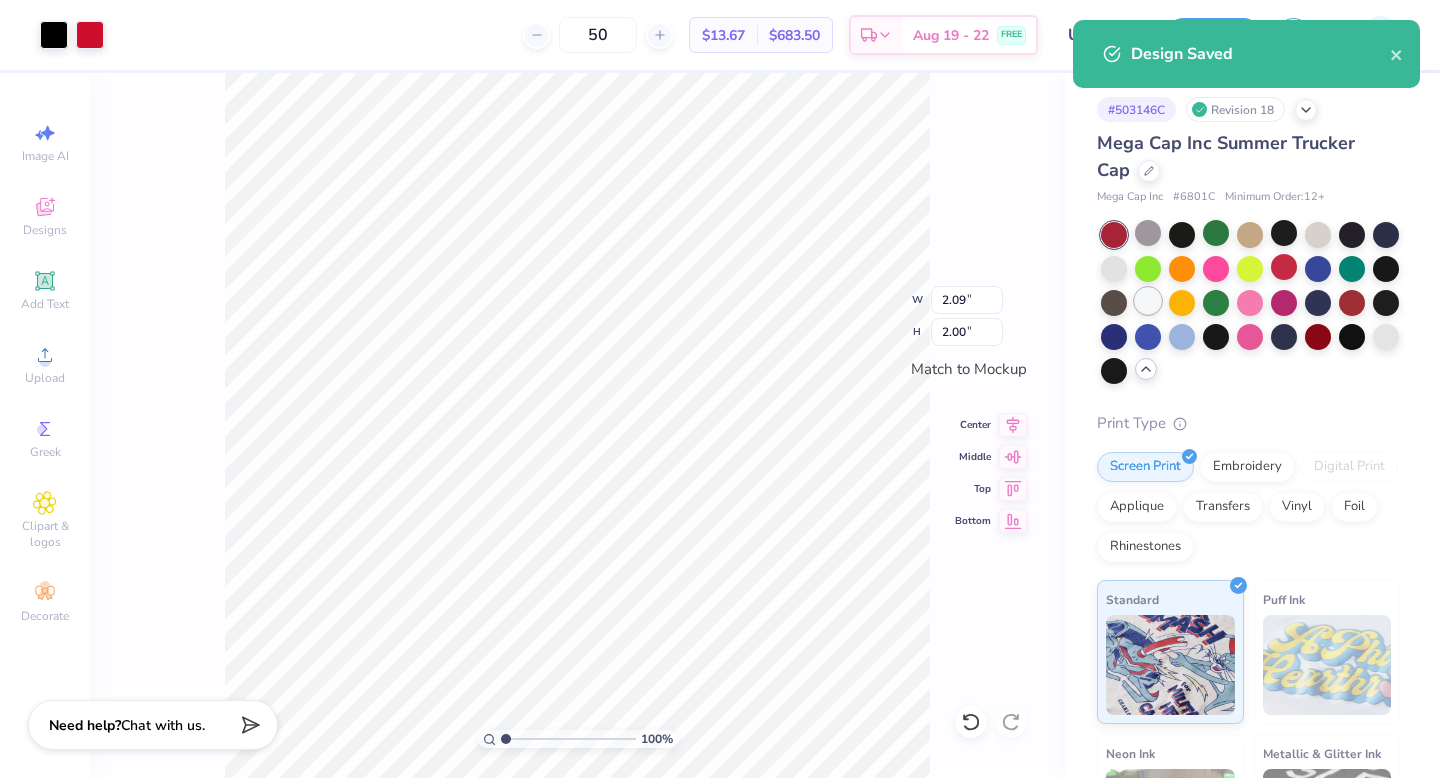 click at bounding box center (1148, 301) 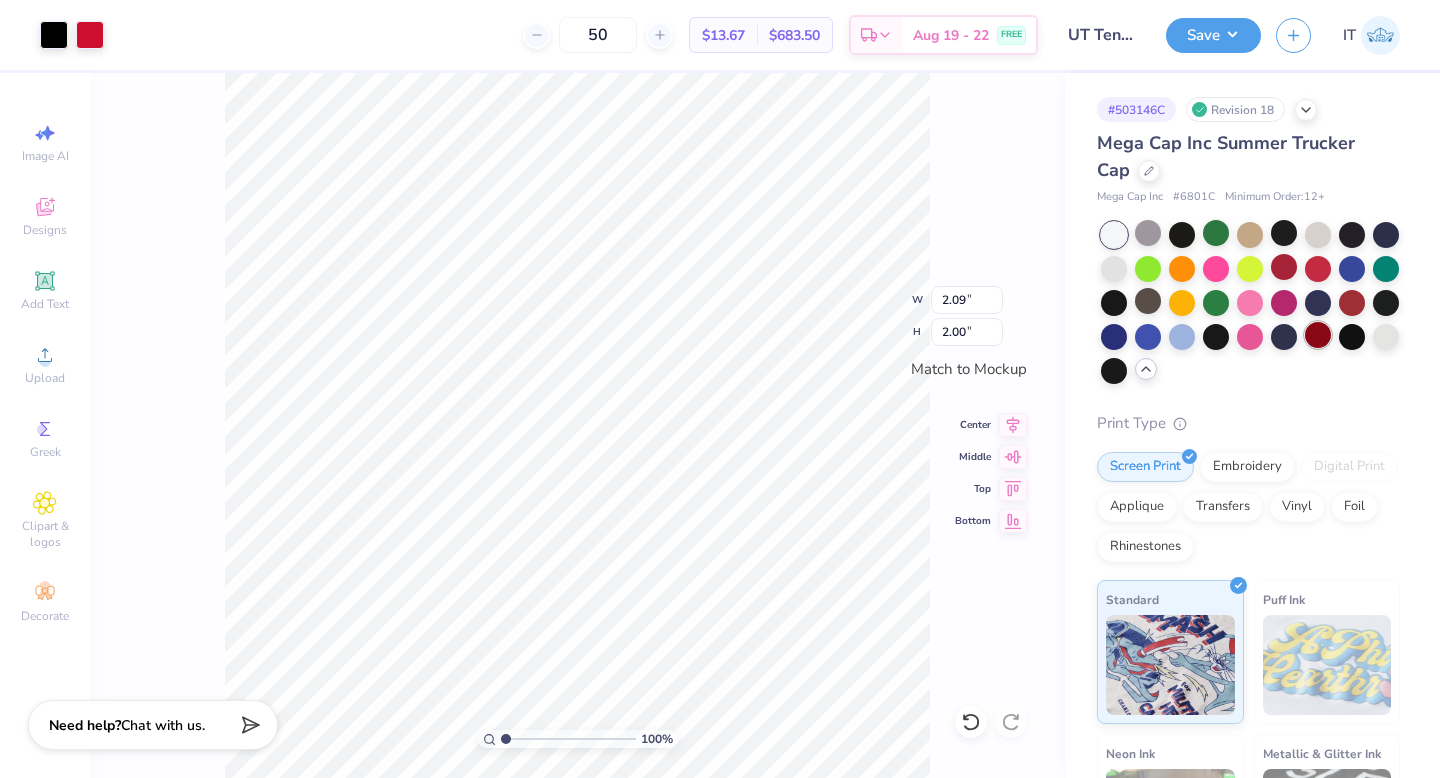 click at bounding box center (1318, 335) 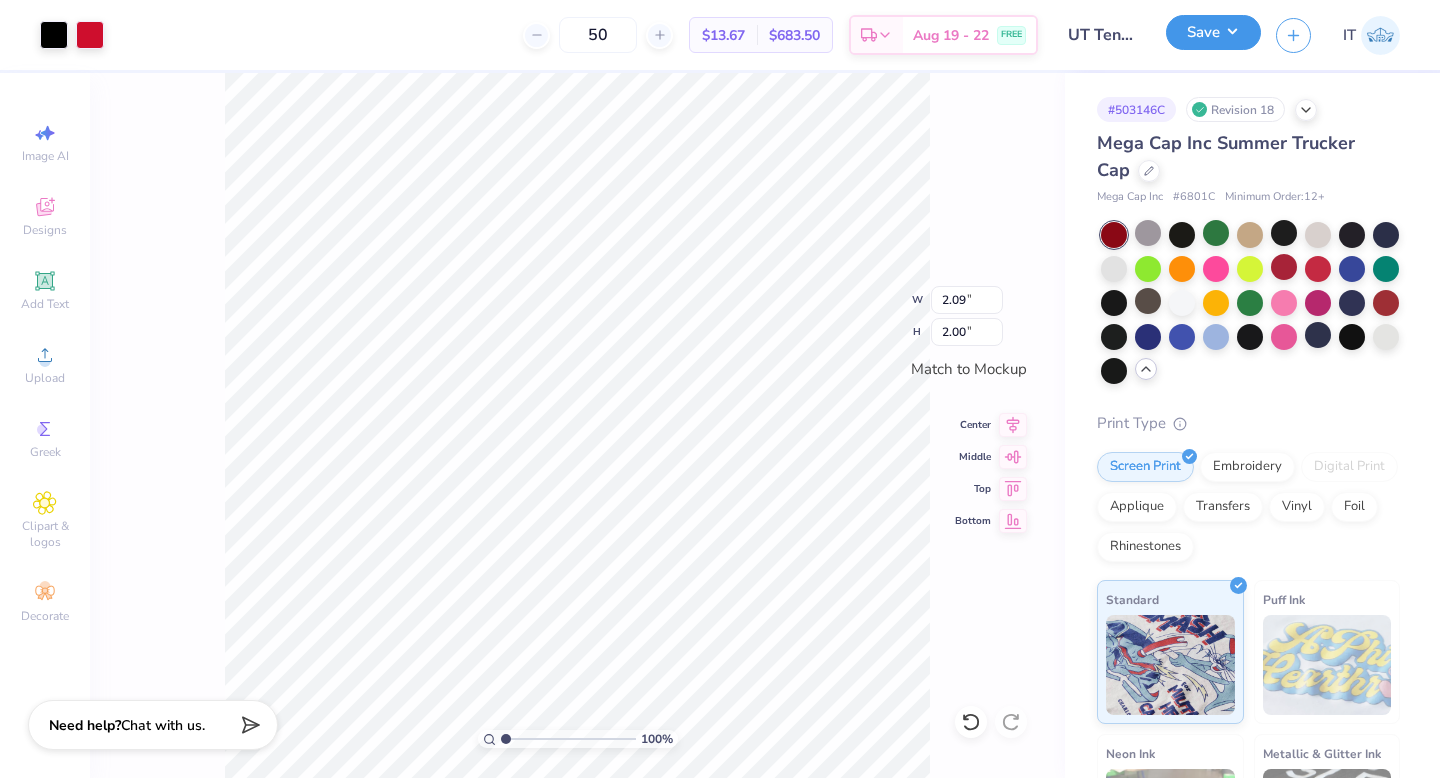 click on "Save" at bounding box center (1213, 32) 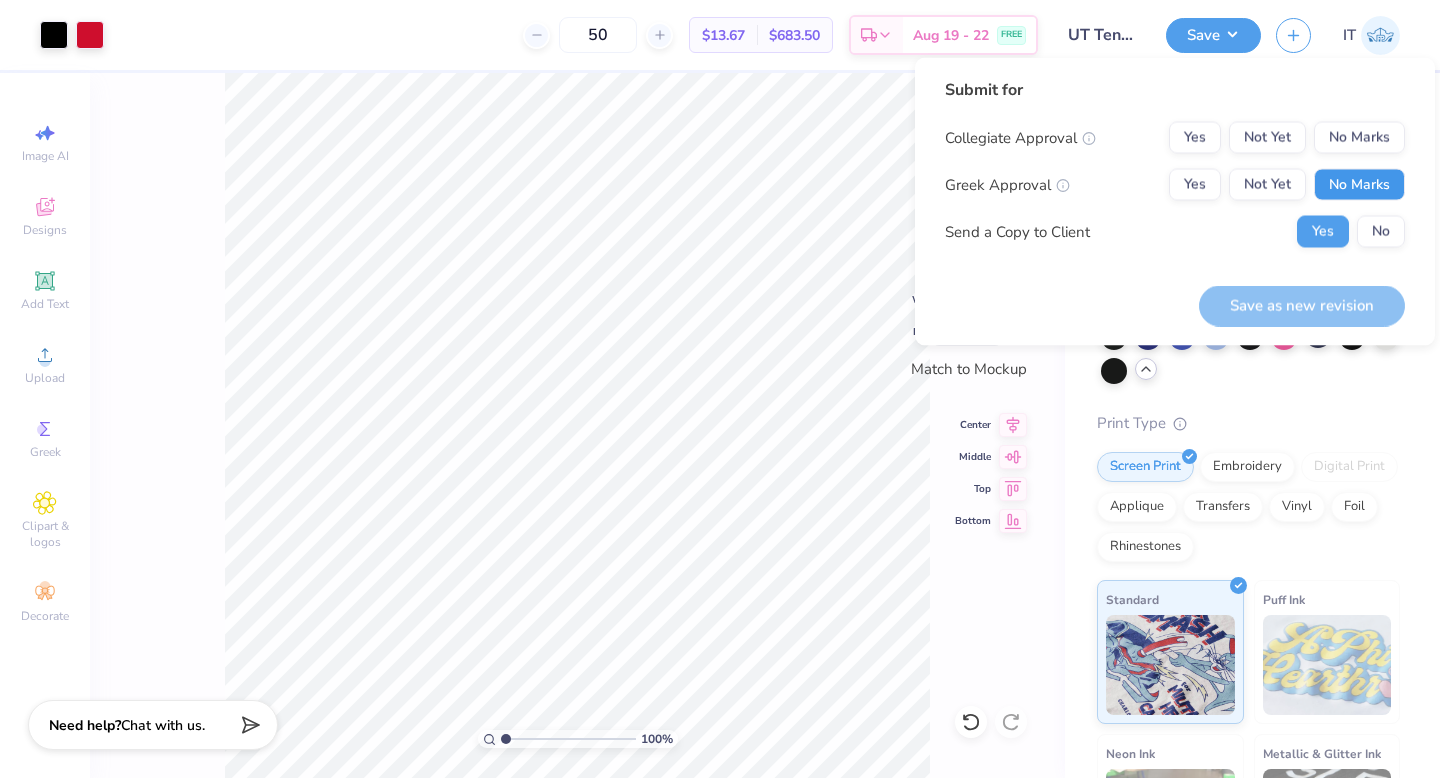 click on "No Marks" at bounding box center [1359, 185] 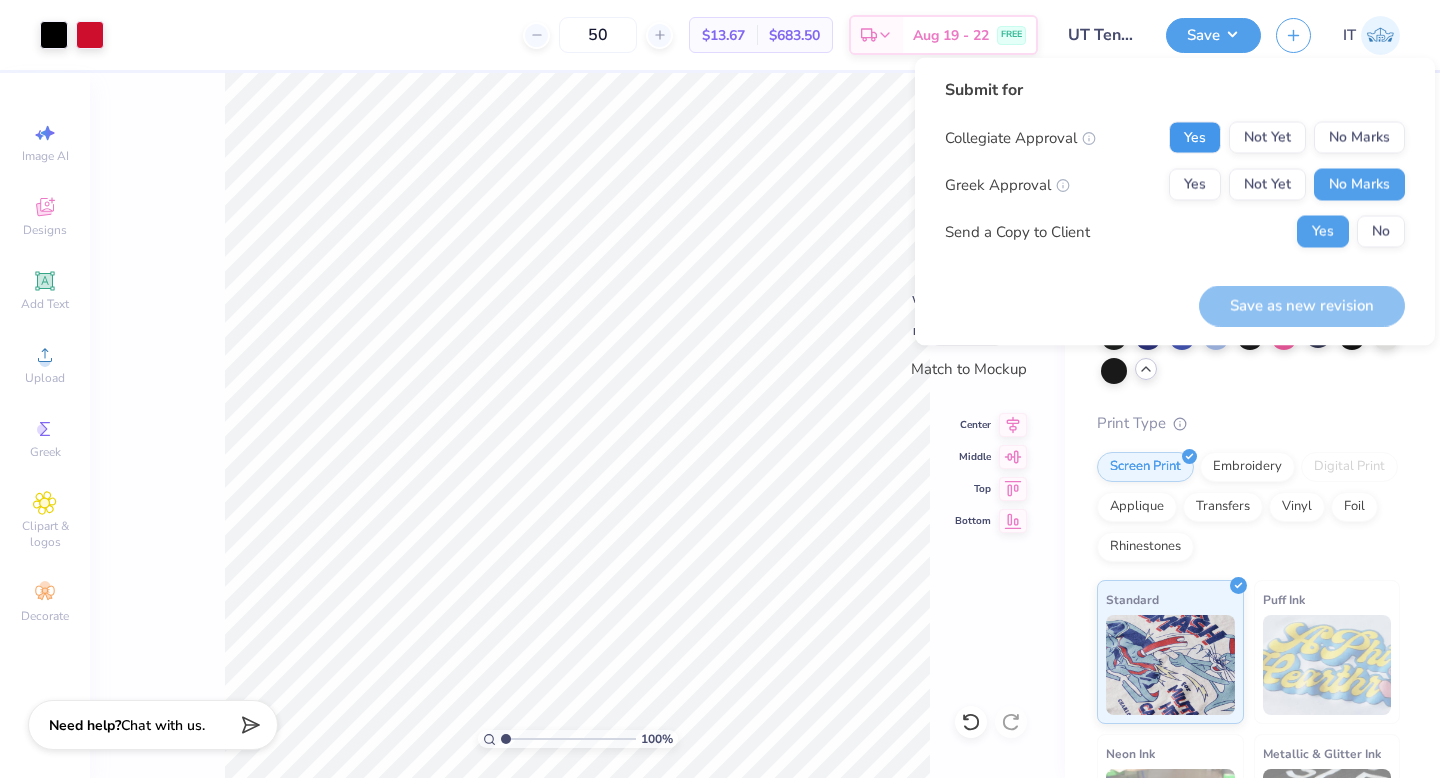 click on "Yes" at bounding box center [1195, 138] 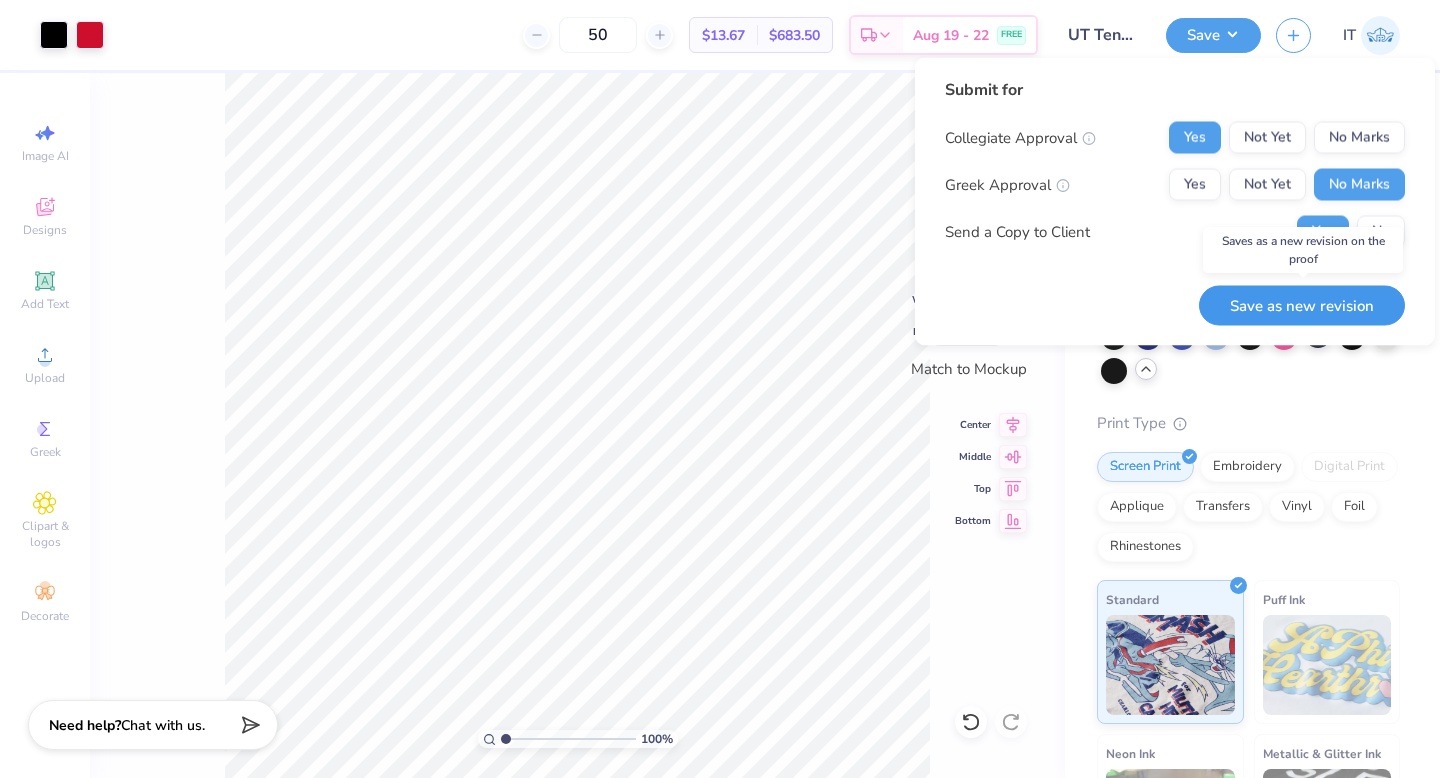 click on "Save as new revision" at bounding box center [1302, 305] 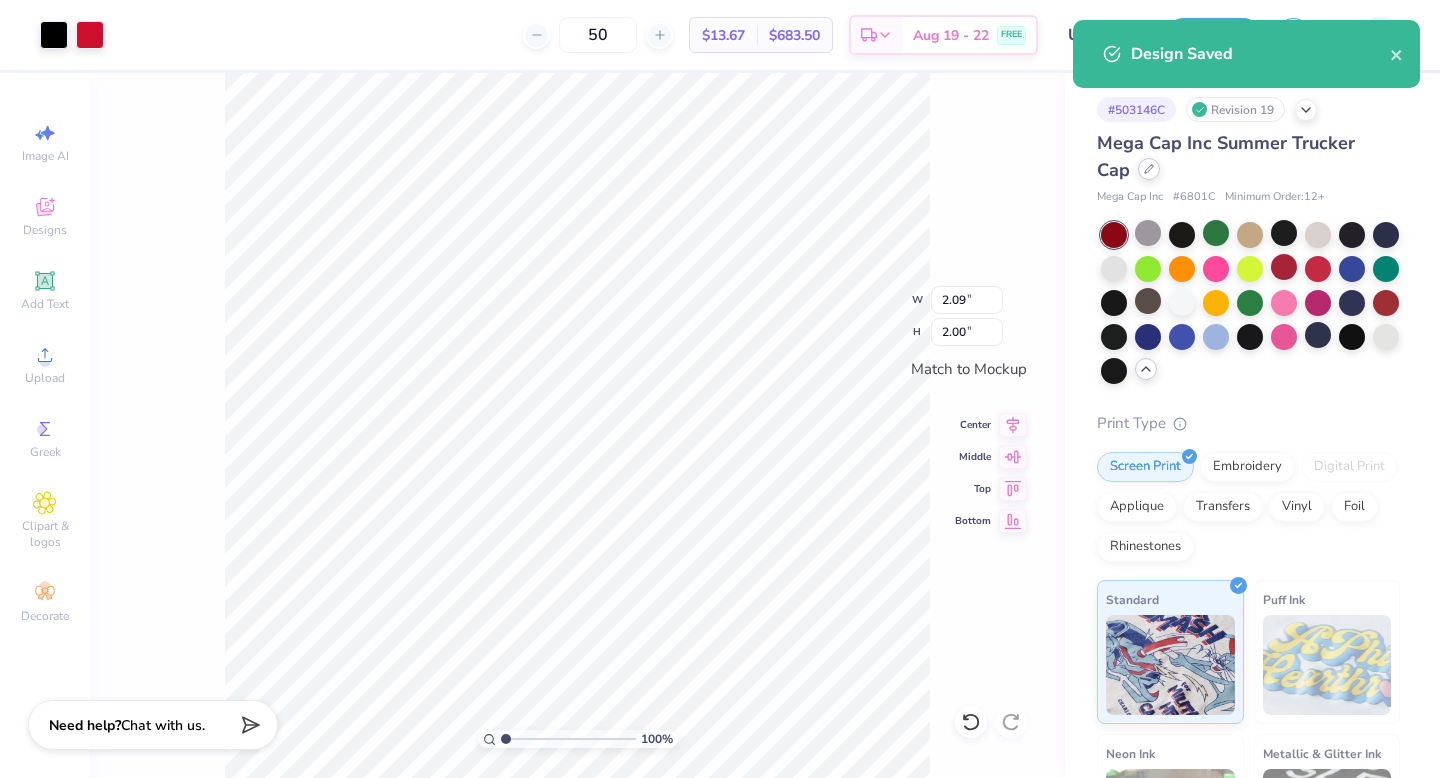 click 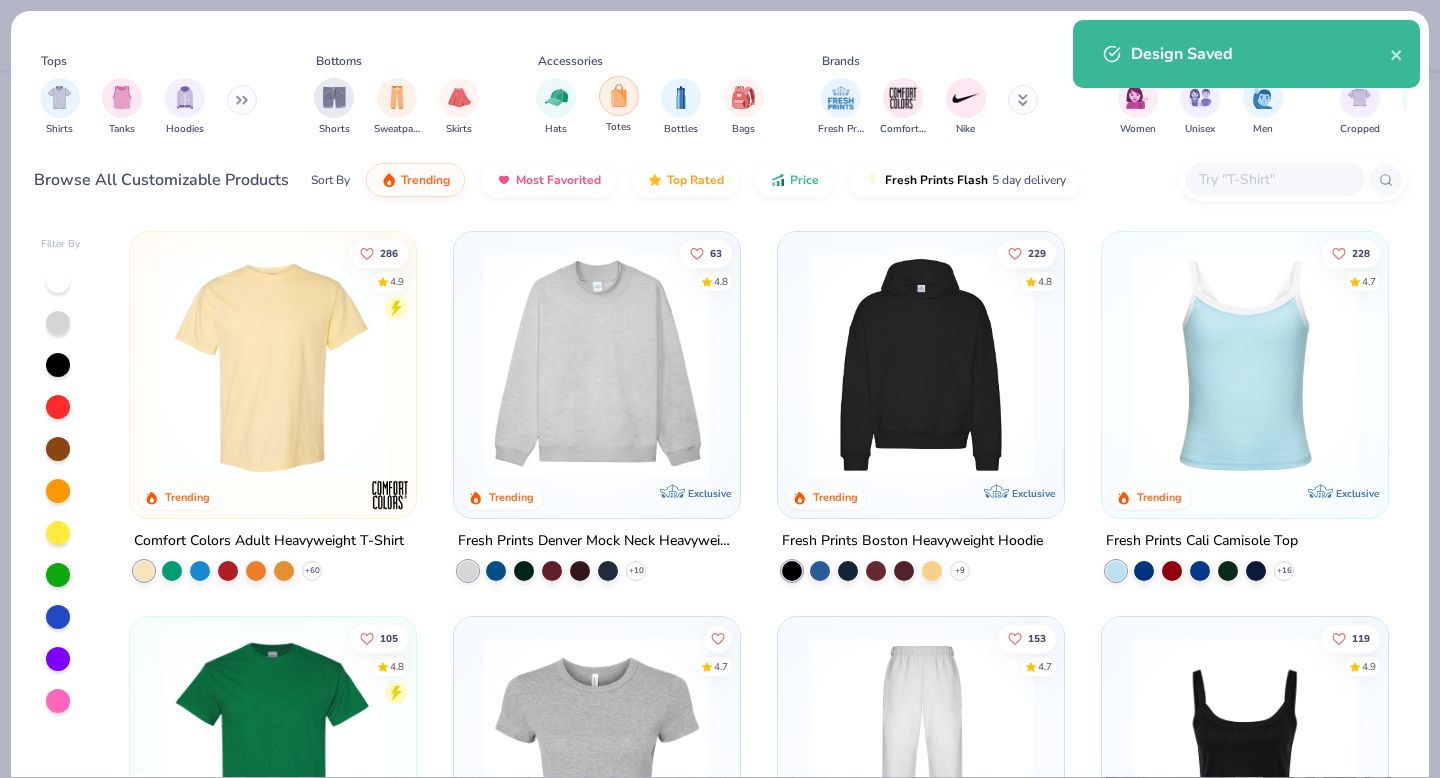 click at bounding box center (619, 96) 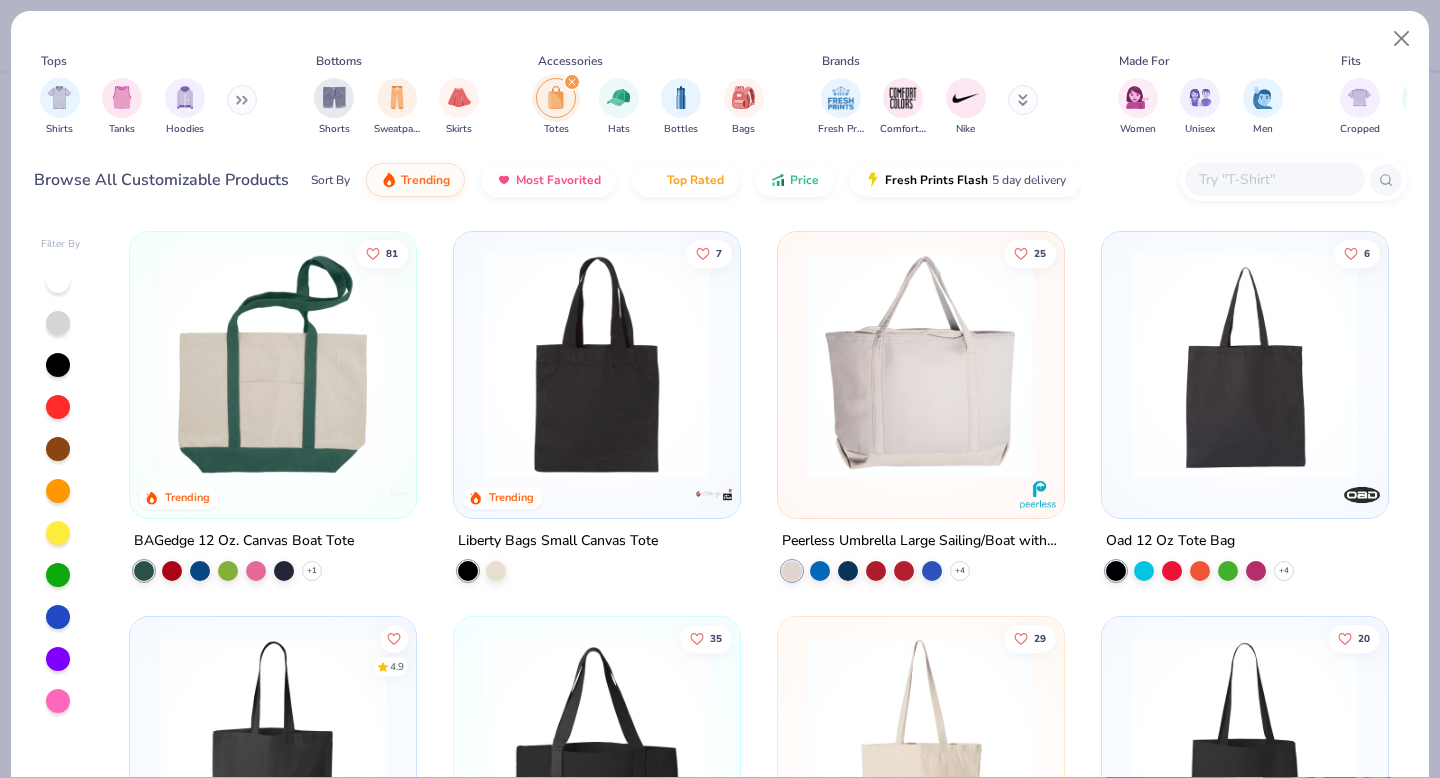 click at bounding box center (597, 365) 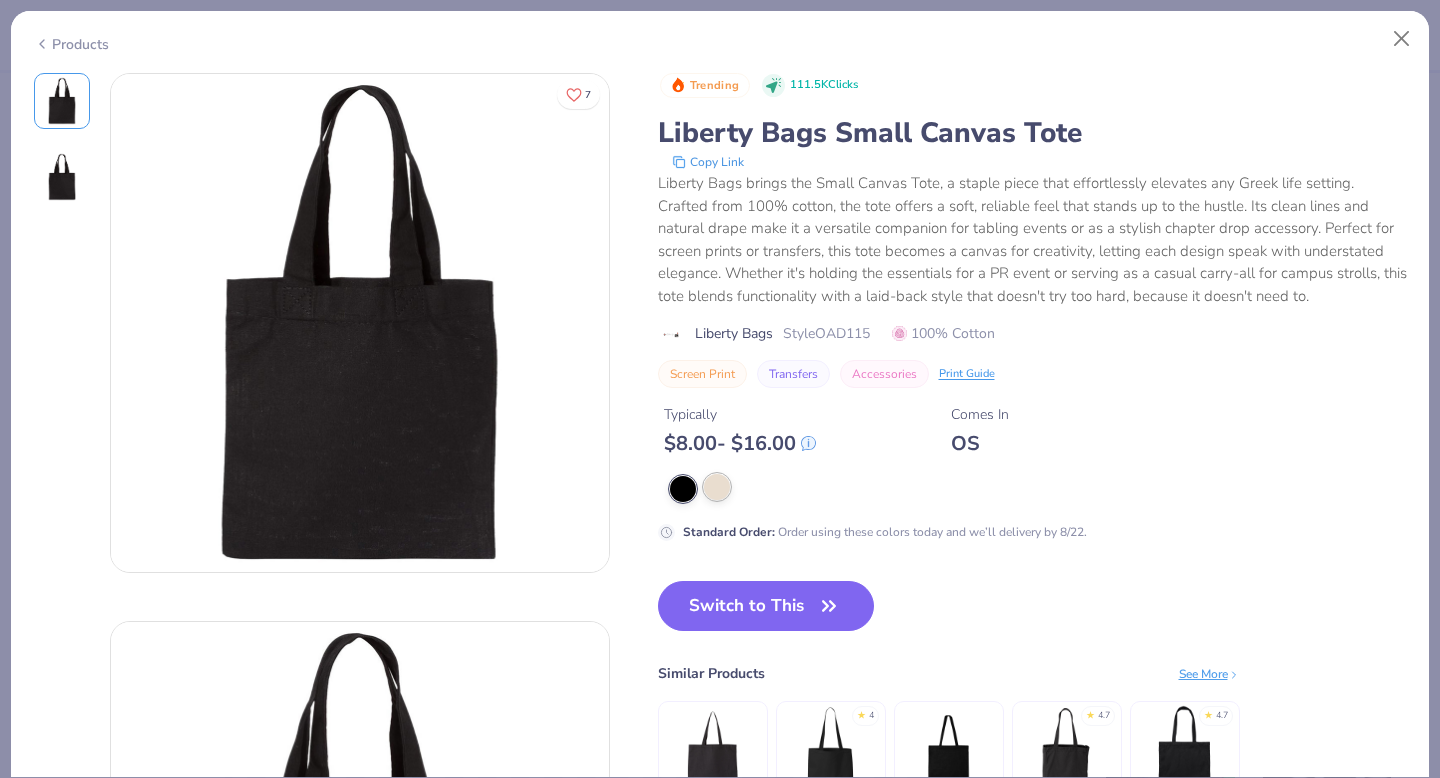 click at bounding box center (717, 487) 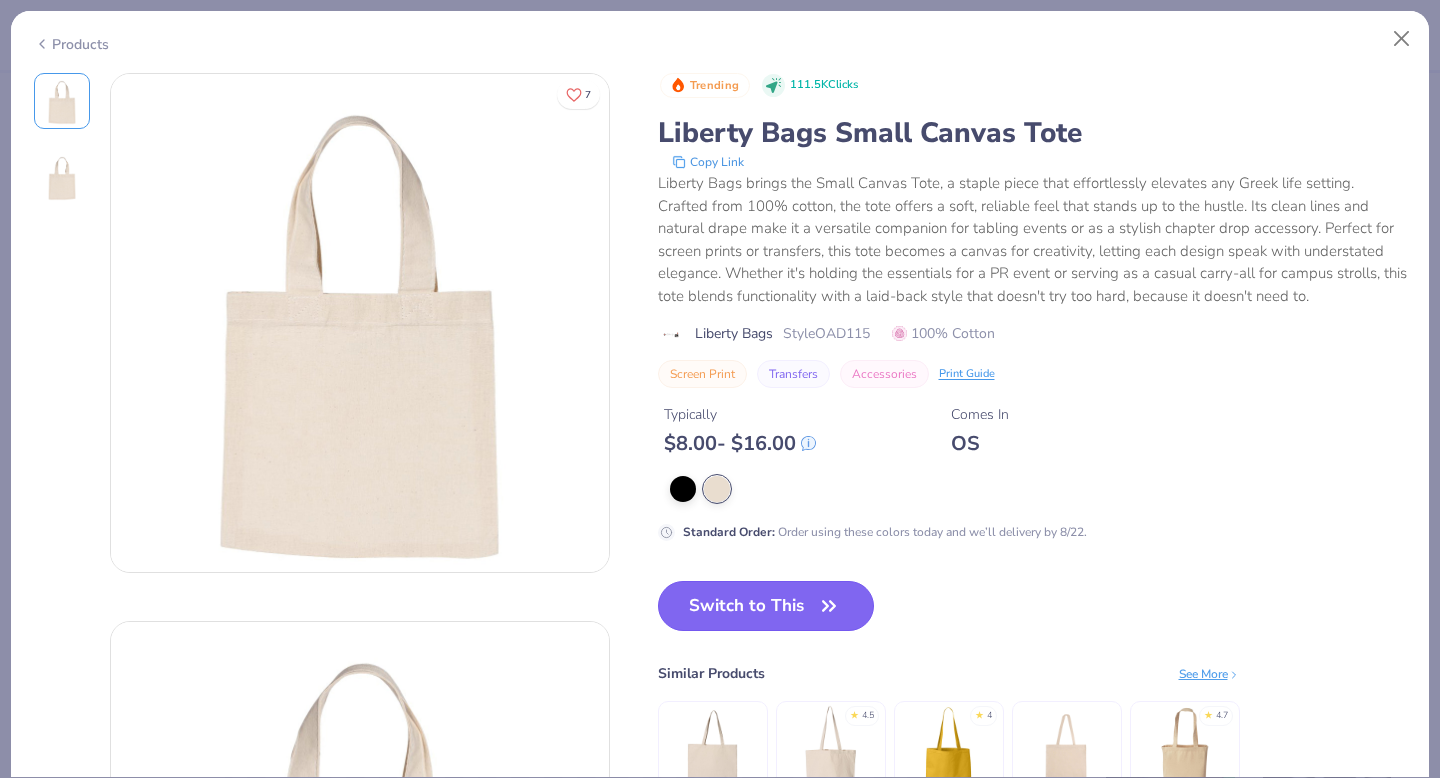 click on "Switch to This" at bounding box center (766, 606) 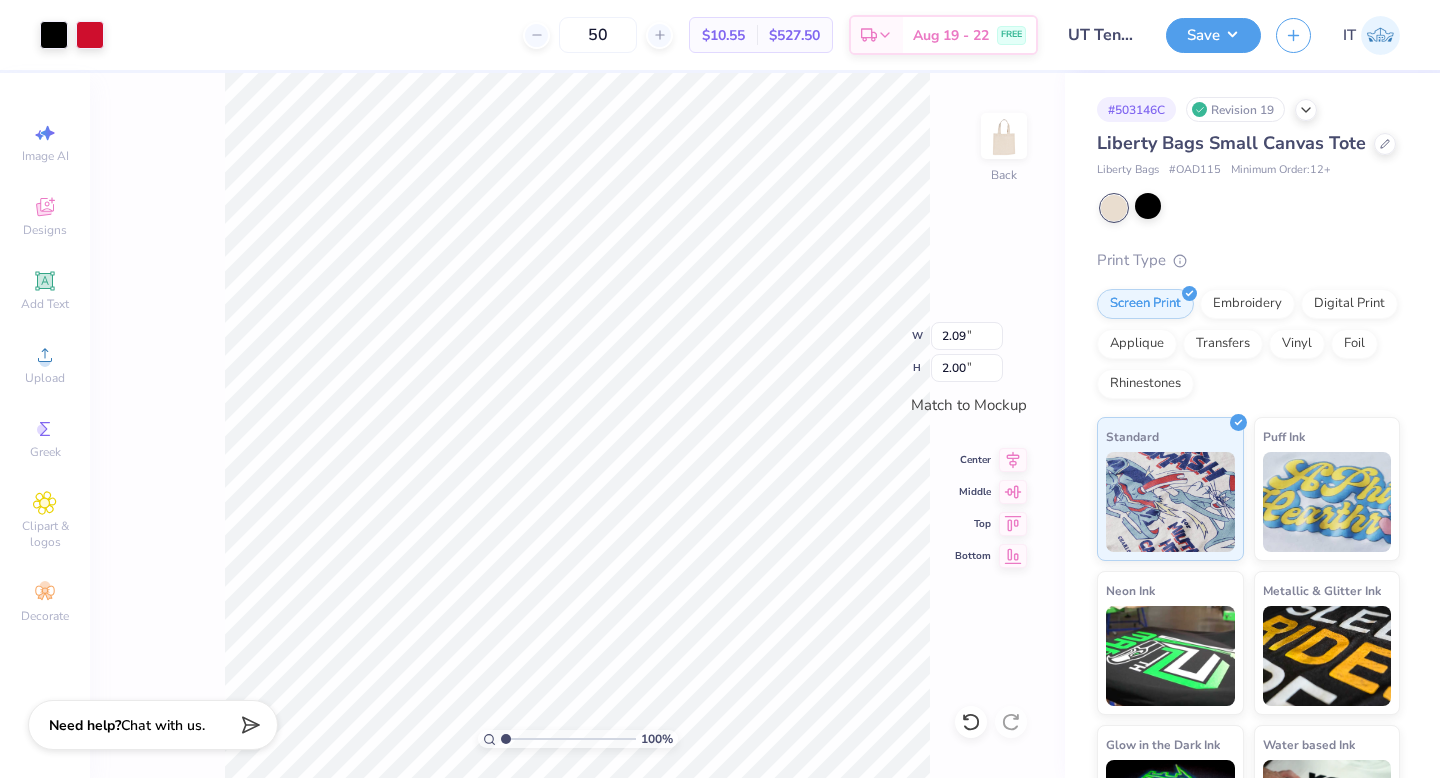 type on "2.89" 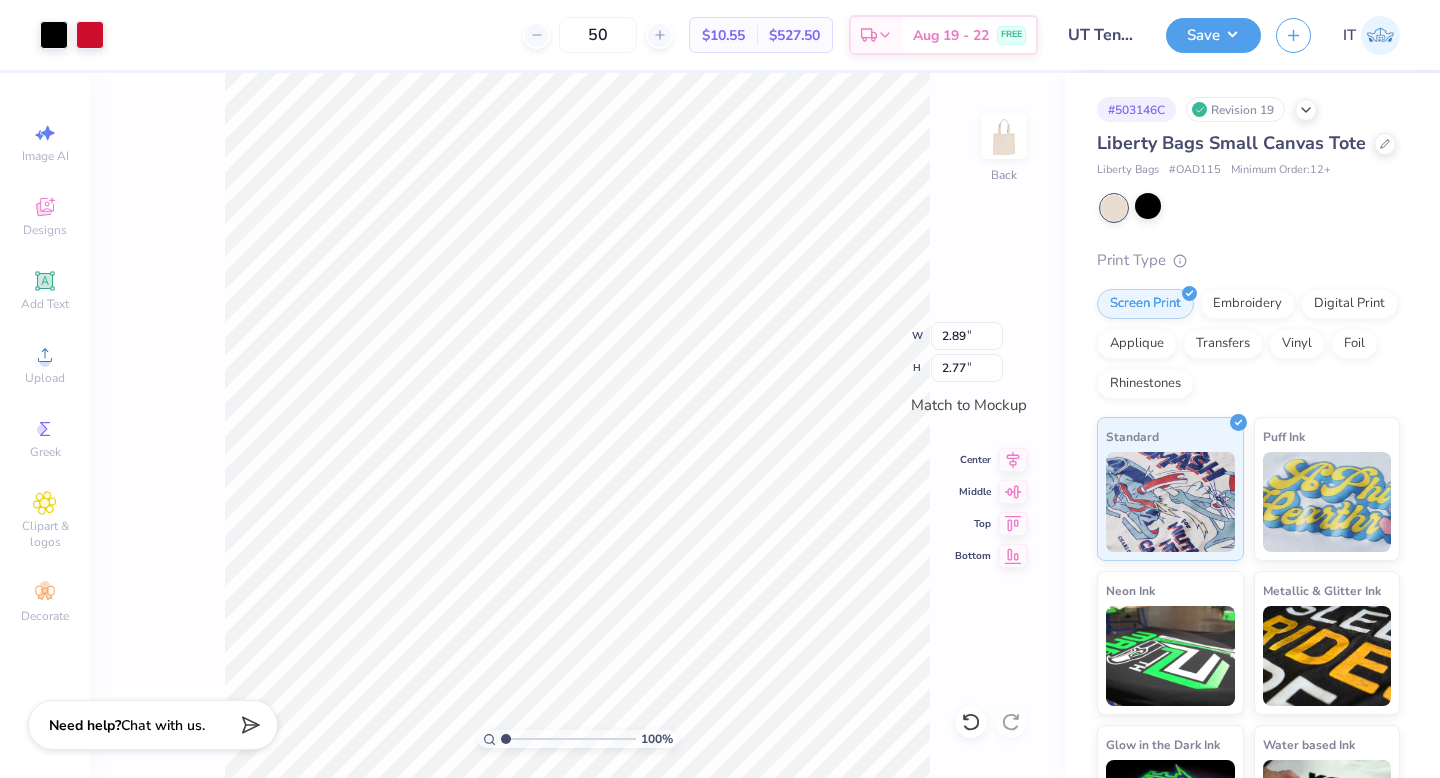 type on "3.83" 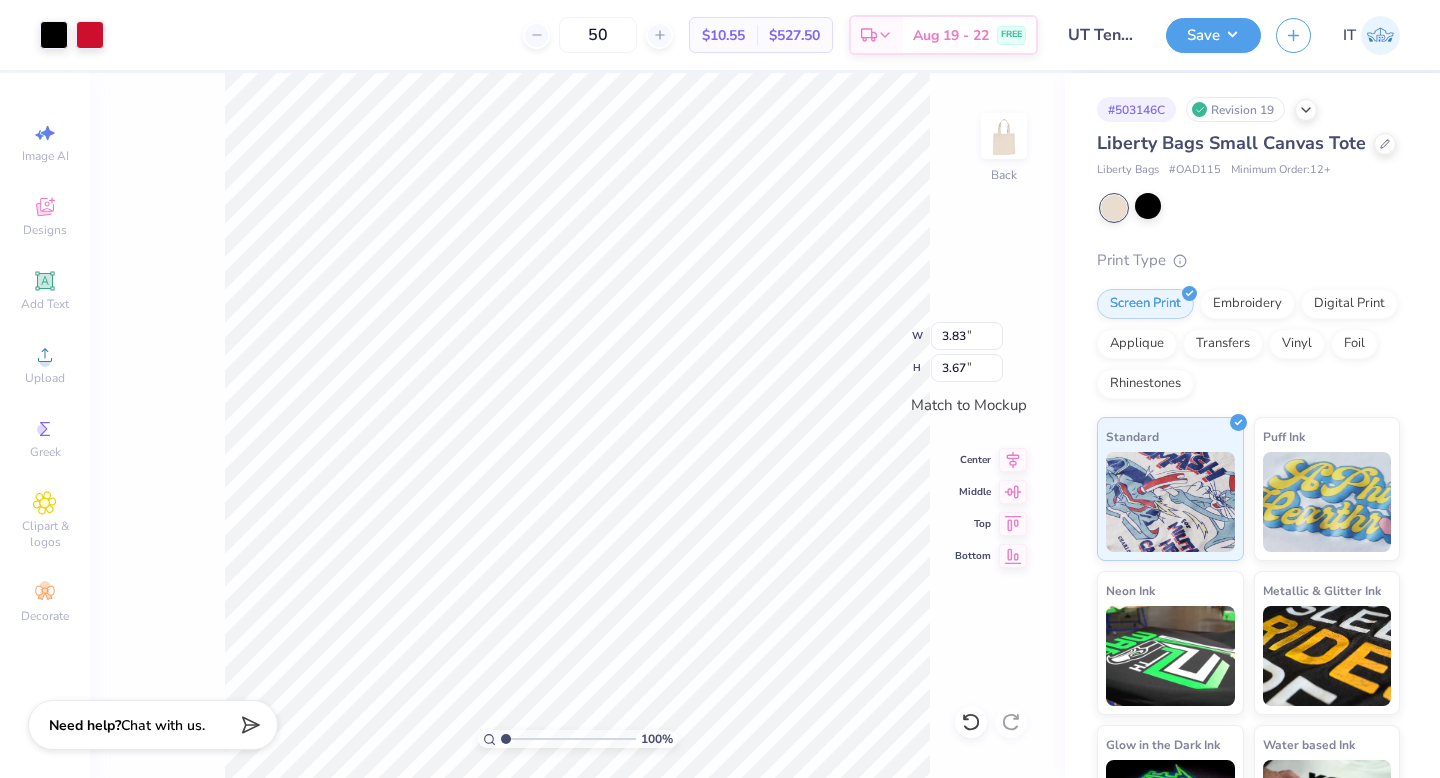 type on "3.93" 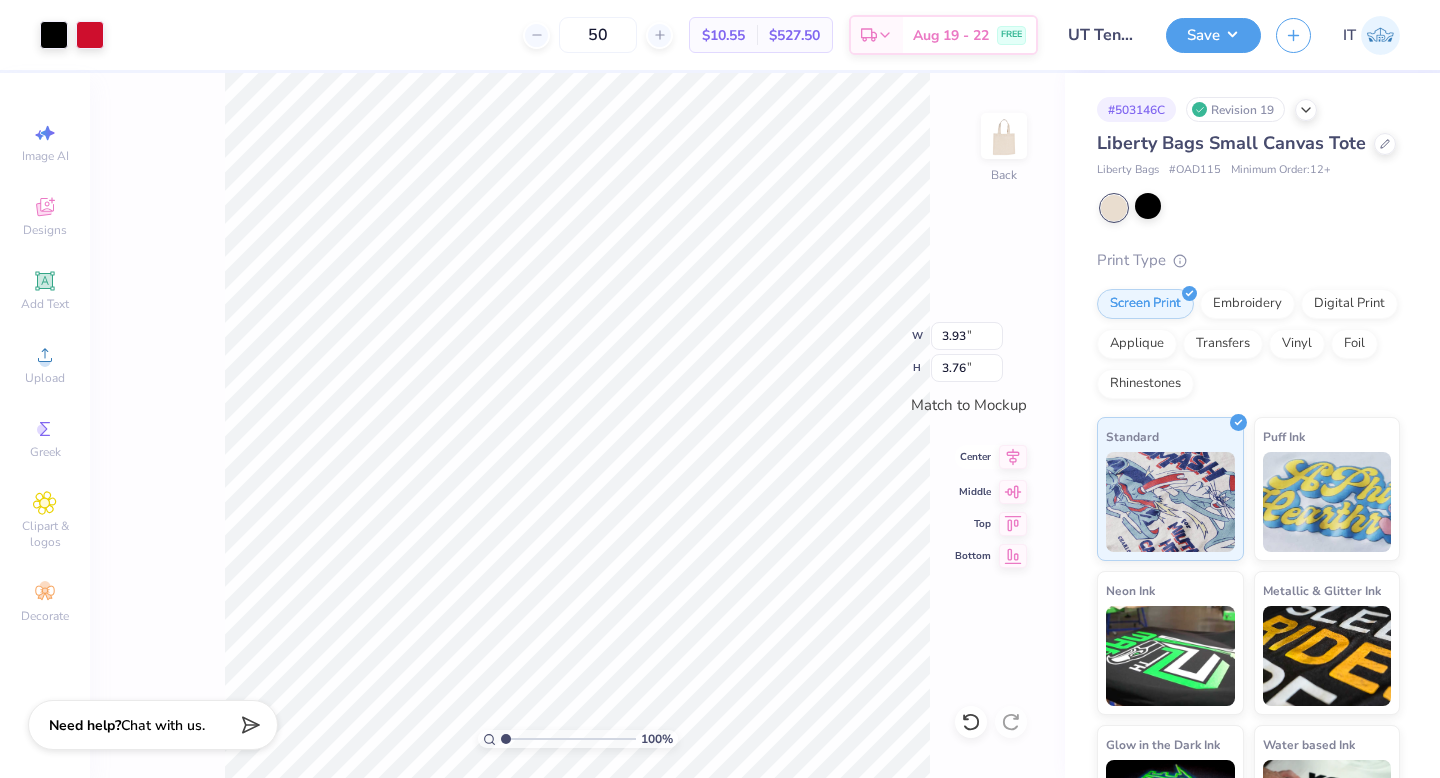click 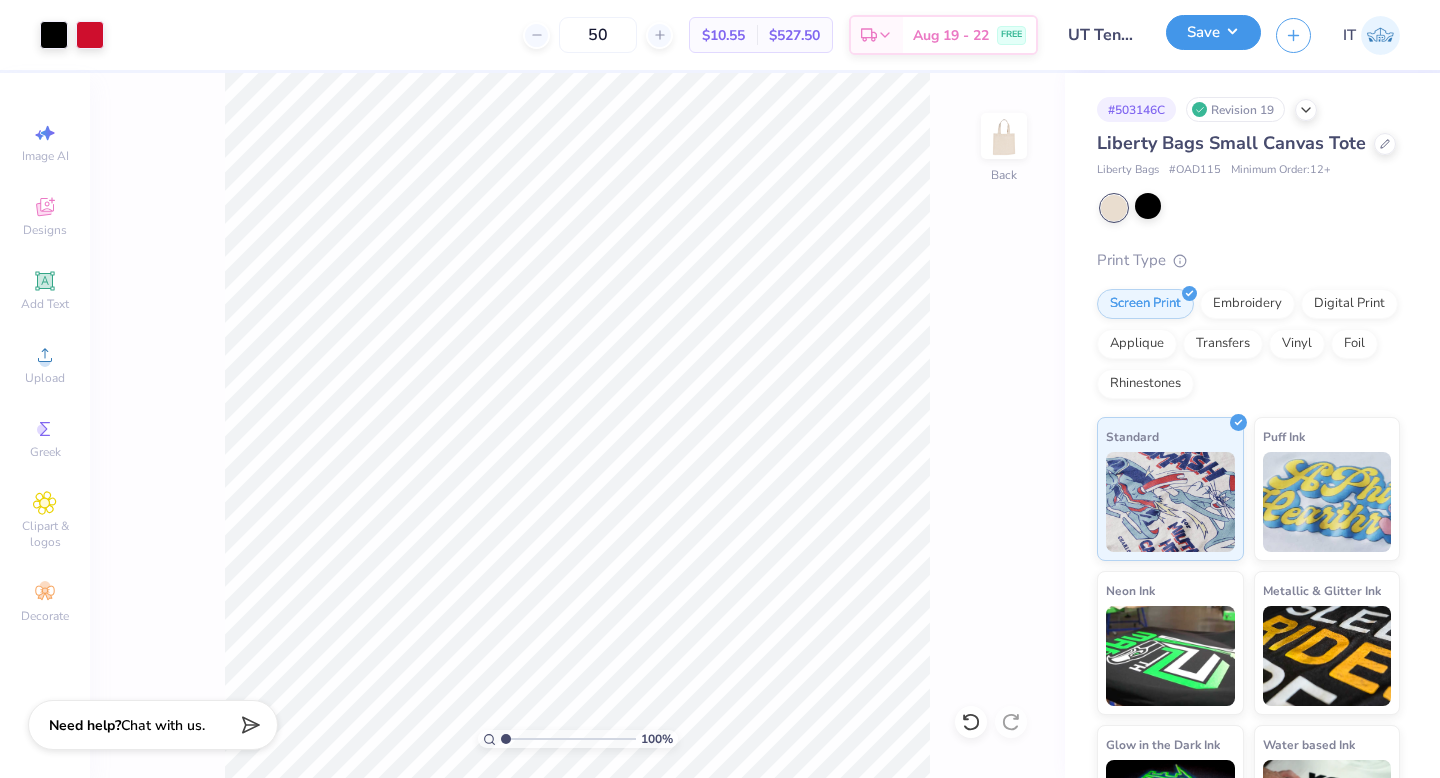 click on "Save" at bounding box center [1213, 32] 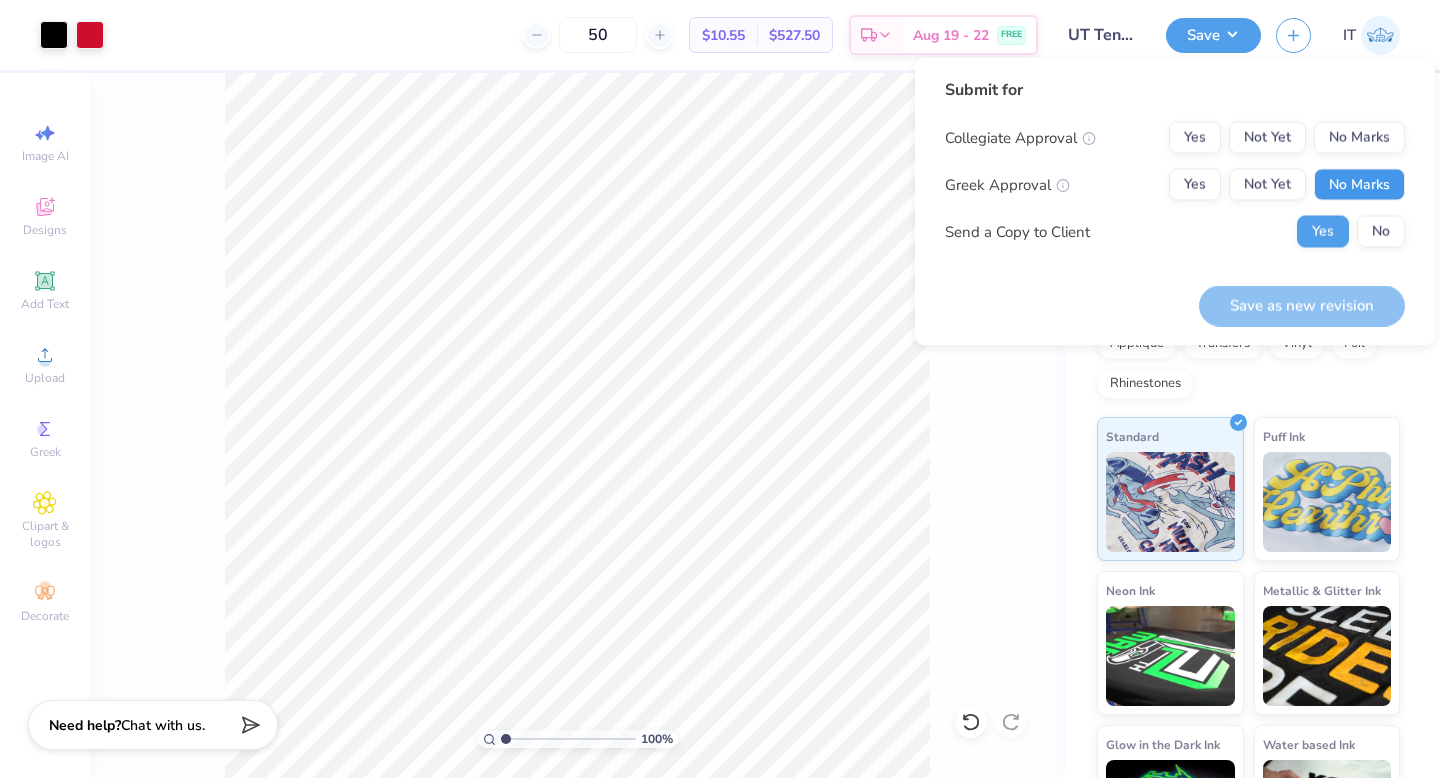 click on "No Marks" at bounding box center [1359, 185] 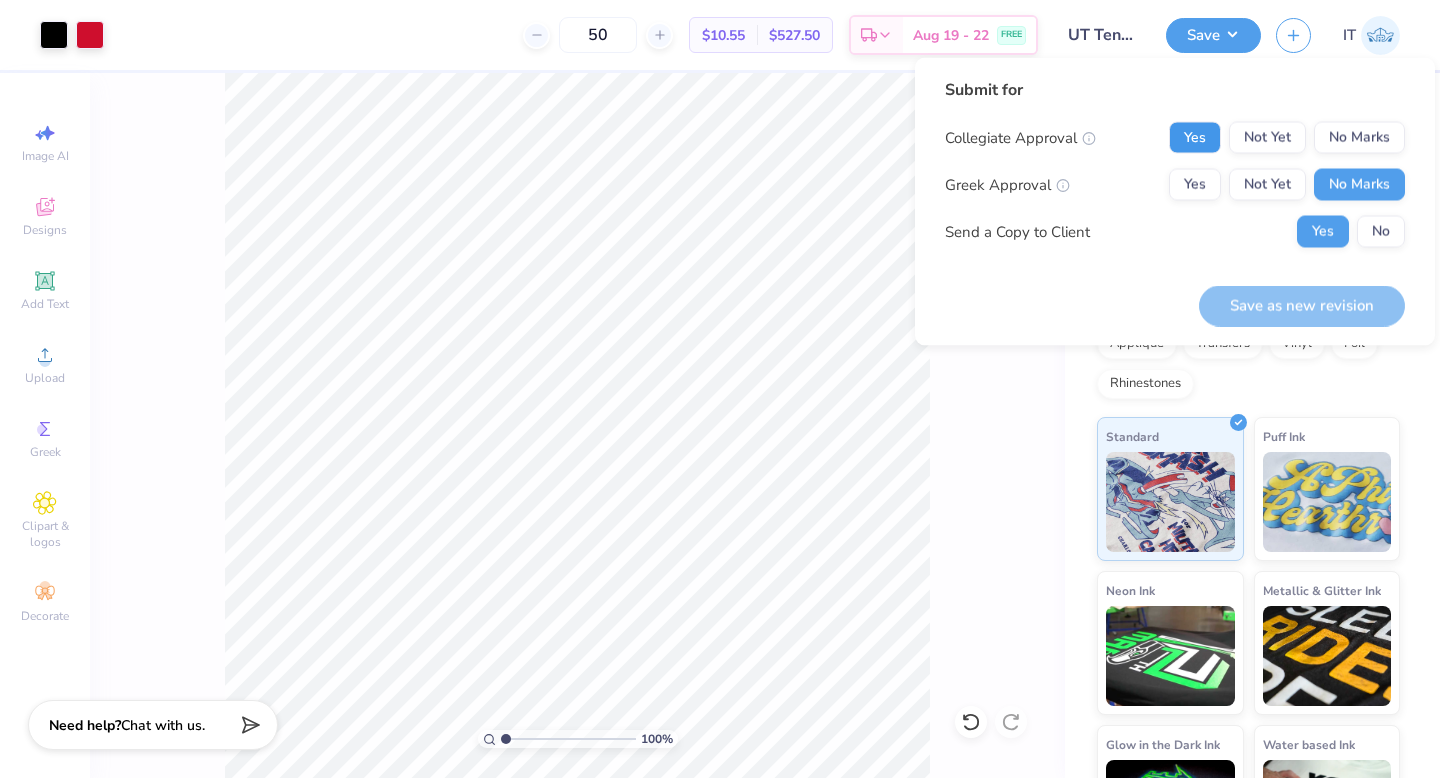 click on "Yes" at bounding box center [1195, 138] 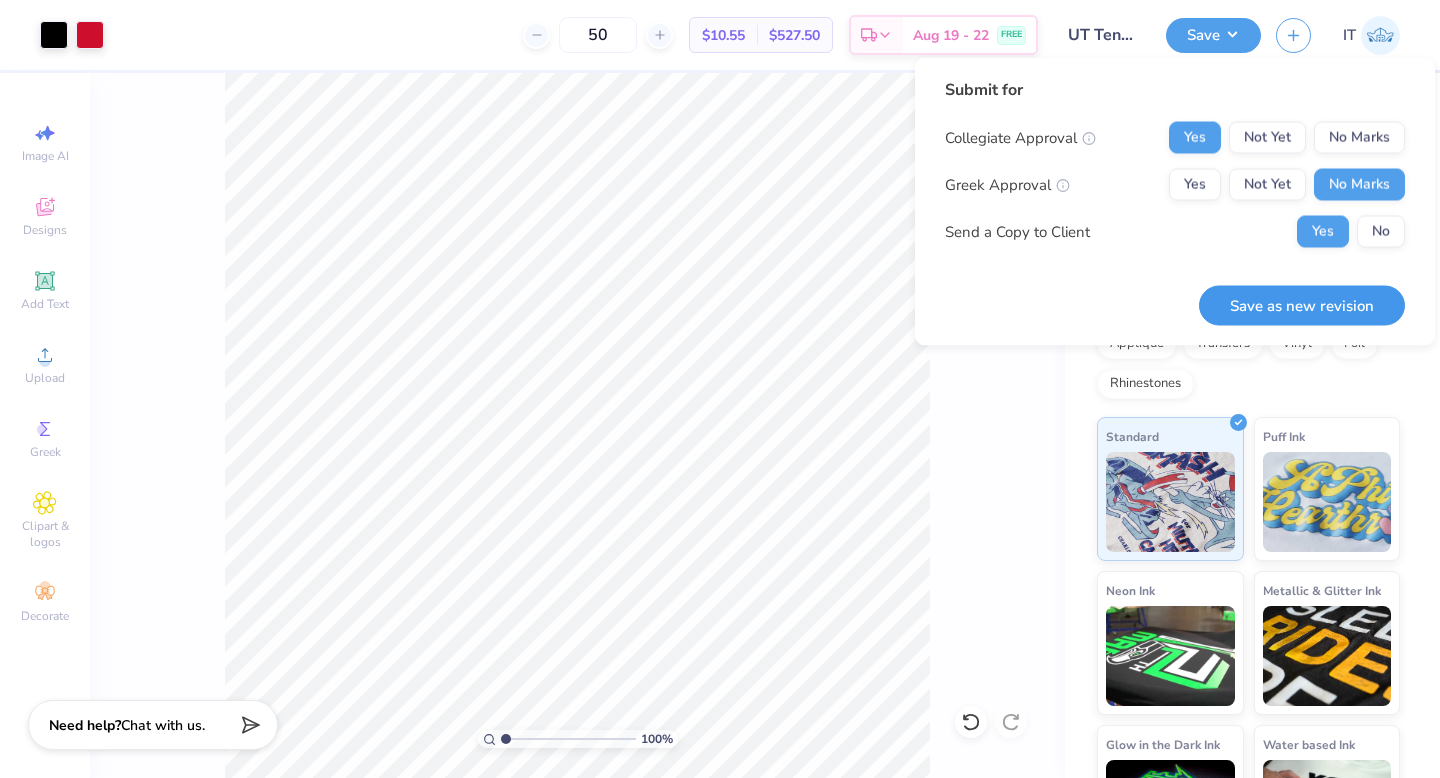 click on "Save as new revision" at bounding box center (1302, 305) 